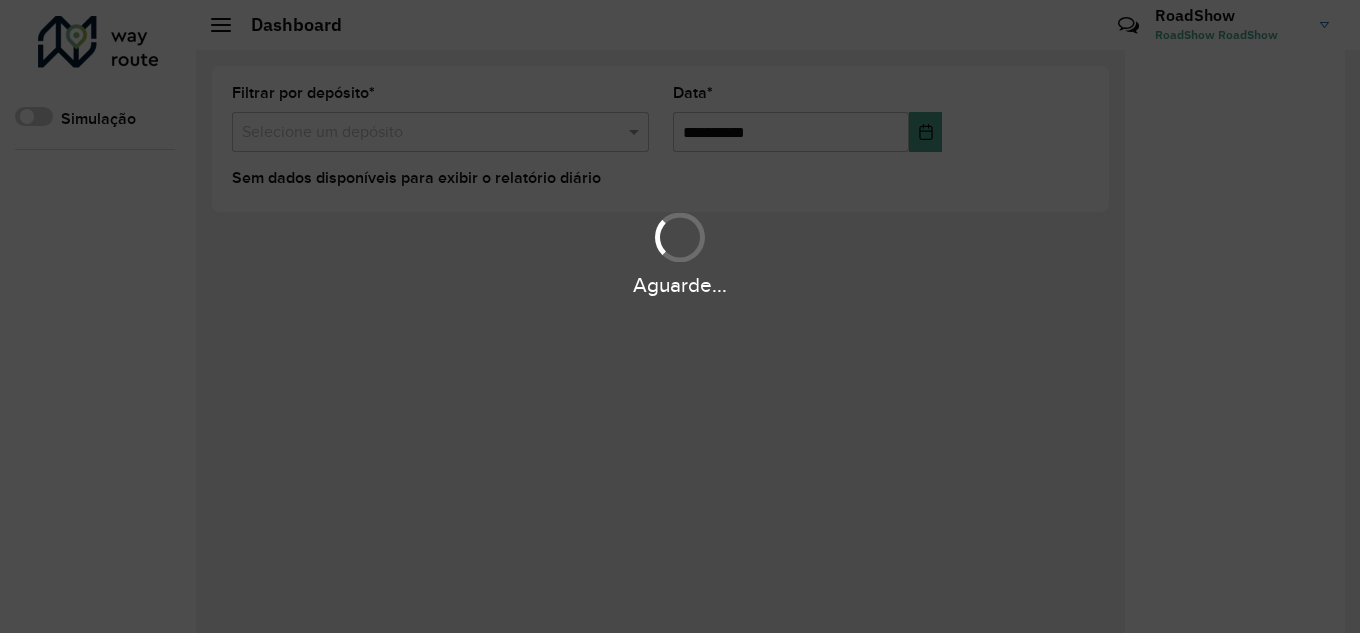 scroll, scrollTop: 0, scrollLeft: 0, axis: both 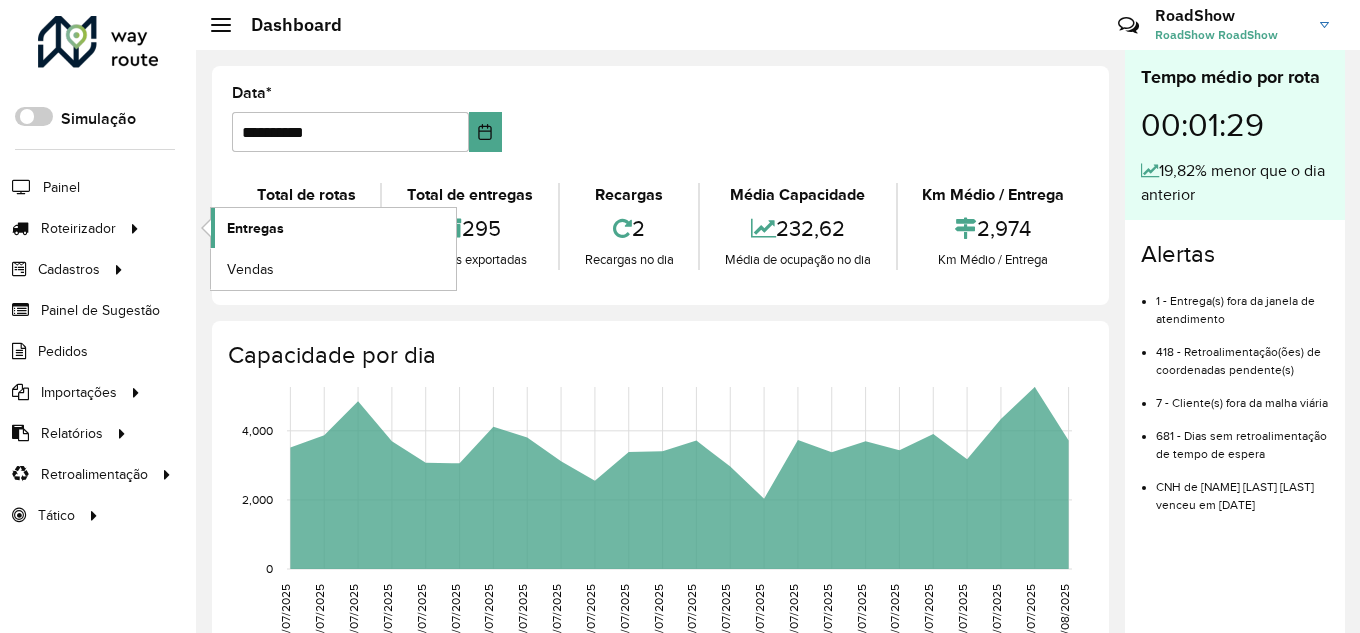 click on "Entregas" 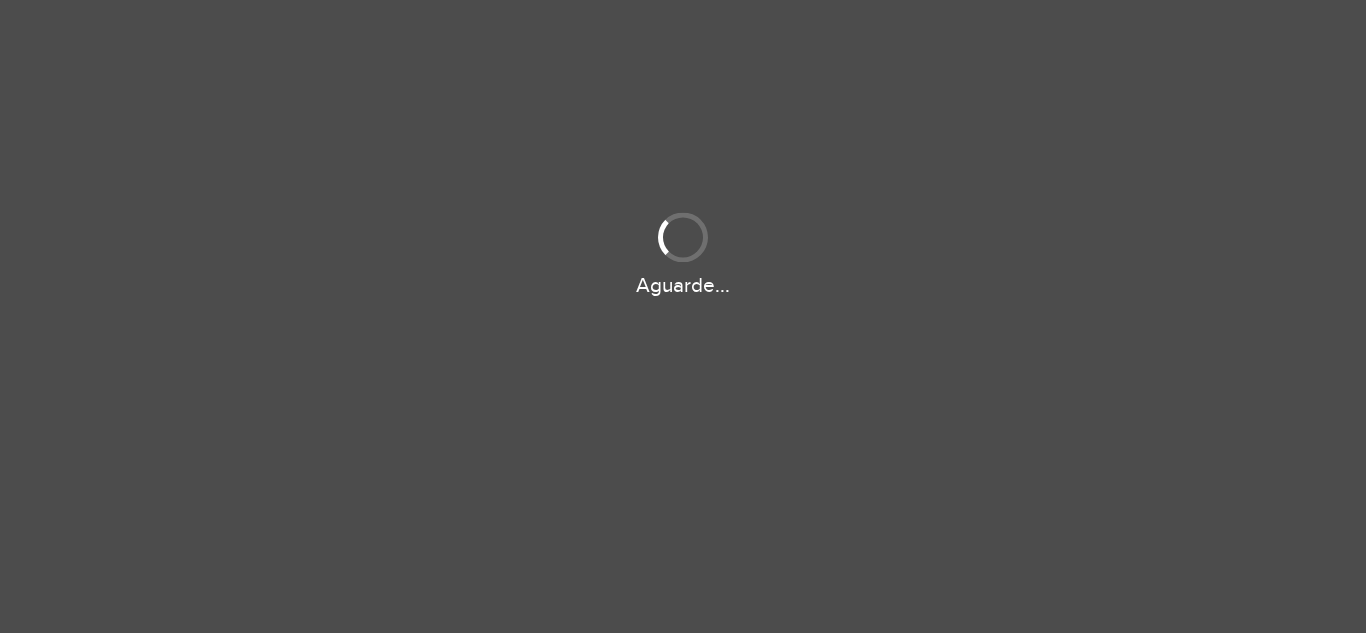 scroll, scrollTop: 0, scrollLeft: 0, axis: both 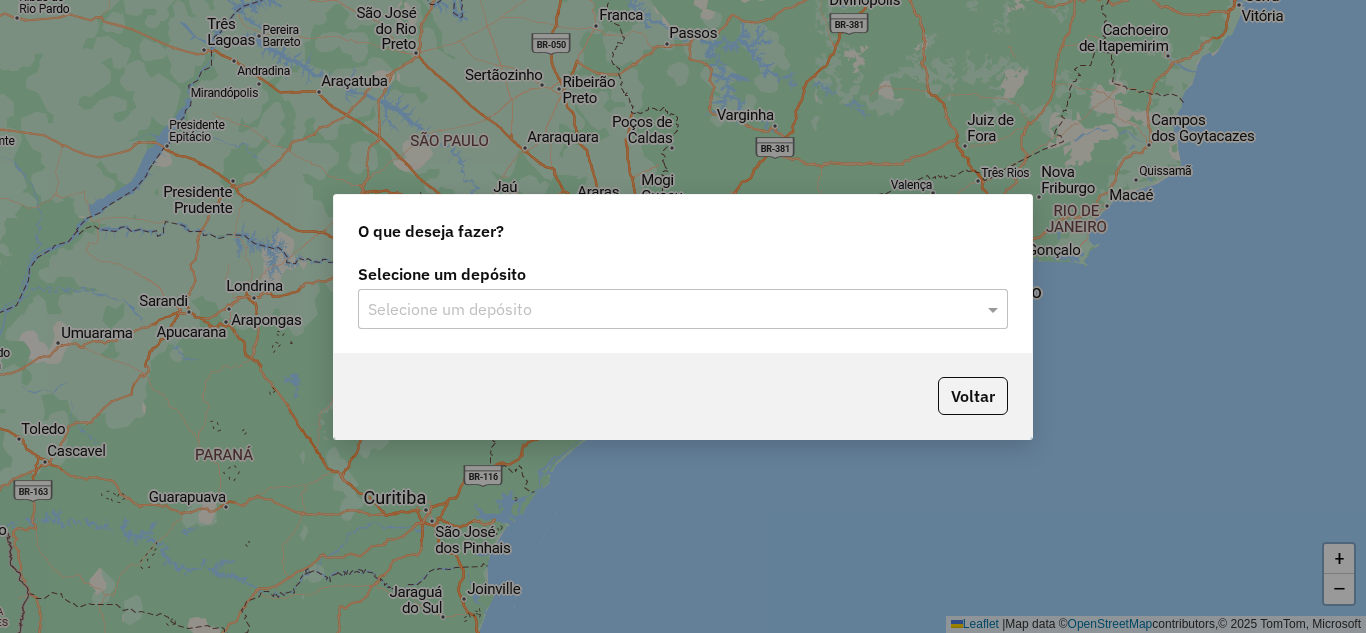 click 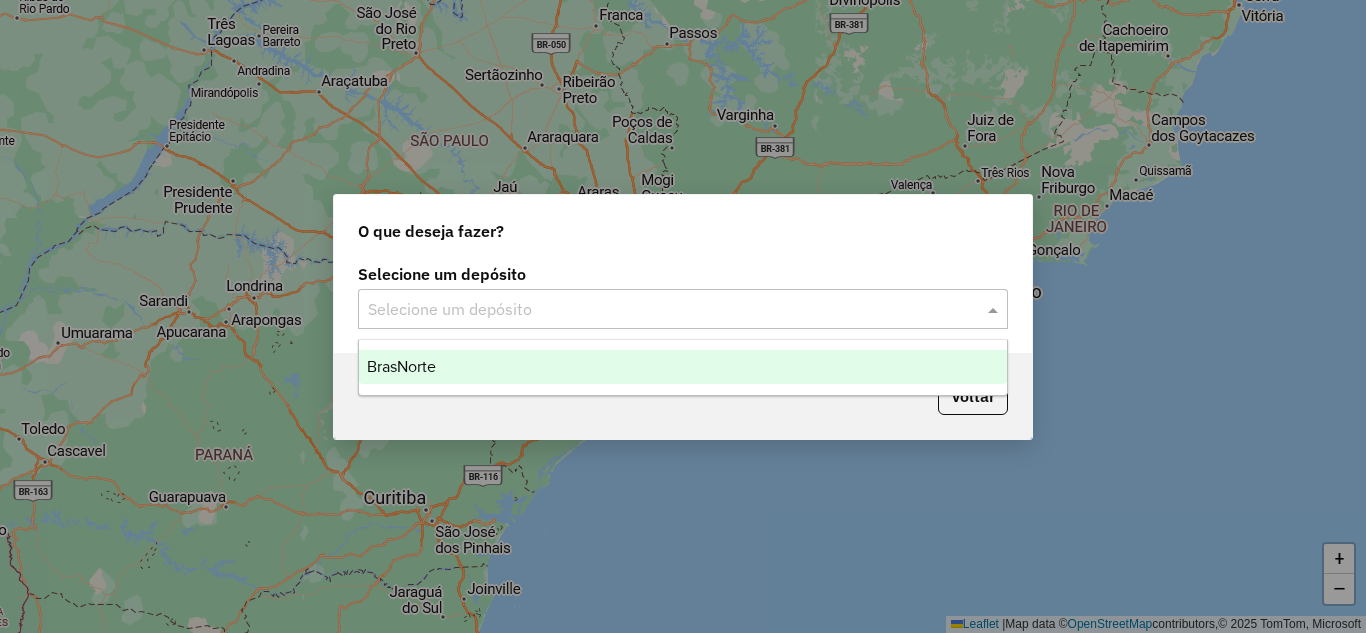 click on "BrasNorte" at bounding box center [683, 367] 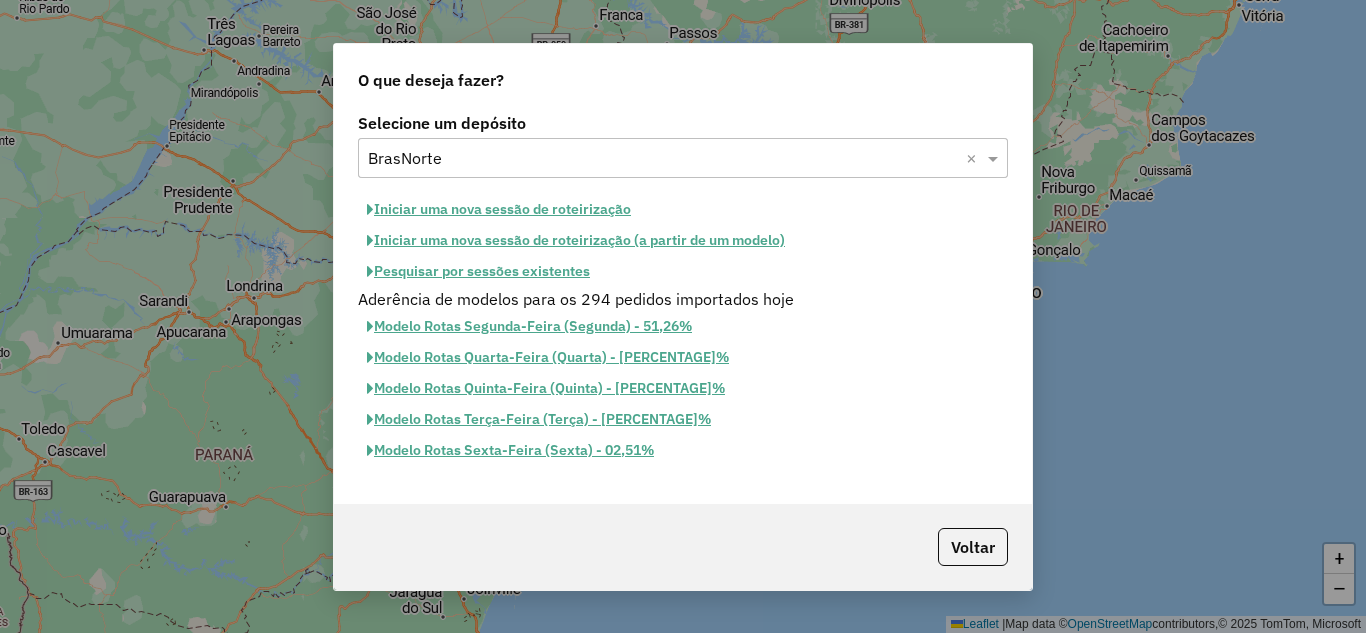click on "Iniciar uma nova sessão de roteirização" 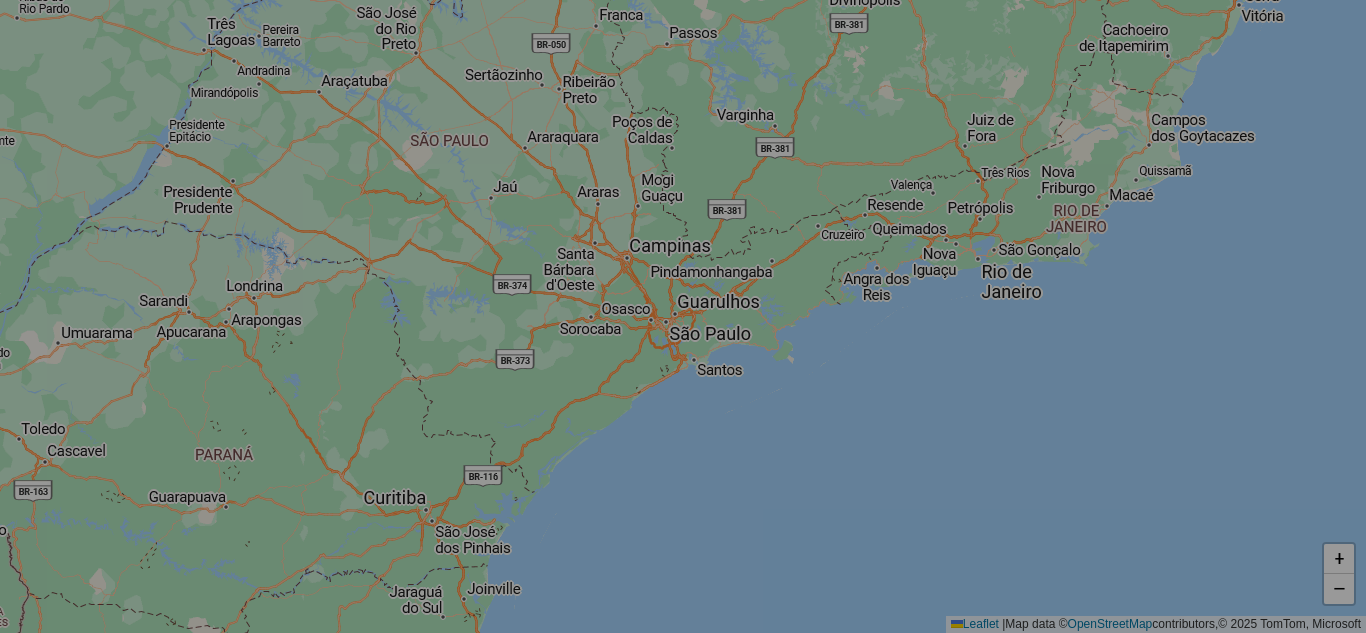 select on "*" 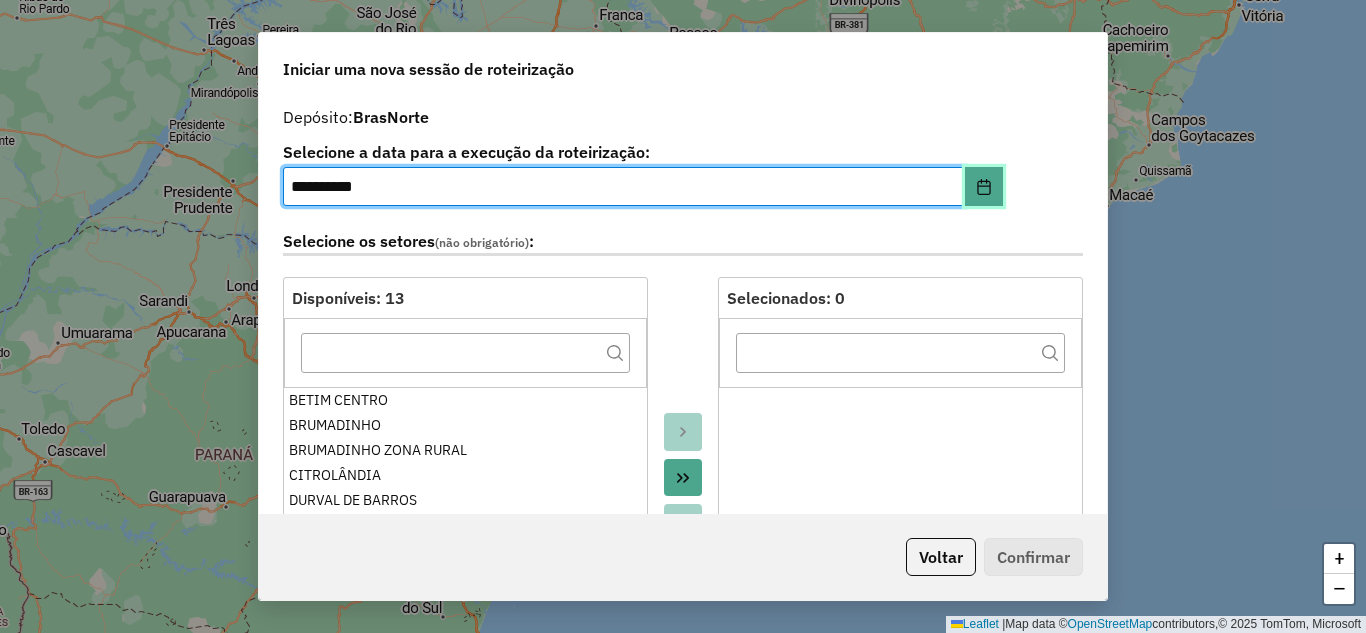 click 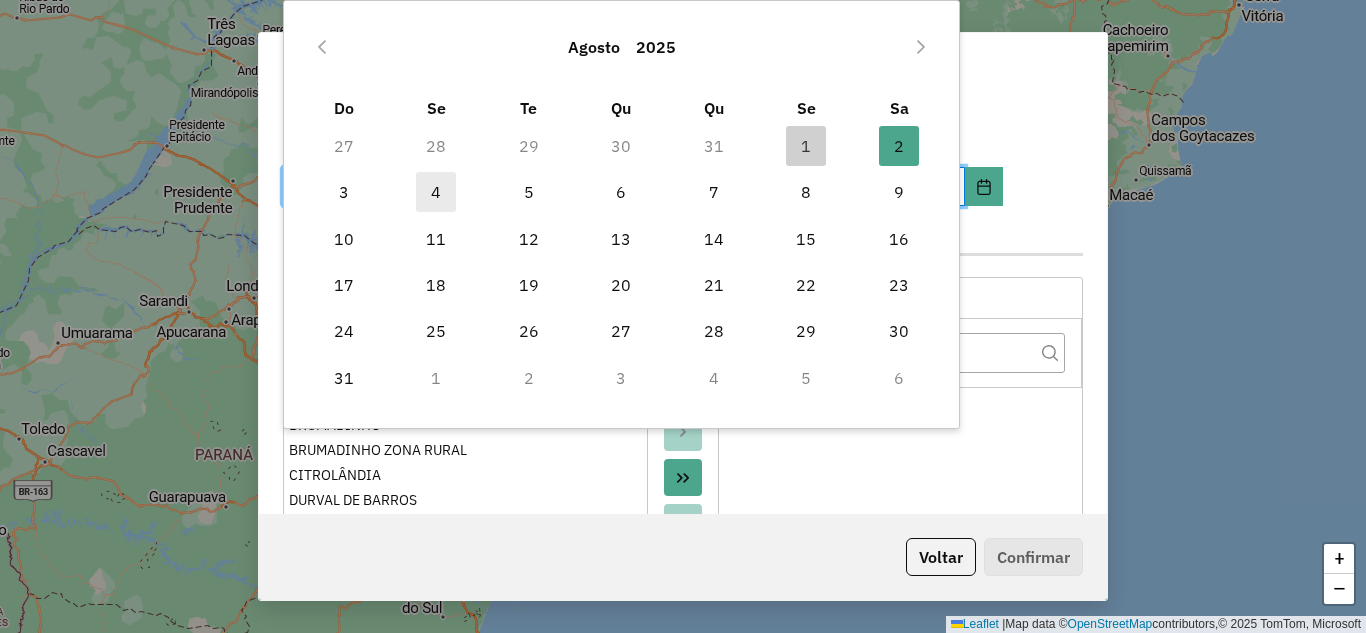 click on "4" at bounding box center [436, 192] 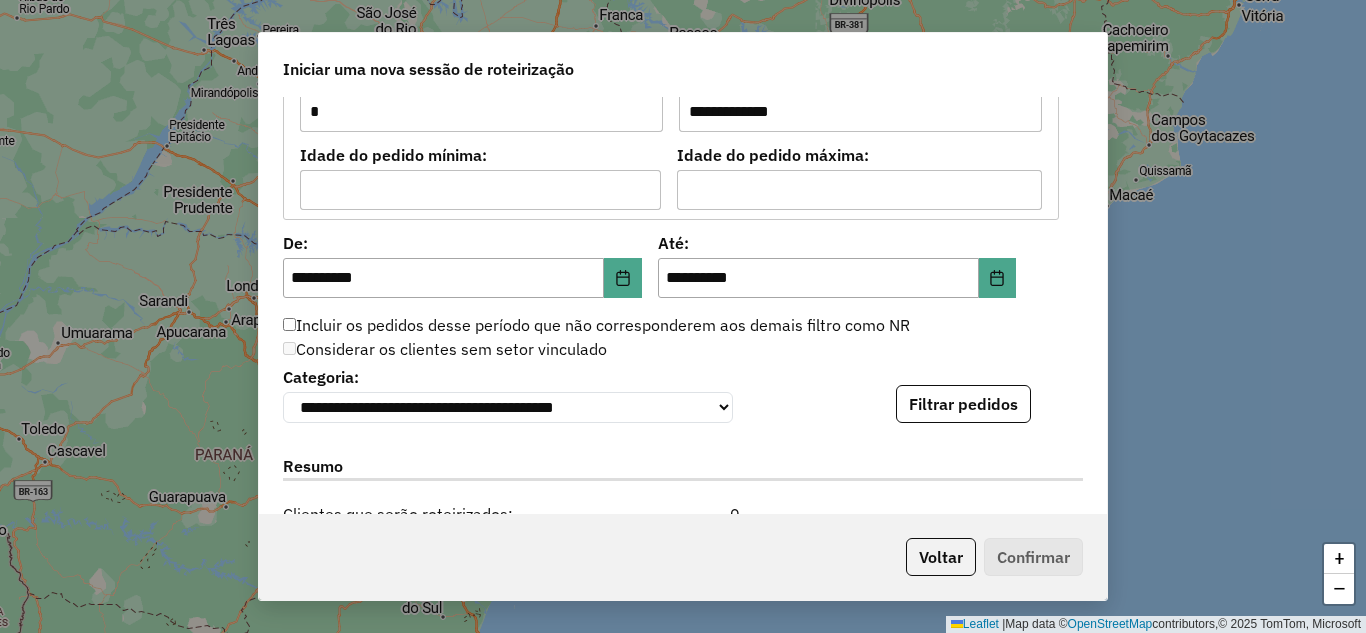 scroll, scrollTop: 1801, scrollLeft: 0, axis: vertical 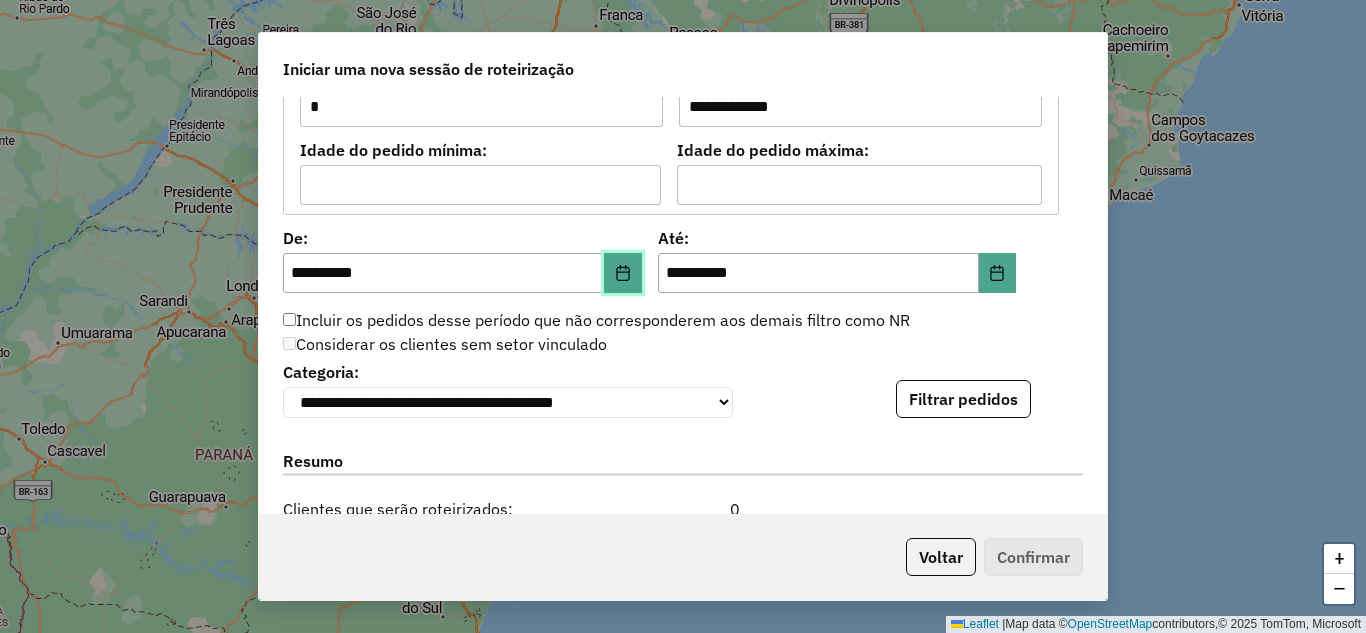 click 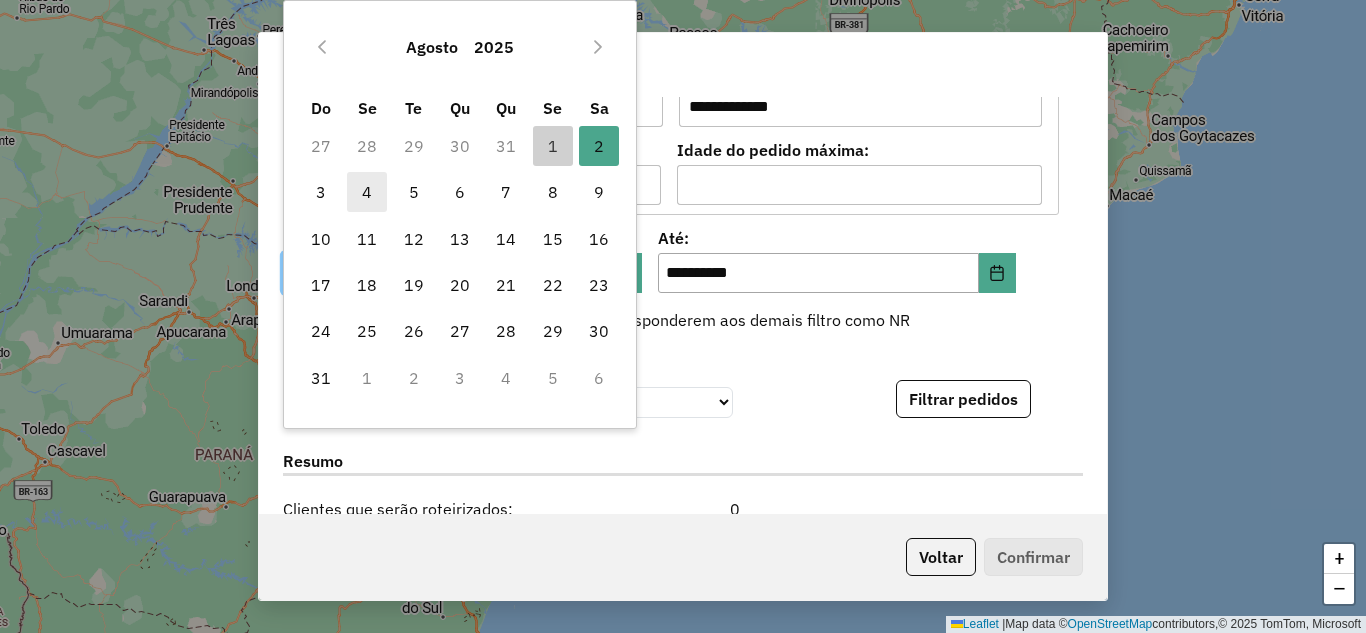 click on "4" at bounding box center [367, 192] 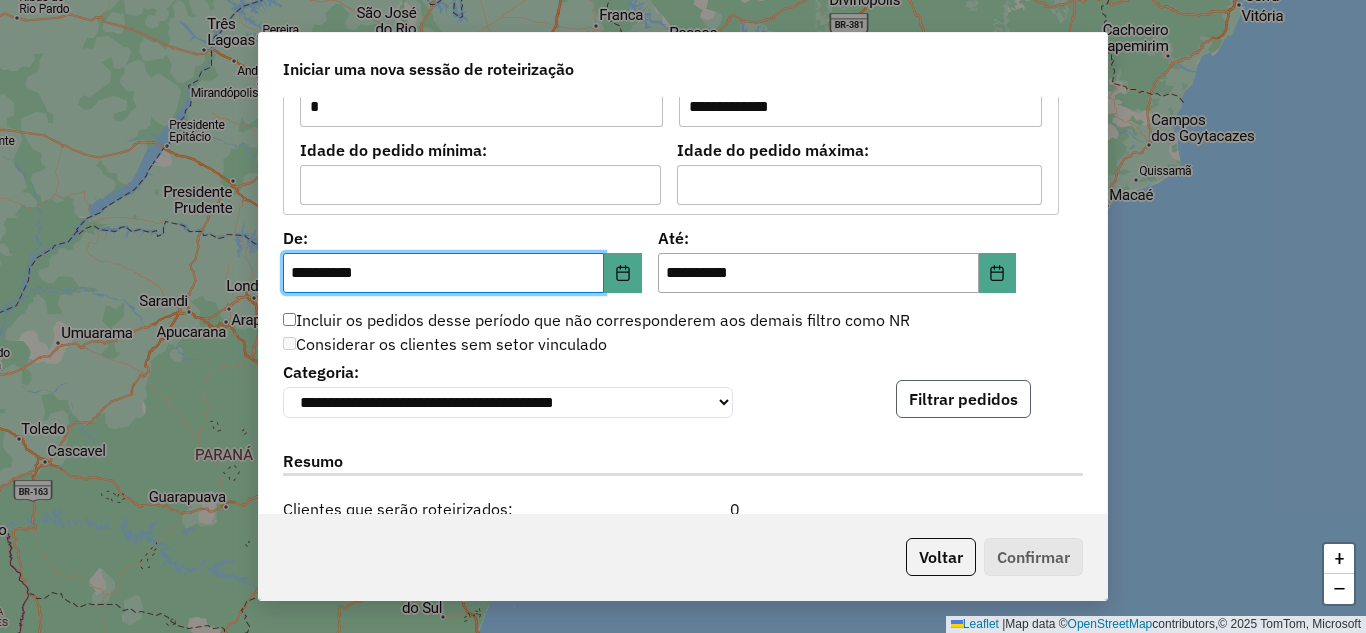 click on "Filtrar pedidos" 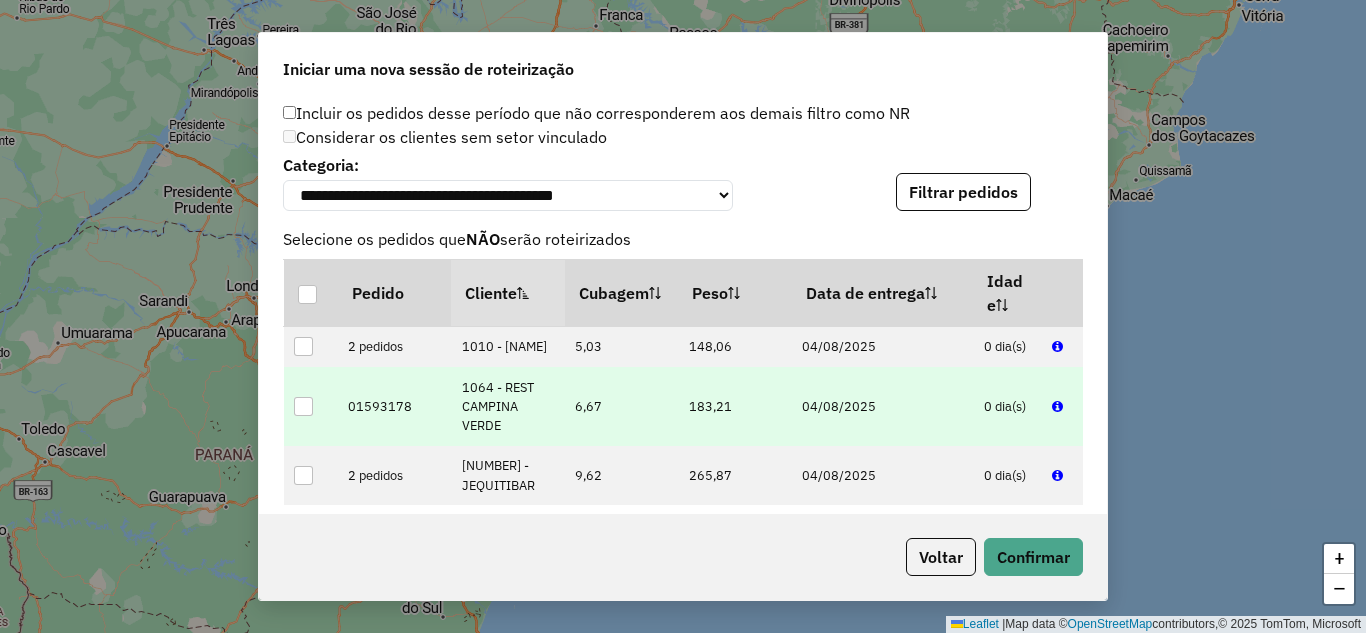 scroll, scrollTop: 2101, scrollLeft: 0, axis: vertical 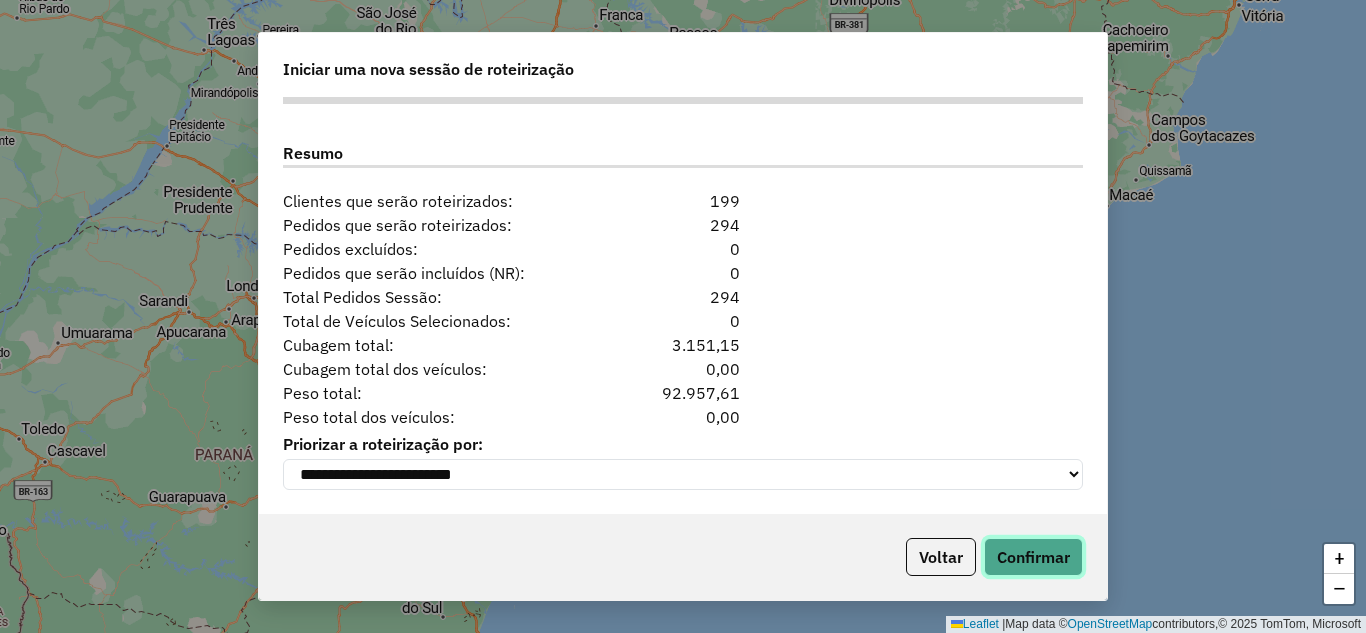 click on "Confirmar" 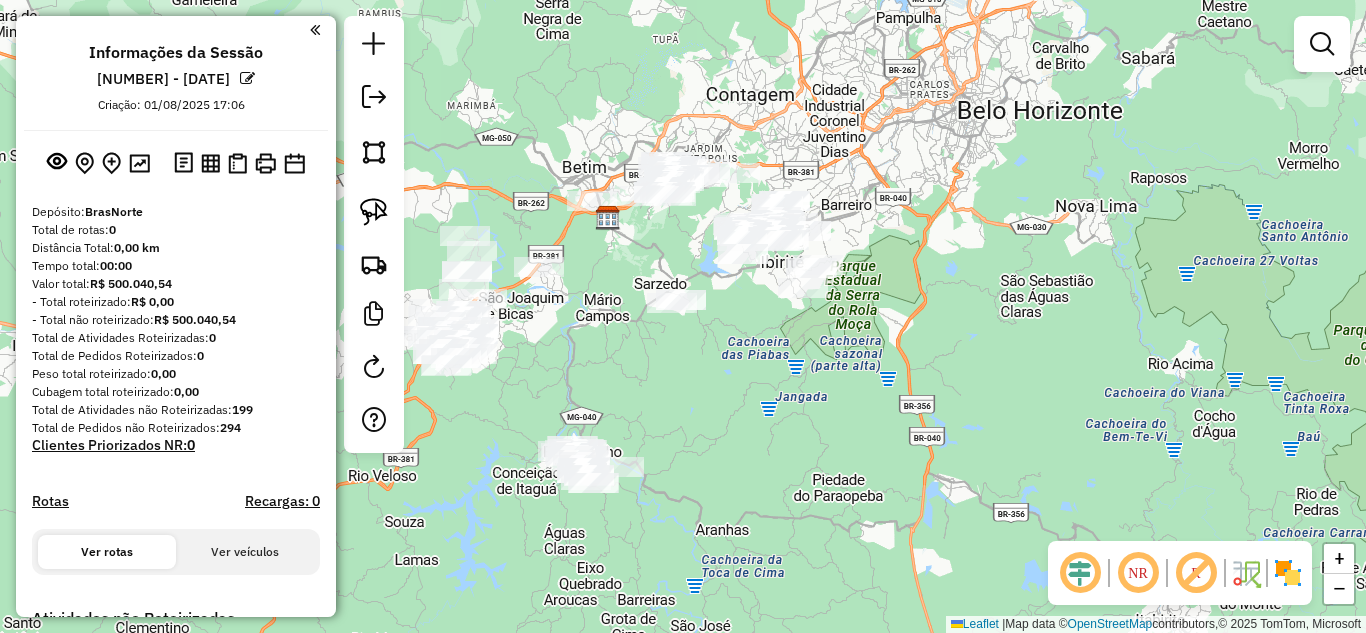 drag, startPoint x: 708, startPoint y: 406, endPoint x: 754, endPoint y: 380, distance: 52.83938 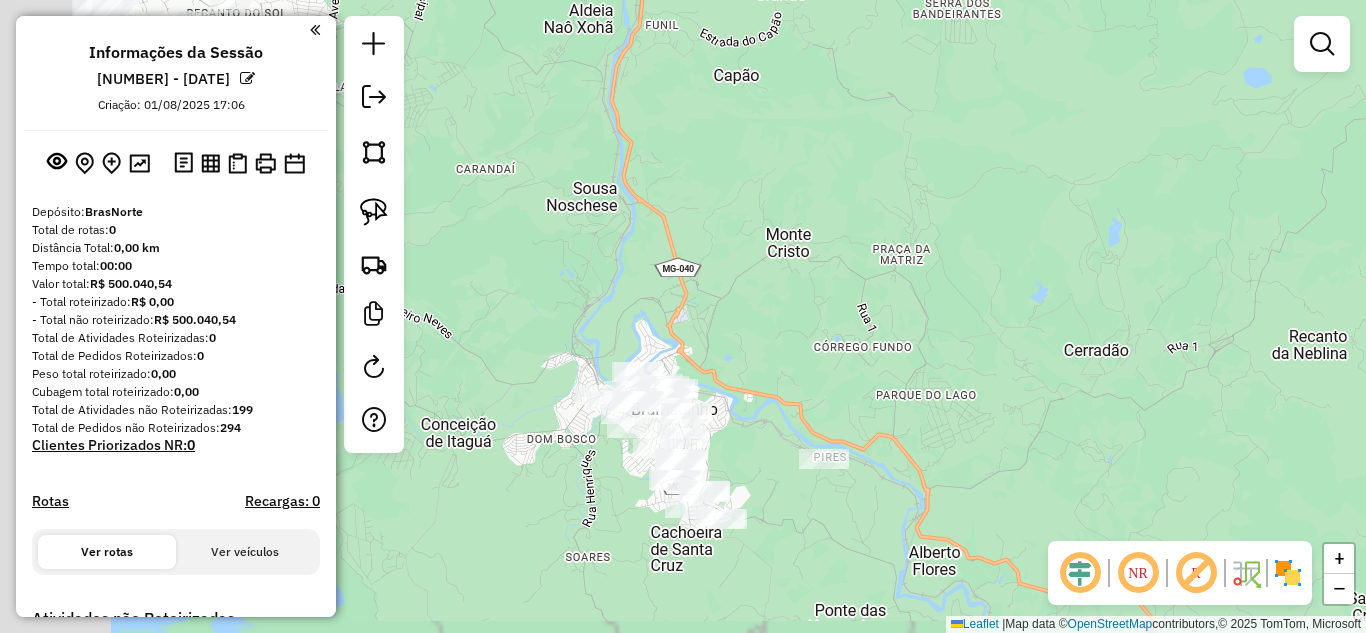 drag, startPoint x: 908, startPoint y: 220, endPoint x: 887, endPoint y: 238, distance: 27.658634 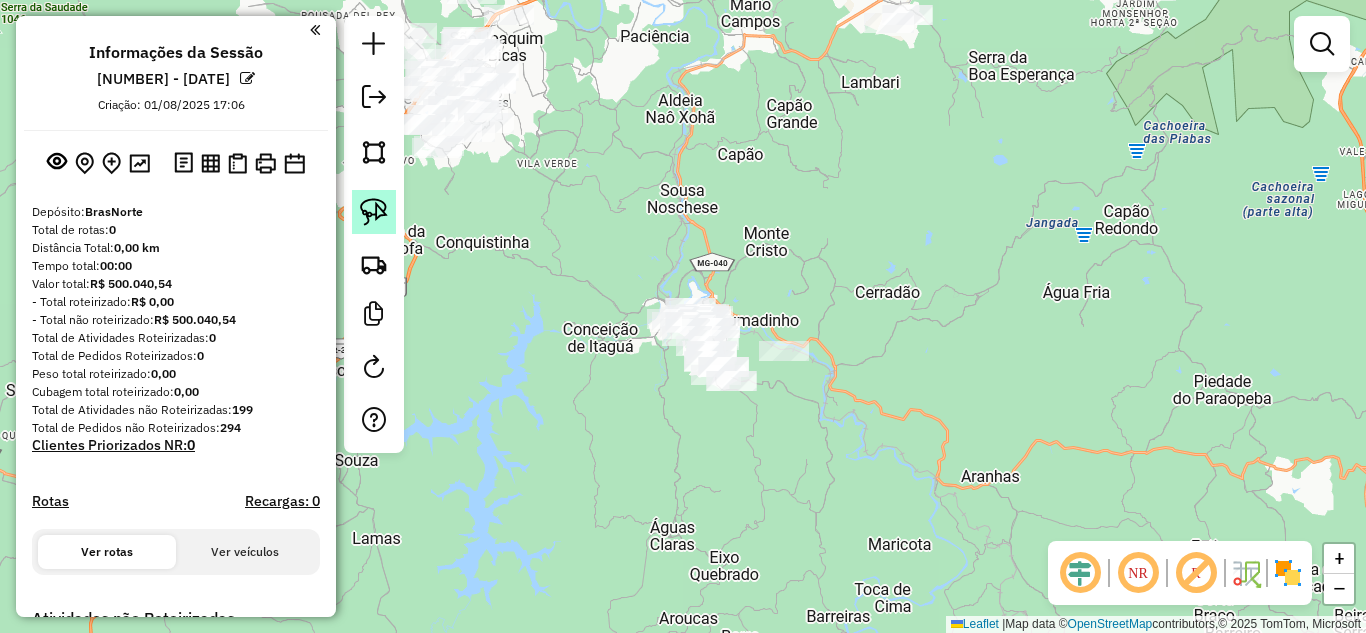 drag, startPoint x: 377, startPoint y: 211, endPoint x: 390, endPoint y: 212, distance: 13.038404 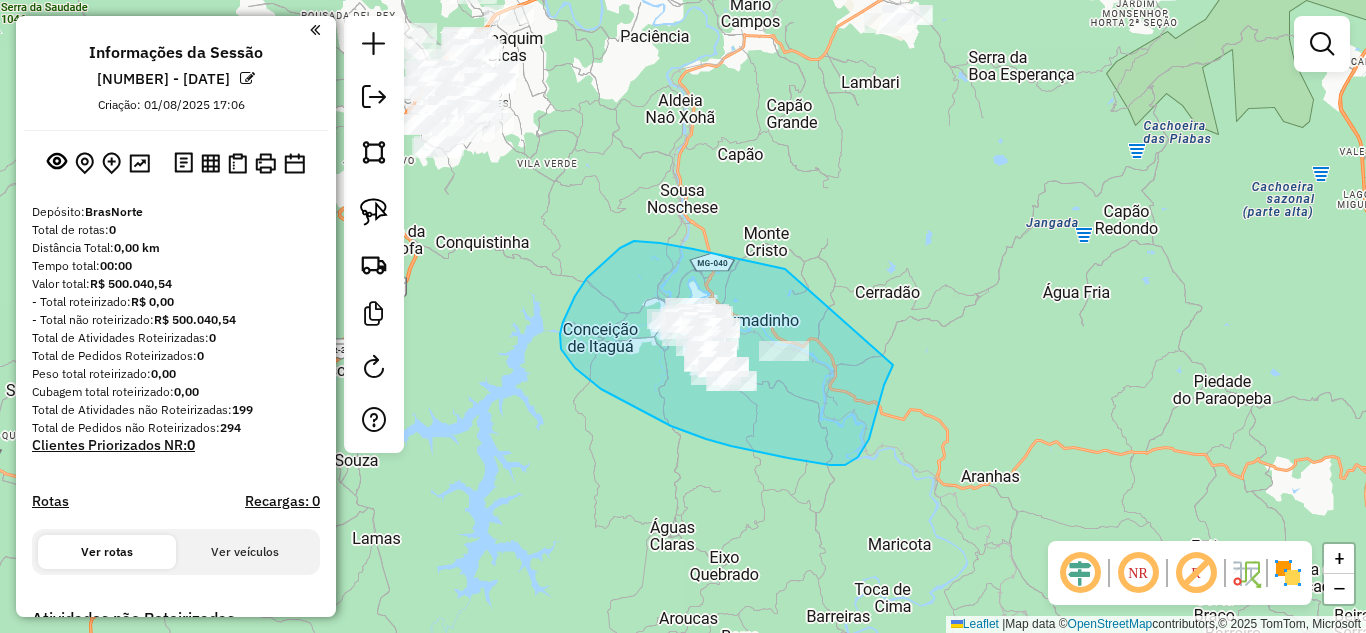 drag, startPoint x: 733, startPoint y: 257, endPoint x: 875, endPoint y: 293, distance: 146.49232 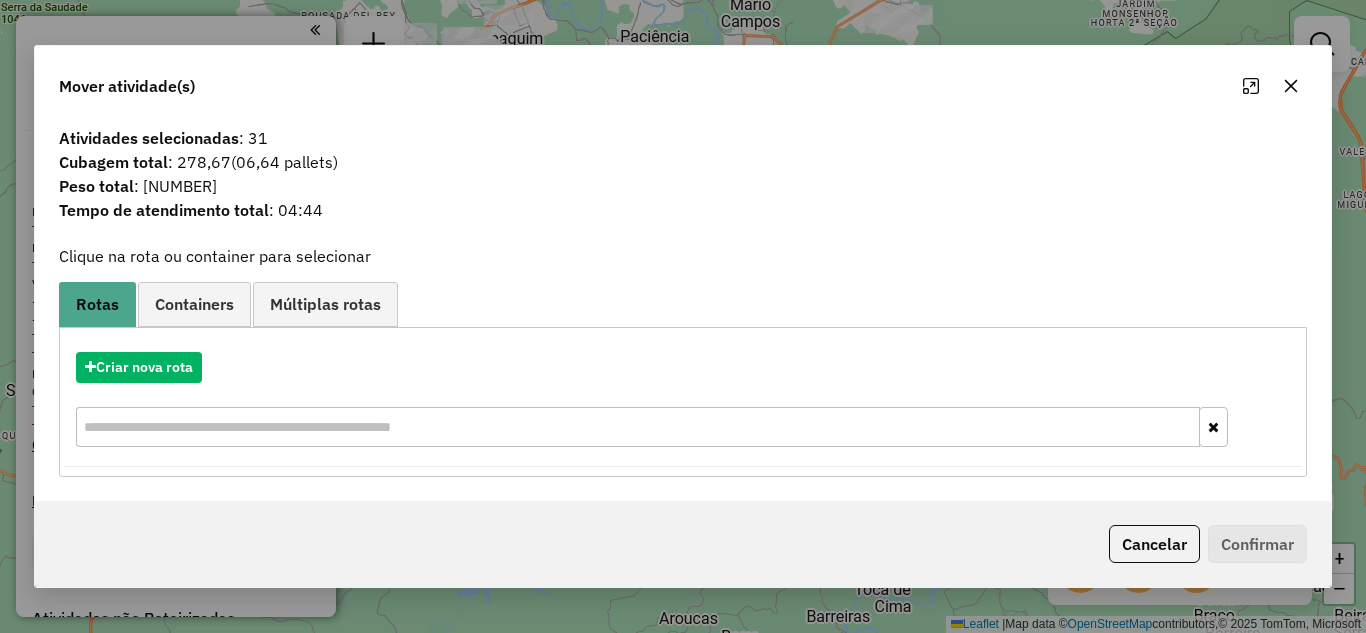 drag, startPoint x: 1297, startPoint y: 90, endPoint x: 1035, endPoint y: 92, distance: 262.00763 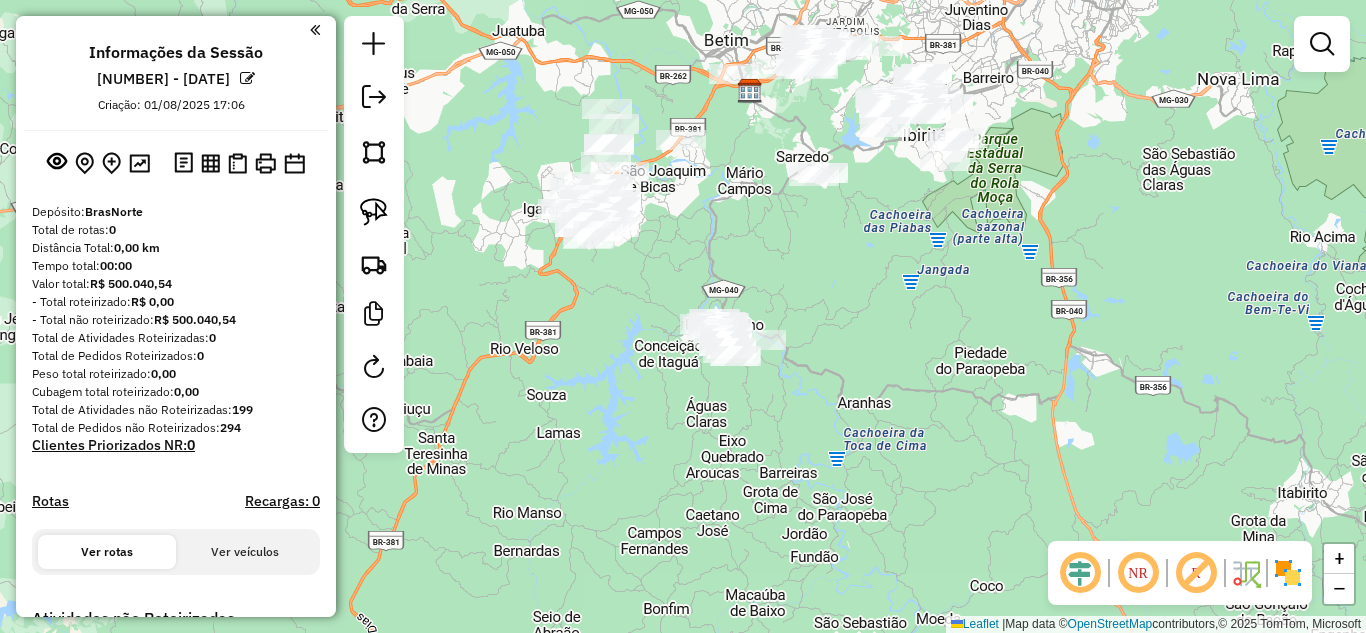 drag, startPoint x: 697, startPoint y: 222, endPoint x: 695, endPoint y: 245, distance: 23.086792 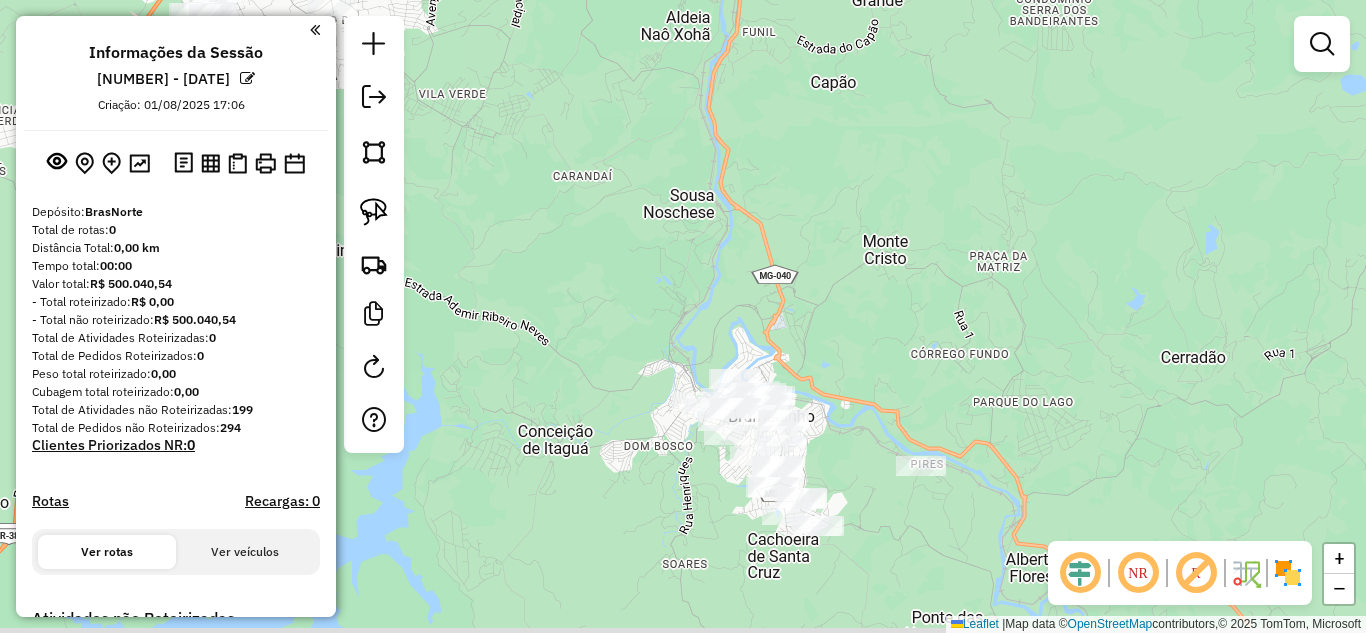 drag, startPoint x: 644, startPoint y: 273, endPoint x: 627, endPoint y: -87, distance: 360.40115 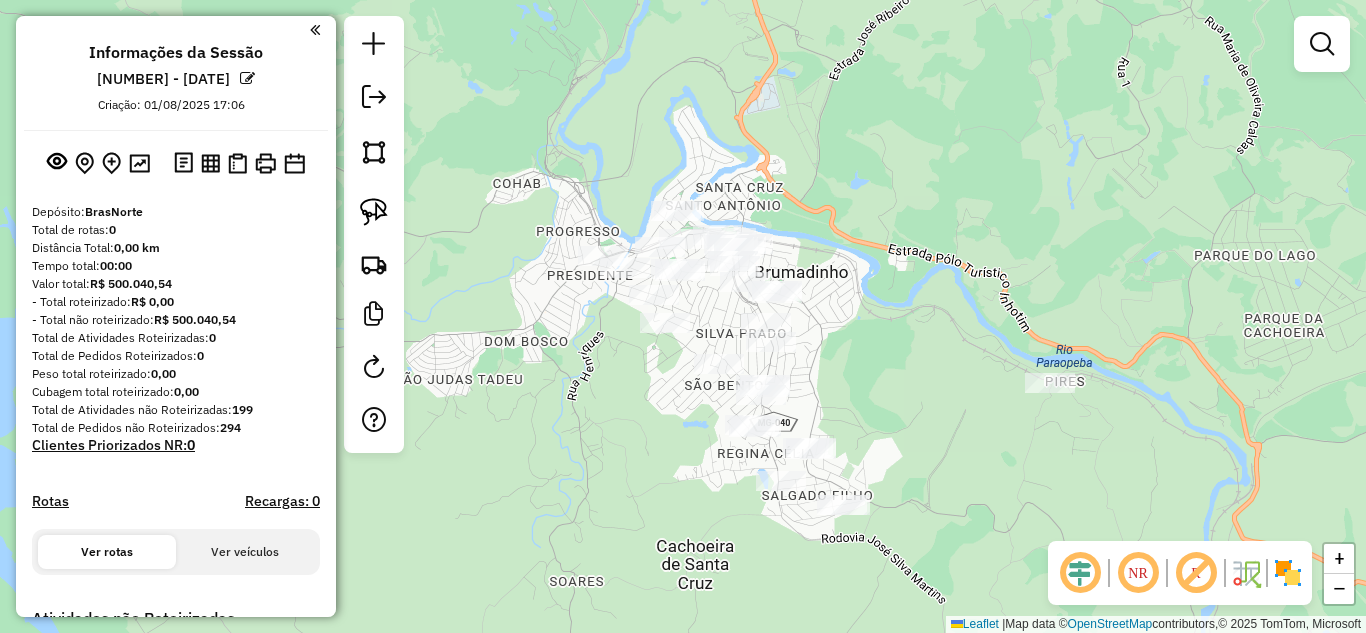 drag, startPoint x: 827, startPoint y: 377, endPoint x: 855, endPoint y: 335, distance: 50.47772 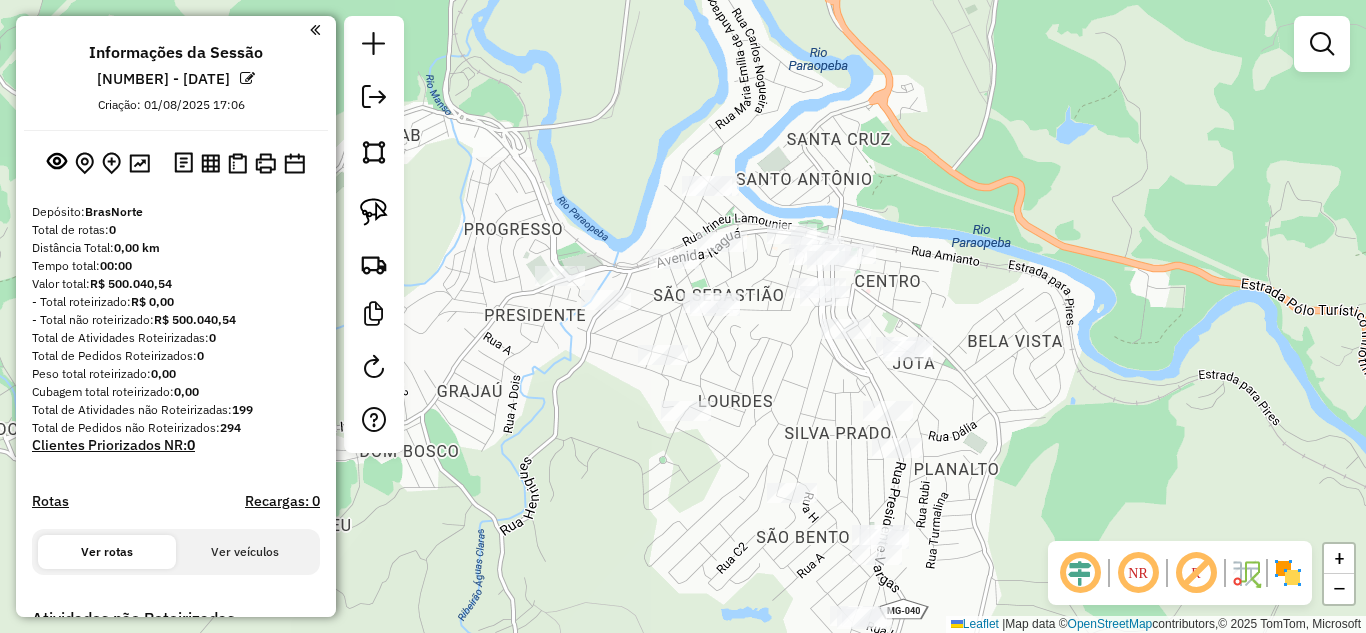 drag, startPoint x: 682, startPoint y: 266, endPoint x: 615, endPoint y: 324, distance: 88.61716 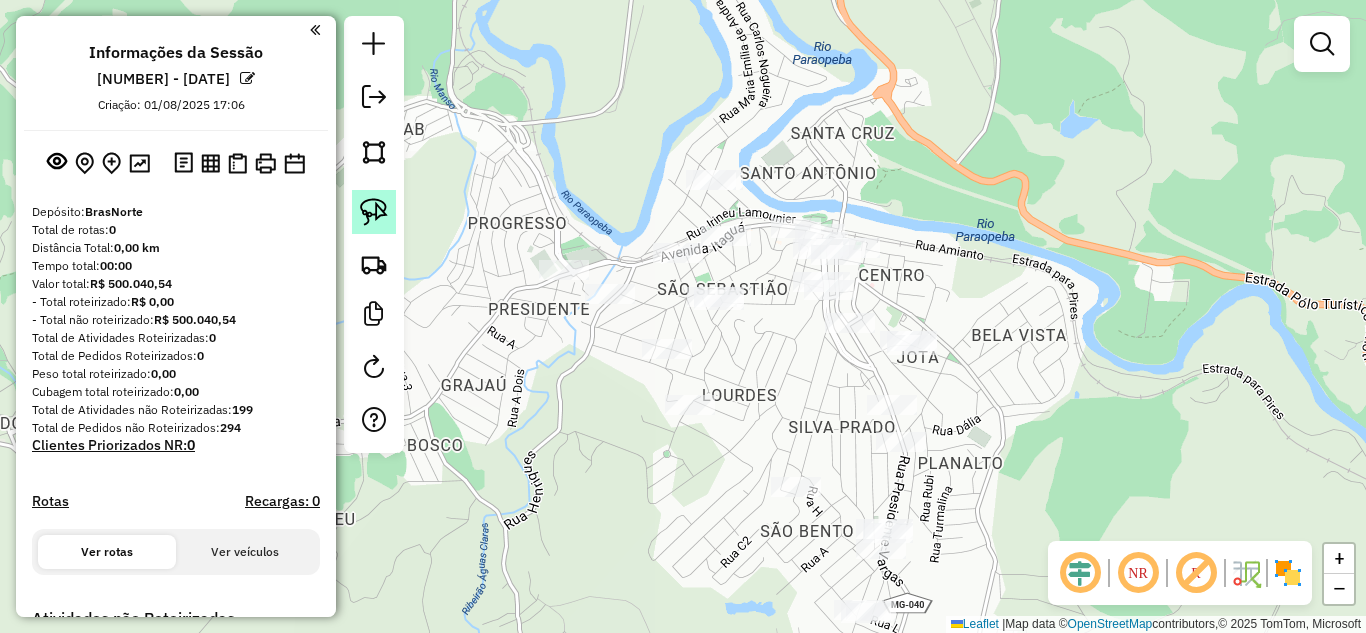 click 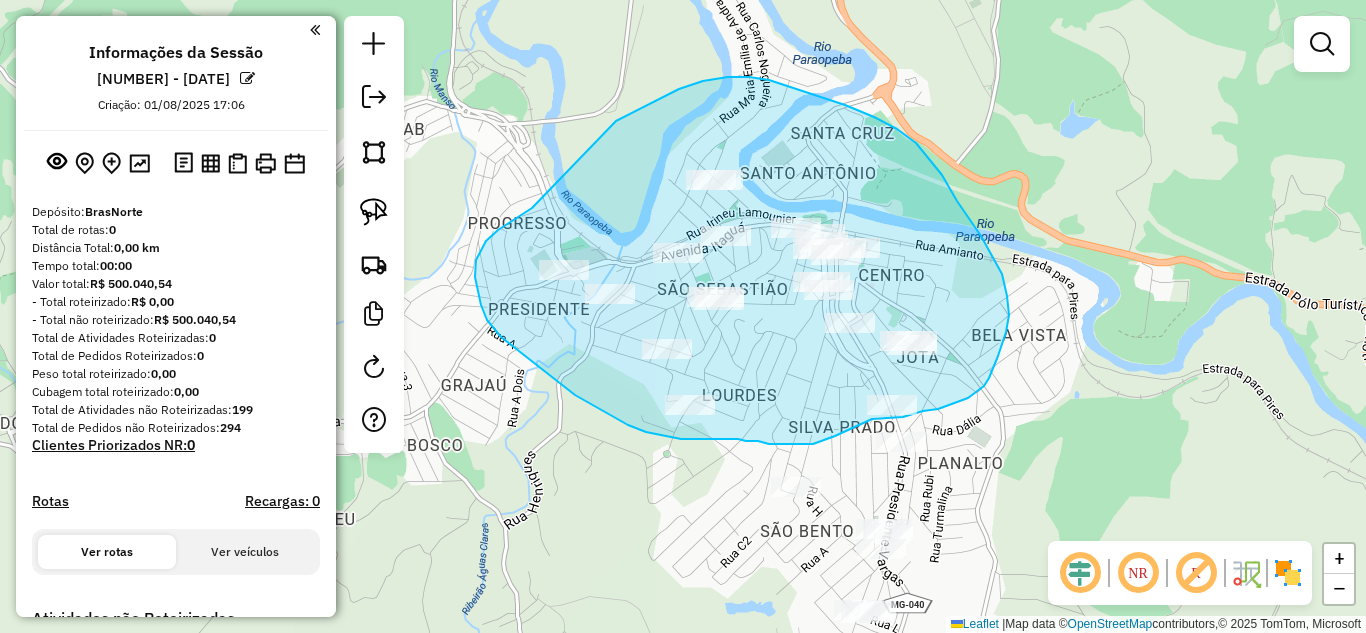 drag, startPoint x: 518, startPoint y: 216, endPoint x: 605, endPoint y: 129, distance: 123.03658 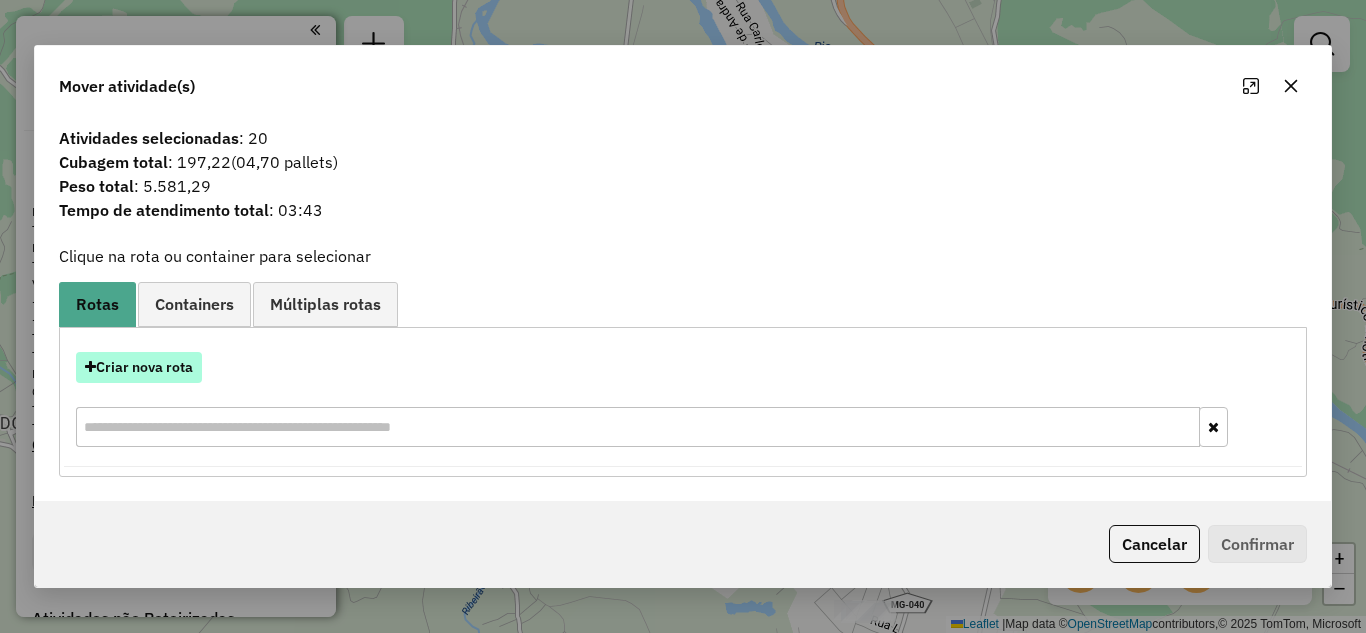click on "Criar nova rota" at bounding box center (139, 367) 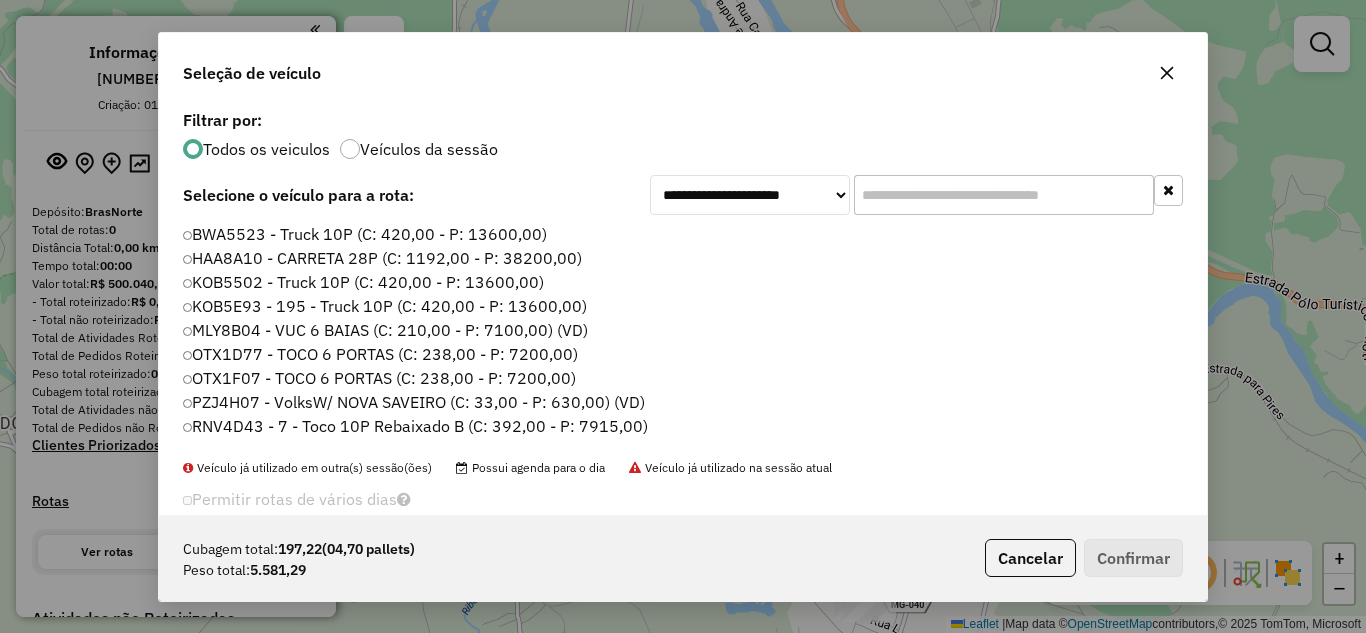 scroll, scrollTop: 11, scrollLeft: 6, axis: both 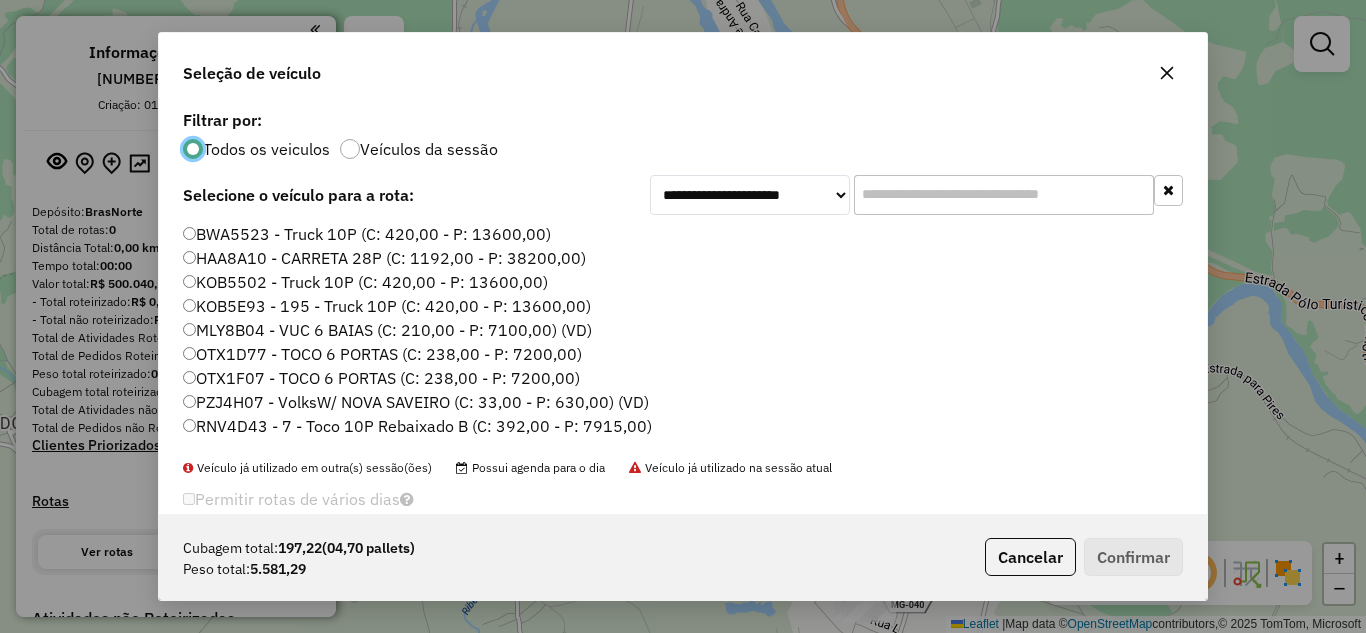 click 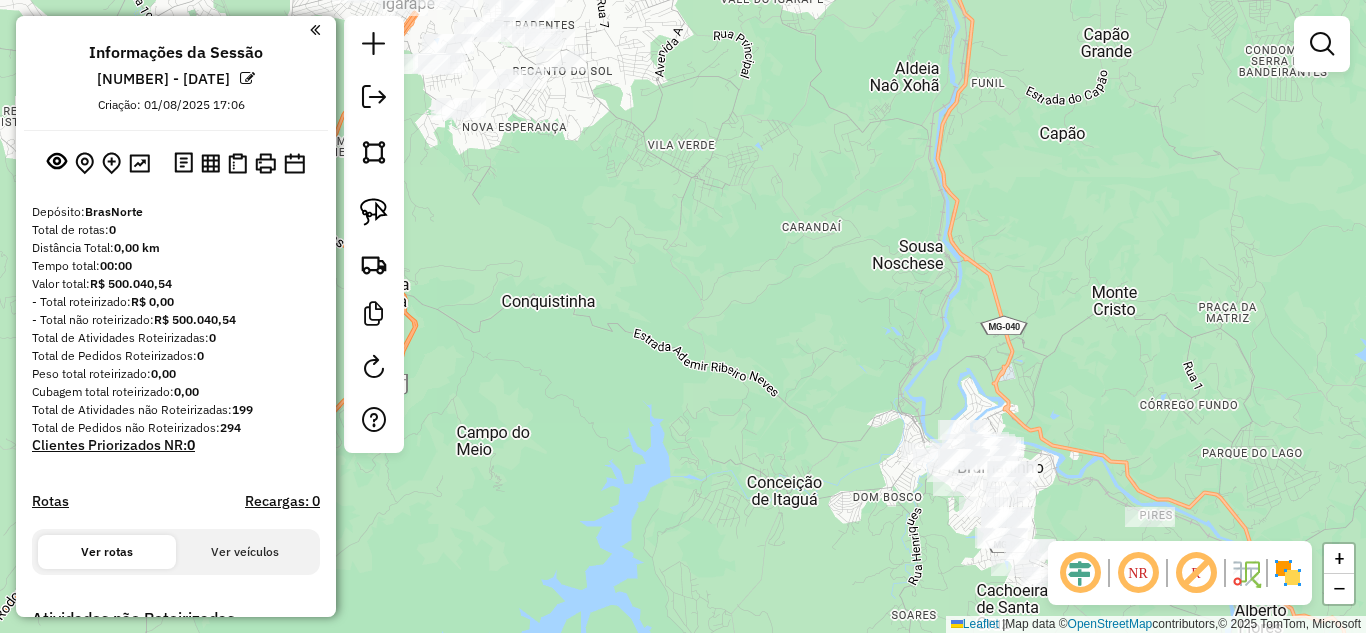 drag, startPoint x: 771, startPoint y: 417, endPoint x: 872, endPoint y: 457, distance: 108.63241 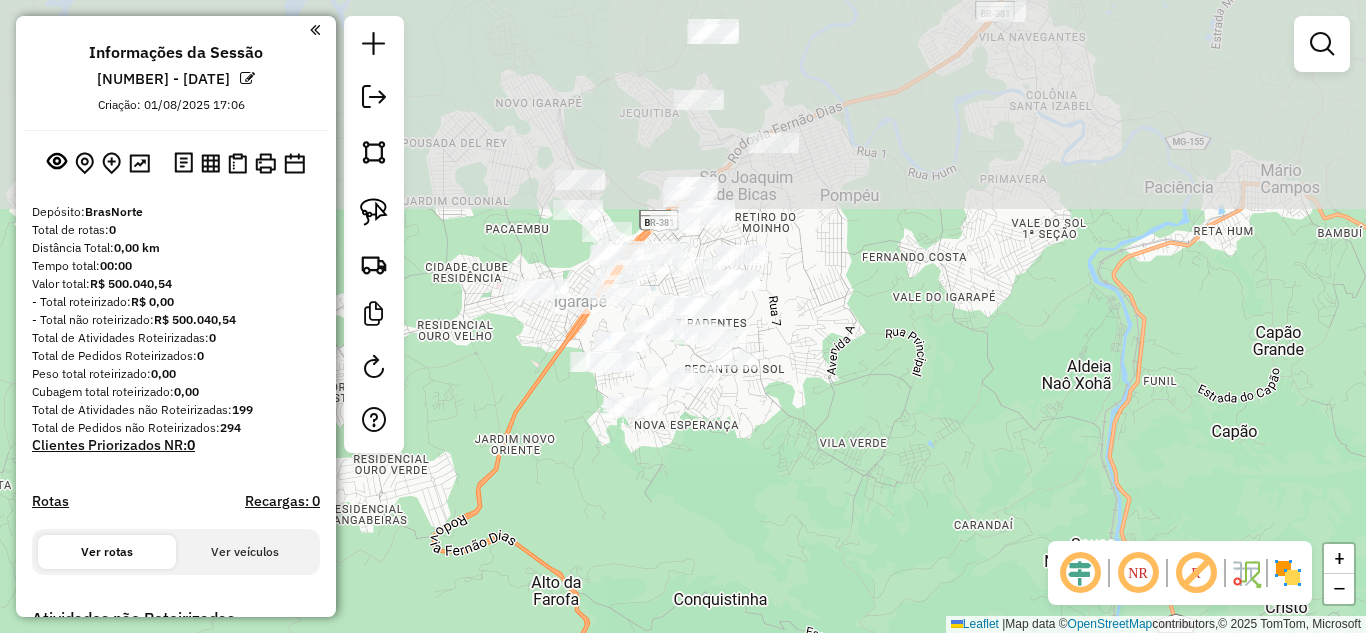 drag, startPoint x: 575, startPoint y: 331, endPoint x: 641, endPoint y: 508, distance: 188.90474 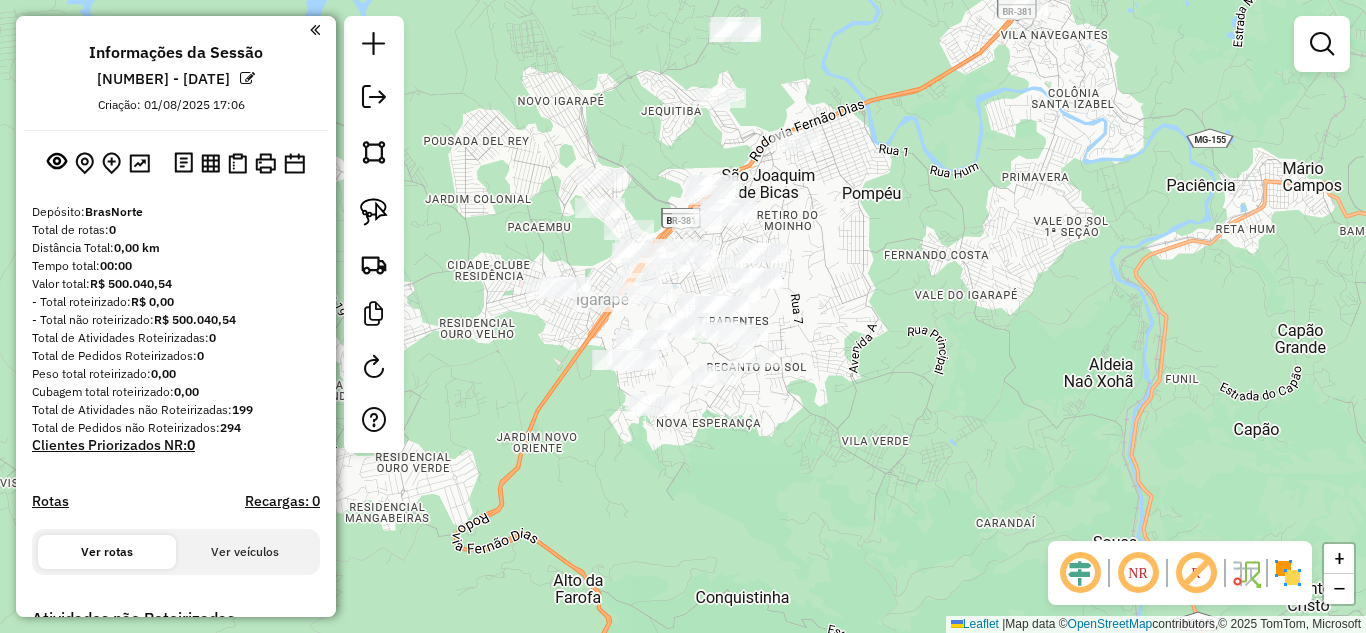 drag, startPoint x: 879, startPoint y: 267, endPoint x: 938, endPoint y: 261, distance: 59.3043 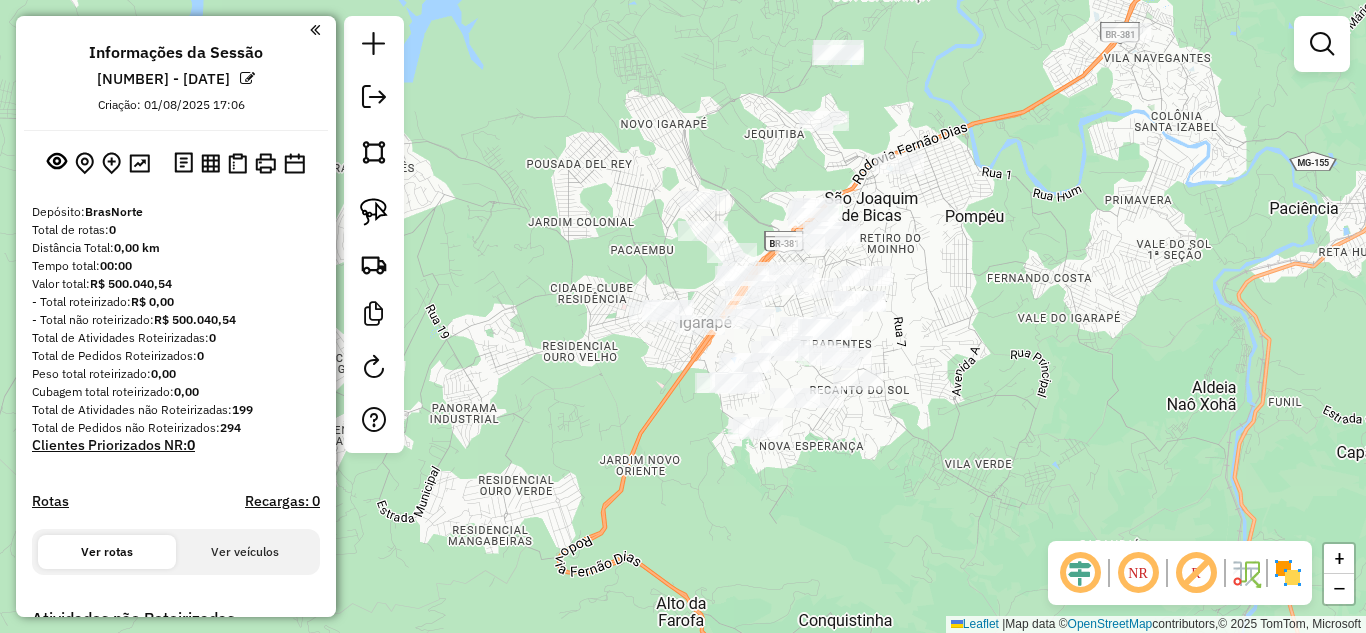 drag, startPoint x: 799, startPoint y: 412, endPoint x: 928, endPoint y: 356, distance: 140.63072 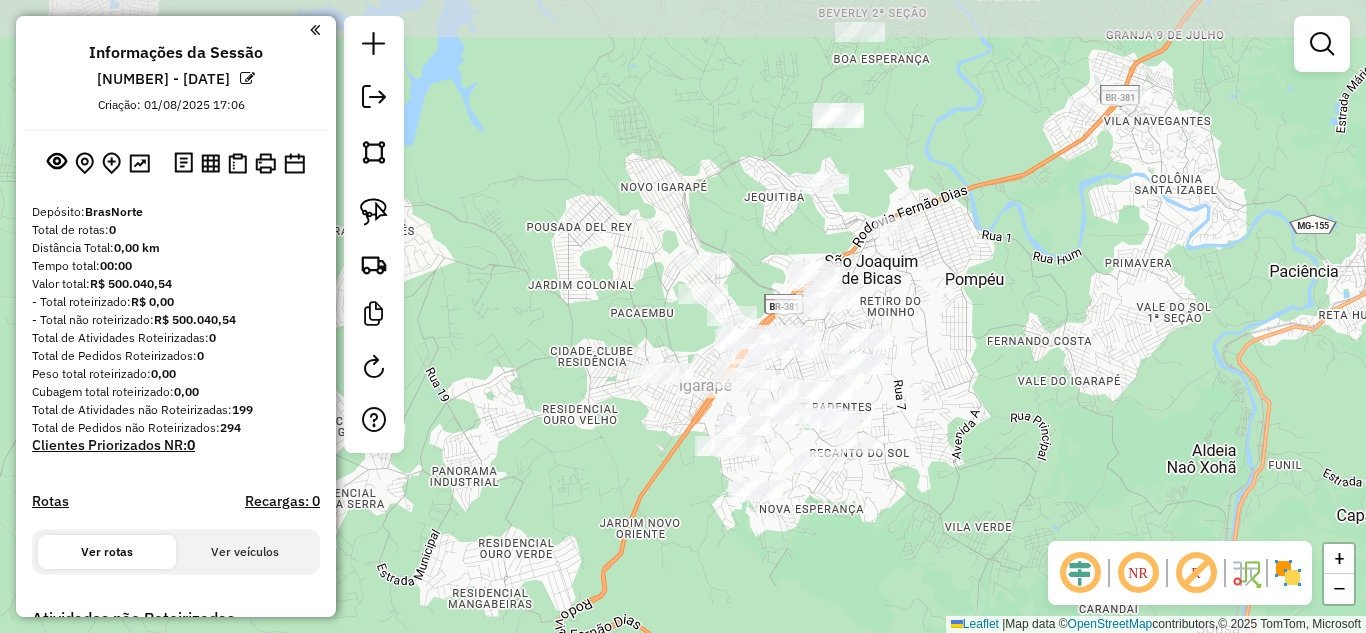 drag, startPoint x: 938, startPoint y: 224, endPoint x: 931, endPoint y: 299, distance: 75.32596 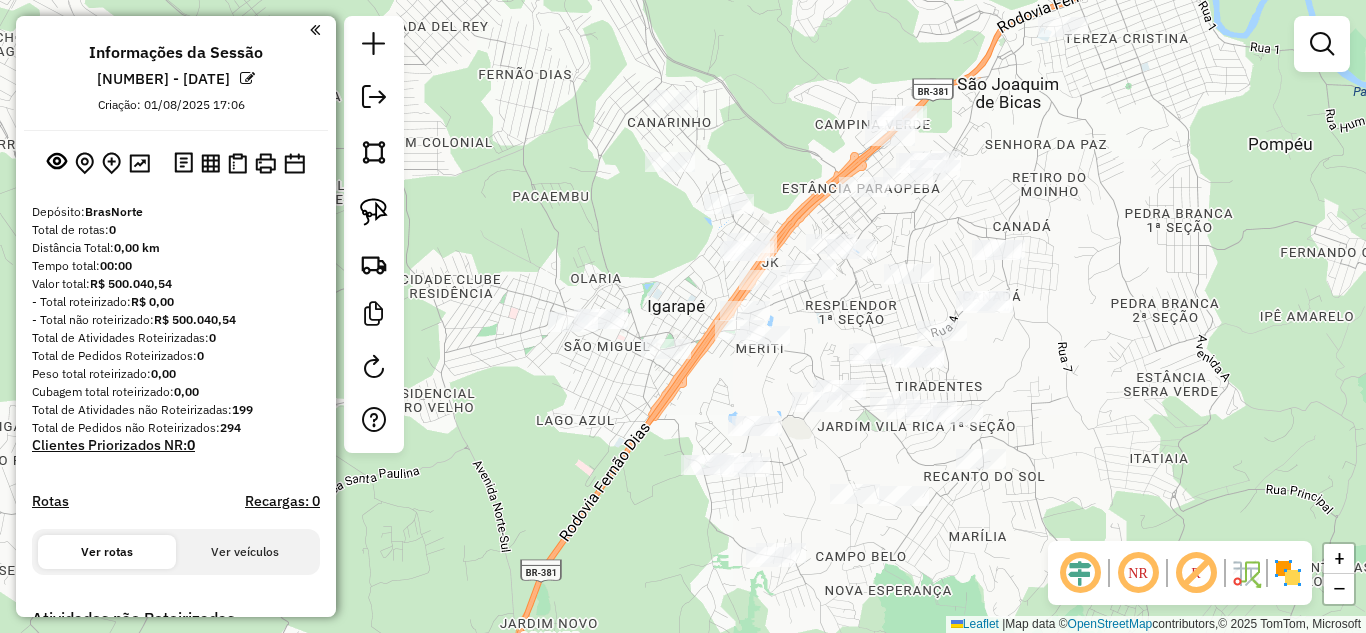 drag, startPoint x: 752, startPoint y: 286, endPoint x: 749, endPoint y: 156, distance: 130.0346 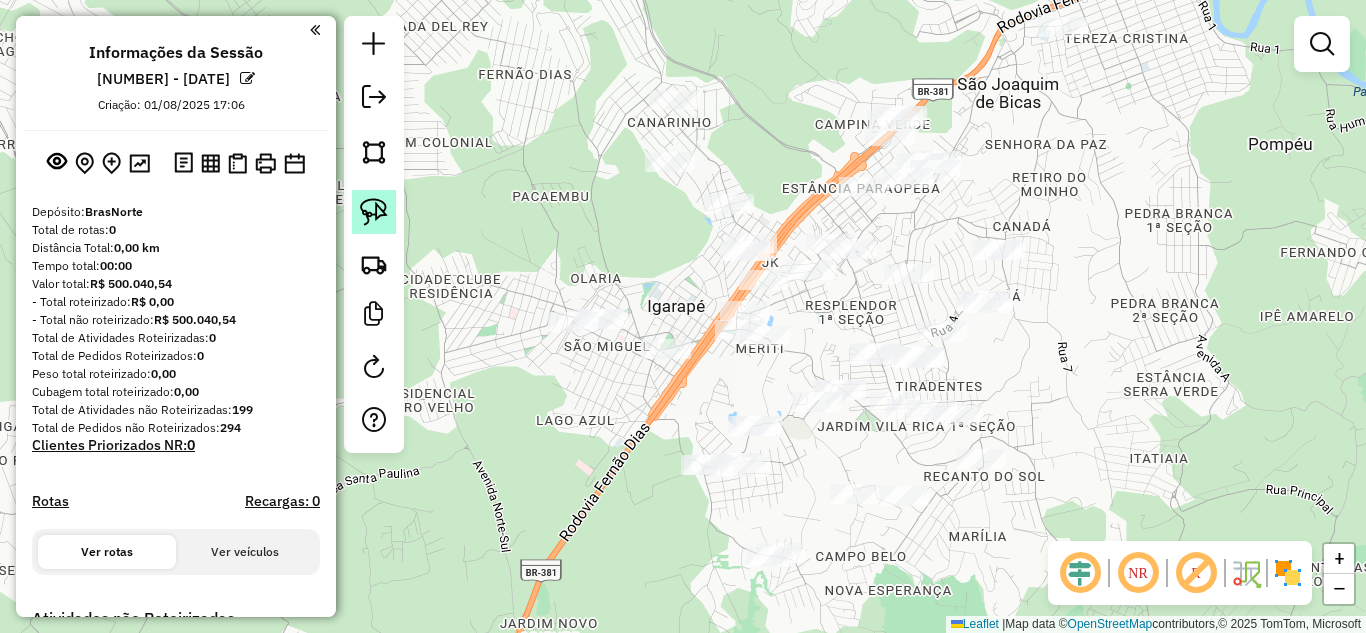 click 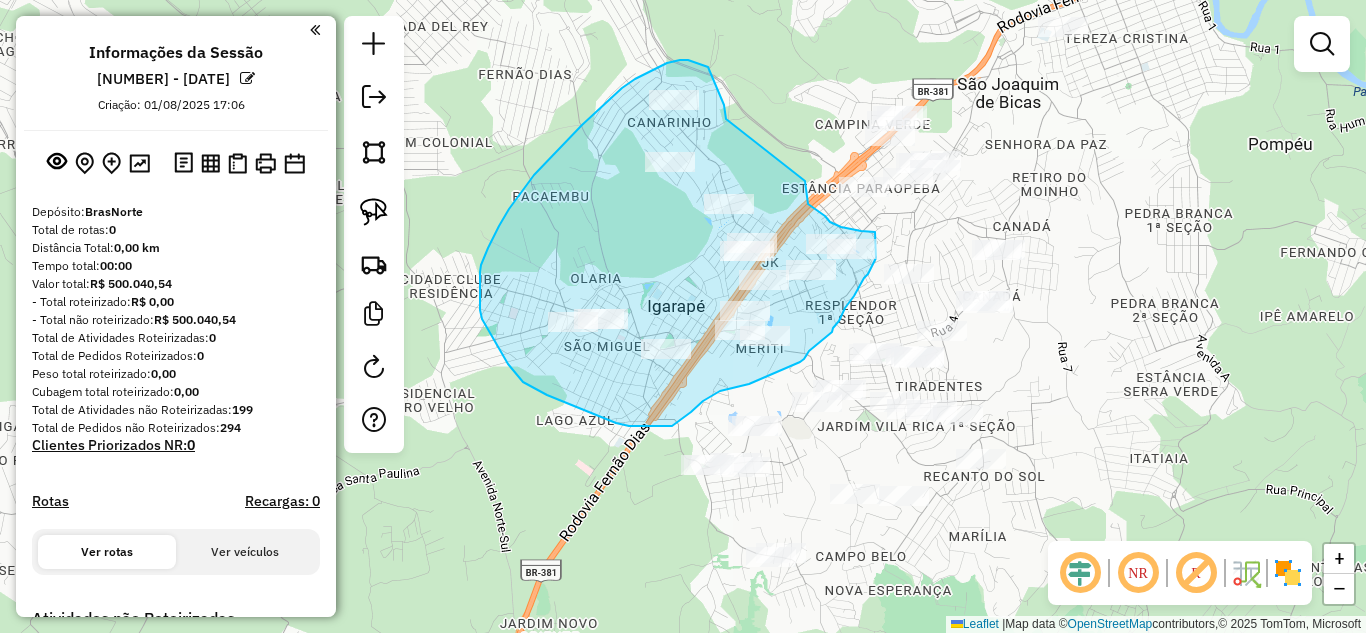 drag, startPoint x: 726, startPoint y: 119, endPoint x: 804, endPoint y: 178, distance: 97.80082 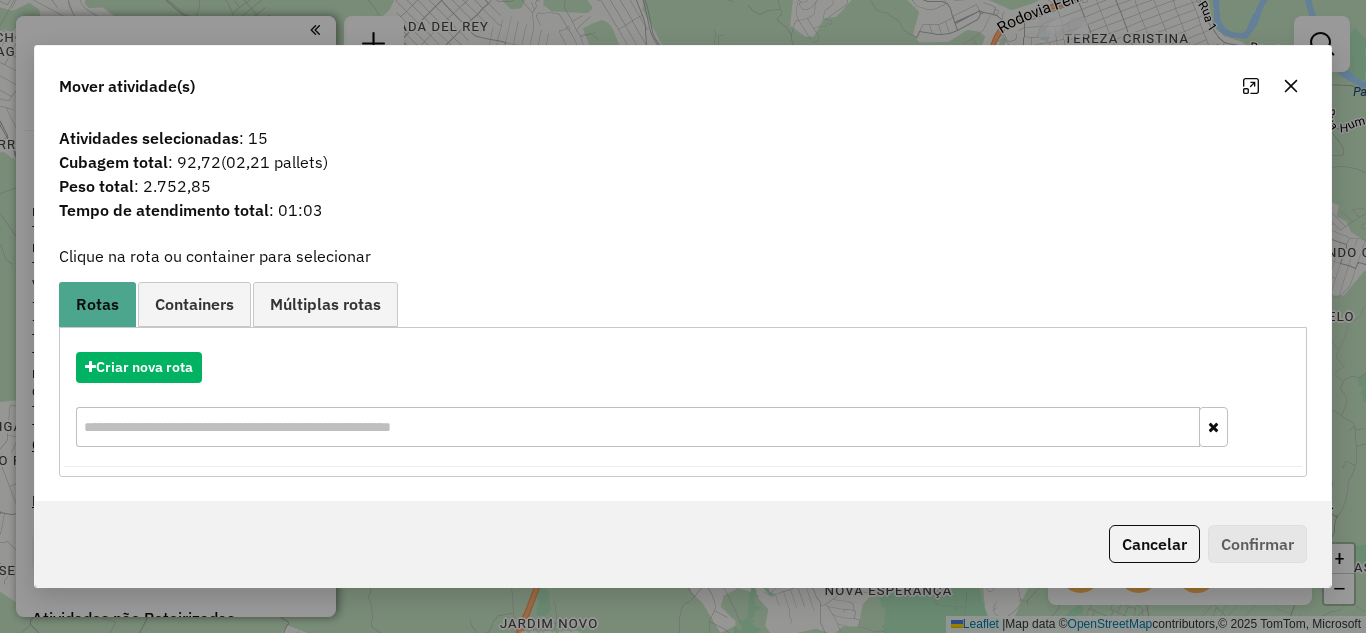 click 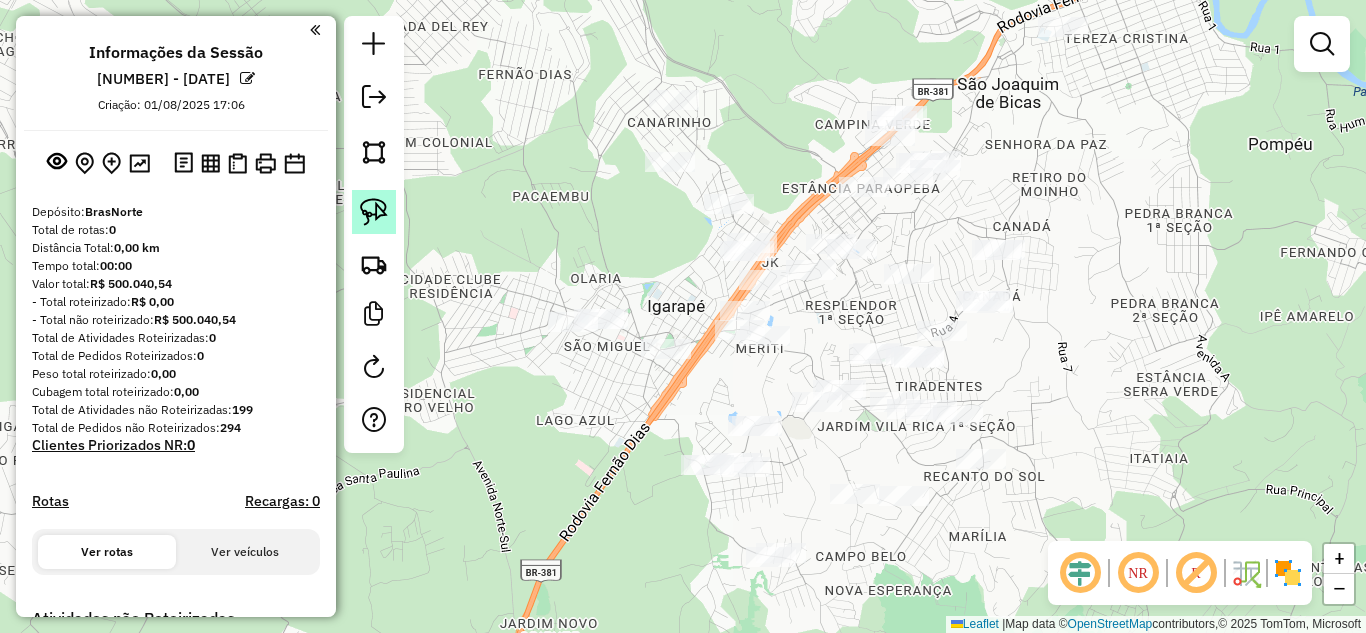 click 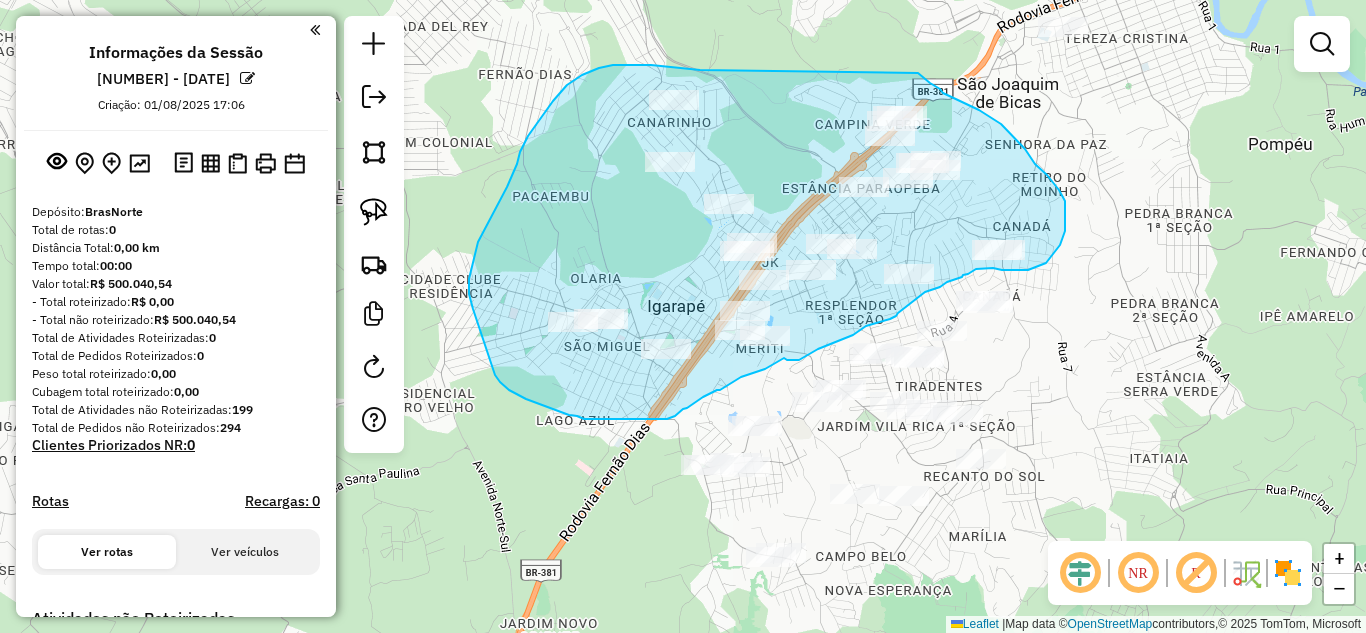 drag, startPoint x: 700, startPoint y: 70, endPoint x: 918, endPoint y: 73, distance: 218.02065 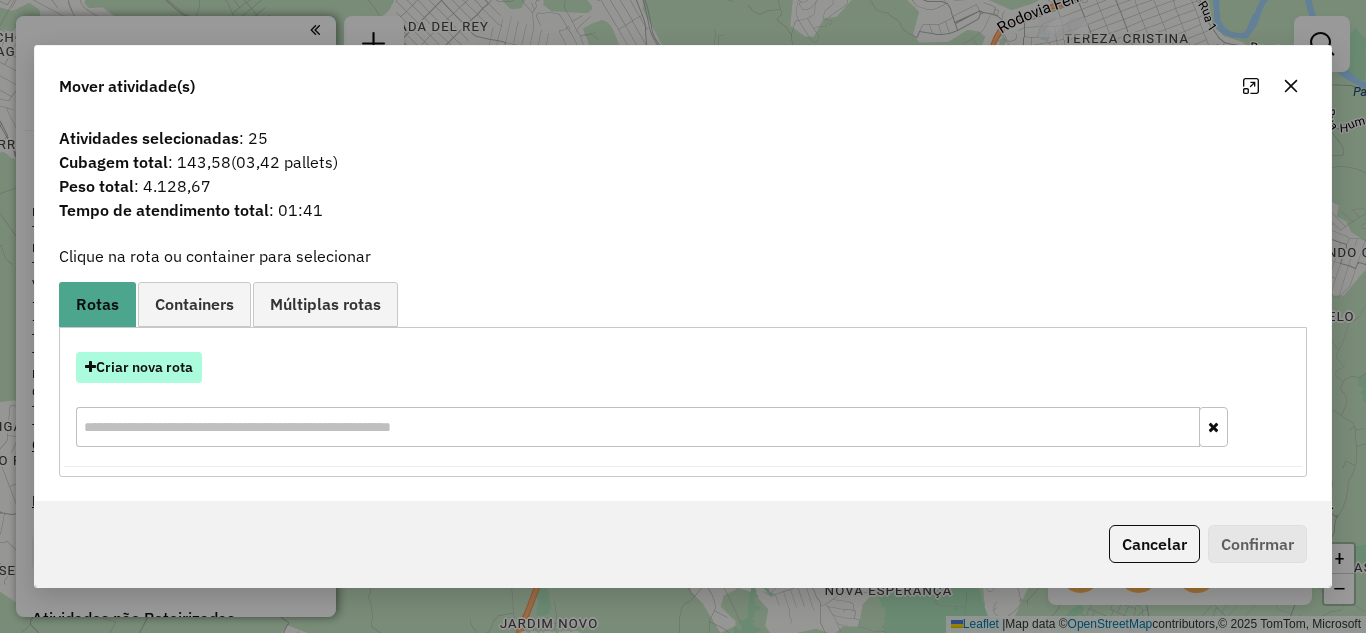 click on "Criar nova rota" at bounding box center (139, 367) 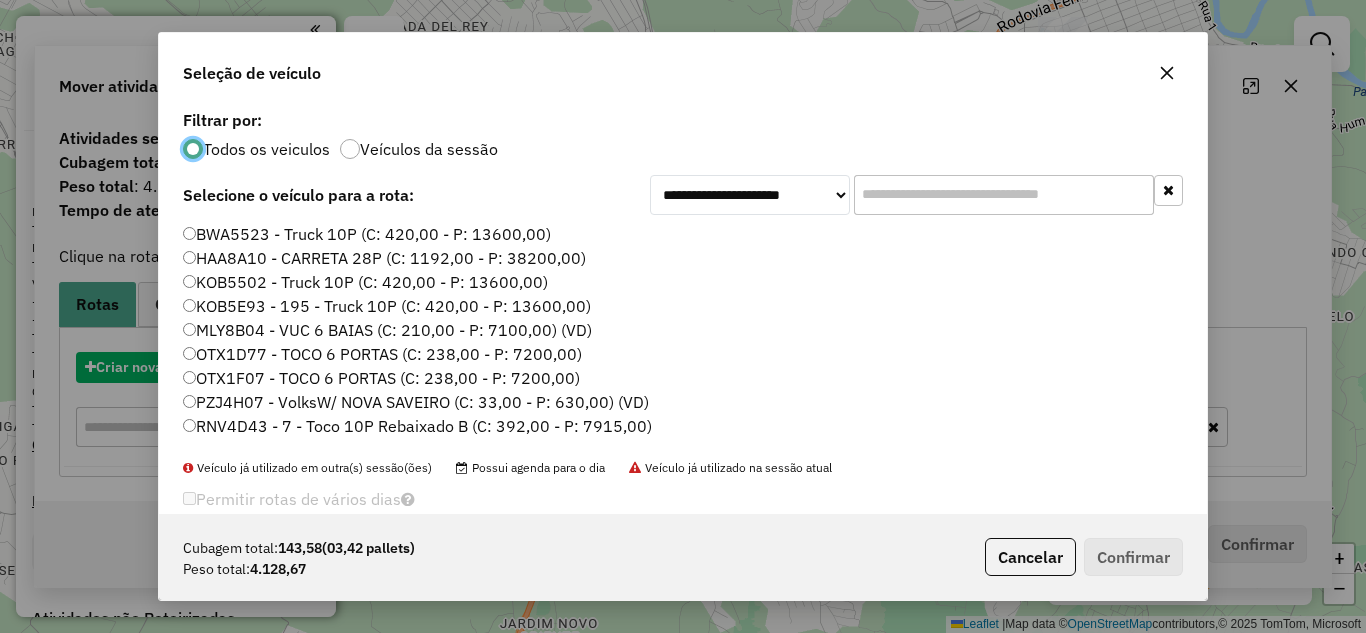 scroll, scrollTop: 11, scrollLeft: 6, axis: both 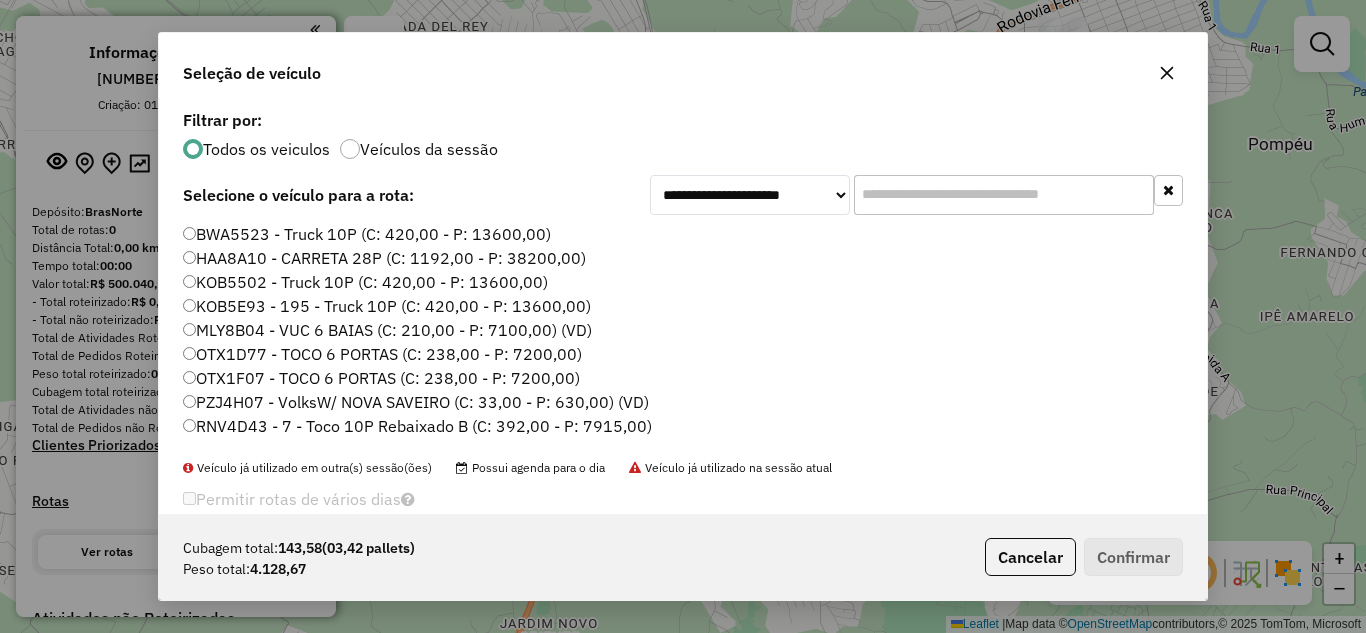 click 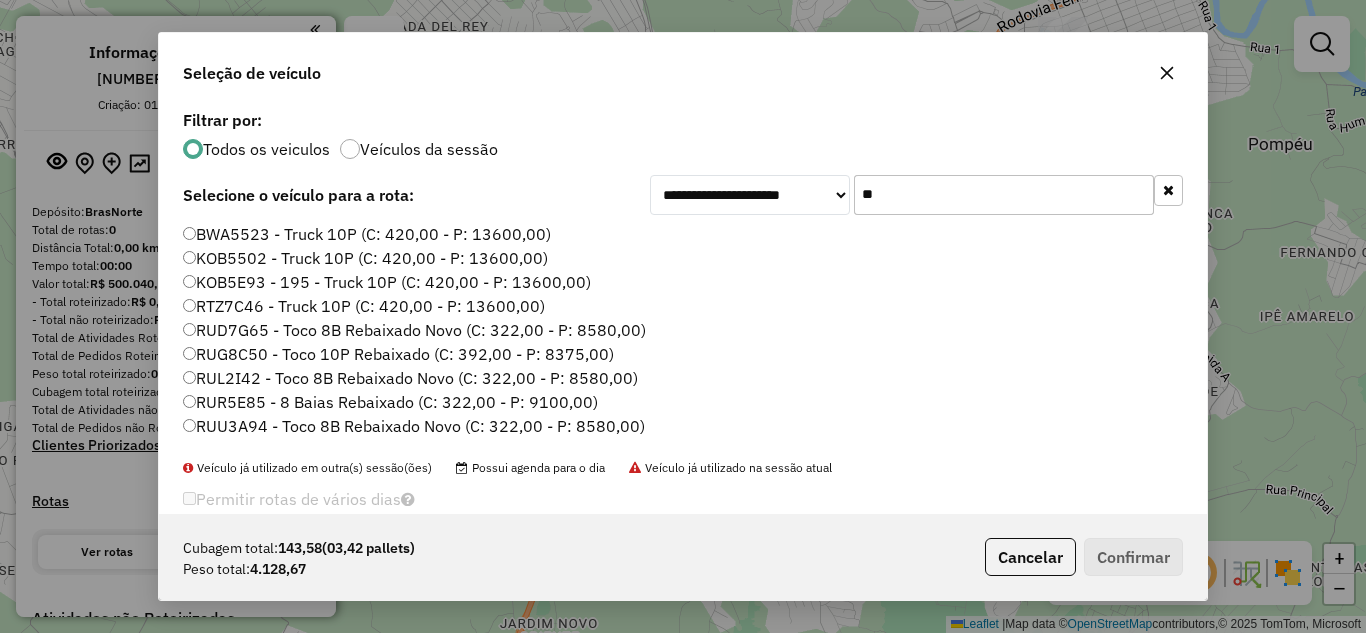 type on "**" 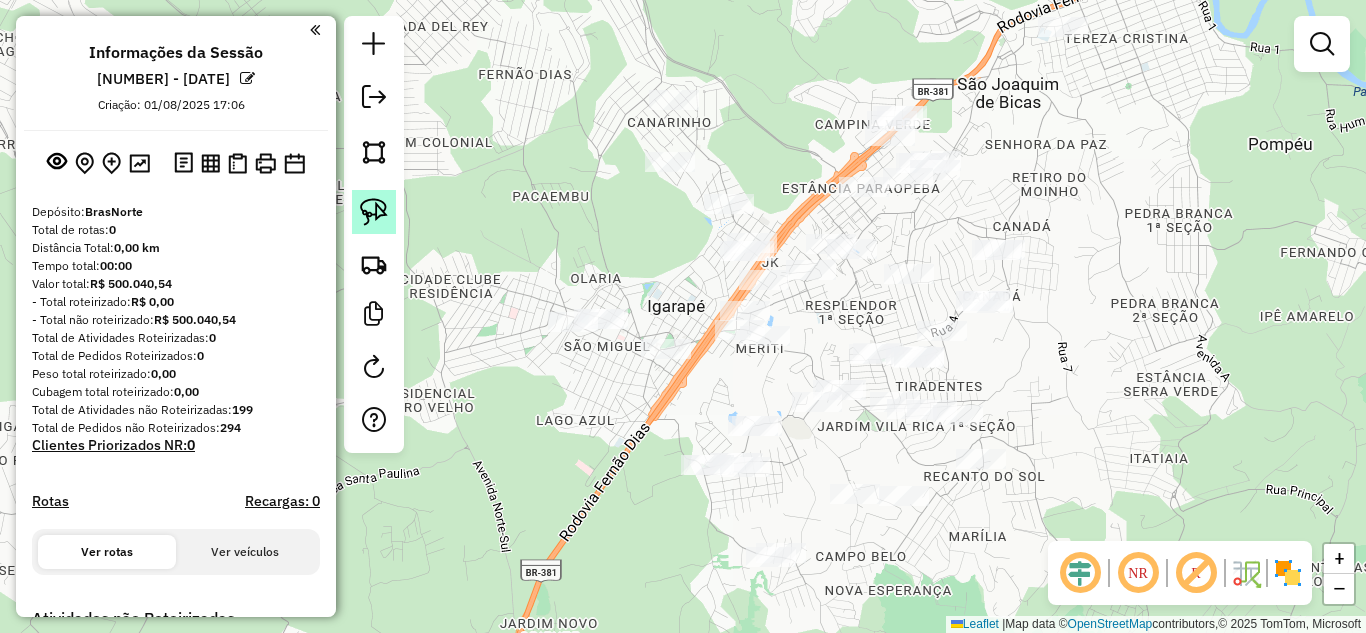 drag, startPoint x: 371, startPoint y: 214, endPoint x: 640, endPoint y: 178, distance: 271.39822 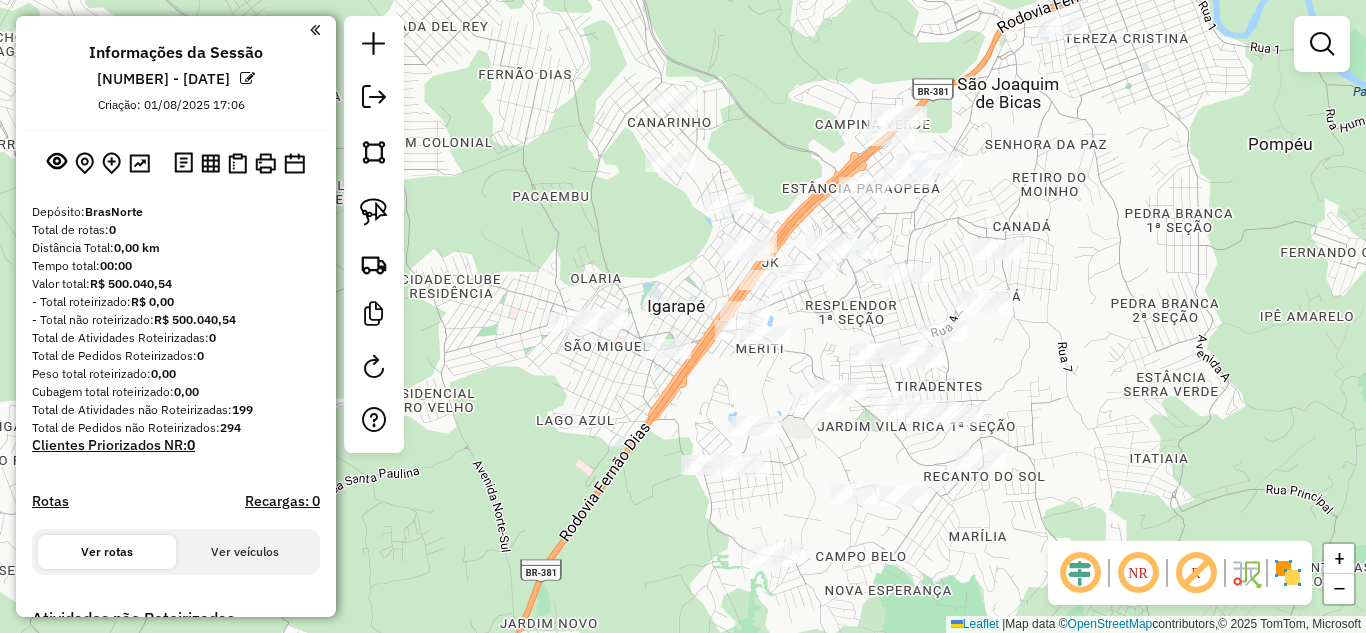 click 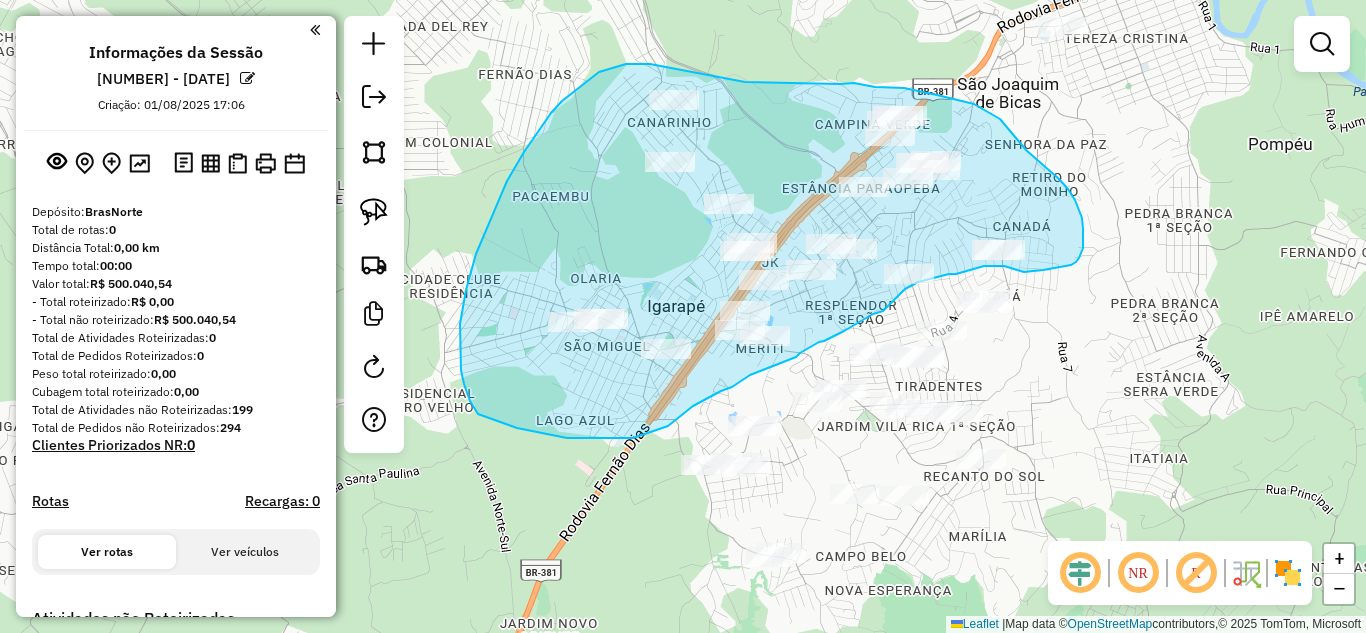 drag, startPoint x: 697, startPoint y: 73, endPoint x: 840, endPoint y: 84, distance: 143.42245 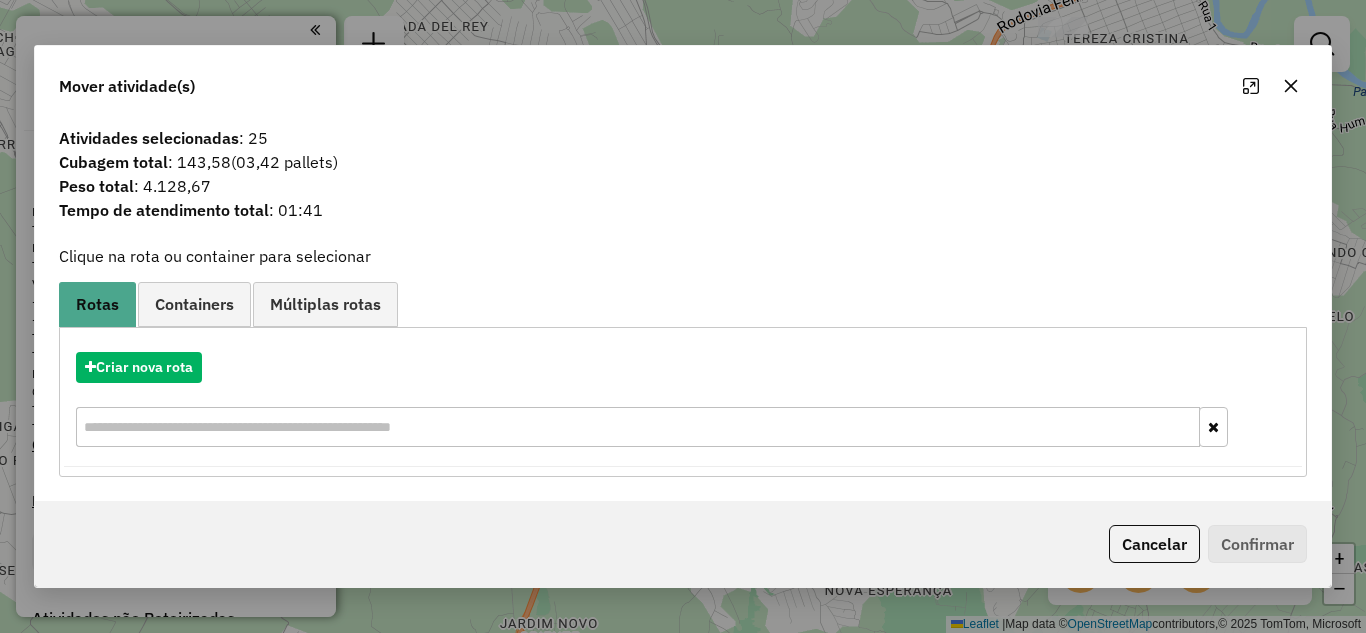 click 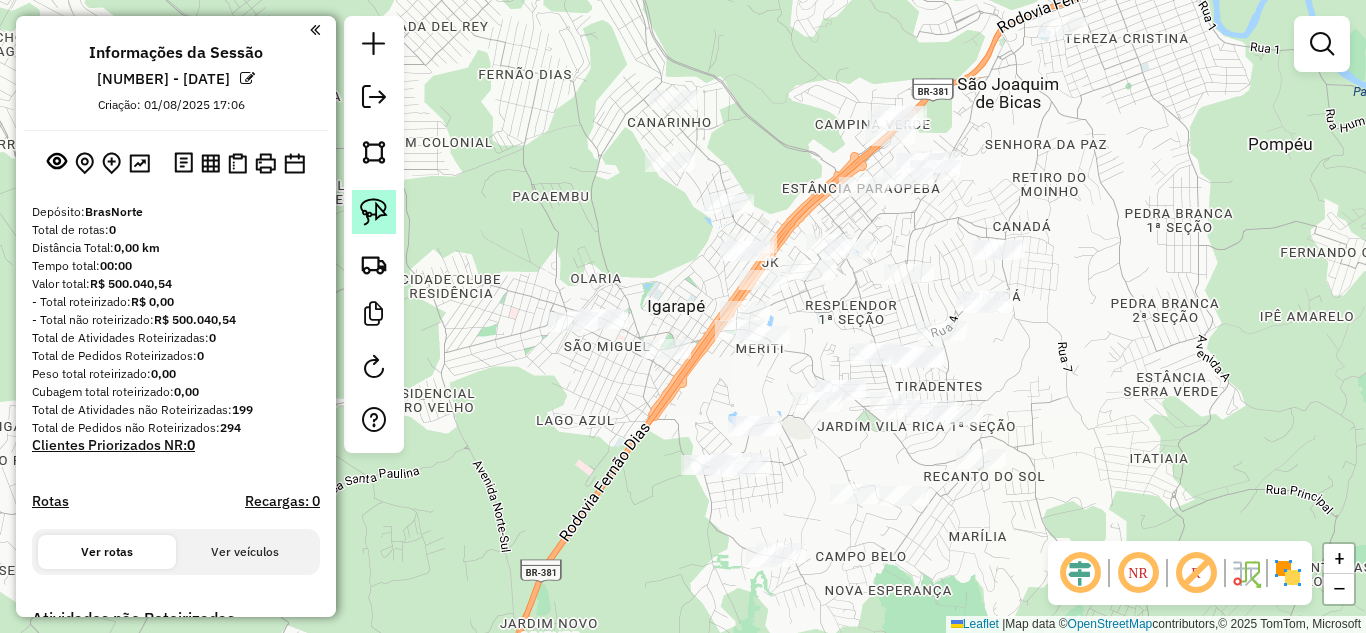 click 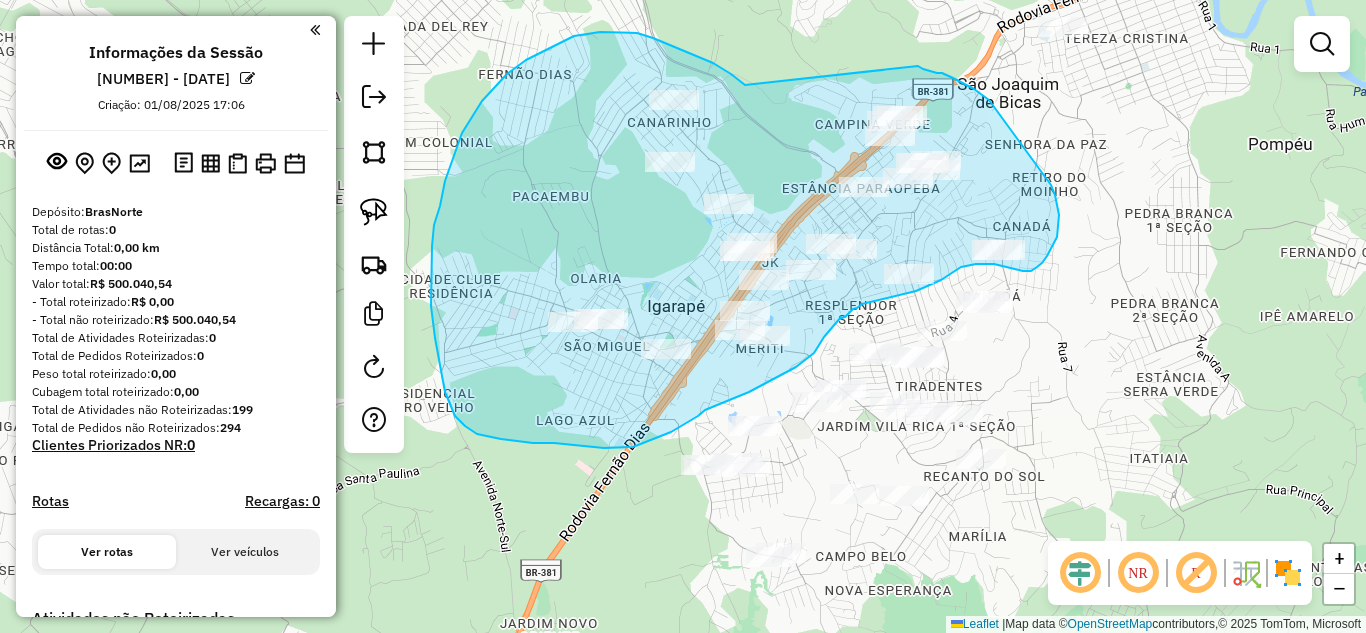 drag, startPoint x: 653, startPoint y: 38, endPoint x: 918, endPoint y: 66, distance: 266.47513 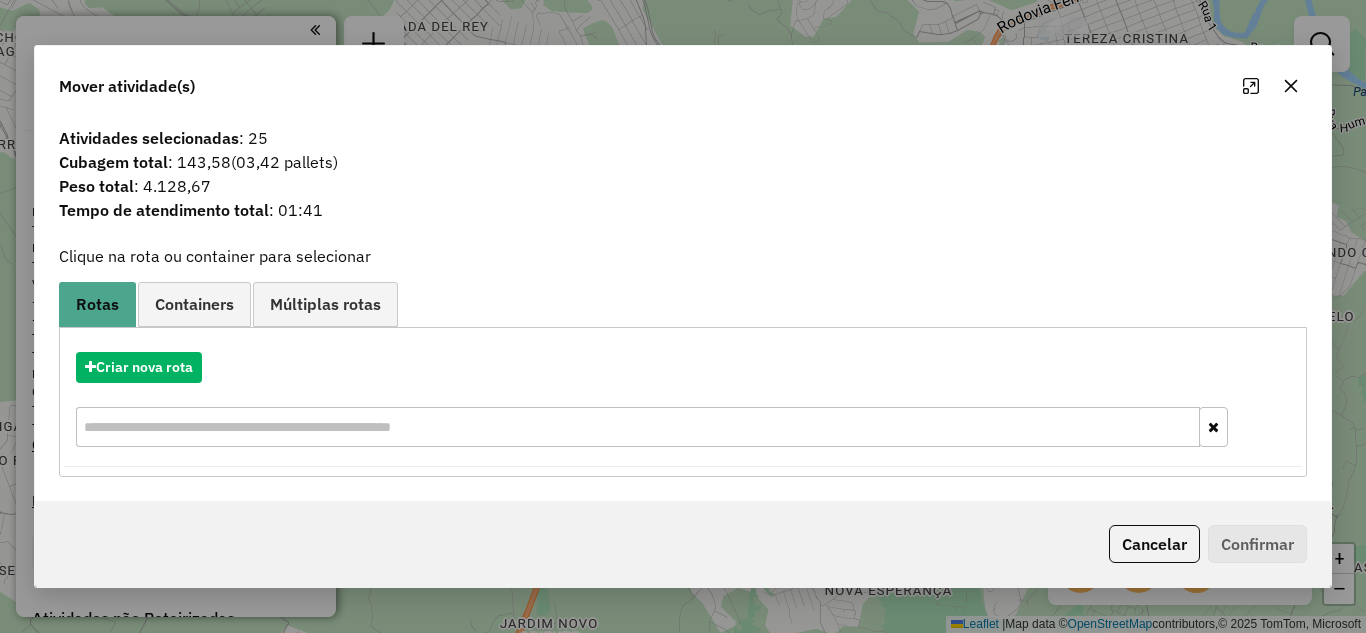click 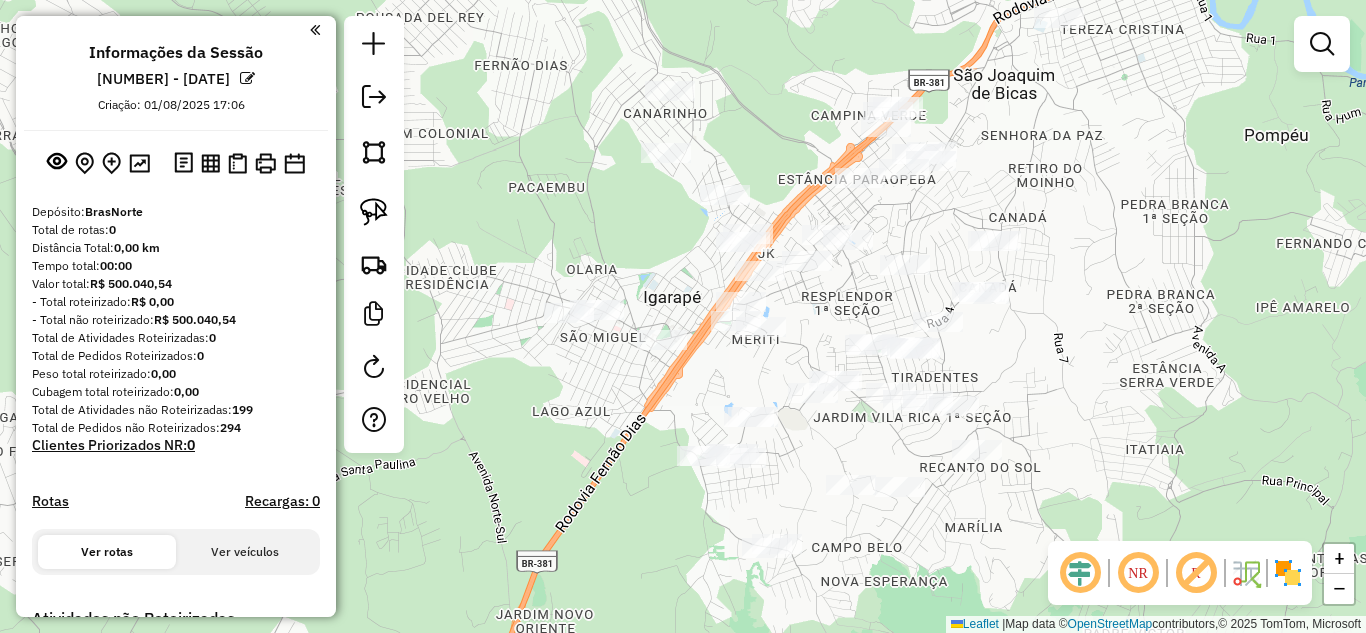 drag, startPoint x: 737, startPoint y: 78, endPoint x: 630, endPoint y: 96, distance: 108.503456 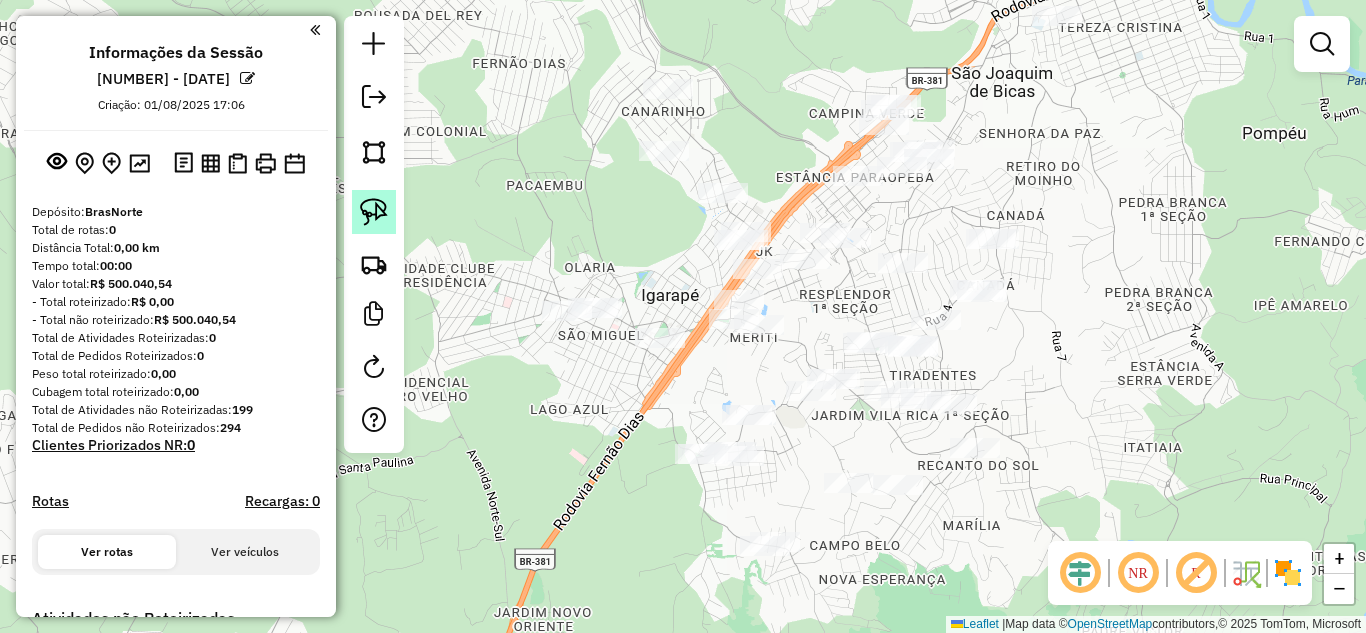 click 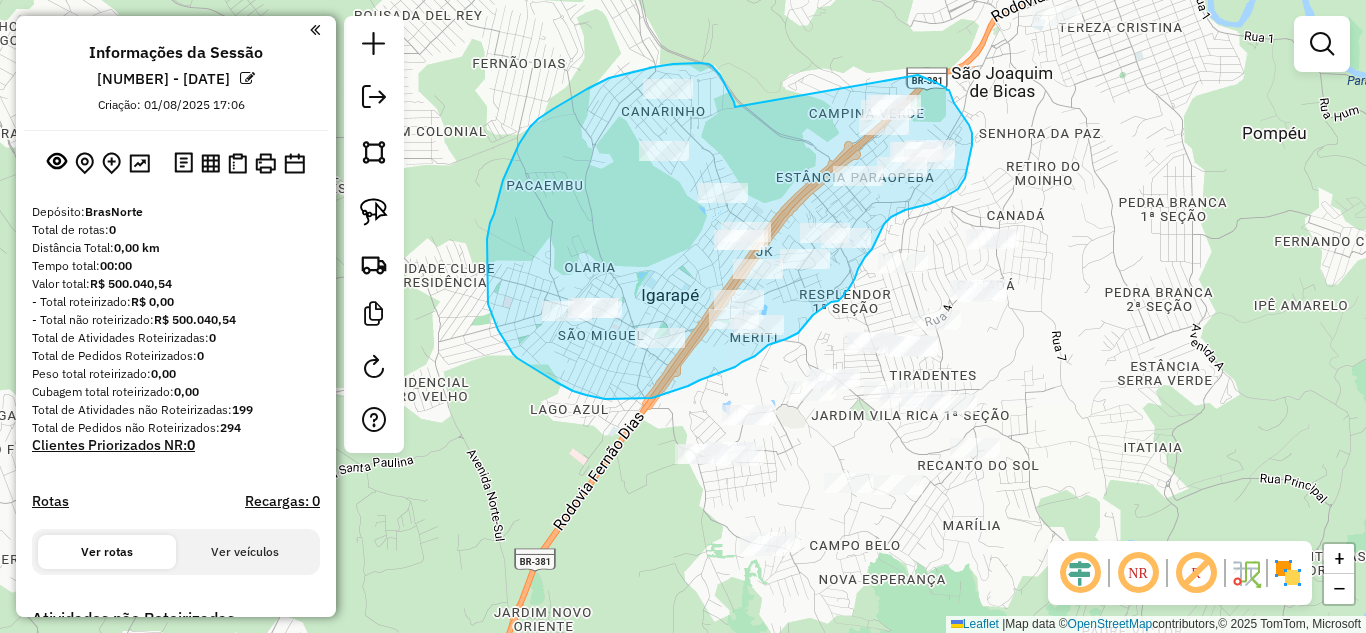 drag, startPoint x: 723, startPoint y: 81, endPoint x: 851, endPoint y: 65, distance: 128.99612 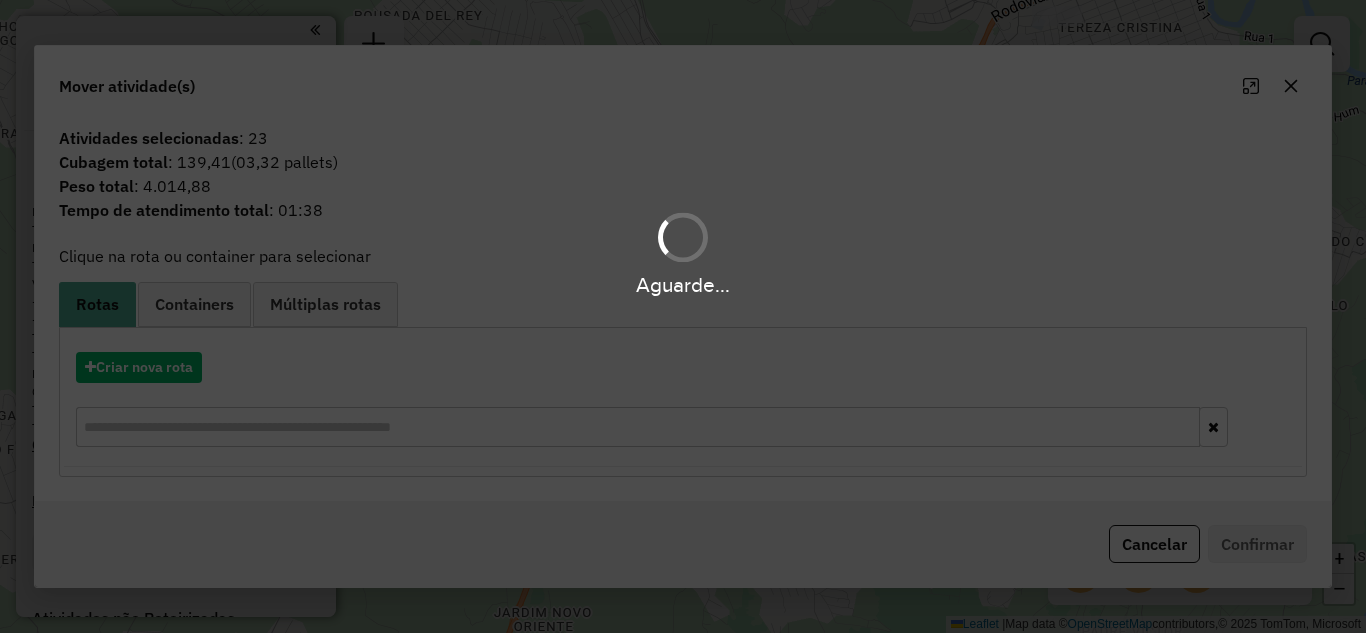 click on "Aguarde..." at bounding box center [683, 316] 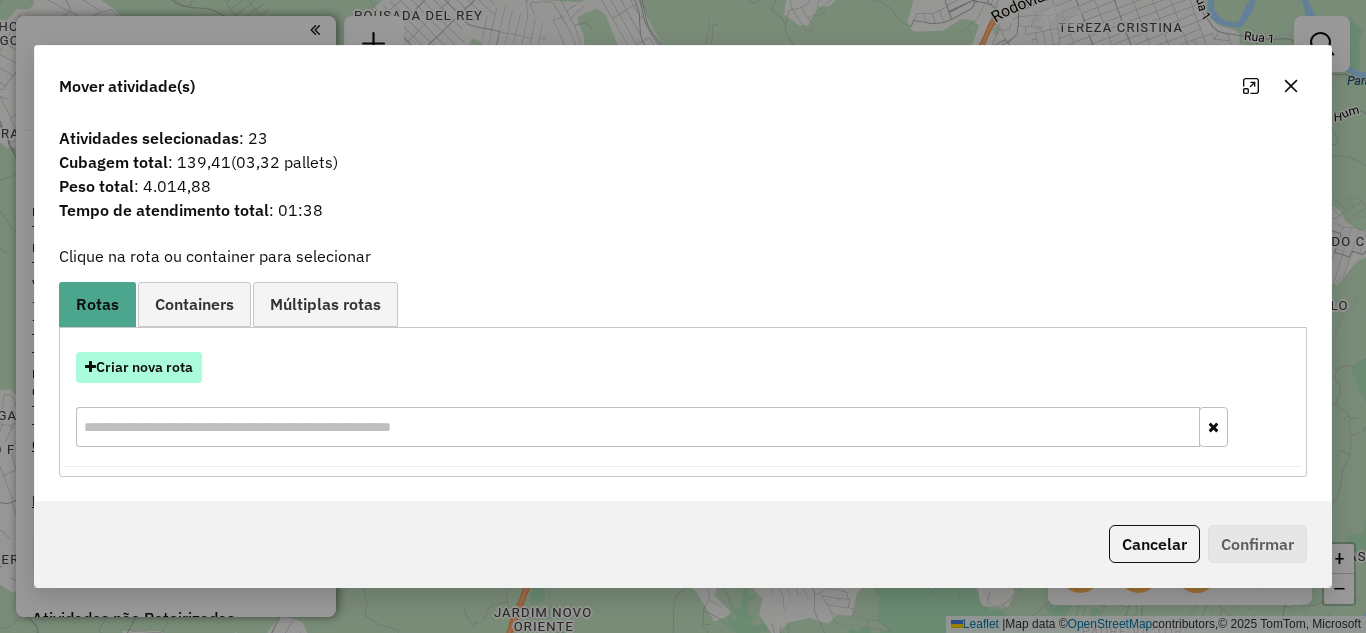click on "Criar nova rota" at bounding box center [139, 367] 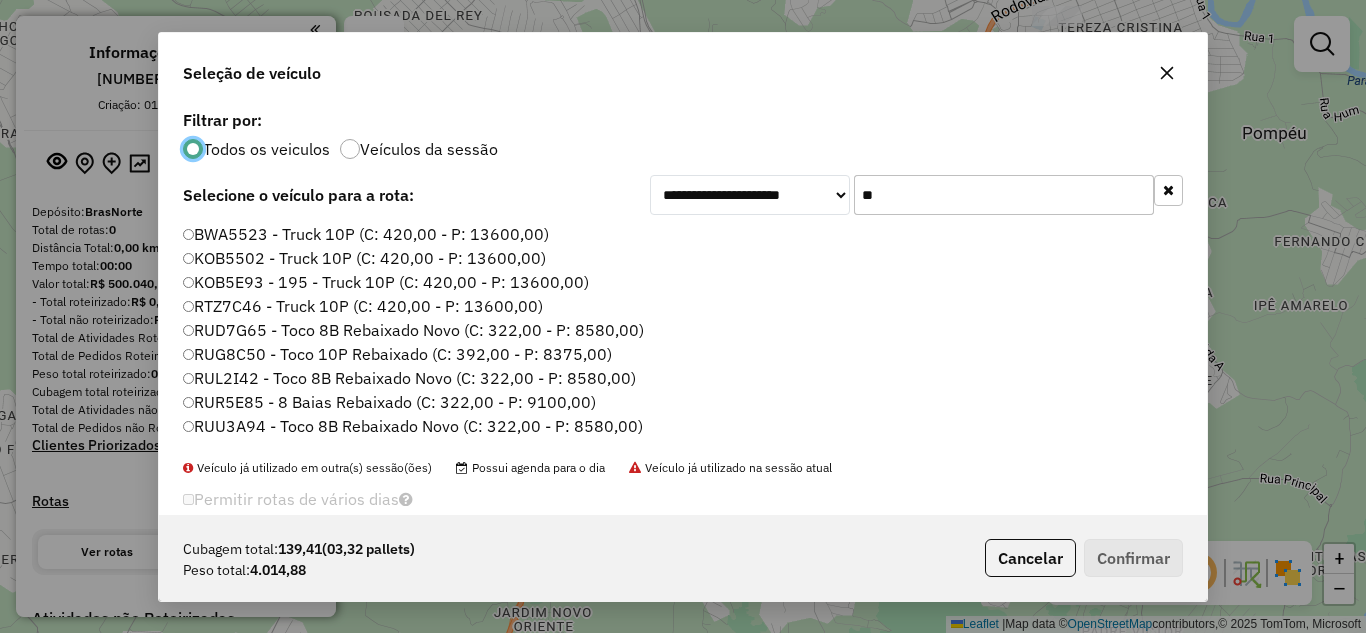 scroll, scrollTop: 11, scrollLeft: 6, axis: both 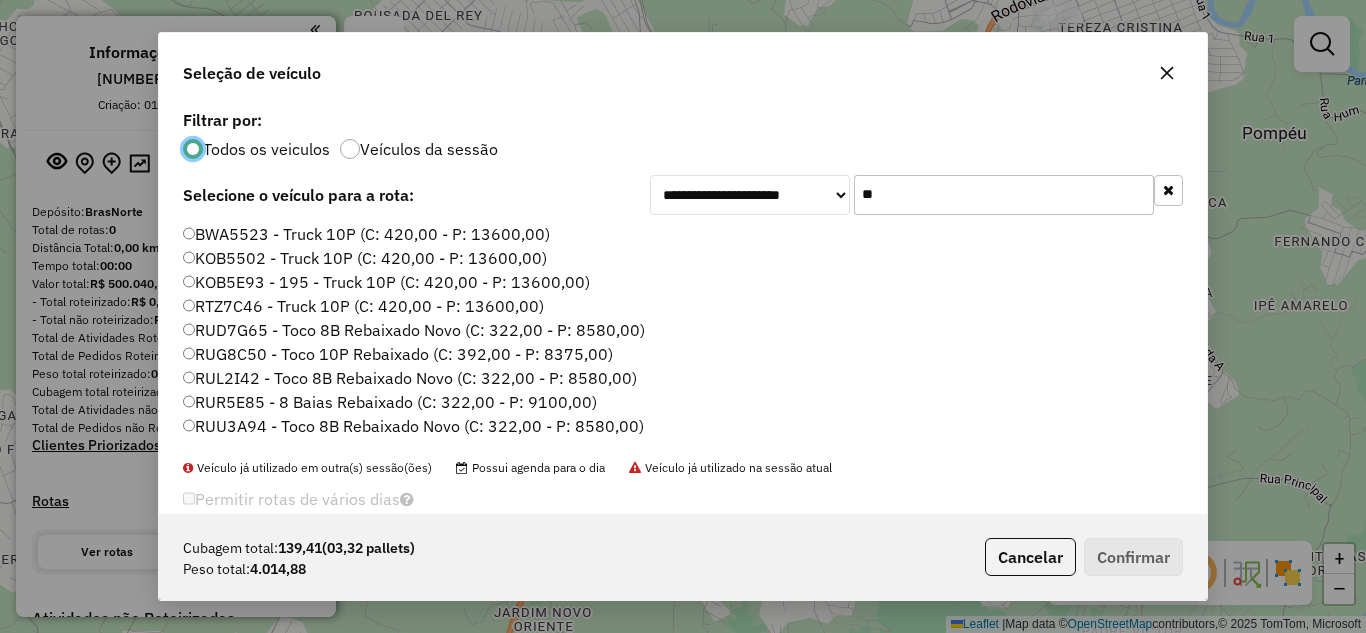 click on "**" 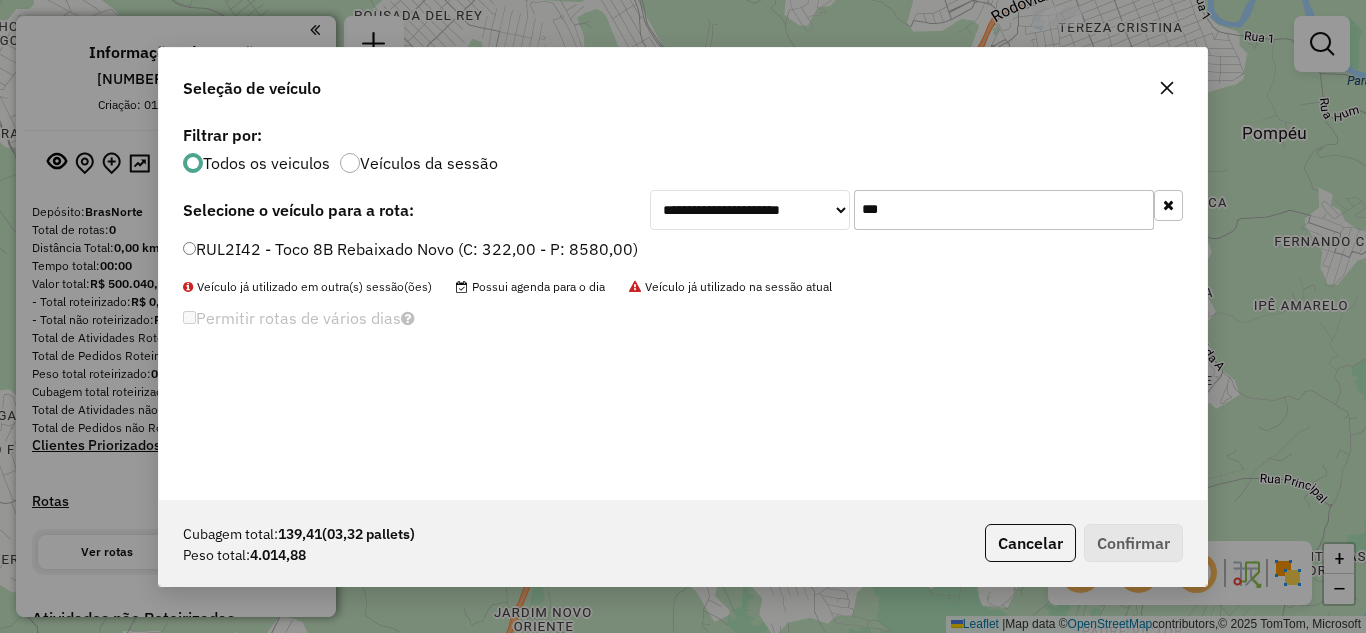 type on "***" 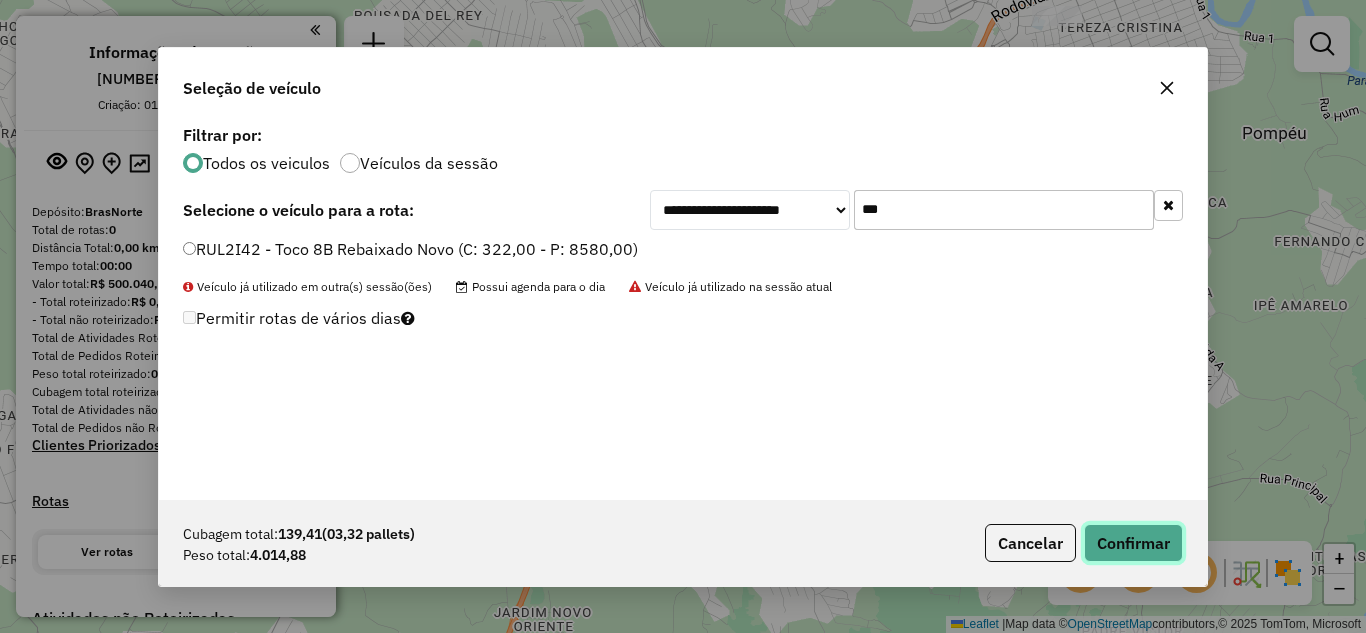 click on "Confirmar" 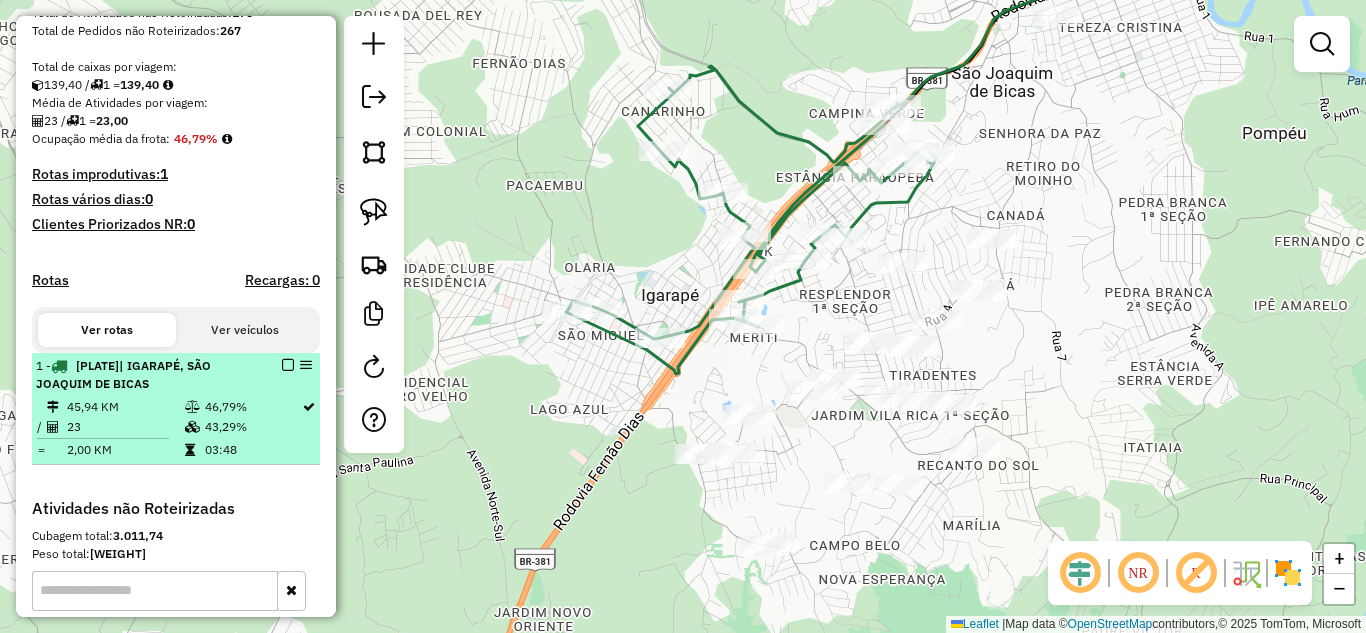 scroll, scrollTop: 400, scrollLeft: 0, axis: vertical 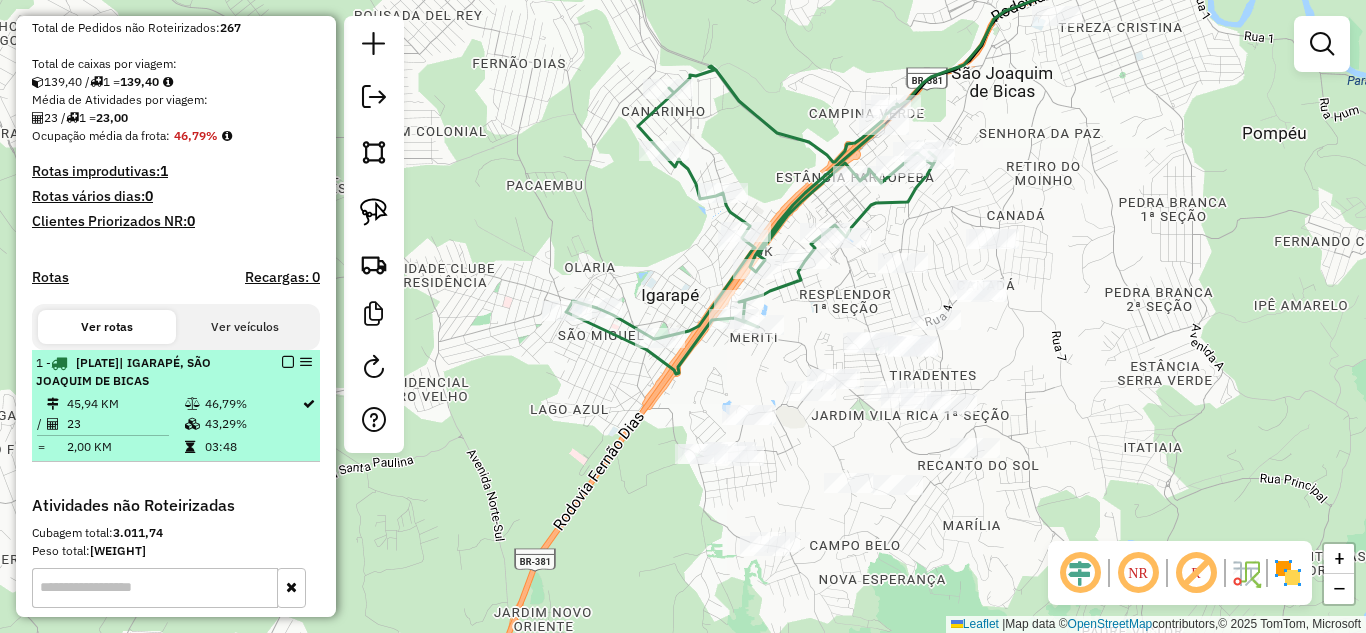 click at bounding box center [288, 362] 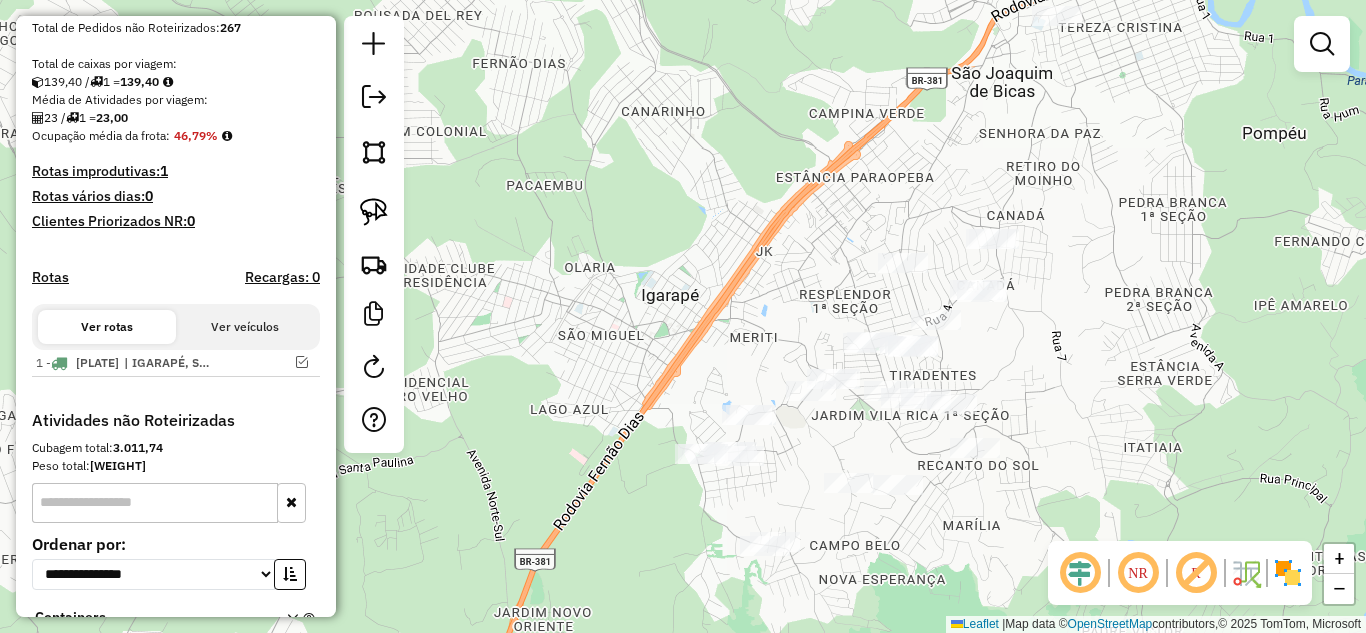 drag, startPoint x: 581, startPoint y: 328, endPoint x: 522, endPoint y: 392, distance: 87.04597 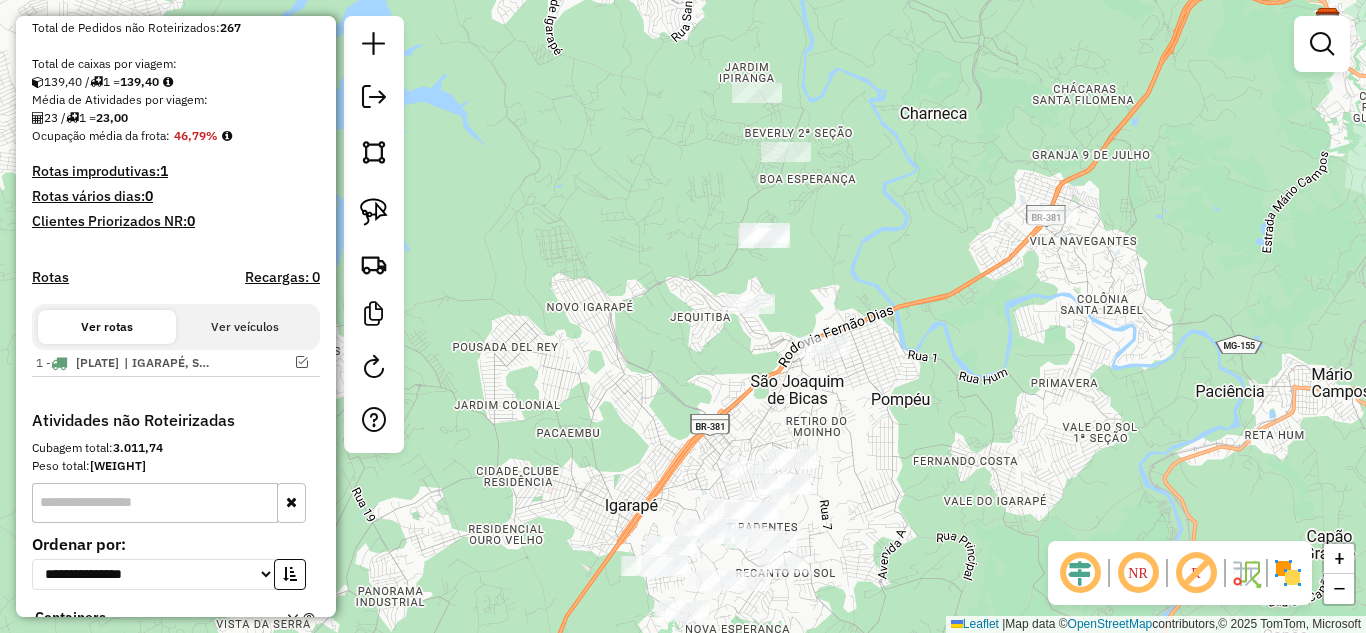 drag, startPoint x: 890, startPoint y: 389, endPoint x: 1008, endPoint y: 271, distance: 166.8772 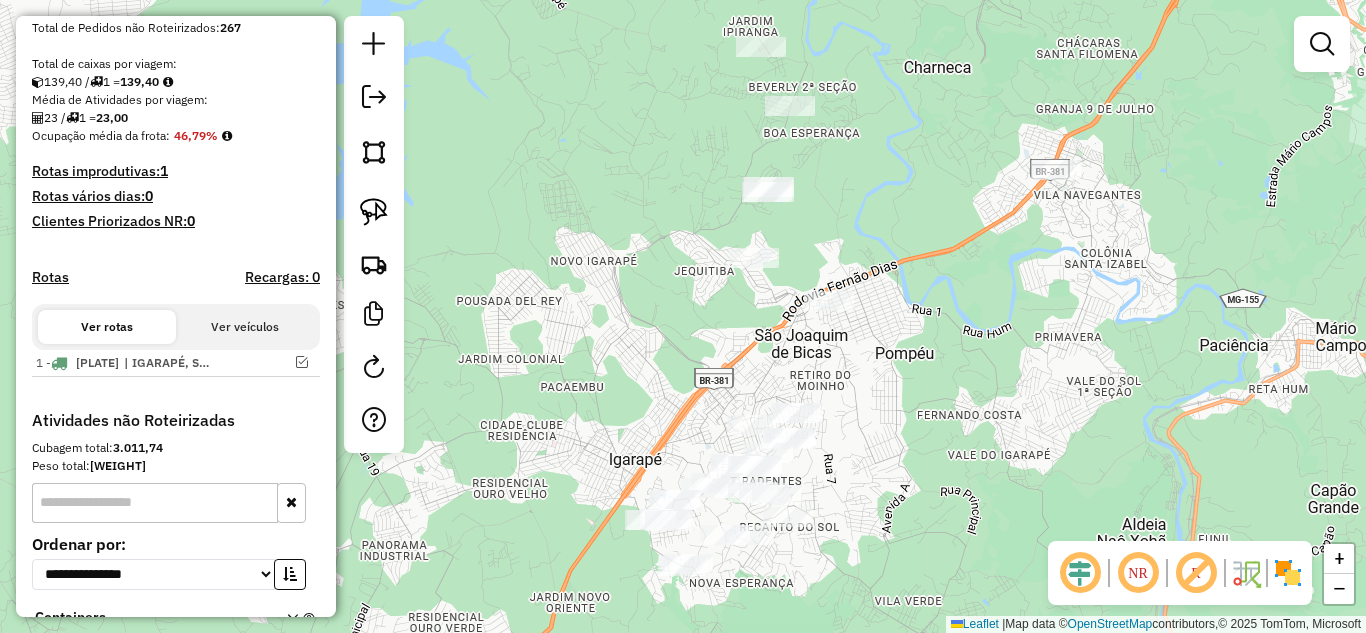 drag, startPoint x: 639, startPoint y: 322, endPoint x: 618, endPoint y: 293, distance: 35.805027 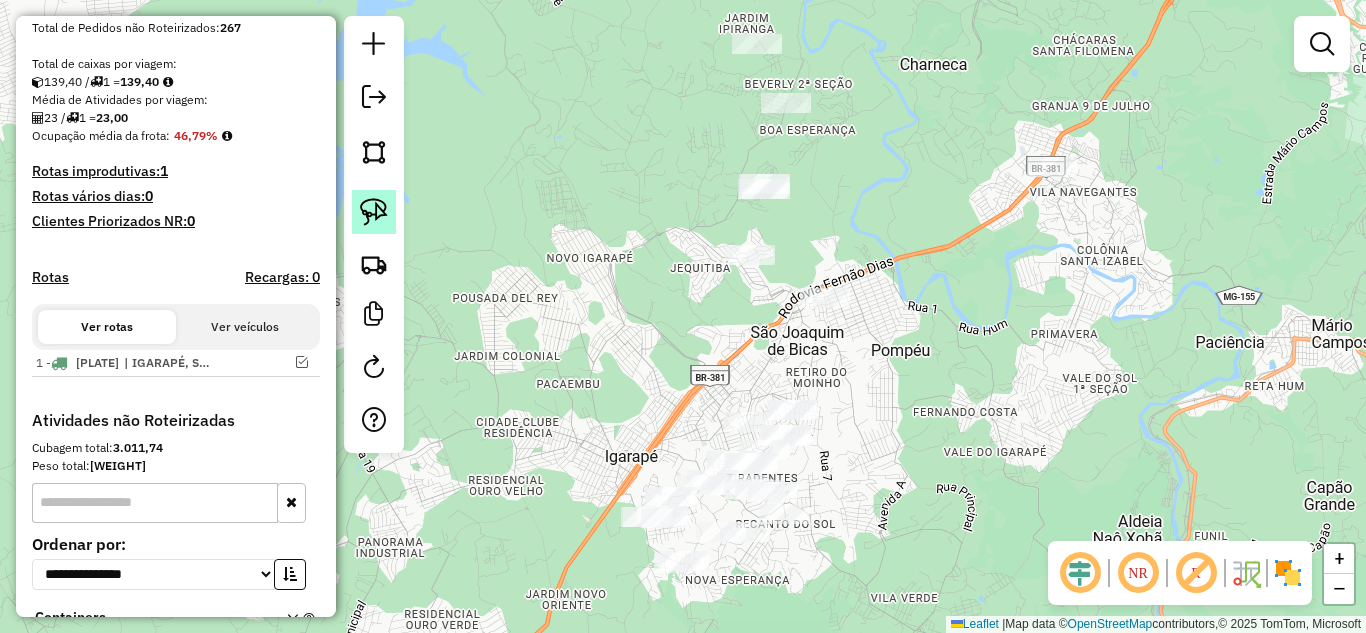 click 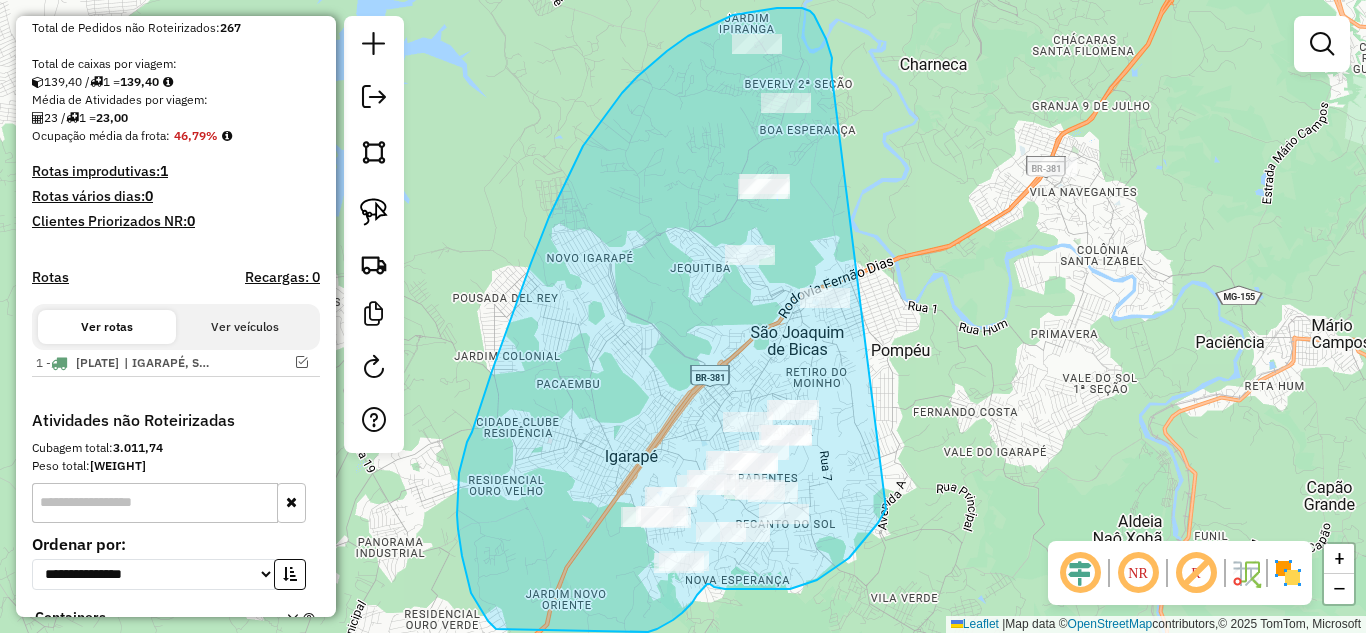 drag, startPoint x: 826, startPoint y: 39, endPoint x: 907, endPoint y: 437, distance: 406.15884 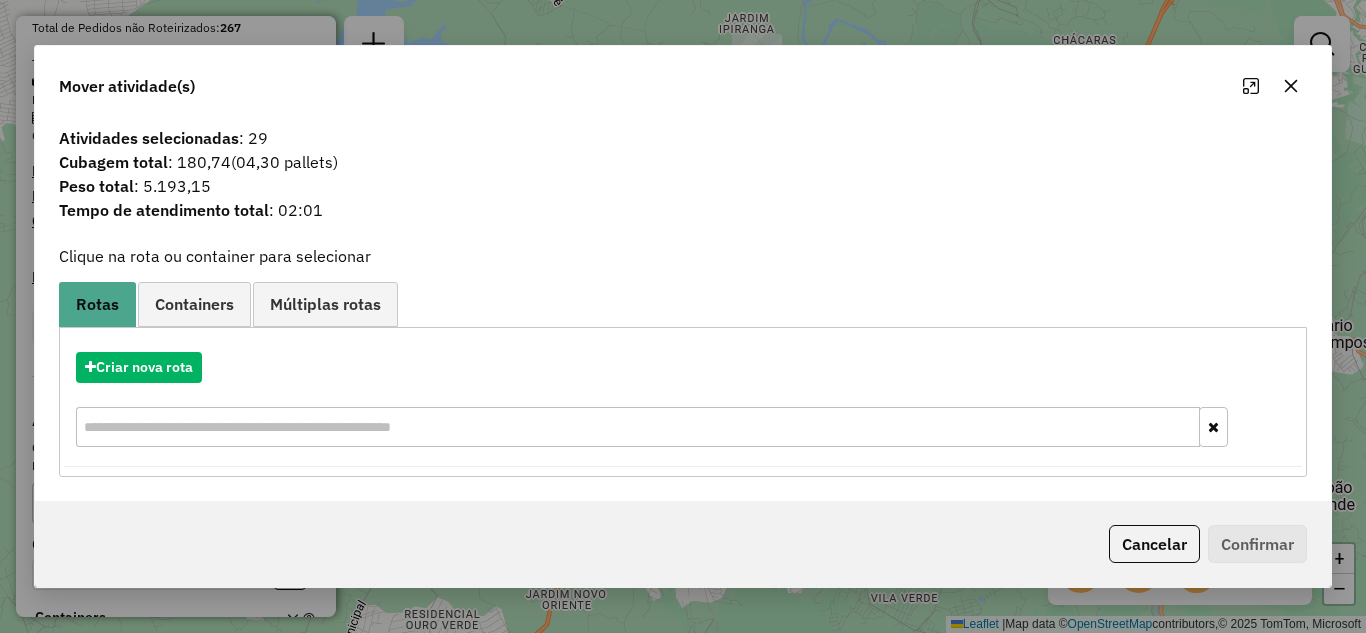 drag, startPoint x: 1293, startPoint y: 85, endPoint x: 1244, endPoint y: 92, distance: 49.497475 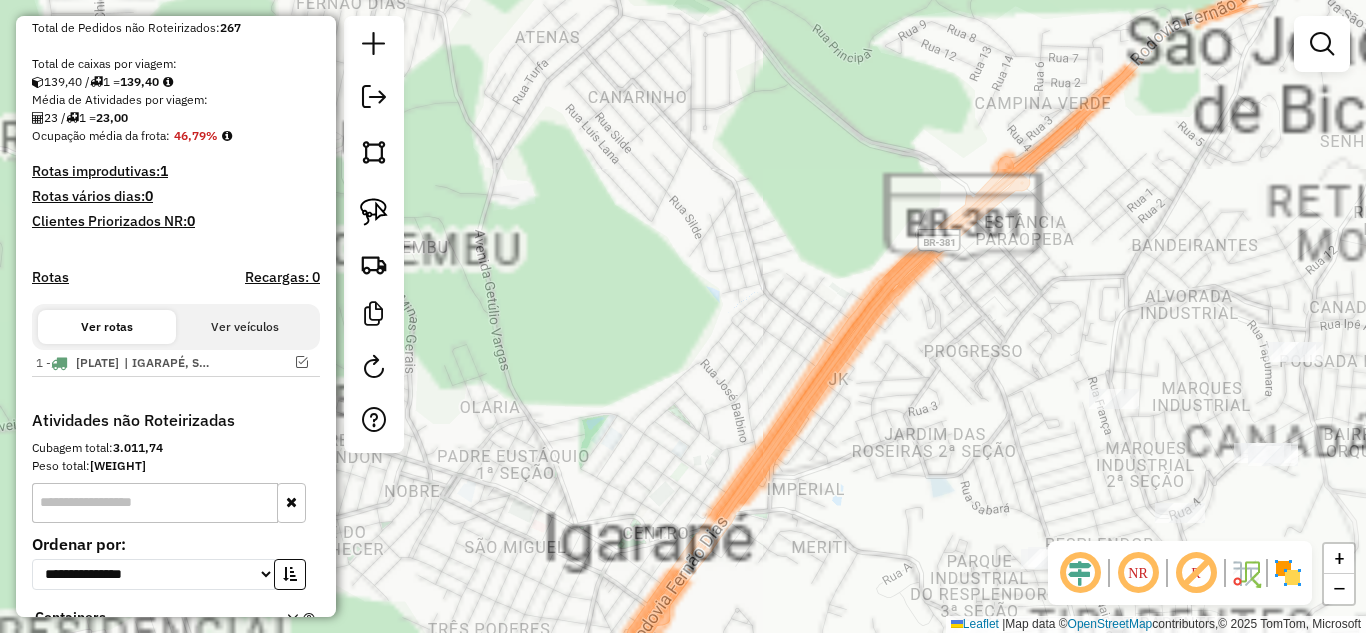 drag, startPoint x: 764, startPoint y: 442, endPoint x: 696, endPoint y: 51, distance: 396.869 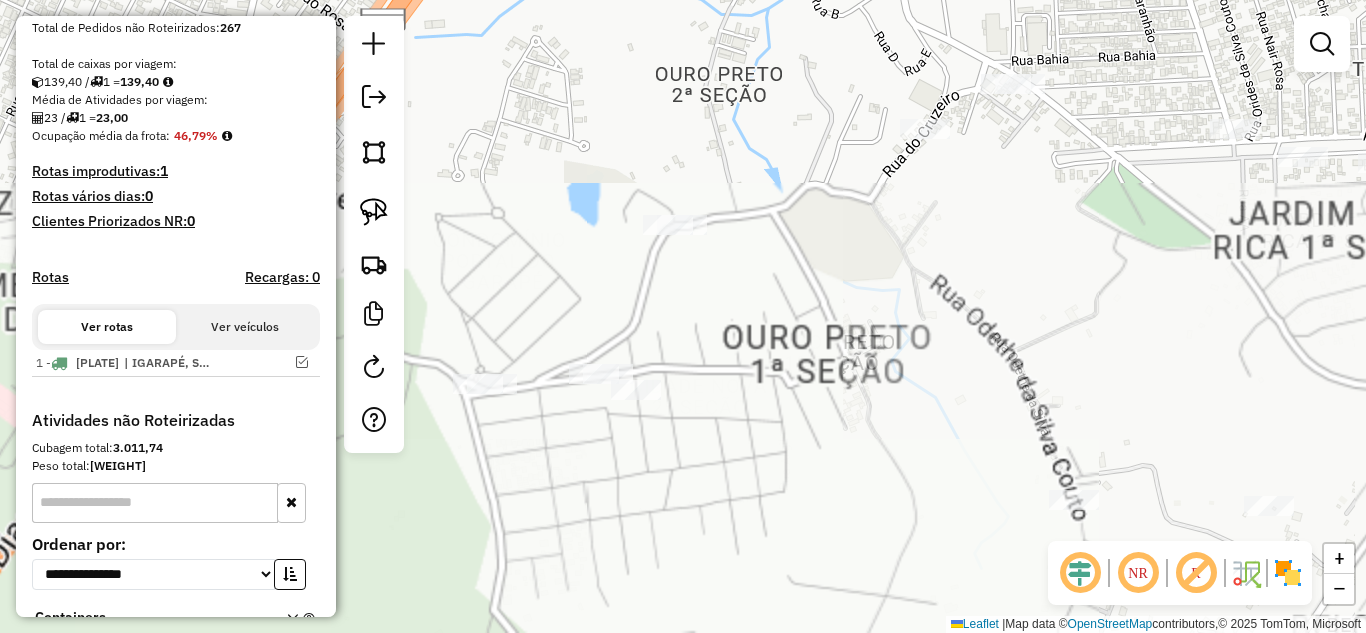 drag, startPoint x: 761, startPoint y: 176, endPoint x: 761, endPoint y: 155, distance: 21 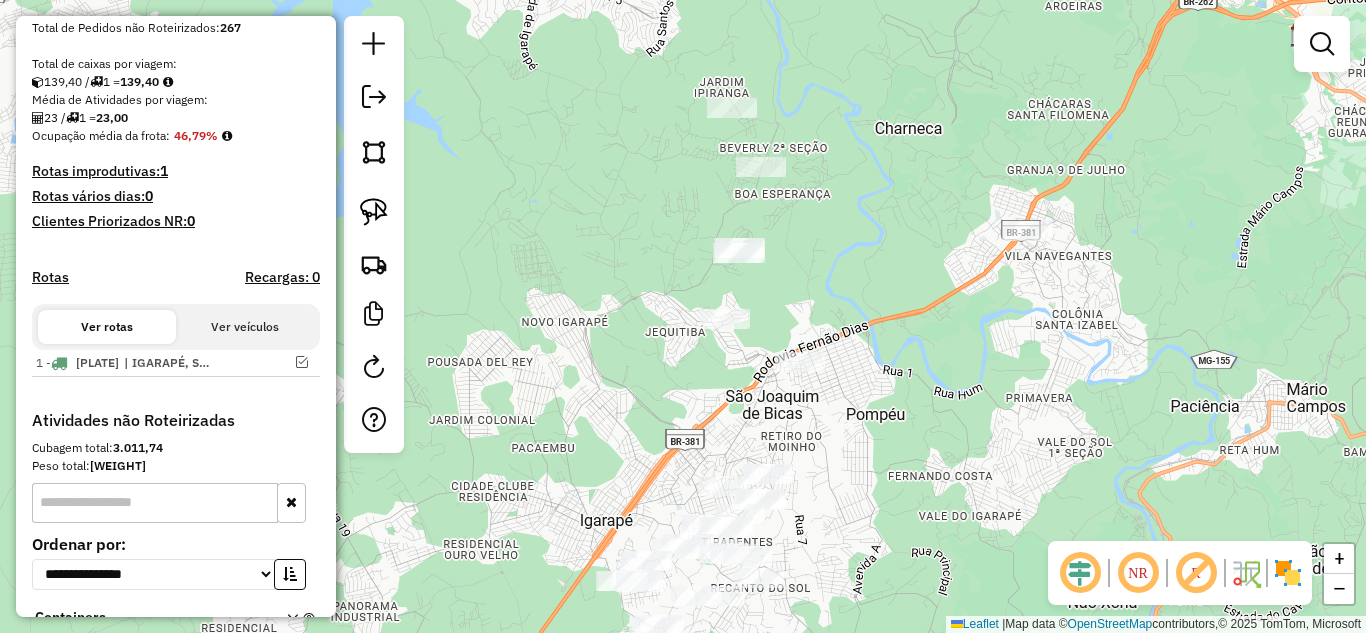 drag, startPoint x: 940, startPoint y: 258, endPoint x: 815, endPoint y: 586, distance: 351.01138 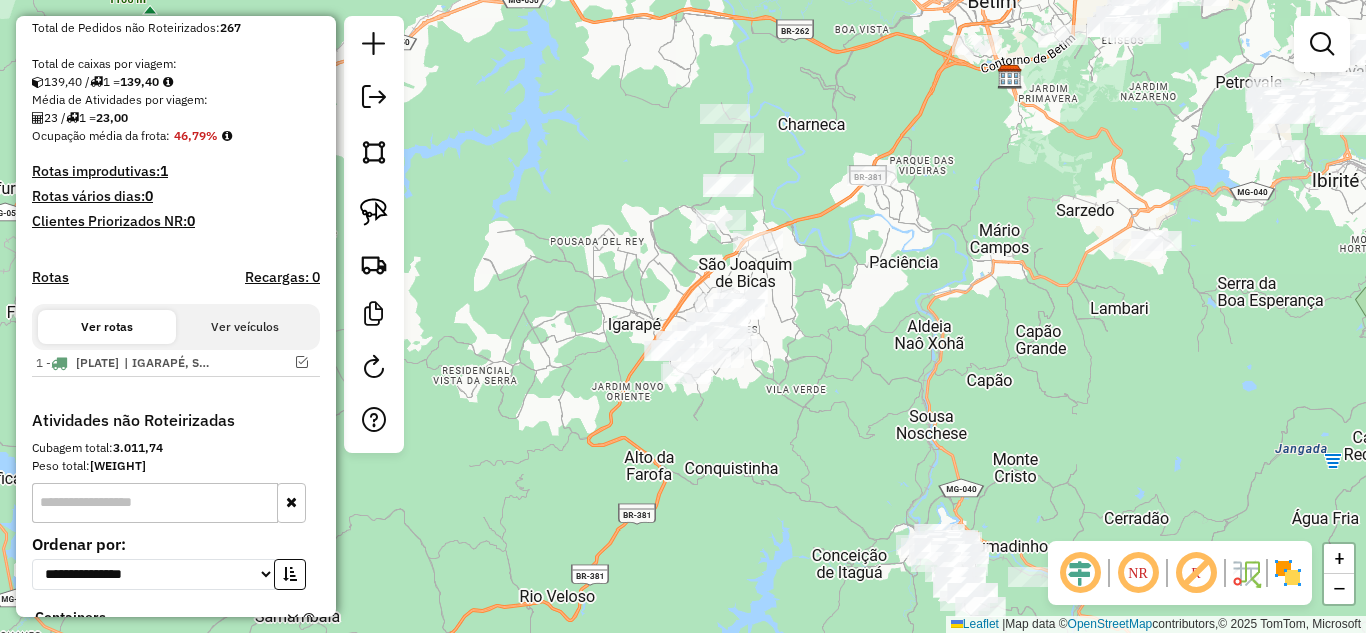 drag, startPoint x: 576, startPoint y: 254, endPoint x: 672, endPoint y: 201, distance: 109.65856 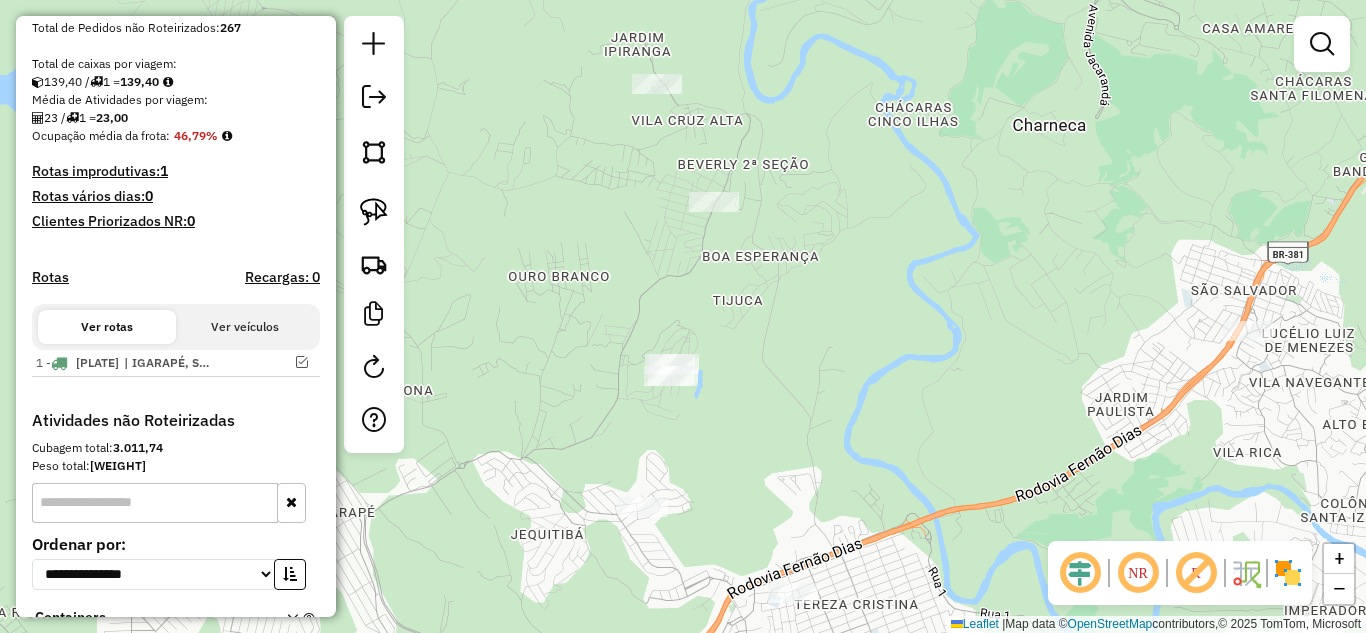 drag, startPoint x: 778, startPoint y: 360, endPoint x: 813, endPoint y: 96, distance: 266.30997 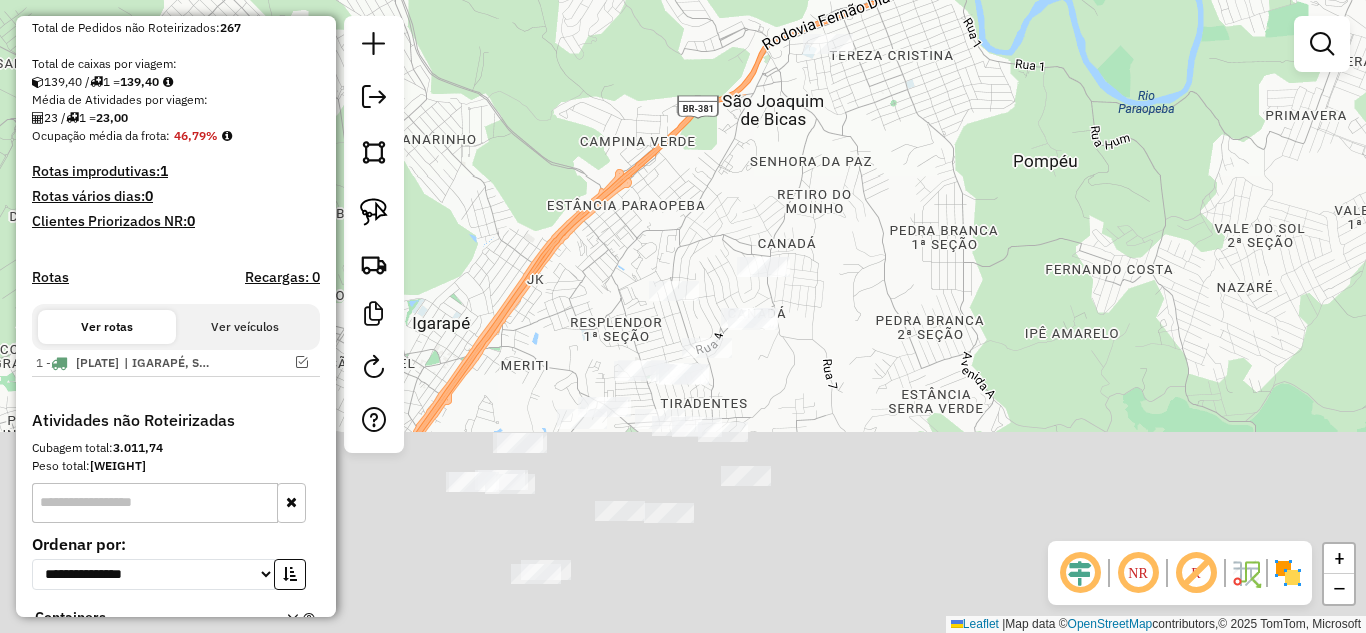 drag, startPoint x: 856, startPoint y: 259, endPoint x: 847, endPoint y: 188, distance: 71.568146 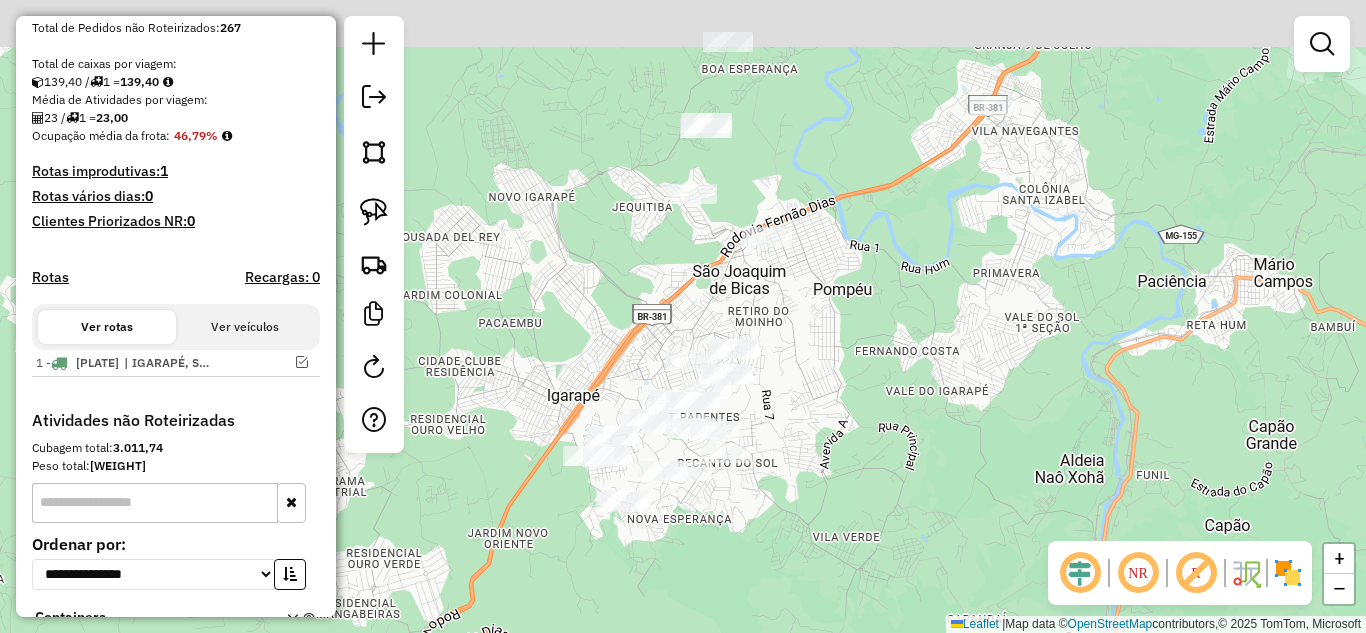 drag, startPoint x: 838, startPoint y: 274, endPoint x: 805, endPoint y: 329, distance: 64.14047 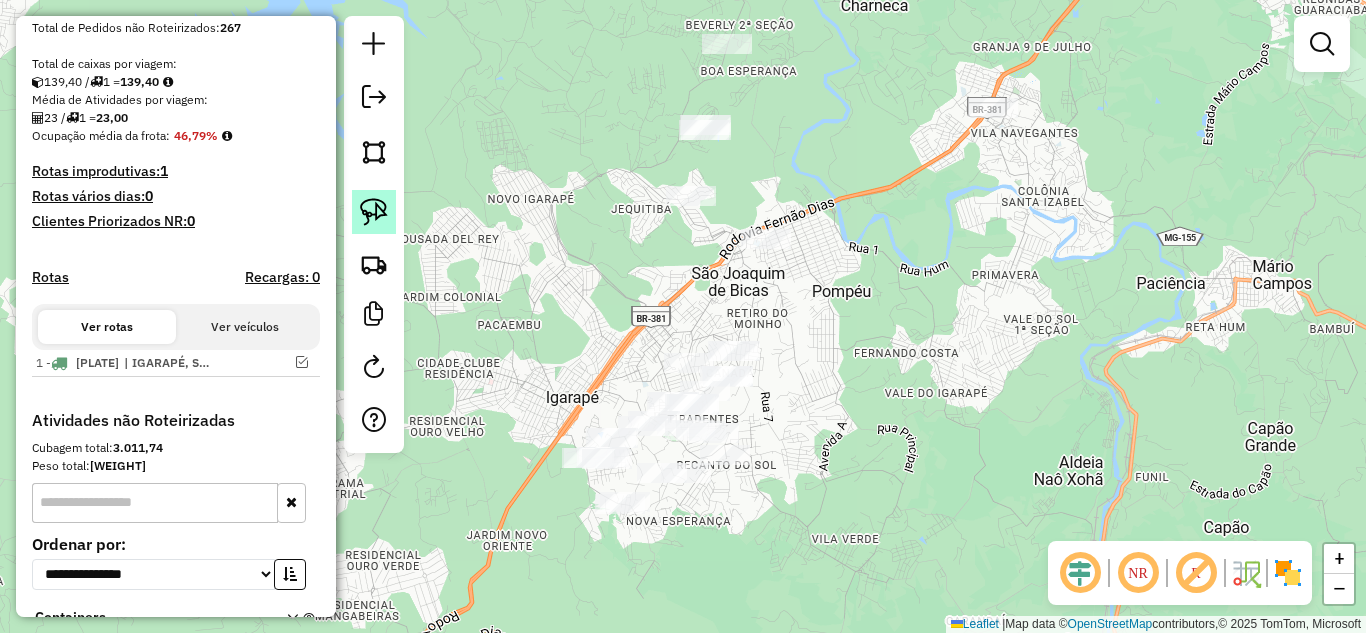 click 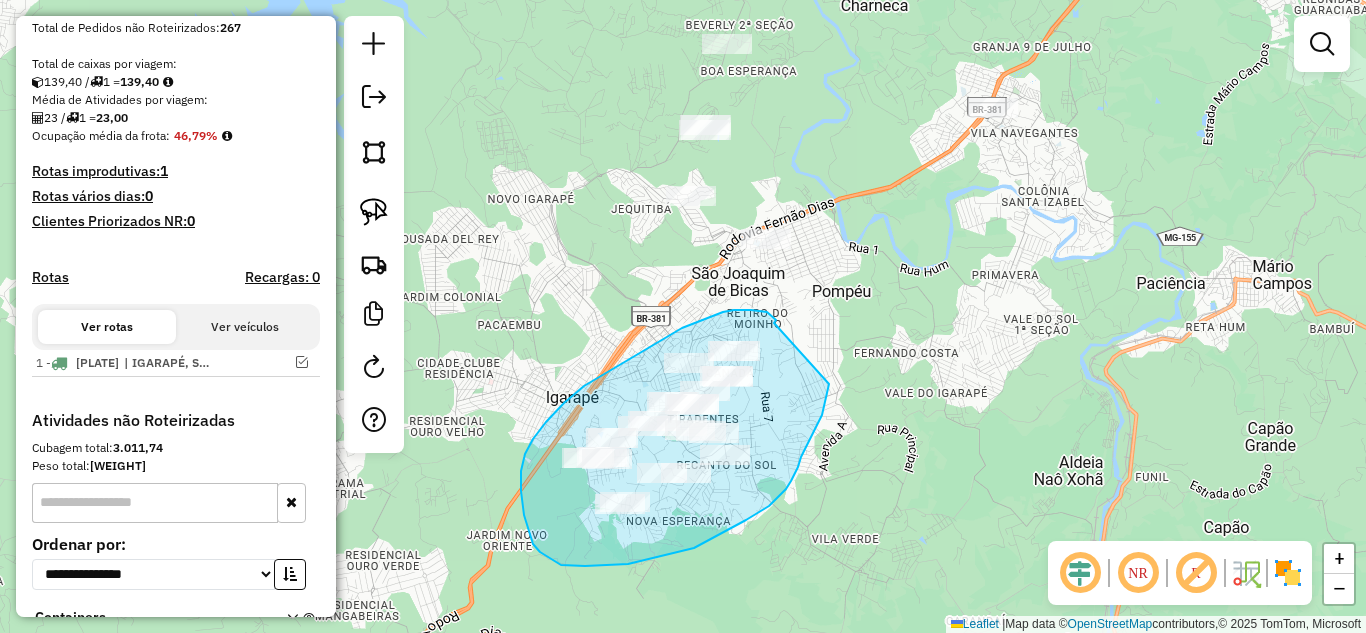 drag, startPoint x: 774, startPoint y: 323, endPoint x: 829, endPoint y: 378, distance: 77.781746 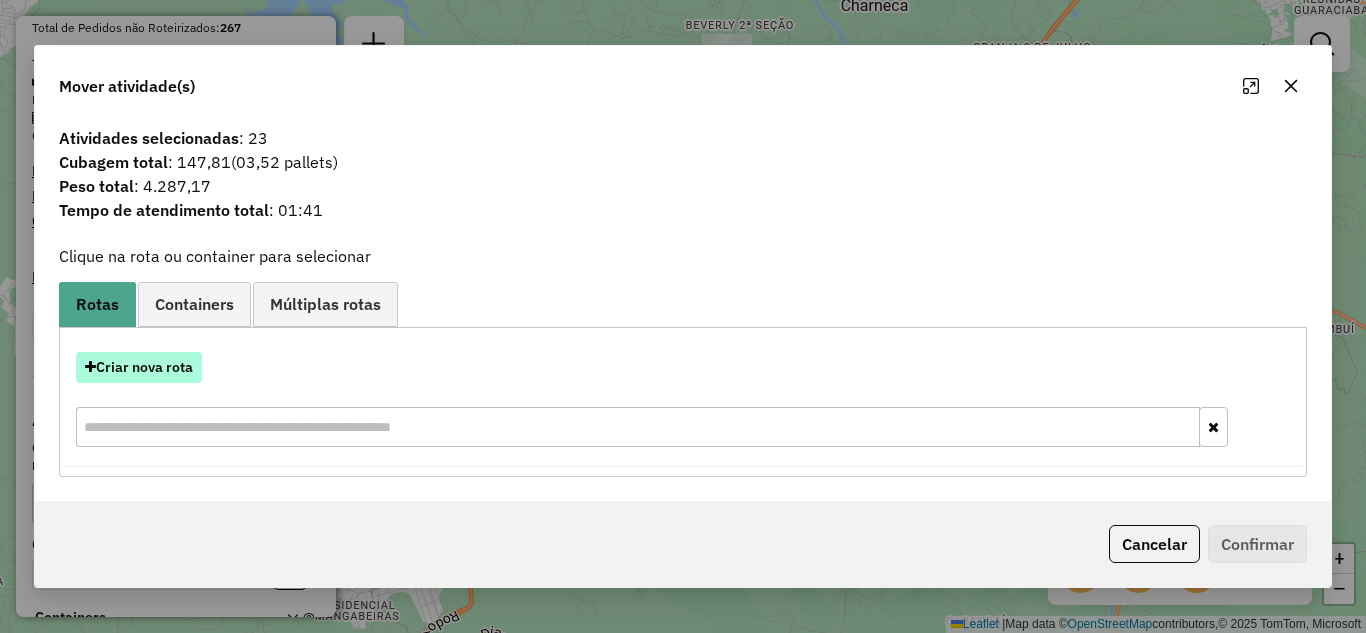 click on "Criar nova rota" at bounding box center (139, 367) 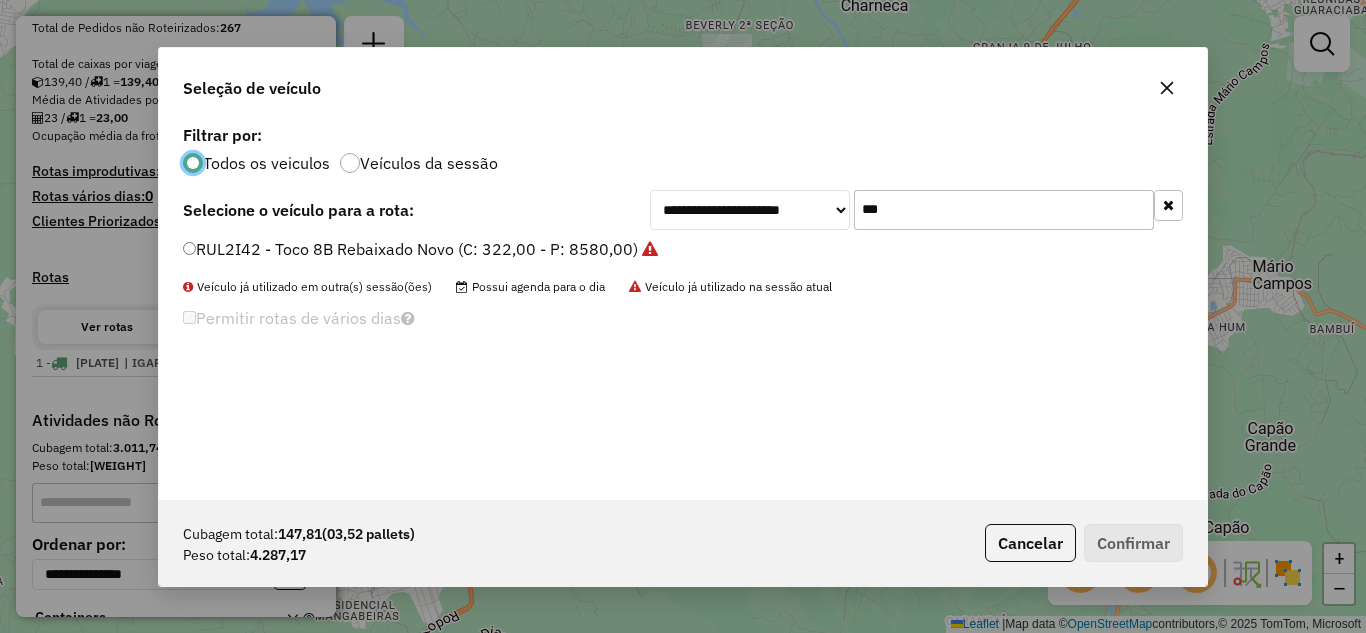 scroll, scrollTop: 11, scrollLeft: 6, axis: both 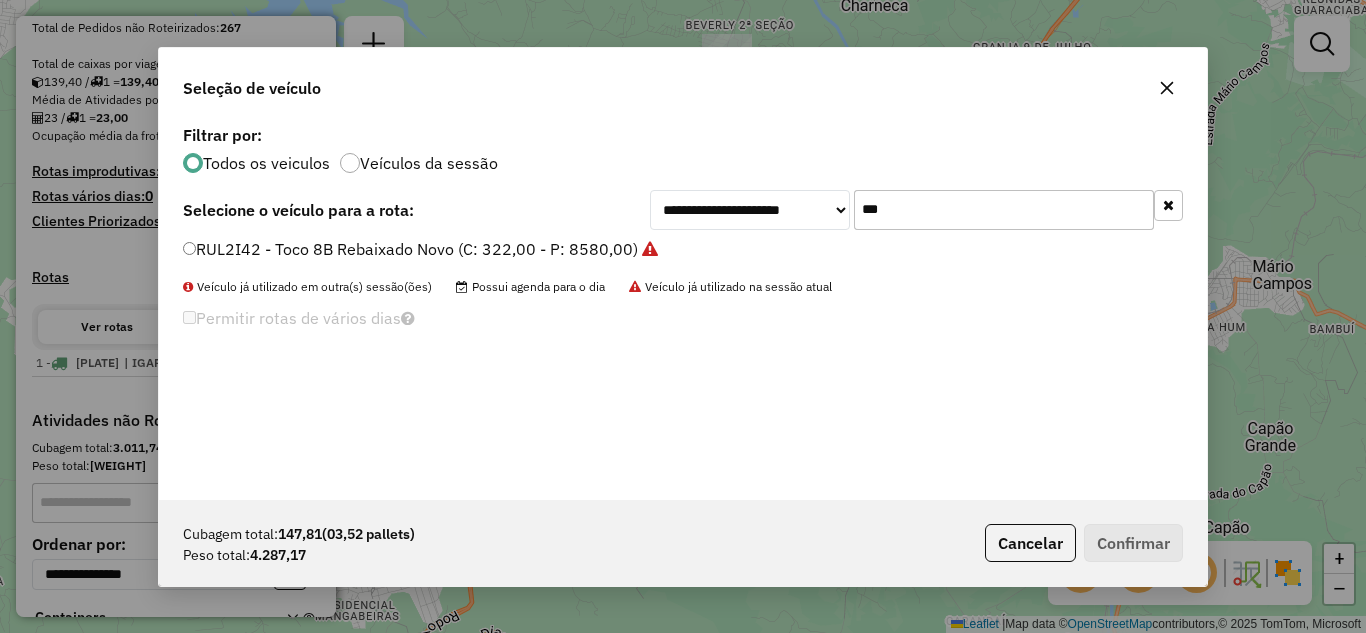 click on "***" 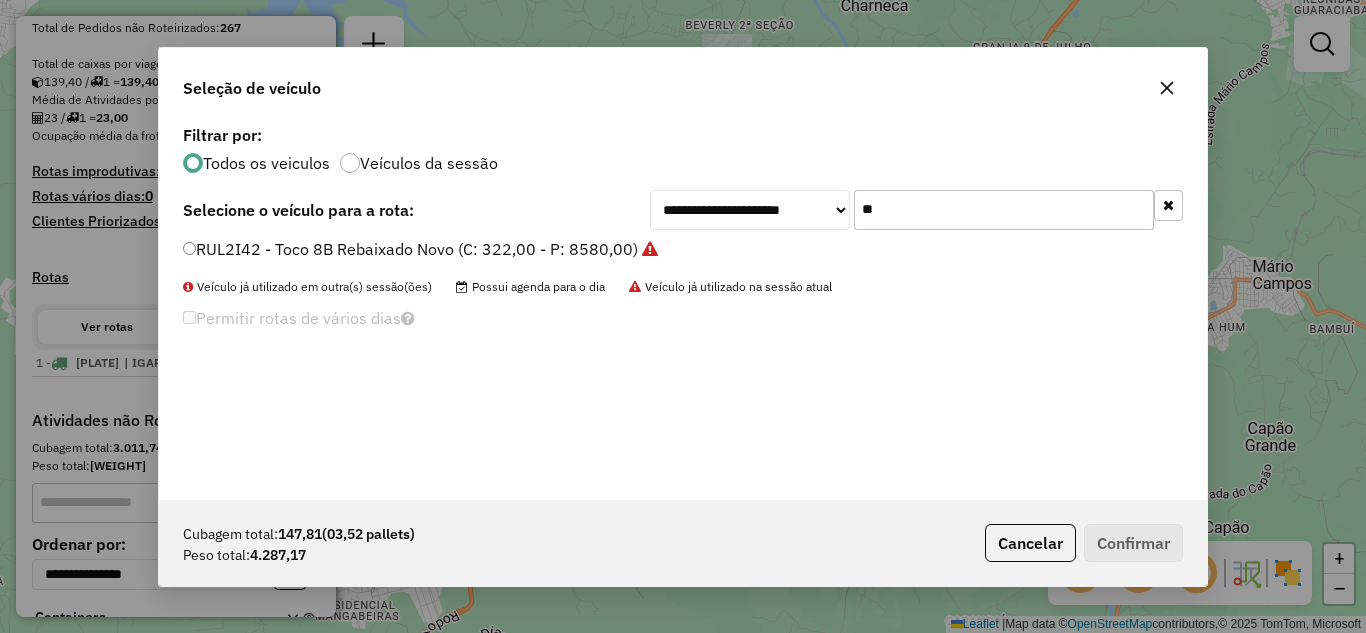 type on "*" 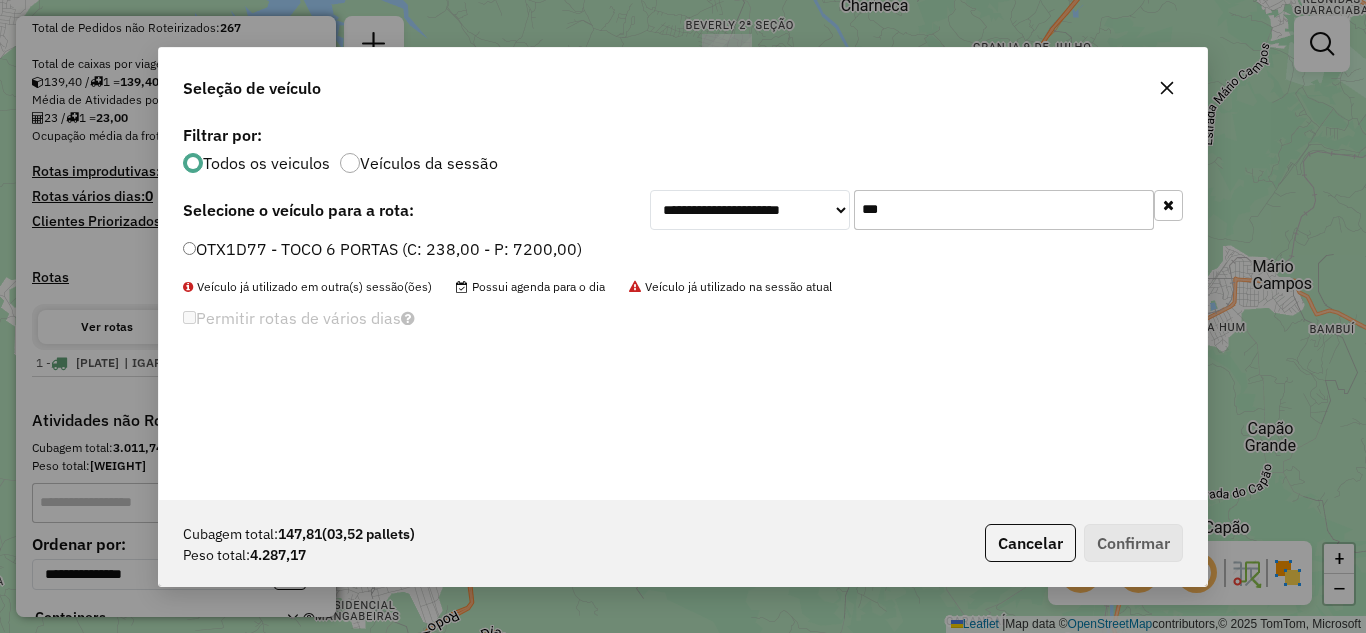 type on "***" 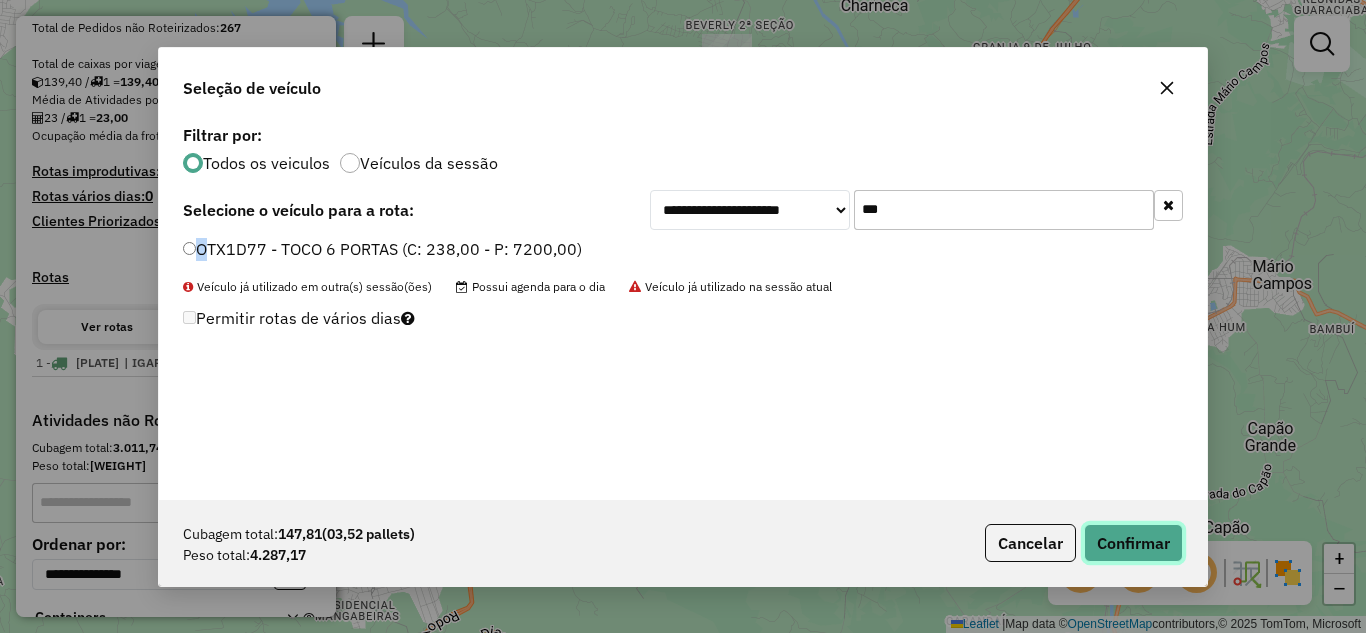 click on "Confirmar" 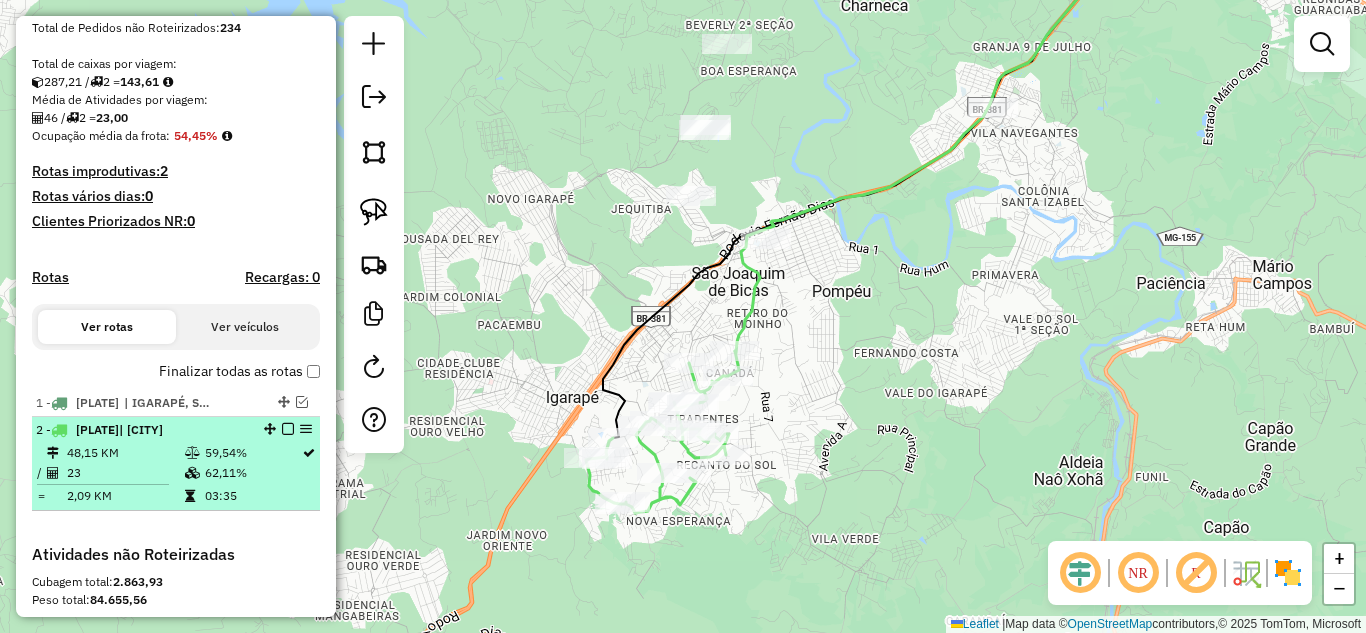 click at bounding box center (288, 429) 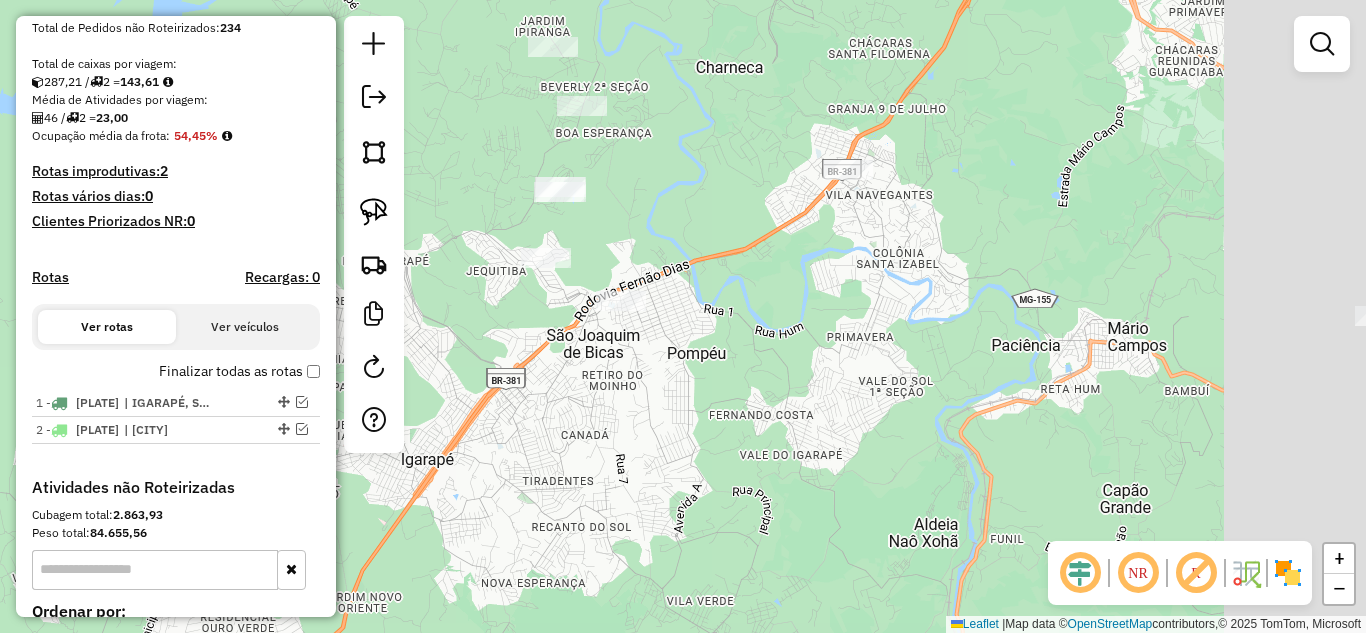 drag, startPoint x: 752, startPoint y: 489, endPoint x: 584, endPoint y: 655, distance: 236.1779 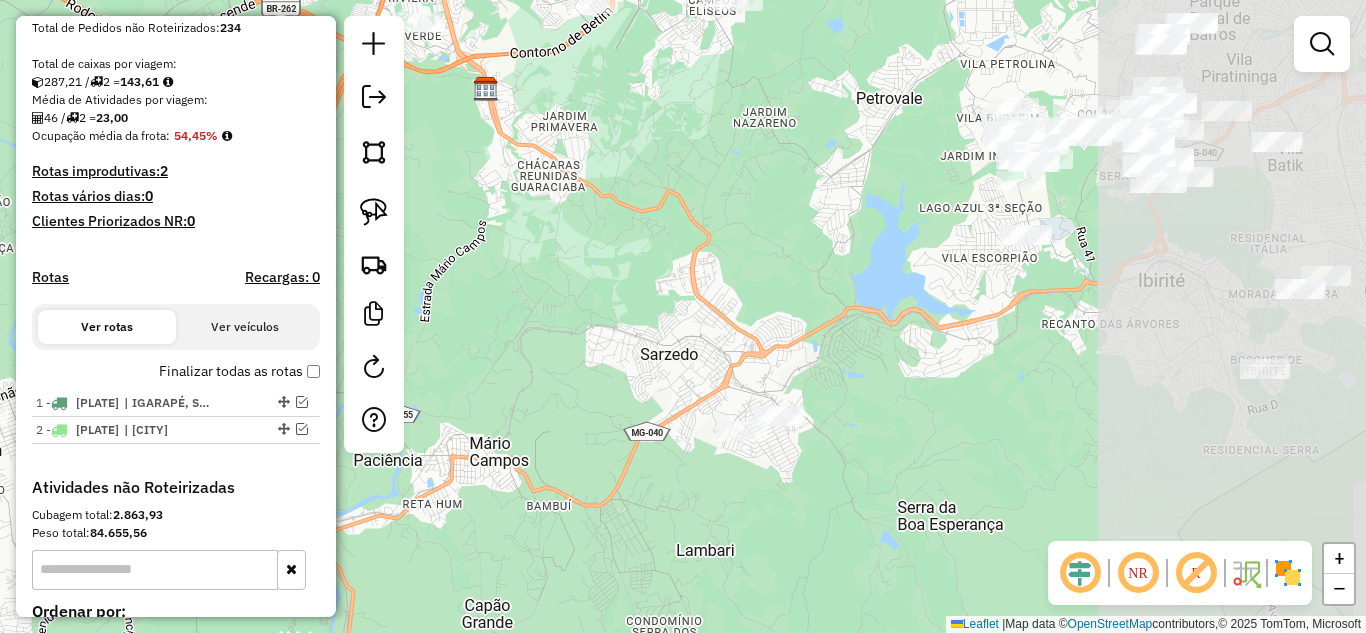 drag, startPoint x: 885, startPoint y: 445, endPoint x: 448, endPoint y: 395, distance: 439.8511 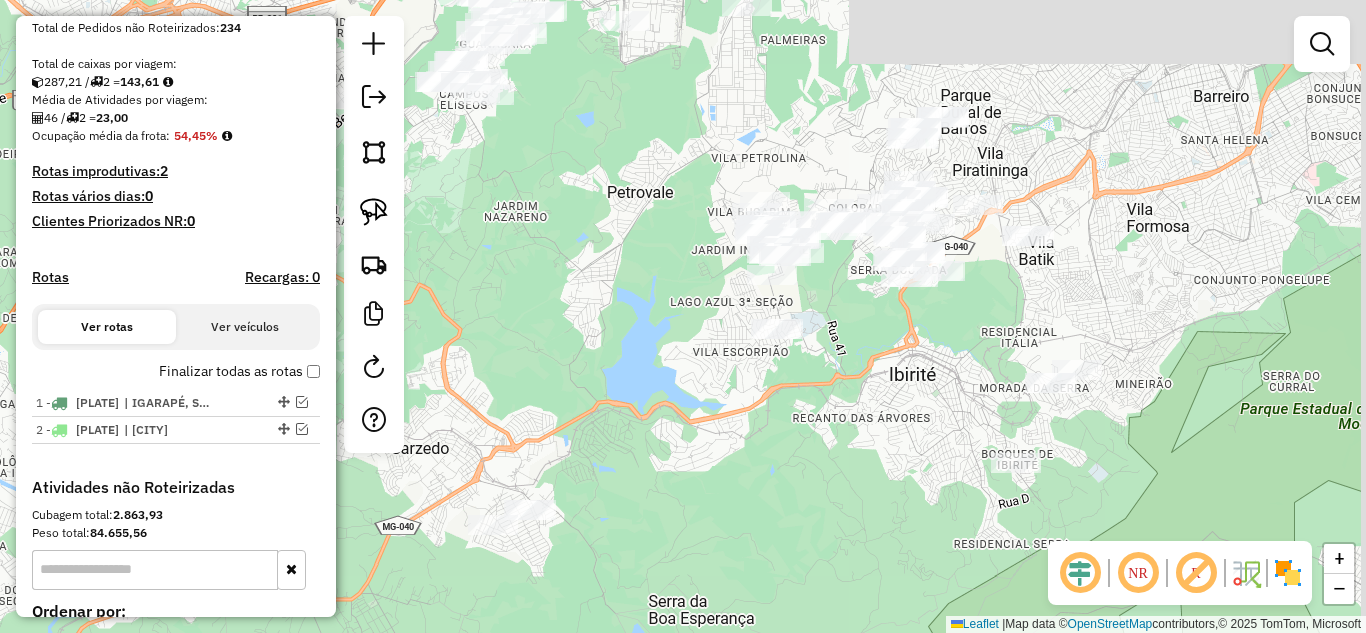 drag, startPoint x: 1097, startPoint y: 318, endPoint x: 1063, endPoint y: 620, distance: 303.90787 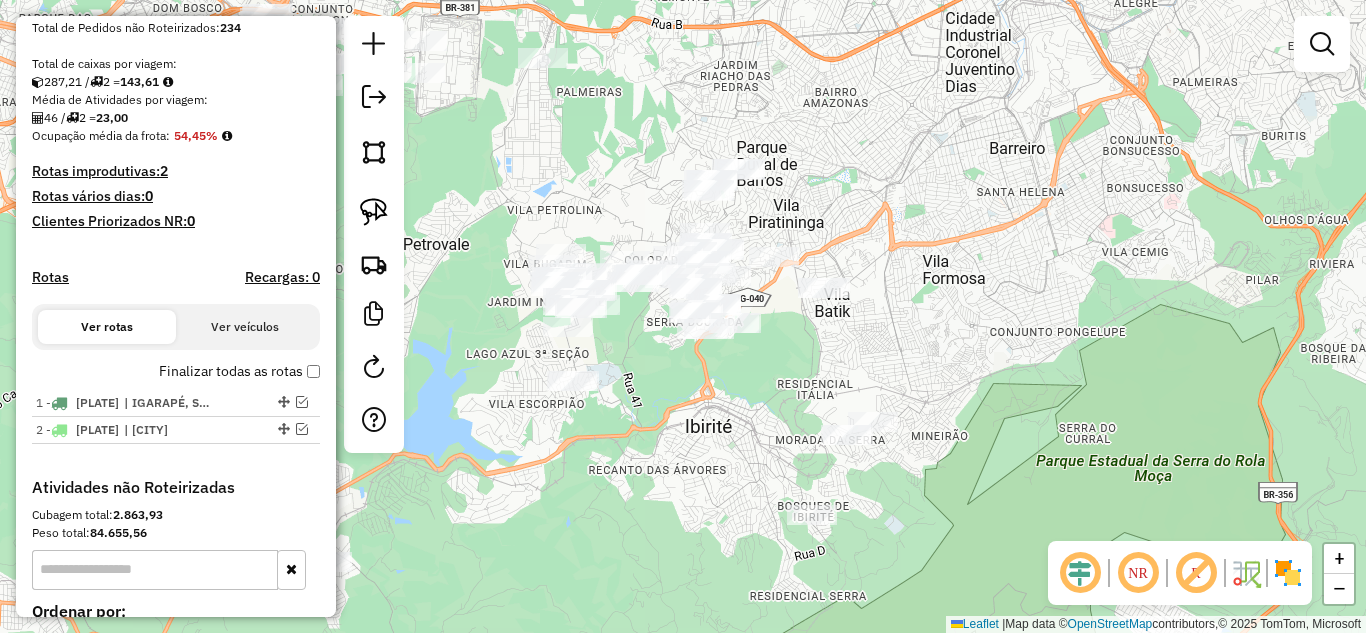 drag, startPoint x: 903, startPoint y: 394, endPoint x: 783, endPoint y: 410, distance: 121.061966 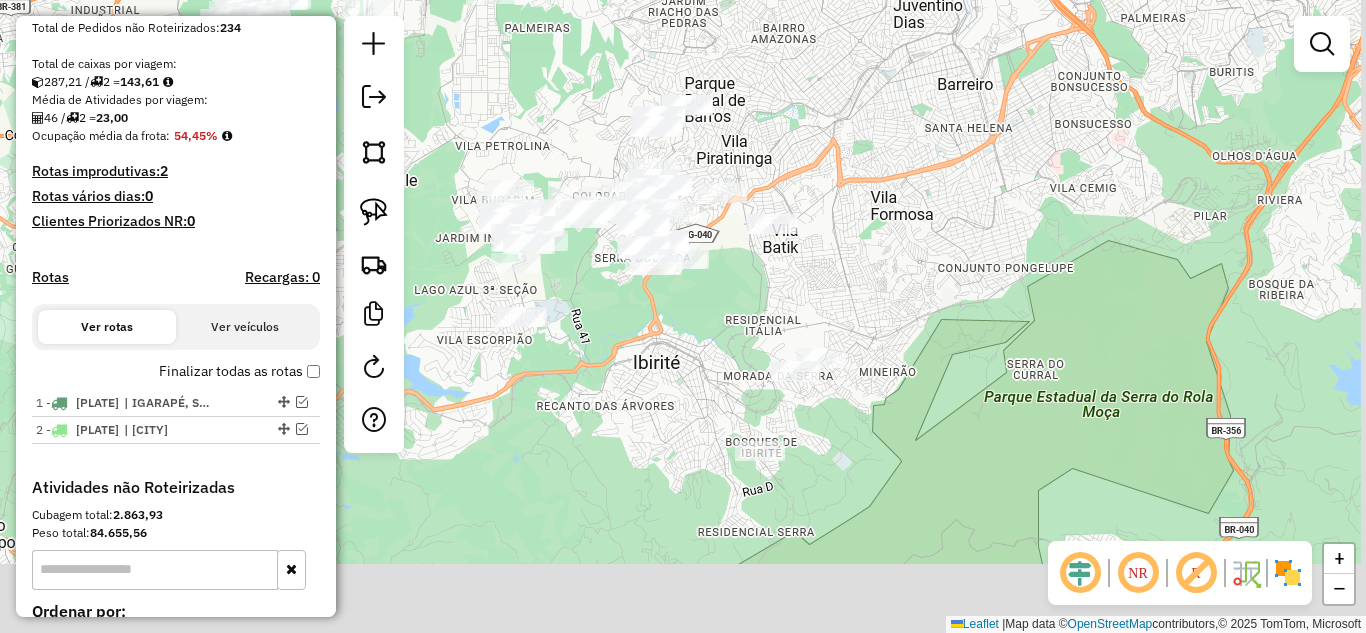 drag, startPoint x: 780, startPoint y: 402, endPoint x: 769, endPoint y: 332, distance: 70.85902 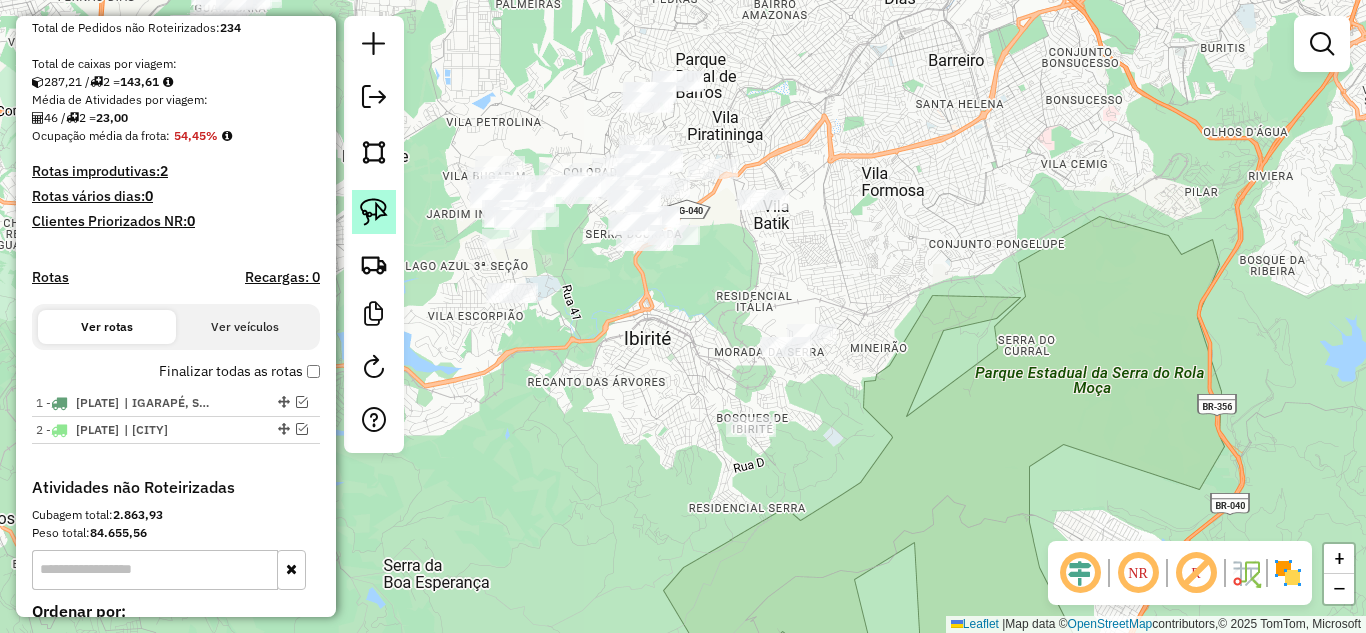 click 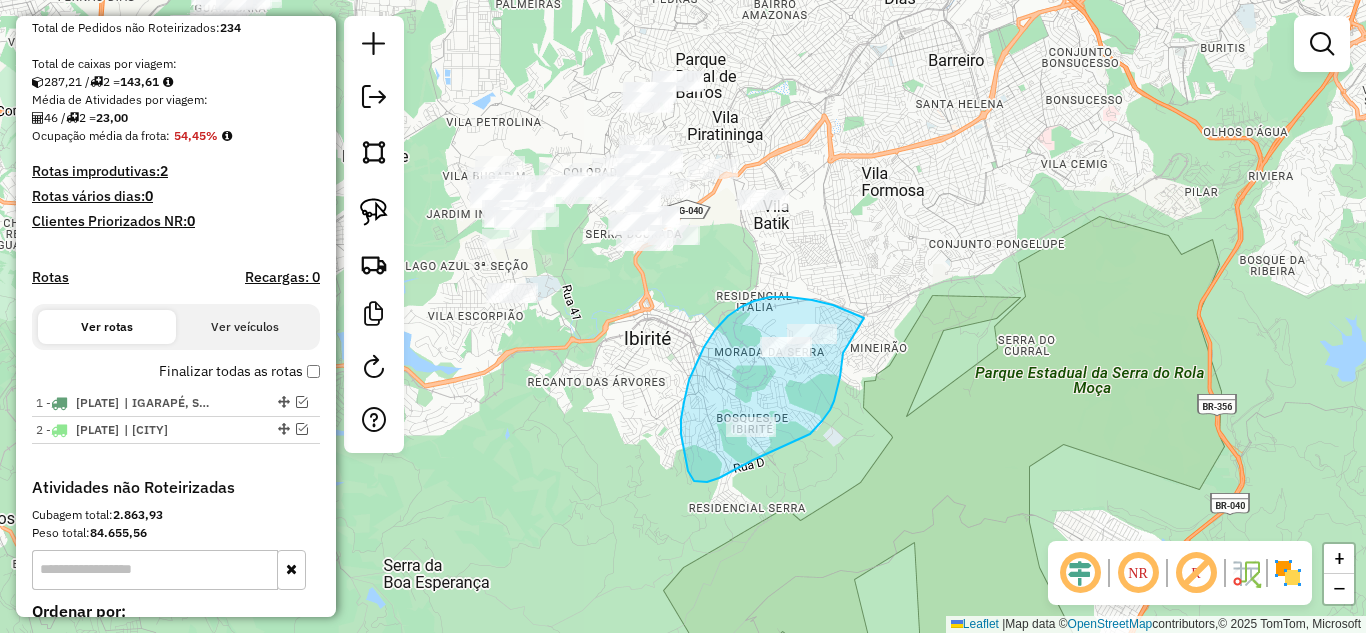 drag, startPoint x: 800, startPoint y: 298, endPoint x: 843, endPoint y: 345, distance: 63.702435 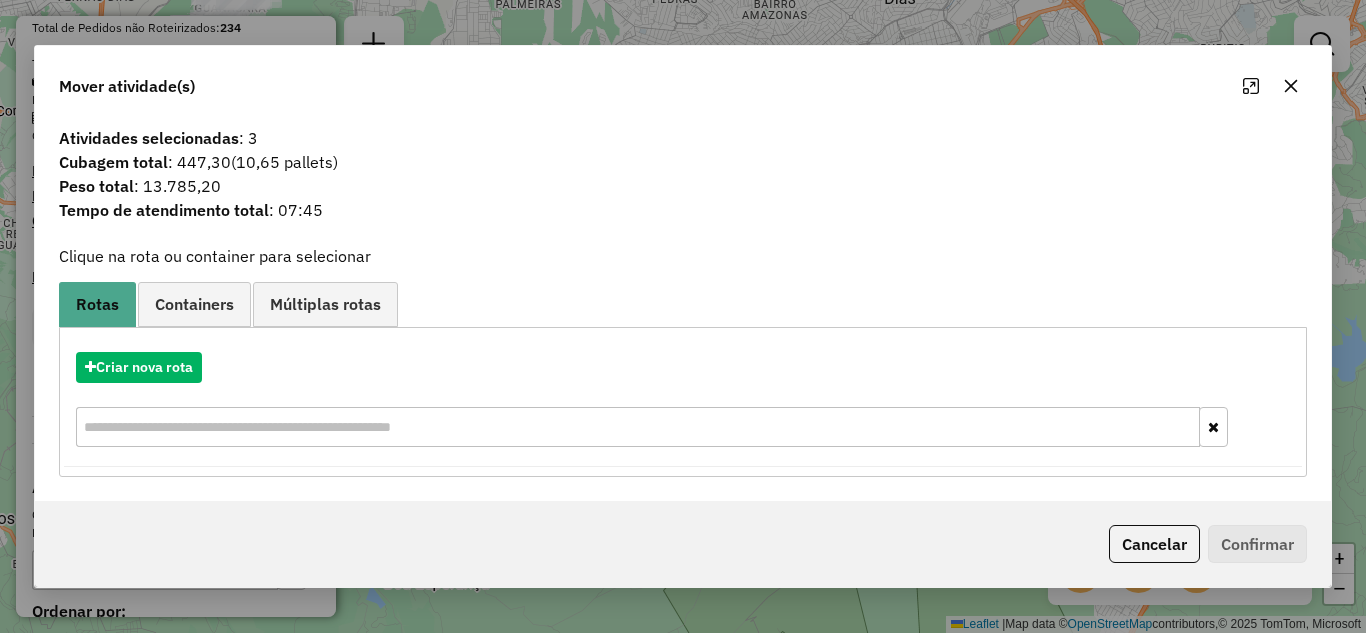 click 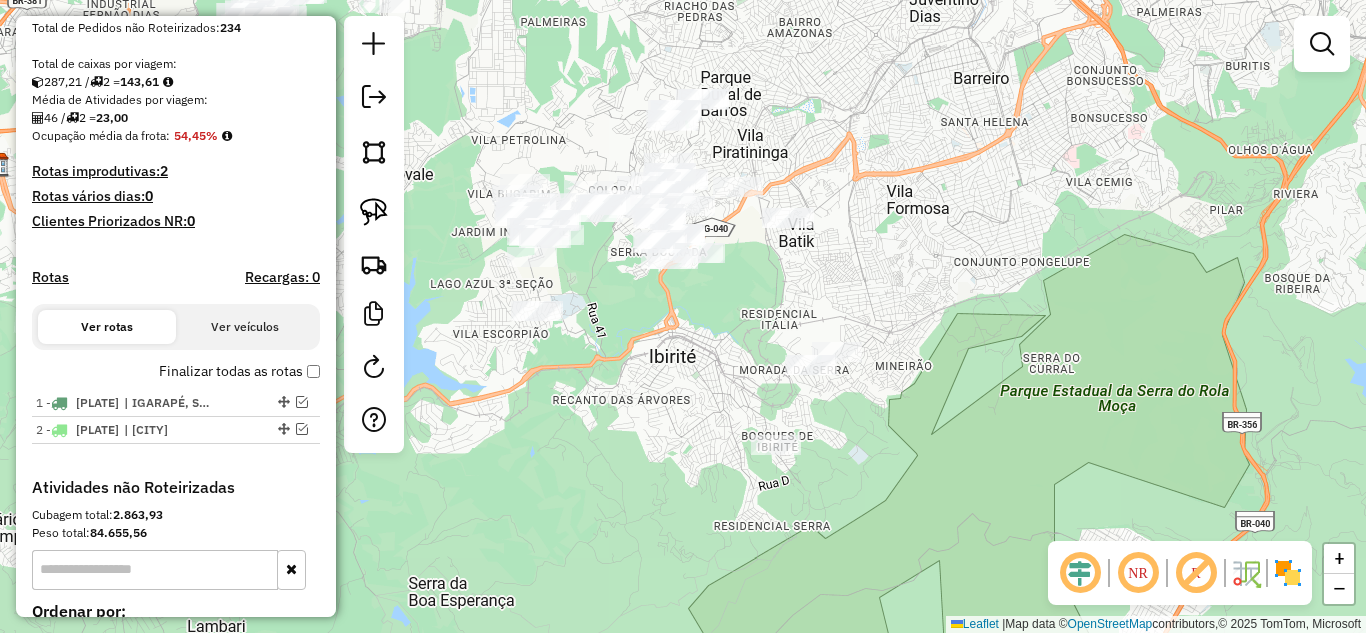 drag, startPoint x: 808, startPoint y: 281, endPoint x: 823, endPoint y: 296, distance: 21.213203 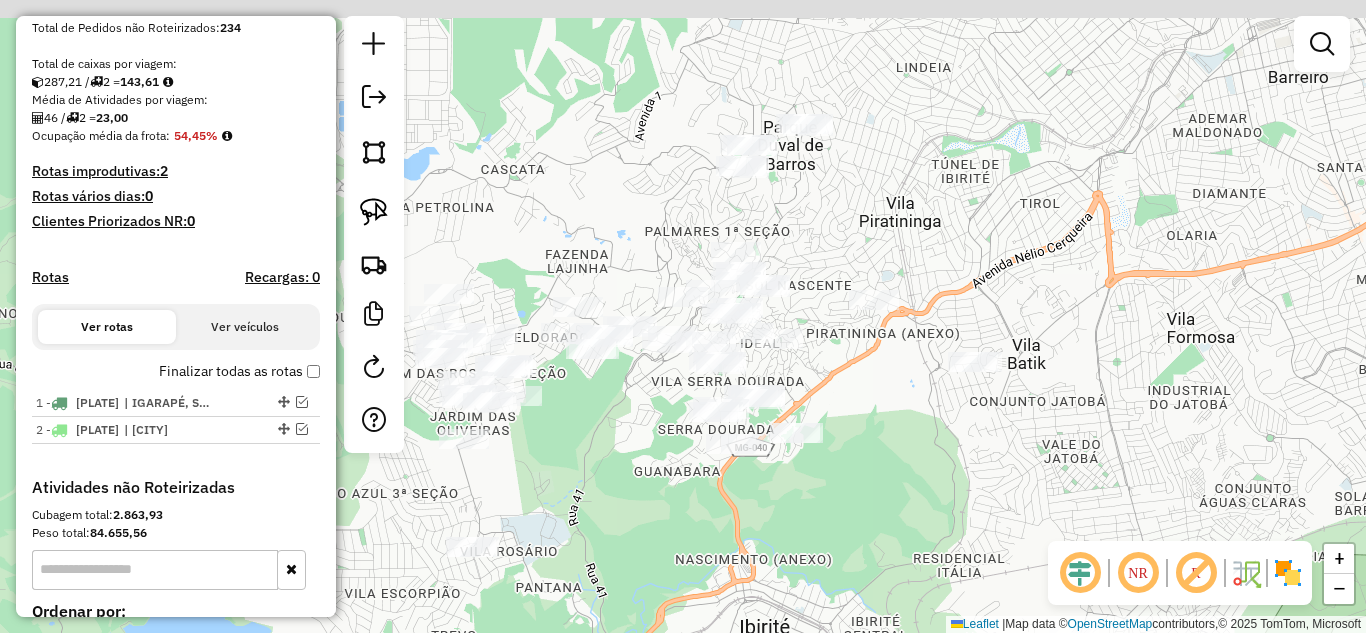 drag, startPoint x: 882, startPoint y: 393, endPoint x: 891, endPoint y: 383, distance: 13.453624 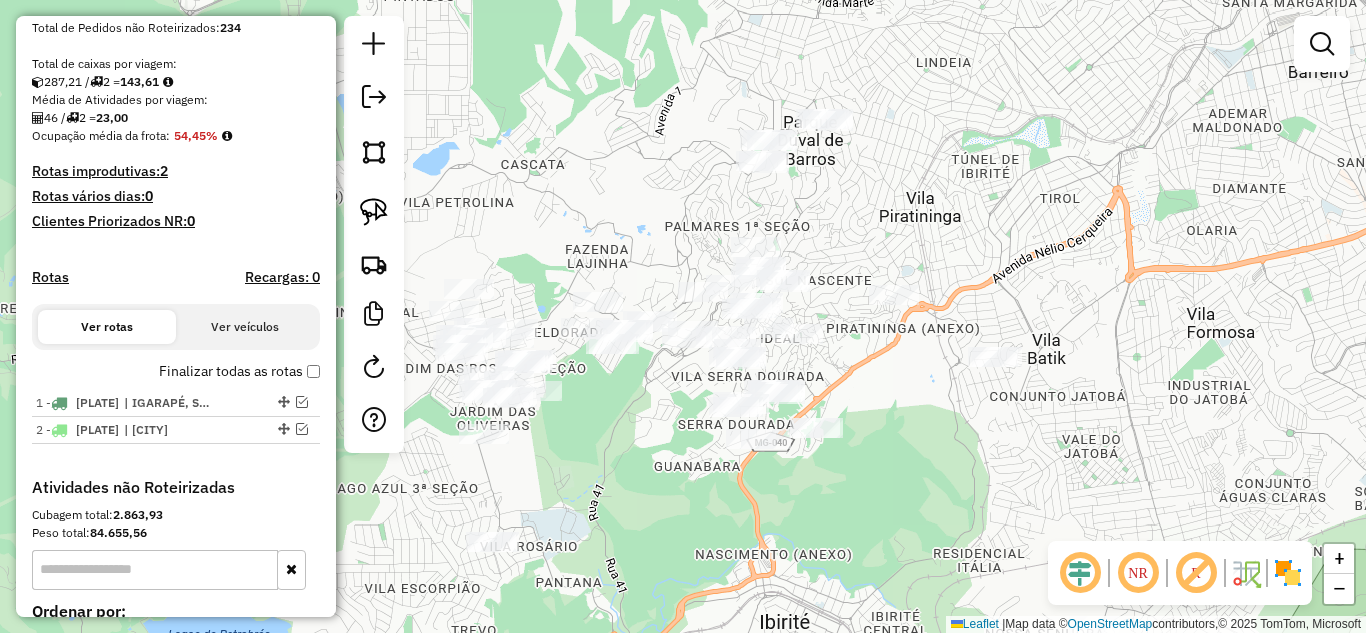 drag, startPoint x: 883, startPoint y: 317, endPoint x: 879, endPoint y: 307, distance: 10.770329 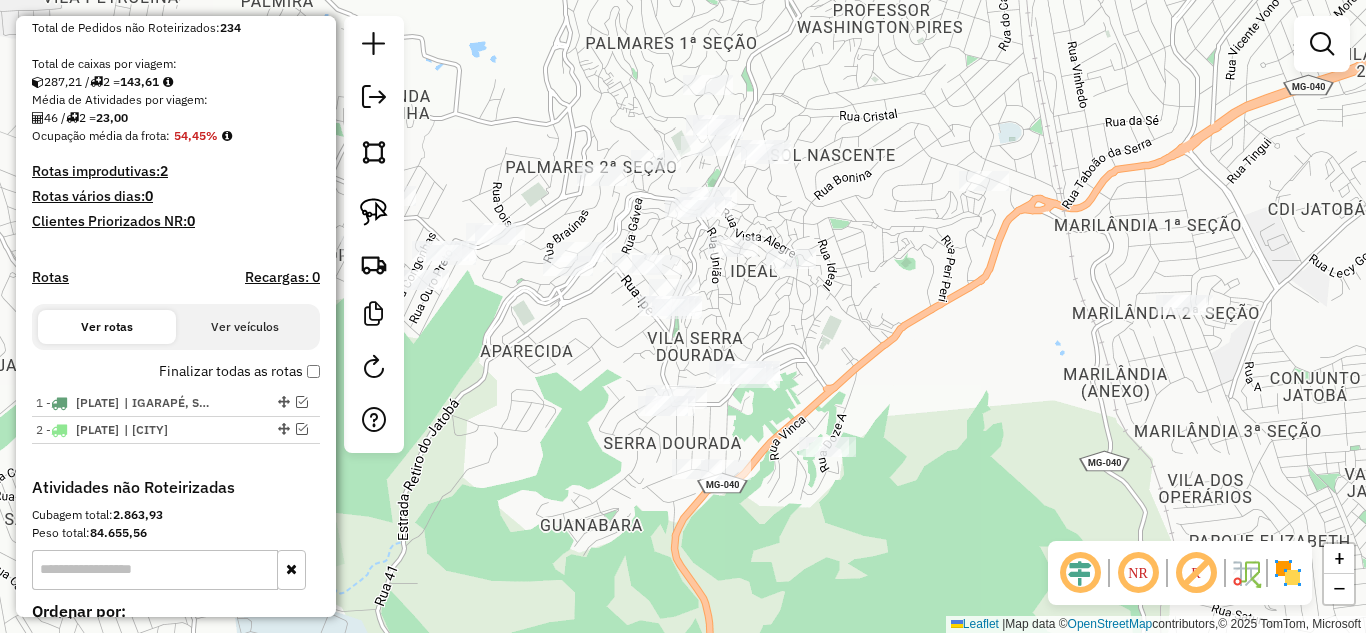 drag, startPoint x: 862, startPoint y: 367, endPoint x: 851, endPoint y: 314, distance: 54.129475 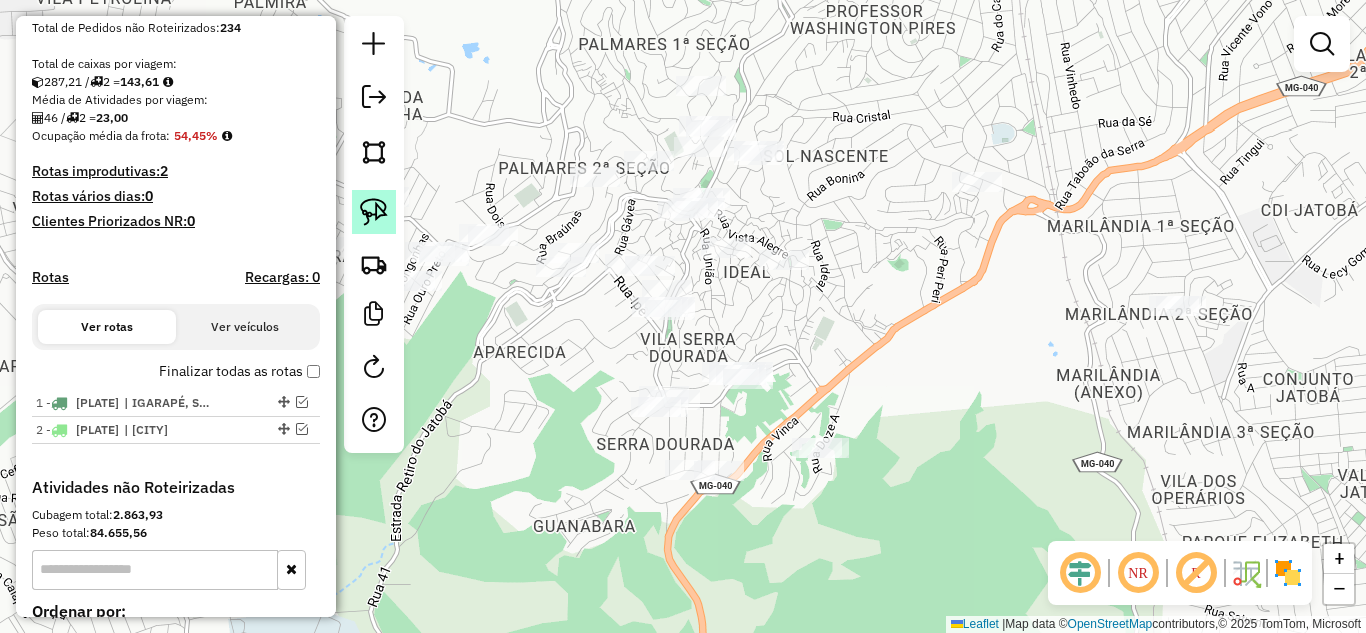 click 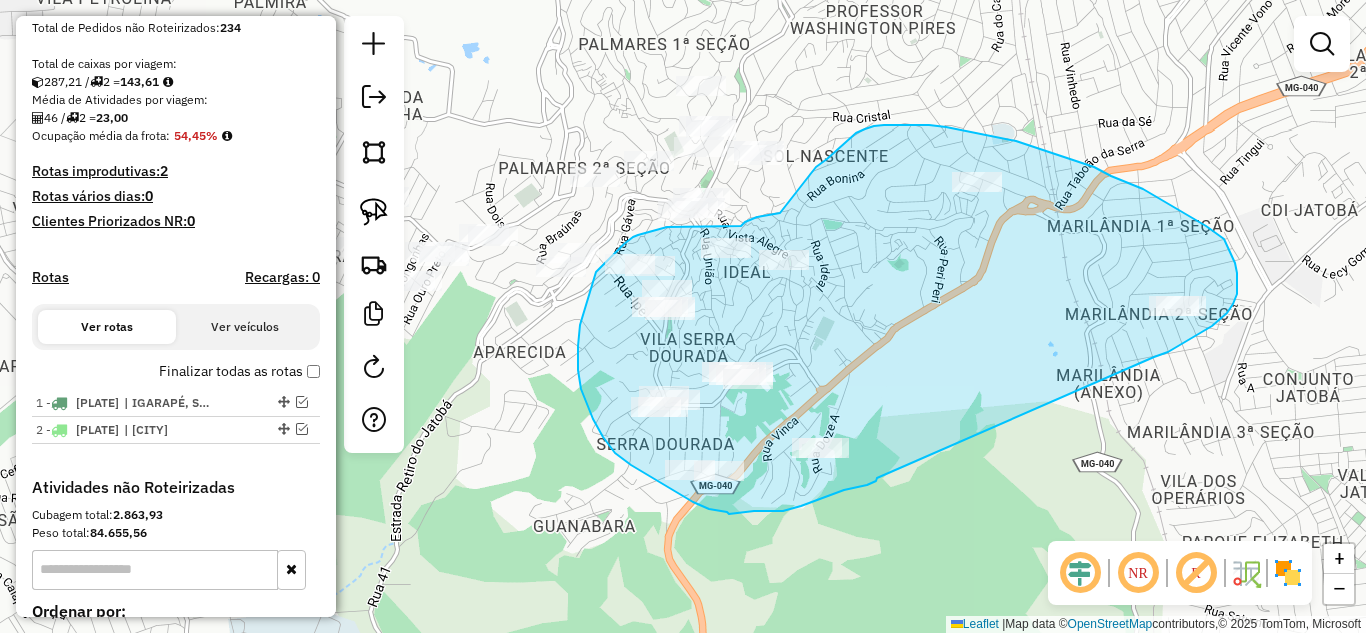 drag, startPoint x: 1154, startPoint y: 357, endPoint x: 877, endPoint y: 471, distance: 299.54132 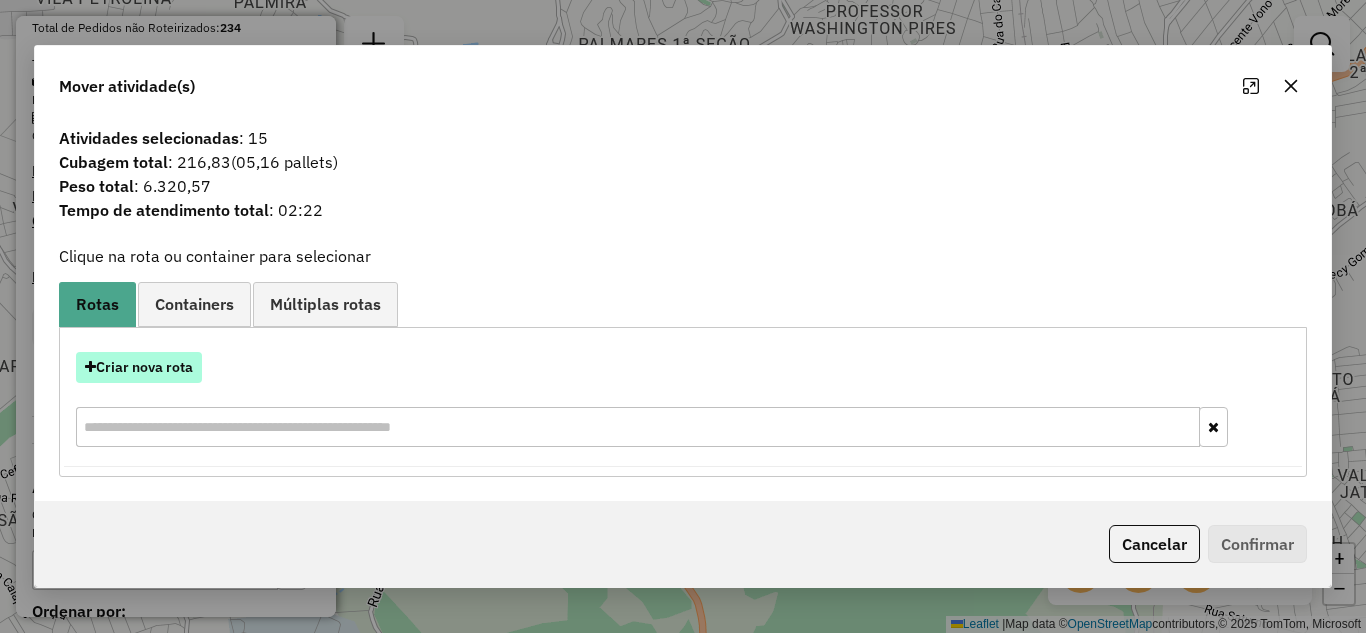 click on "Criar nova rota" at bounding box center [139, 367] 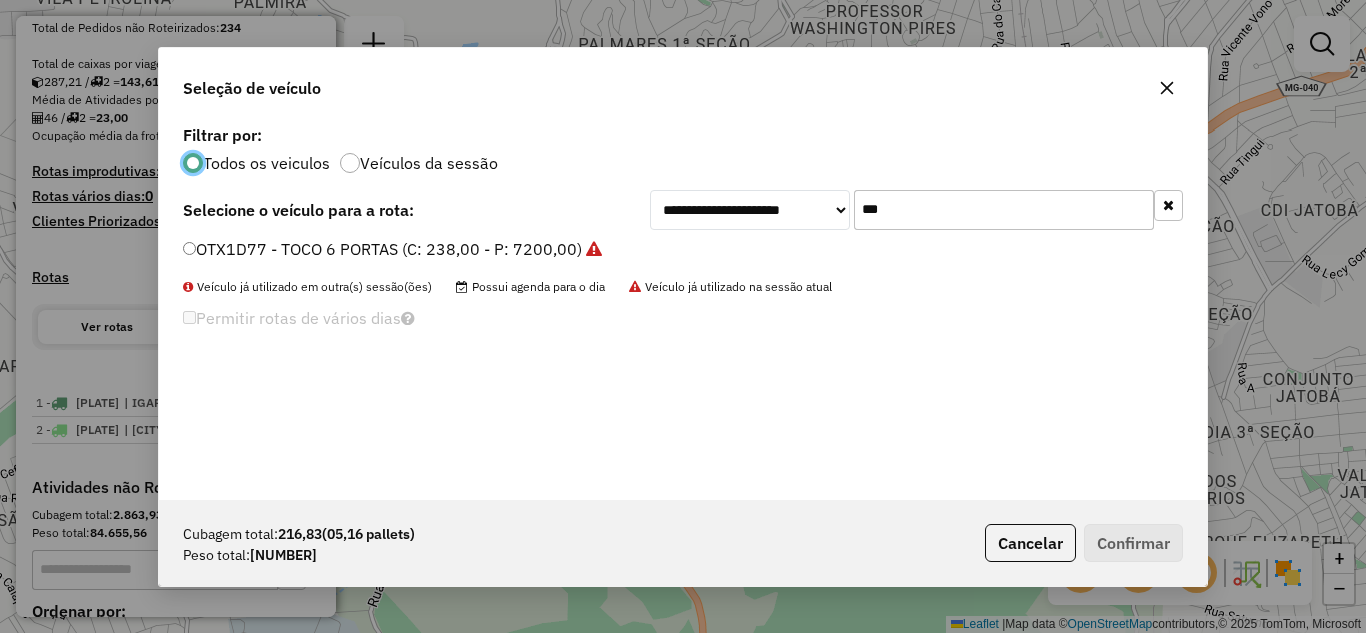 scroll, scrollTop: 11, scrollLeft: 6, axis: both 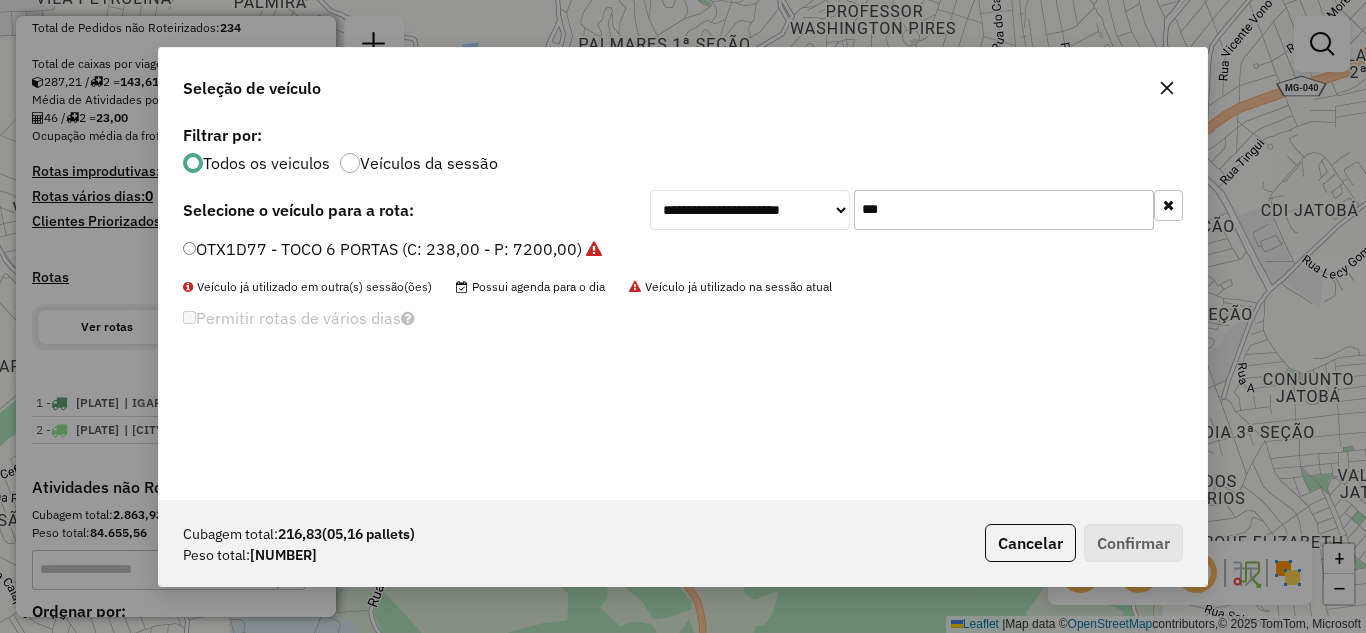 click on "***" 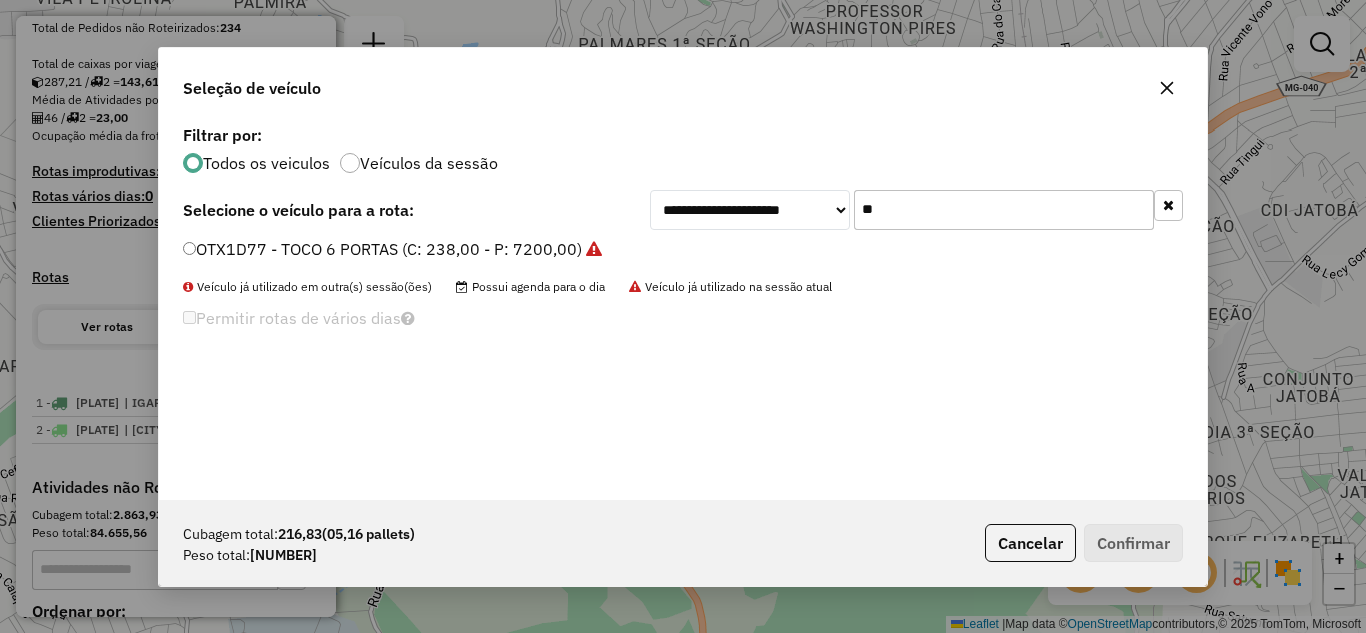 type on "*" 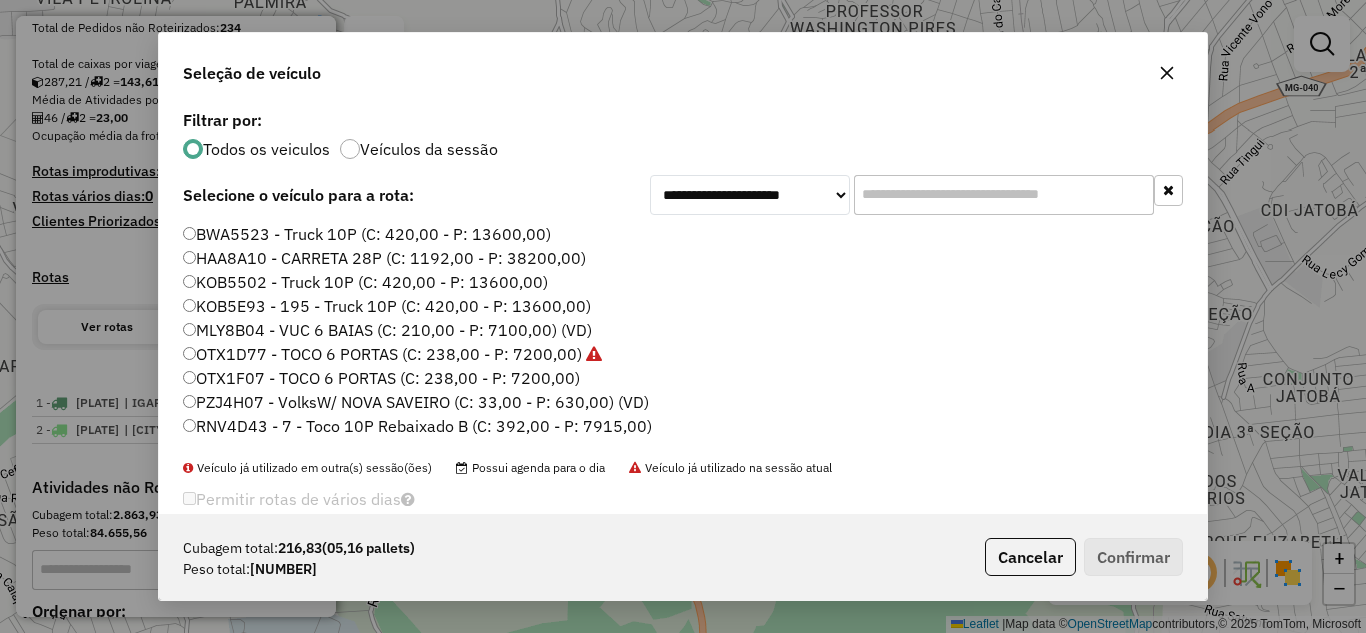 type on "*" 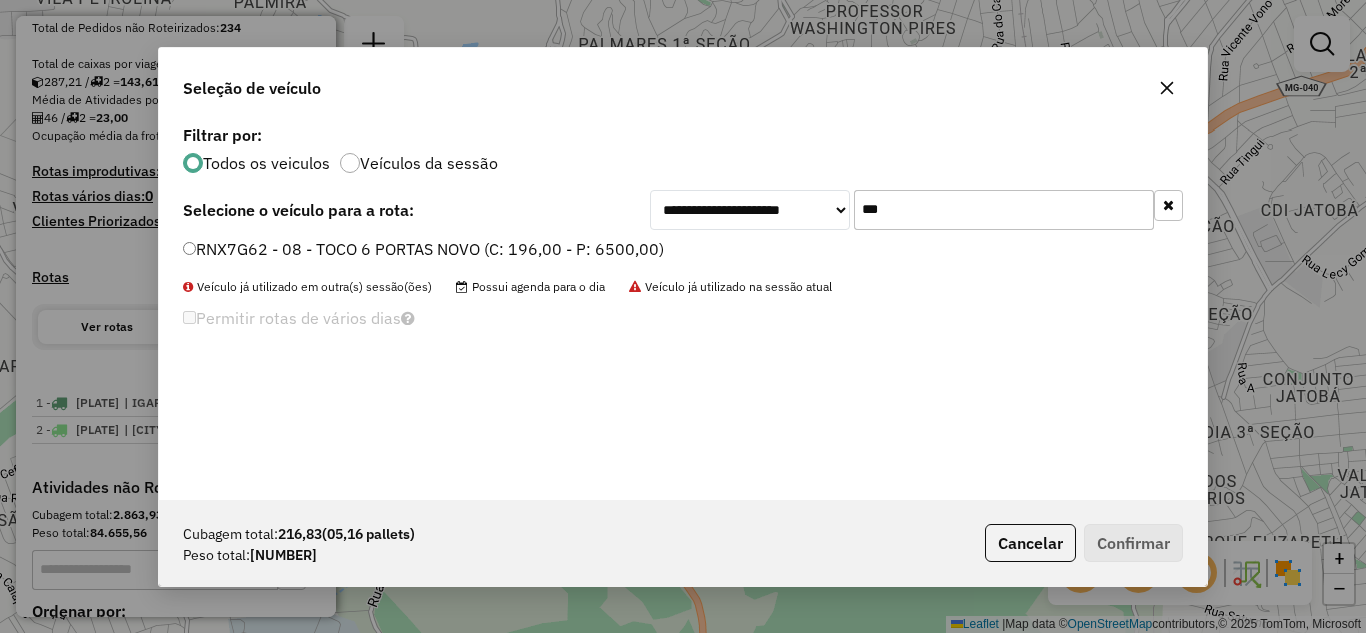 type on "***" 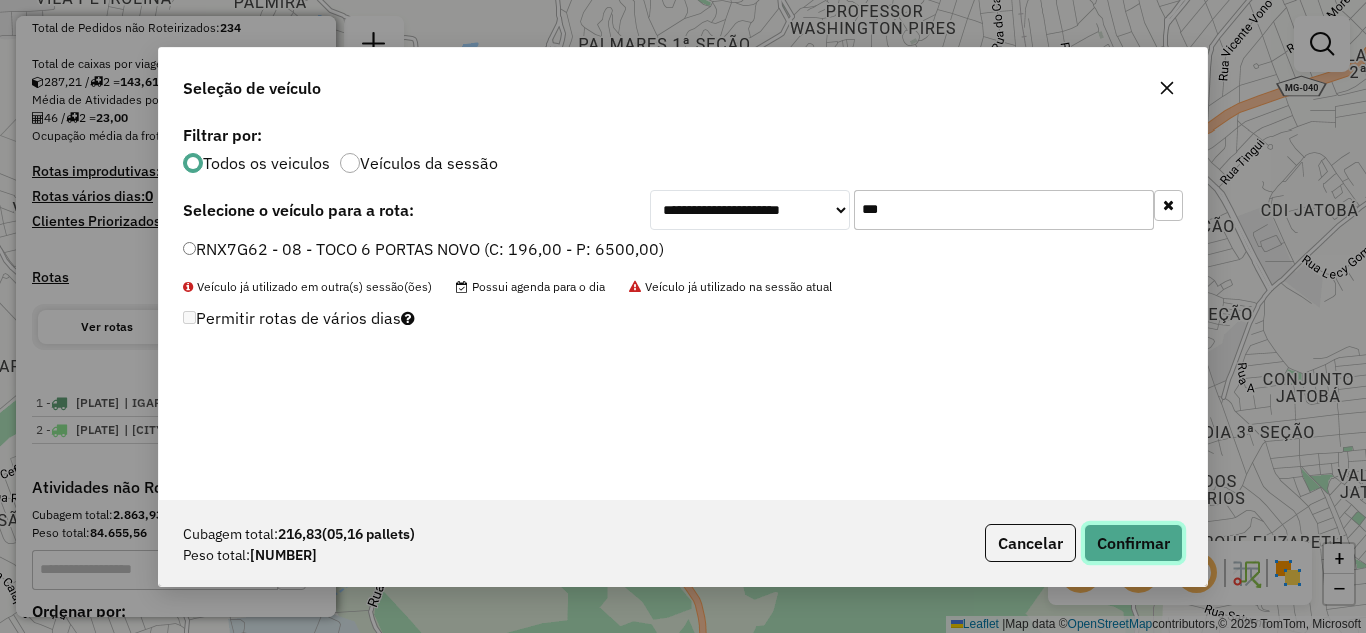 click on "Confirmar" 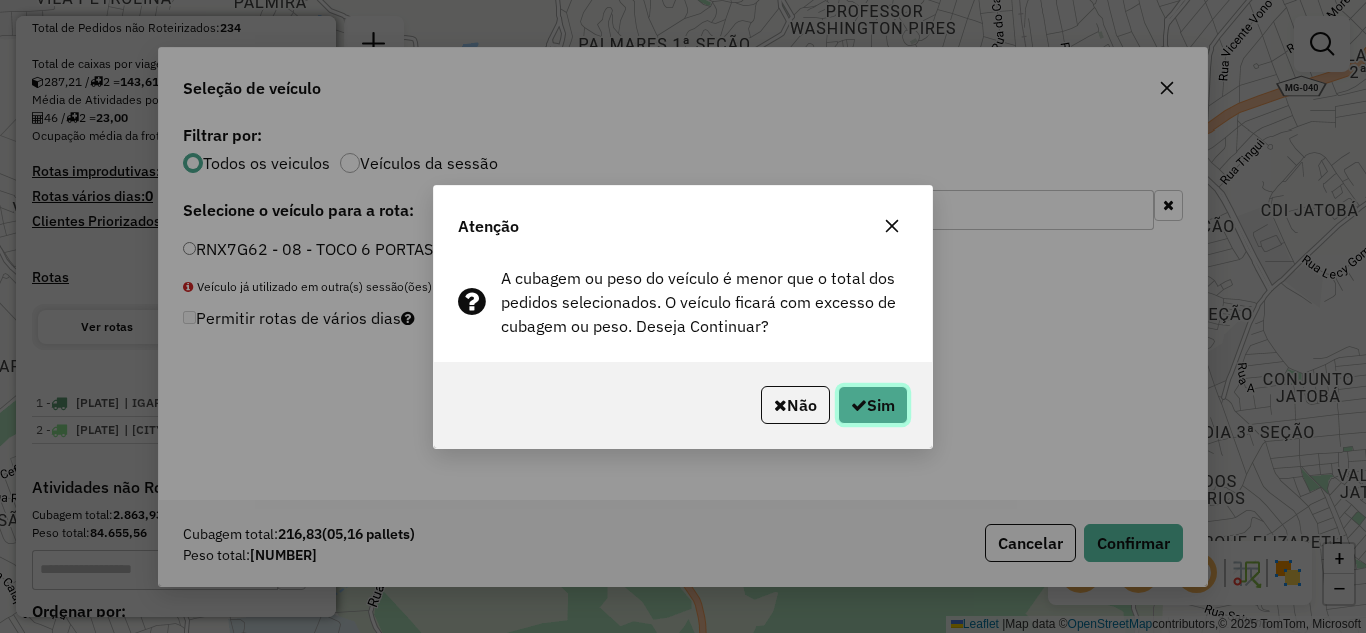 click on "Sim" 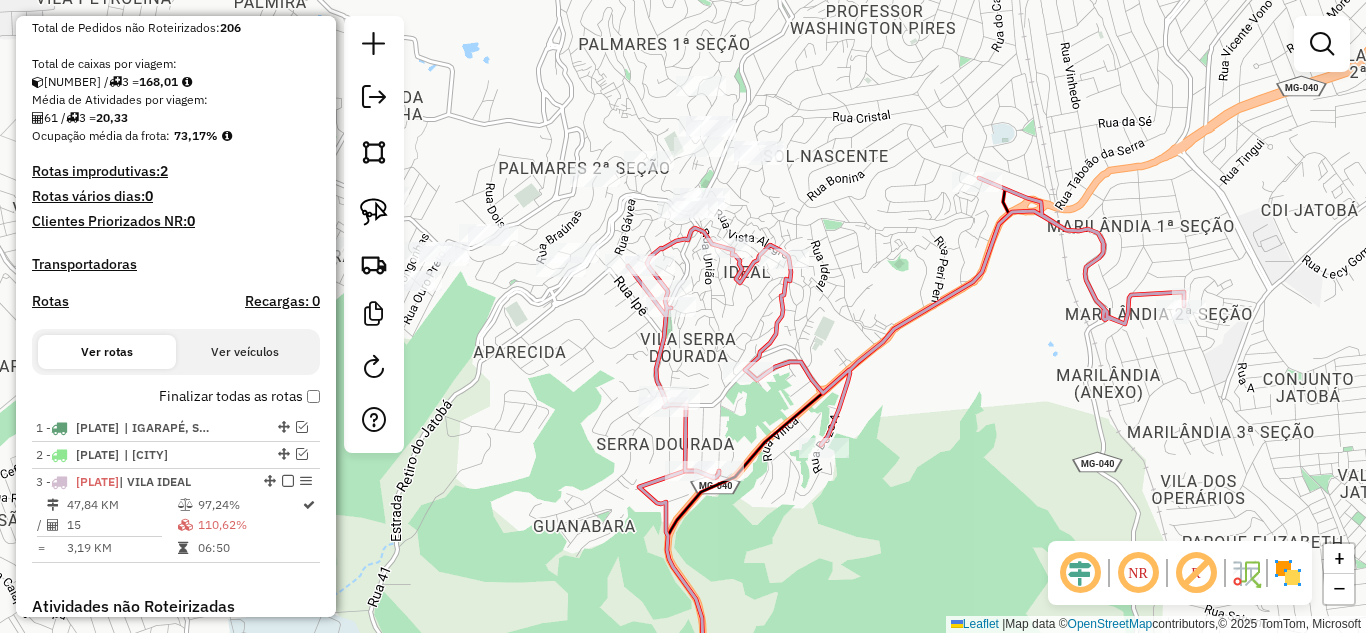 click 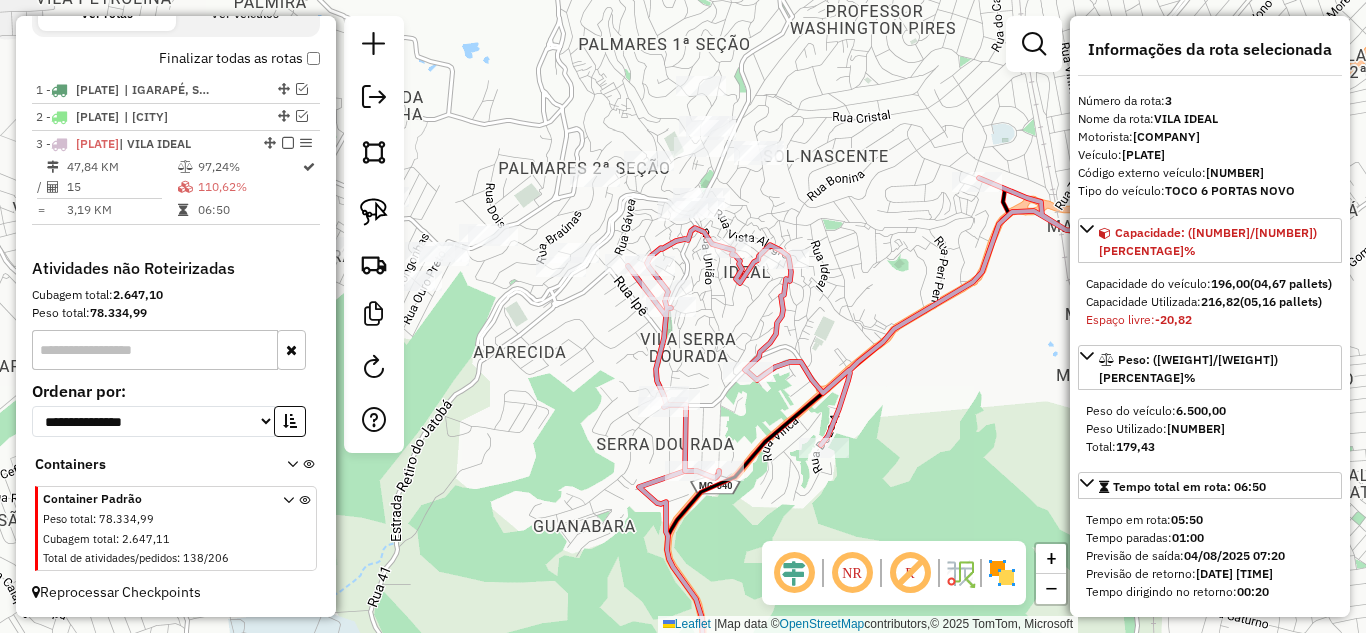 scroll, scrollTop: 740, scrollLeft: 0, axis: vertical 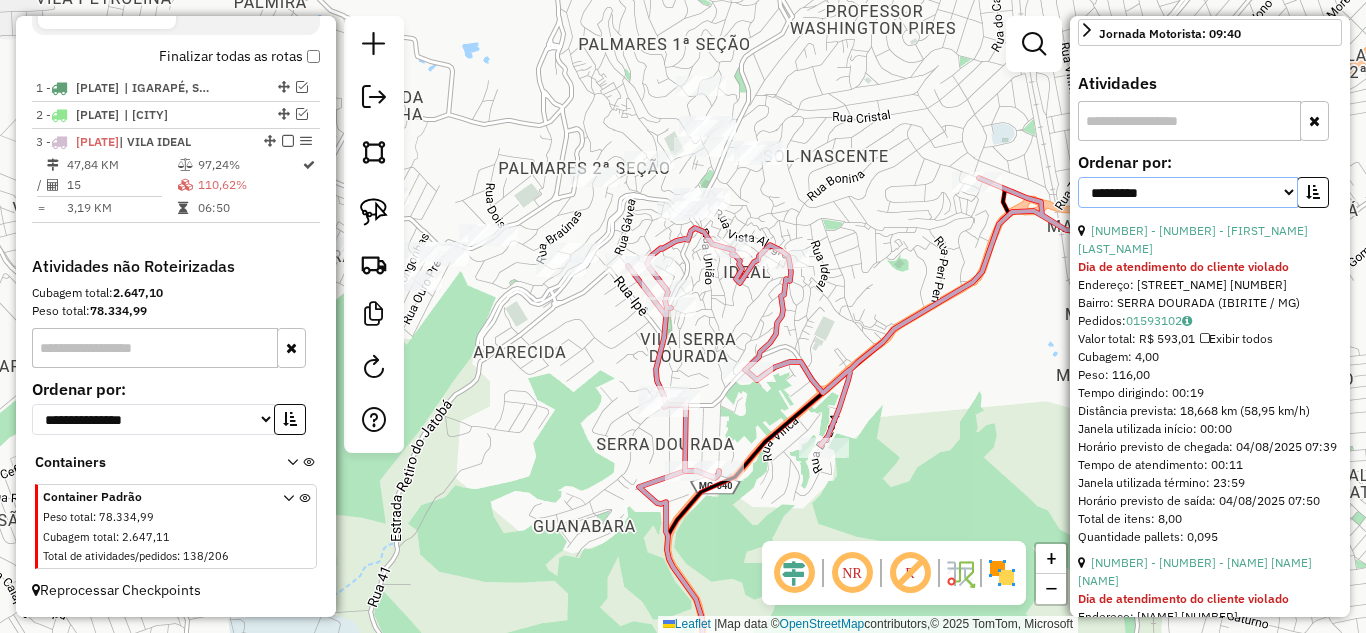 drag, startPoint x: 1280, startPoint y: 212, endPoint x: 1253, endPoint y: 225, distance: 29.966648 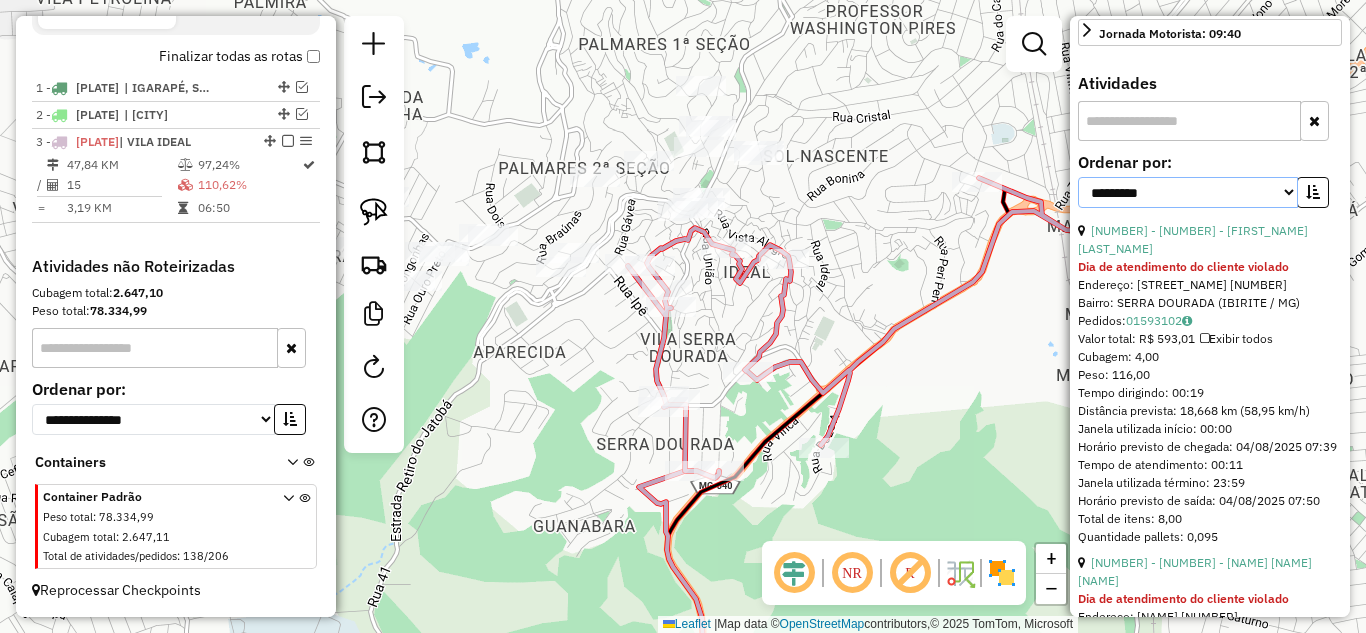 select on "*********" 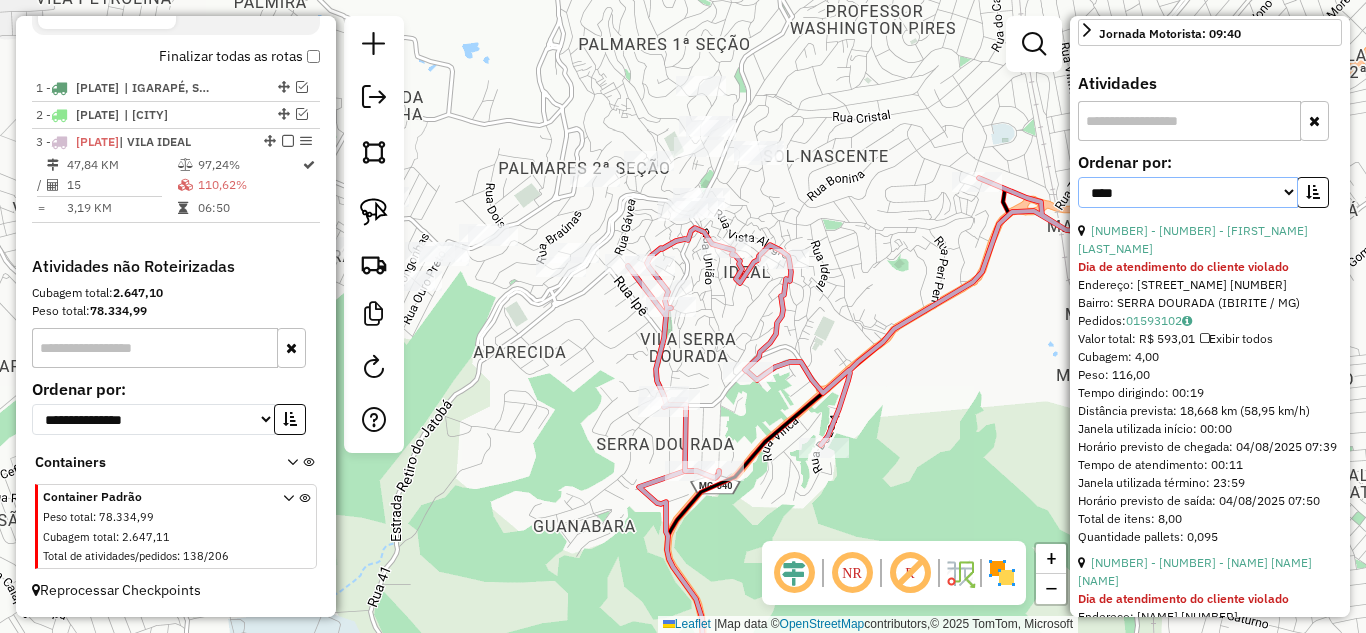 click on "**********" at bounding box center [1188, 192] 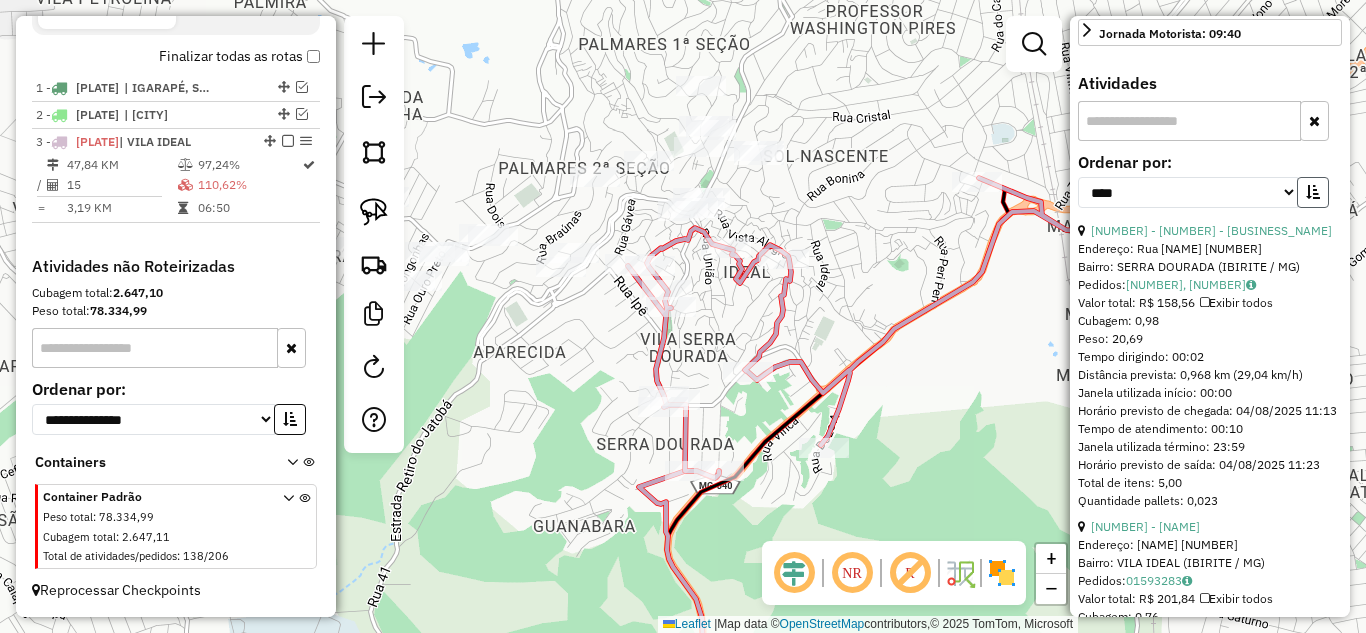 click at bounding box center (1313, 192) 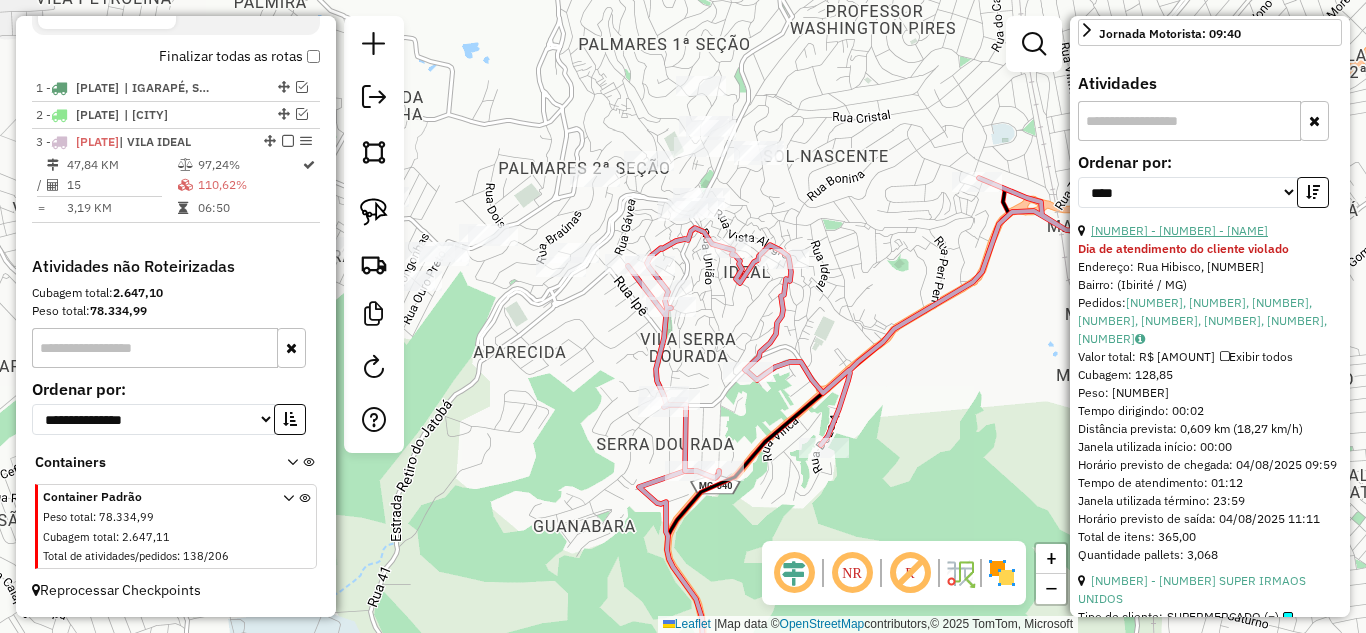click on "[NUMBER] - [NUMBER] - [NAME]" at bounding box center (1179, 230) 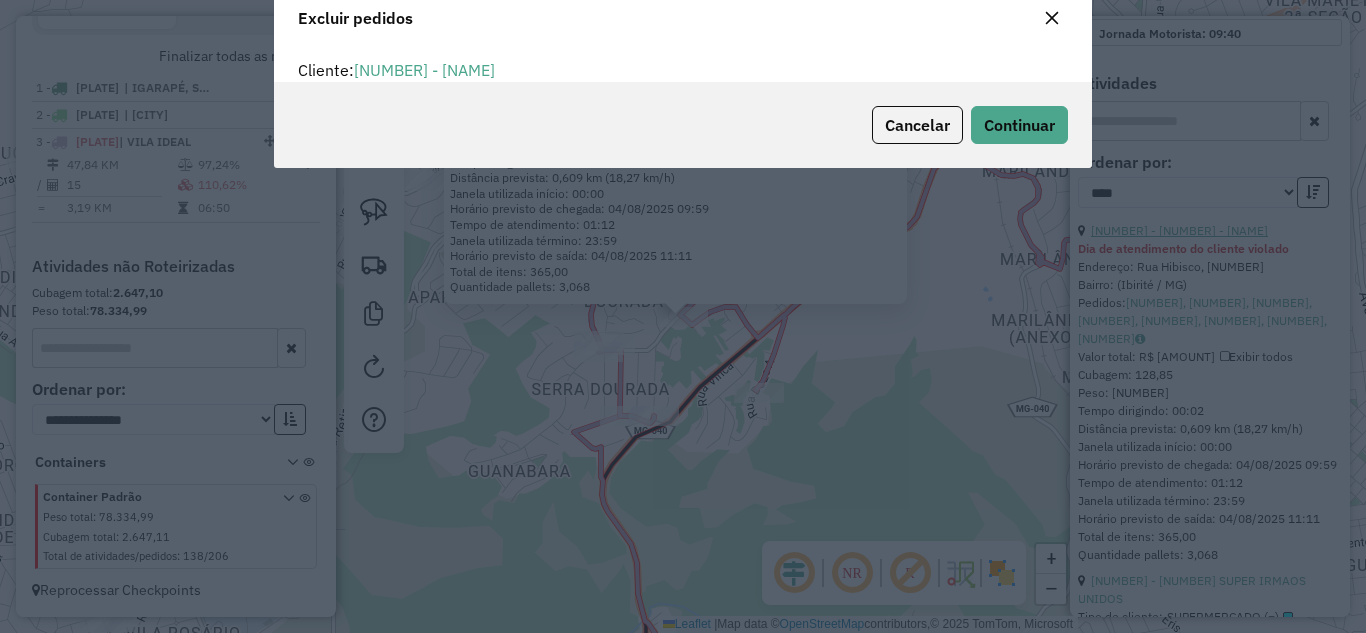 scroll, scrollTop: 82, scrollLeft: 0, axis: vertical 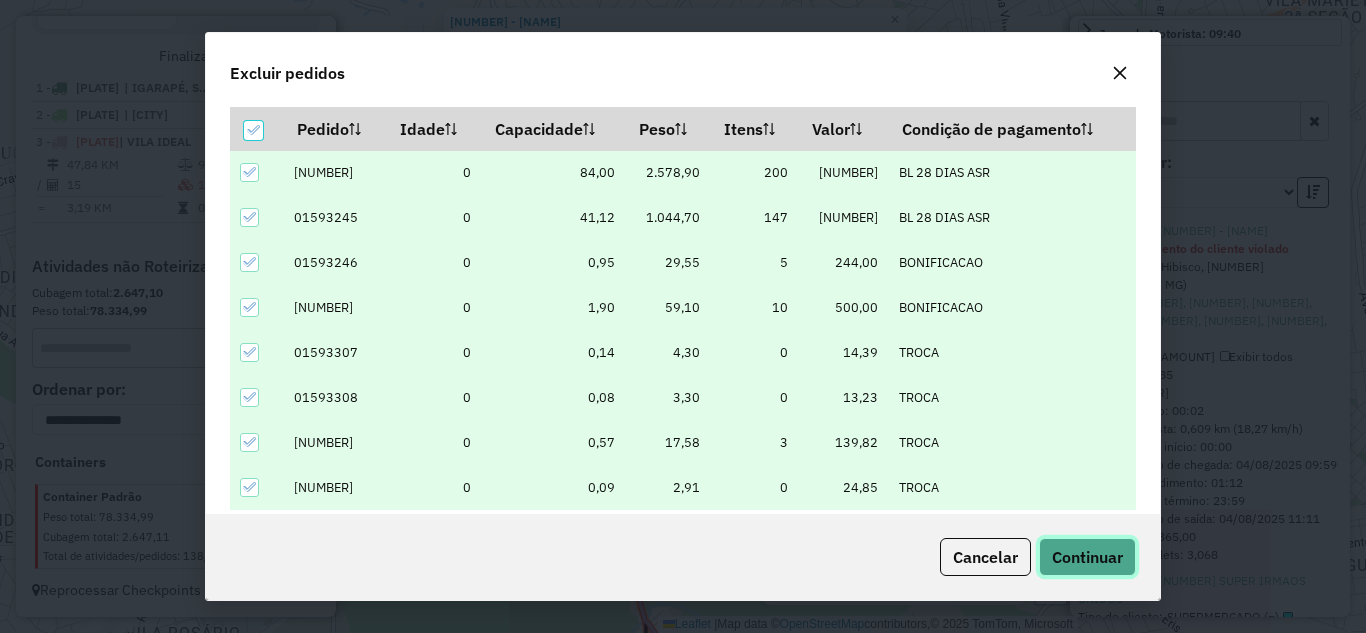 click on "Continuar" 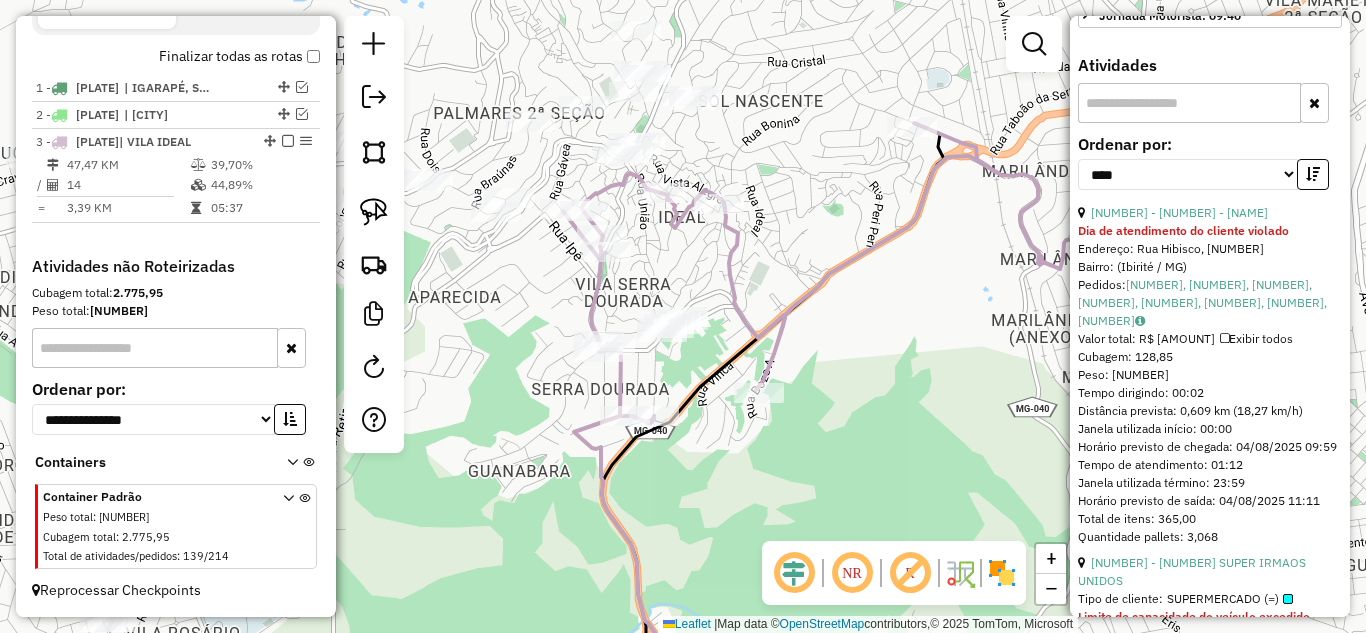 scroll, scrollTop: 764, scrollLeft: 0, axis: vertical 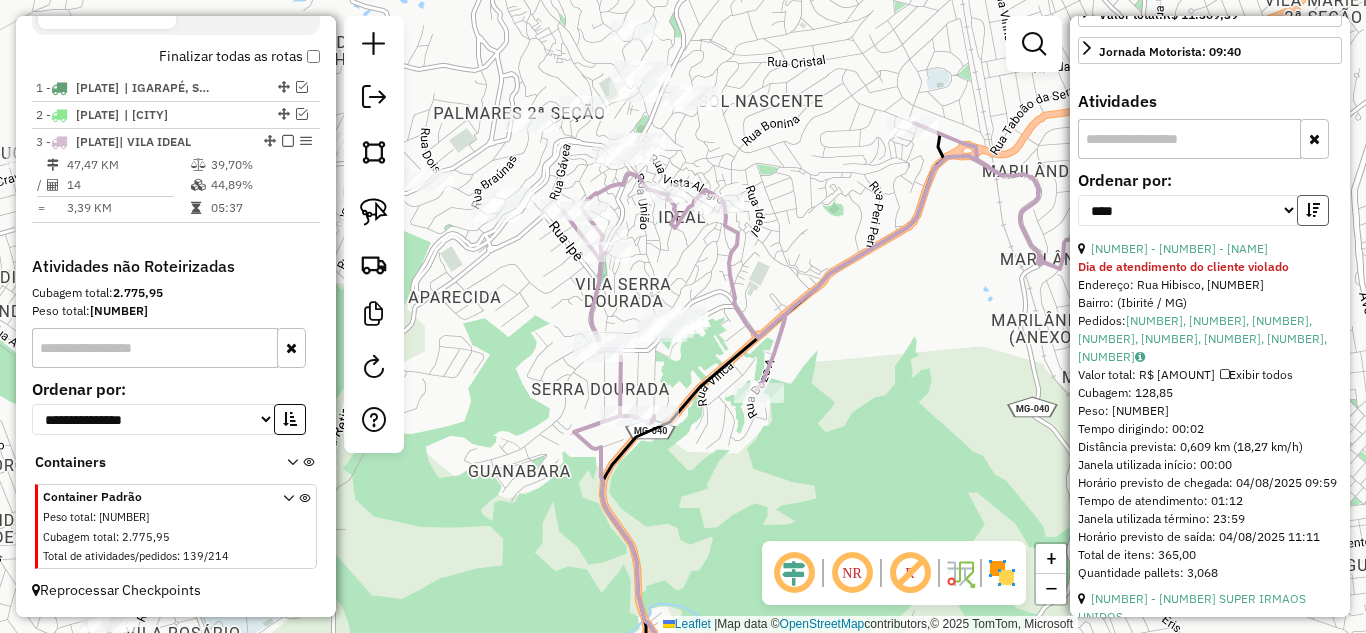click at bounding box center (1313, 210) 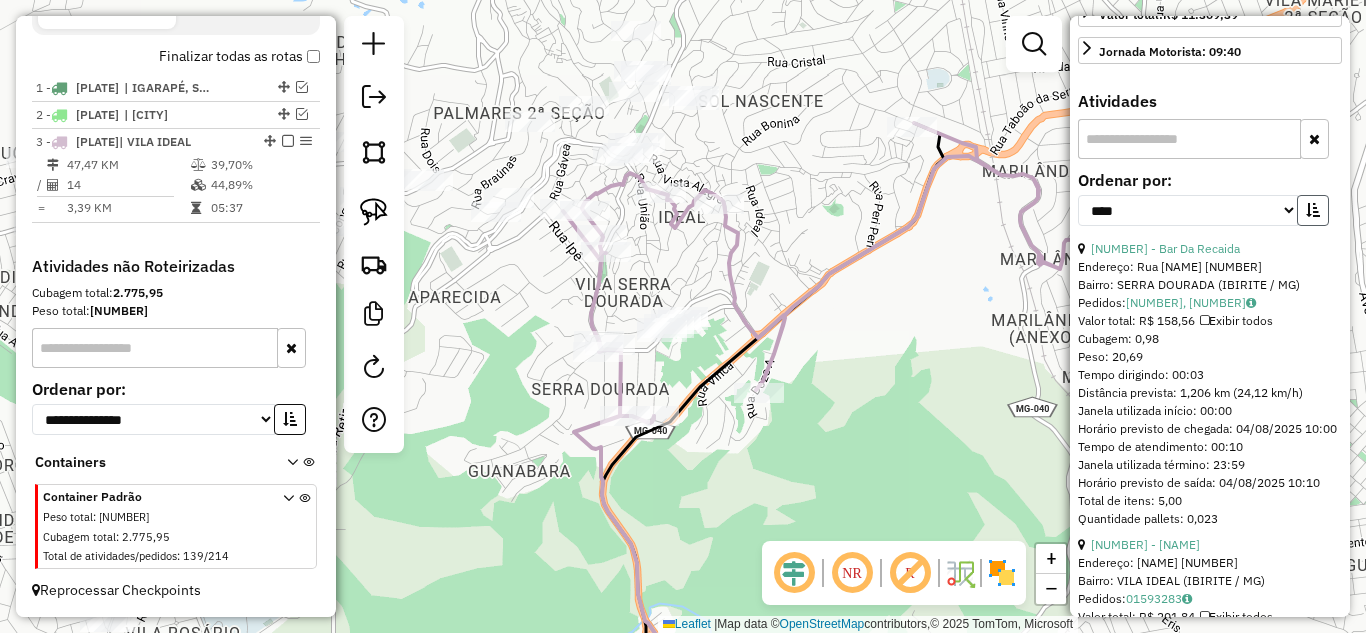click at bounding box center (1313, 210) 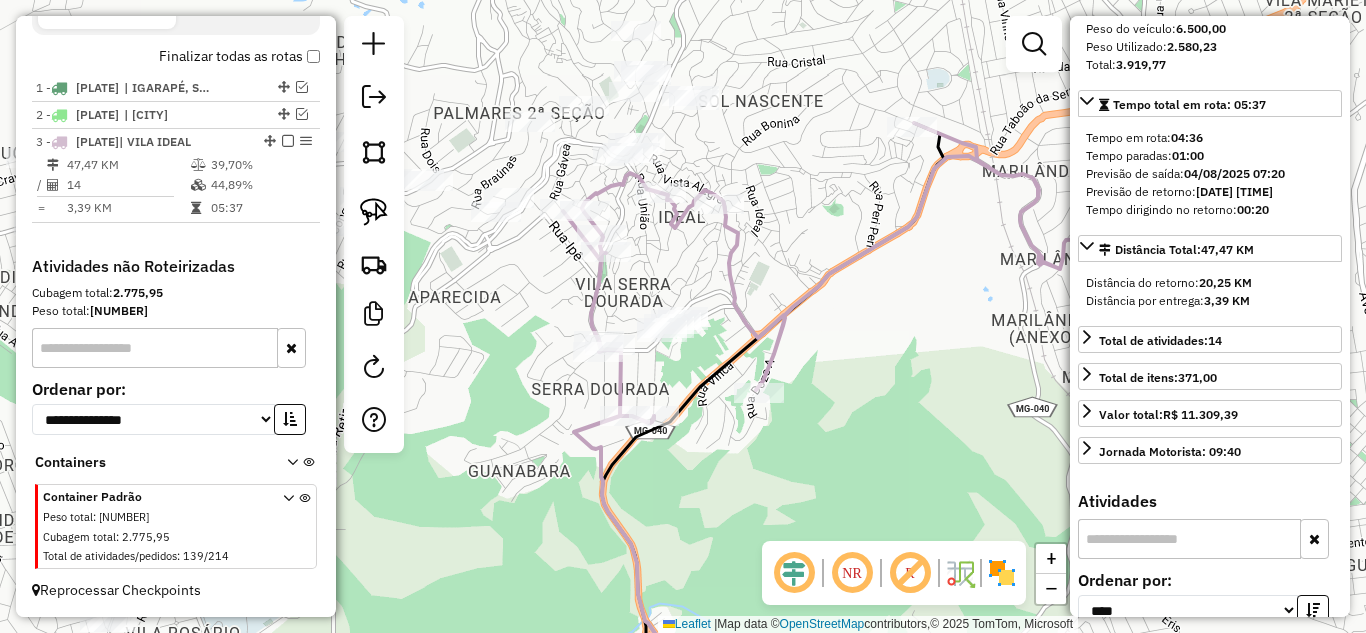 scroll, scrollTop: 64, scrollLeft: 0, axis: vertical 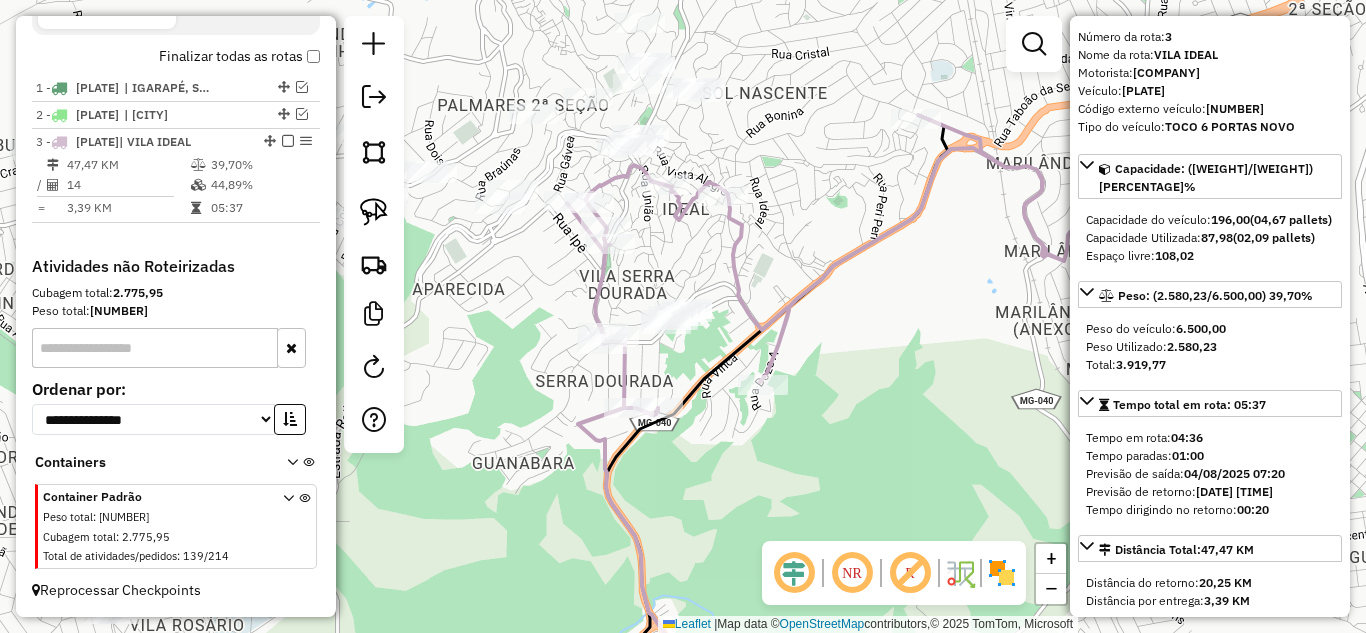 drag, startPoint x: 785, startPoint y: 288, endPoint x: 793, endPoint y: 264, distance: 25.298222 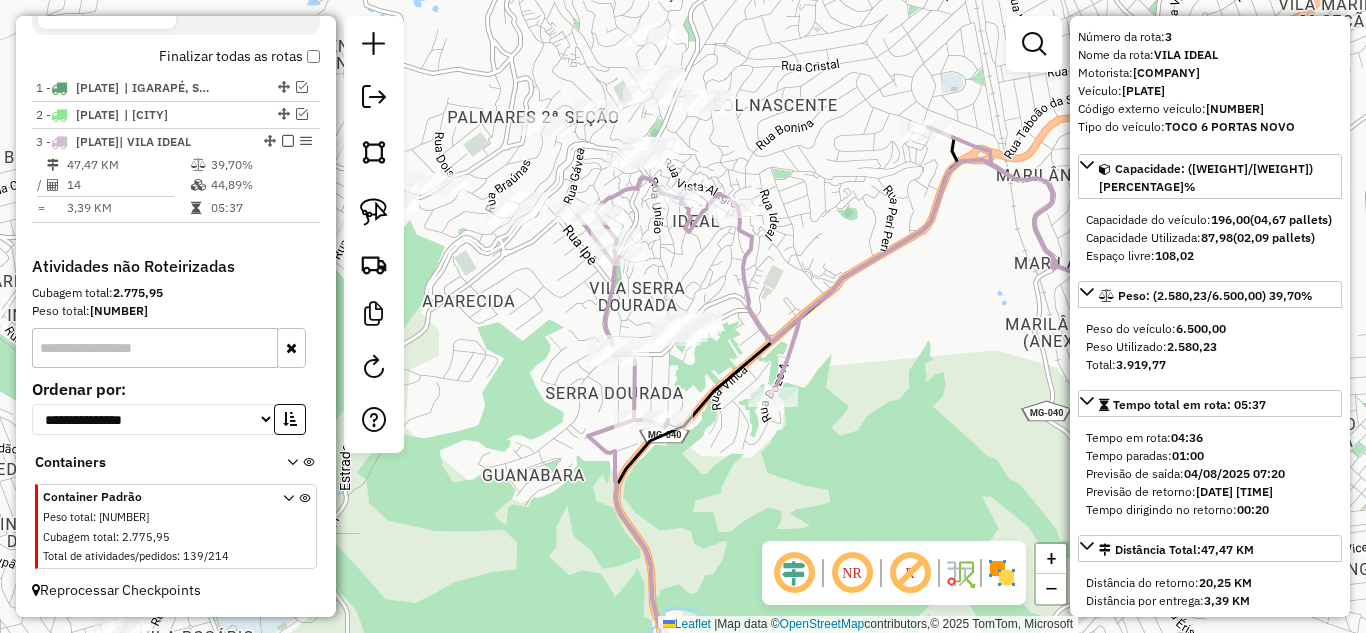 drag, startPoint x: 797, startPoint y: 235, endPoint x: 818, endPoint y: 284, distance: 53.310413 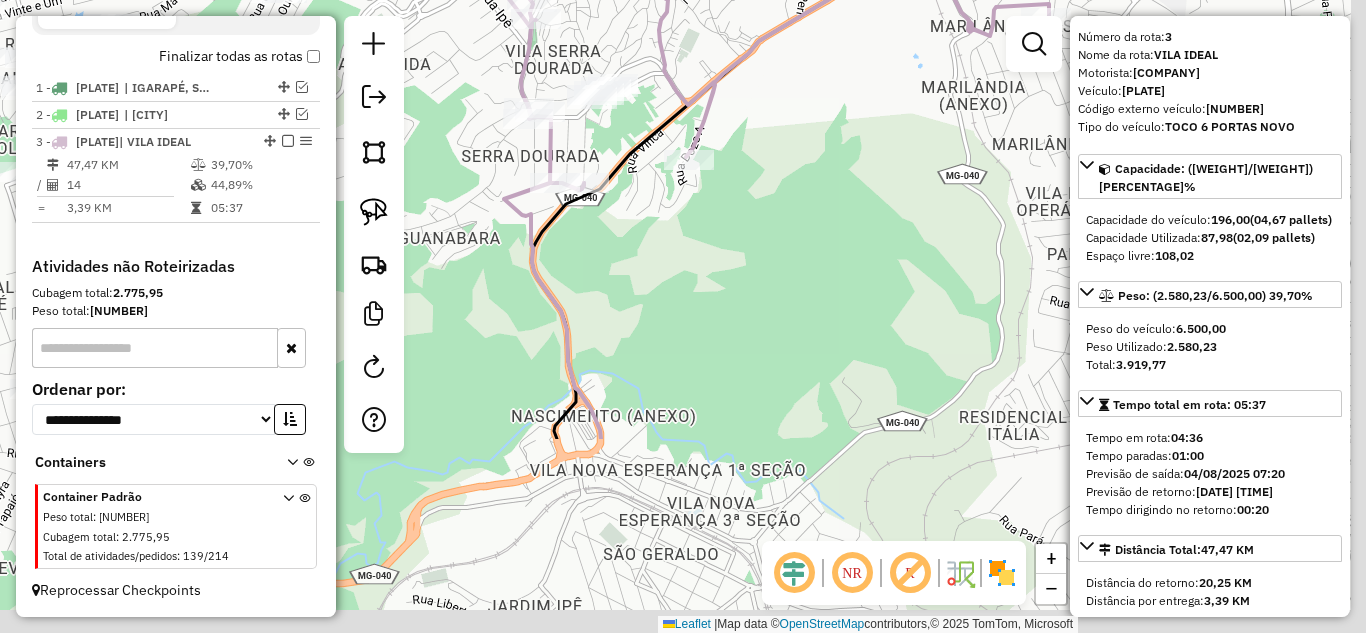 drag, startPoint x: 683, startPoint y: 86, endPoint x: 661, endPoint y: 28, distance: 62.03225 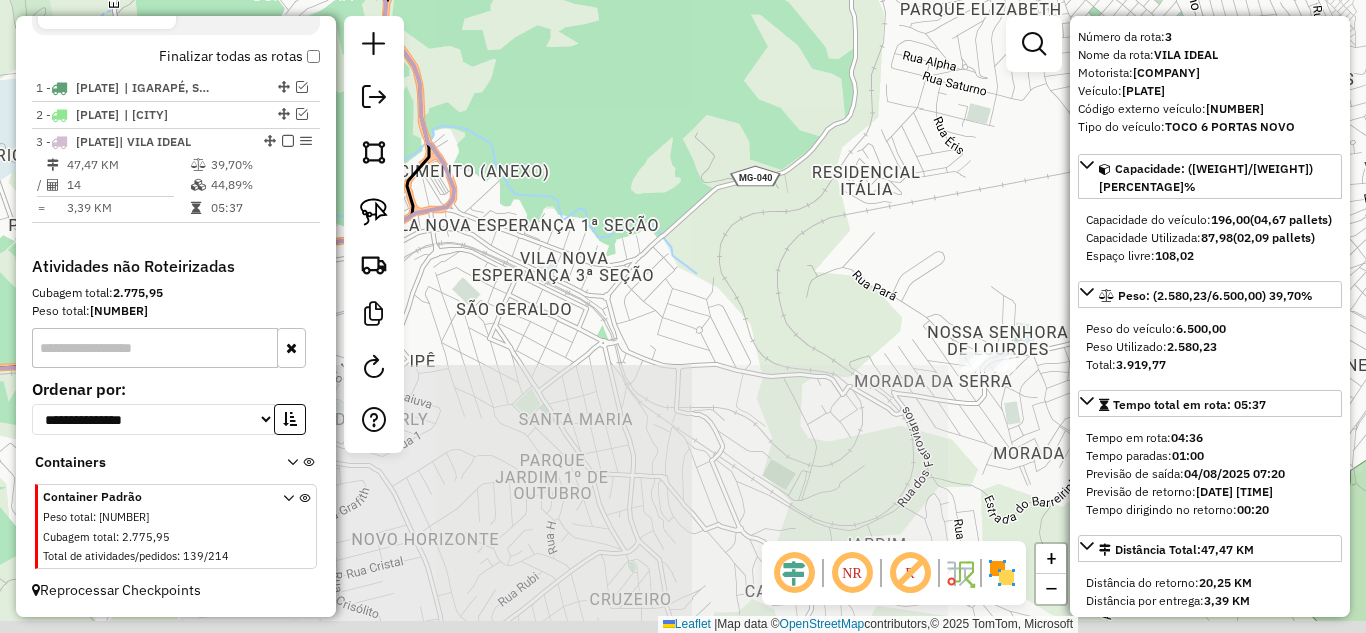 drag, startPoint x: 778, startPoint y: 205, endPoint x: 702, endPoint y: 96, distance: 132.87964 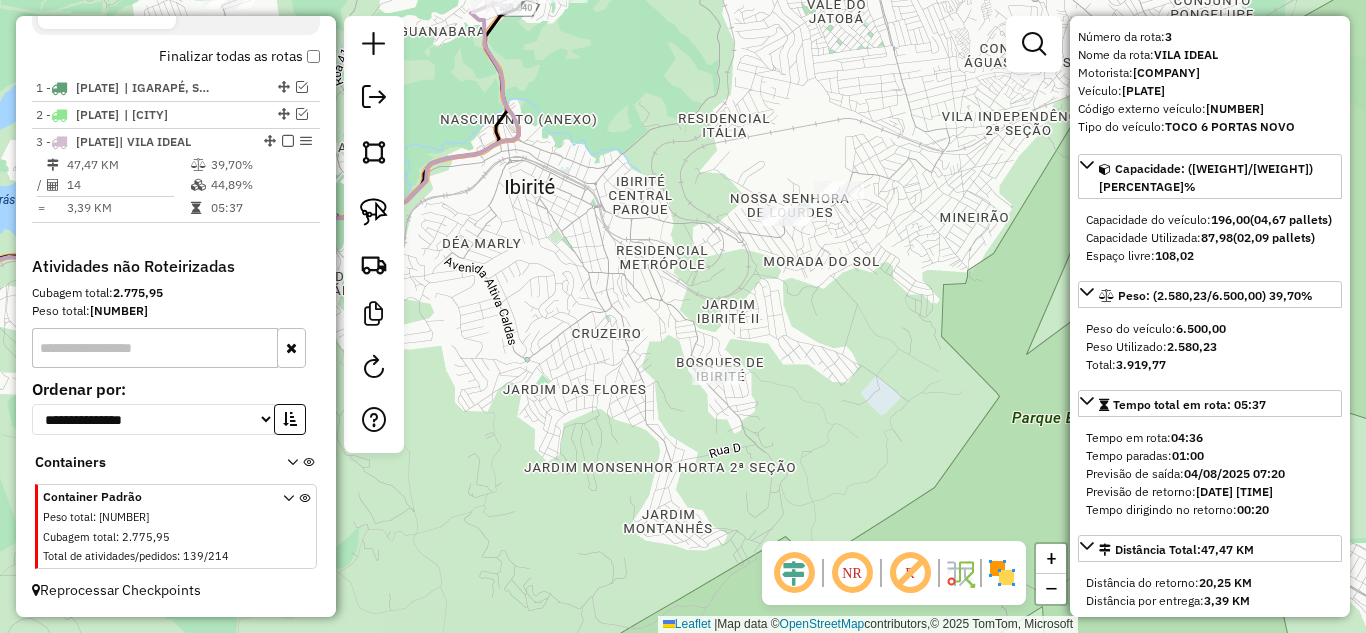 drag, startPoint x: 737, startPoint y: 349, endPoint x: 723, endPoint y: 345, distance: 14.56022 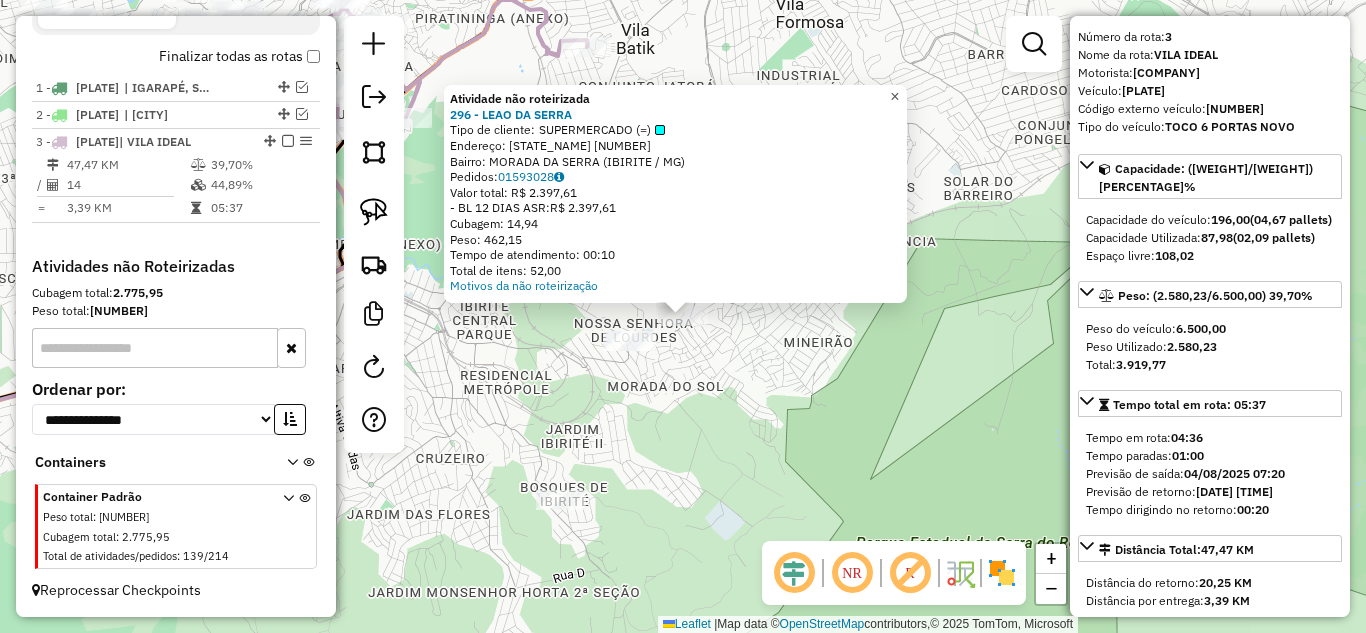 click on "×" 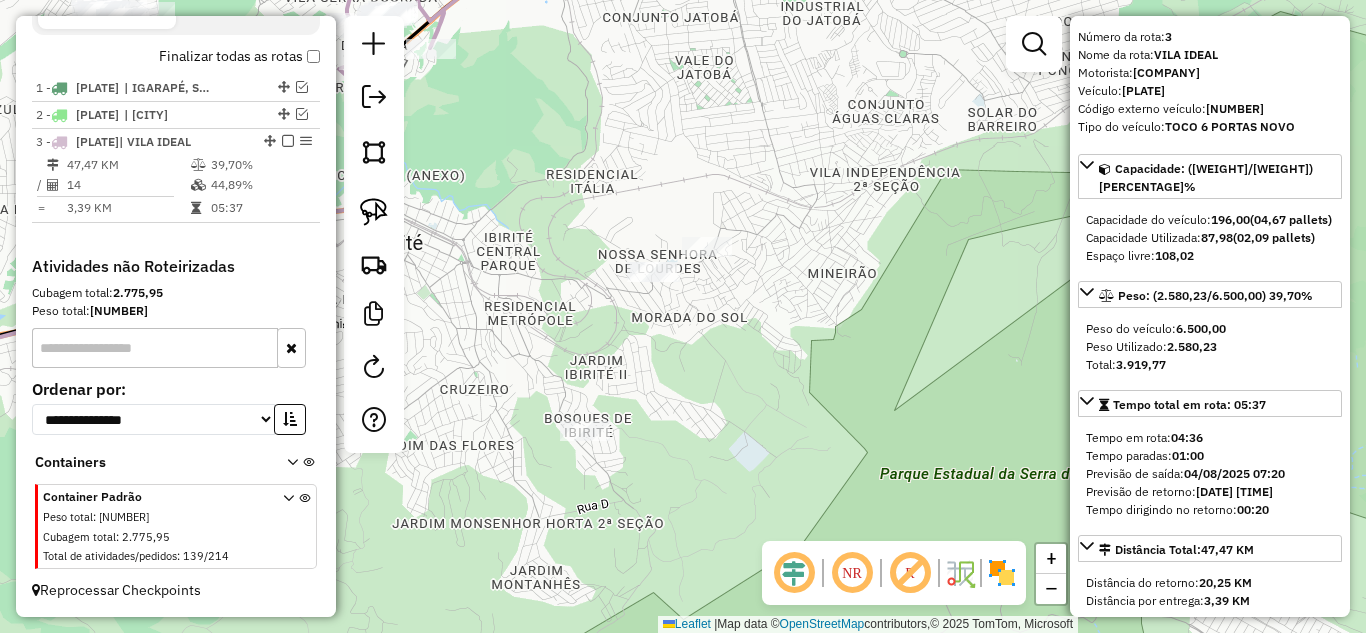 drag, startPoint x: 804, startPoint y: 329, endPoint x: 784, endPoint y: 270, distance: 62.297672 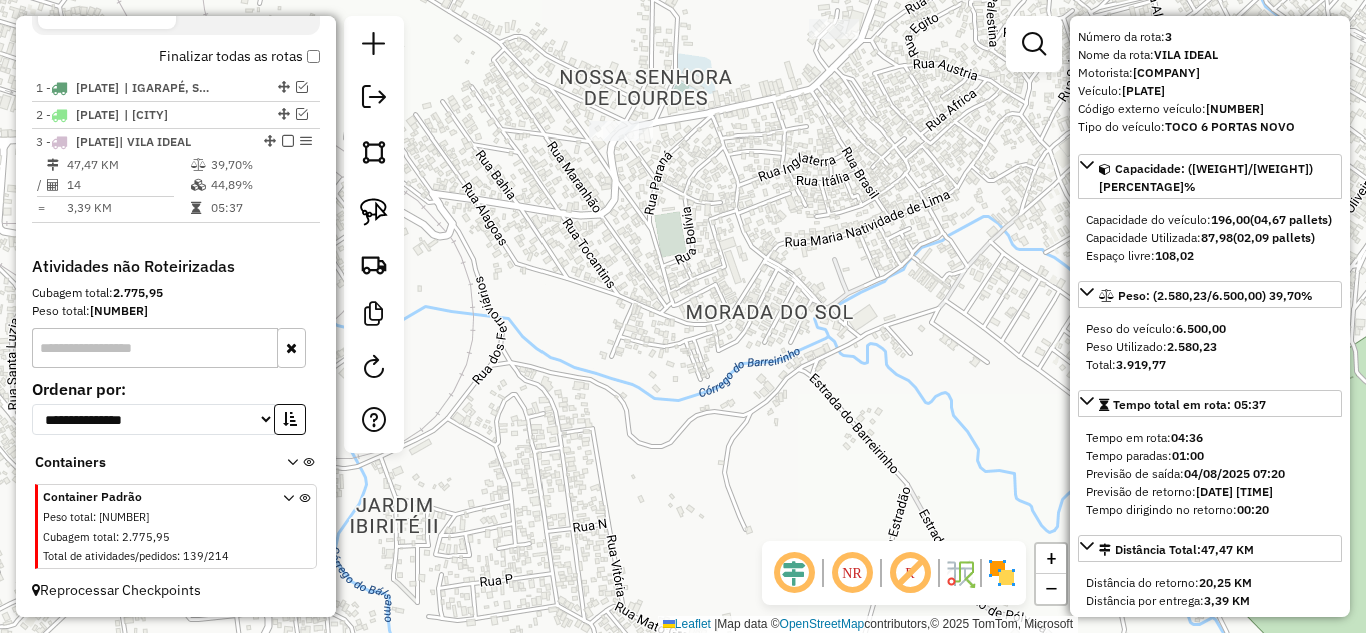 drag, startPoint x: 732, startPoint y: 267, endPoint x: 751, endPoint y: 184, distance: 85.146935 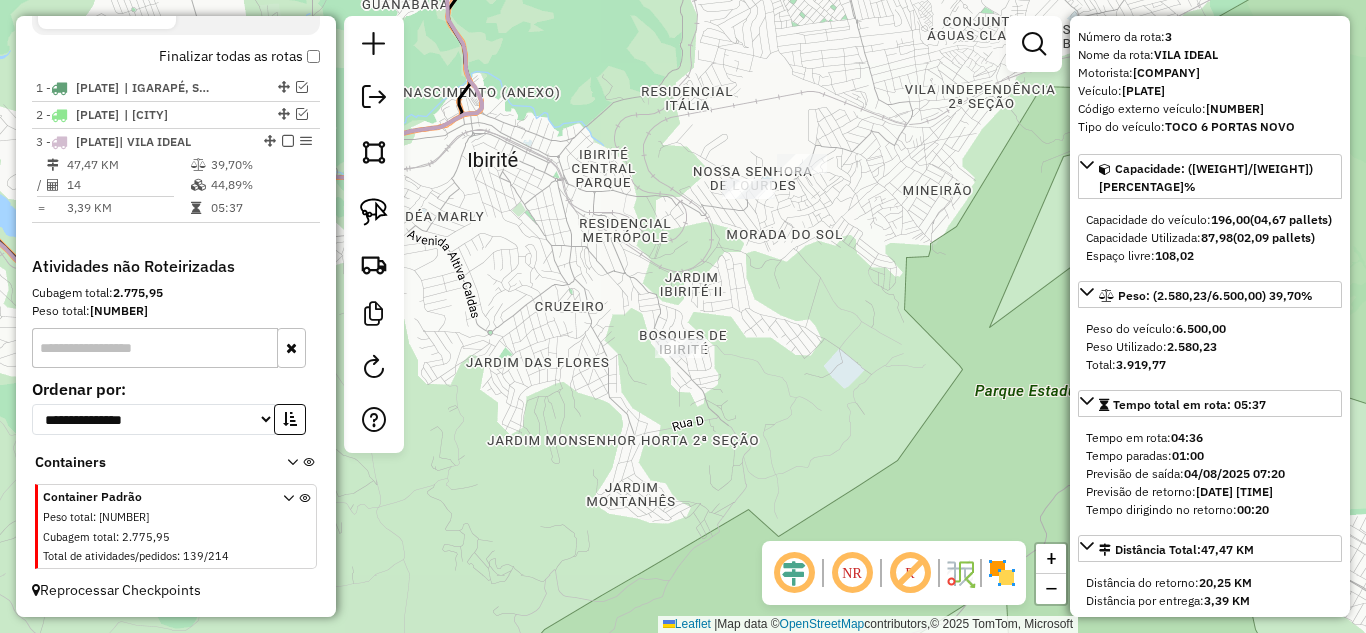 drag, startPoint x: 721, startPoint y: 406, endPoint x: 727, endPoint y: 426, distance: 20.880613 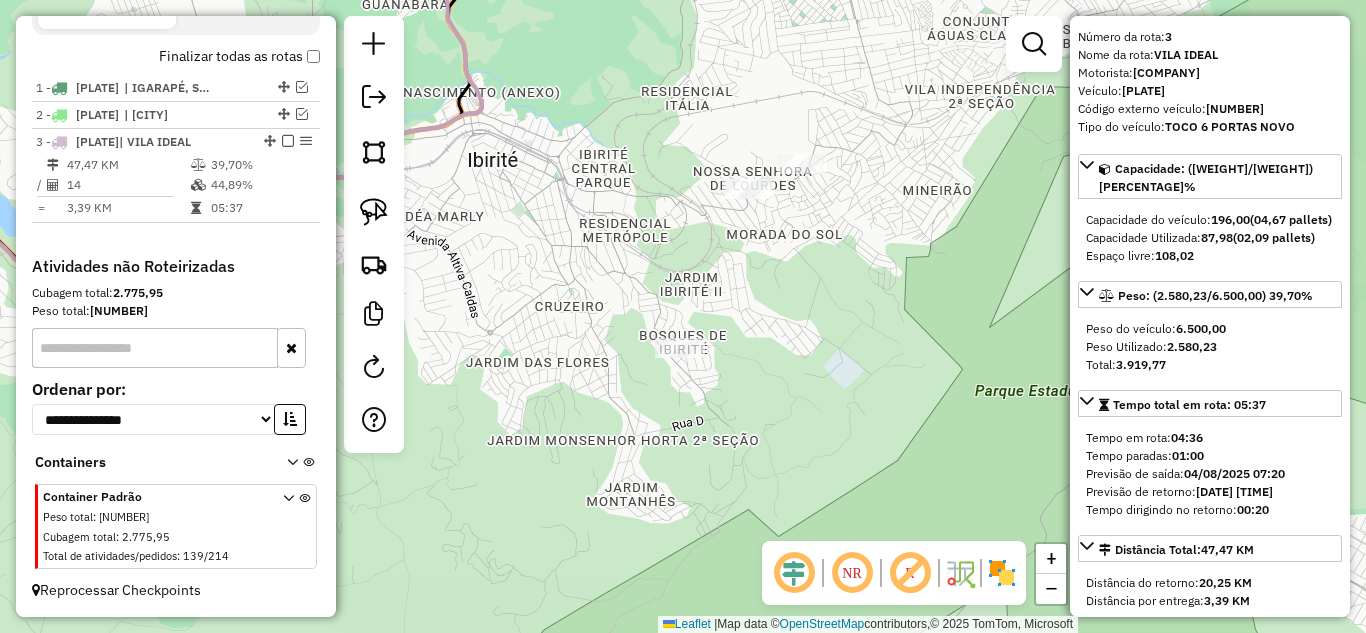 drag, startPoint x: 382, startPoint y: 212, endPoint x: 411, endPoint y: 227, distance: 32.649654 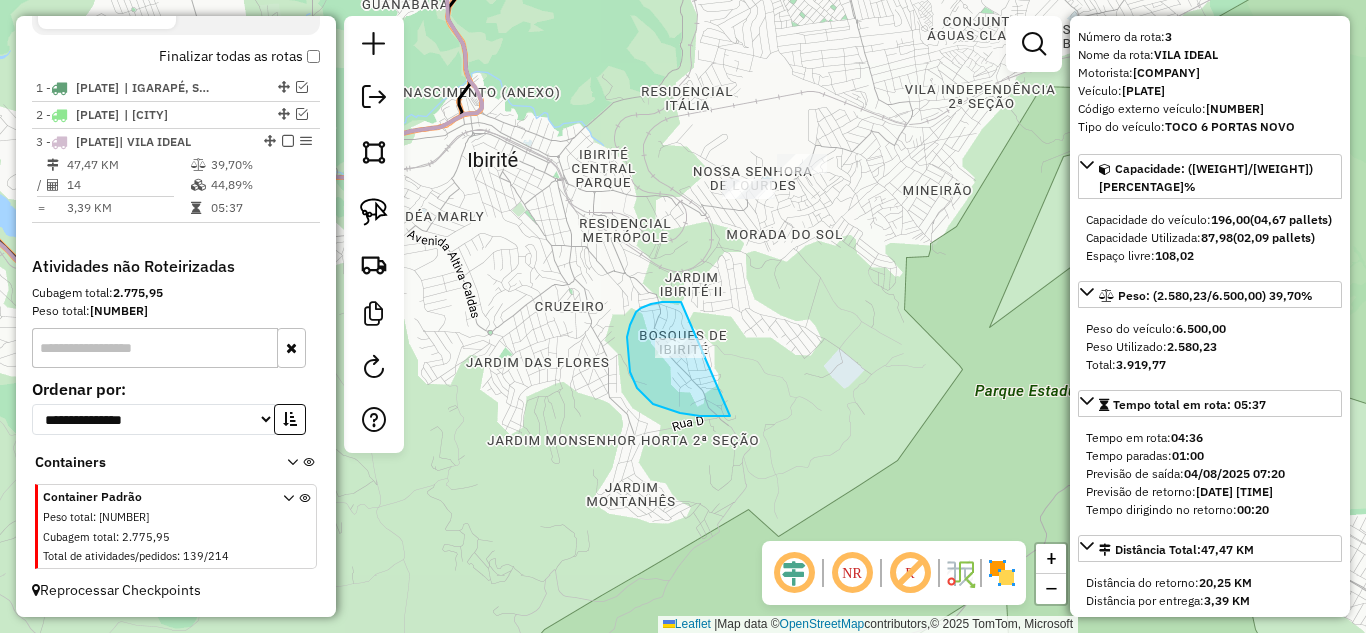 drag, startPoint x: 676, startPoint y: 302, endPoint x: 779, endPoint y: 282, distance: 104.92378 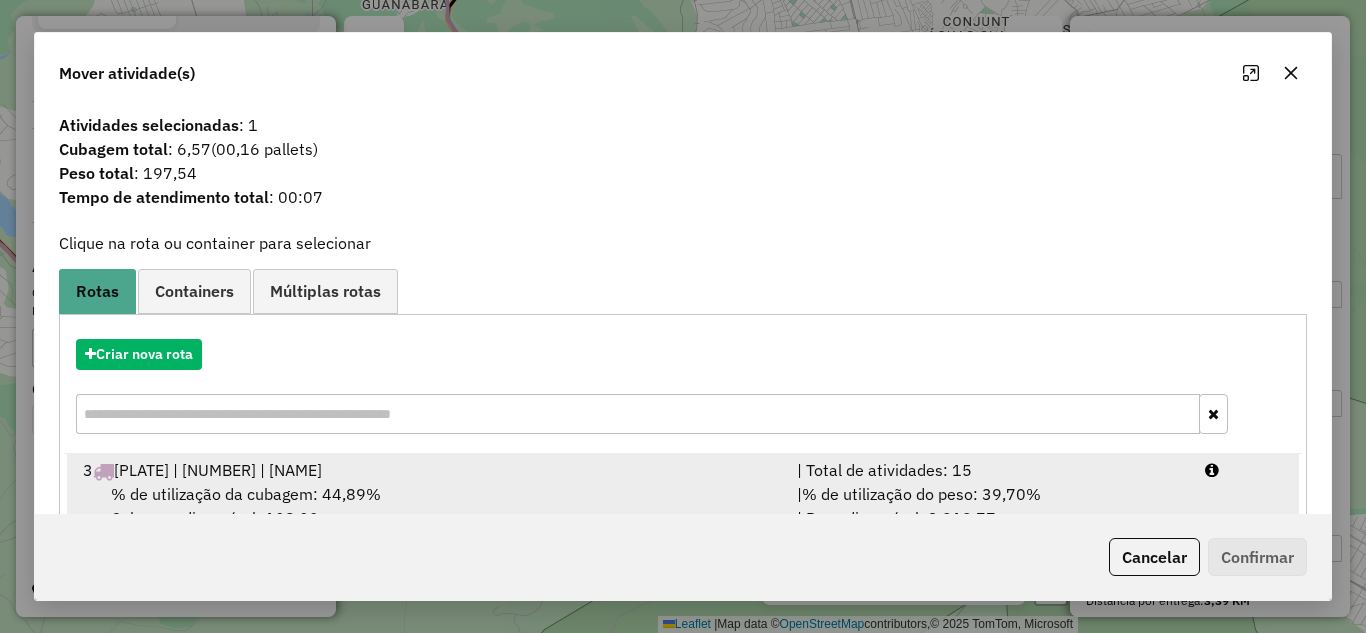 click on "[NUMBER] | [NUMBER] | VILA IDEAL" at bounding box center (428, 470) 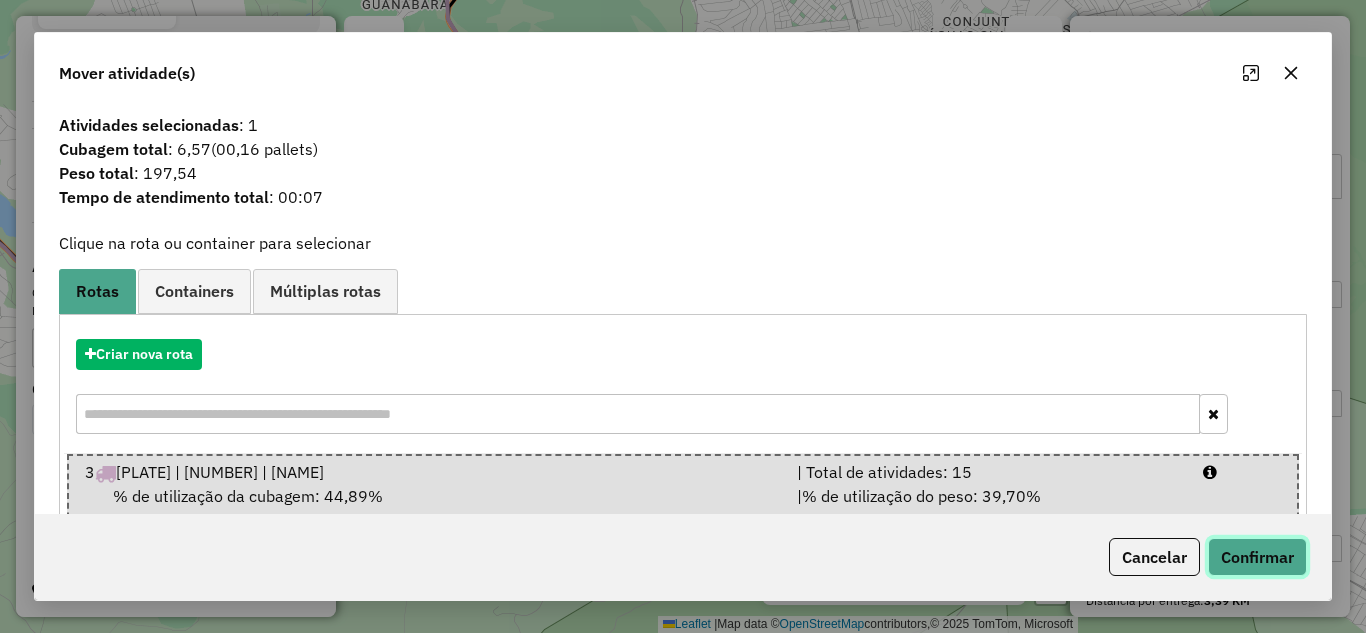 click on "Confirmar" 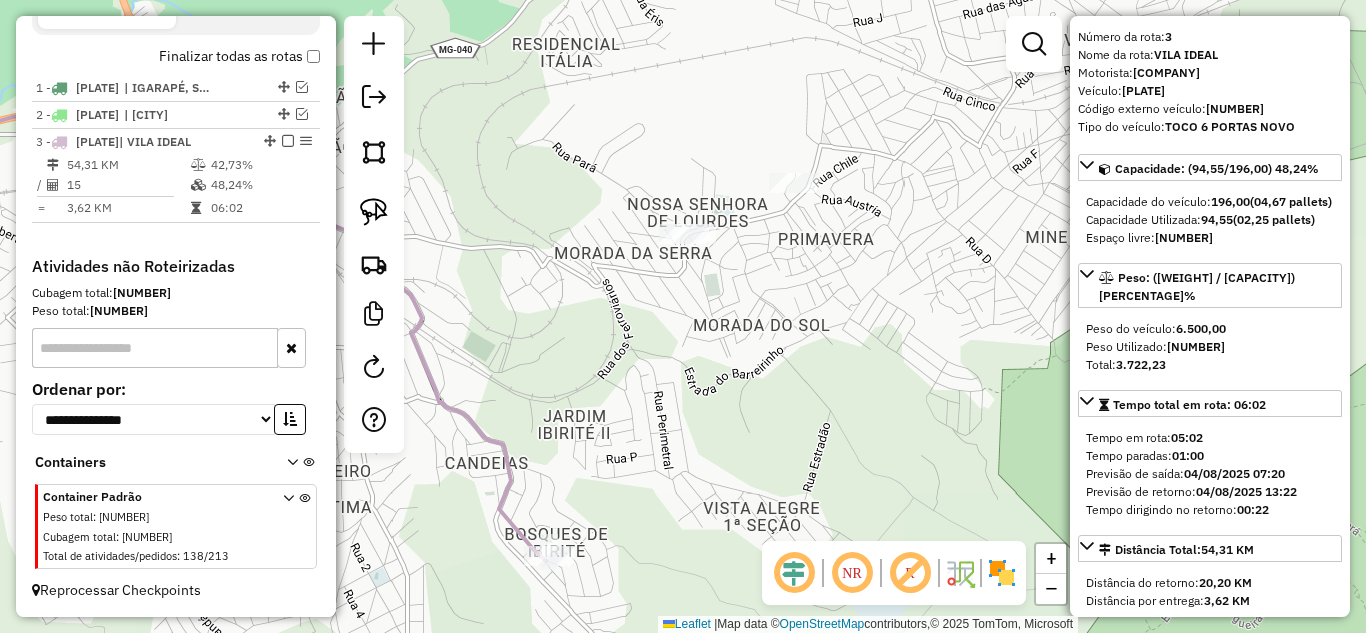 drag, startPoint x: 824, startPoint y: 237, endPoint x: 754, endPoint y: 384, distance: 162.81584 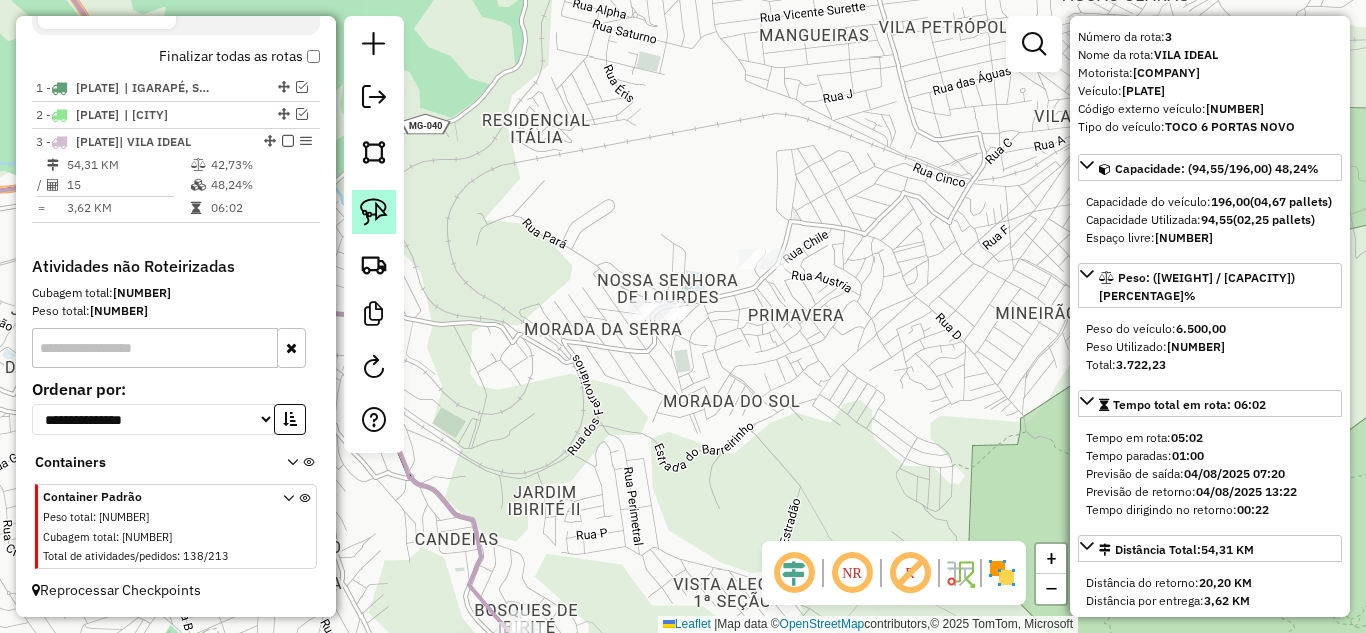 click 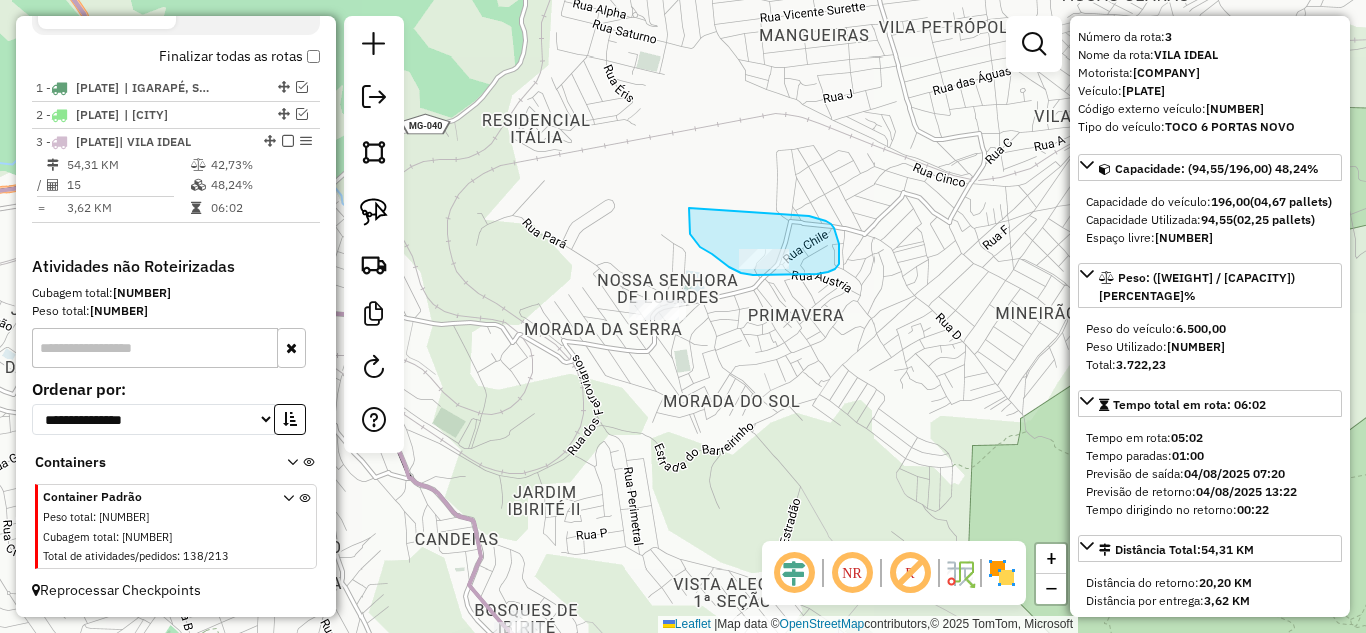 drag, startPoint x: 689, startPoint y: 208, endPoint x: 784, endPoint y: 212, distance: 95.084175 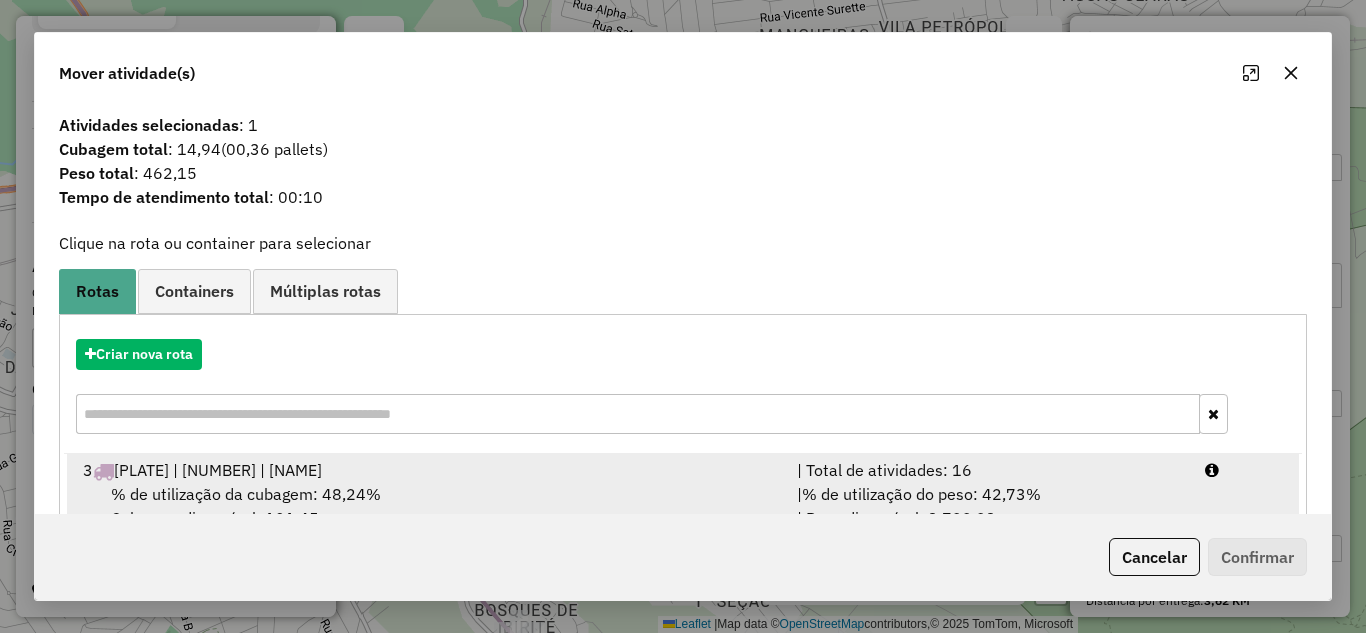 drag, startPoint x: 983, startPoint y: 482, endPoint x: 1076, endPoint y: 496, distance: 94.04786 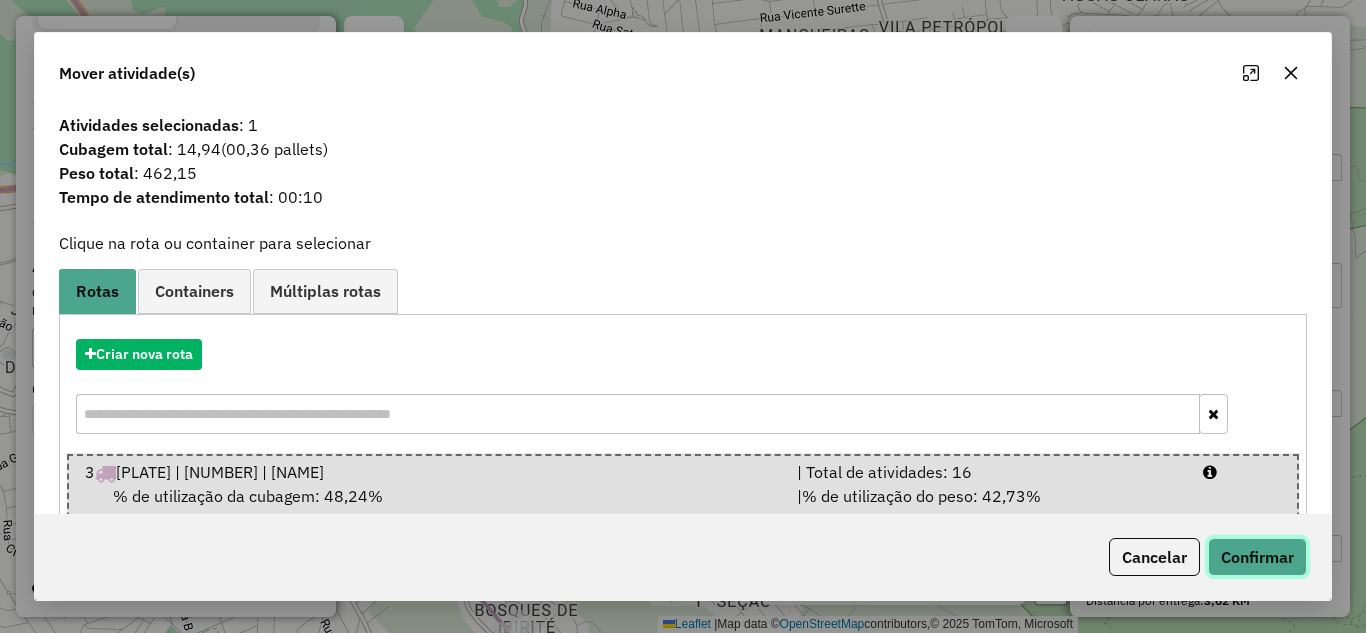 click on "Confirmar" 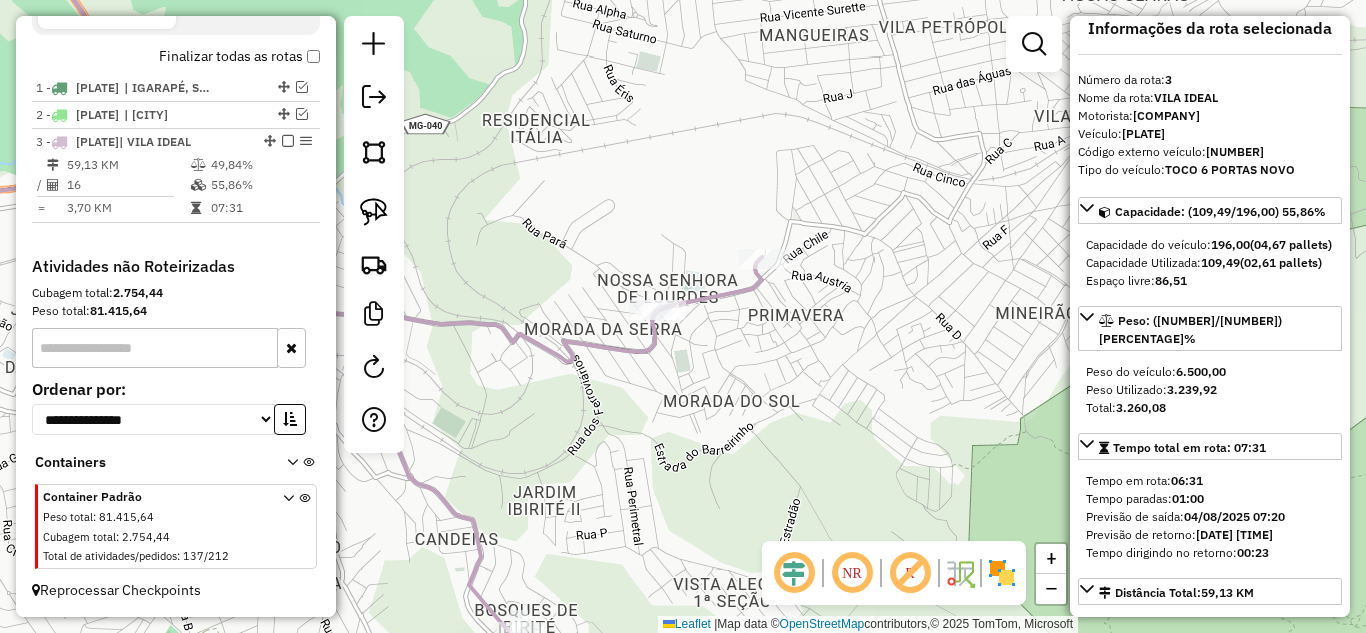 scroll, scrollTop: 0, scrollLeft: 0, axis: both 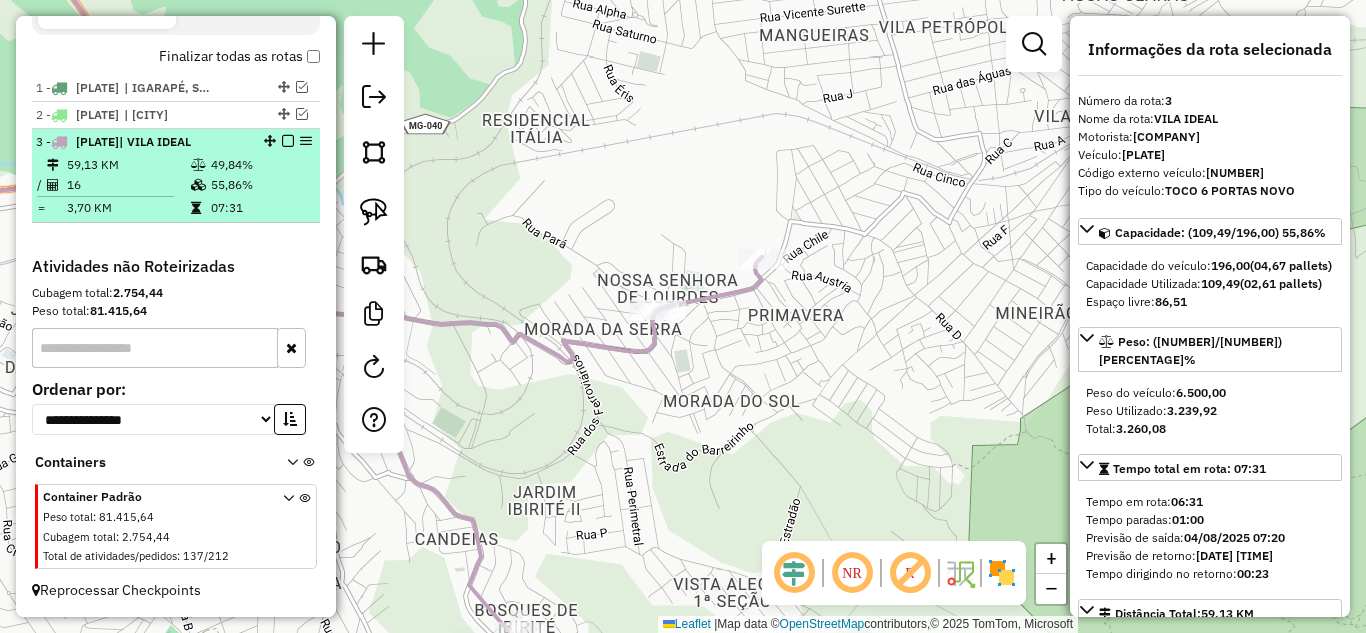 click at bounding box center [282, 141] 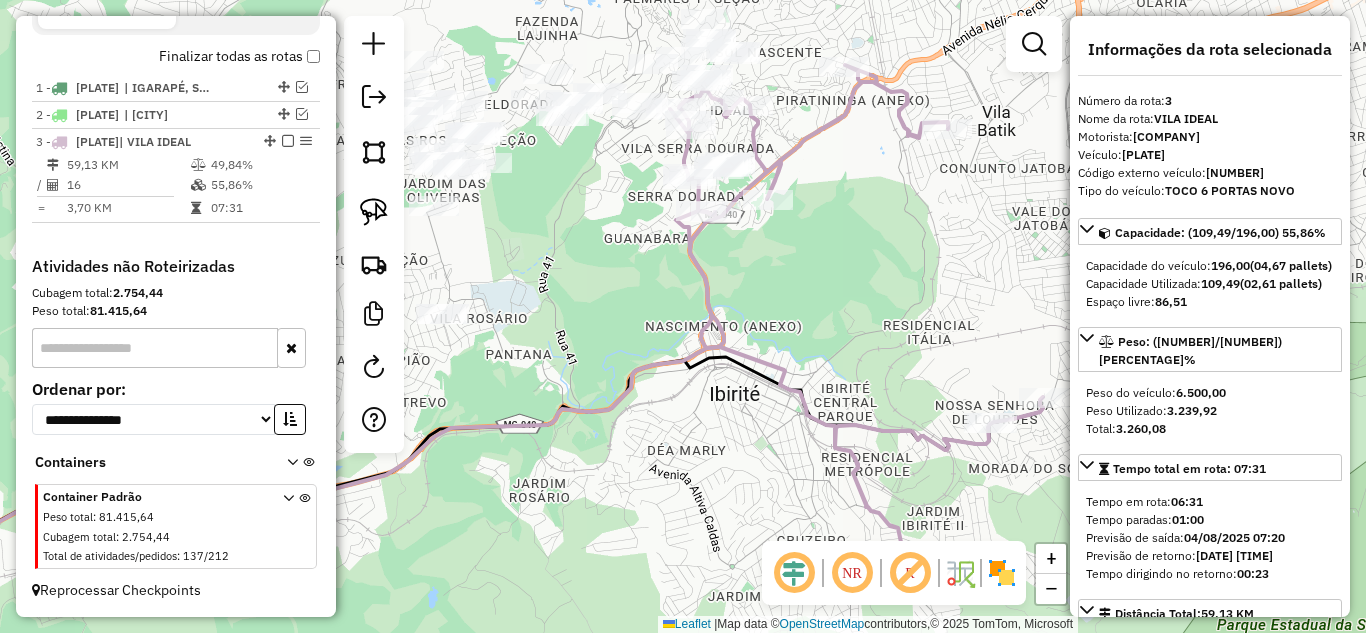 drag, startPoint x: 788, startPoint y: 331, endPoint x: 331, endPoint y: 221, distance: 470.05212 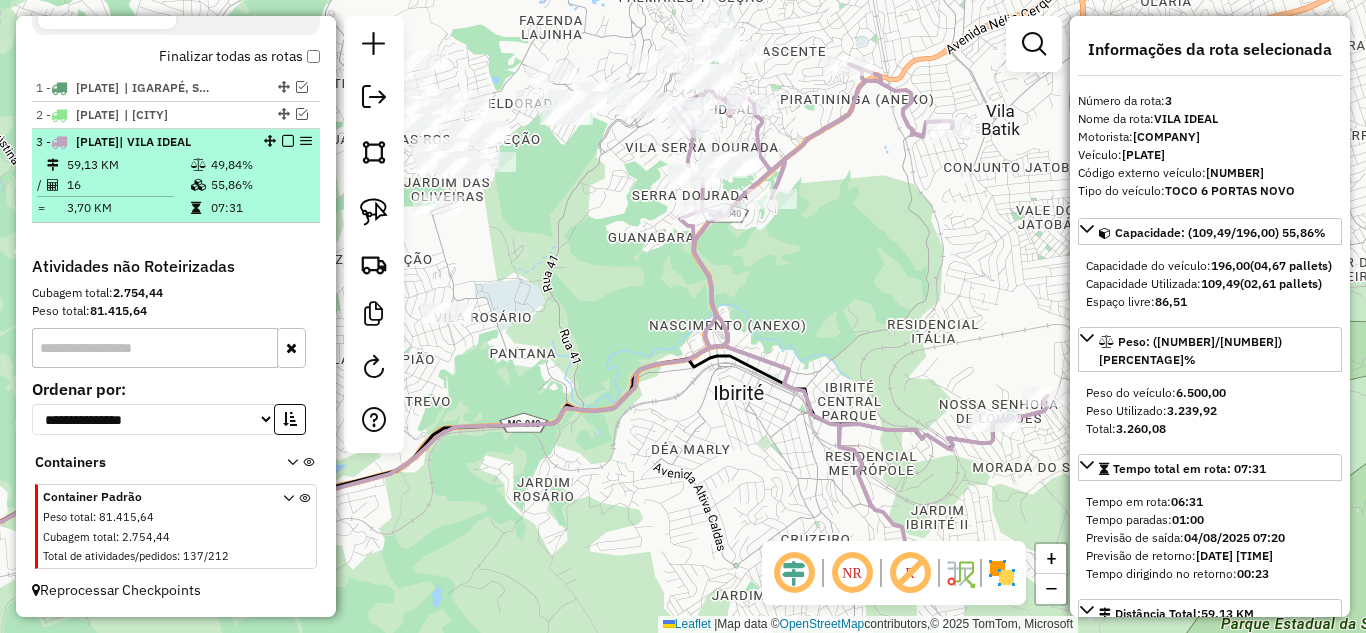 click at bounding box center (288, 141) 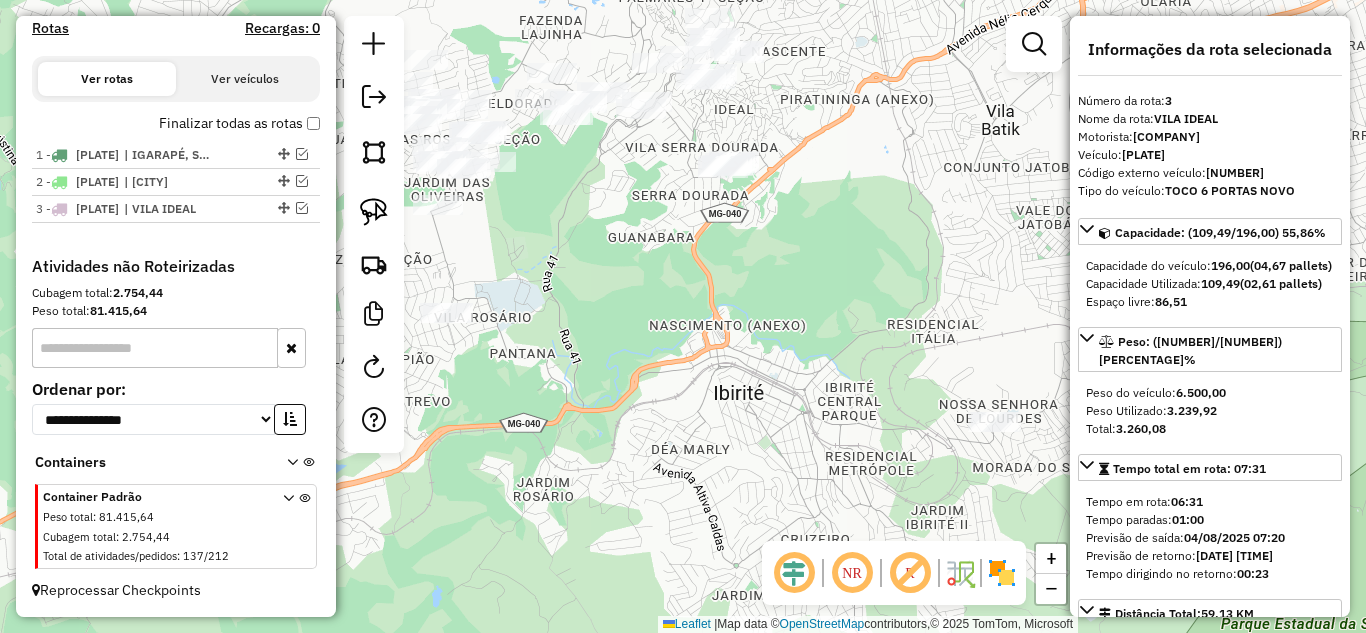 scroll, scrollTop: 673, scrollLeft: 0, axis: vertical 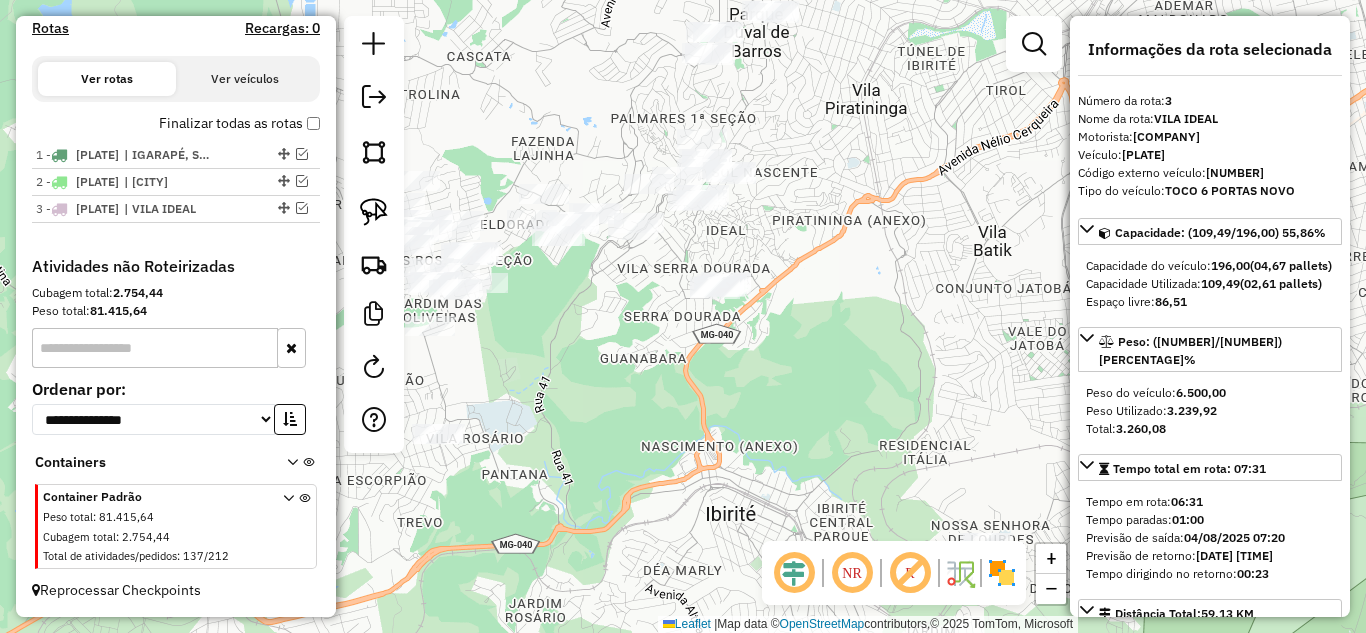 drag, startPoint x: 686, startPoint y: 314, endPoint x: 689, endPoint y: 338, distance: 24.186773 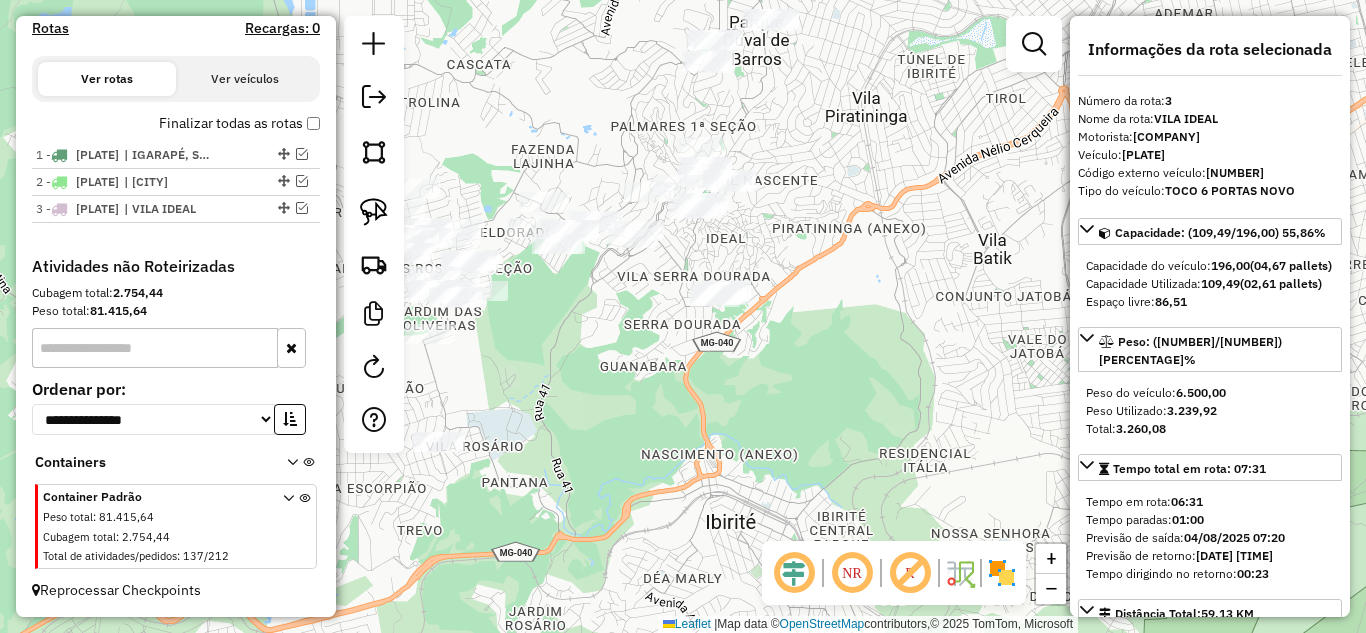 drag, startPoint x: 869, startPoint y: 269, endPoint x: 901, endPoint y: 429, distance: 163.16862 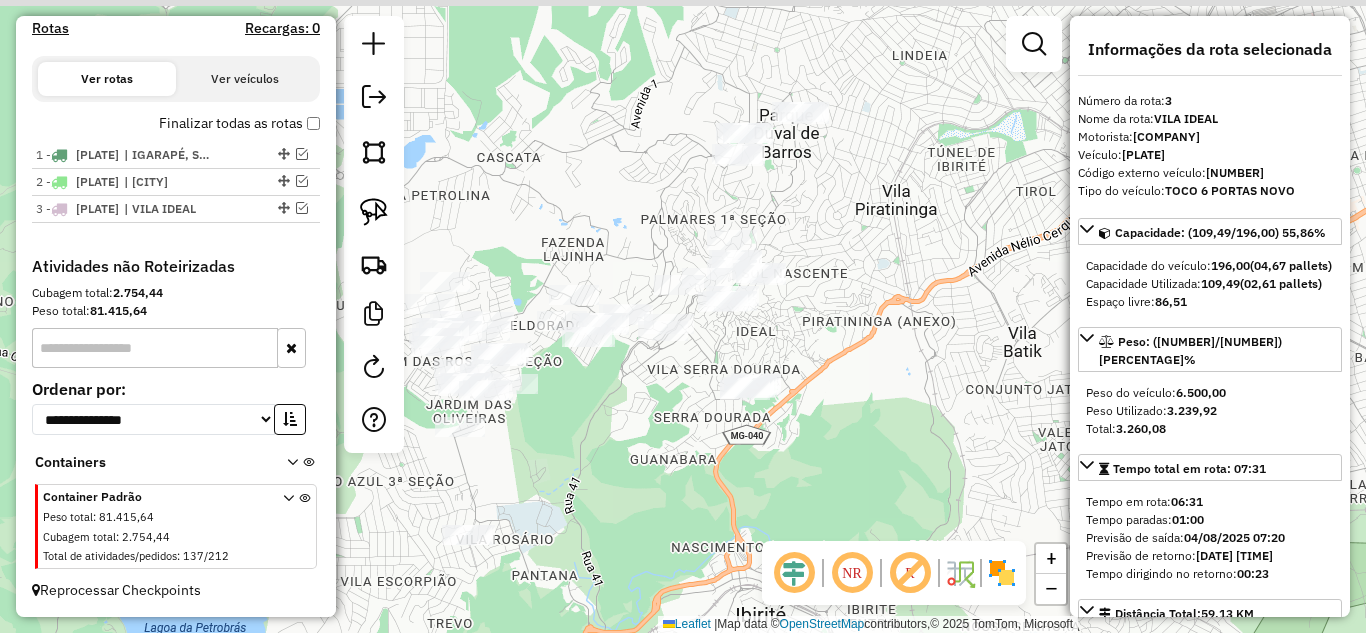drag, startPoint x: 872, startPoint y: 253, endPoint x: 867, endPoint y: 268, distance: 15.811388 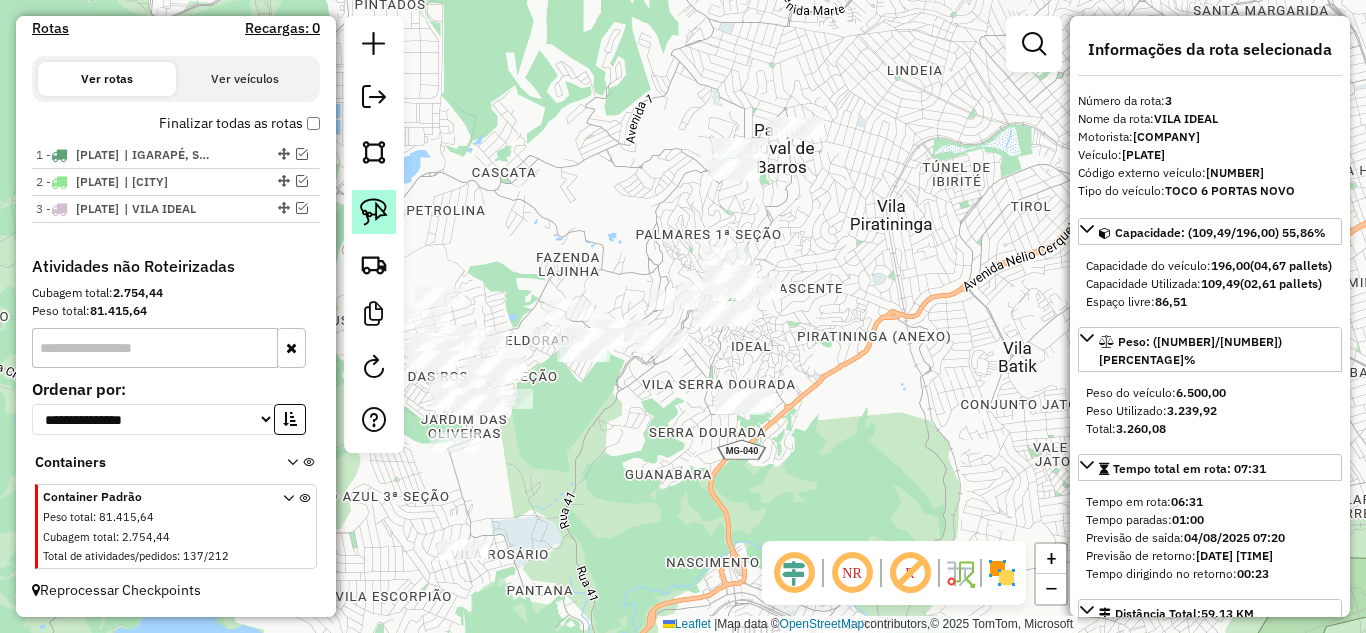 click 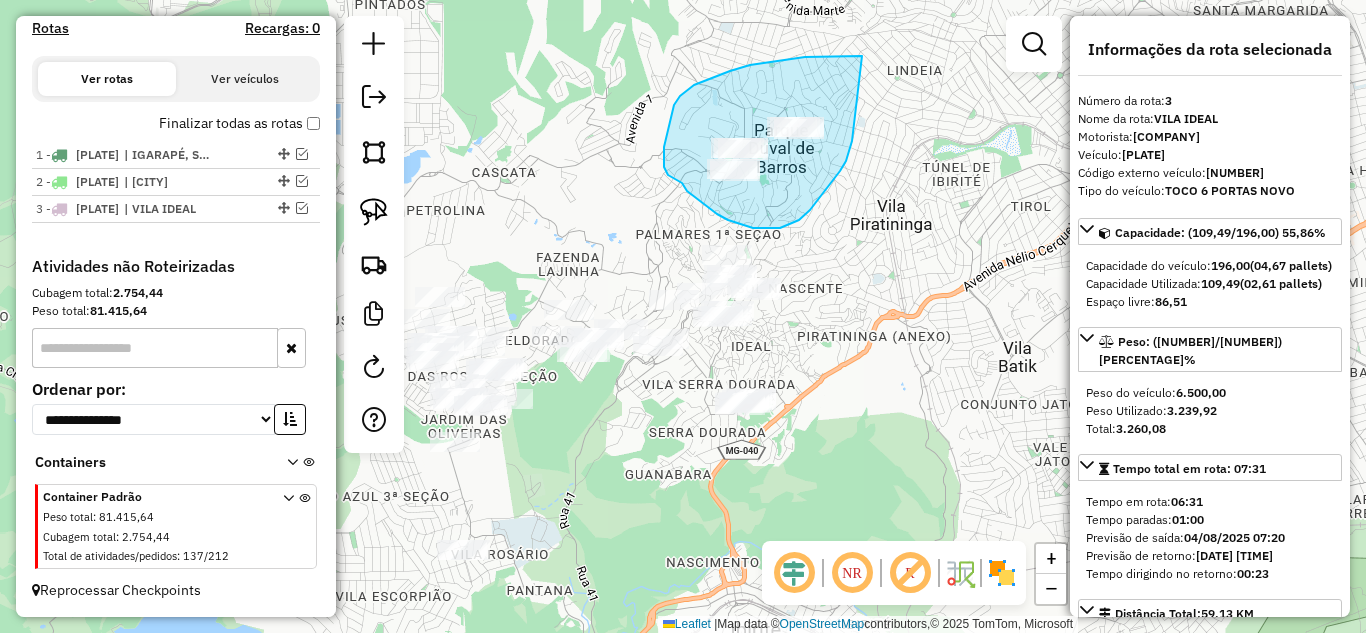 drag, startPoint x: 862, startPoint y: 56, endPoint x: 854, endPoint y: 101, distance: 45.705578 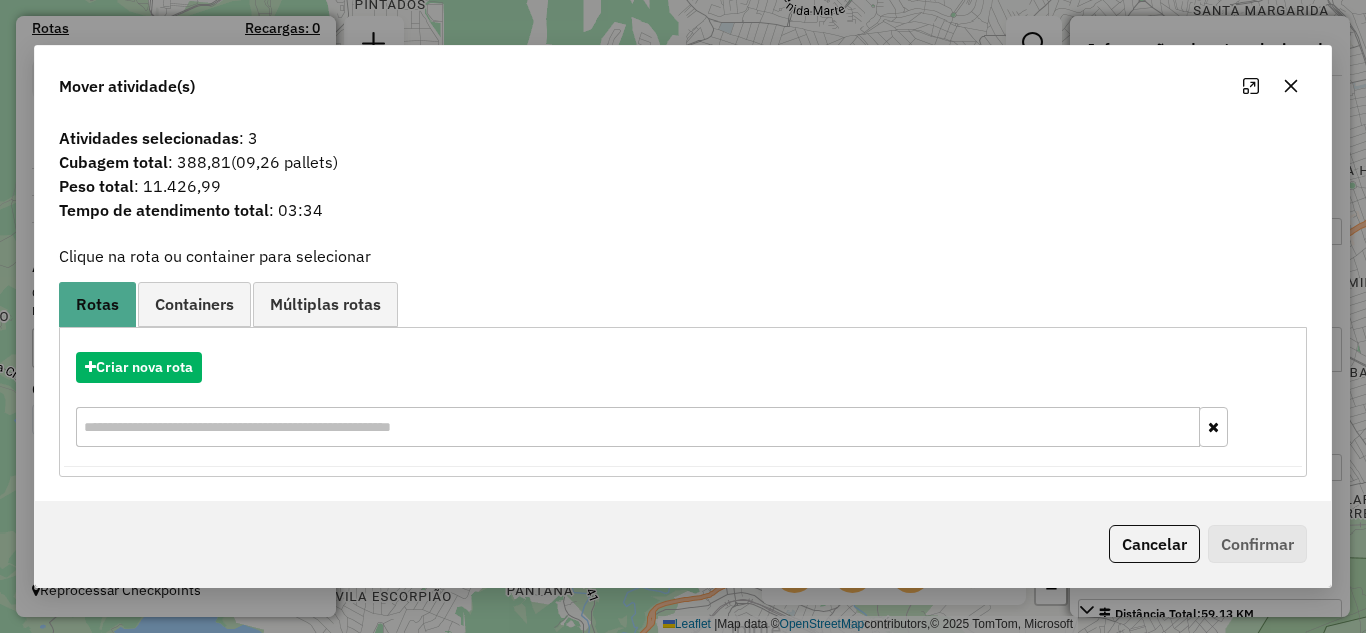 drag, startPoint x: 1300, startPoint y: 87, endPoint x: 1281, endPoint y: 84, distance: 19.235384 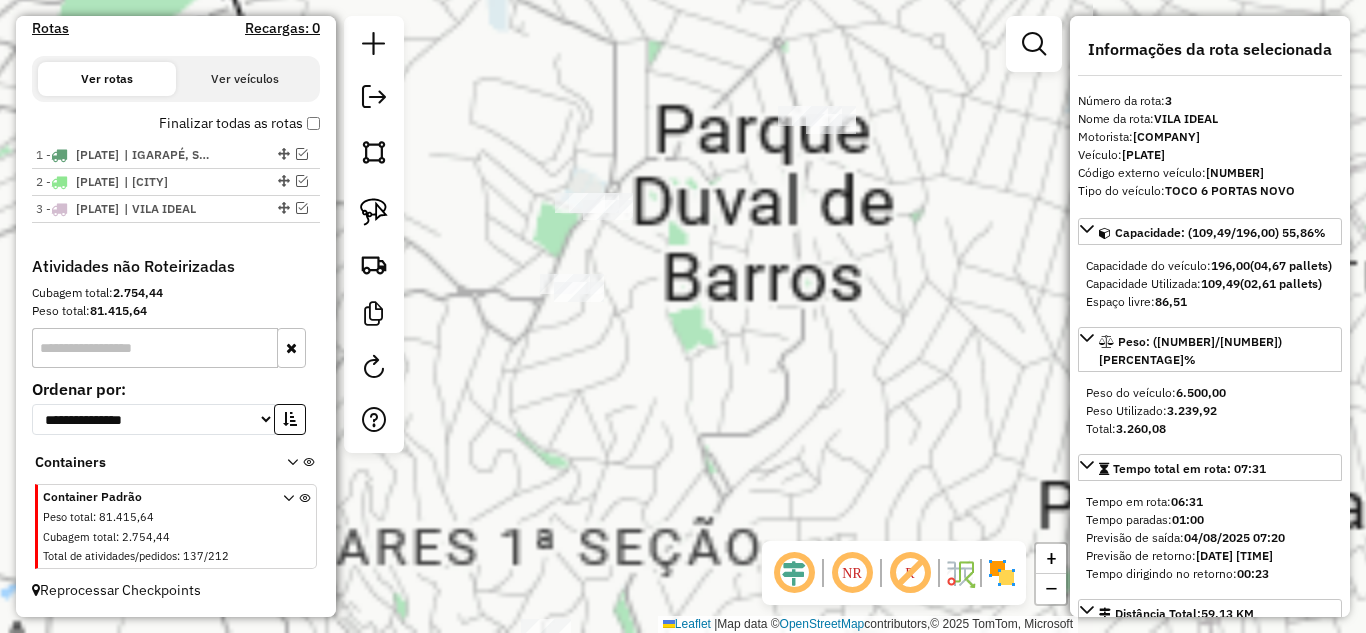 click on "Janela de atendimento Grade de atendimento Capacidade Transportadoras Veículos Cliente Pedidos  Rotas Selecione os dias de semana para filtrar as janelas de atendimento  Seg   Ter   Qua   Qui   Sex   Sáb   Dom  Informe o período da janela de atendimento: De: Até:  Filtrar exatamente a janela do cliente  Considerar janela de atendimento padrão  Selecione os dias de semana para filtrar as grades de atendimento  Seg   Ter   Qua   Qui   Sex   Sáb   Dom   Considerar clientes sem dia de atendimento cadastrado  Clientes fora do dia de atendimento selecionado Filtrar as atividades entre os valores definidos abaixo:  Peso mínimo:   Peso máximo:   Cubagem mínima:   Cubagem máxima:   De:   Até:  Filtrar as atividades entre o tempo de atendimento definido abaixo:  De:   Até:   Considerar capacidade total dos clientes não roteirizados Transportadora: Selecione um ou mais itens Tipo de veículo: Selecione um ou mais itens Veículo: Selecione um ou mais itens Motorista: Selecione um ou mais itens Nome: Rótulo:" 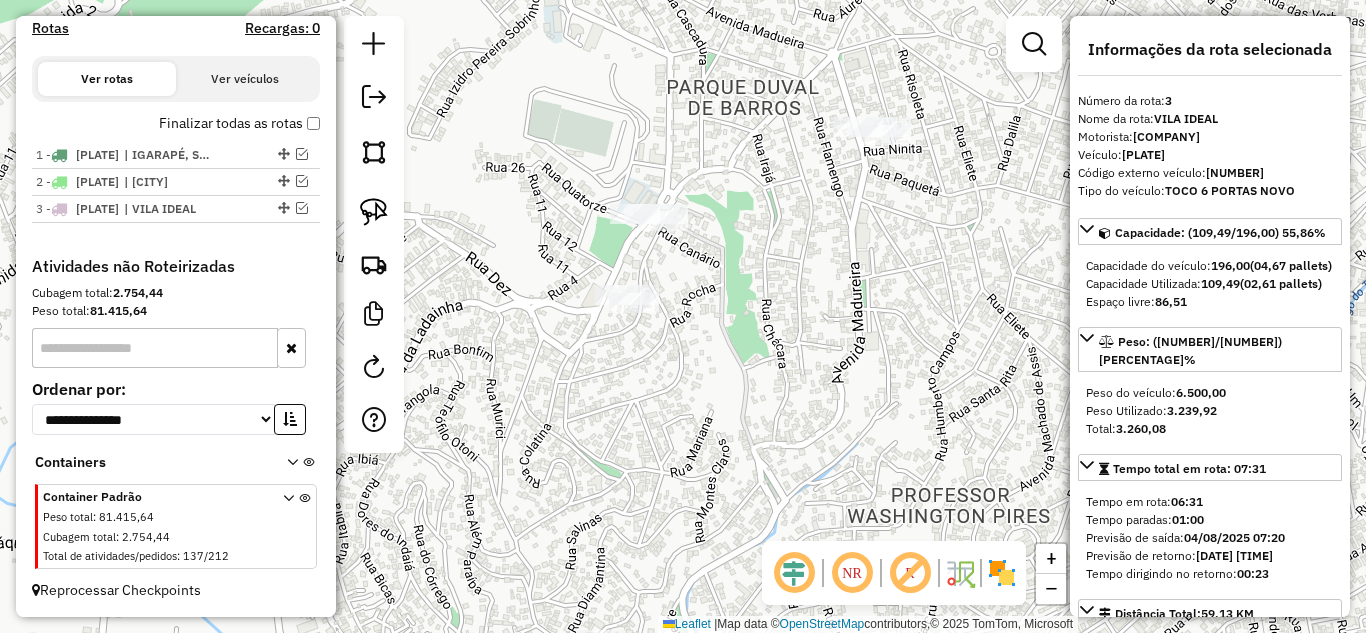 drag, startPoint x: 622, startPoint y: 373, endPoint x: 619, endPoint y: 363, distance: 10.440307 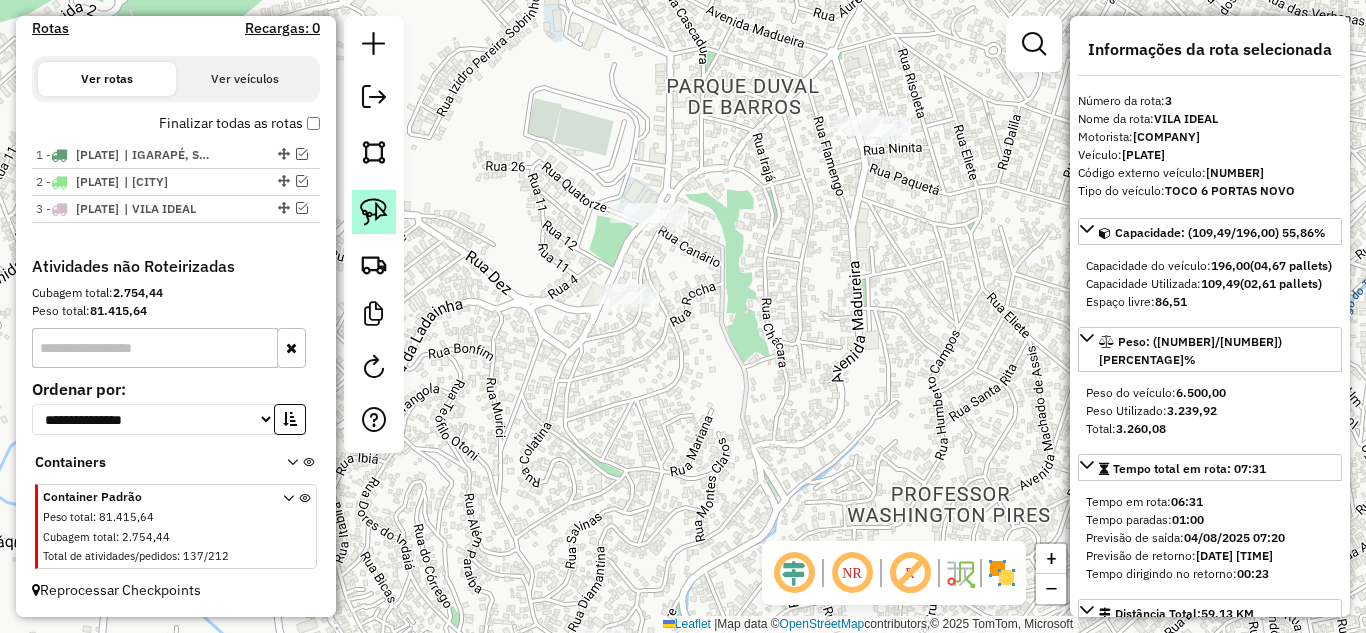 click 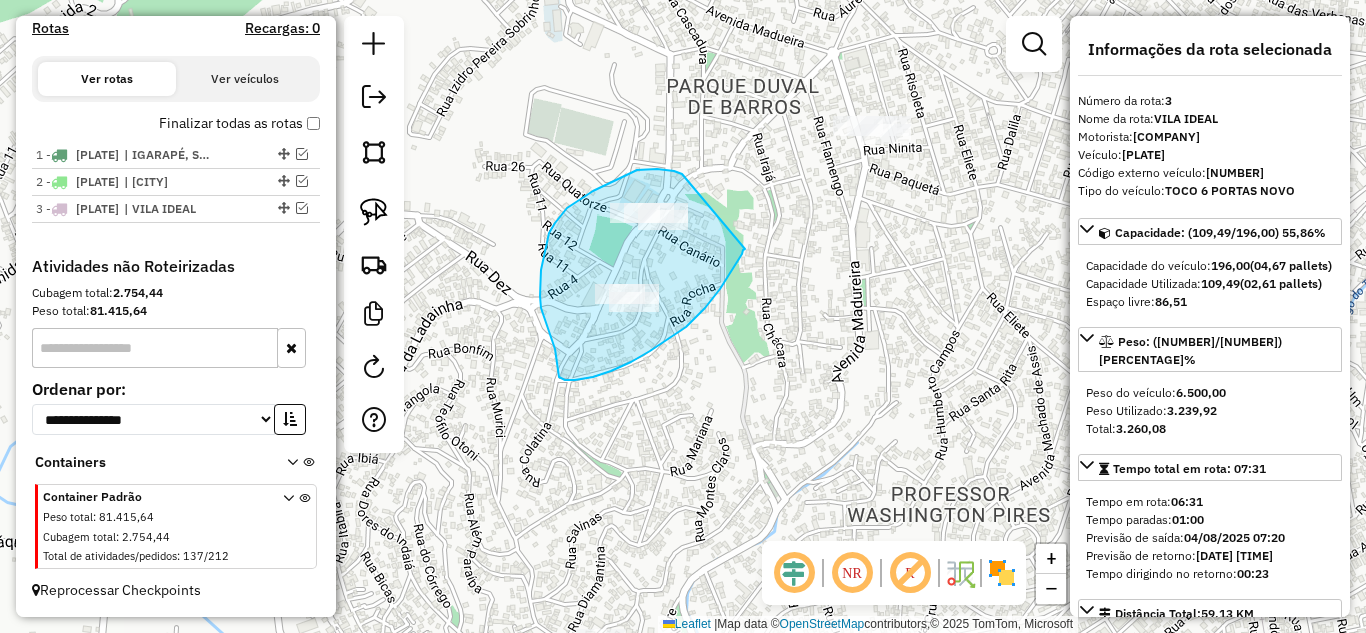 drag, startPoint x: 674, startPoint y: 171, endPoint x: 746, endPoint y: 244, distance: 102.53292 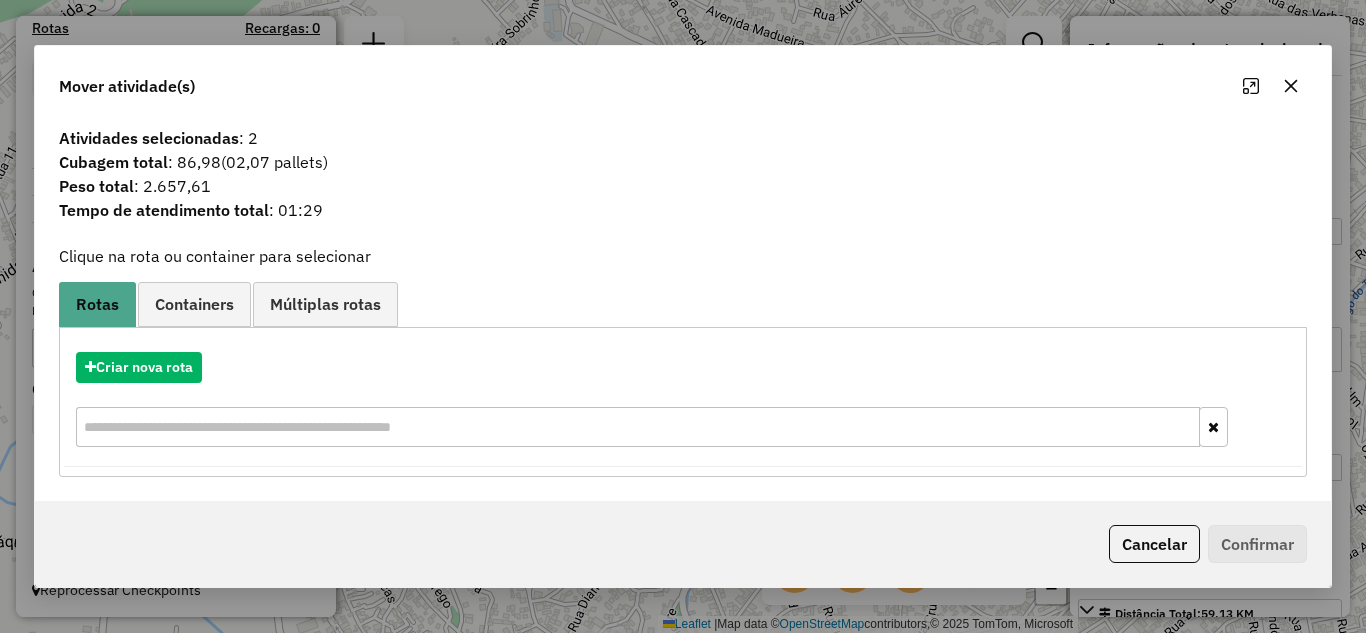 click 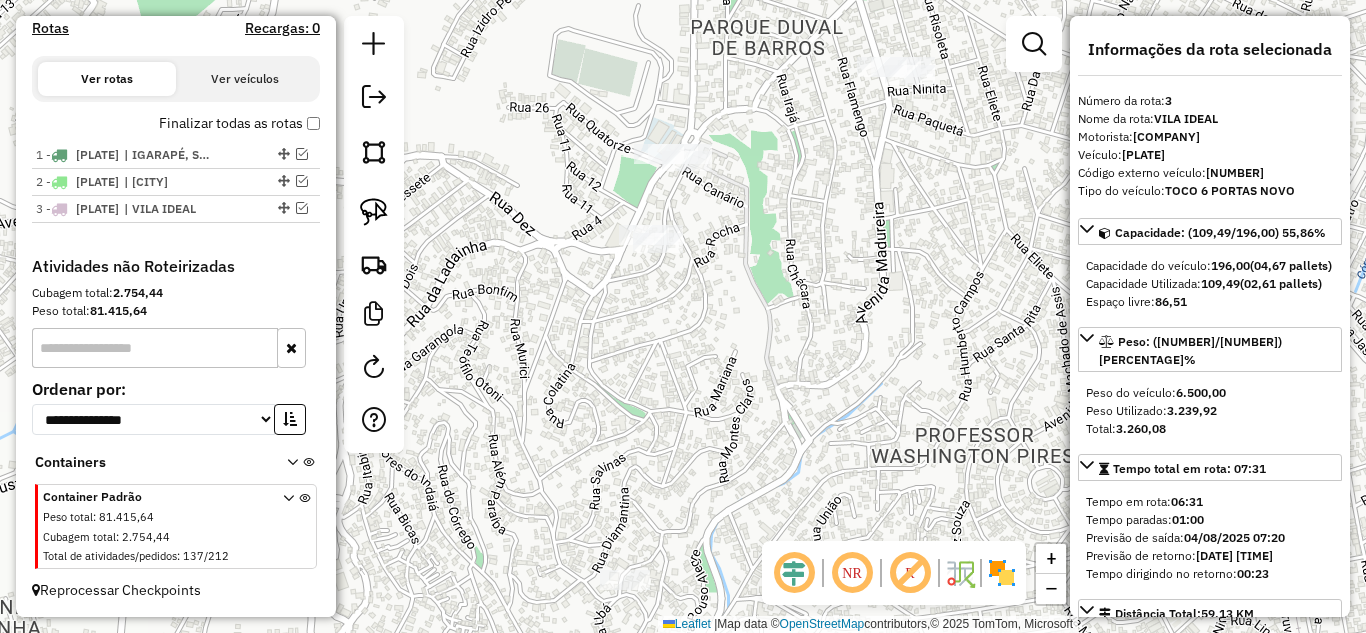 drag, startPoint x: 826, startPoint y: 275, endPoint x: 871, endPoint y: 187, distance: 98.83825 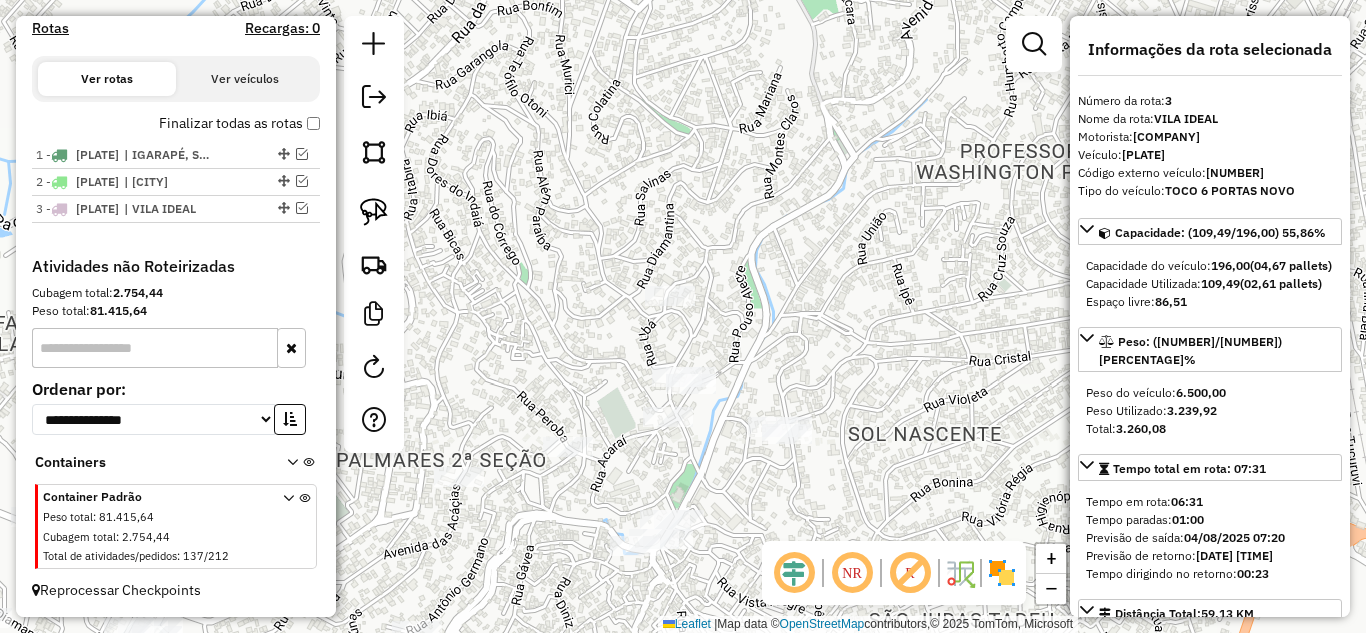 drag, startPoint x: 793, startPoint y: 301, endPoint x: 700, endPoint y: 297, distance: 93.08598 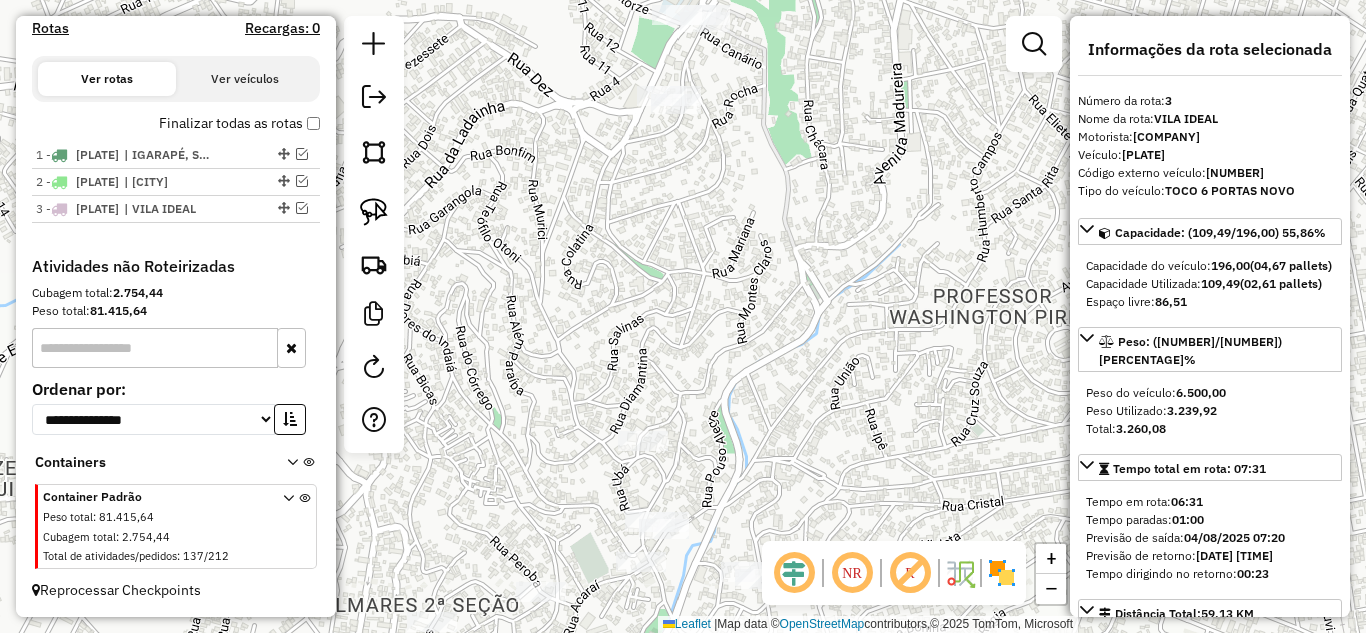 drag, startPoint x: 789, startPoint y: 277, endPoint x: 771, endPoint y: 395, distance: 119.36499 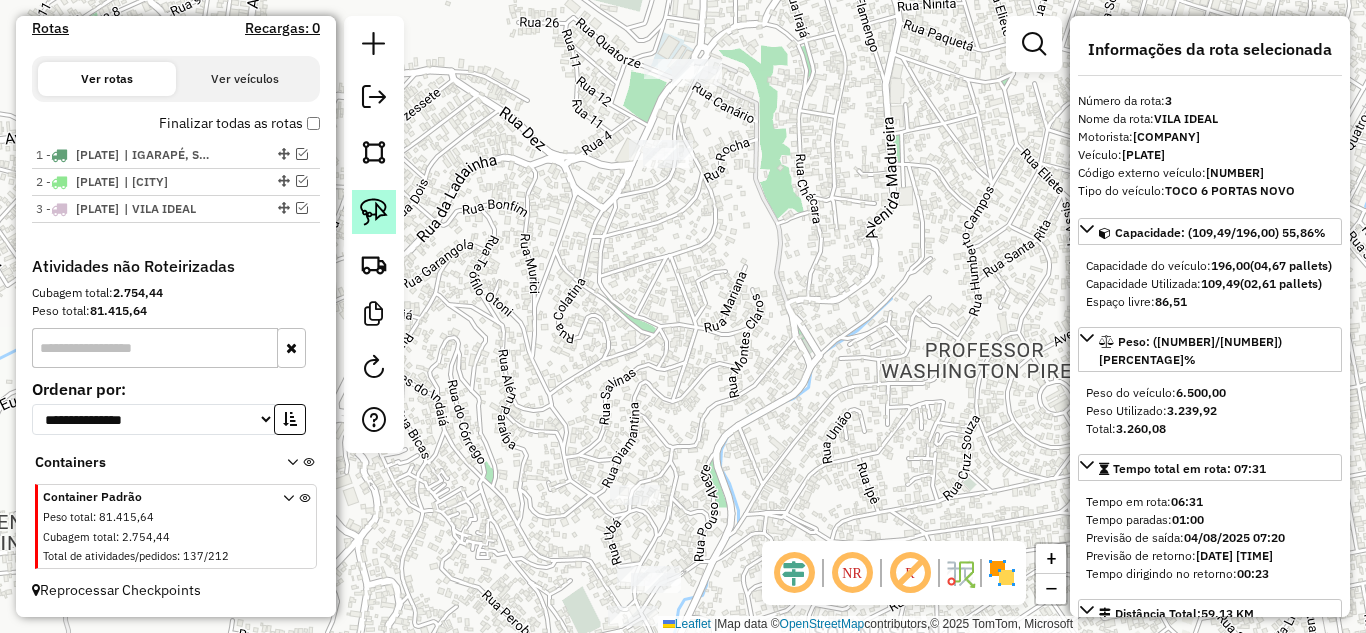 click 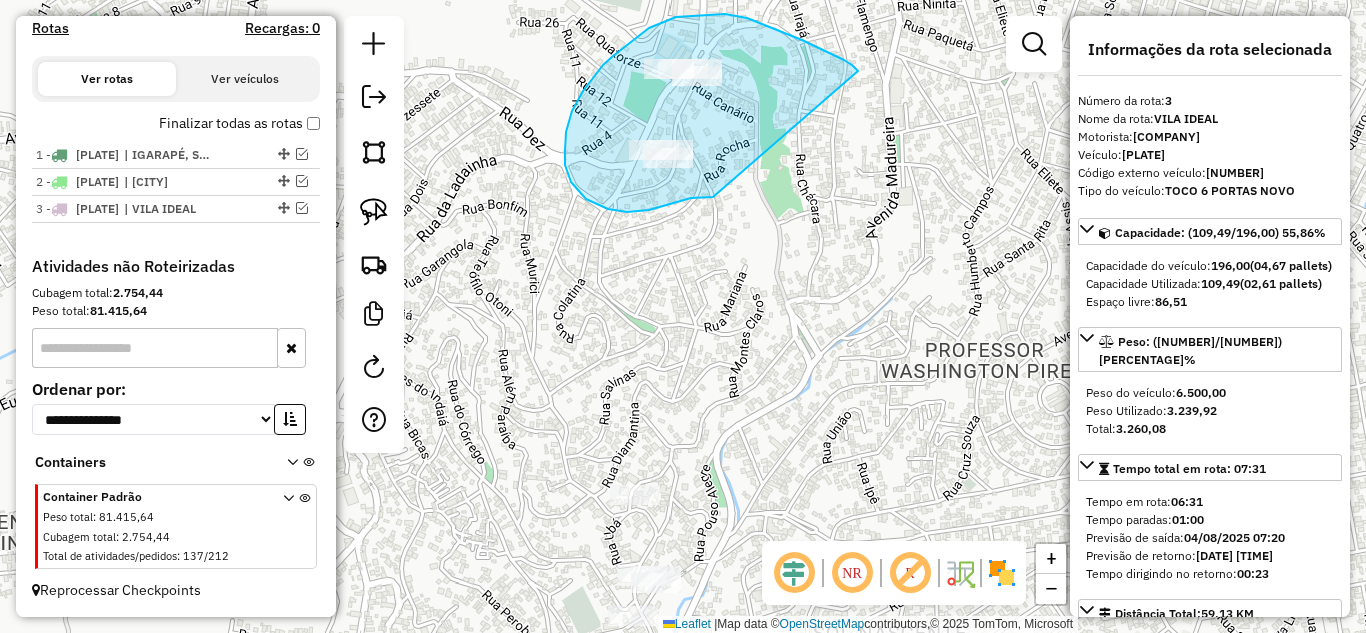 drag, startPoint x: 828, startPoint y: 53, endPoint x: 789, endPoint y: 183, distance: 135.72398 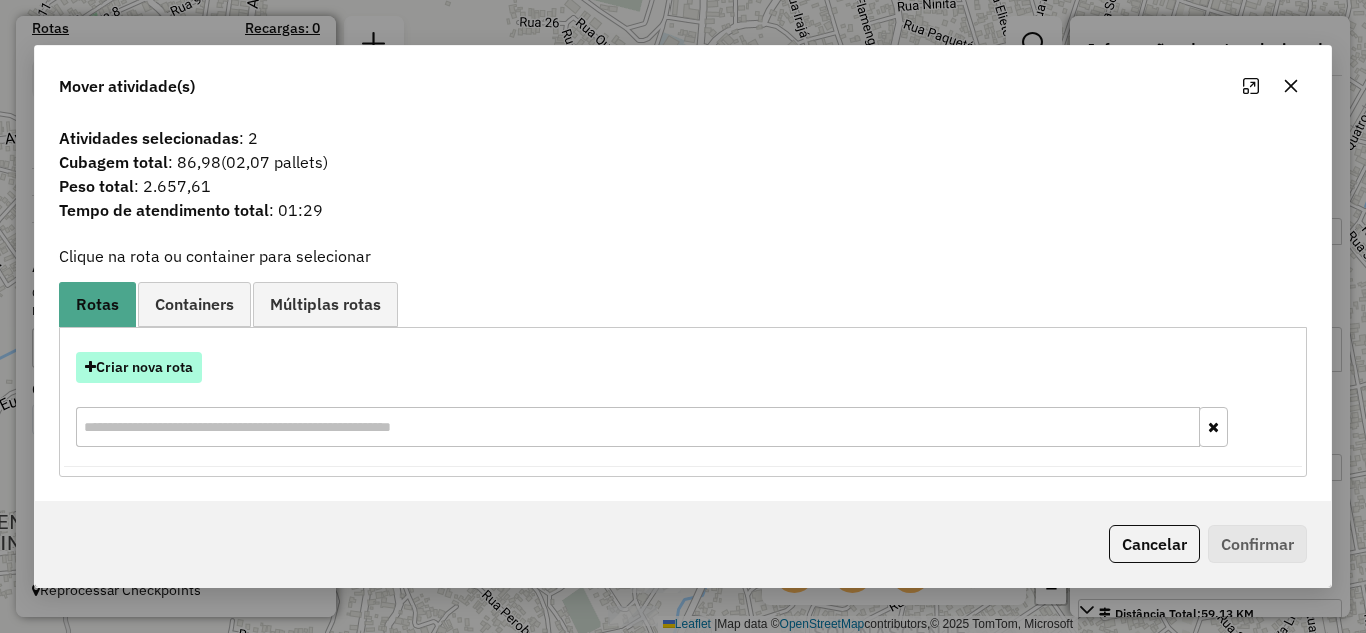 click on "Criar nova rota" at bounding box center (139, 367) 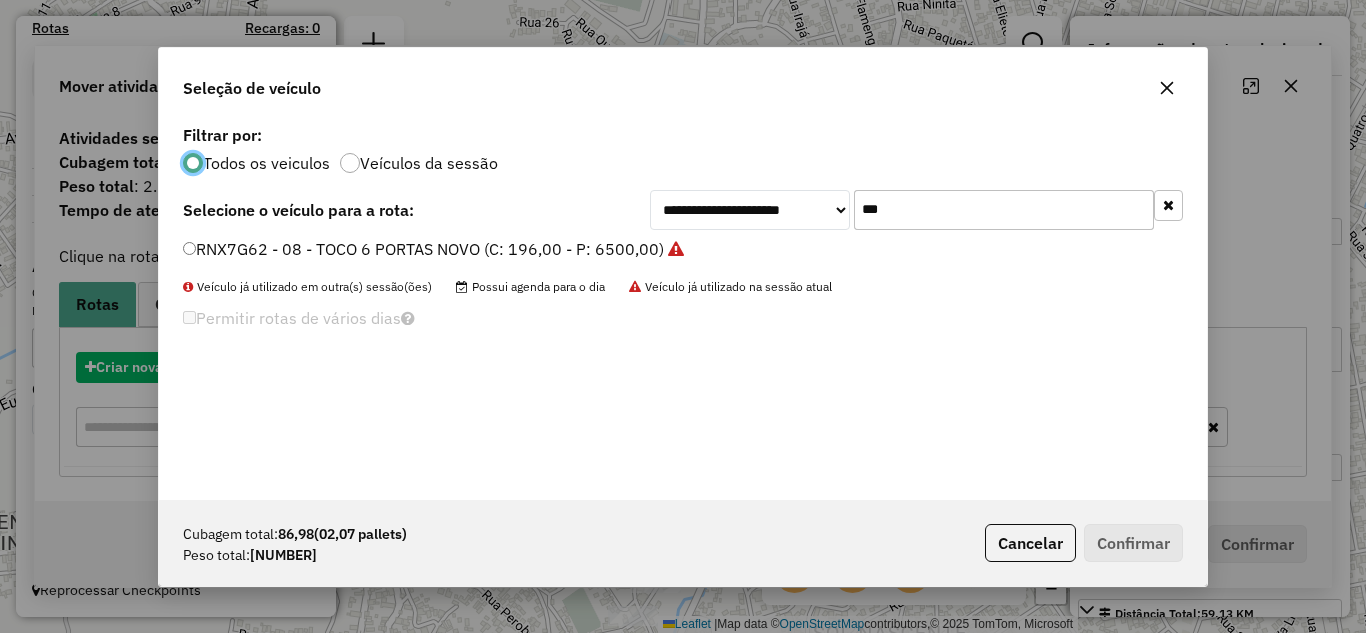 scroll, scrollTop: 11, scrollLeft: 6, axis: both 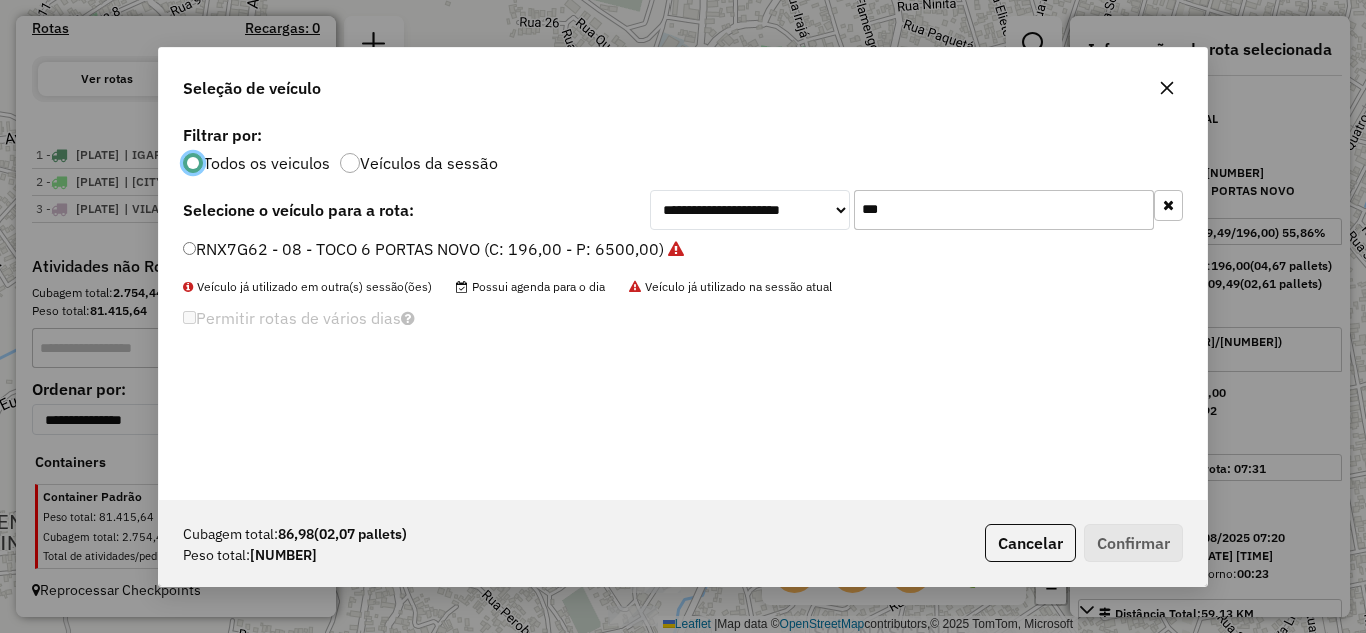 click on "***" 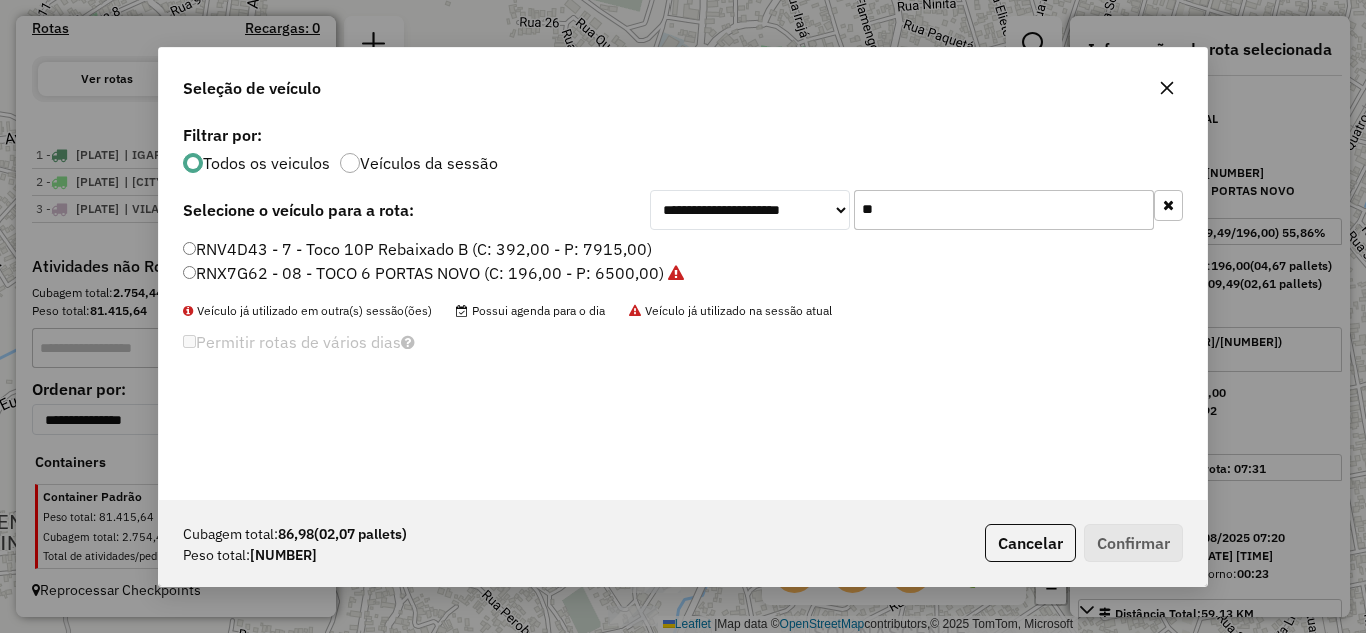 type on "*" 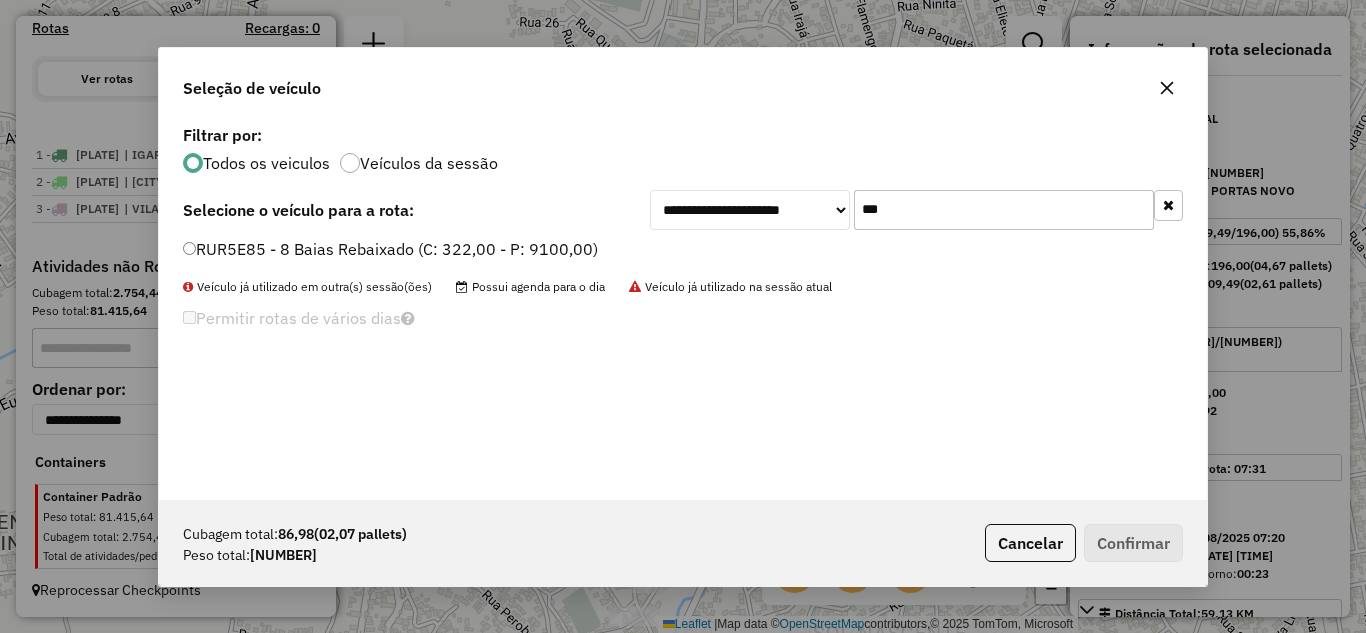 type on "***" 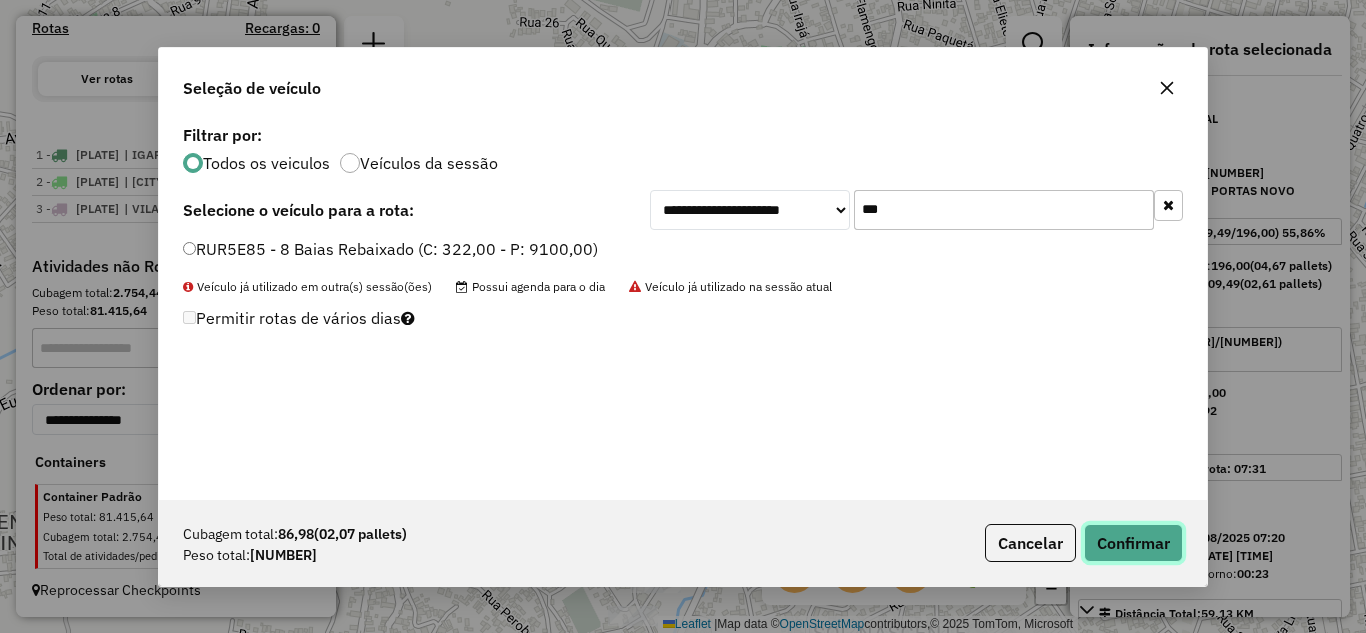 click on "Confirmar" 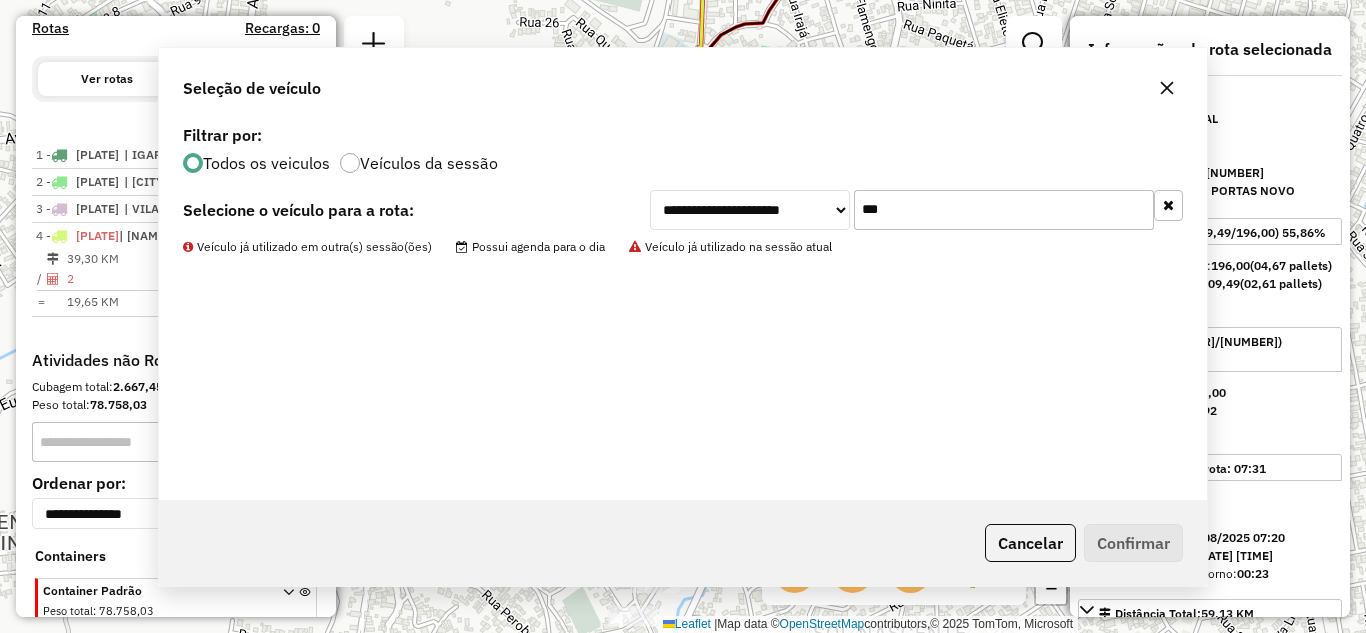 scroll, scrollTop: 785, scrollLeft: 0, axis: vertical 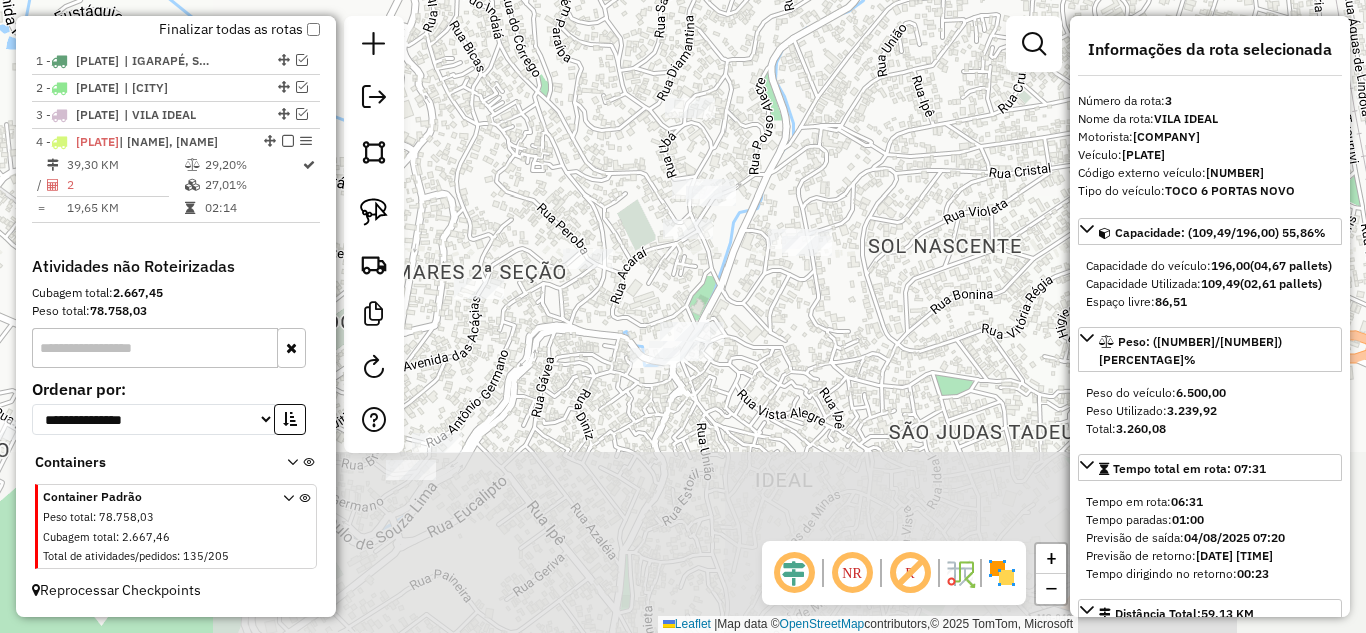drag, startPoint x: 736, startPoint y: 287, endPoint x: 844, endPoint y: -3, distance: 309.45758 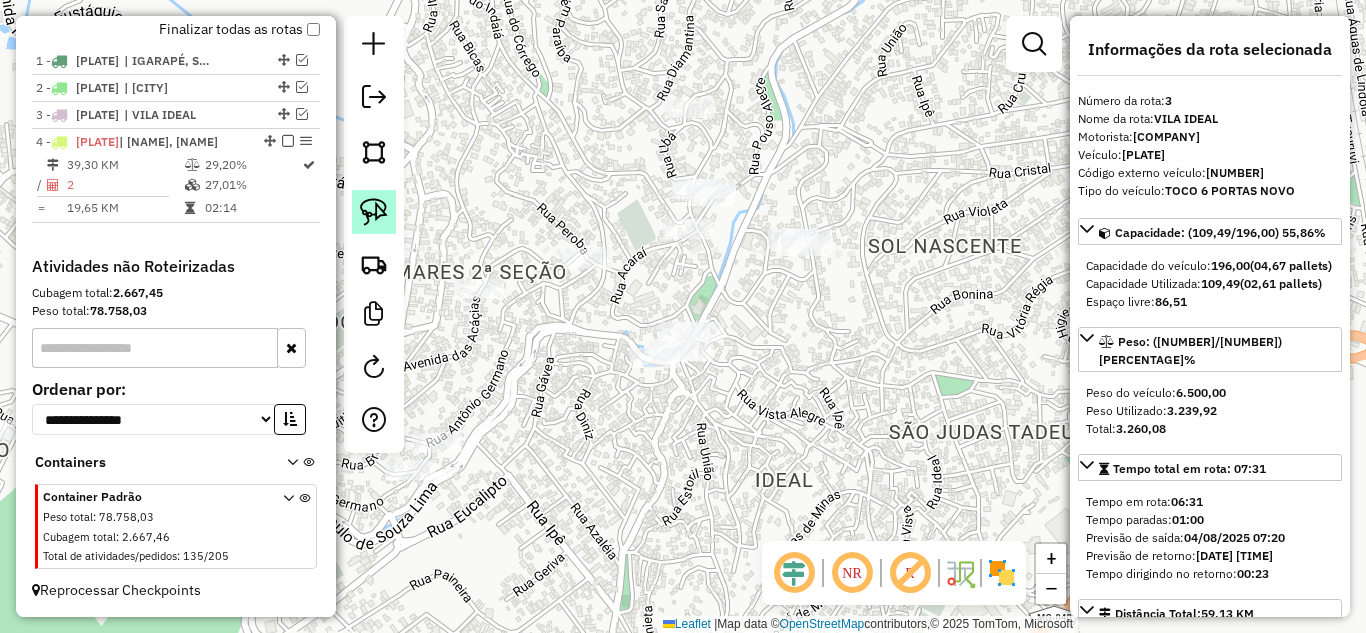 click 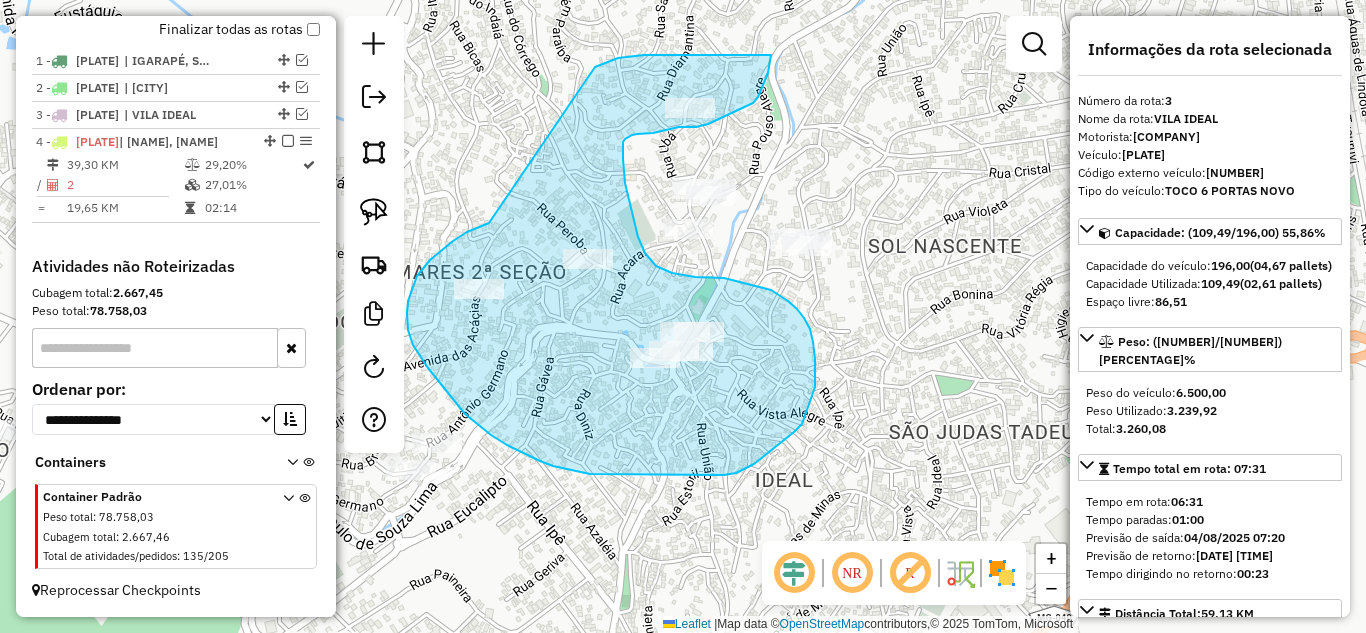 drag, startPoint x: 489, startPoint y: 223, endPoint x: 576, endPoint y: 76, distance: 170.81569 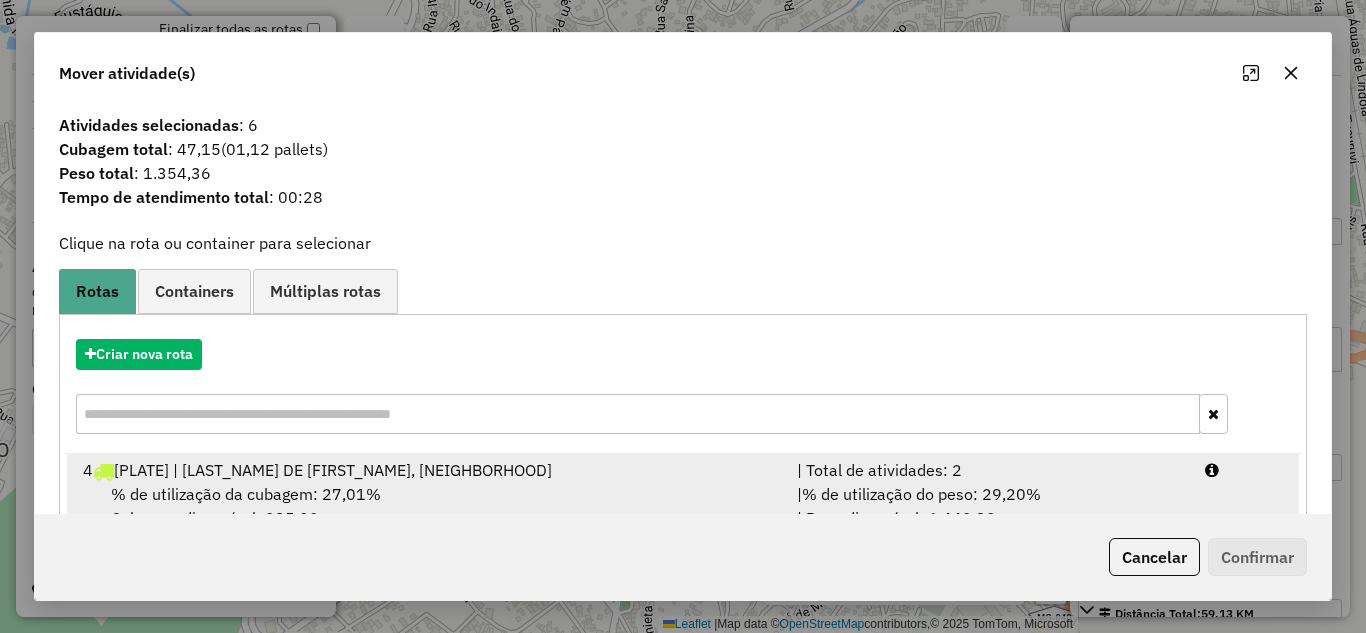 click on "| Total de atividades: 2" at bounding box center [989, 470] 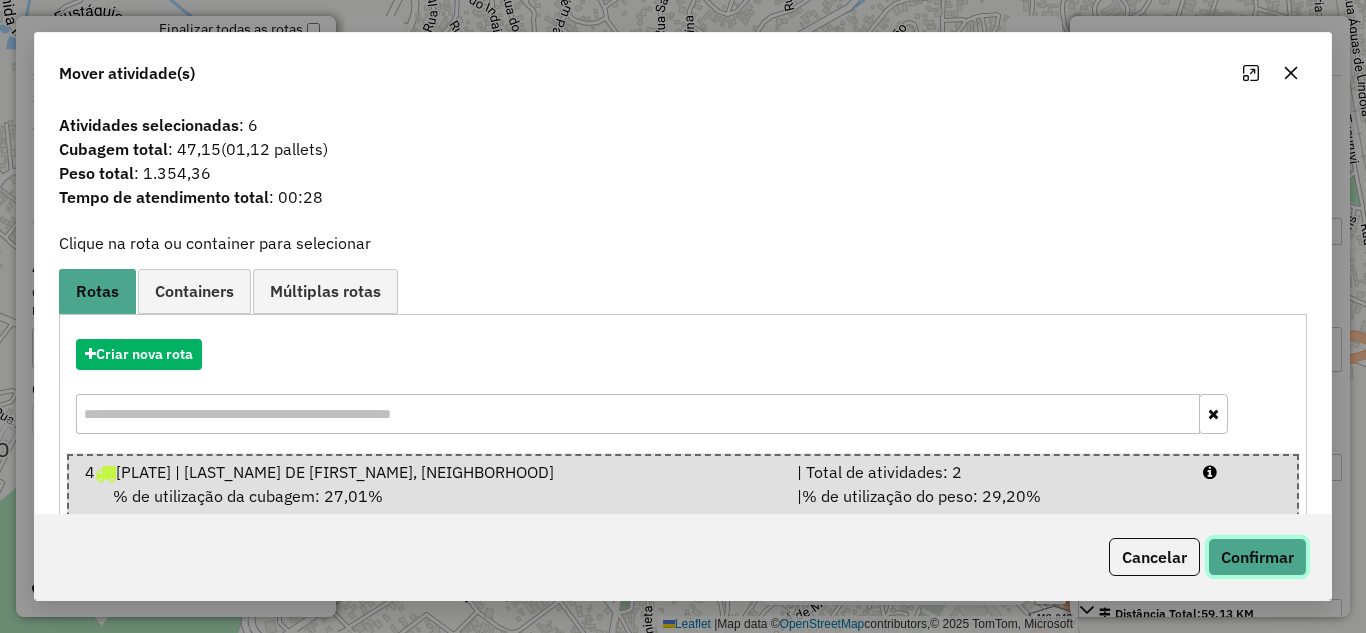 click on "Confirmar" 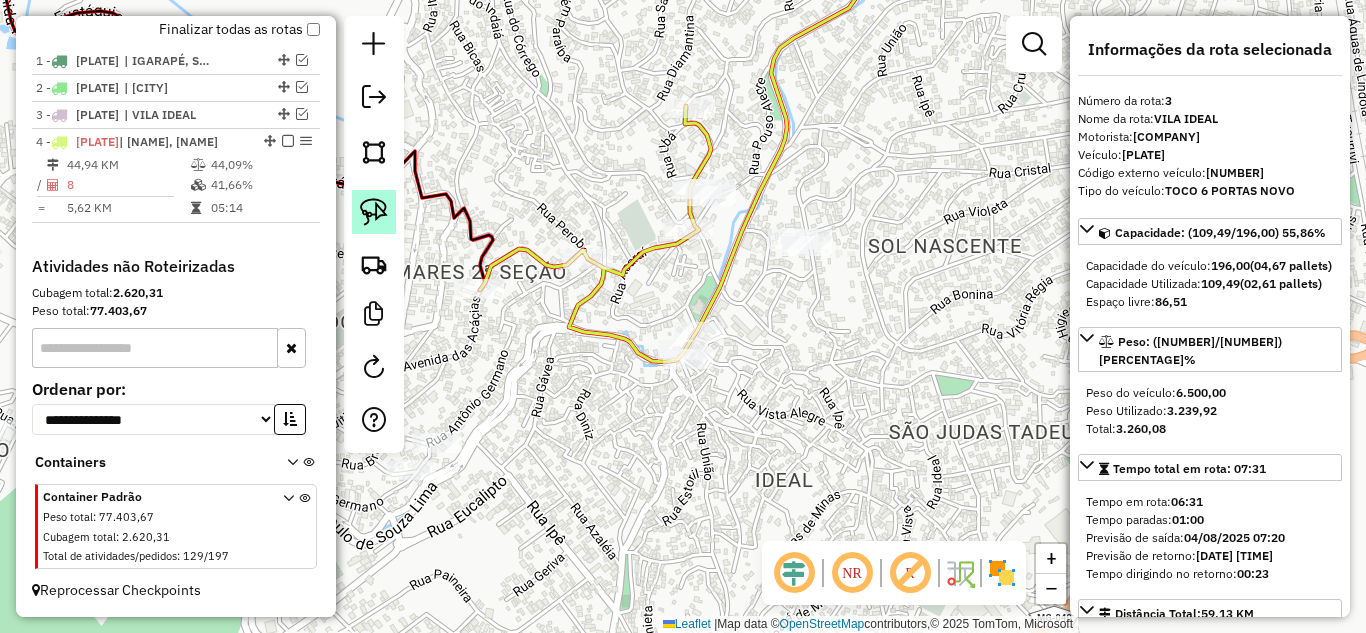 click 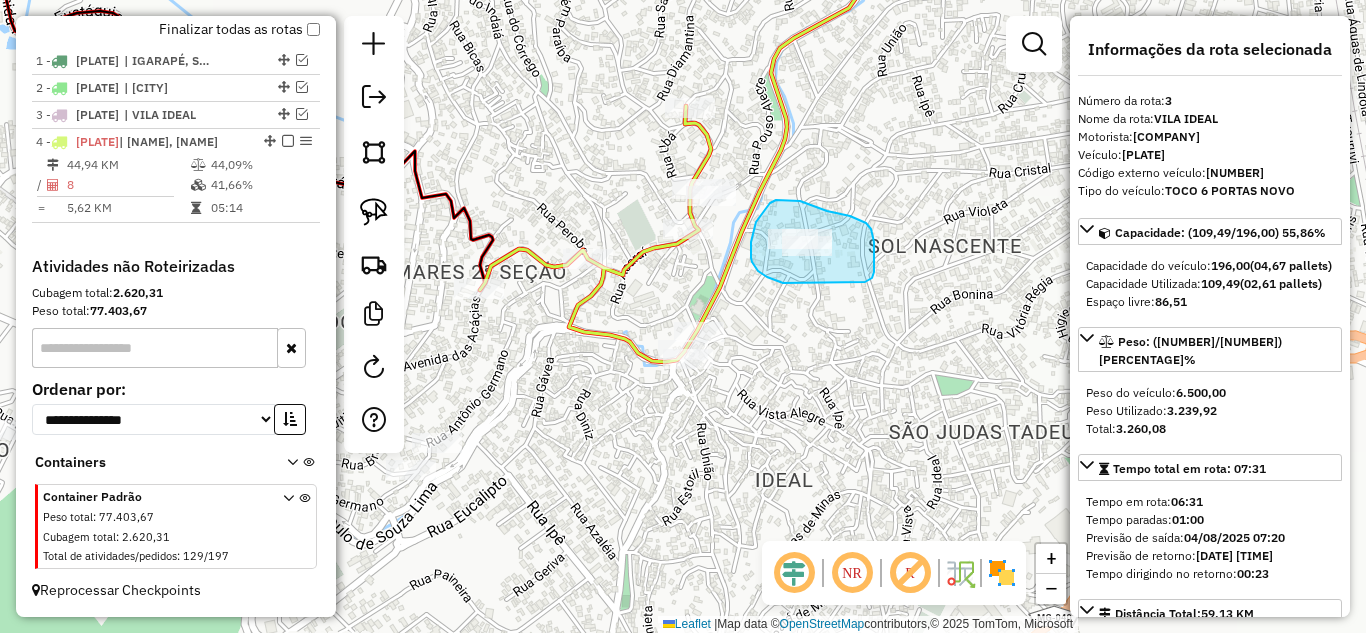 drag, startPoint x: 865, startPoint y: 282, endPoint x: 801, endPoint y: 287, distance: 64.195015 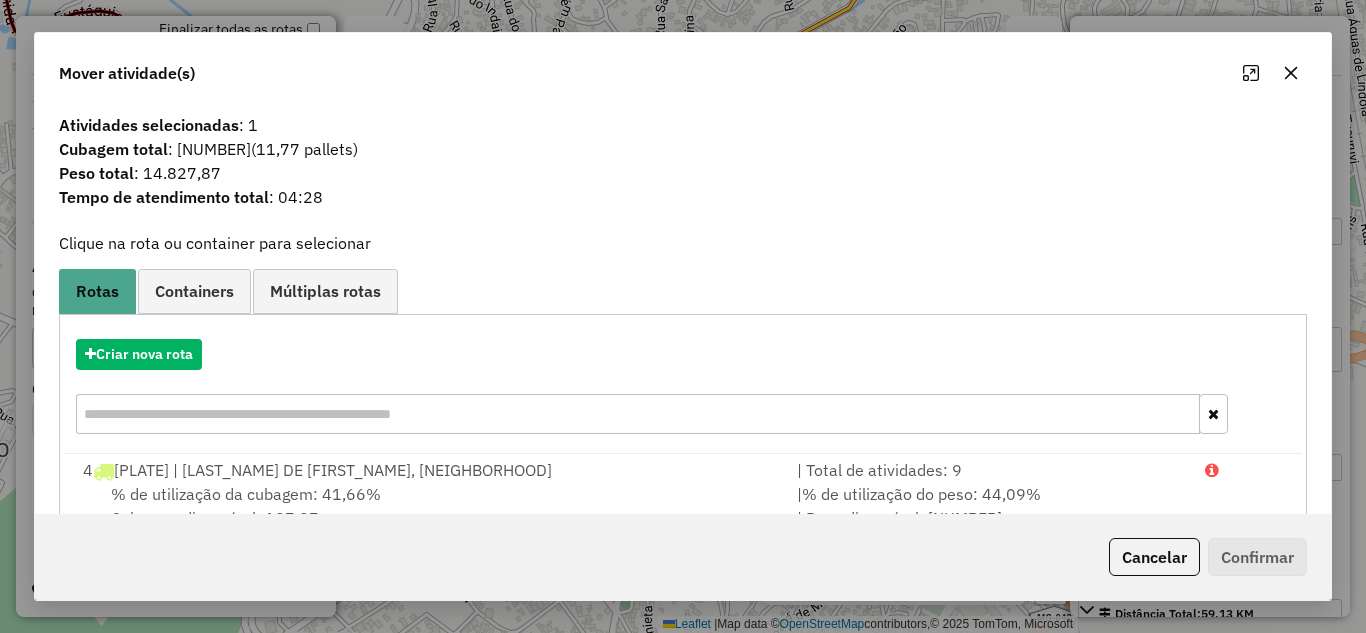 drag, startPoint x: 1294, startPoint y: 68, endPoint x: 1133, endPoint y: 97, distance: 163.59096 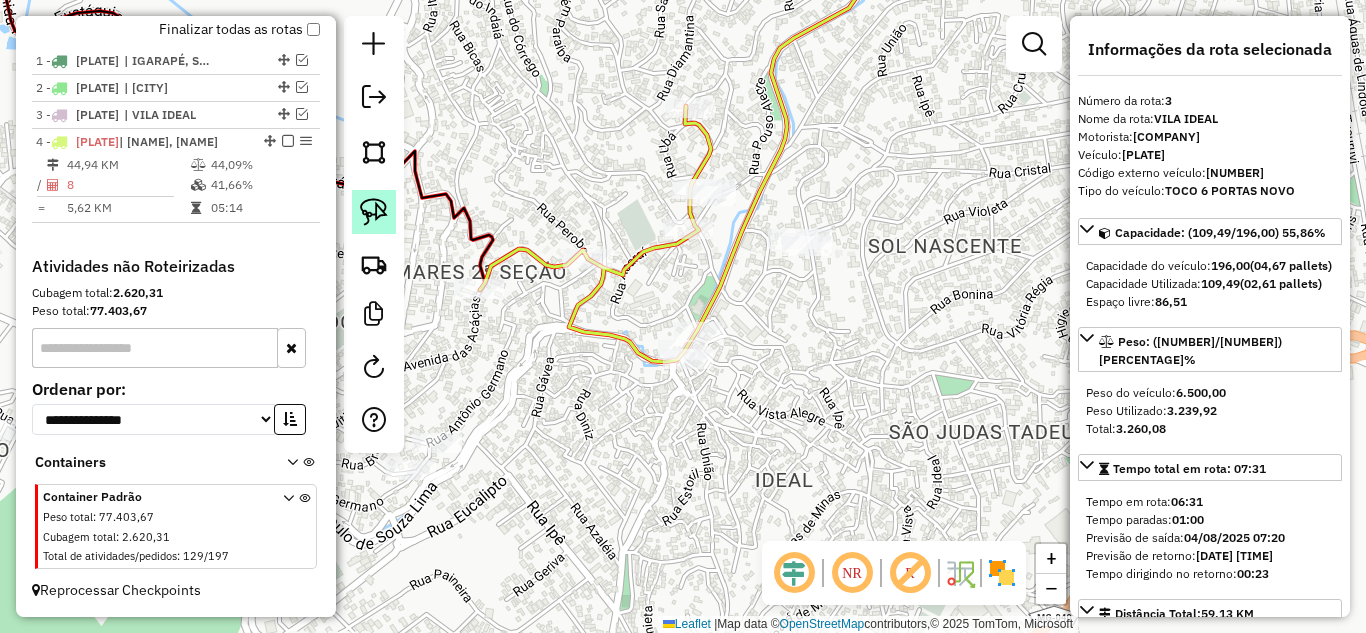 click 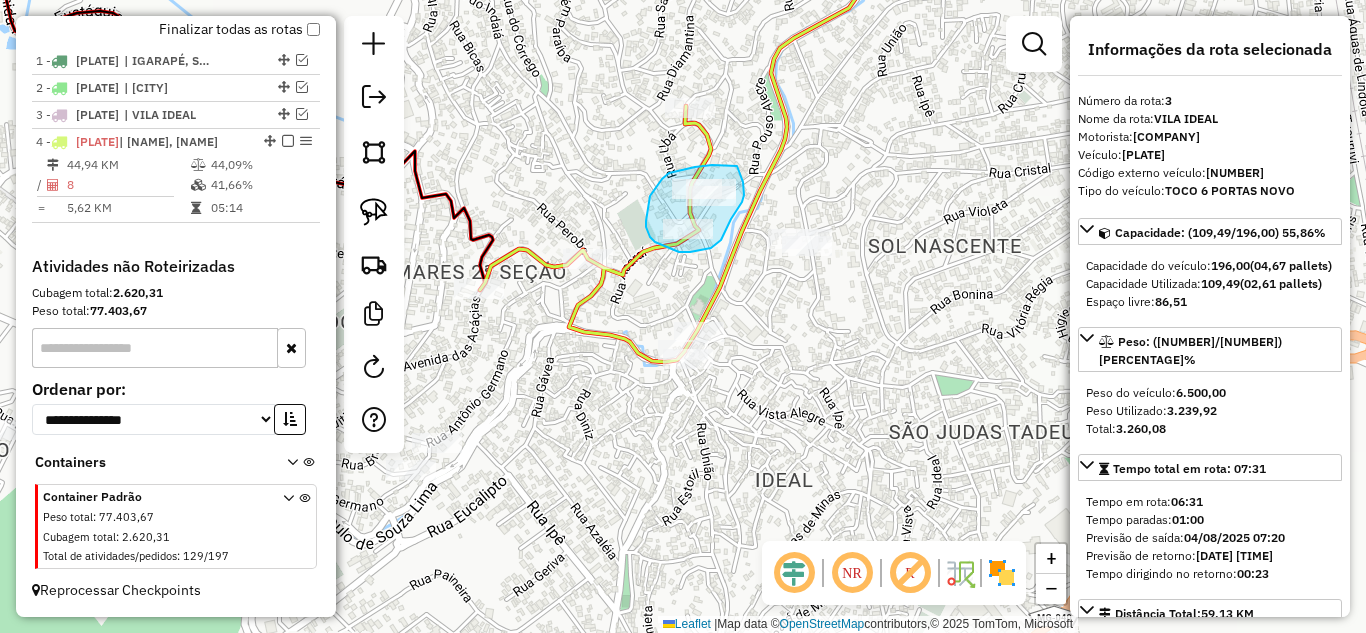 drag, startPoint x: 712, startPoint y: 165, endPoint x: 736, endPoint y: 166, distance: 24.020824 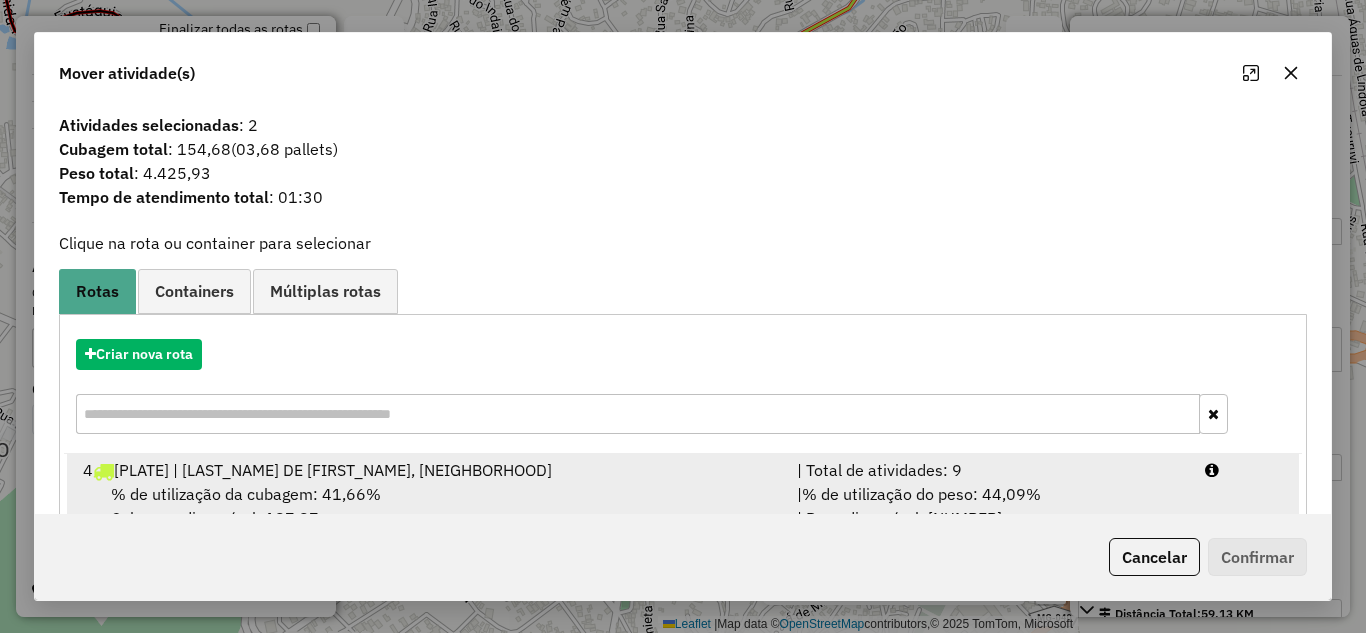 drag, startPoint x: 886, startPoint y: 477, endPoint x: 922, endPoint y: 485, distance: 36.878178 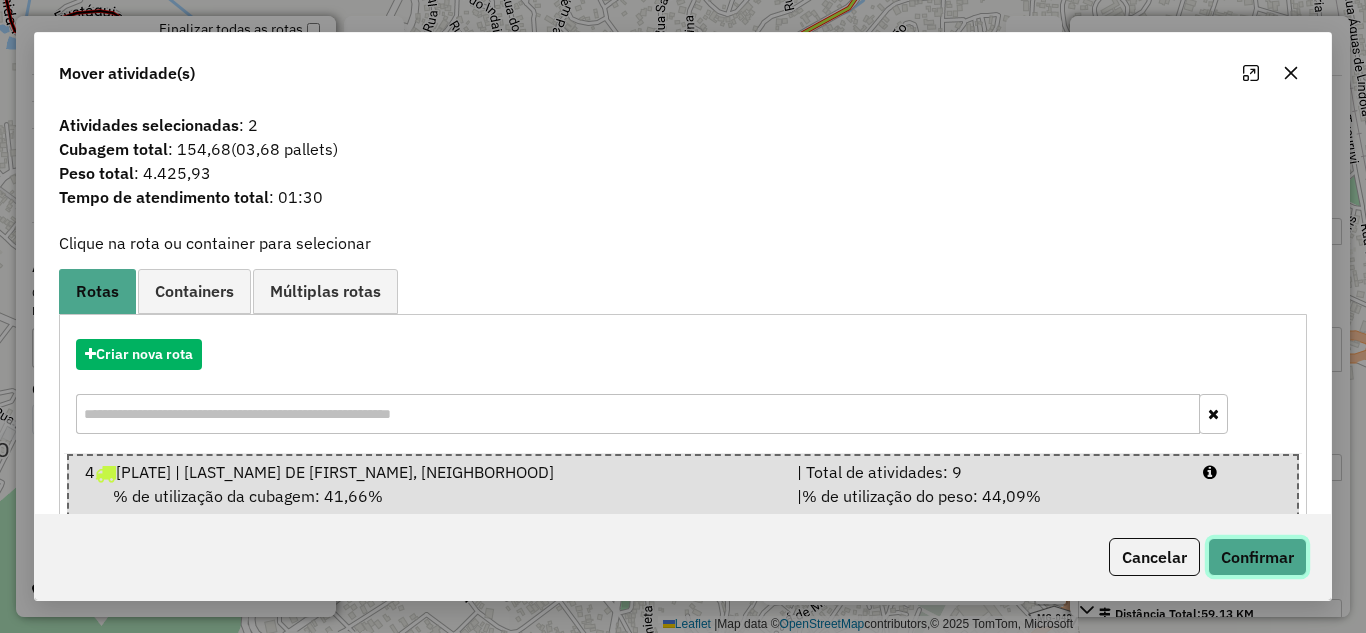 click on "Confirmar" 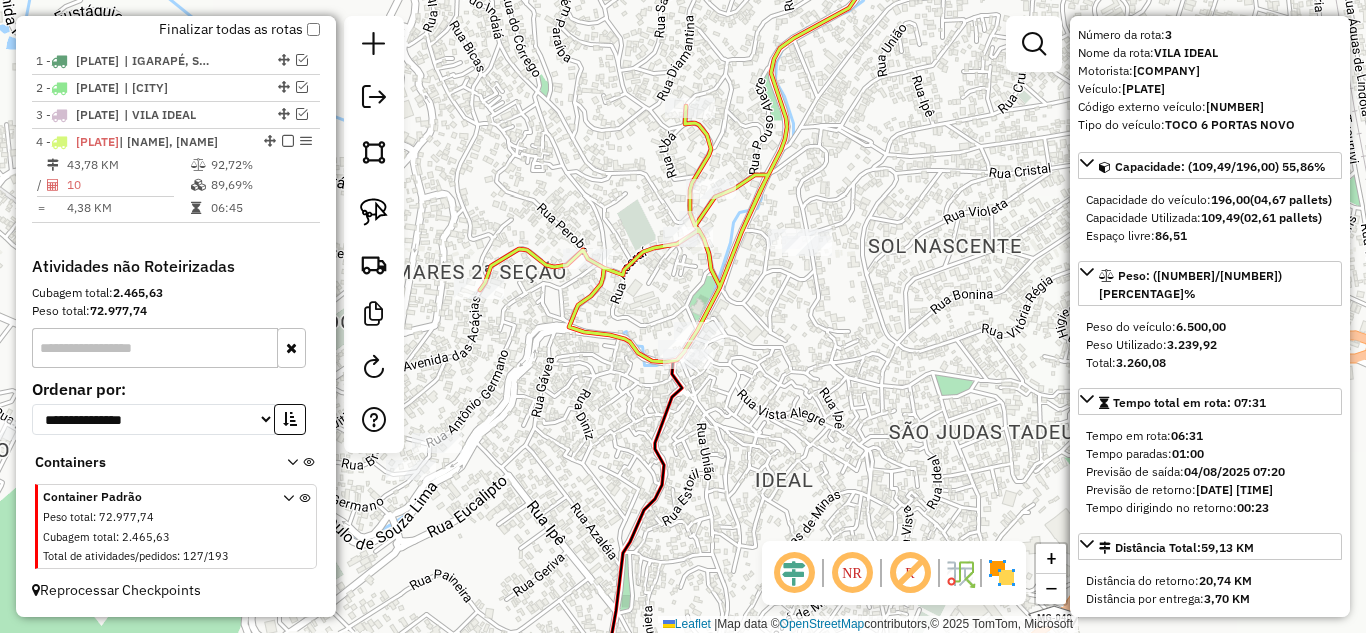 scroll, scrollTop: 100, scrollLeft: 0, axis: vertical 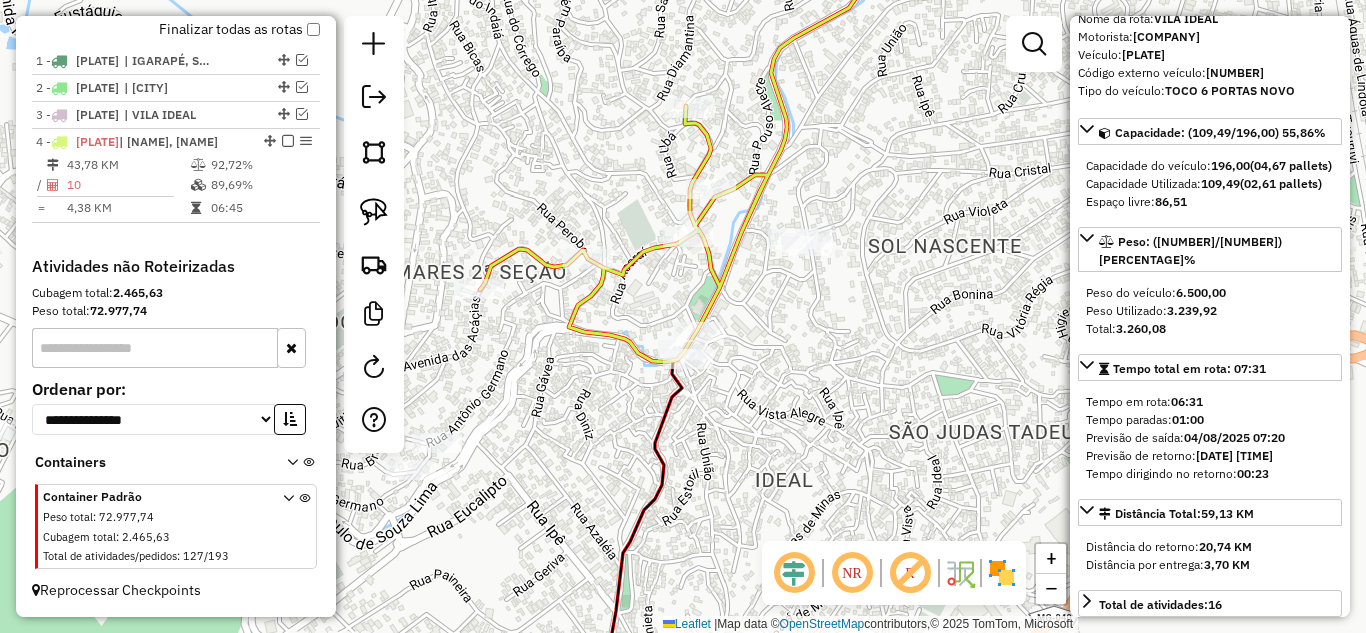 click 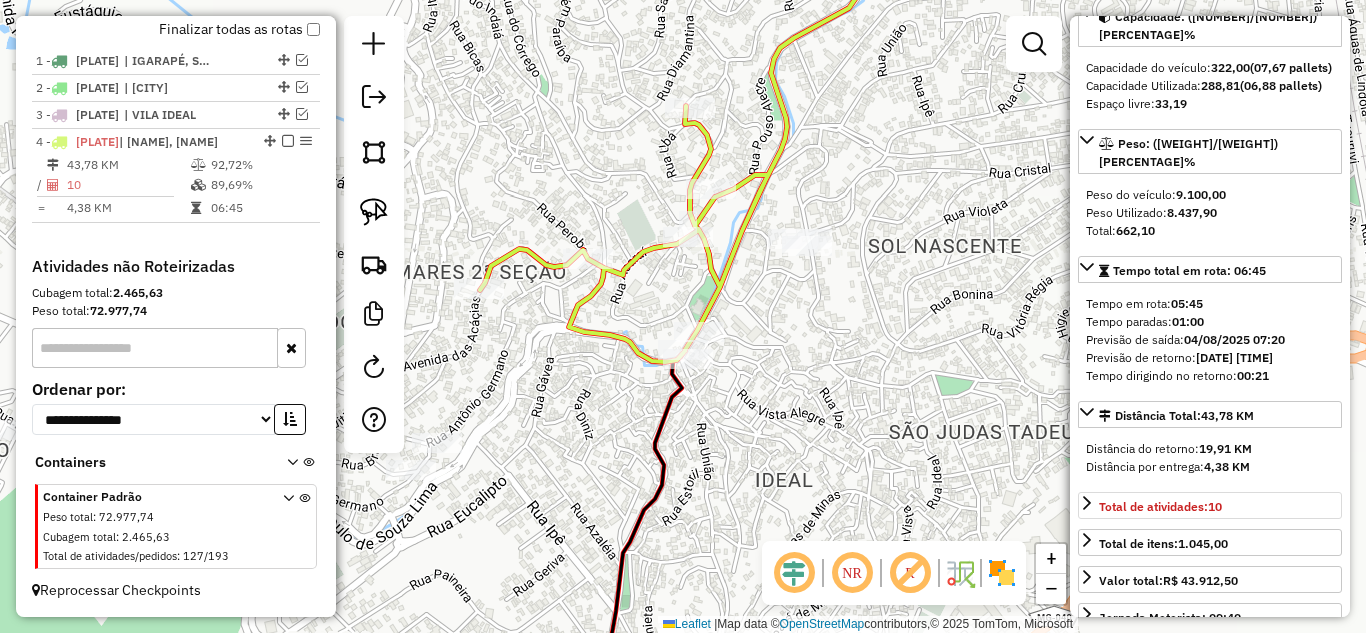 scroll, scrollTop: 300, scrollLeft: 0, axis: vertical 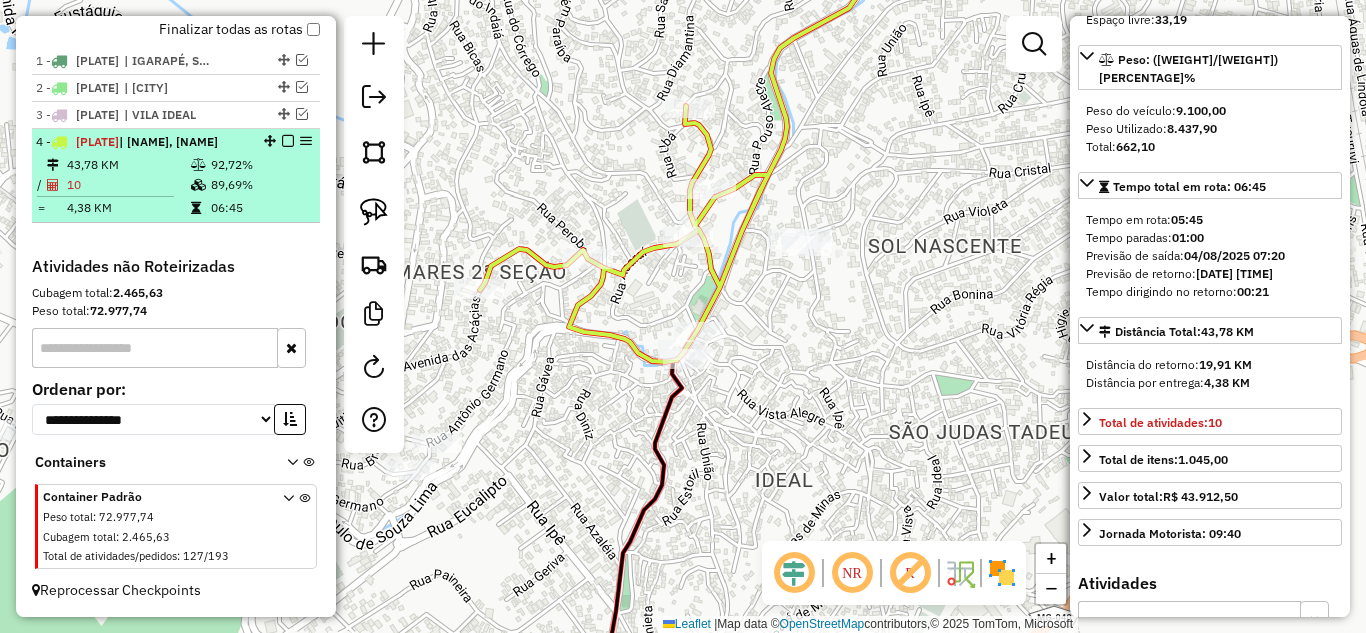 click at bounding box center [288, 141] 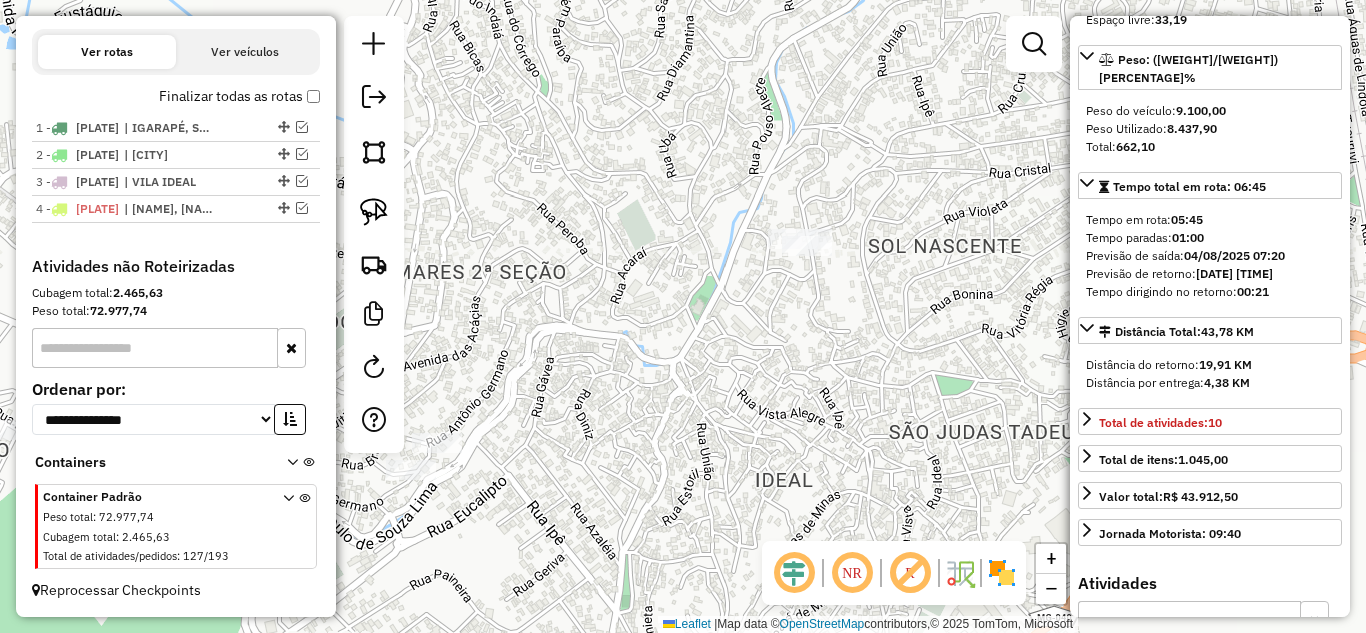 scroll, scrollTop: 700, scrollLeft: 0, axis: vertical 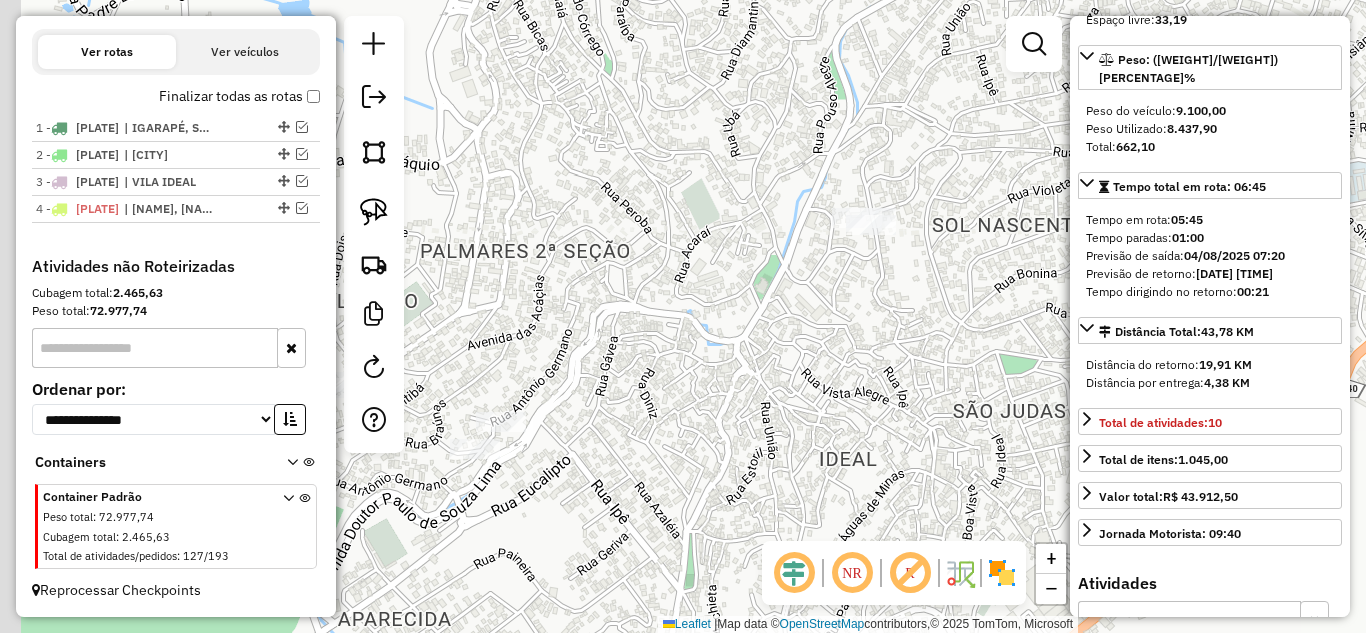drag, startPoint x: 524, startPoint y: 186, endPoint x: 604, endPoint y: 172, distance: 81.21576 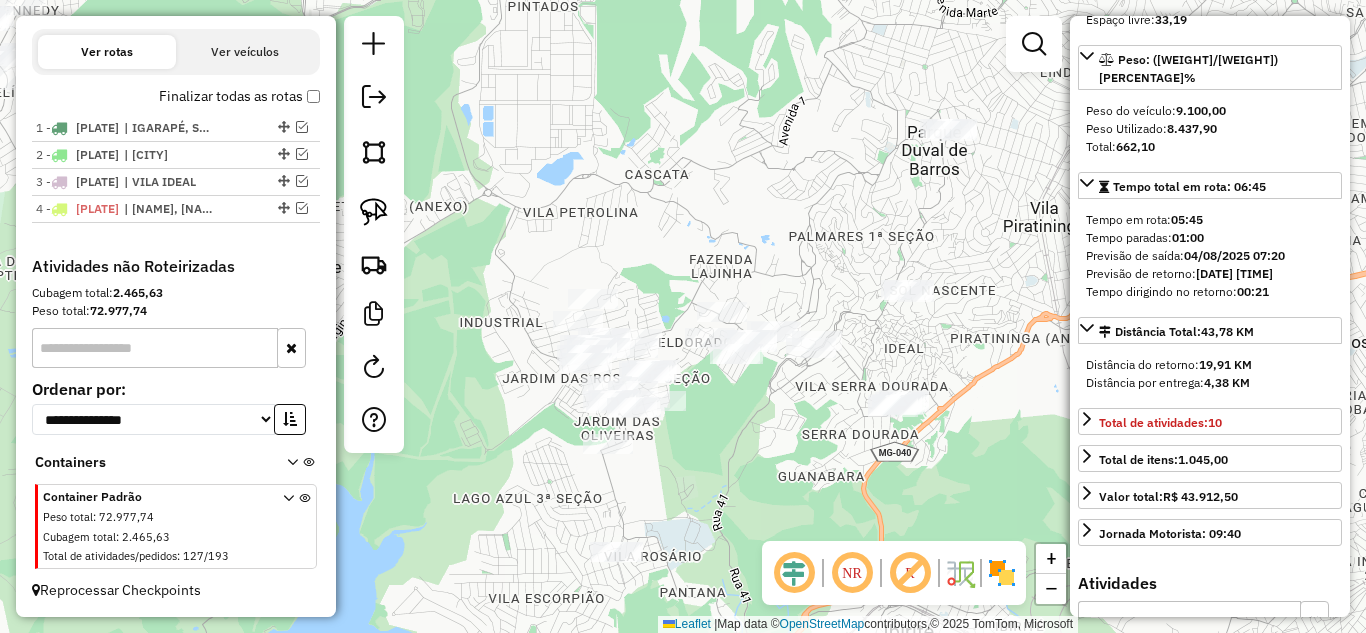 drag, startPoint x: 675, startPoint y: 292, endPoint x: 879, endPoint y: 361, distance: 215.3532 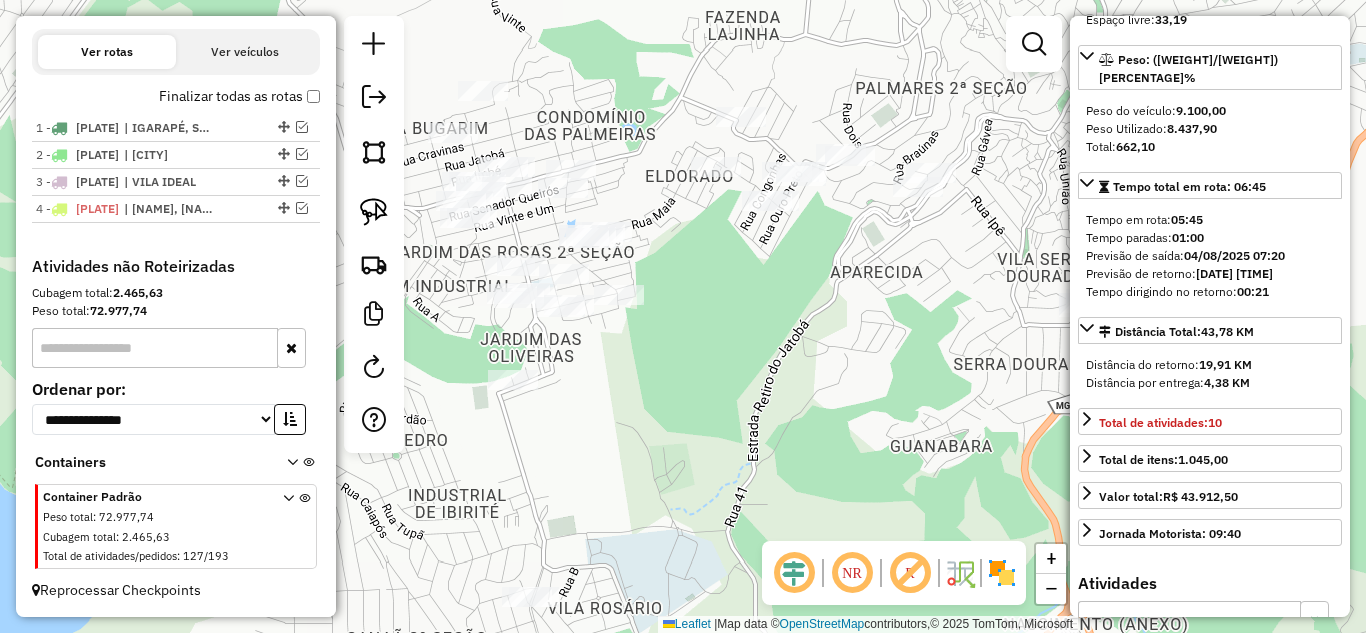 drag, startPoint x: 551, startPoint y: 247, endPoint x: 623, endPoint y: 117, distance: 148.60686 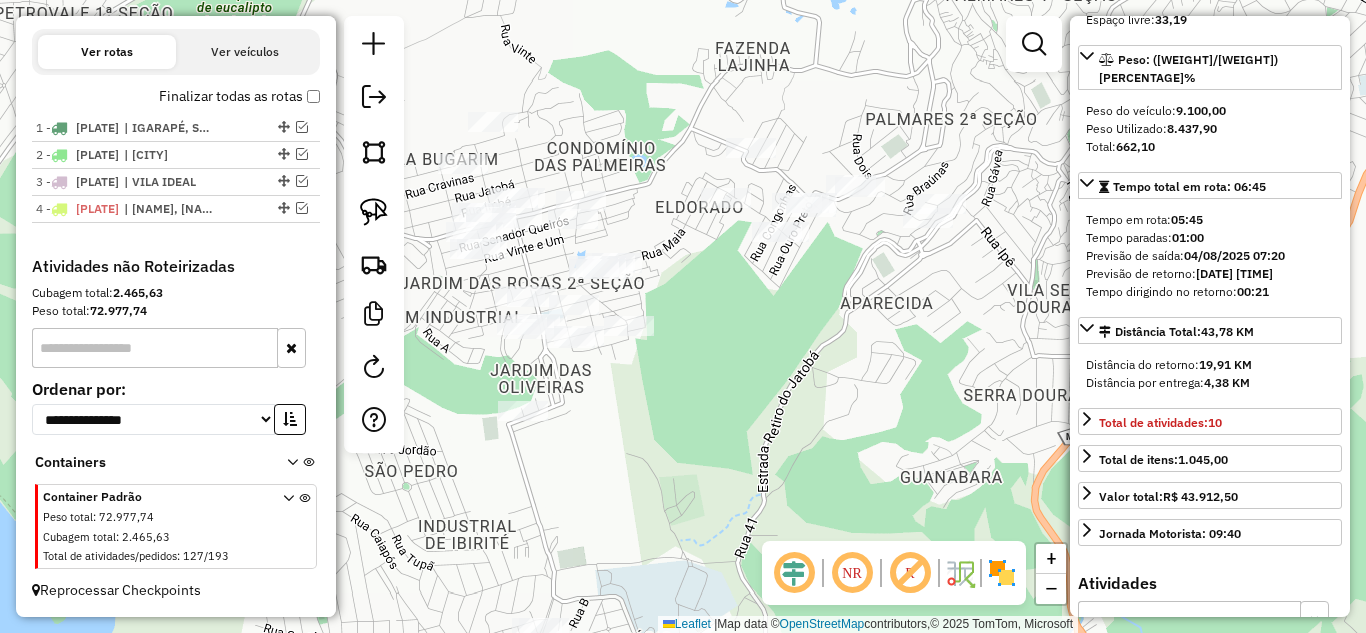 drag, startPoint x: 740, startPoint y: 396, endPoint x: 719, endPoint y: 424, distance: 35 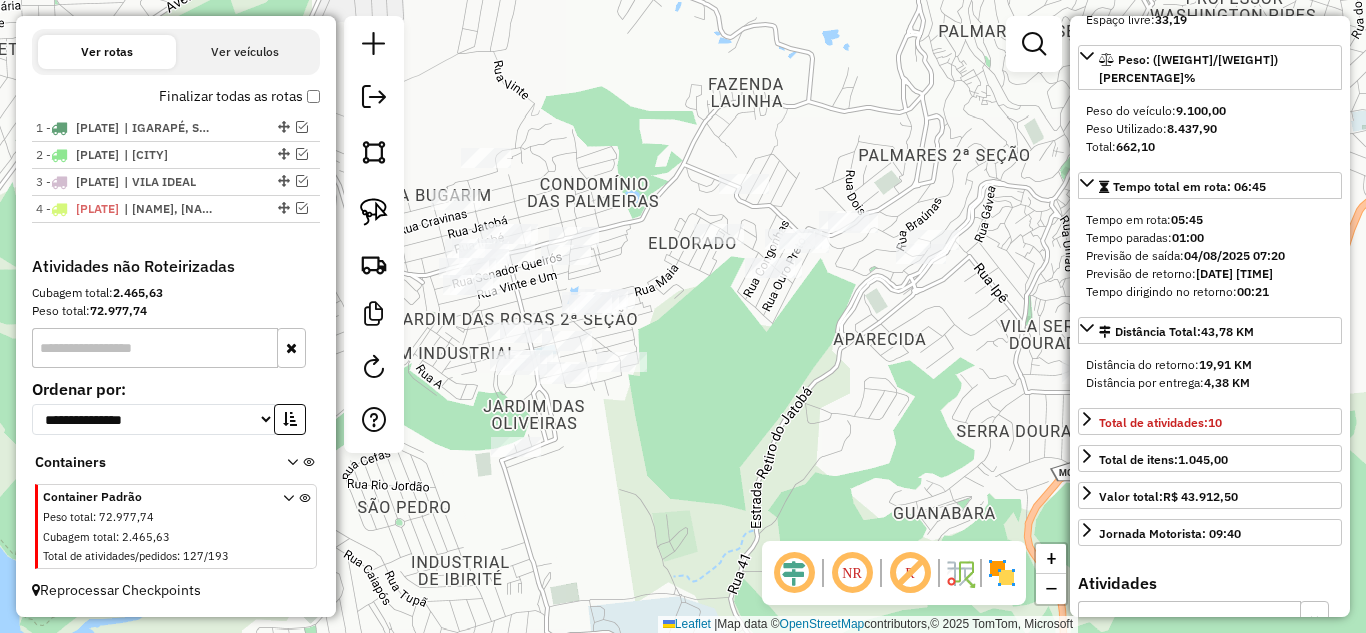 drag, startPoint x: 851, startPoint y: 302, endPoint x: 868, endPoint y: 314, distance: 20.808653 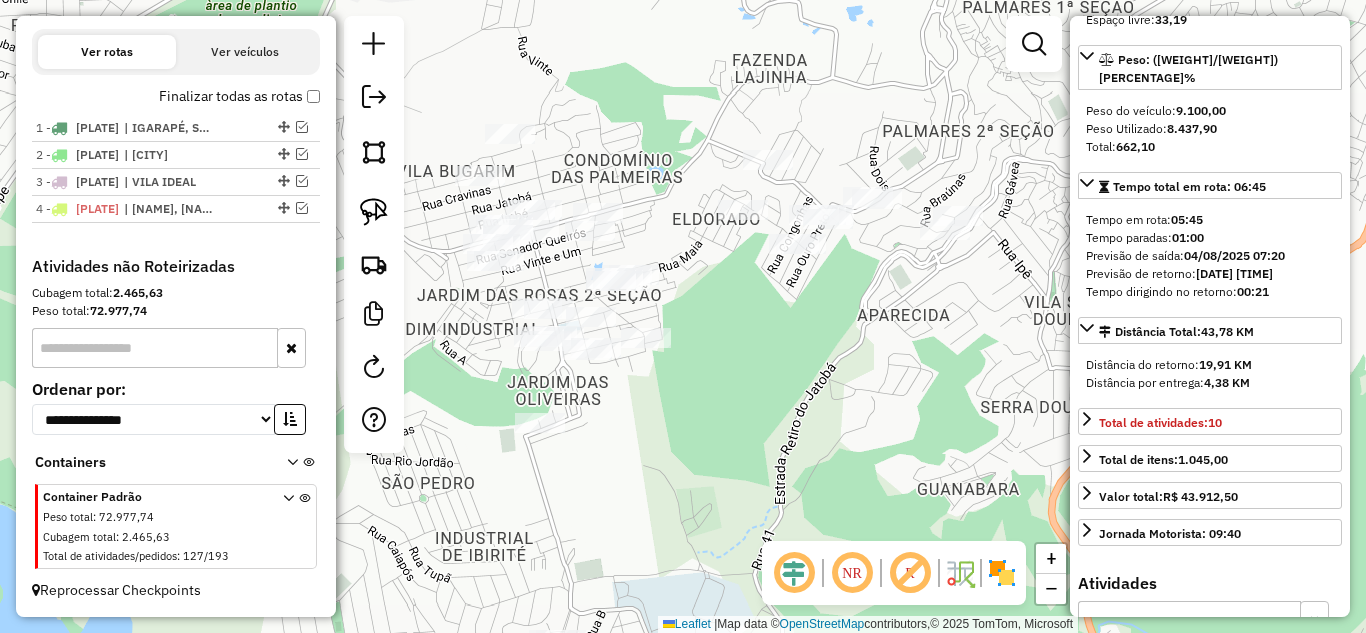 click on "Janela de atendimento Grade de atendimento Capacidade Transportadoras Veículos Cliente Pedidos  Rotas Selecione os dias de semana para filtrar as janelas de atendimento  Seg   Ter   Qua   Qui   Sex   Sáb   Dom  Informe o período da janela de atendimento: De: Até:  Filtrar exatamente a janela do cliente  Considerar janela de atendimento padrão  Selecione os dias de semana para filtrar as grades de atendimento  Seg   Ter   Qua   Qui   Sex   Sáb   Dom   Considerar clientes sem dia de atendimento cadastrado  Clientes fora do dia de atendimento selecionado Filtrar as atividades entre os valores definidos abaixo:  Peso mínimo:   Peso máximo:   Cubagem mínima:   Cubagem máxima:   De:   Até:  Filtrar as atividades entre o tempo de atendimento definido abaixo:  De:   Até:   Considerar capacidade total dos clientes não roteirizados Transportadora: Selecione um ou mais itens Tipo de veículo: Selecione um ou mais itens Veículo: Selecione um ou mais itens Motorista: Selecione um ou mais itens Nome: Rótulo:" 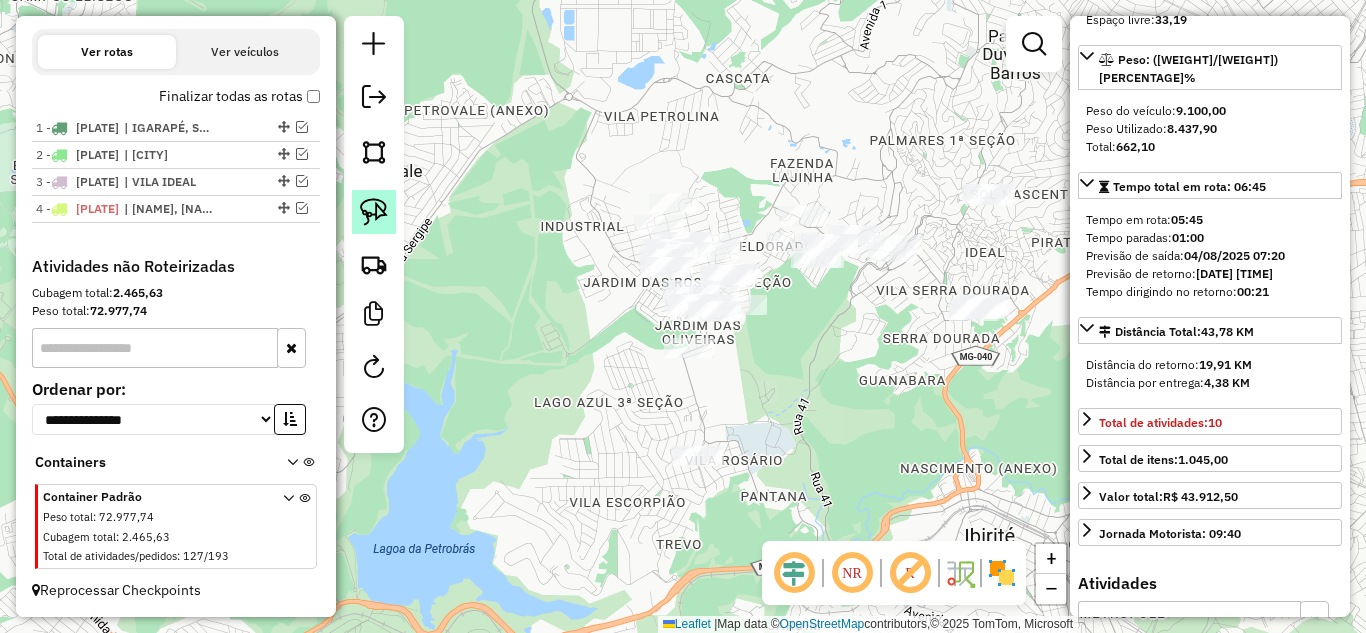 click 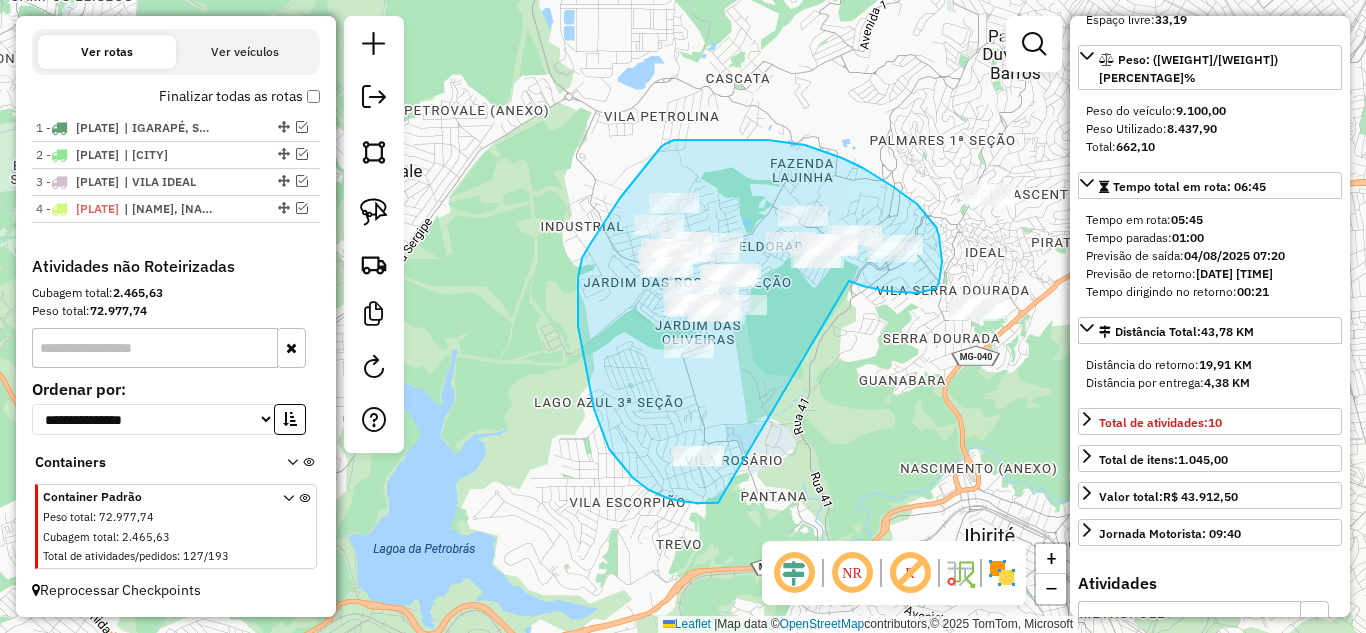 drag, startPoint x: 886, startPoint y: 291, endPoint x: 789, endPoint y: 410, distance: 153.52524 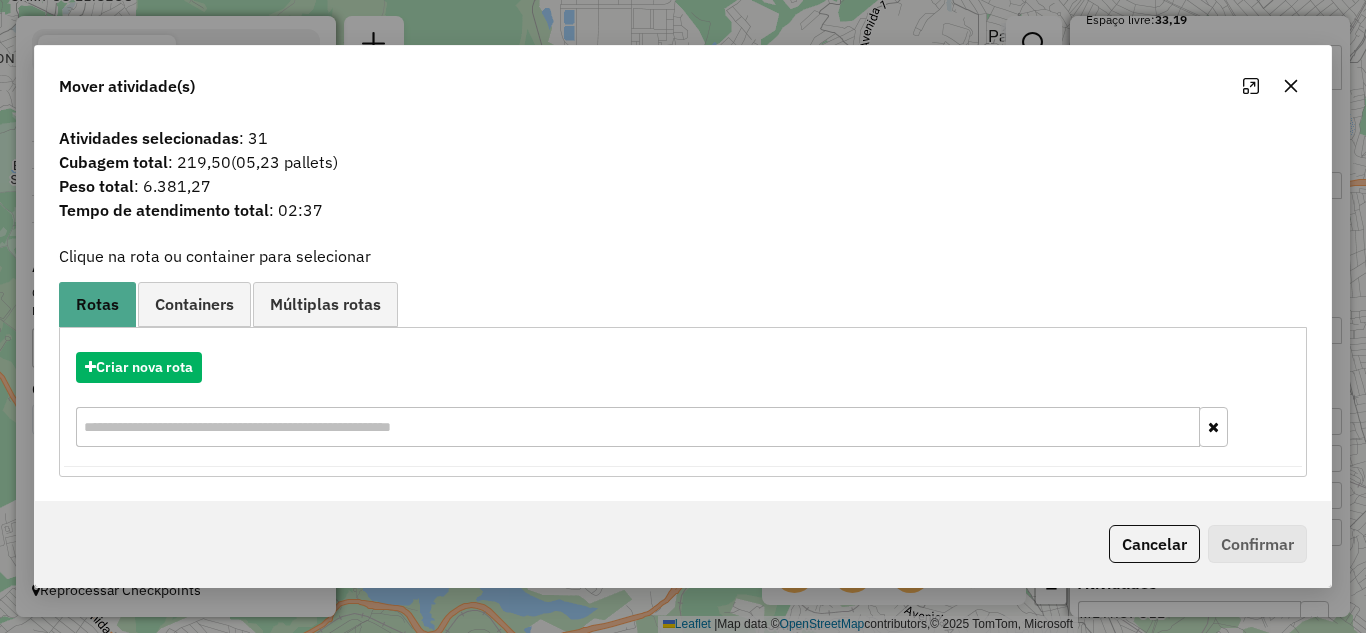 drag, startPoint x: 1296, startPoint y: 80, endPoint x: 1267, endPoint y: 82, distance: 29.068884 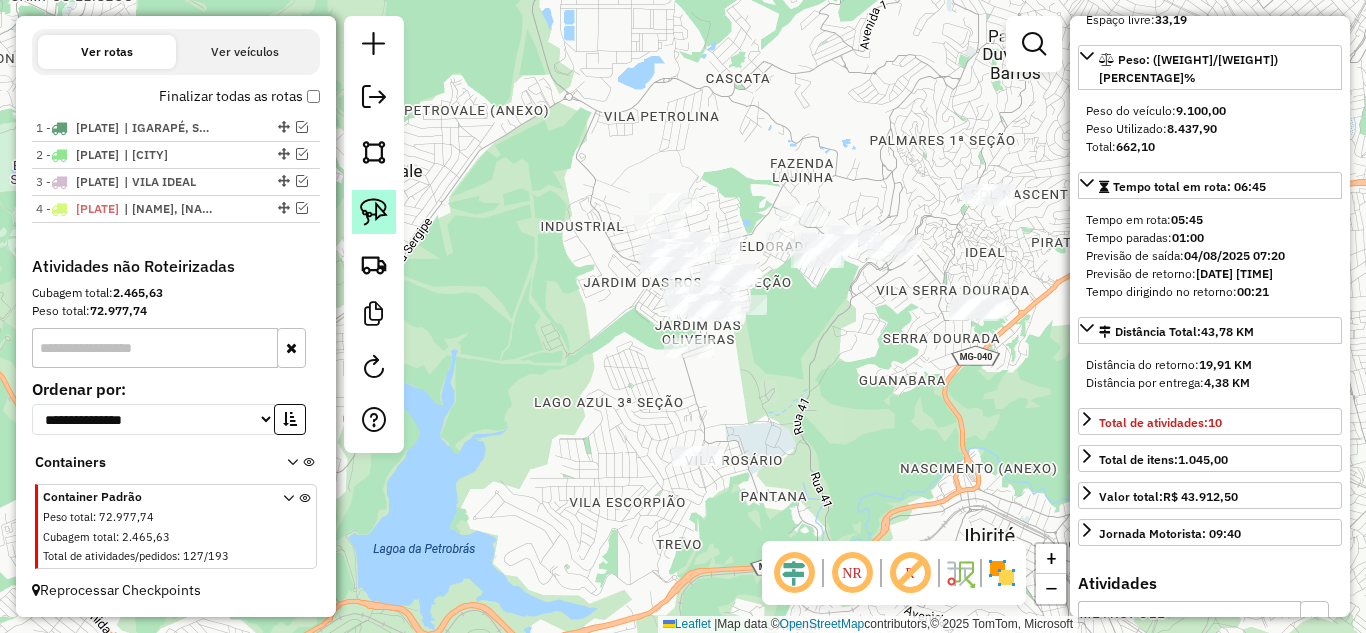 click 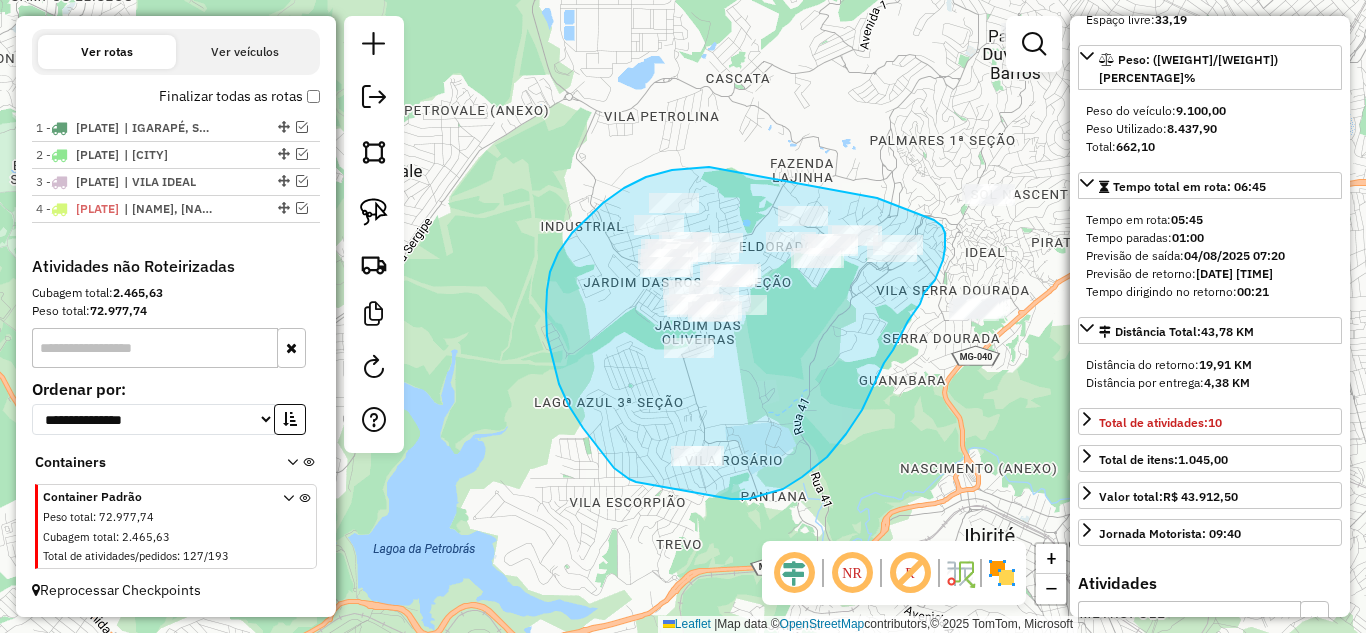 drag, startPoint x: 672, startPoint y: 170, endPoint x: 714, endPoint y: 169, distance: 42.0119 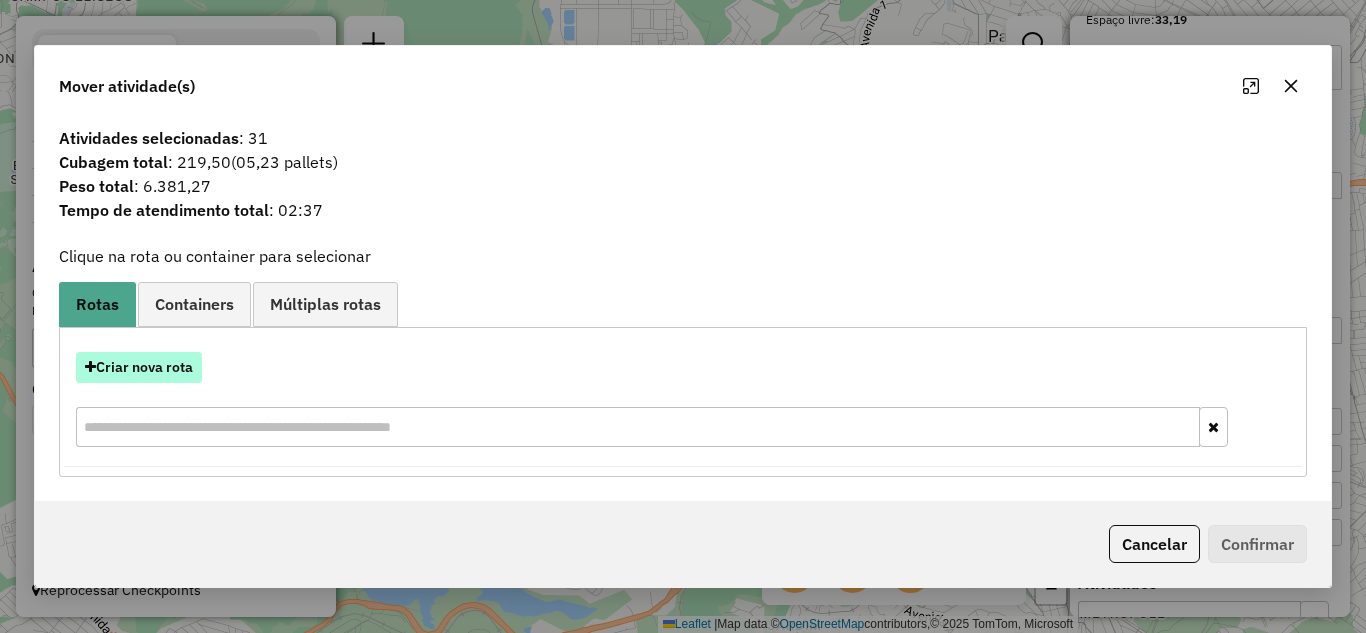click on "Criar nova rota" at bounding box center (139, 367) 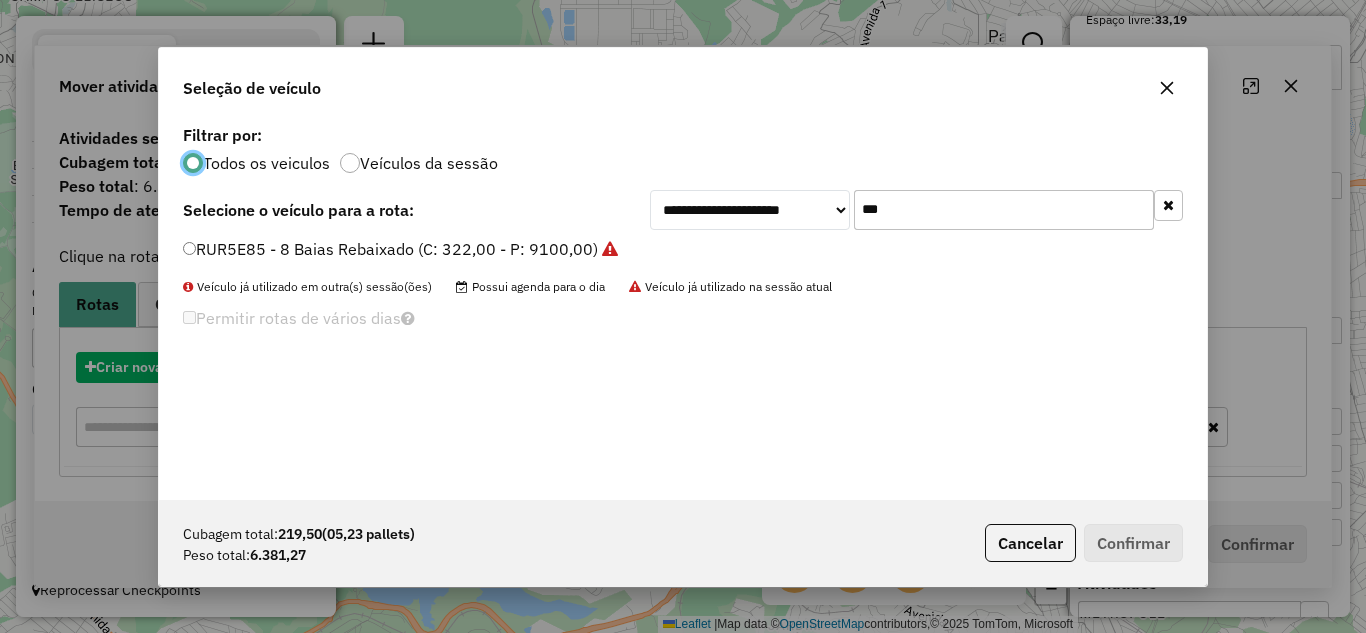 scroll, scrollTop: 11, scrollLeft: 6, axis: both 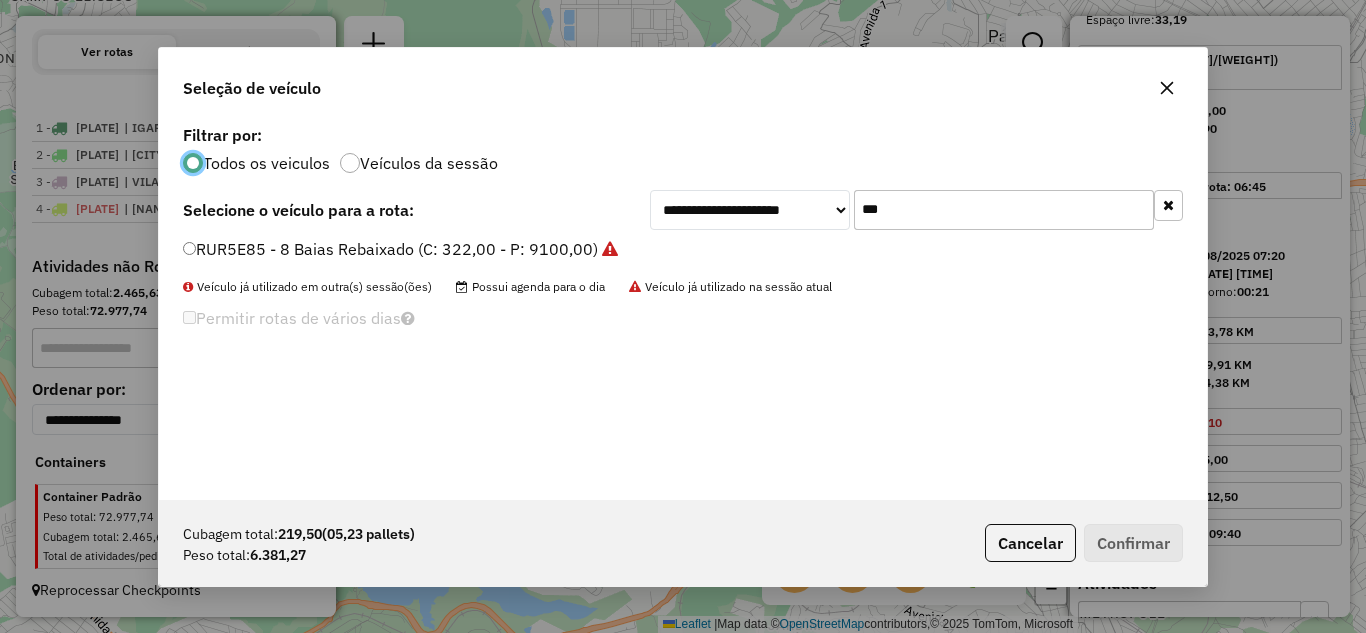 click on "***" 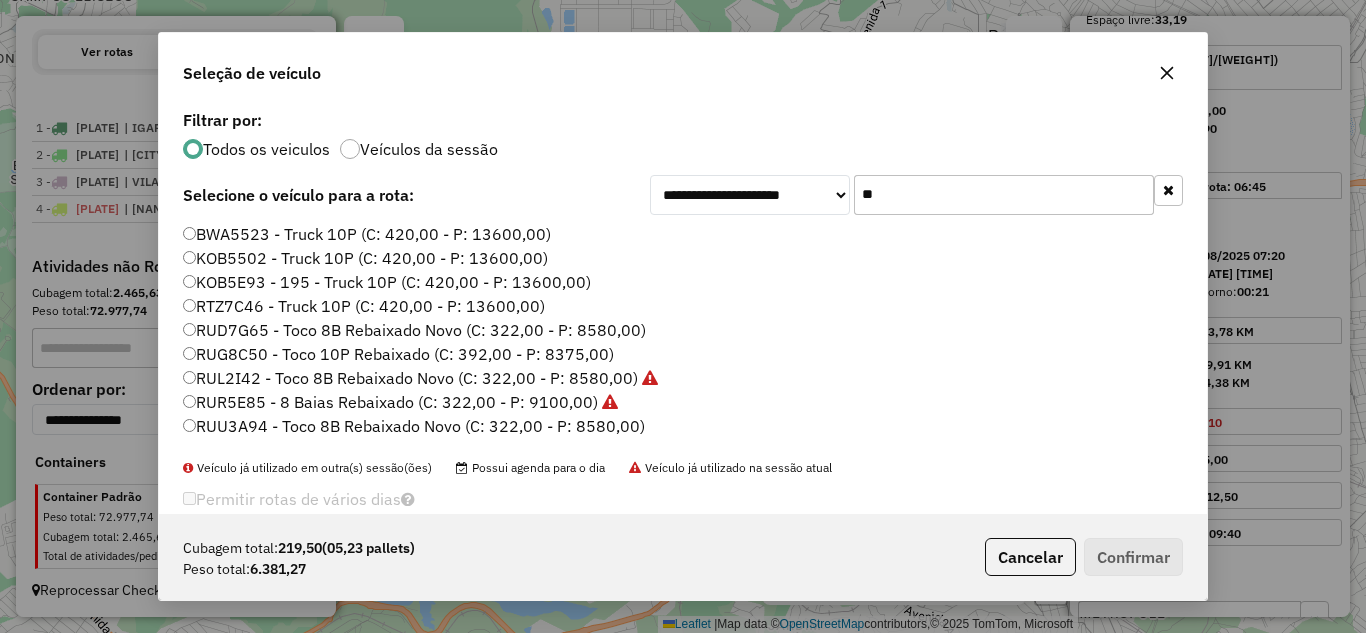 type on "*" 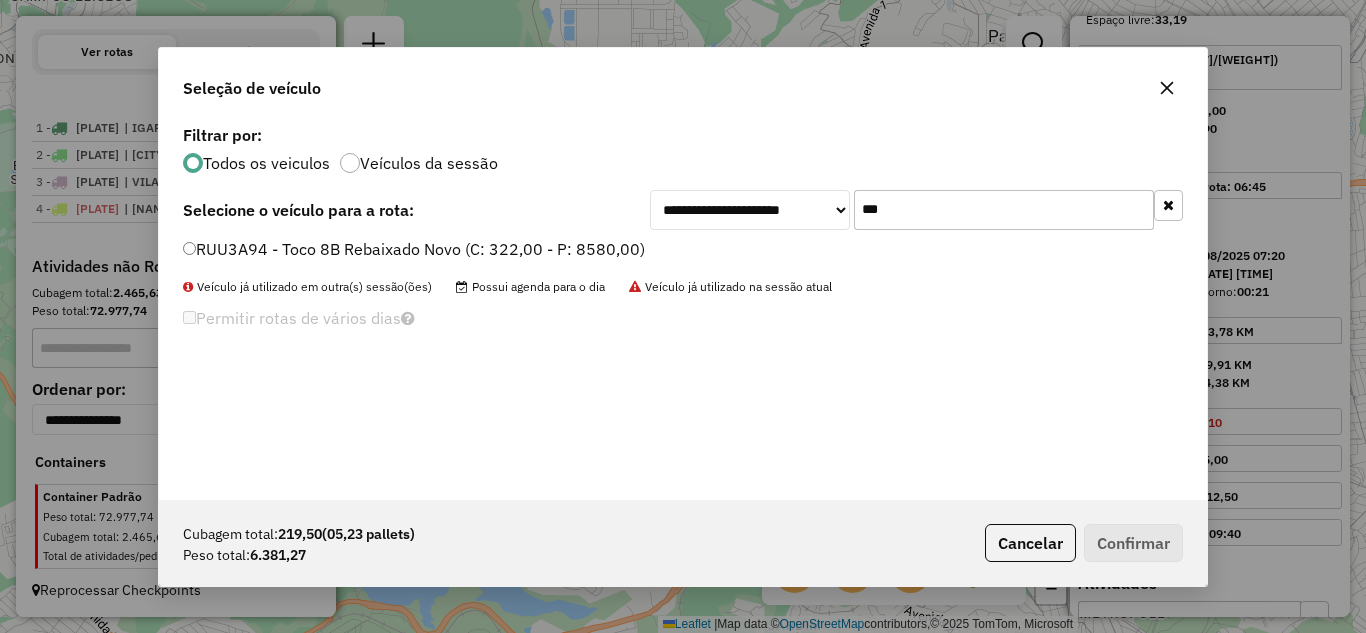 type on "***" 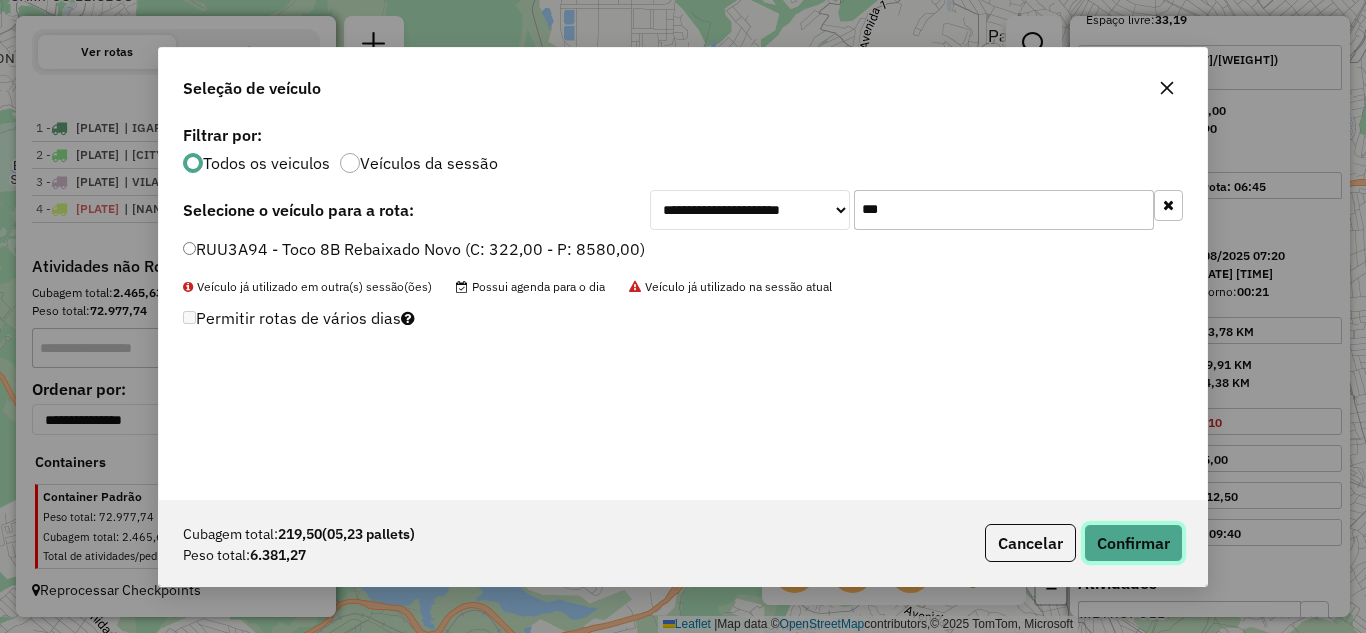 click on "Confirmar" 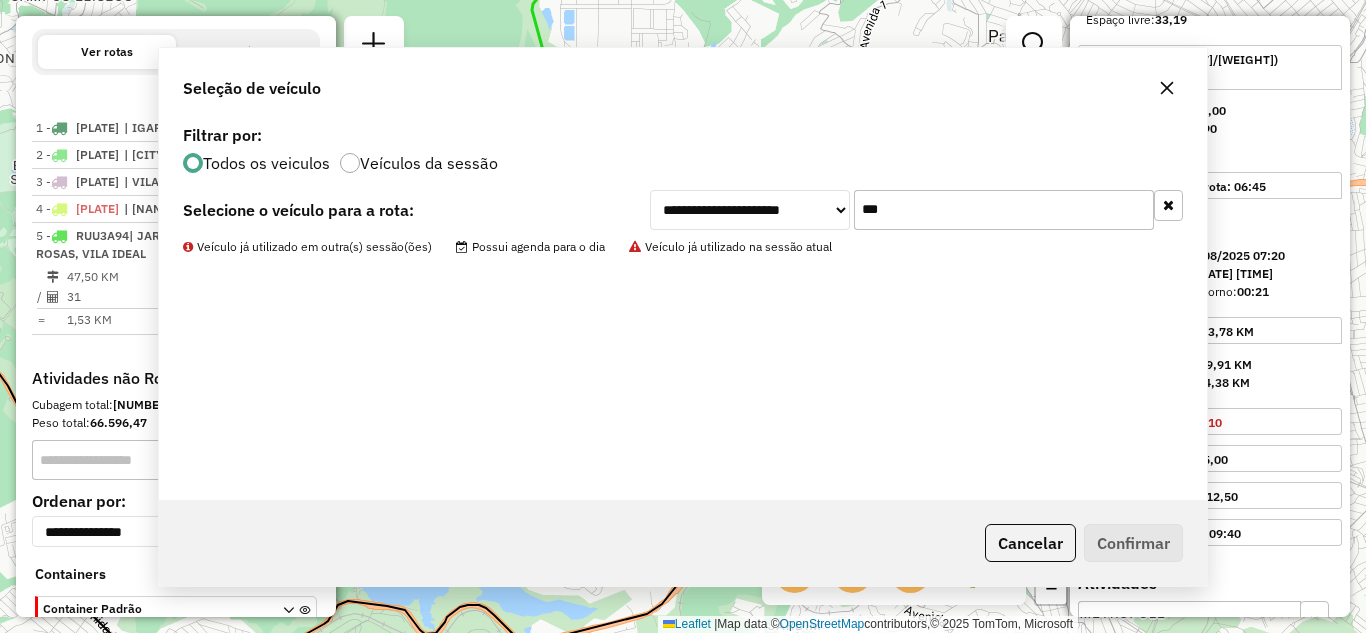 scroll, scrollTop: 812, scrollLeft: 0, axis: vertical 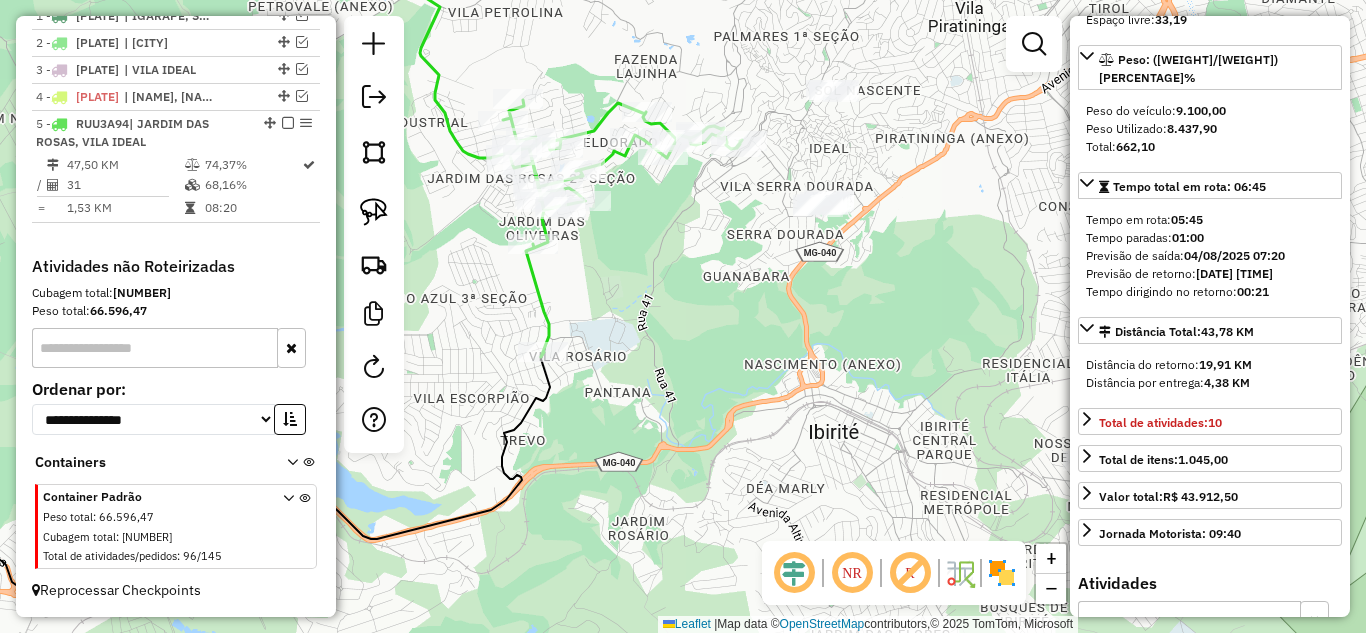 drag, startPoint x: 787, startPoint y: 332, endPoint x: 686, endPoint y: 279, distance: 114.061386 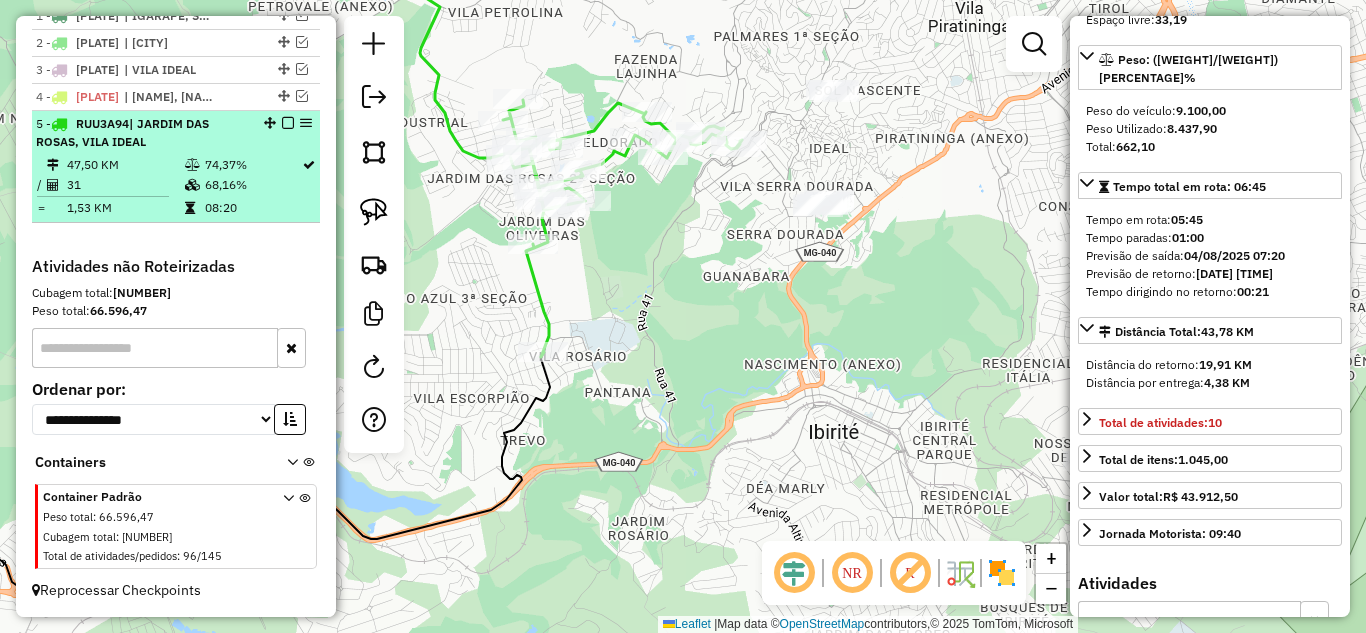 click at bounding box center [288, 123] 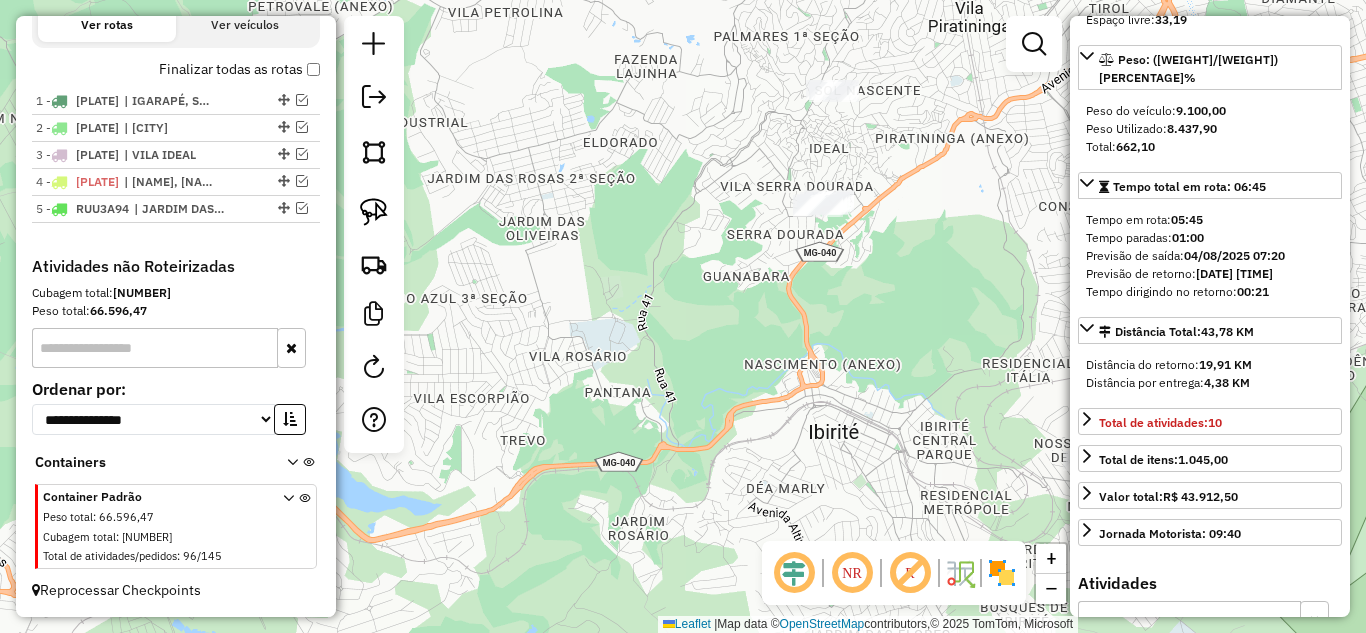 scroll, scrollTop: 727, scrollLeft: 0, axis: vertical 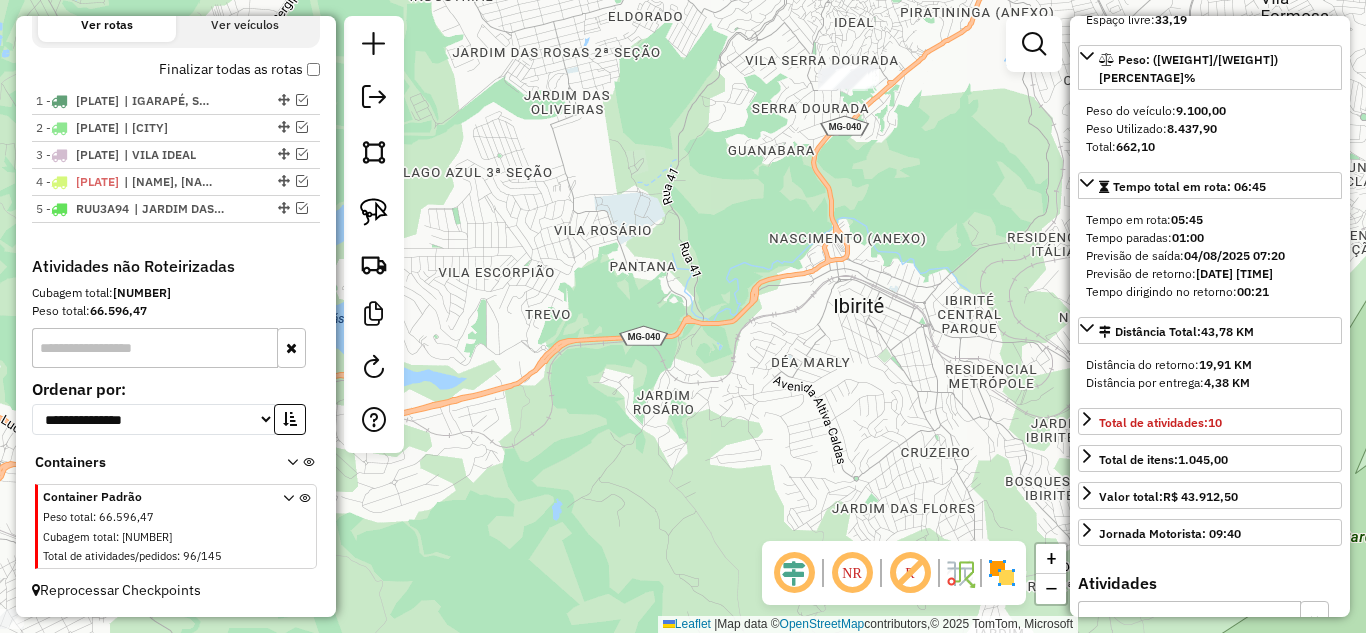 drag, startPoint x: 692, startPoint y: 245, endPoint x: 704, endPoint y: 158, distance: 87.823685 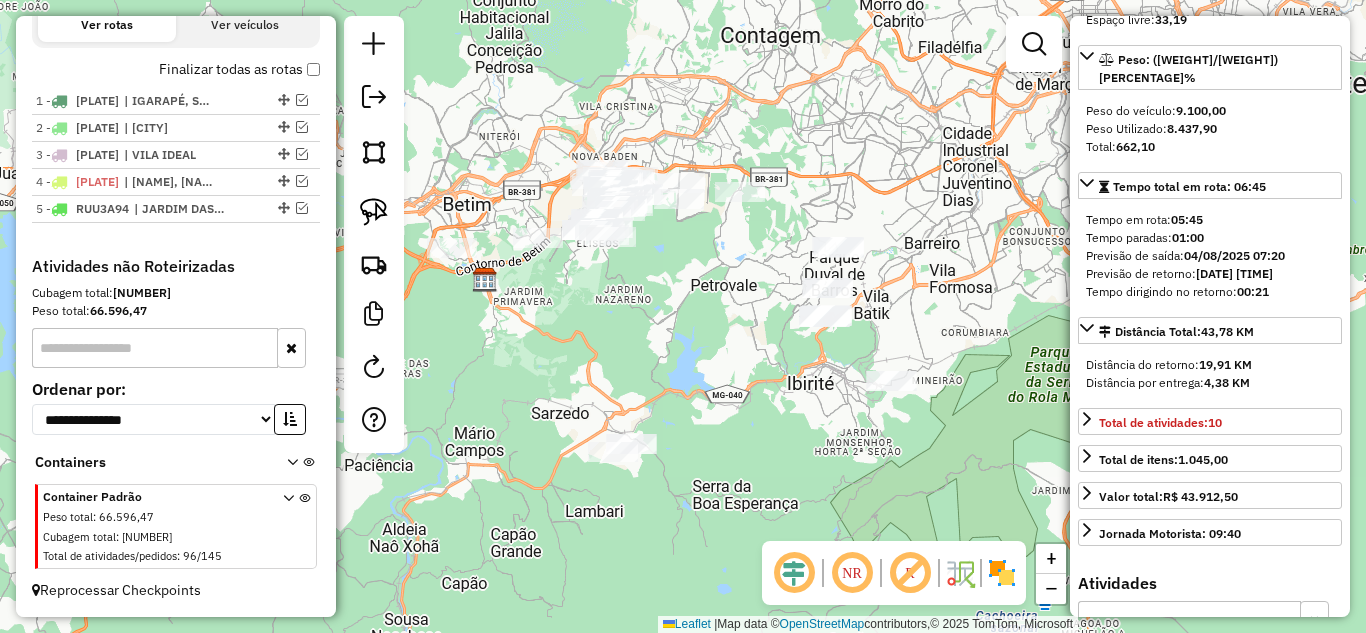drag, startPoint x: 773, startPoint y: 407, endPoint x: 915, endPoint y: 543, distance: 196.62146 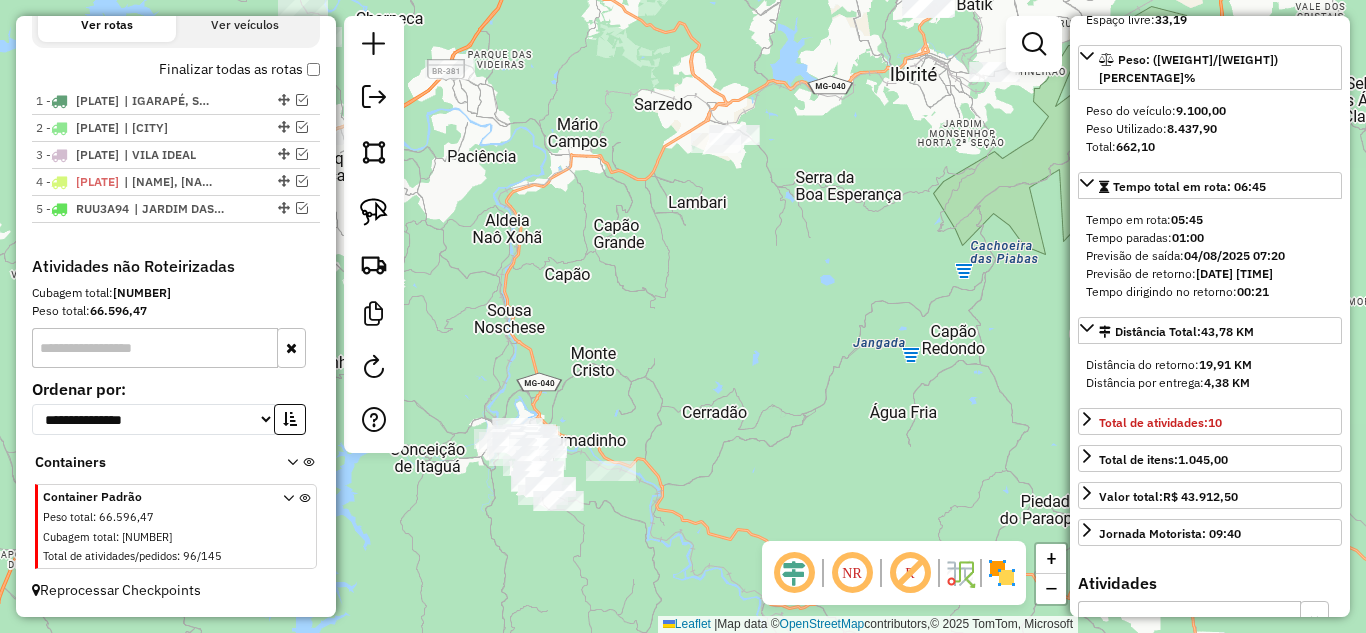 drag, startPoint x: 721, startPoint y: 315, endPoint x: 822, endPoint y: 7, distance: 324.13733 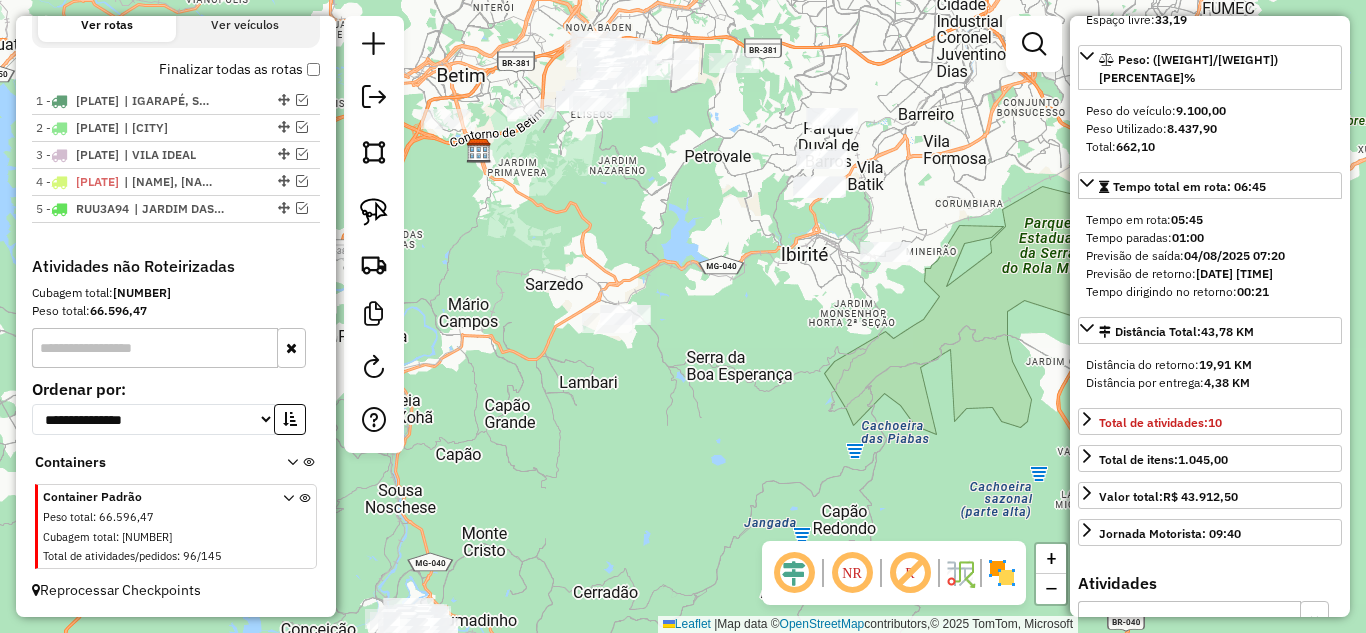 drag, startPoint x: 730, startPoint y: 388, endPoint x: 607, endPoint y: 577, distance: 225.49945 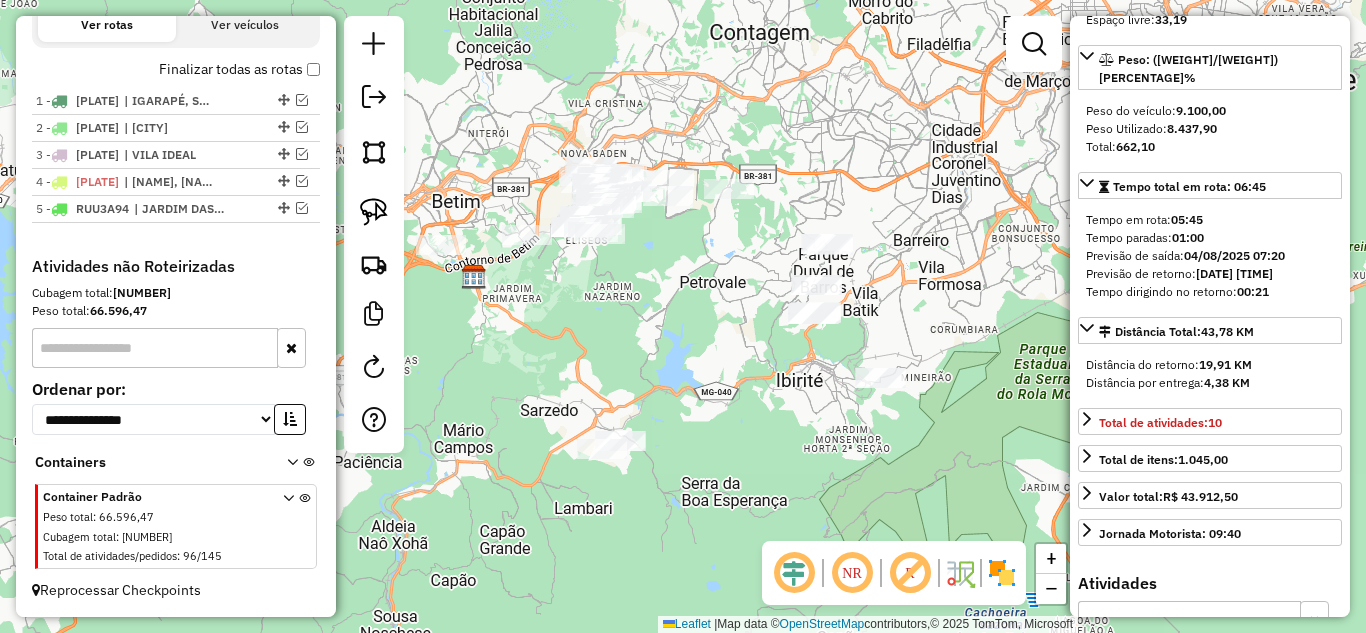drag, startPoint x: 659, startPoint y: 287, endPoint x: 677, endPoint y: 347, distance: 62.641838 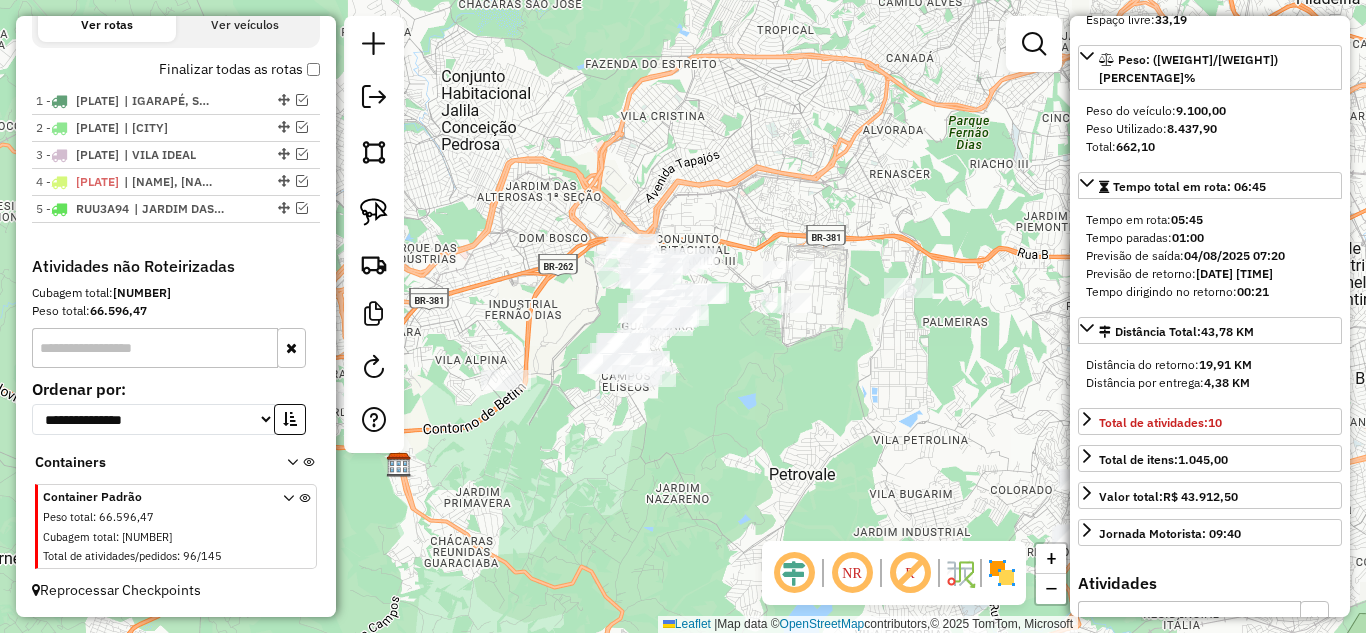 drag, startPoint x: 681, startPoint y: 322, endPoint x: 711, endPoint y: 327, distance: 30.413813 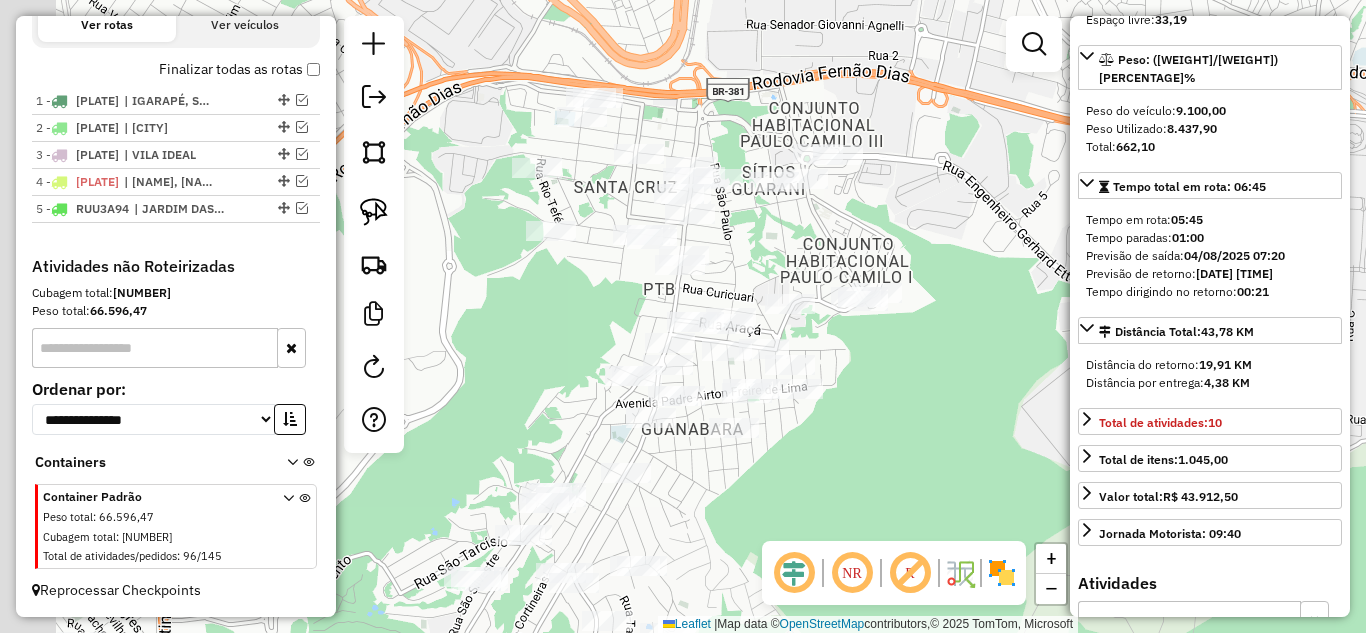 drag, startPoint x: 796, startPoint y: 511, endPoint x: 681, endPoint y: 469, distance: 122.42957 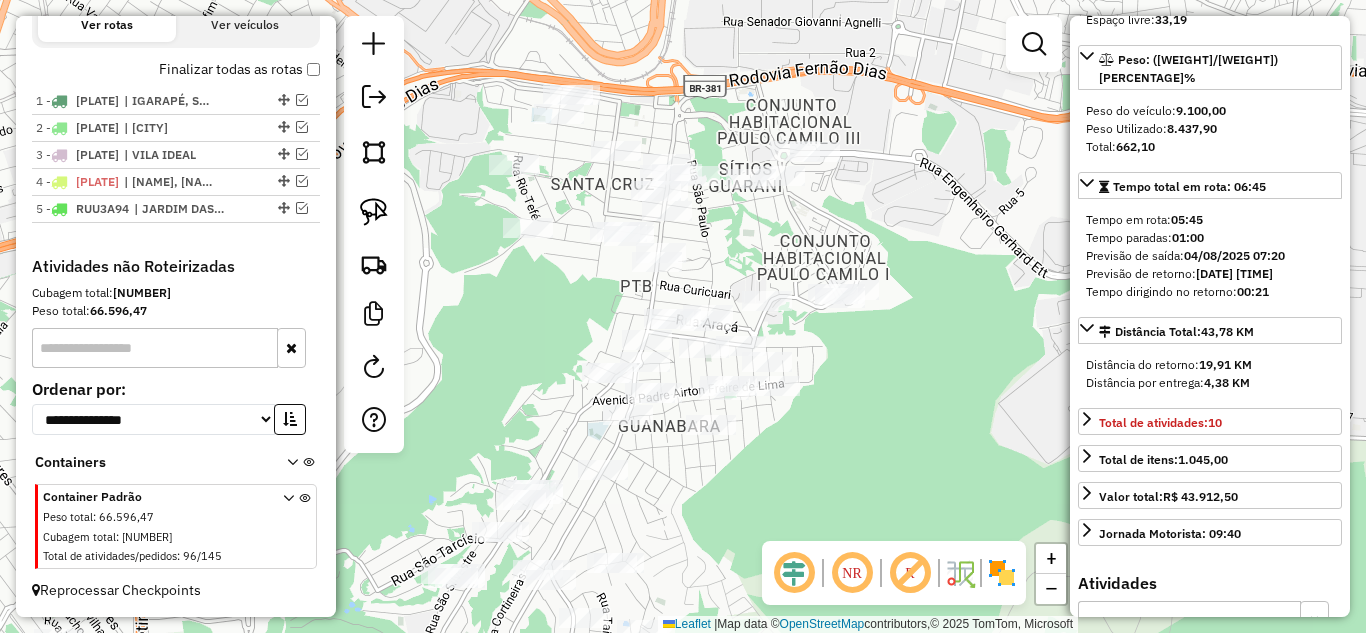 drag, startPoint x: 626, startPoint y: 51, endPoint x: 605, endPoint y: 70, distance: 28.319605 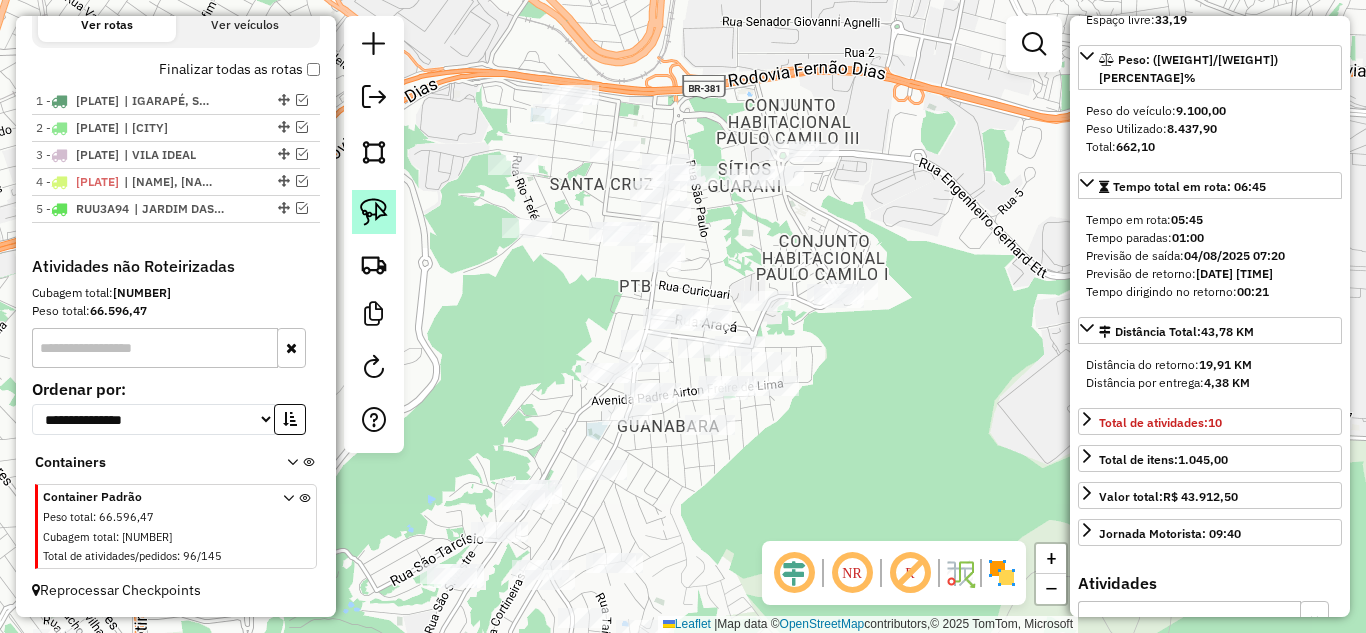 click 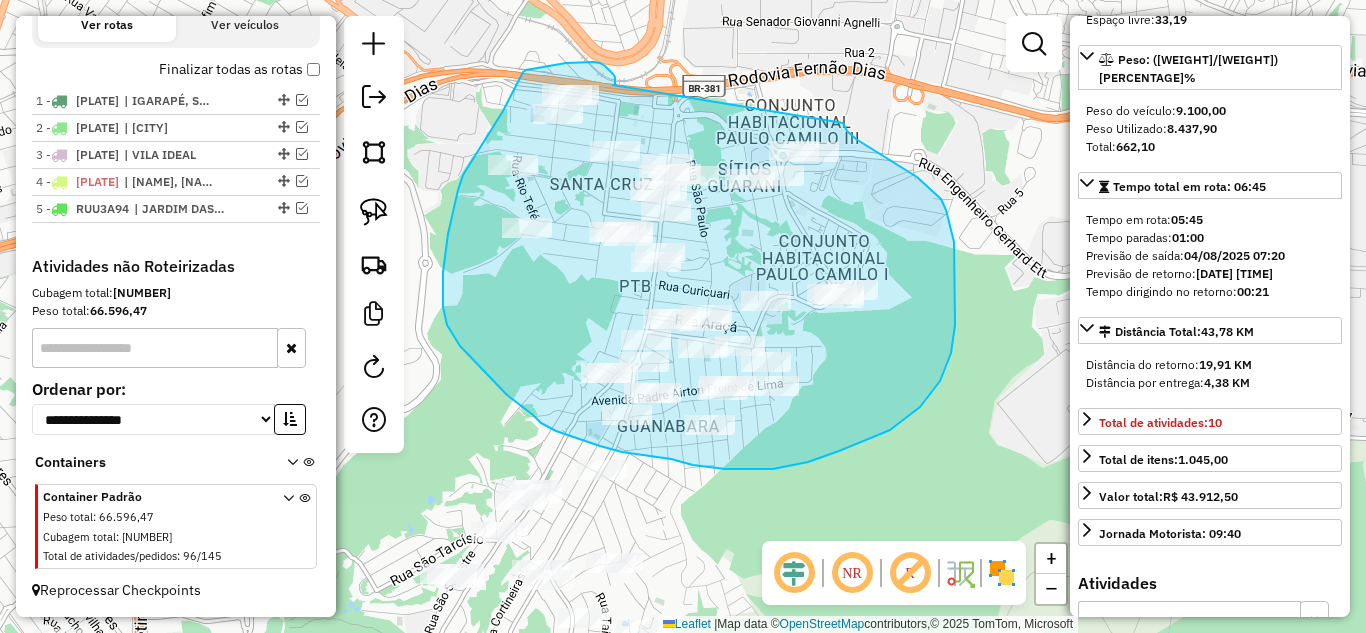 drag, startPoint x: 594, startPoint y: 62, endPoint x: 827, endPoint y: 102, distance: 236.40854 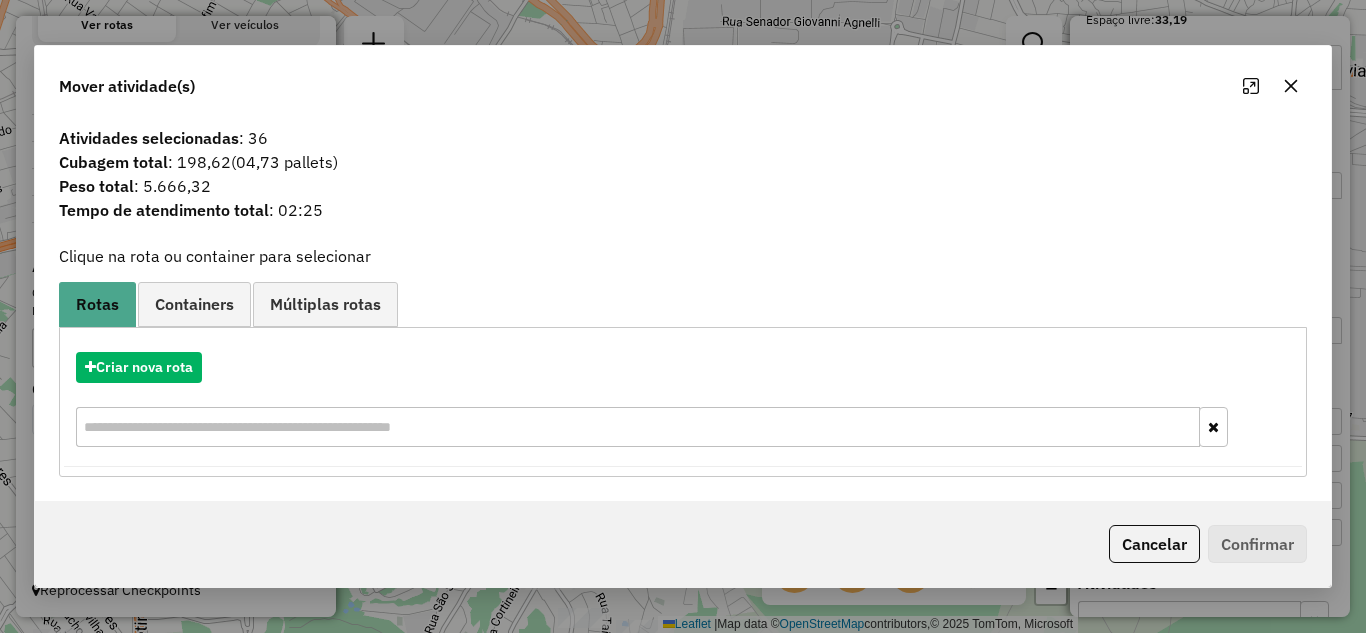 drag, startPoint x: 1295, startPoint y: 87, endPoint x: 1091, endPoint y: 172, distance: 221 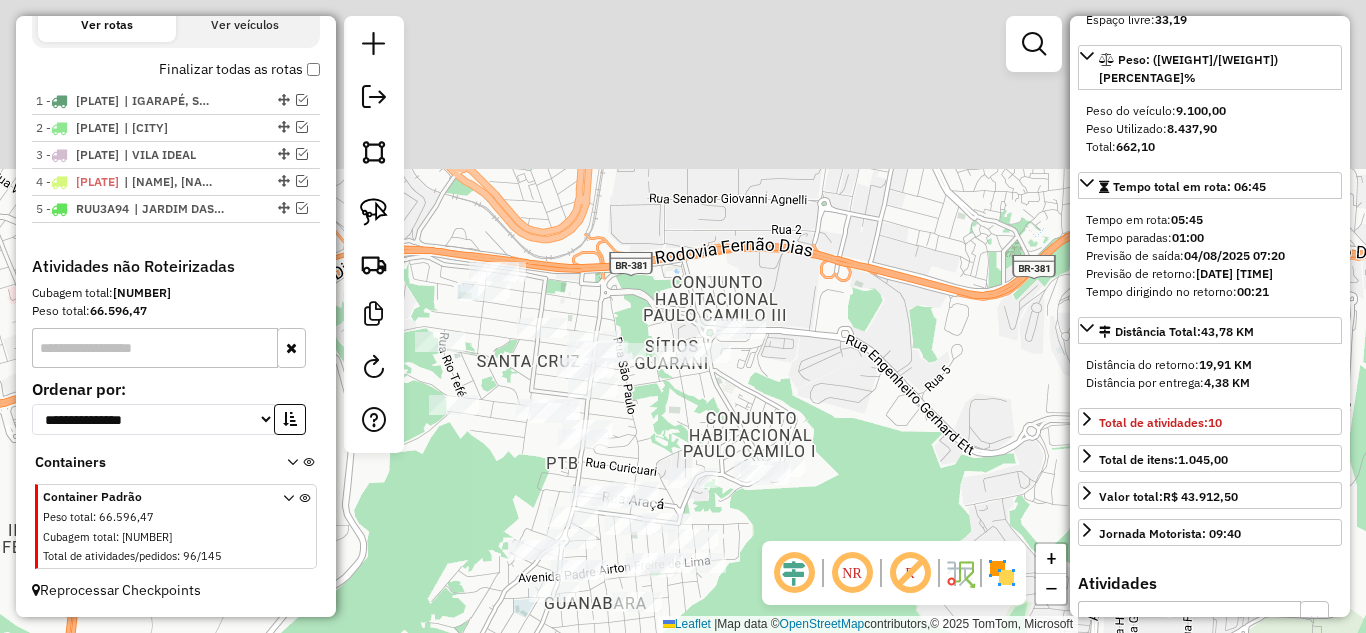 drag, startPoint x: 858, startPoint y: 270, endPoint x: 715, endPoint y: 630, distance: 387.3616 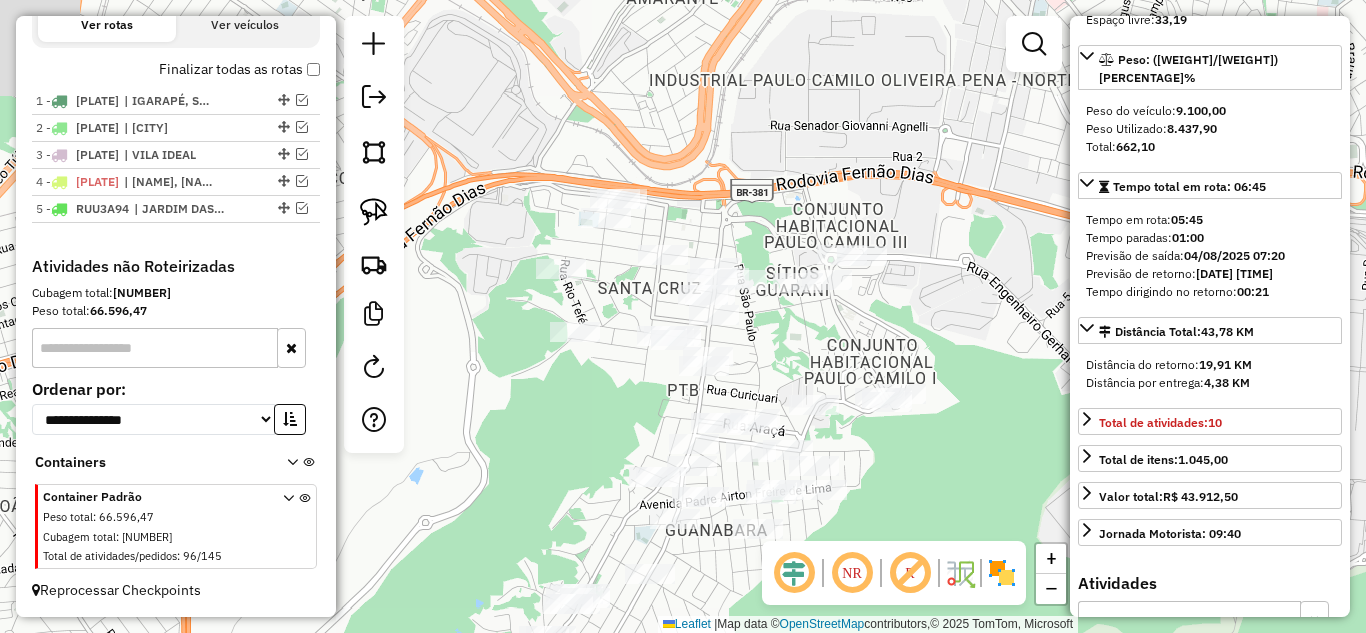 drag, startPoint x: 715, startPoint y: 384, endPoint x: 774, endPoint y: 330, distance: 79.98125 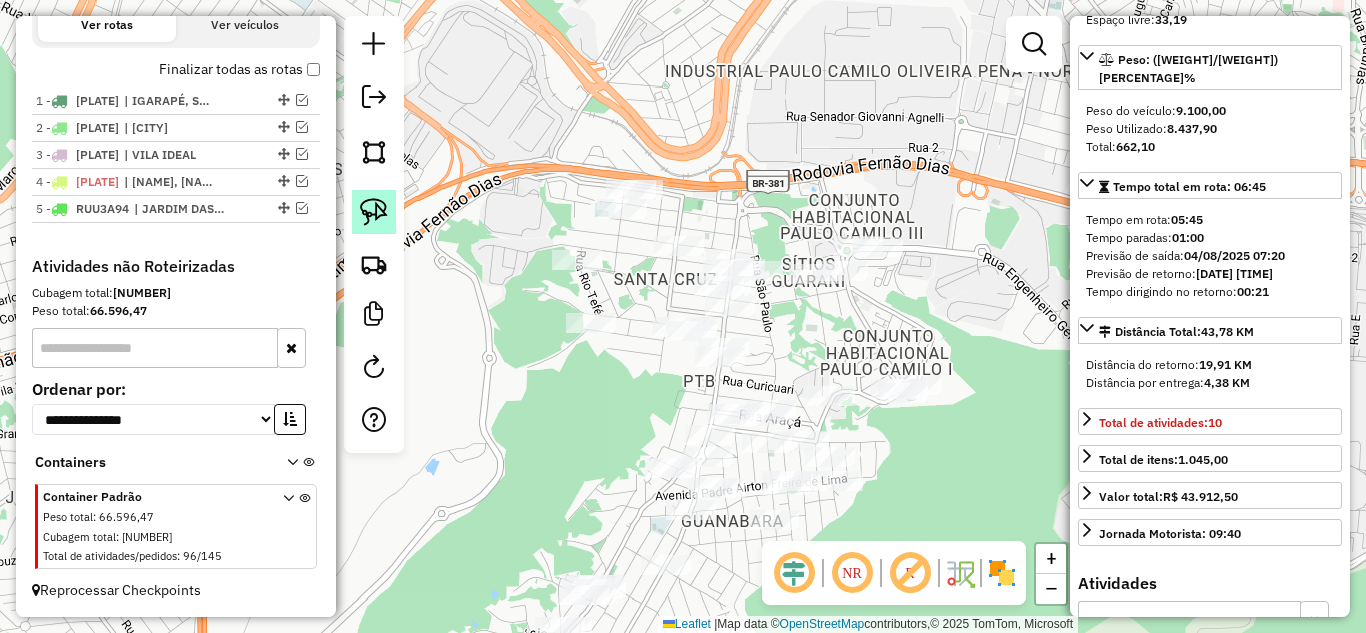 click 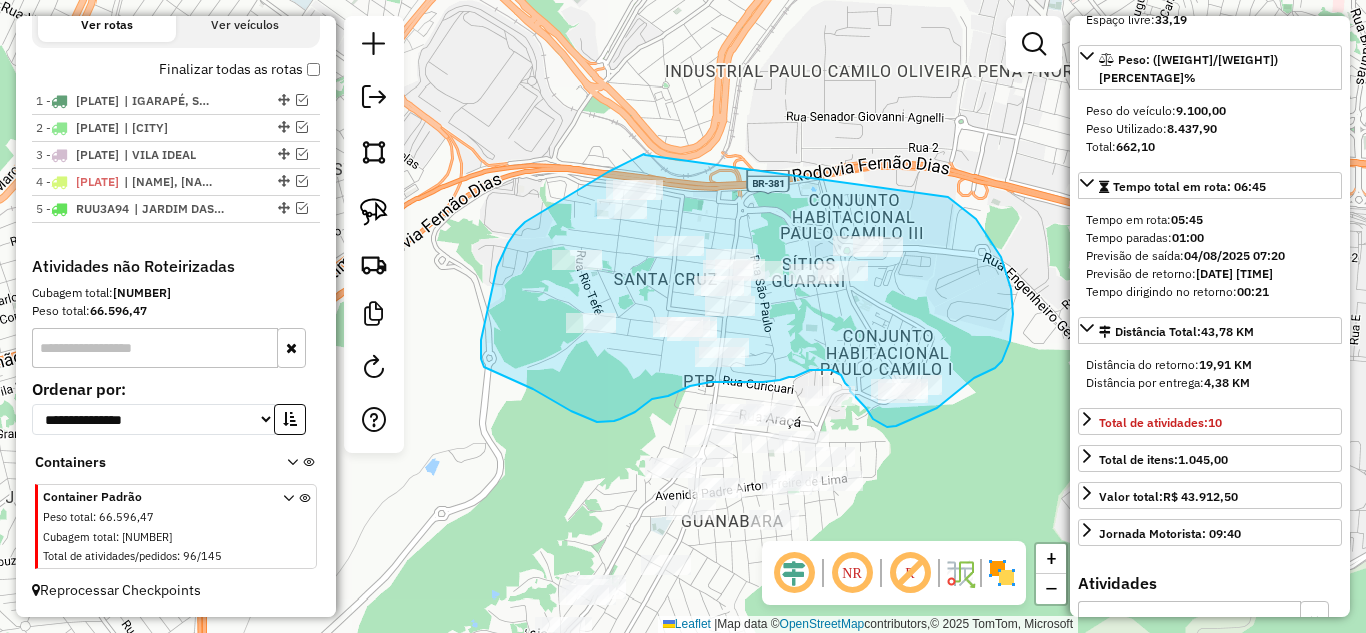 drag, startPoint x: 645, startPoint y: 155, endPoint x: 869, endPoint y: 162, distance: 224.10934 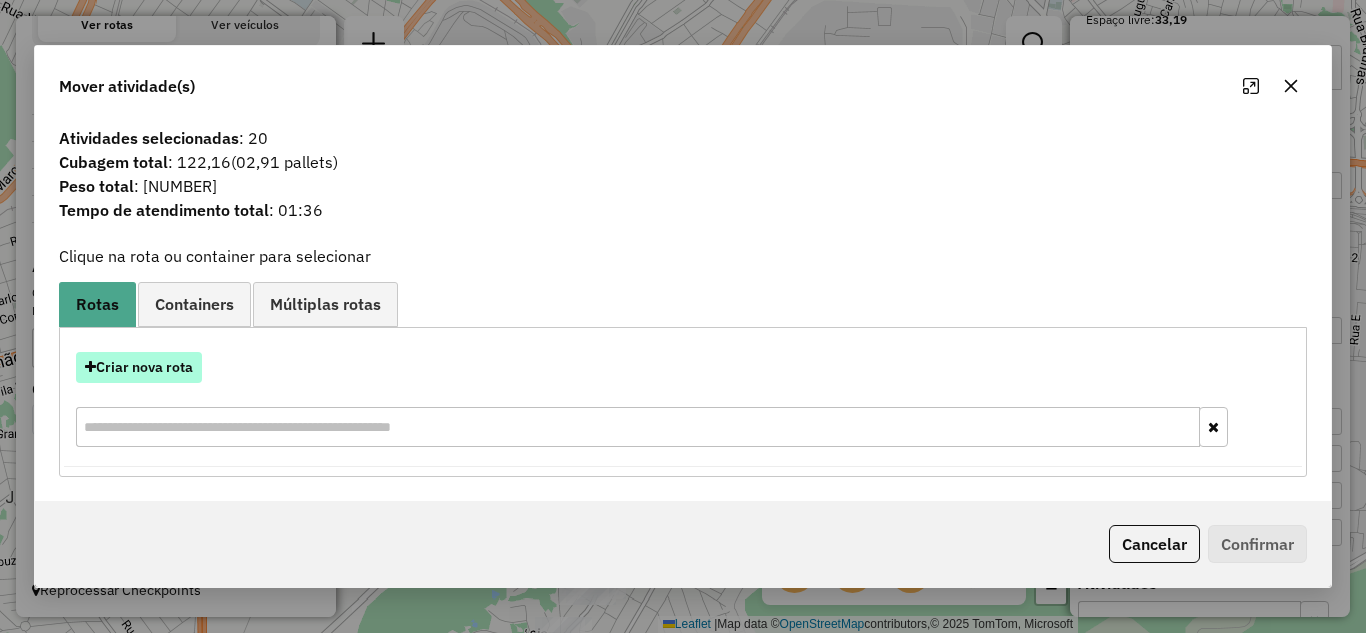 click on "Criar nova rota" at bounding box center [139, 367] 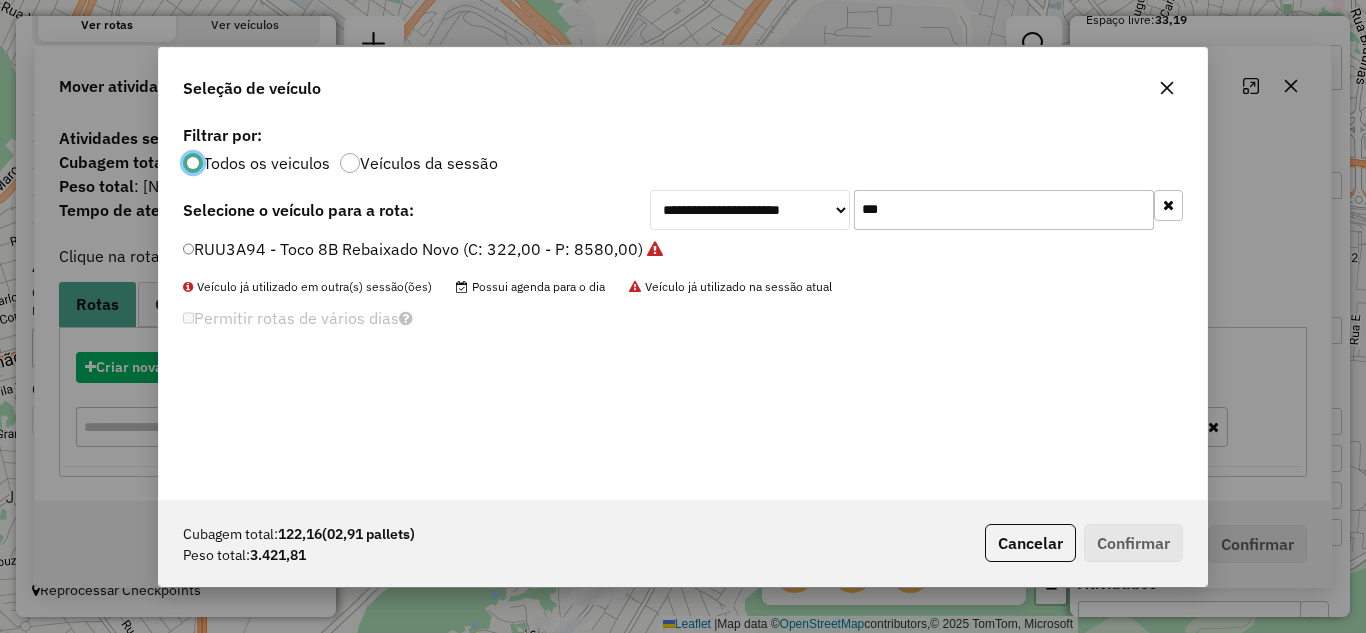 scroll, scrollTop: 11, scrollLeft: 6, axis: both 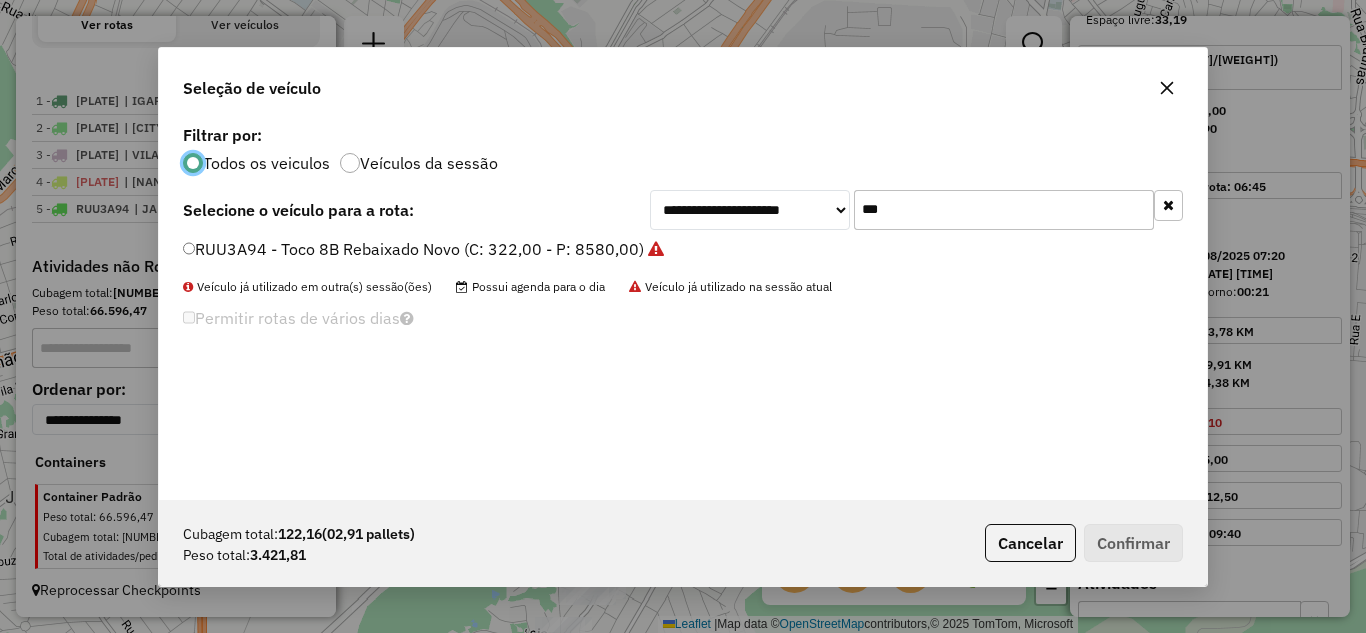 click on "***" 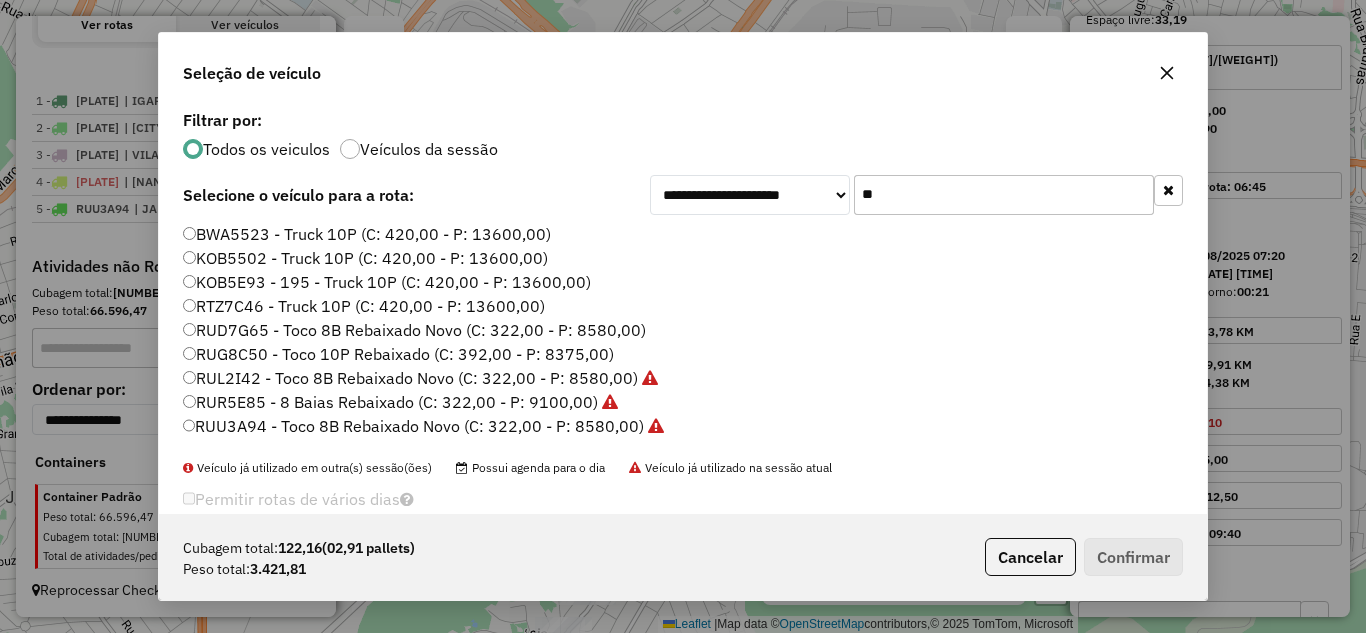 type on "*" 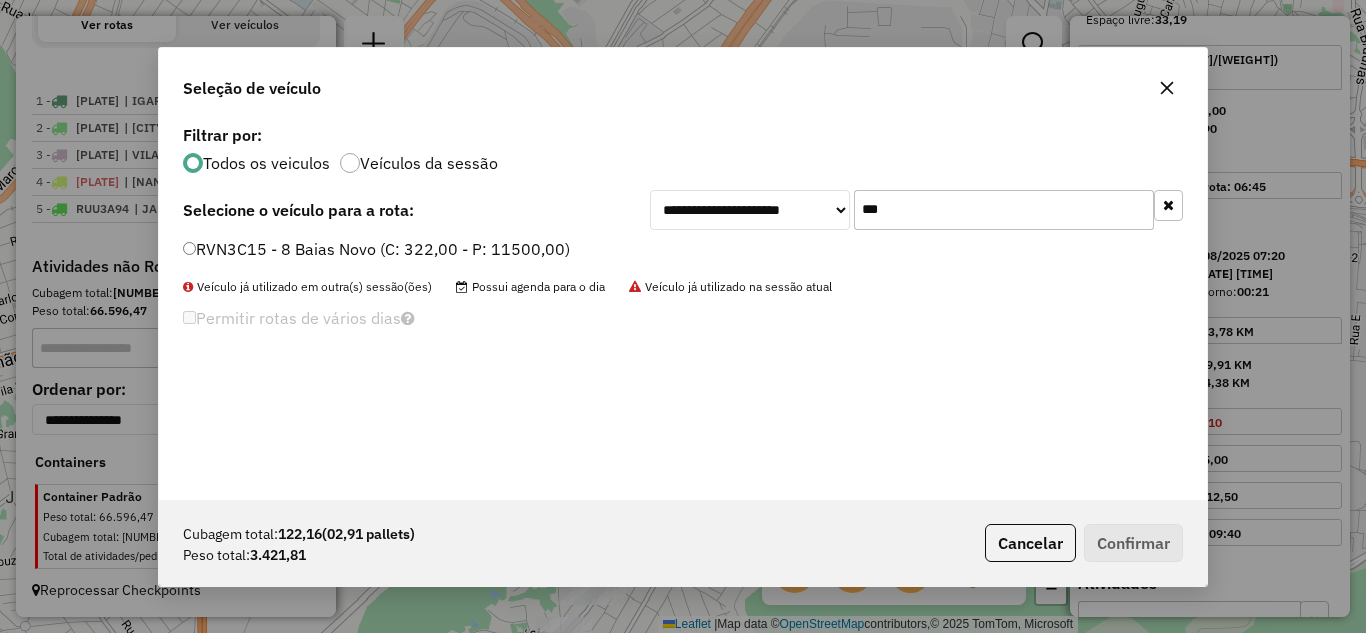 type on "***" 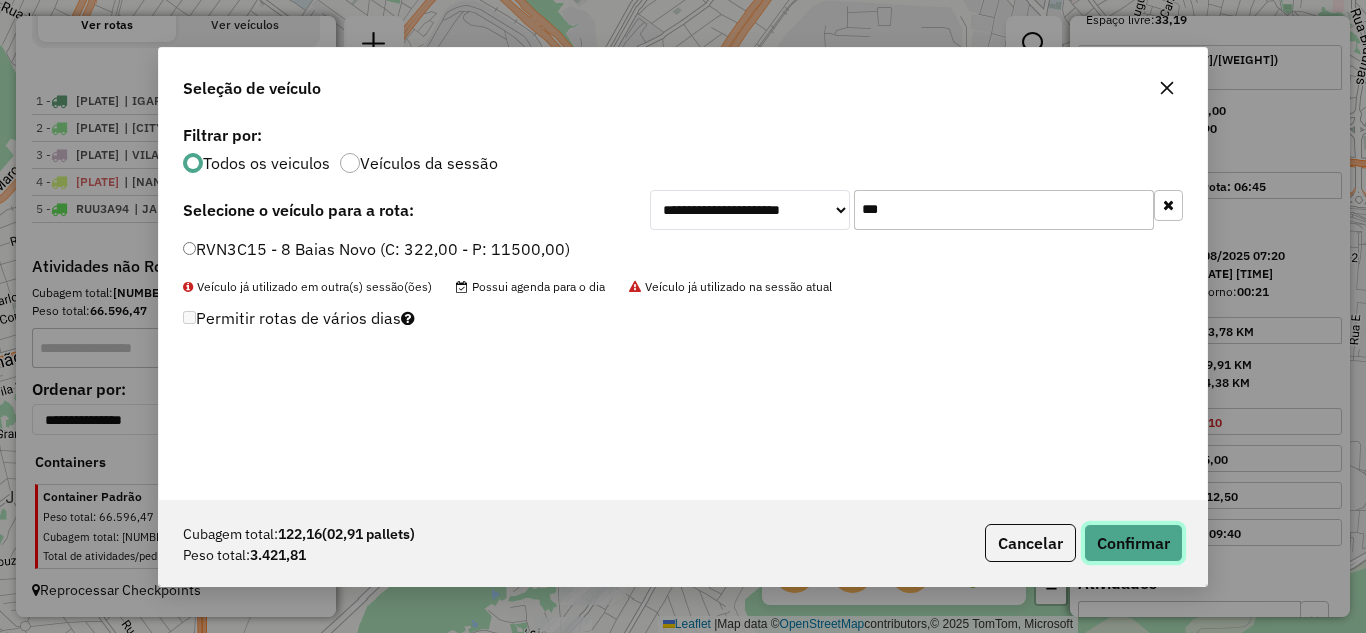 click on "Confirmar" 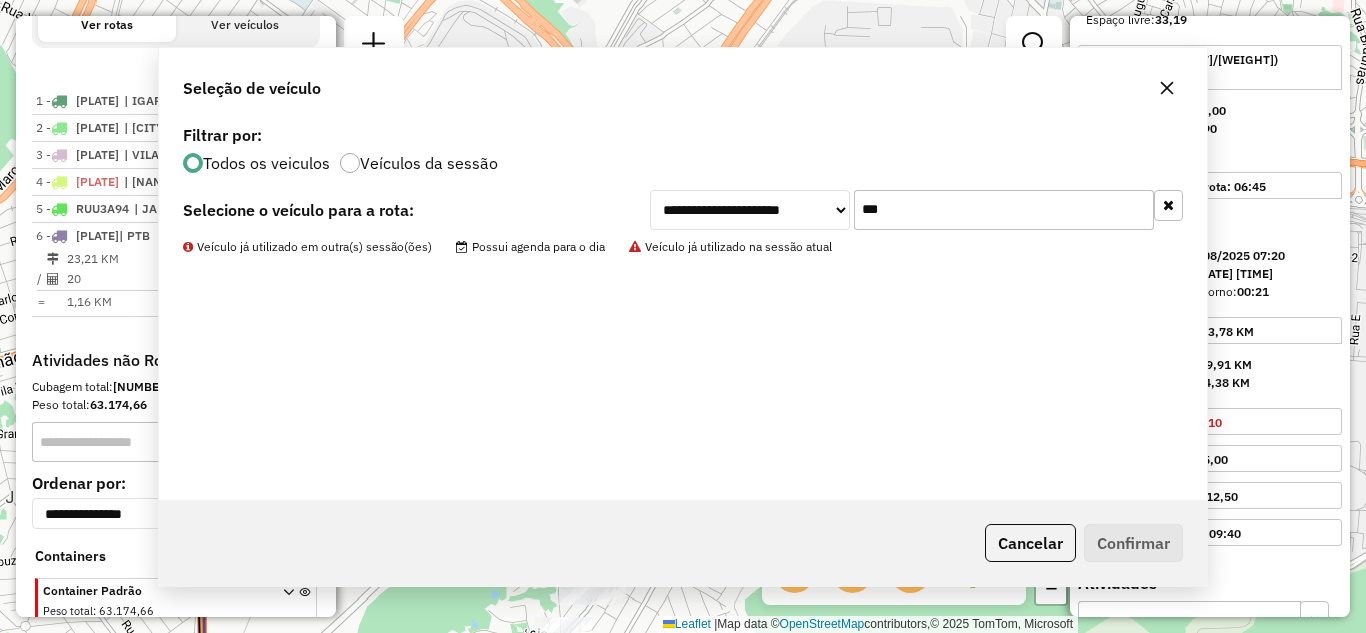 scroll, scrollTop: 821, scrollLeft: 0, axis: vertical 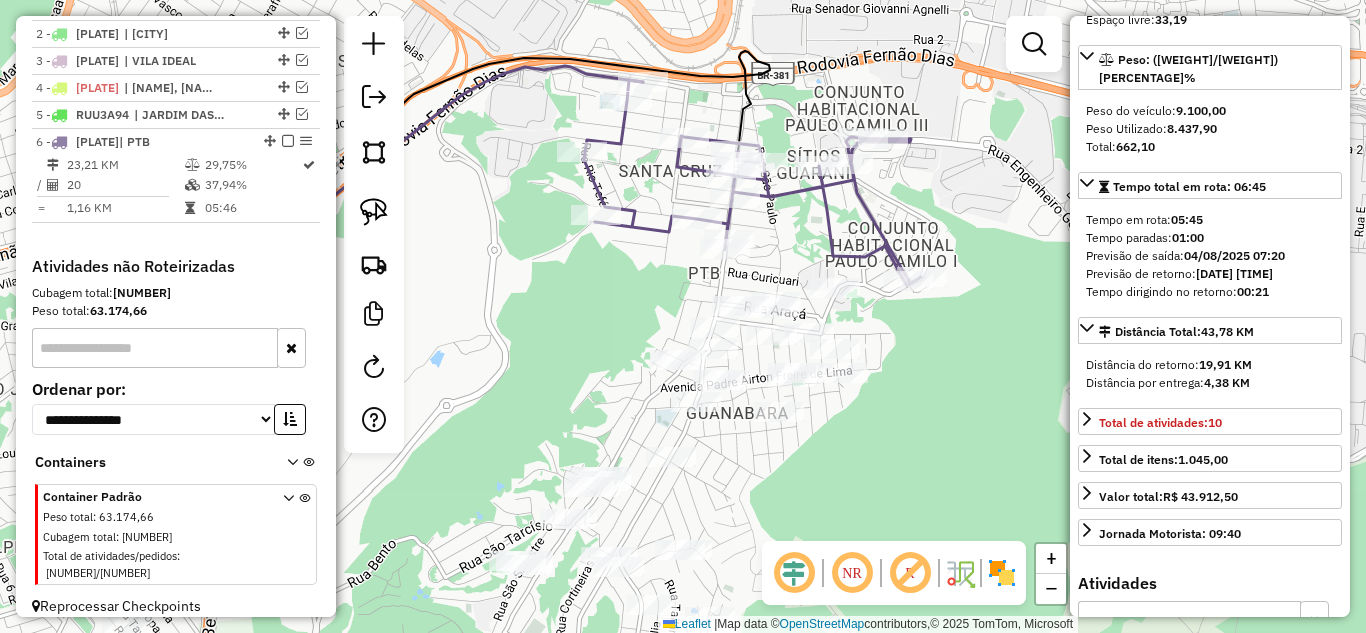 drag, startPoint x: 789, startPoint y: 346, endPoint x: 782, endPoint y: 262, distance: 84.29116 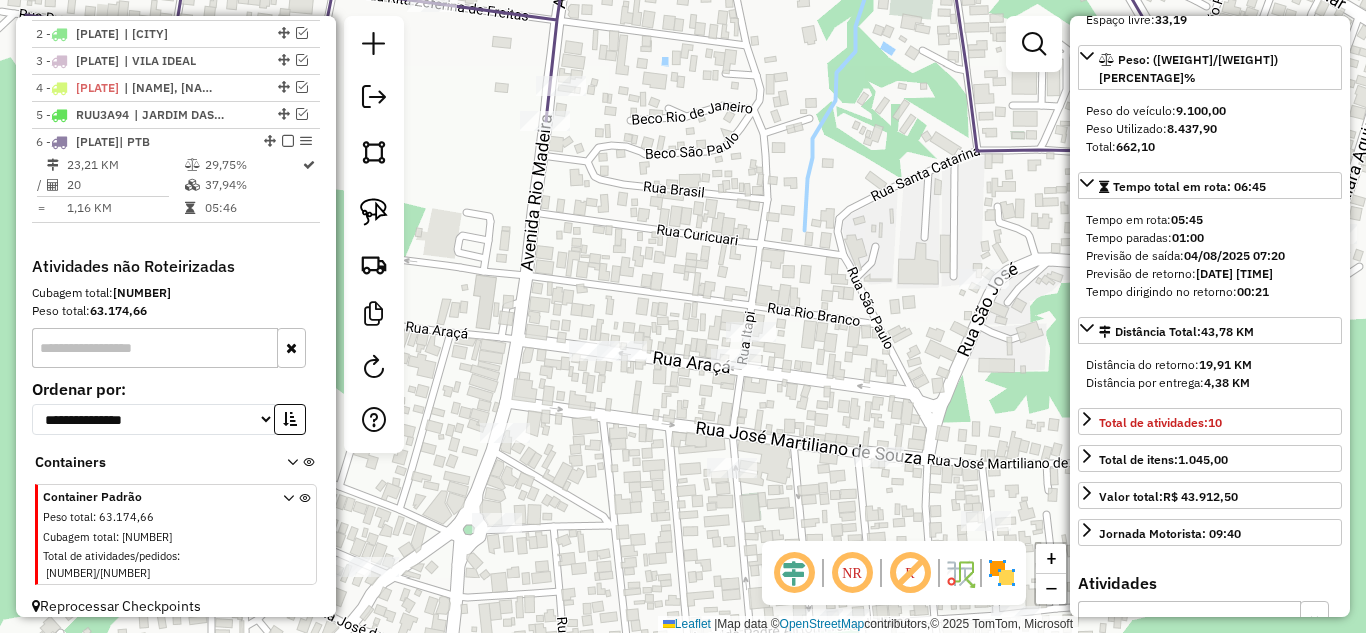 click on "Janela de atendimento Grade de atendimento Capacidade Transportadoras Veículos Cliente Pedidos  Rotas Selecione os dias de semana para filtrar as janelas de atendimento  Seg   Ter   Qua   Qui   Sex   Sáb   Dom  Informe o período da janela de atendimento: De: Até:  Filtrar exatamente a janela do cliente  Considerar janela de atendimento padrão  Selecione os dias de semana para filtrar as grades de atendimento  Seg   Ter   Qua   Qui   Sex   Sáb   Dom   Considerar clientes sem dia de atendimento cadastrado  Clientes fora do dia de atendimento selecionado Filtrar as atividades entre os valores definidos abaixo:  Peso mínimo:   Peso máximo:   Cubagem mínima:   Cubagem máxima:   De:   Até:  Filtrar as atividades entre o tempo de atendimento definido abaixo:  De:   Até:   Considerar capacidade total dos clientes não roteirizados Transportadora: Selecione um ou mais itens Tipo de veículo: Selecione um ou mais itens Veículo: Selecione um ou mais itens Motorista: Selecione um ou mais itens Nome: Rótulo:" 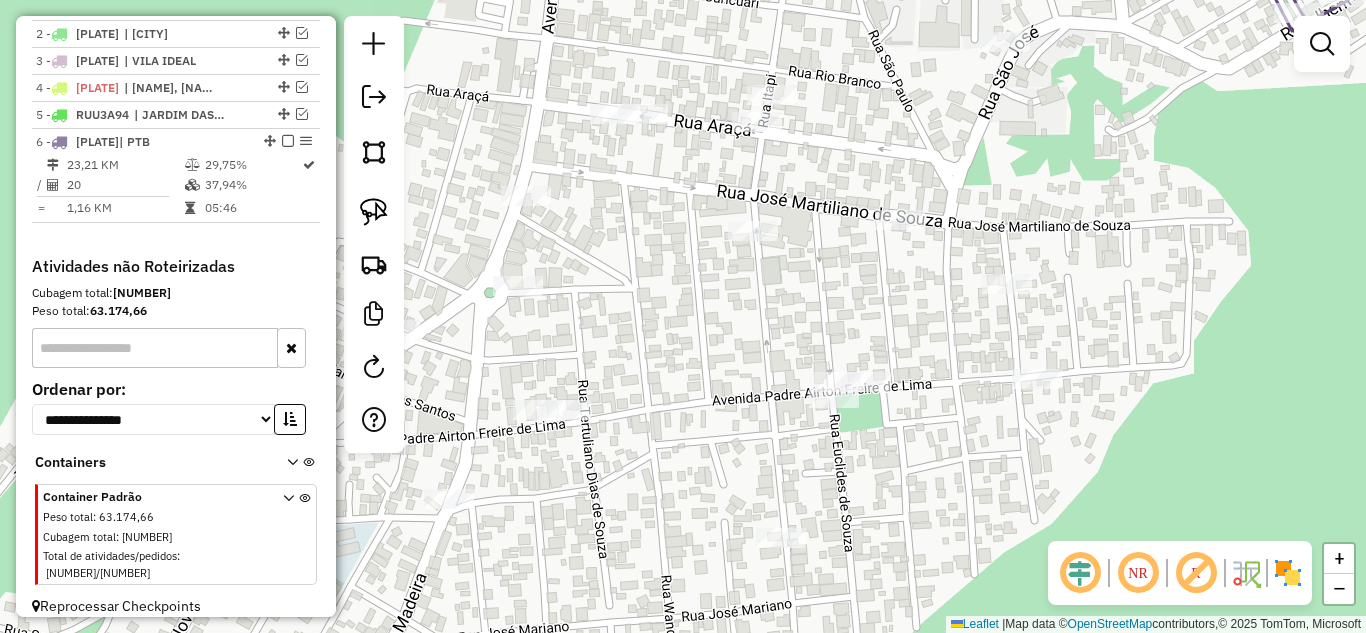 drag, startPoint x: 1028, startPoint y: 381, endPoint x: 1049, endPoint y: 144, distance: 237.92856 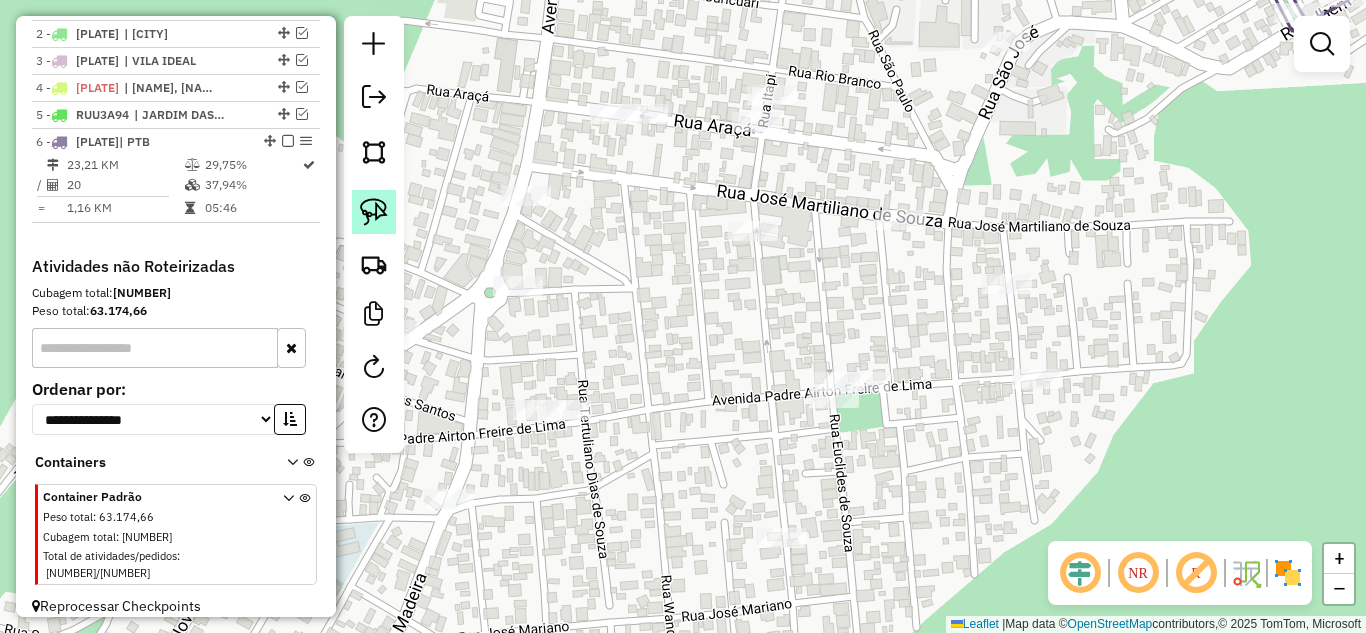 click 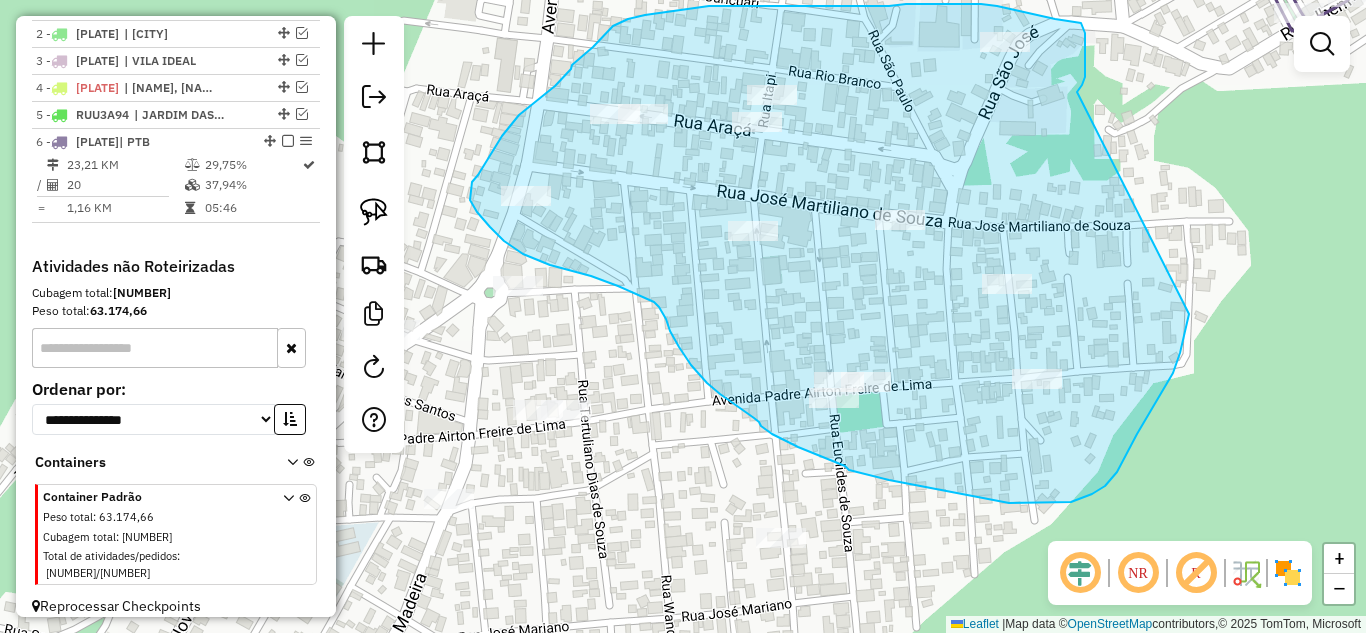 drag, startPoint x: 1082, startPoint y: 85, endPoint x: 1124, endPoint y: 156, distance: 82.492424 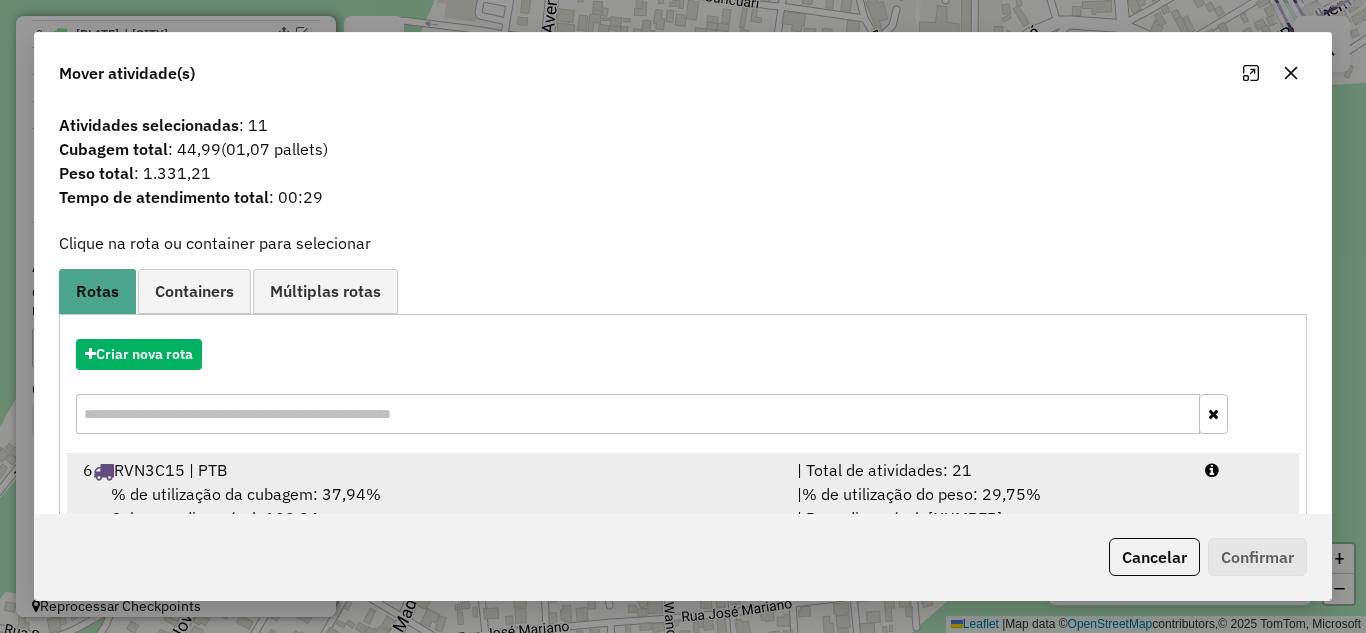click on "| Total de atividades: 21" at bounding box center (989, 470) 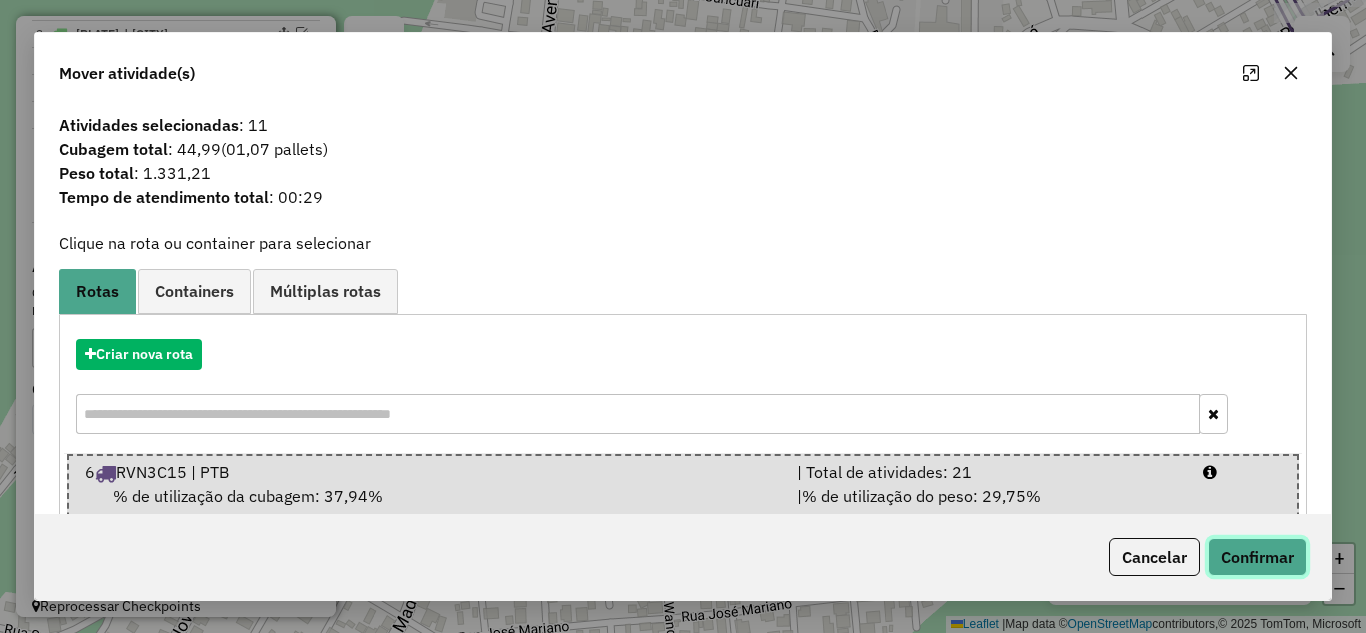 click on "Confirmar" 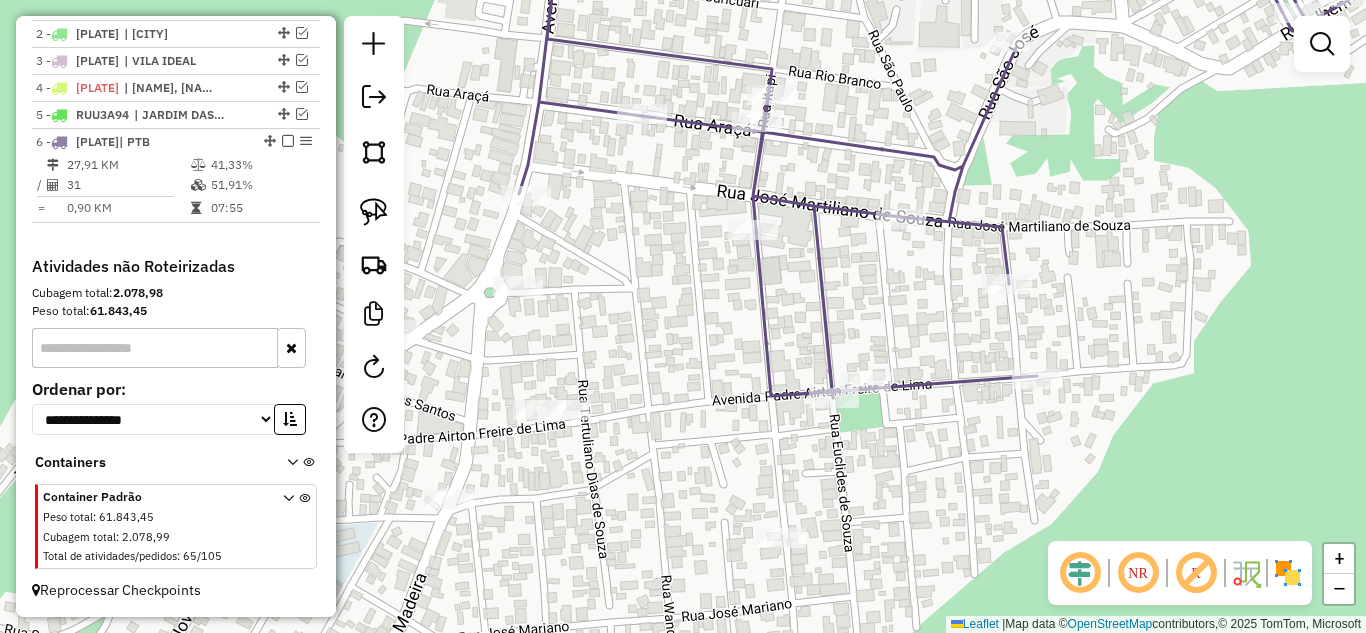 click 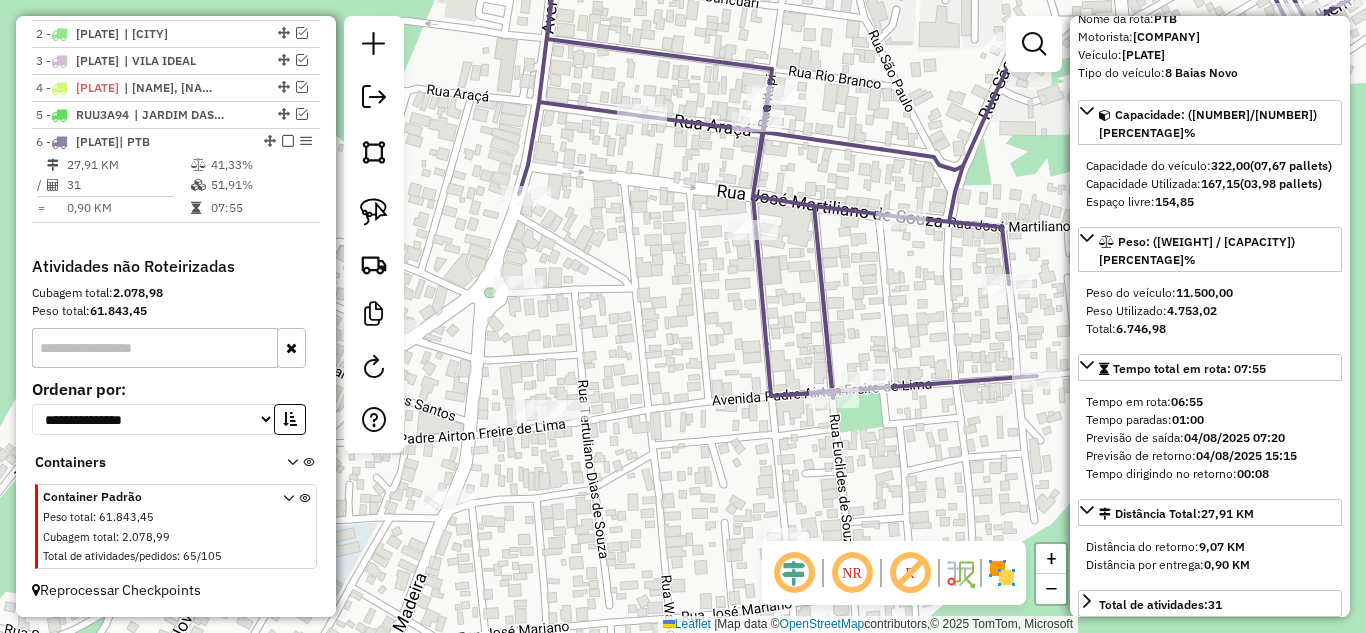 scroll, scrollTop: 200, scrollLeft: 0, axis: vertical 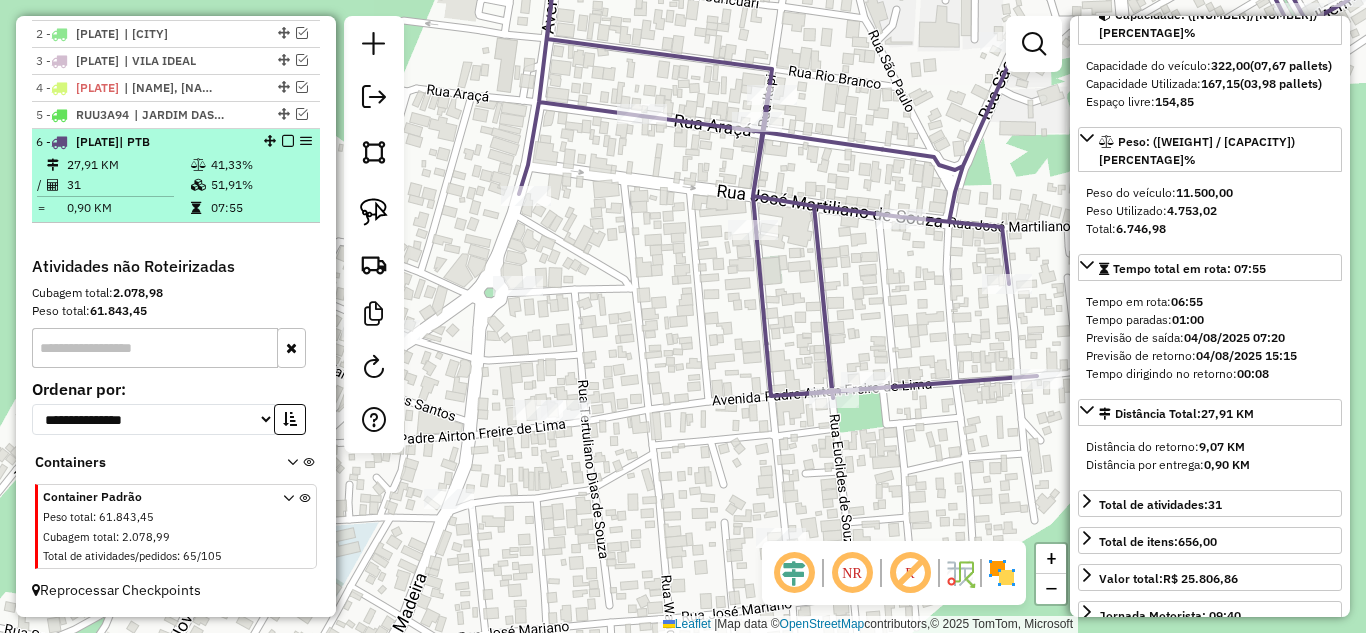 click at bounding box center [288, 141] 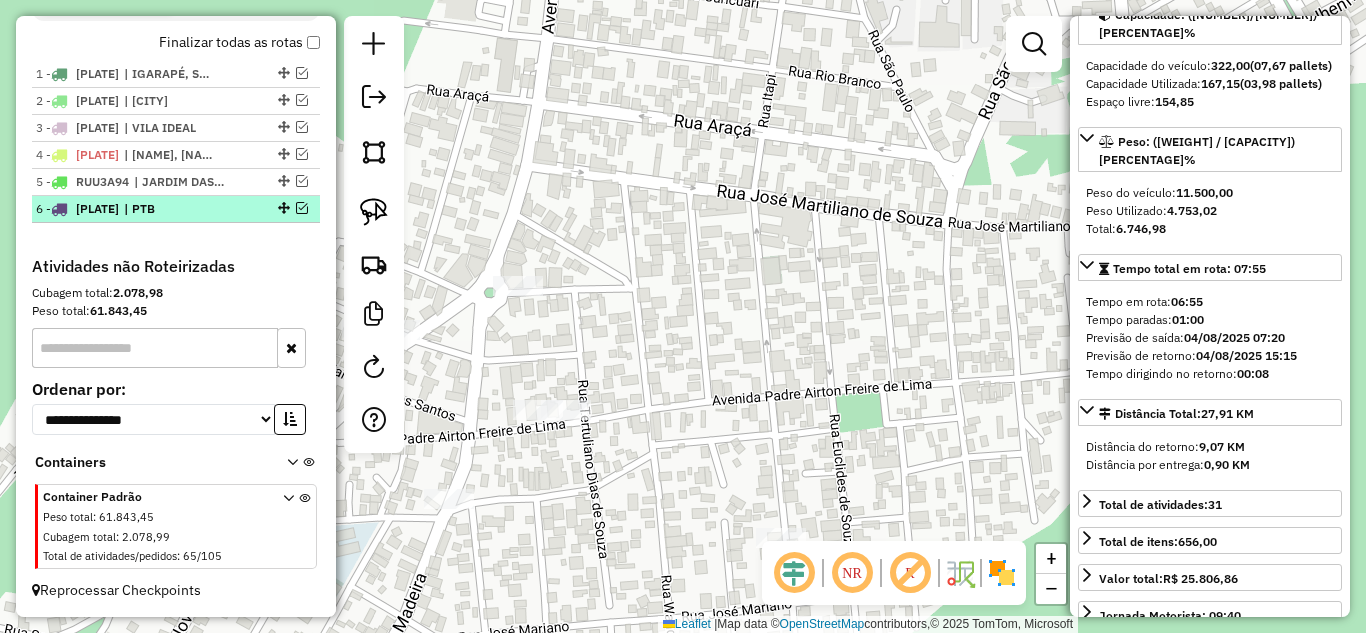 scroll, scrollTop: 754, scrollLeft: 0, axis: vertical 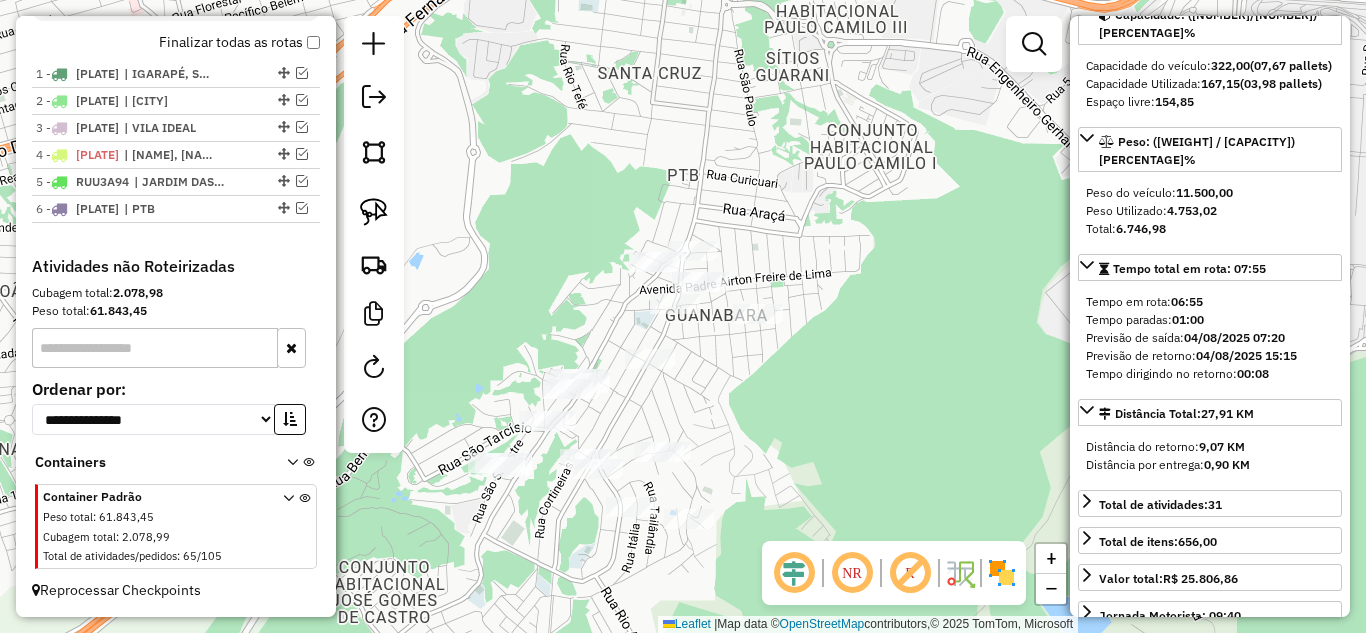 drag, startPoint x: 763, startPoint y: 392, endPoint x: 781, endPoint y: 287, distance: 106.531685 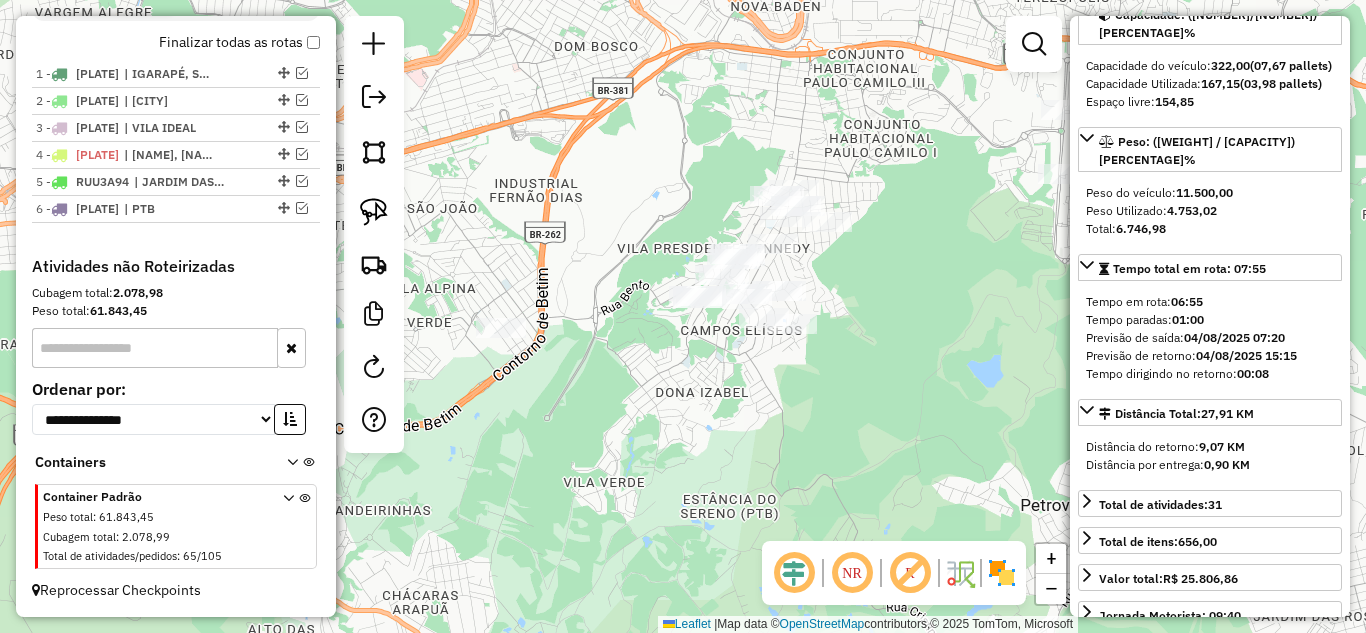 drag, startPoint x: 882, startPoint y: 356, endPoint x: 920, endPoint y: 331, distance: 45.486263 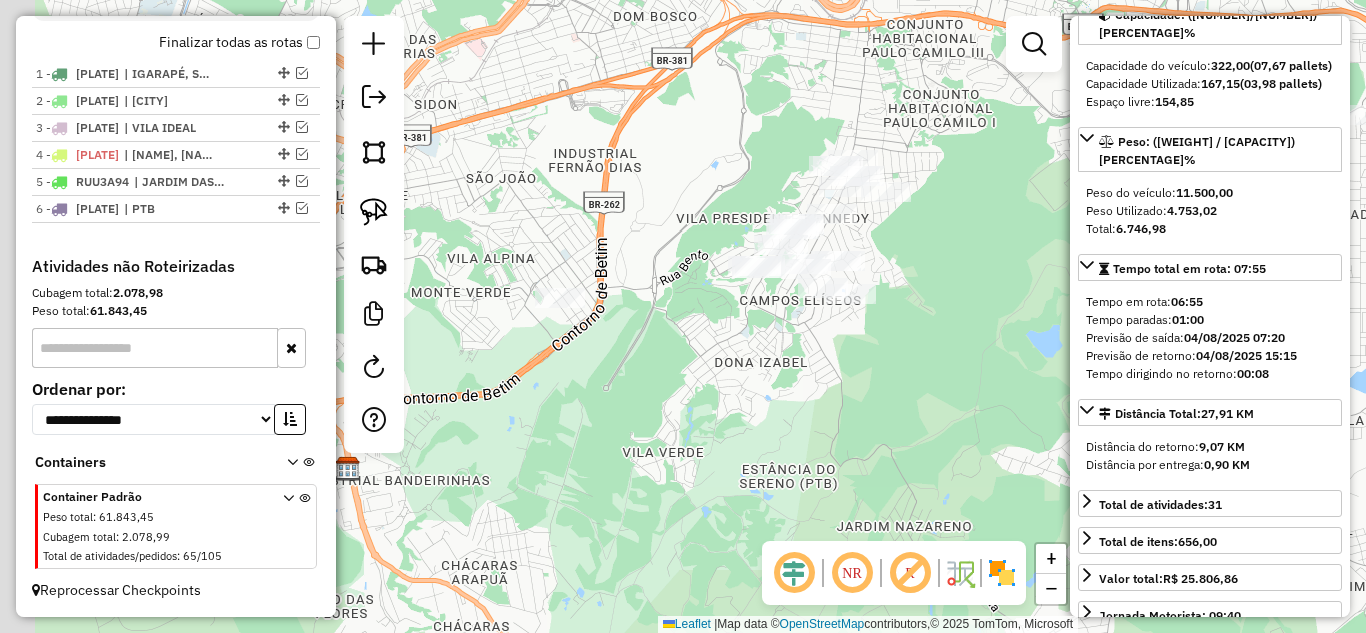 drag, startPoint x: 627, startPoint y: 266, endPoint x: 679, endPoint y: 254, distance: 53.366657 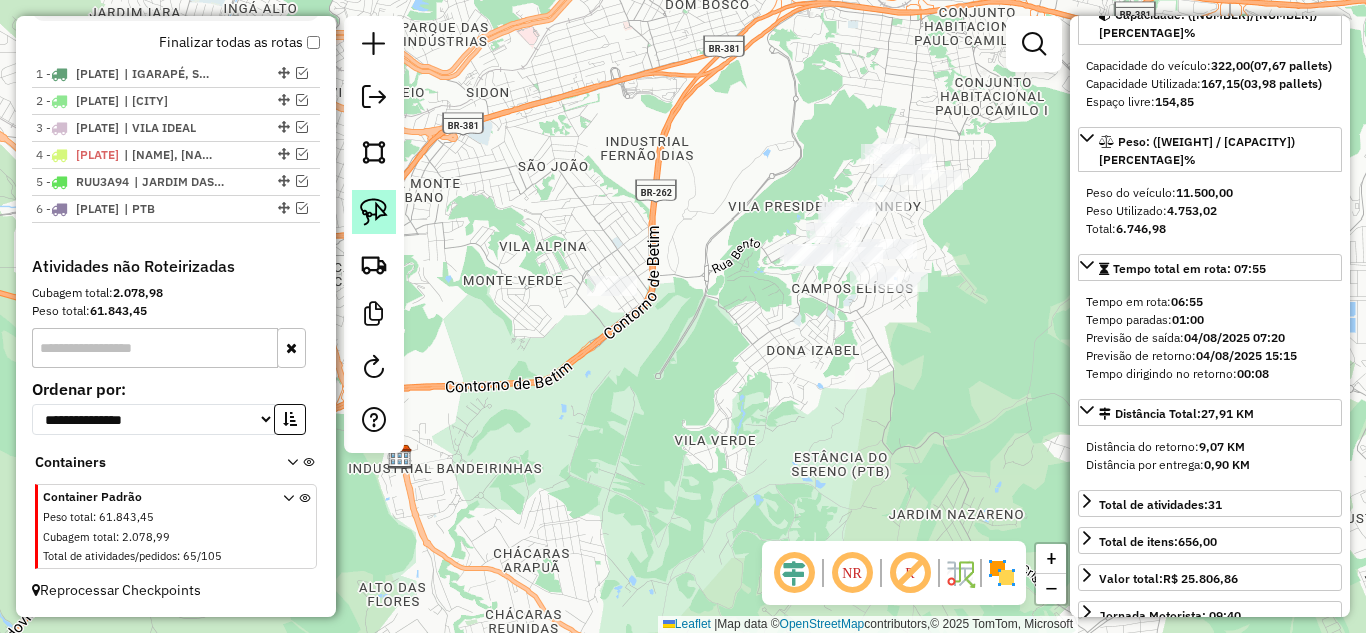 click 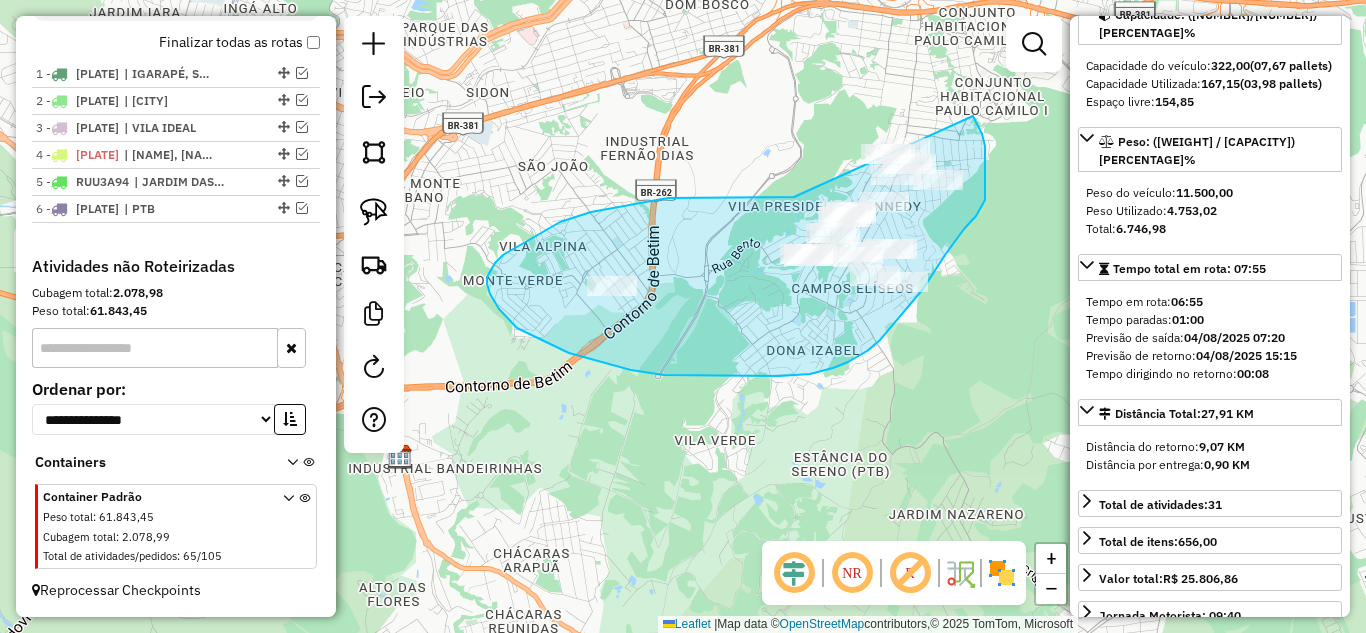 drag, startPoint x: 794, startPoint y: 197, endPoint x: 849, endPoint y: 115, distance: 98.73702 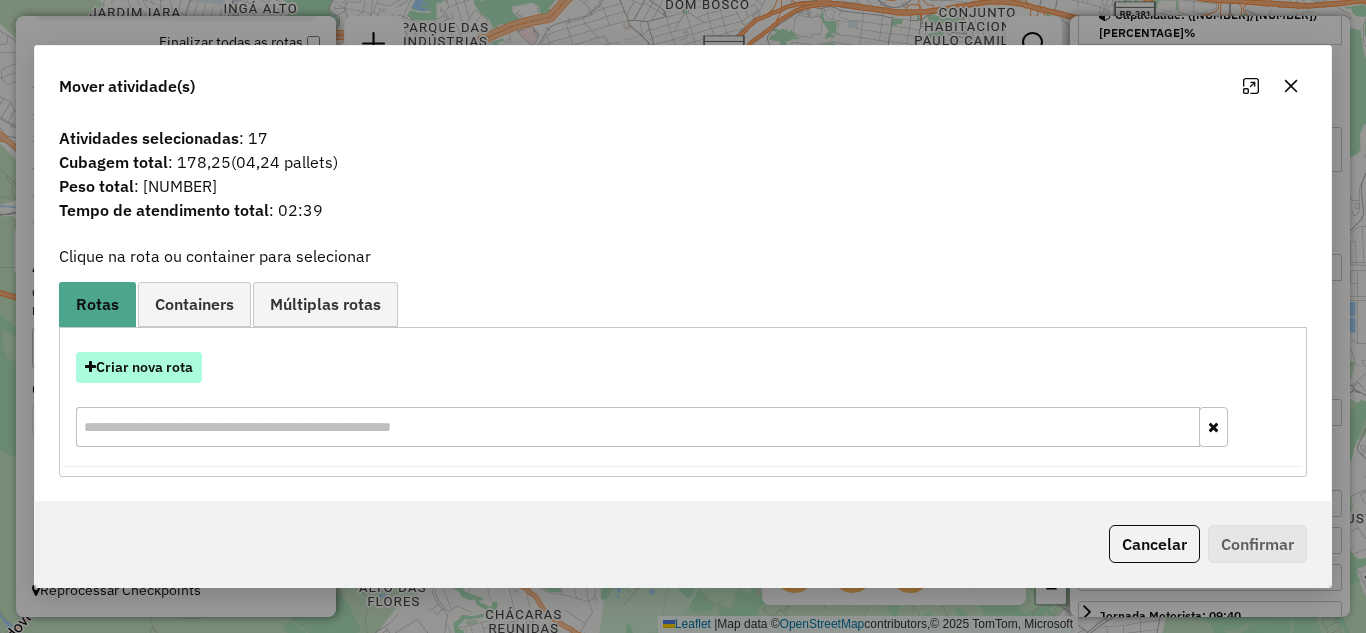 click on "Criar nova rota" at bounding box center (139, 367) 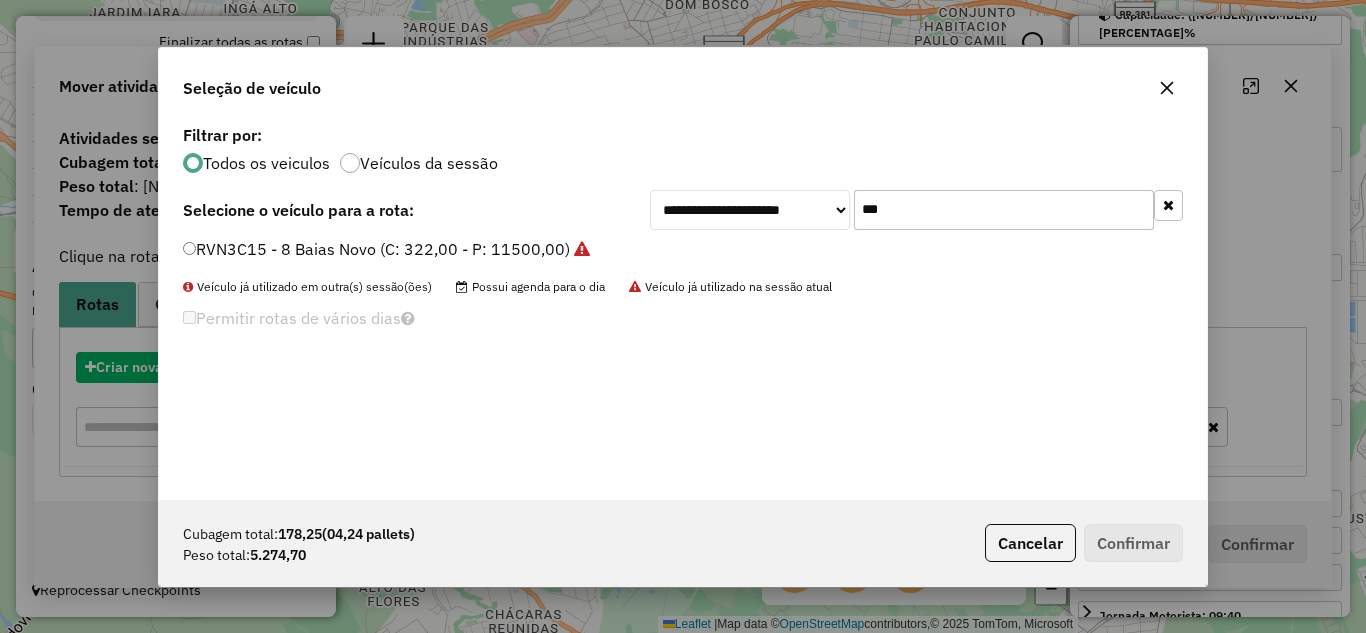scroll, scrollTop: 11, scrollLeft: 6, axis: both 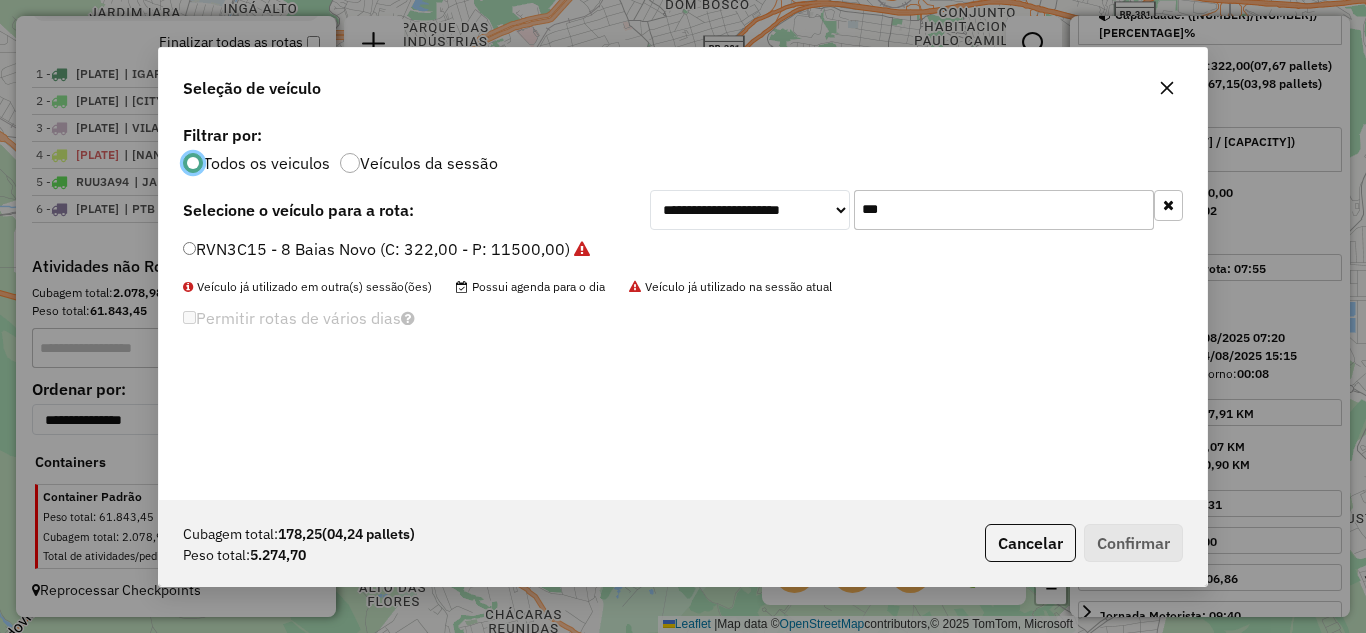 click on "***" 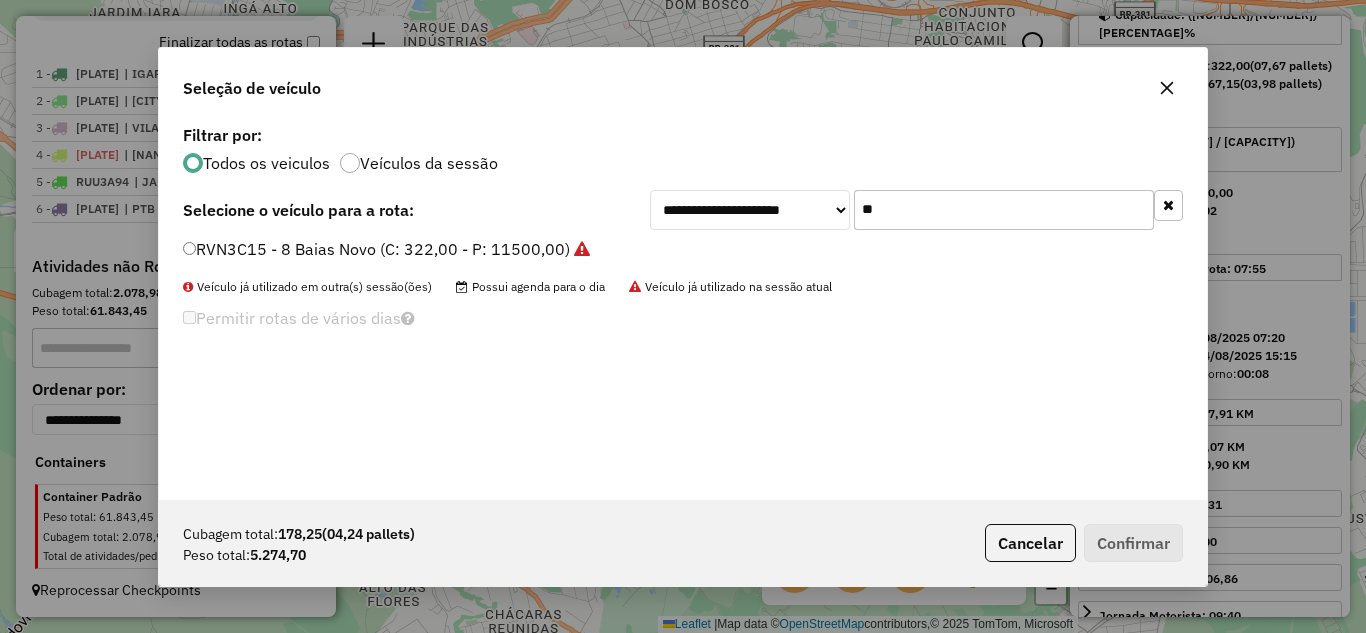 type on "*" 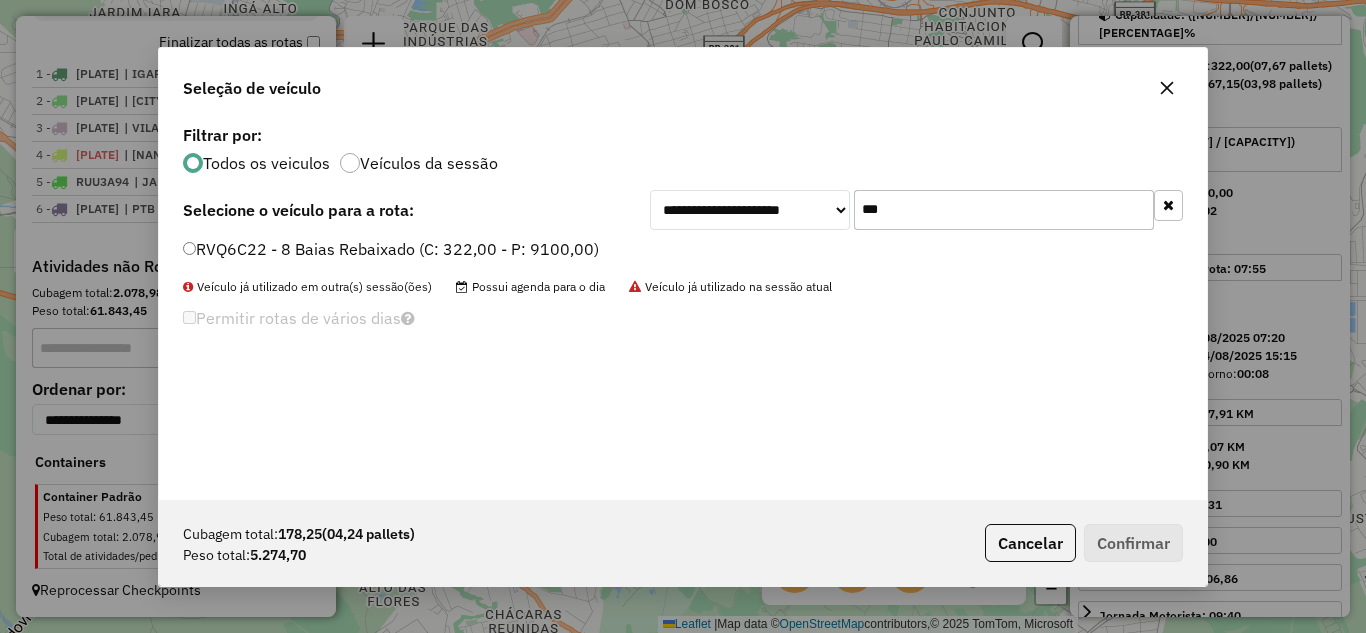 type on "***" 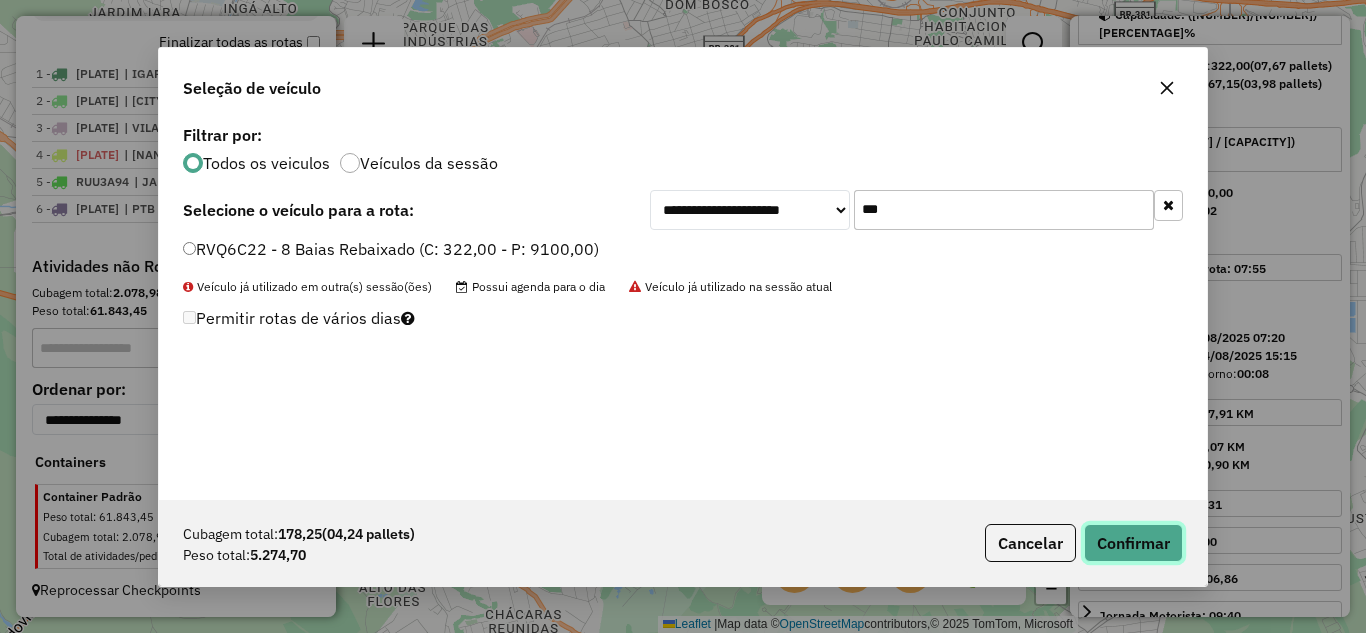click on "Confirmar" 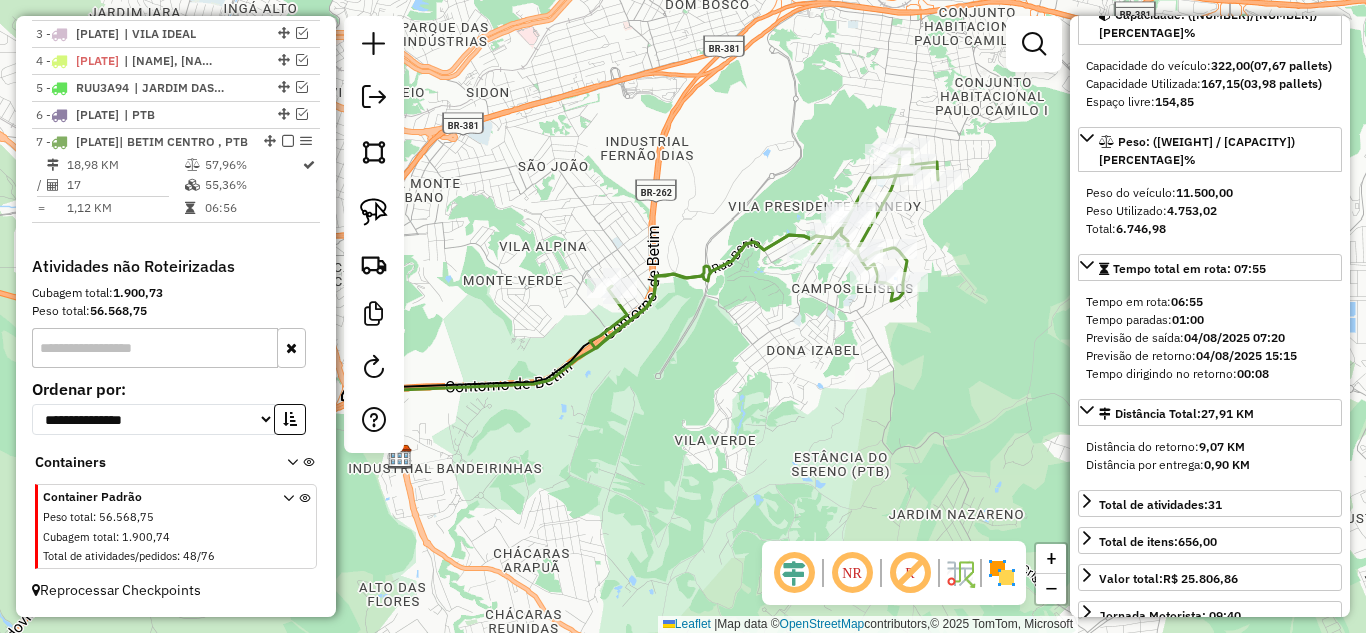 scroll, scrollTop: 866, scrollLeft: 0, axis: vertical 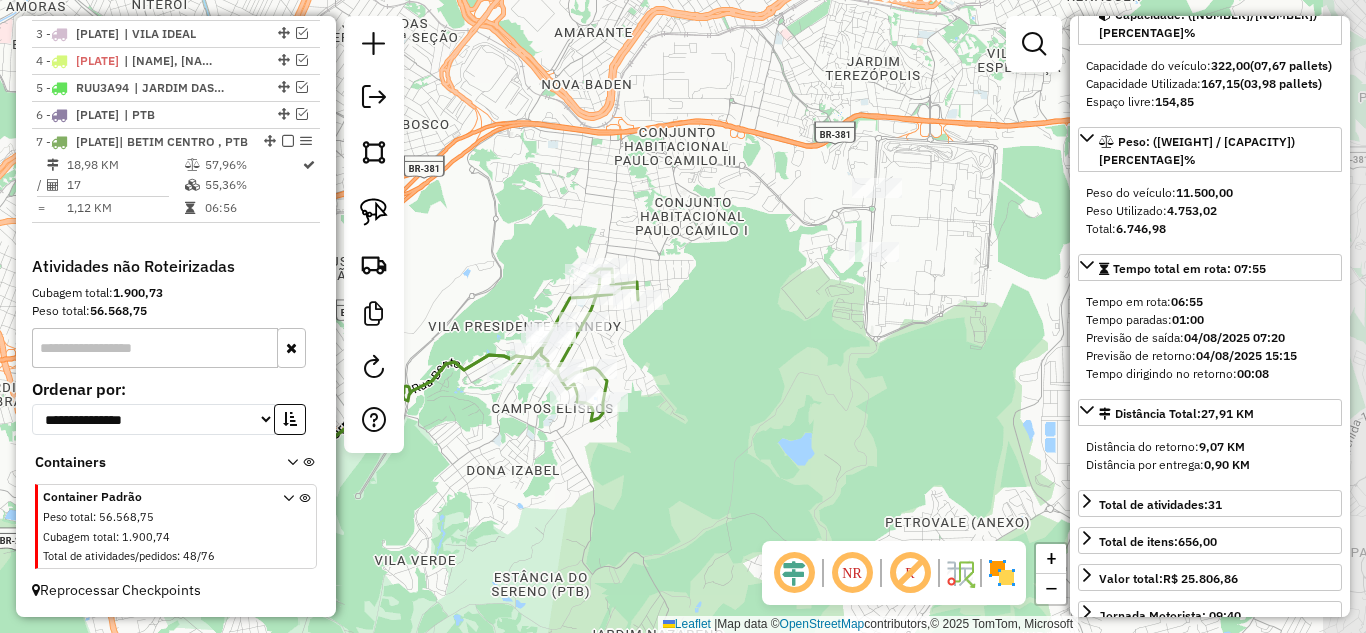 drag, startPoint x: 934, startPoint y: 354, endPoint x: 669, endPoint y: 470, distance: 289.27667 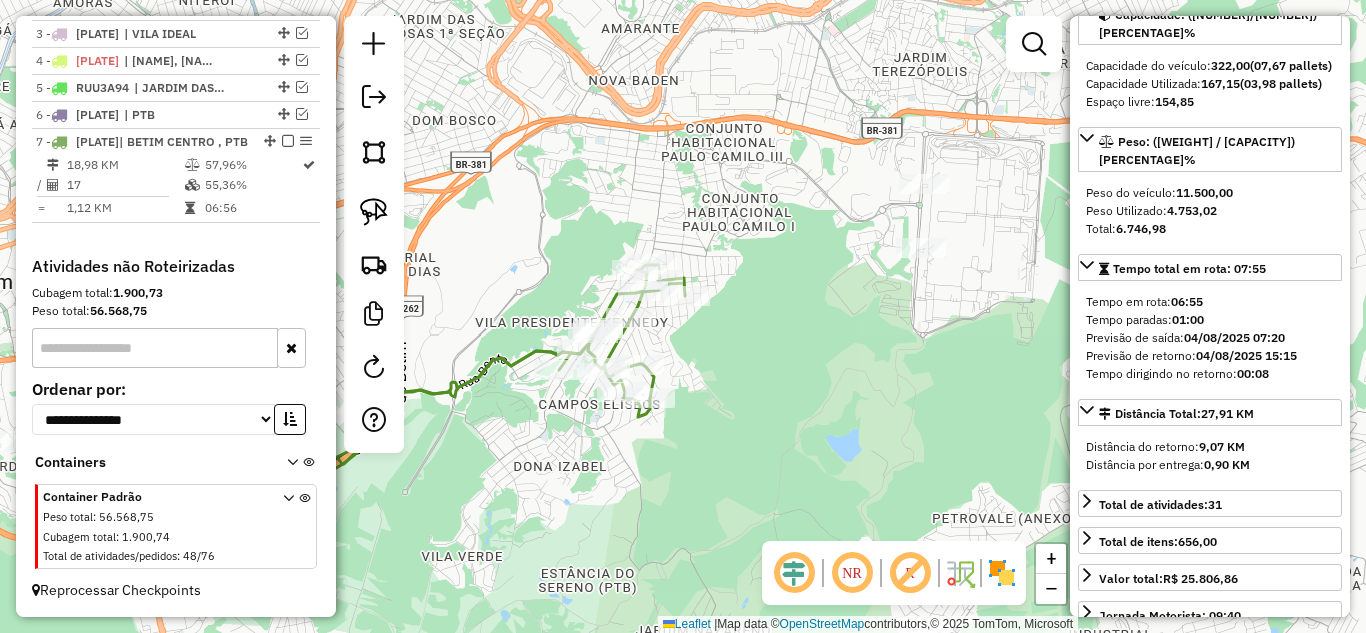 drag, startPoint x: 773, startPoint y: 394, endPoint x: 817, endPoint y: 390, distance: 44.181442 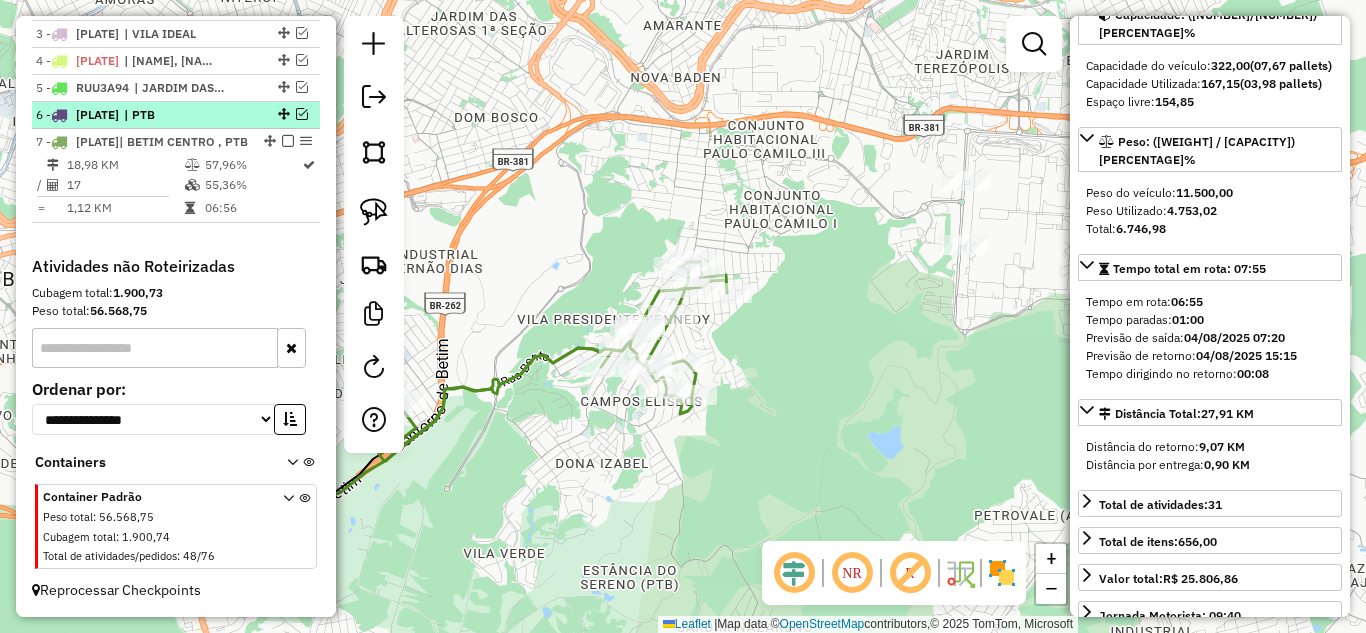 click at bounding box center (302, 114) 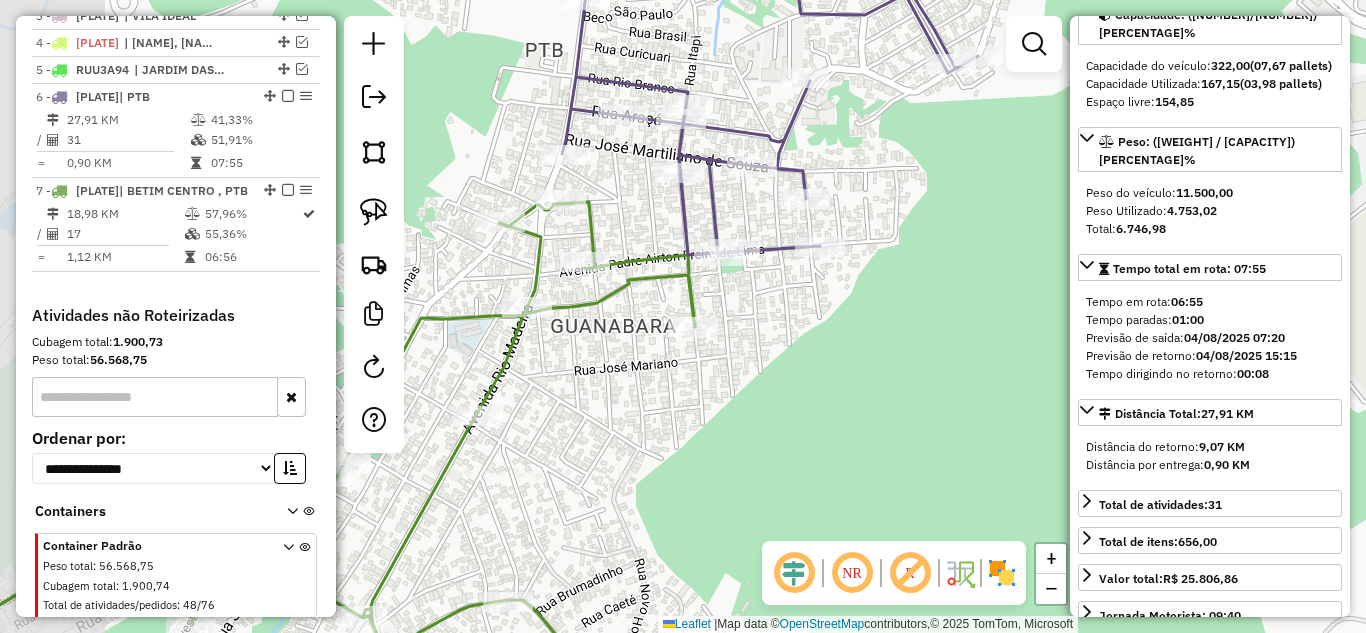 drag, startPoint x: 801, startPoint y: 411, endPoint x: 832, endPoint y: 424, distance: 33.61547 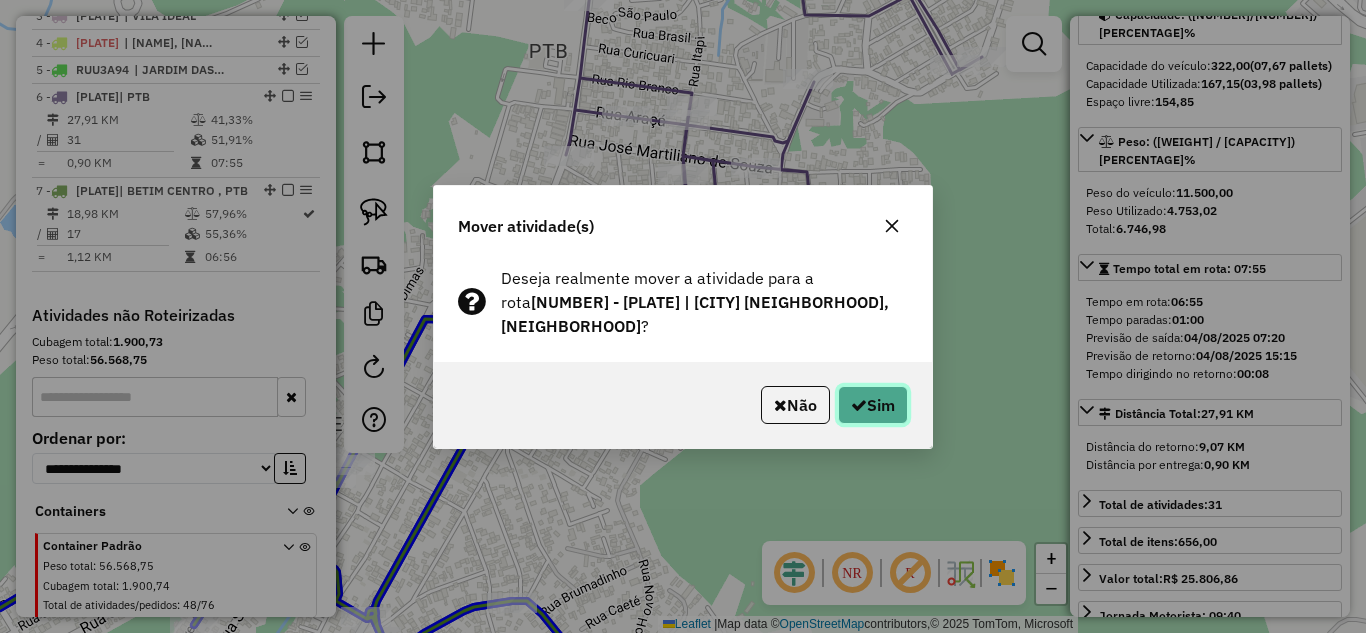 click on "Sim" 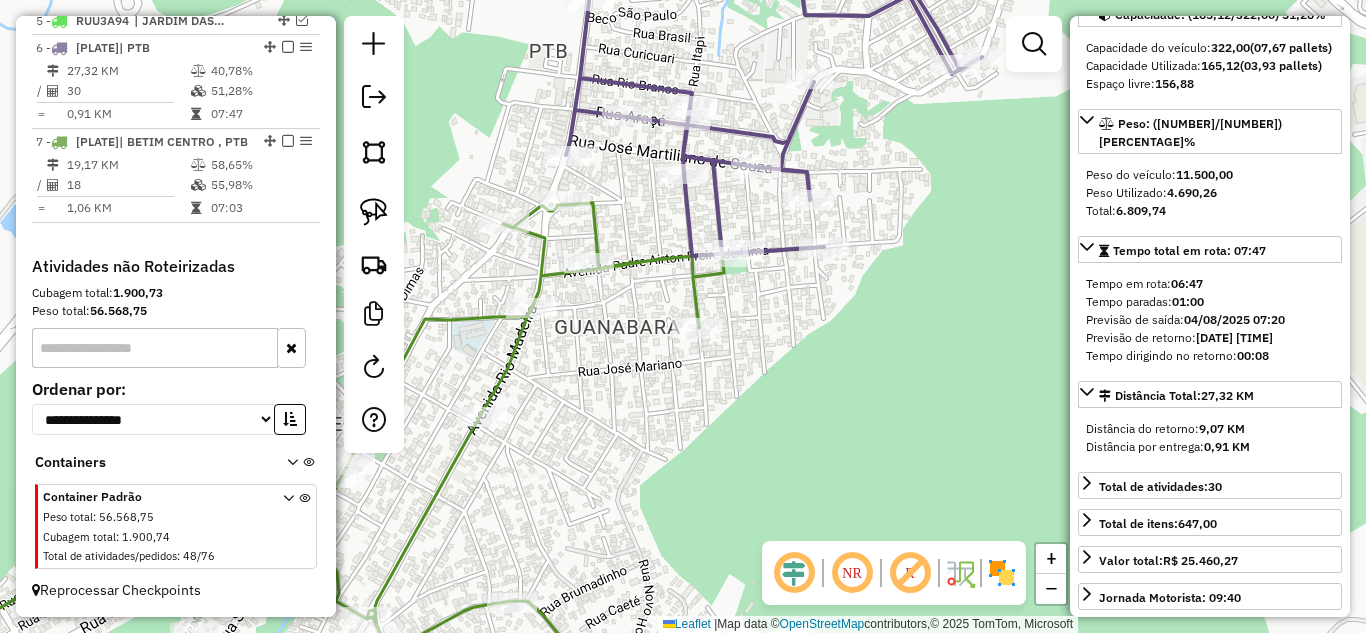 scroll, scrollTop: 933, scrollLeft: 0, axis: vertical 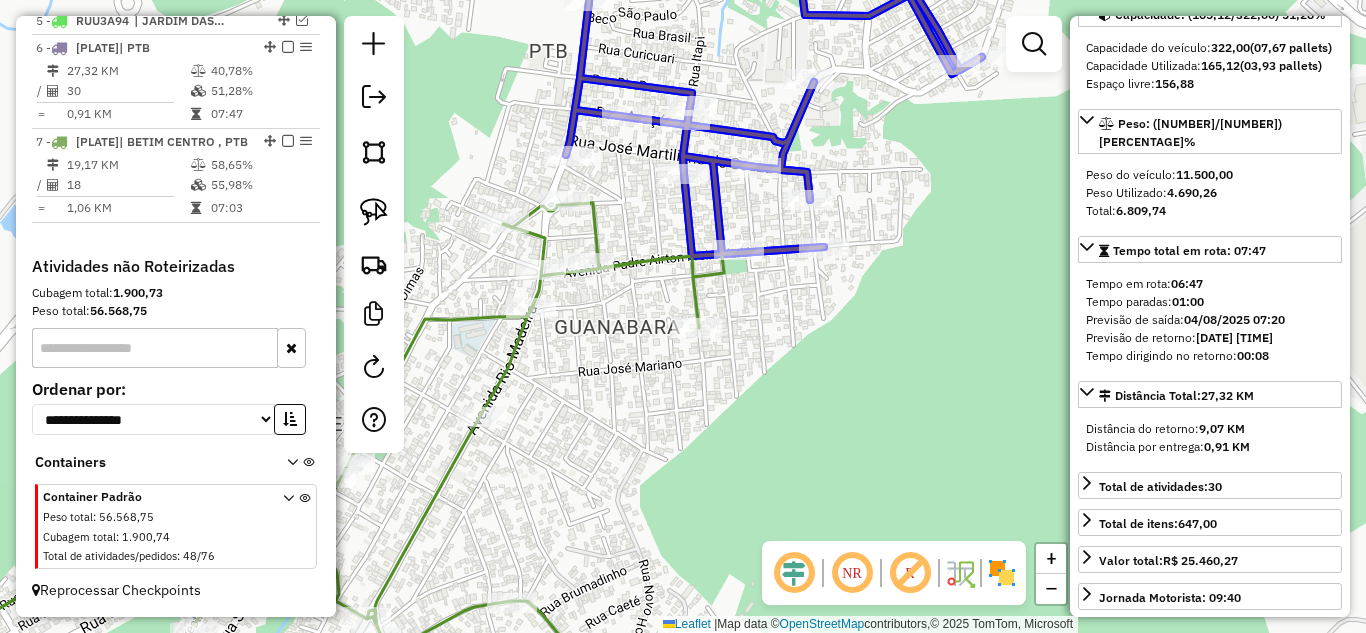 click on "Janela de atendimento Grade de atendimento Capacidade Transportadoras Veículos Cliente Pedidos  Rotas Selecione os dias de semana para filtrar as janelas de atendimento  Seg   Ter   Qua   Qui   Sex   Sáb   Dom  Informe o período da janela de atendimento: De: Até:  Filtrar exatamente a janela do cliente  Considerar janela de atendimento padrão  Selecione os dias de semana para filtrar as grades de atendimento  Seg   Ter   Qua   Qui   Sex   Sáb   Dom   Considerar clientes sem dia de atendimento cadastrado  Clientes fora do dia de atendimento selecionado Filtrar as atividades entre os valores definidos abaixo:  Peso mínimo:   Peso máximo:   Cubagem mínima:   Cubagem máxima:   De:   Até:  Filtrar as atividades entre o tempo de atendimento definido abaixo:  De:   Até:   Considerar capacidade total dos clientes não roteirizados Transportadora: Selecione um ou mais itens Tipo de veículo: Selecione um ou mais itens Veículo: Selecione um ou mais itens Motorista: Selecione um ou mais itens Nome: Rótulo:" 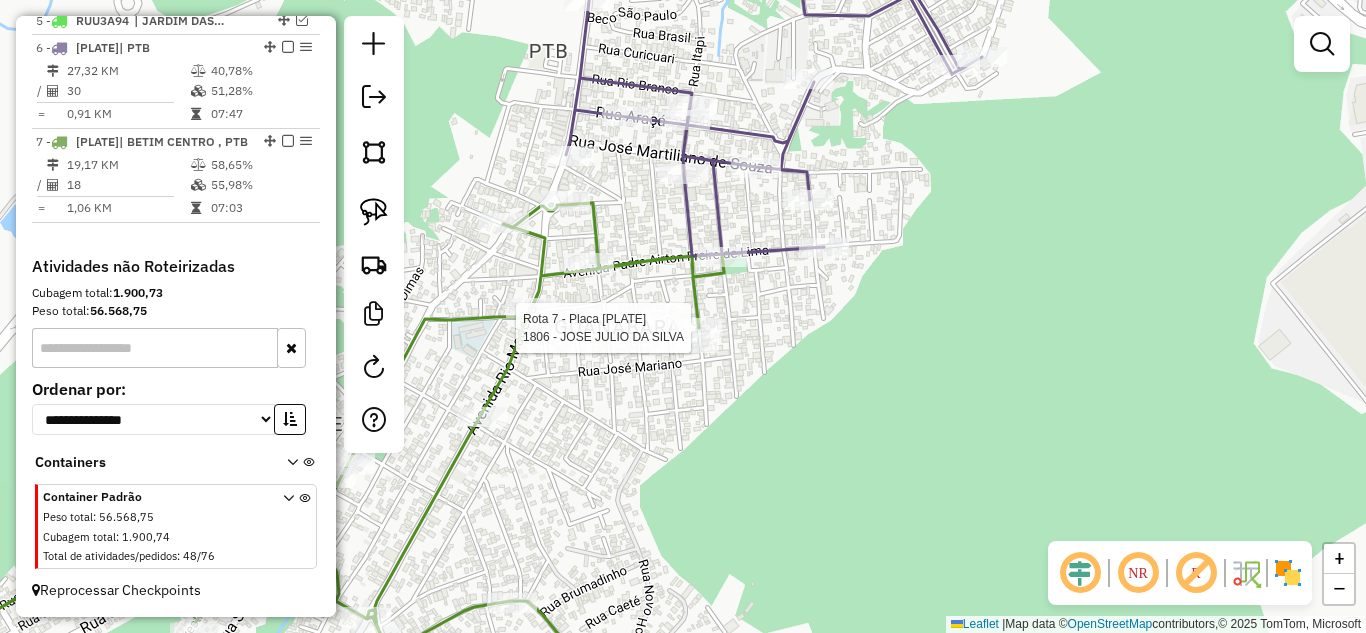 click 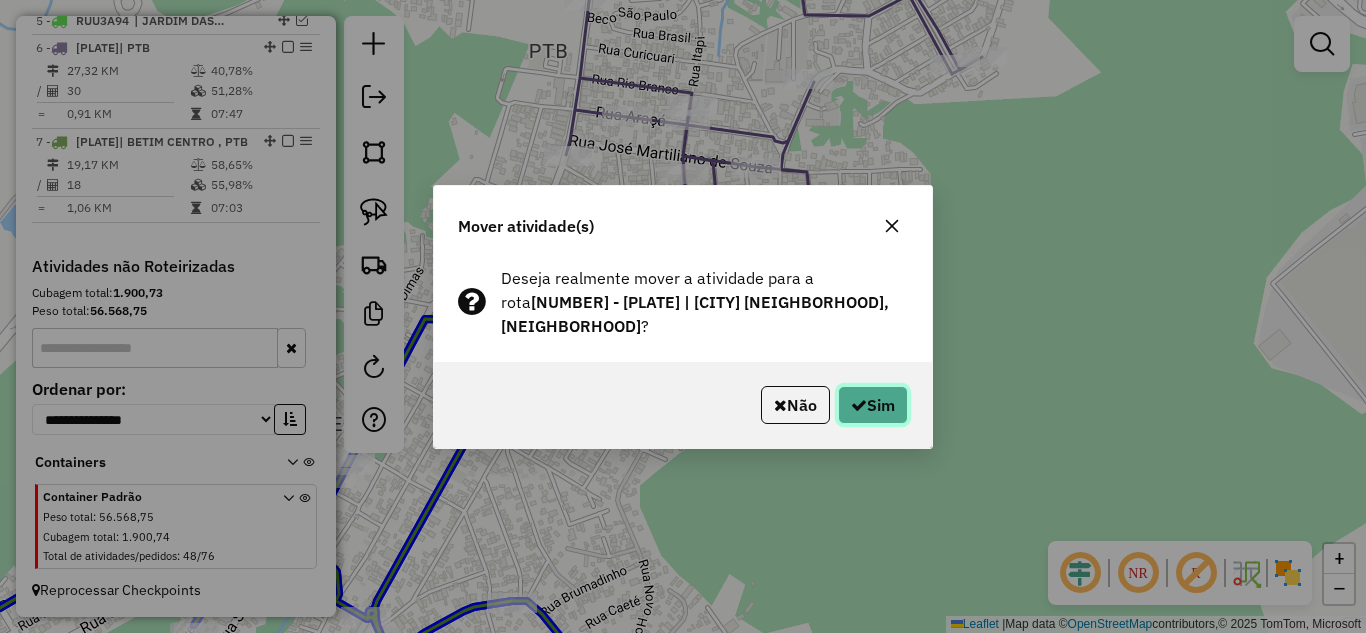 click on "Sim" 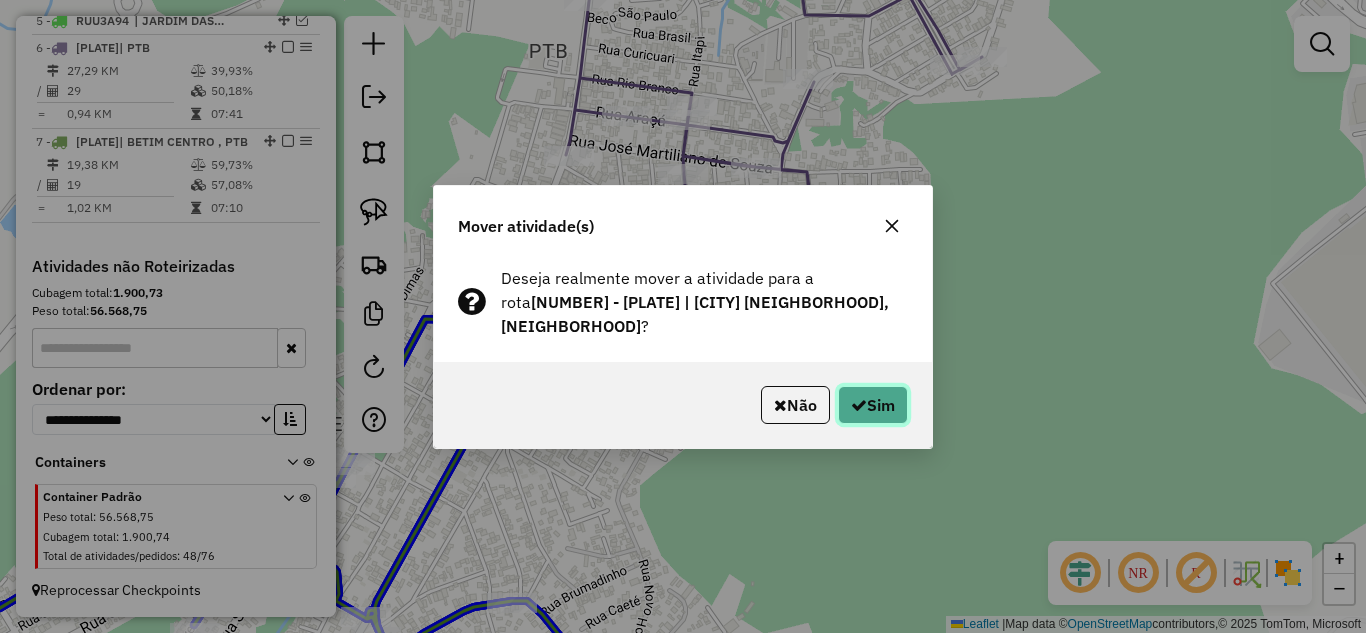 click 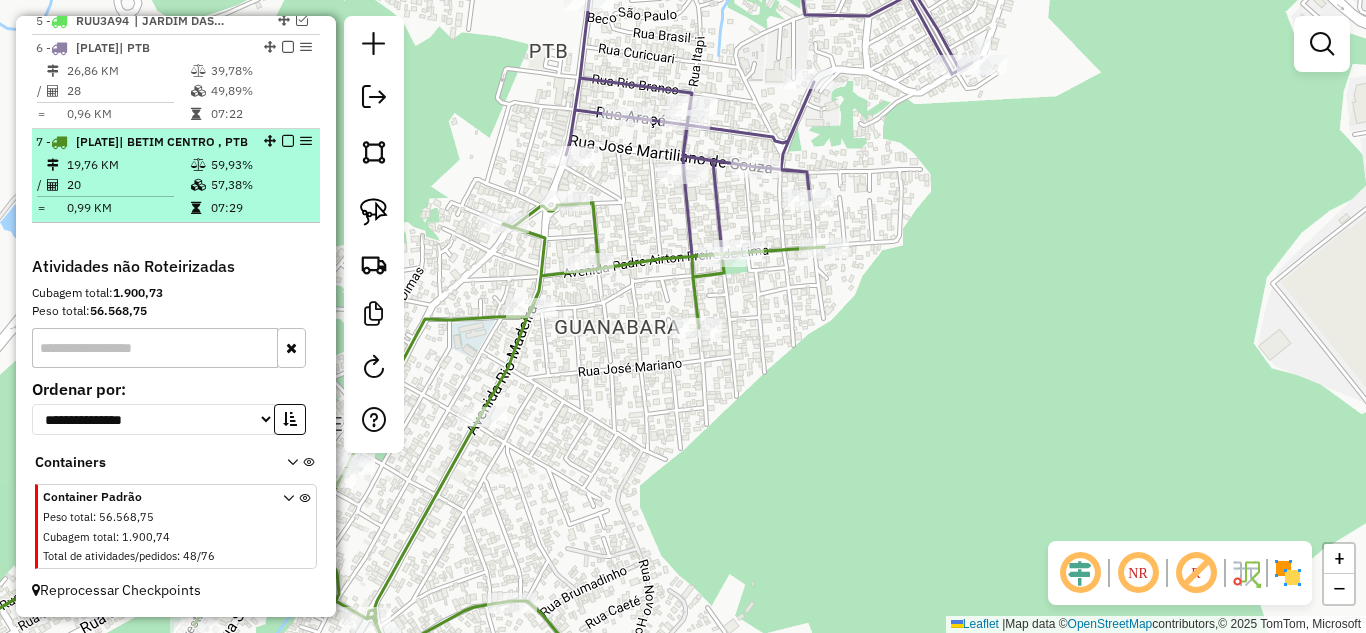 click at bounding box center [288, 141] 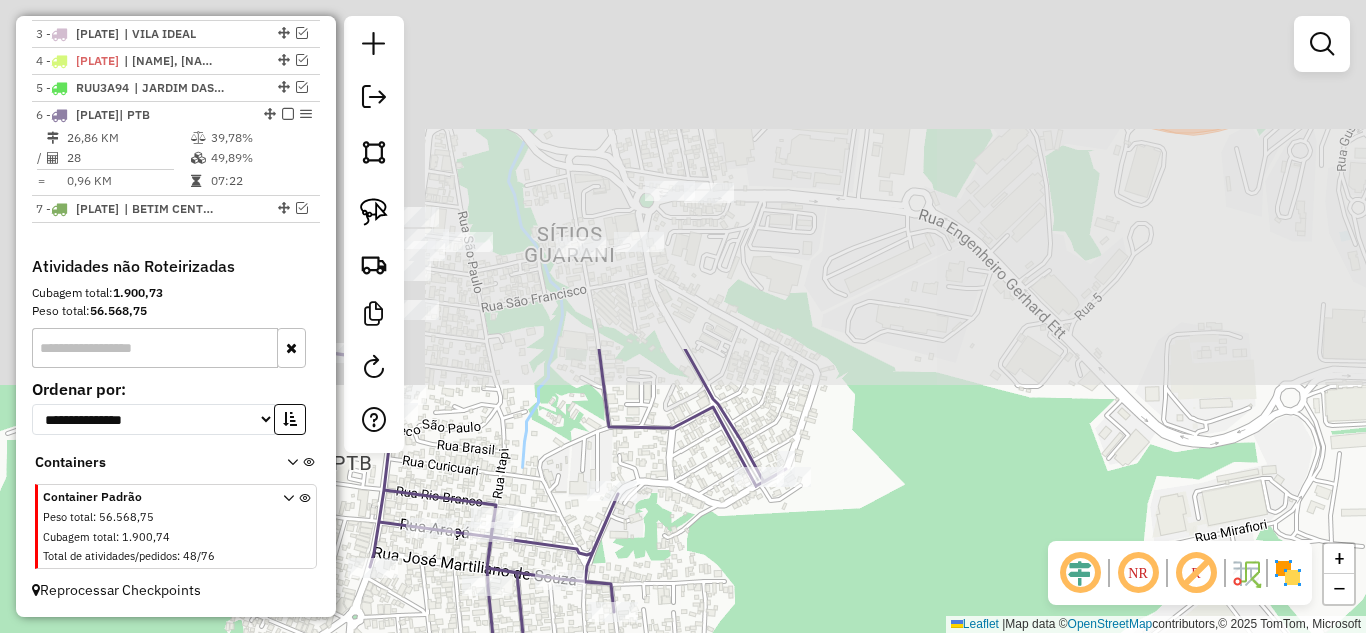 drag, startPoint x: 806, startPoint y: 419, endPoint x: 773, endPoint y: 535, distance: 120.60265 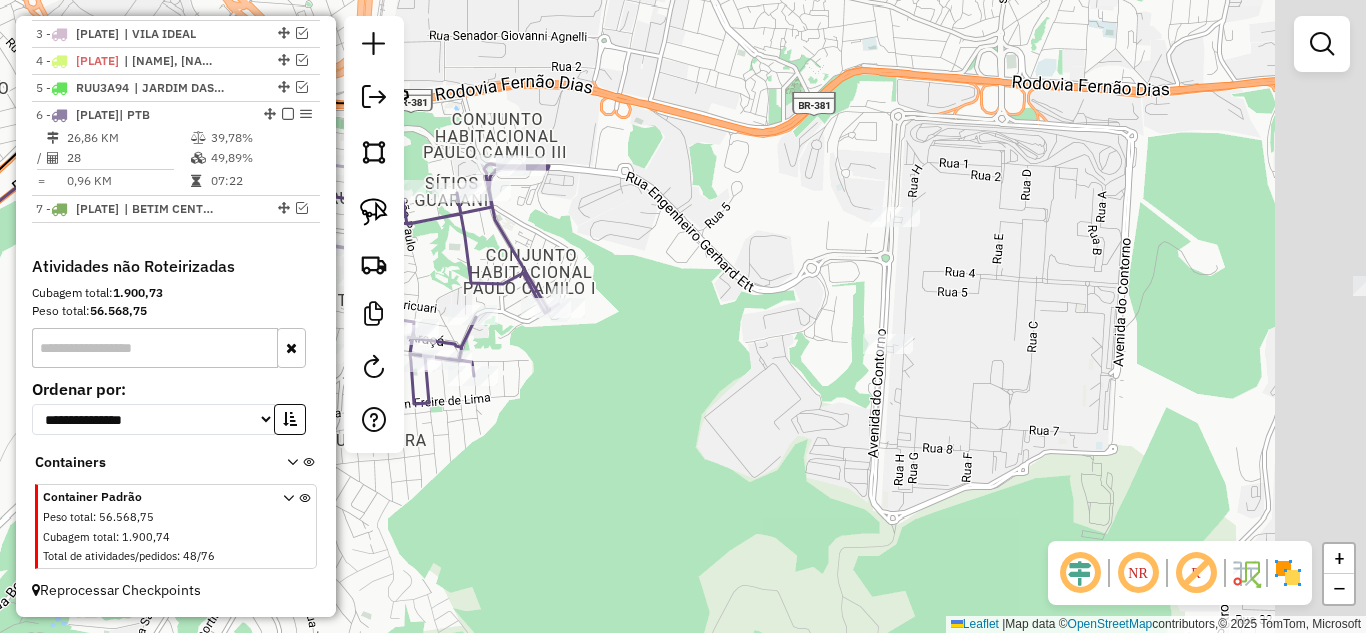 drag, startPoint x: 984, startPoint y: 335, endPoint x: 707, endPoint y: 244, distance: 291.56476 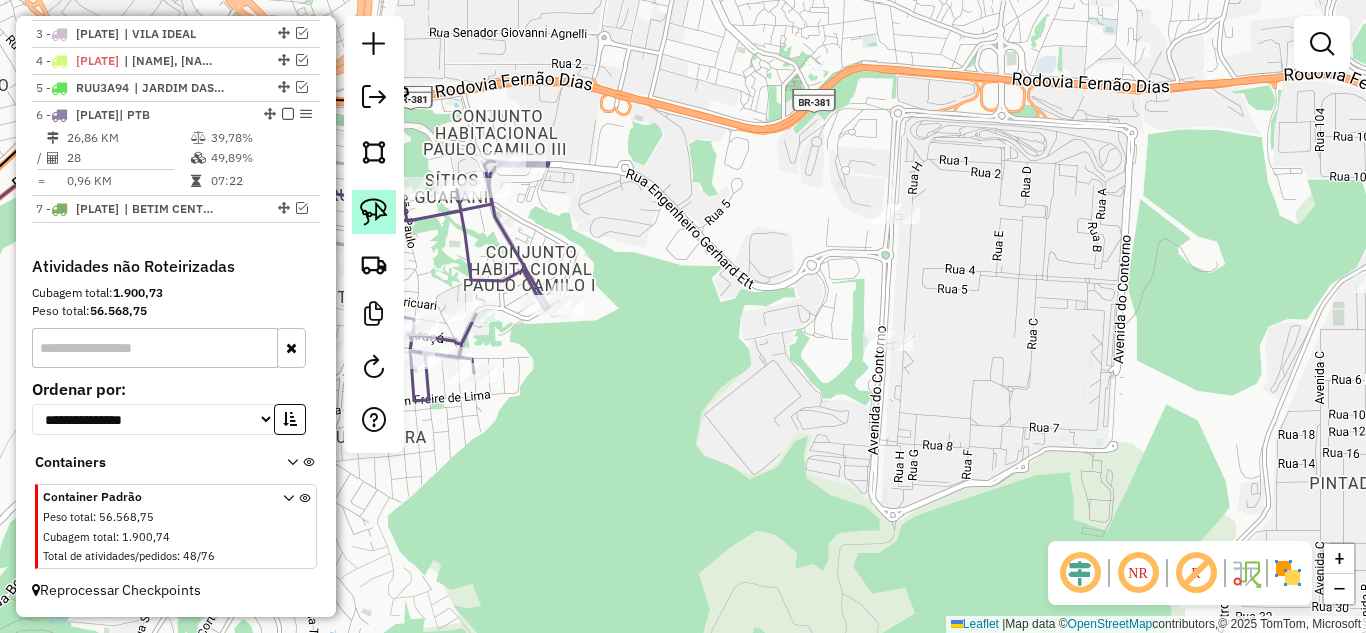 click 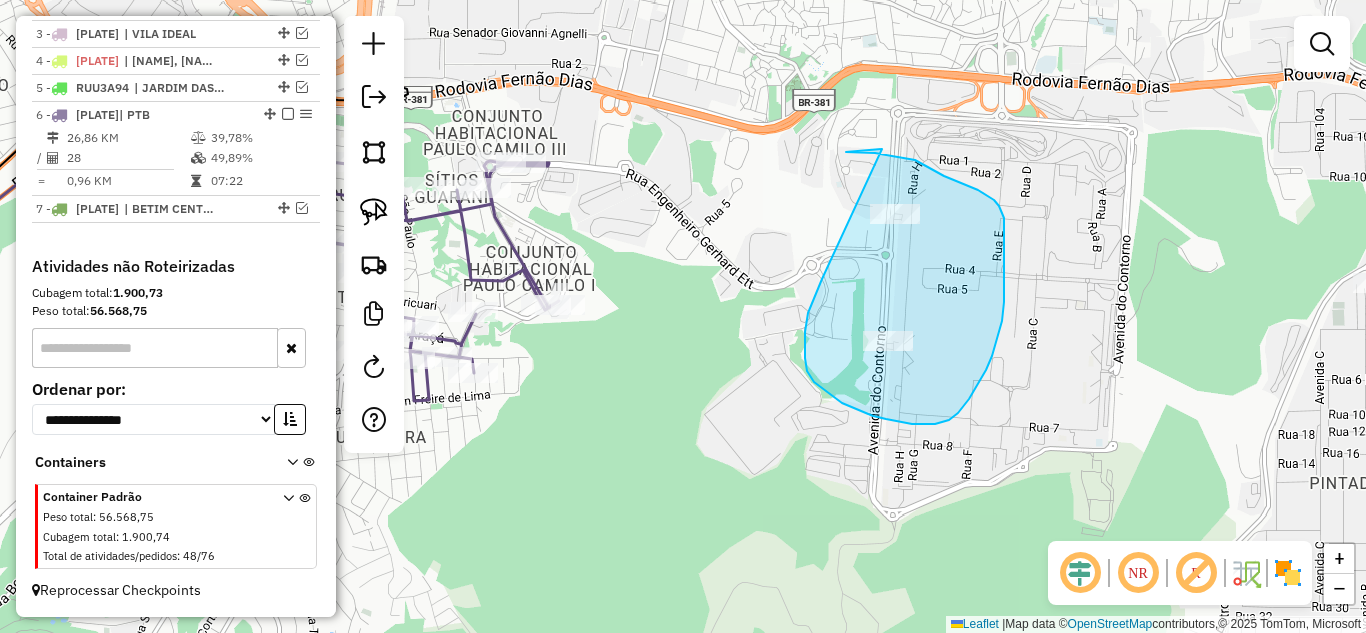 drag, startPoint x: 808, startPoint y: 313, endPoint x: 882, endPoint y: 149, distance: 179.92221 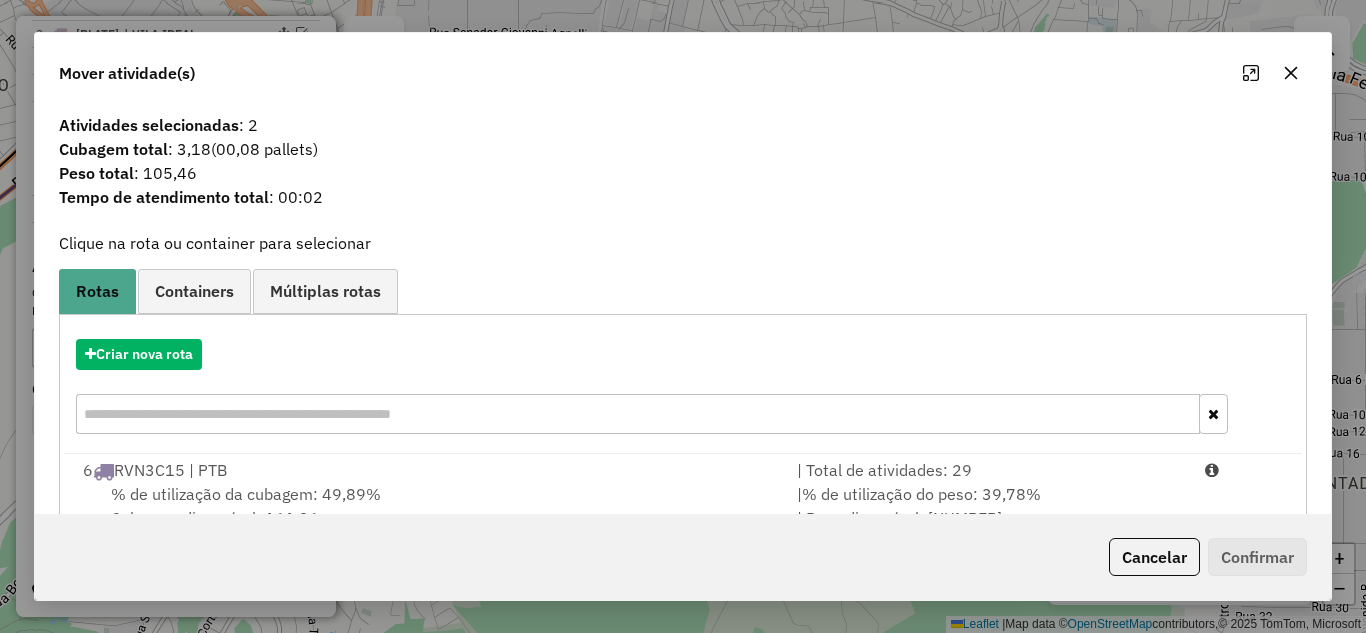 click 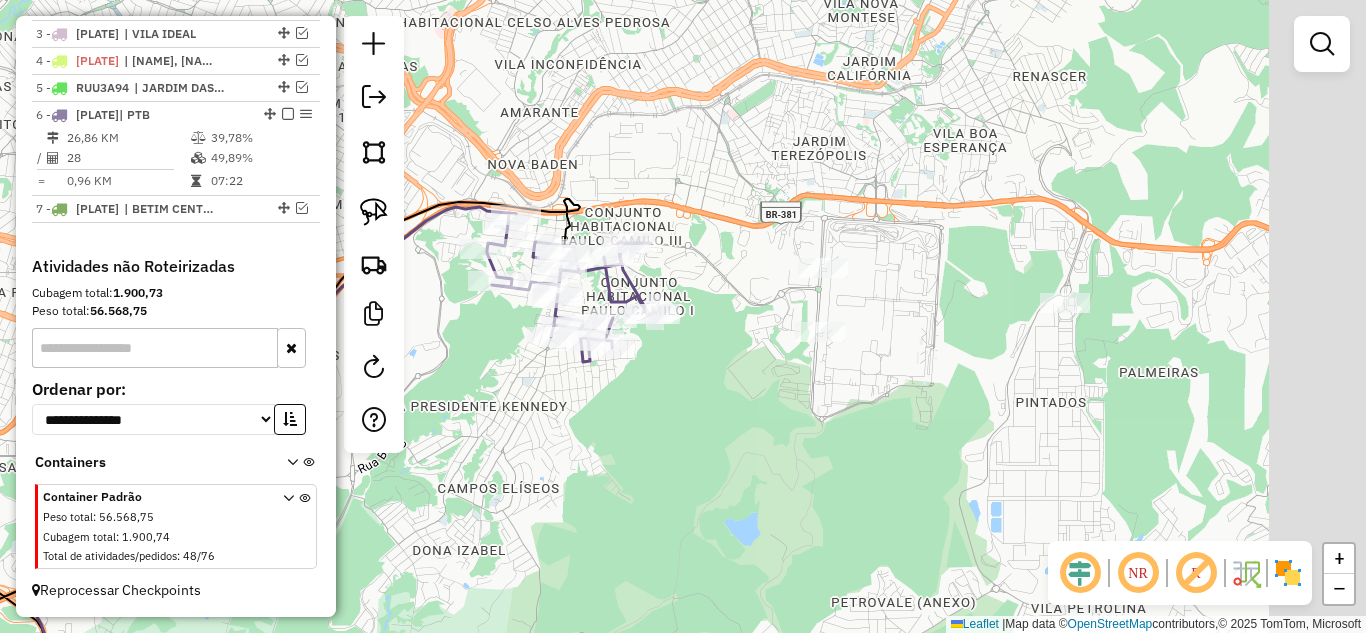 drag, startPoint x: 1183, startPoint y: 423, endPoint x: 1000, endPoint y: 420, distance: 183.02458 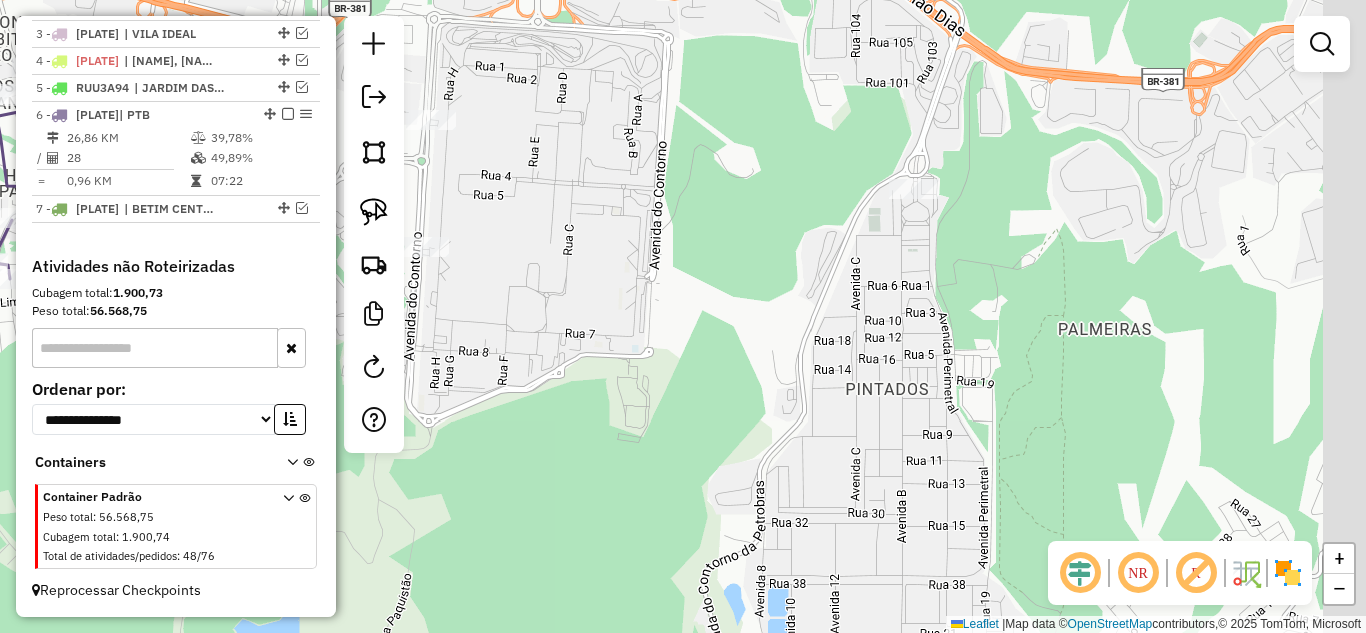 drag, startPoint x: 910, startPoint y: 323, endPoint x: 849, endPoint y: 230, distance: 111.220505 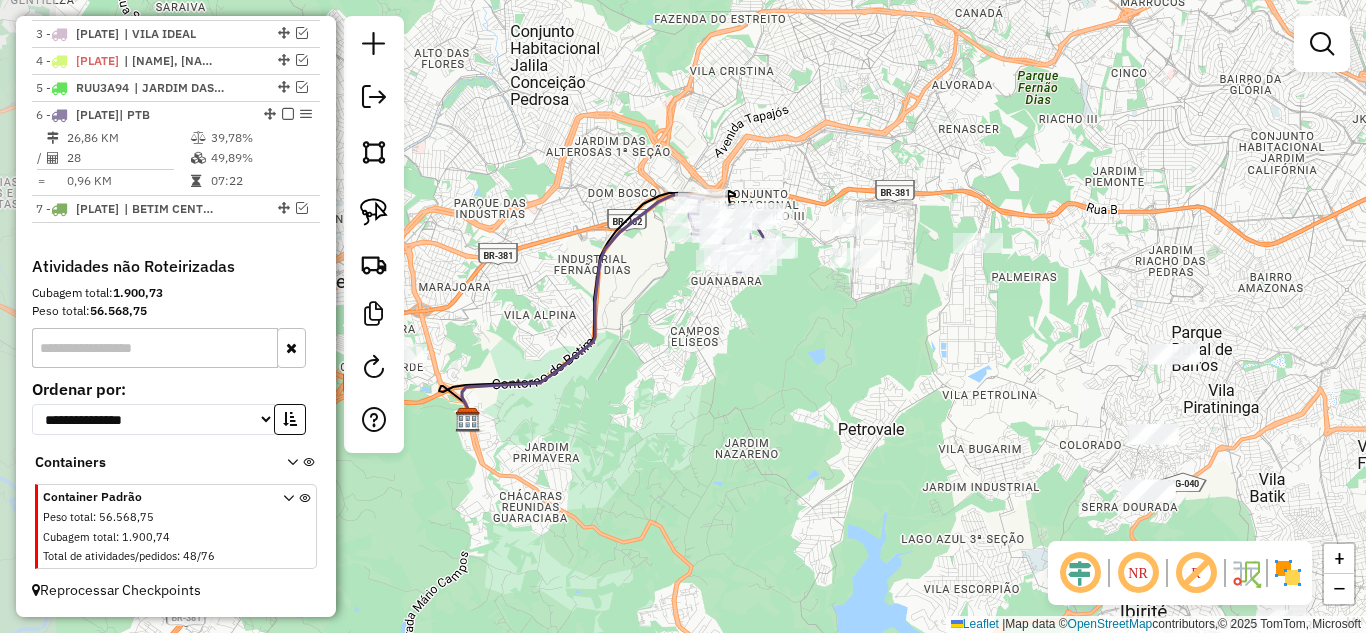drag, startPoint x: 864, startPoint y: 297, endPoint x: 930, endPoint y: 322, distance: 70.5762 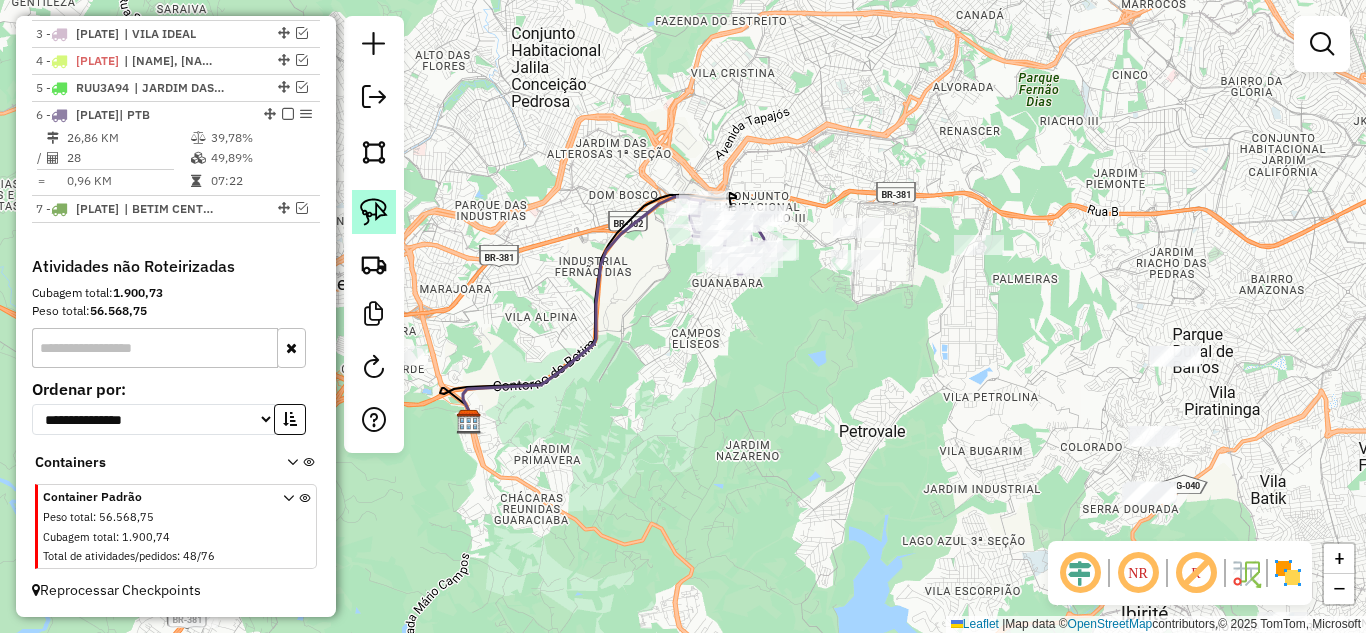 click 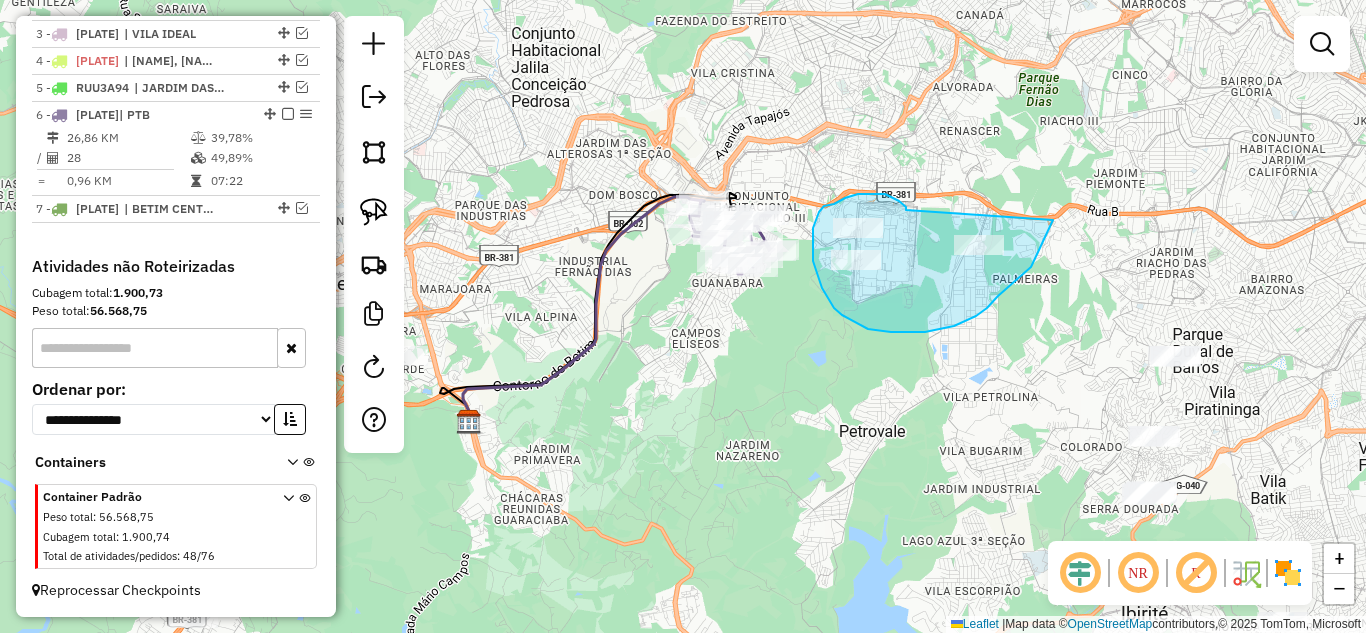 drag, startPoint x: 899, startPoint y: 201, endPoint x: 925, endPoint y: 206, distance: 26.476404 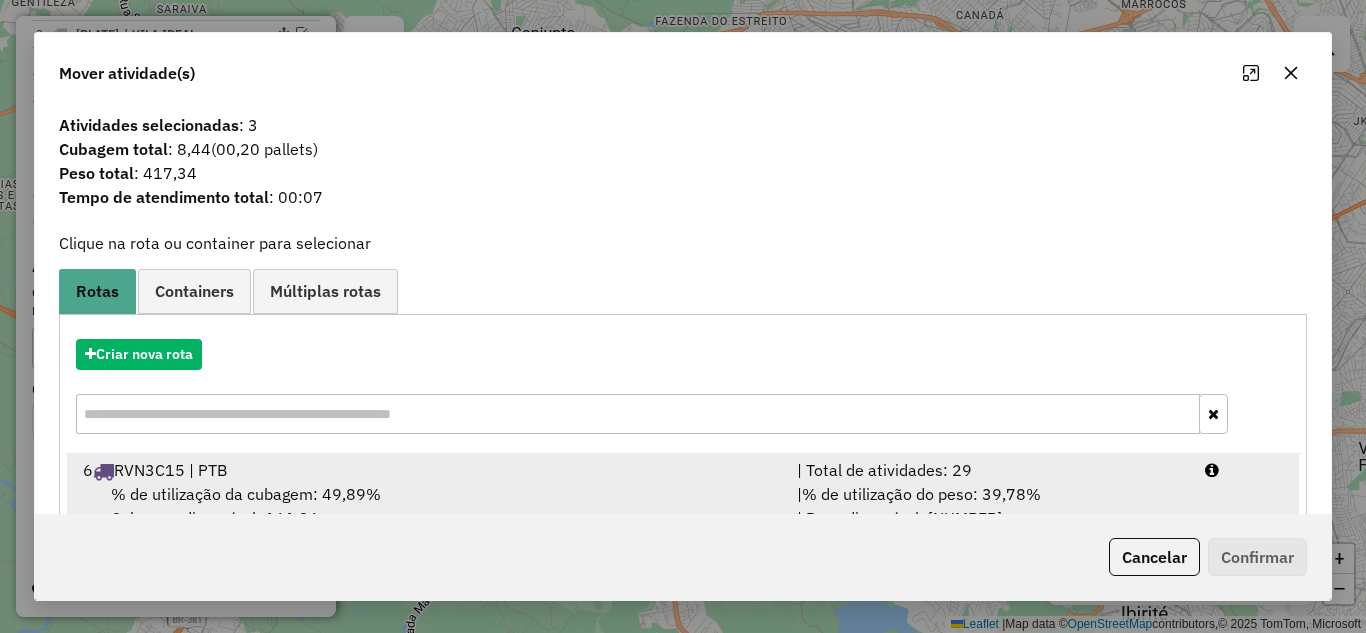 drag, startPoint x: 984, startPoint y: 475, endPoint x: 1037, endPoint y: 494, distance: 56.302753 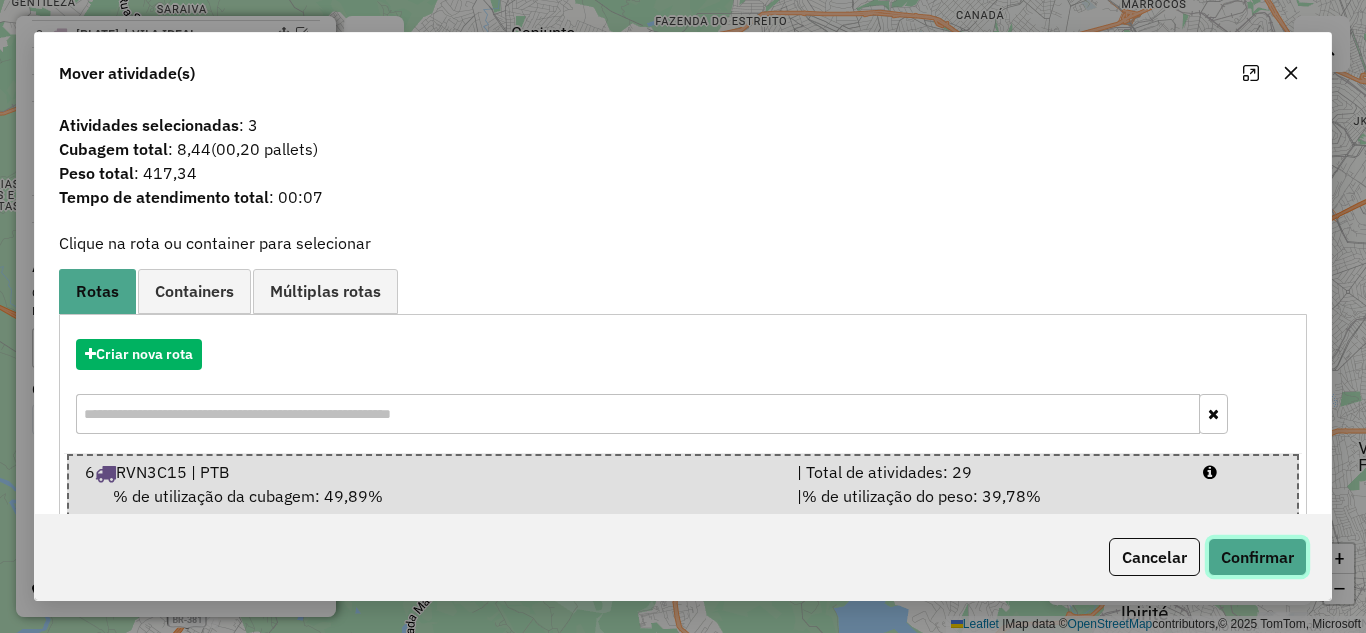 click on "Confirmar" 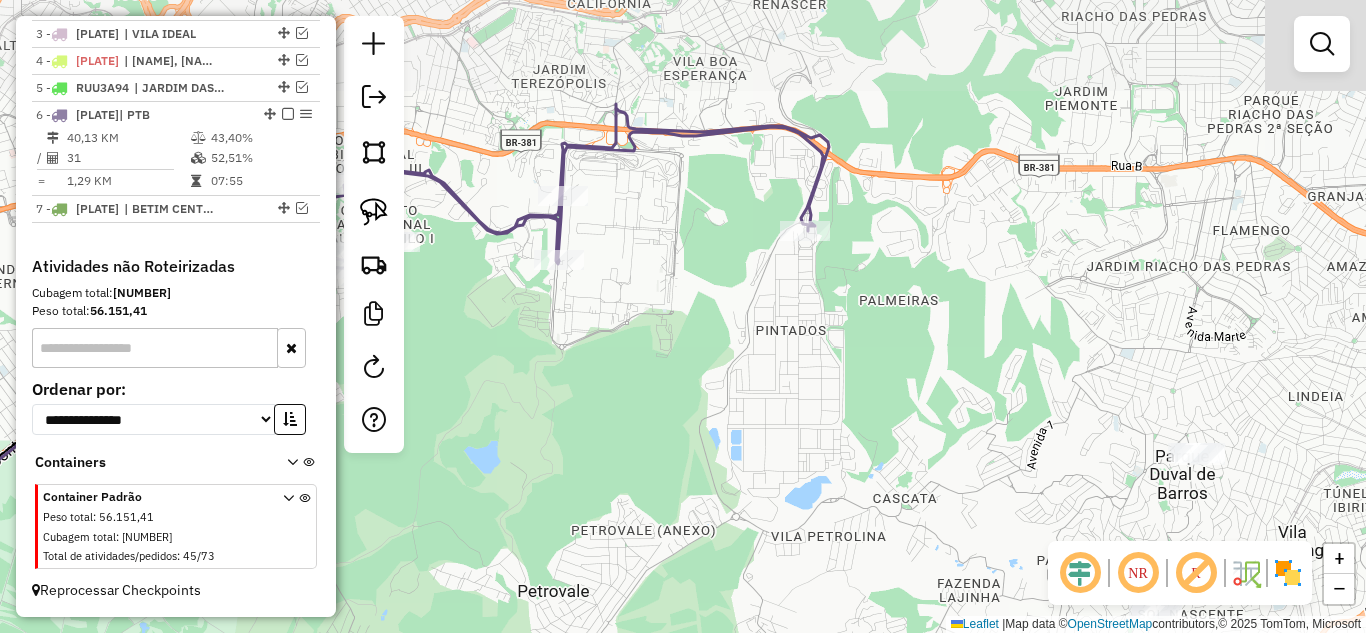drag, startPoint x: 818, startPoint y: 291, endPoint x: 798, endPoint y: 399, distance: 109.83624 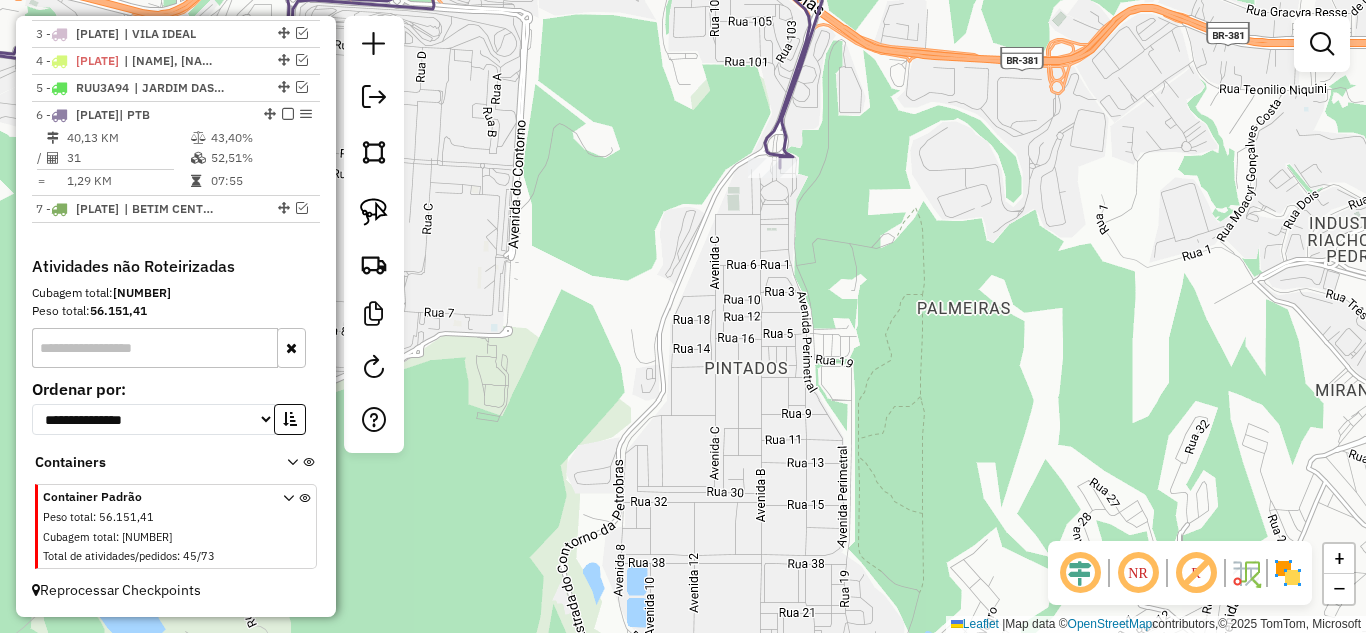 drag, startPoint x: 950, startPoint y: 443, endPoint x: 771, endPoint y: 202, distance: 300.20328 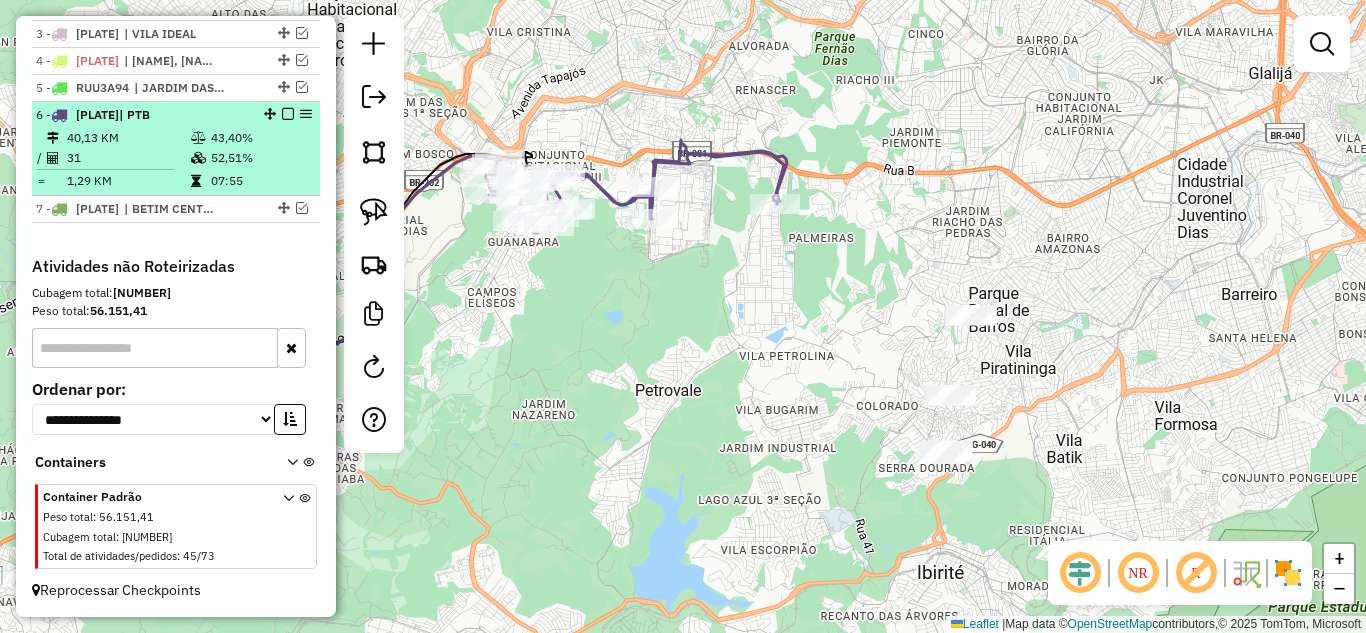 scroll, scrollTop: 748, scrollLeft: 0, axis: vertical 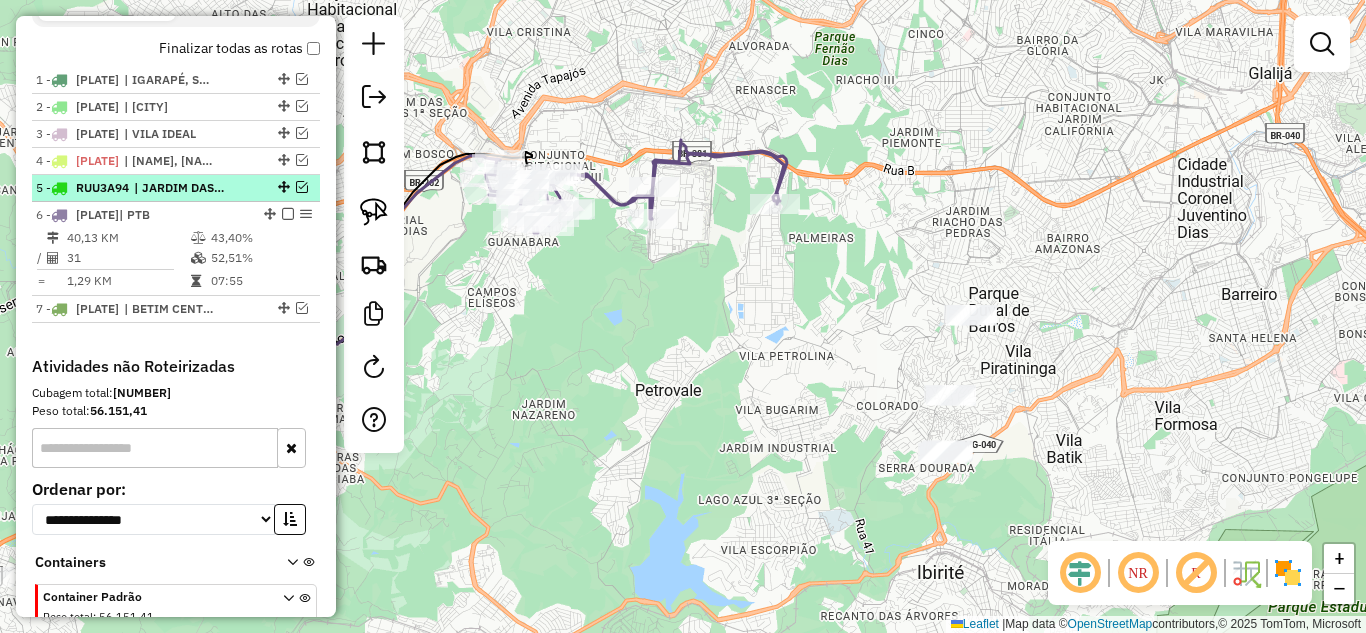 click at bounding box center [302, 187] 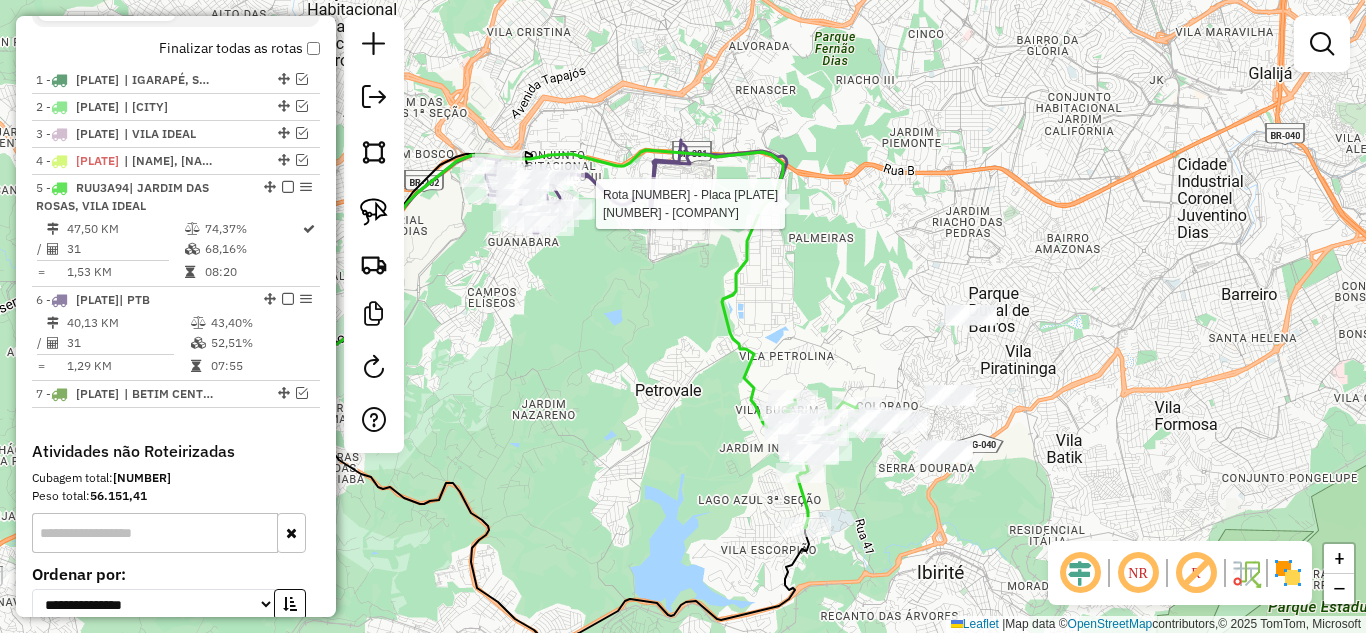 select on "*********" 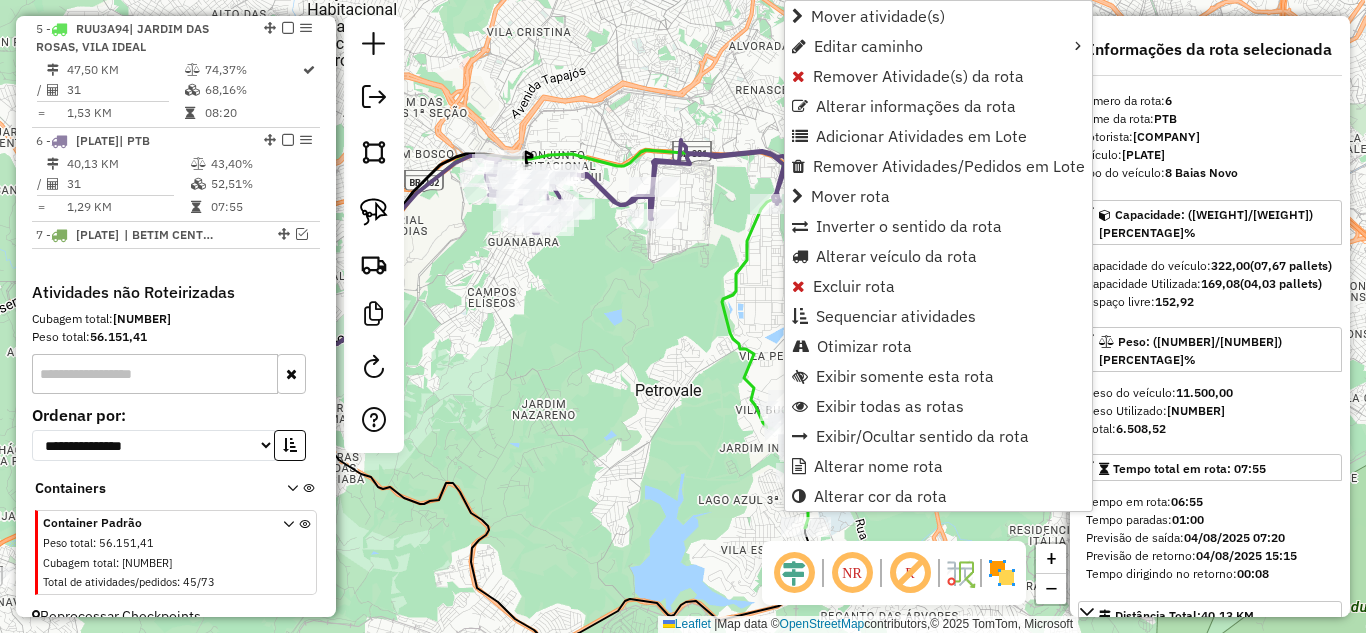 scroll, scrollTop: 933, scrollLeft: 0, axis: vertical 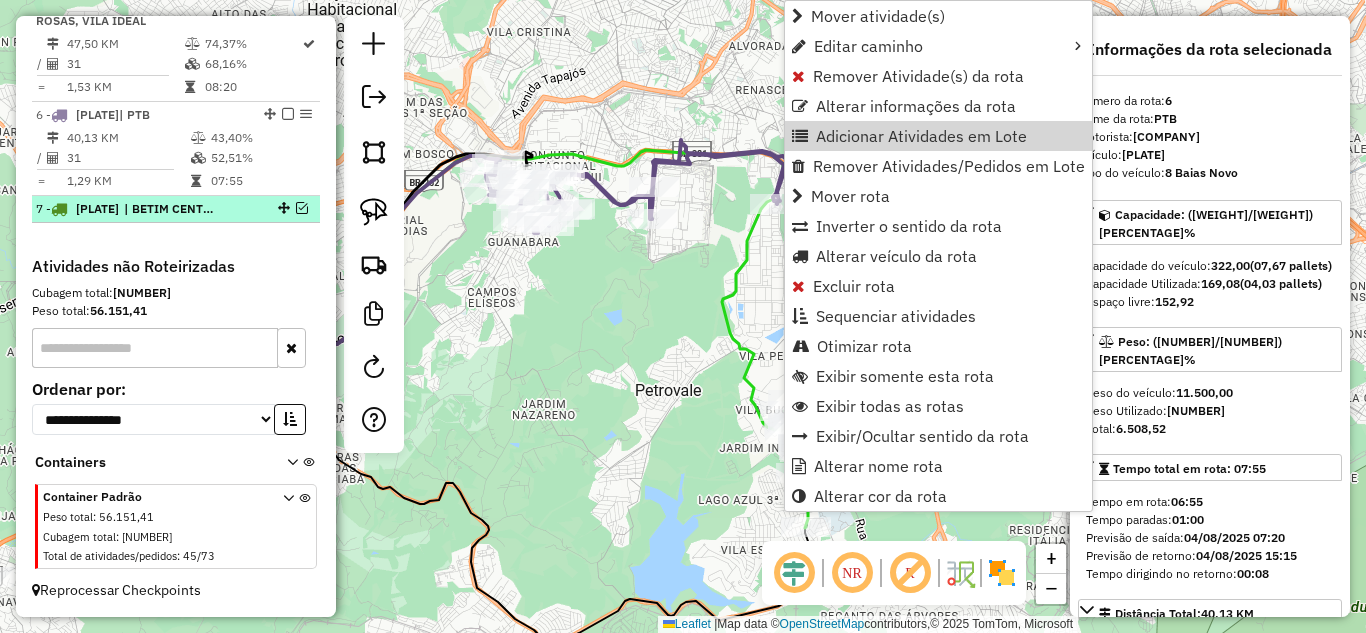 click at bounding box center [302, 208] 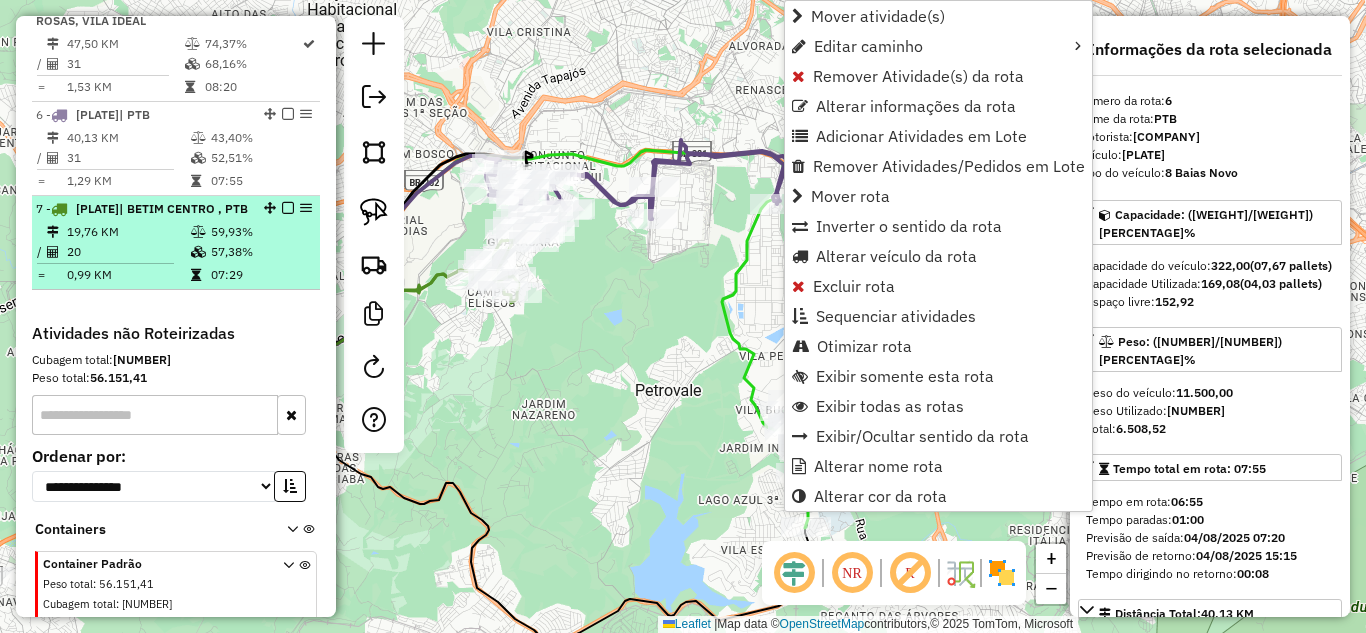 click at bounding box center (288, 208) 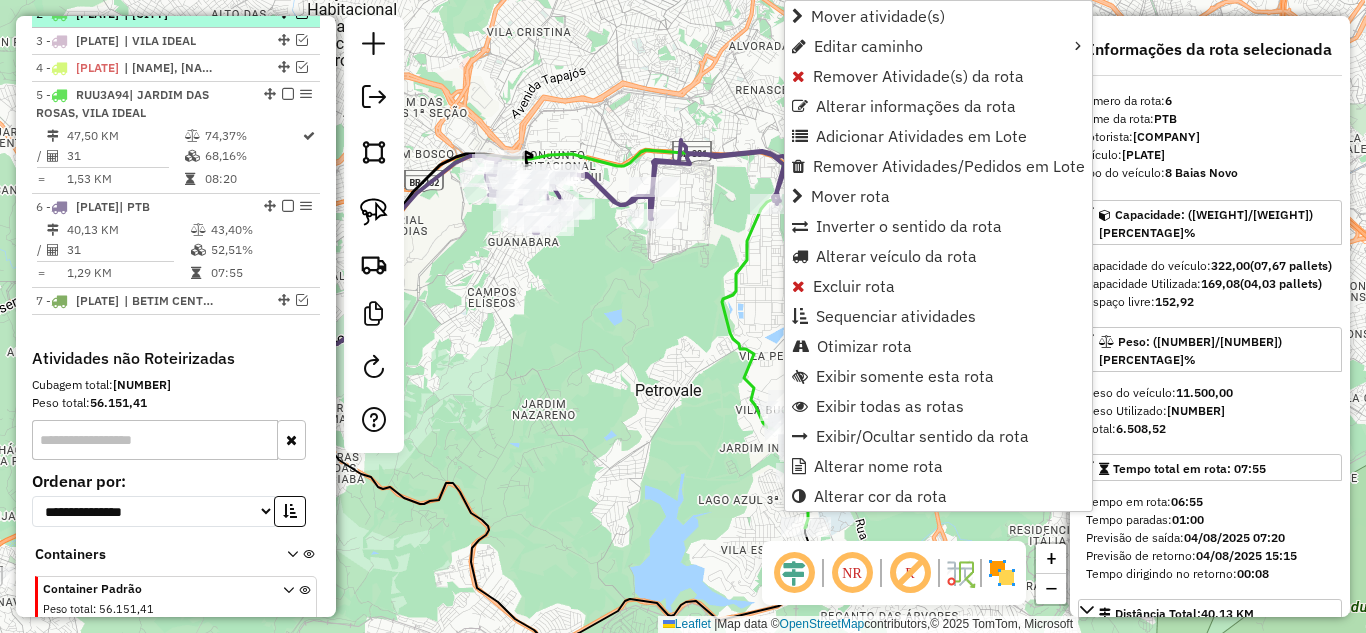 scroll, scrollTop: 733, scrollLeft: 0, axis: vertical 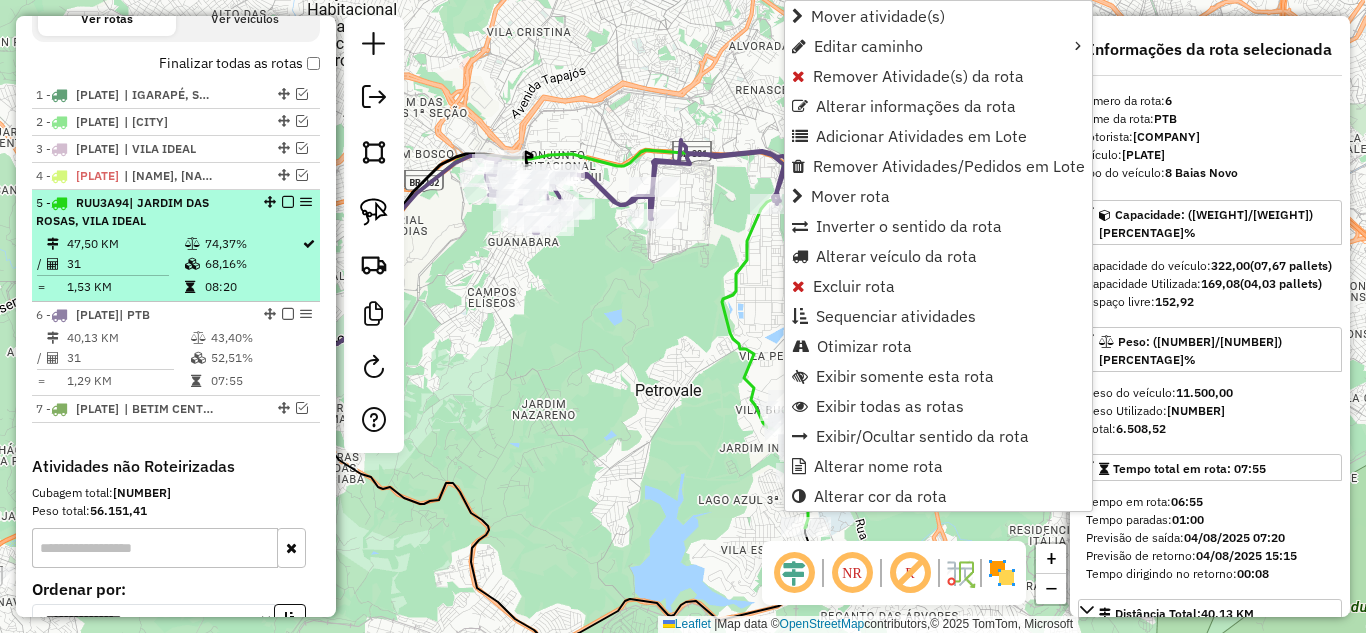 click at bounding box center (288, 202) 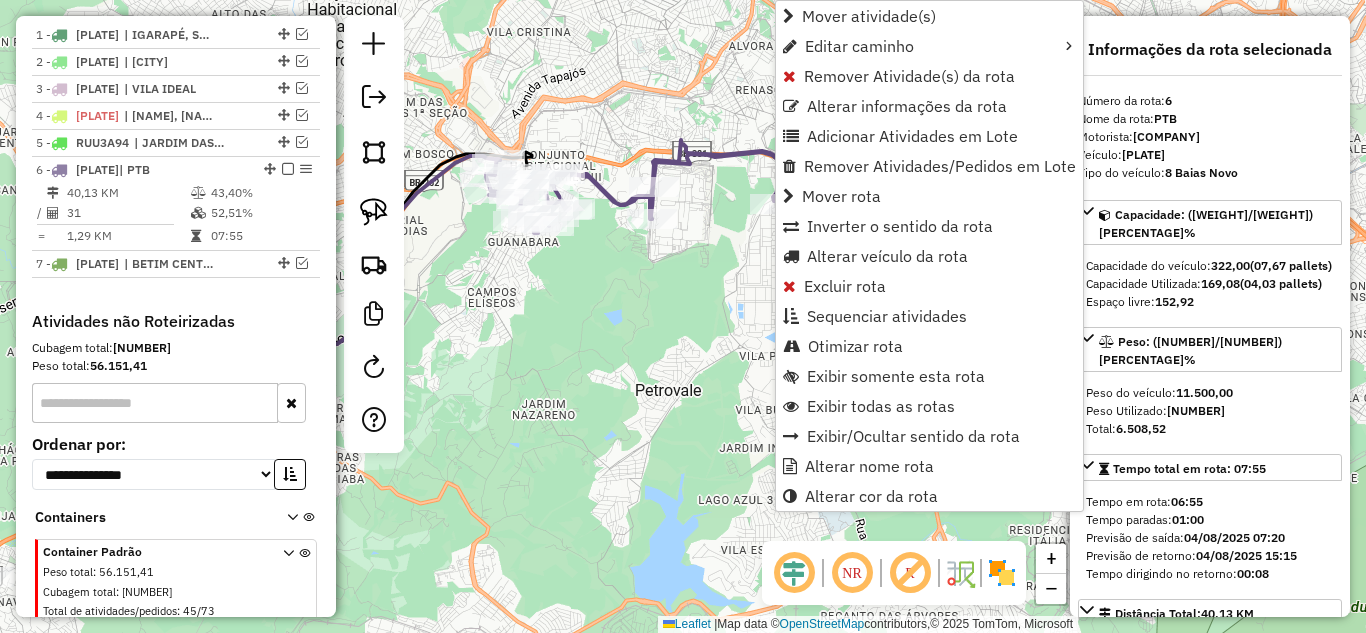scroll, scrollTop: 848, scrollLeft: 0, axis: vertical 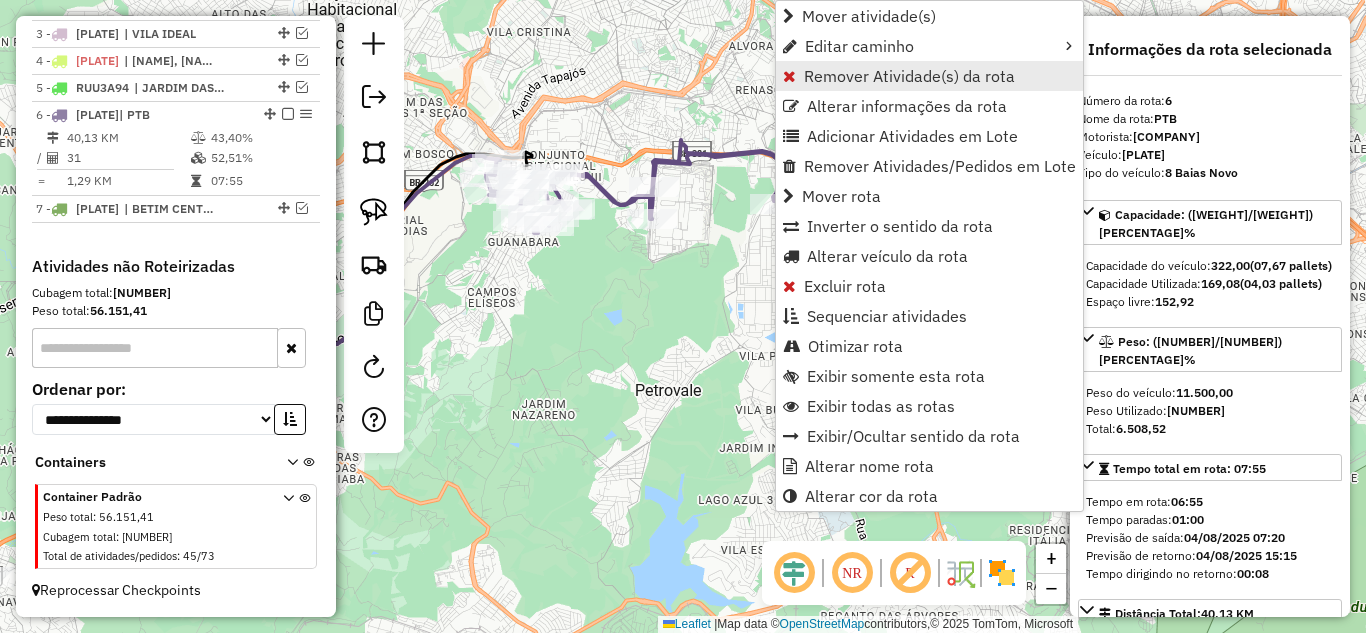 click on "Remover Atividade(s) da rota" at bounding box center [909, 76] 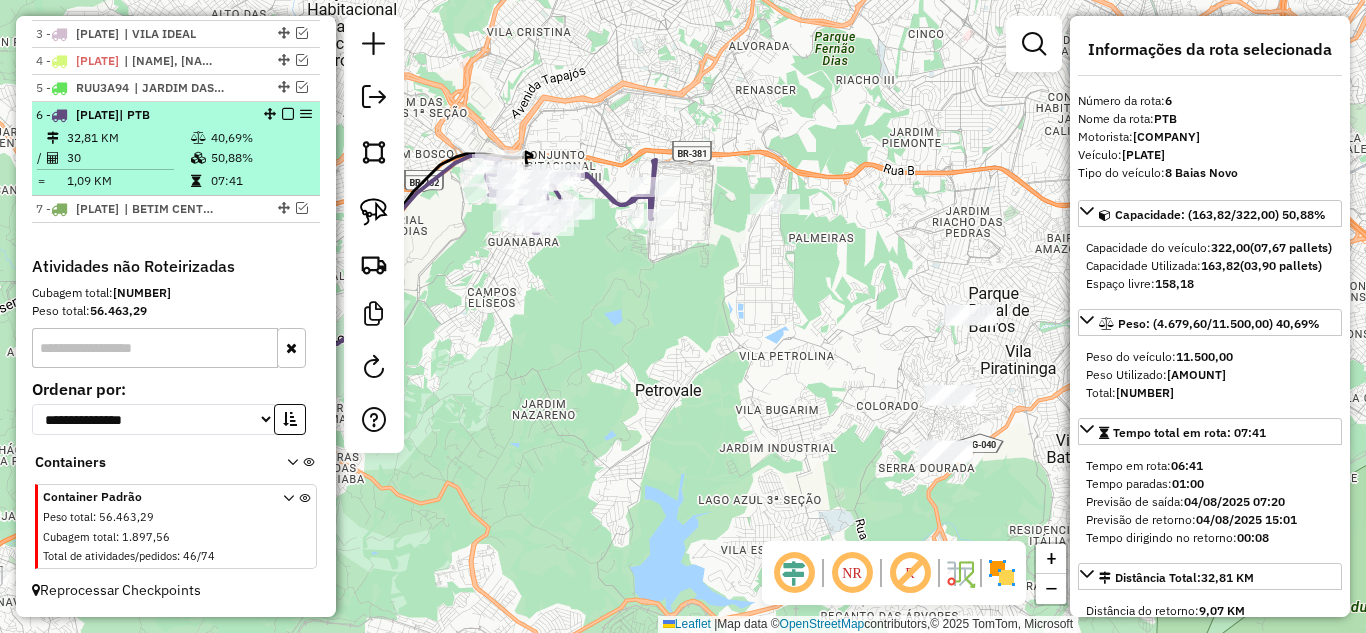 click at bounding box center [288, 114] 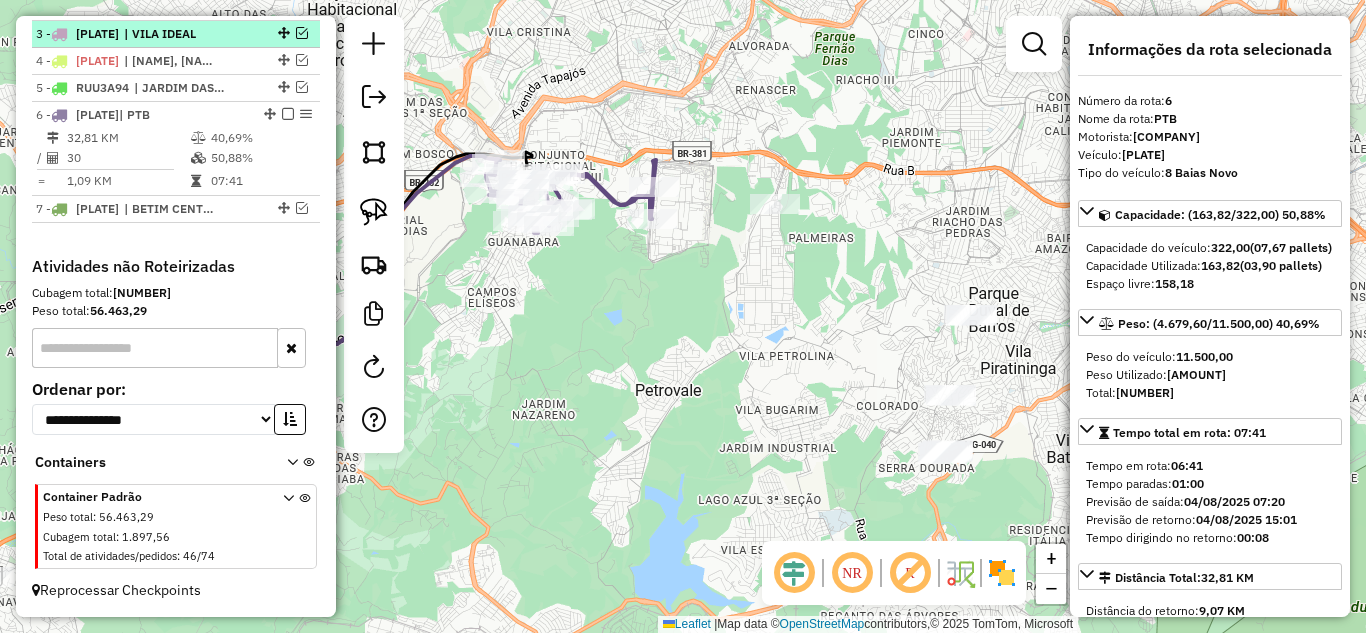 scroll, scrollTop: 781, scrollLeft: 0, axis: vertical 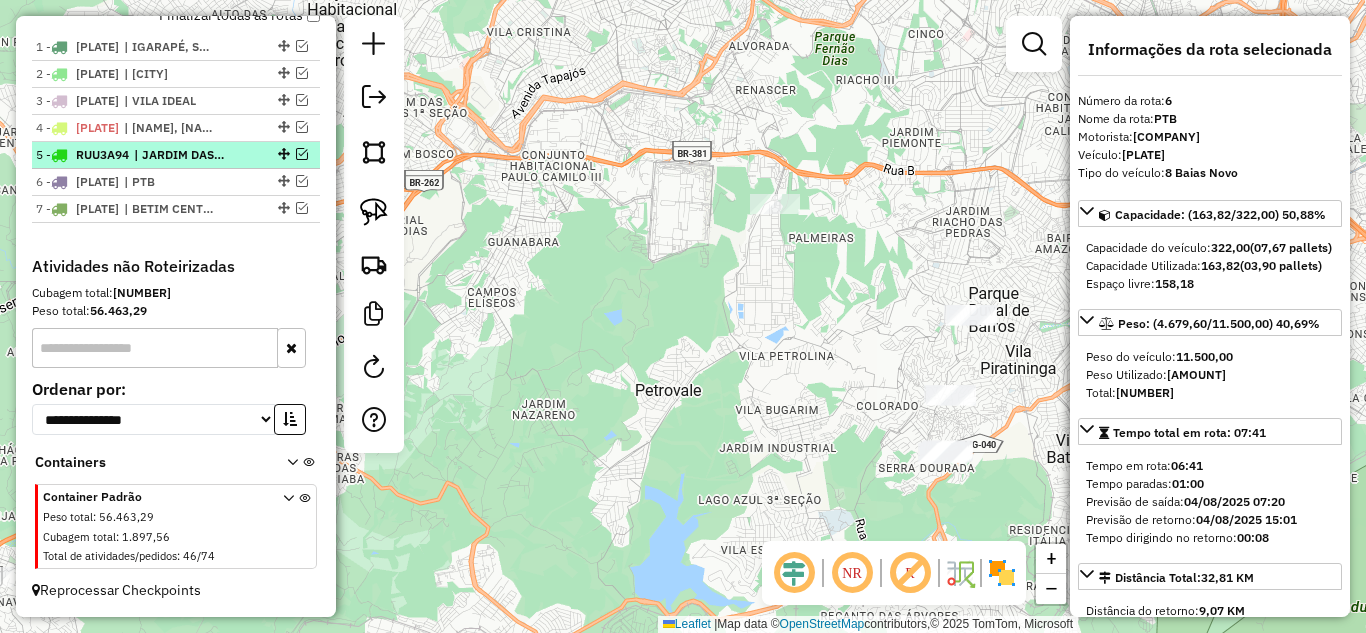 click at bounding box center (302, 154) 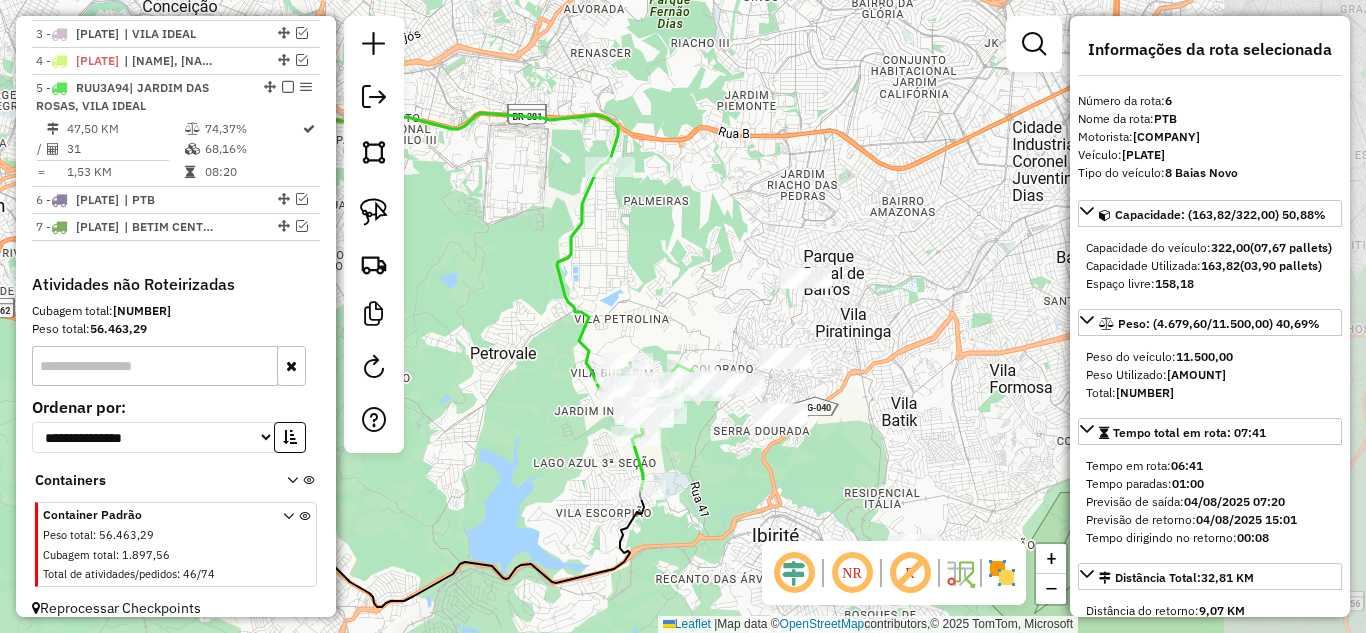 drag, startPoint x: 824, startPoint y: 292, endPoint x: 659, endPoint y: 255, distance: 169.09761 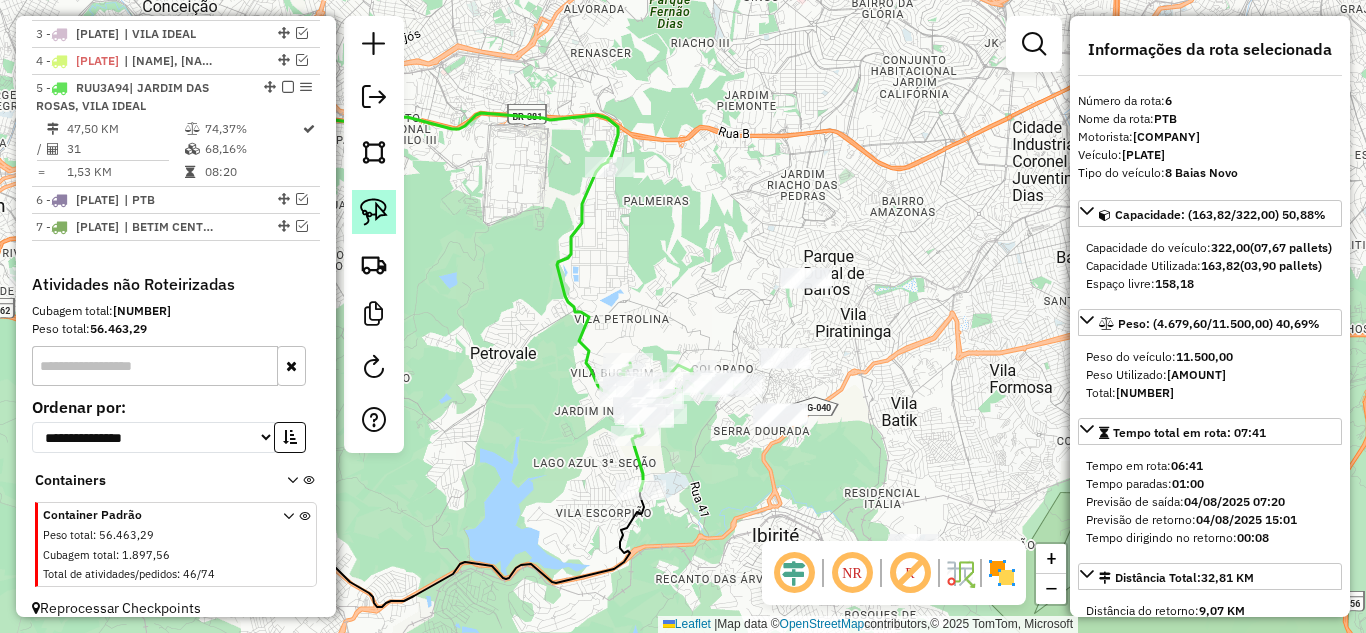 click 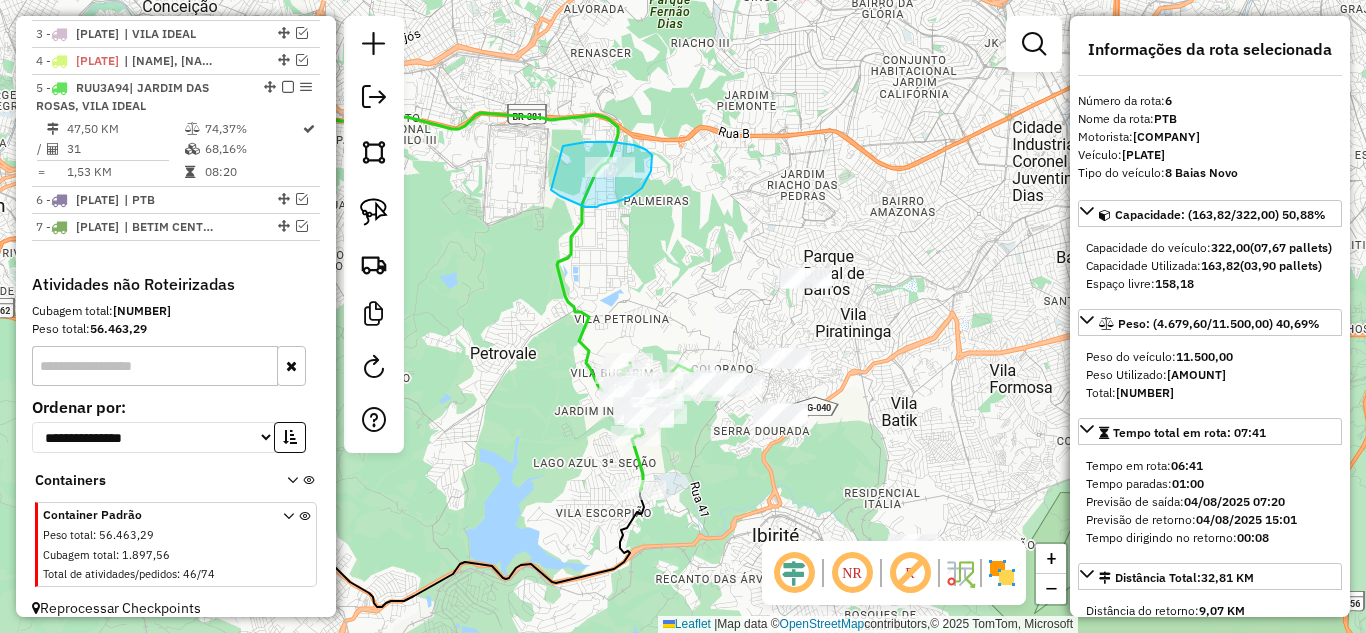 drag, startPoint x: 585, startPoint y: 207, endPoint x: 542, endPoint y: 185, distance: 48.30114 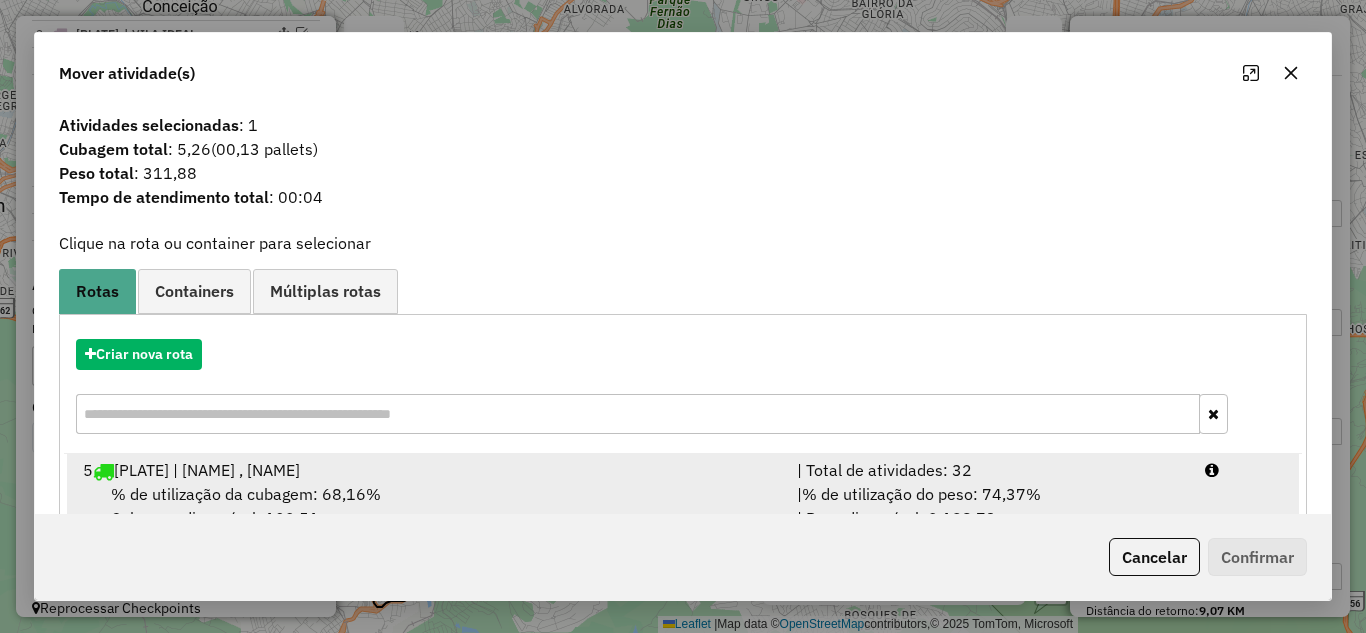 click on "|  % de utilização do peso: 74,37%  | Peso disponível: 2.198,73" at bounding box center [989, 506] 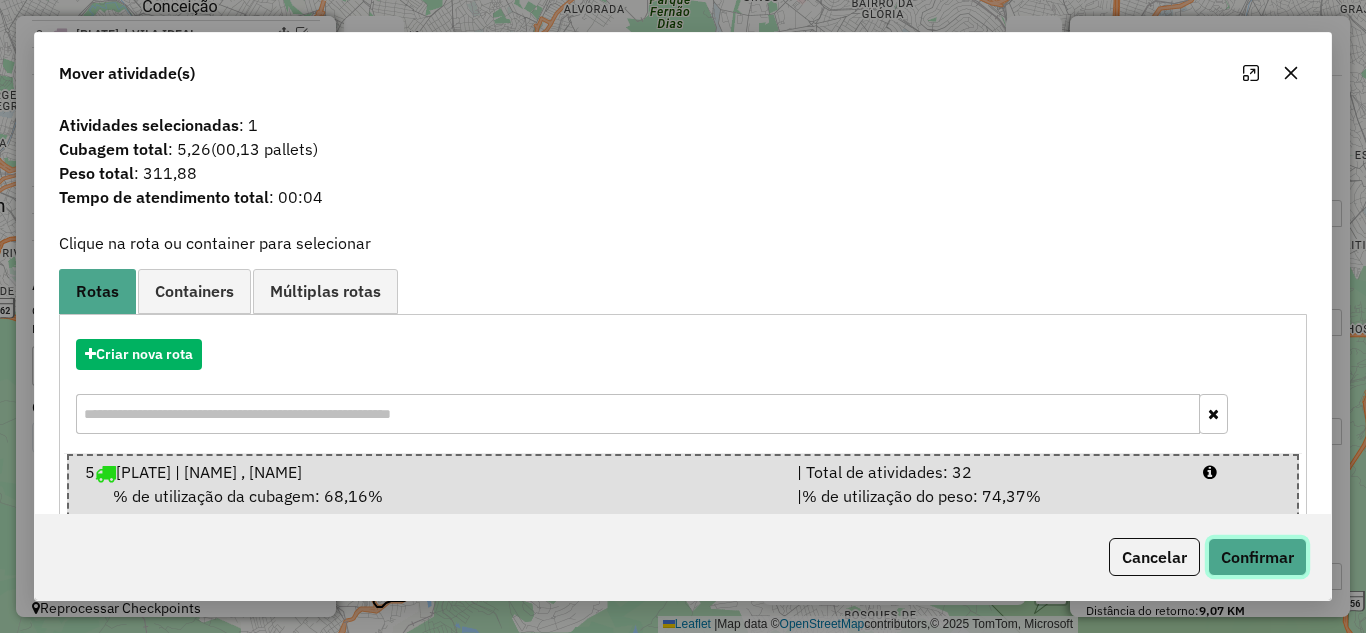 drag, startPoint x: 1260, startPoint y: 568, endPoint x: 1251, endPoint y: 562, distance: 10.816654 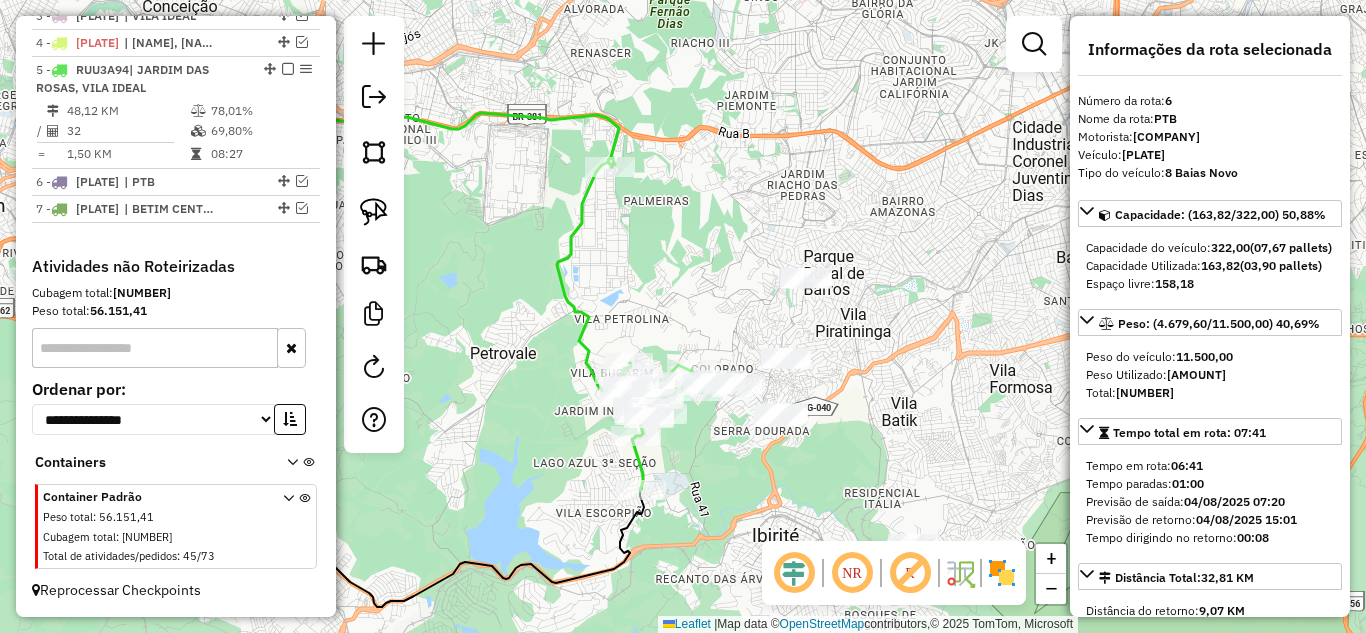 scroll, scrollTop: 866, scrollLeft: 0, axis: vertical 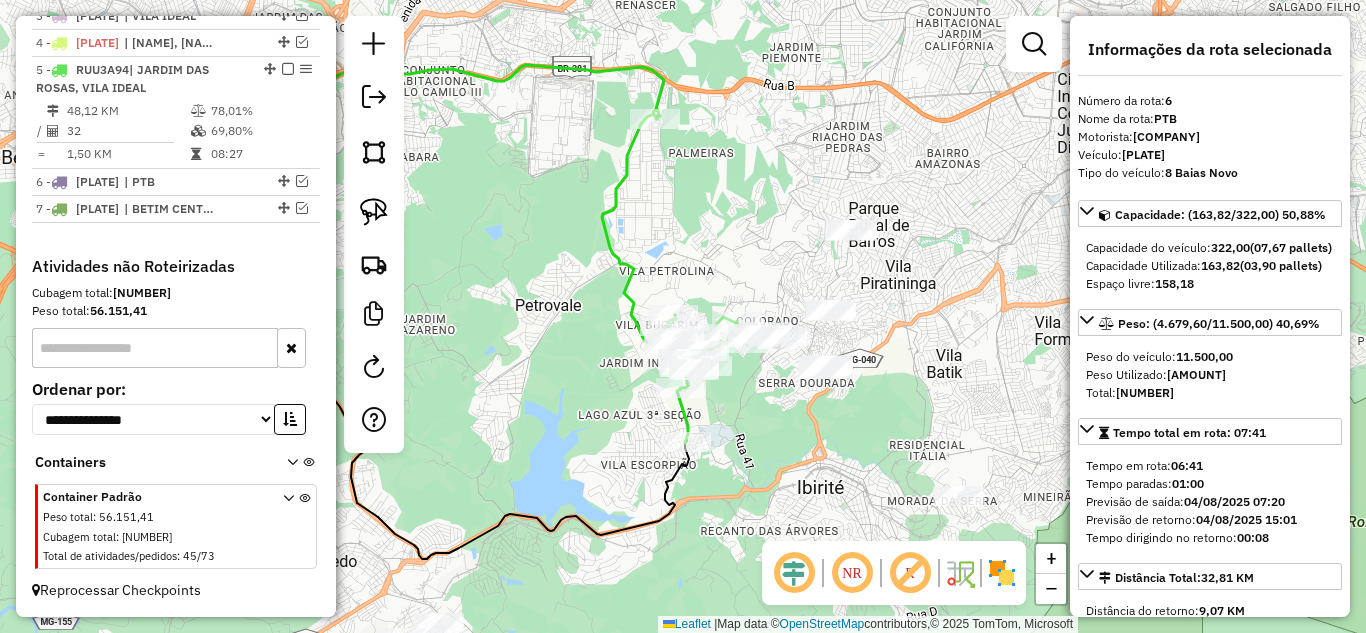 drag, startPoint x: 639, startPoint y: 236, endPoint x: 388, endPoint y: 184, distance: 256.32986 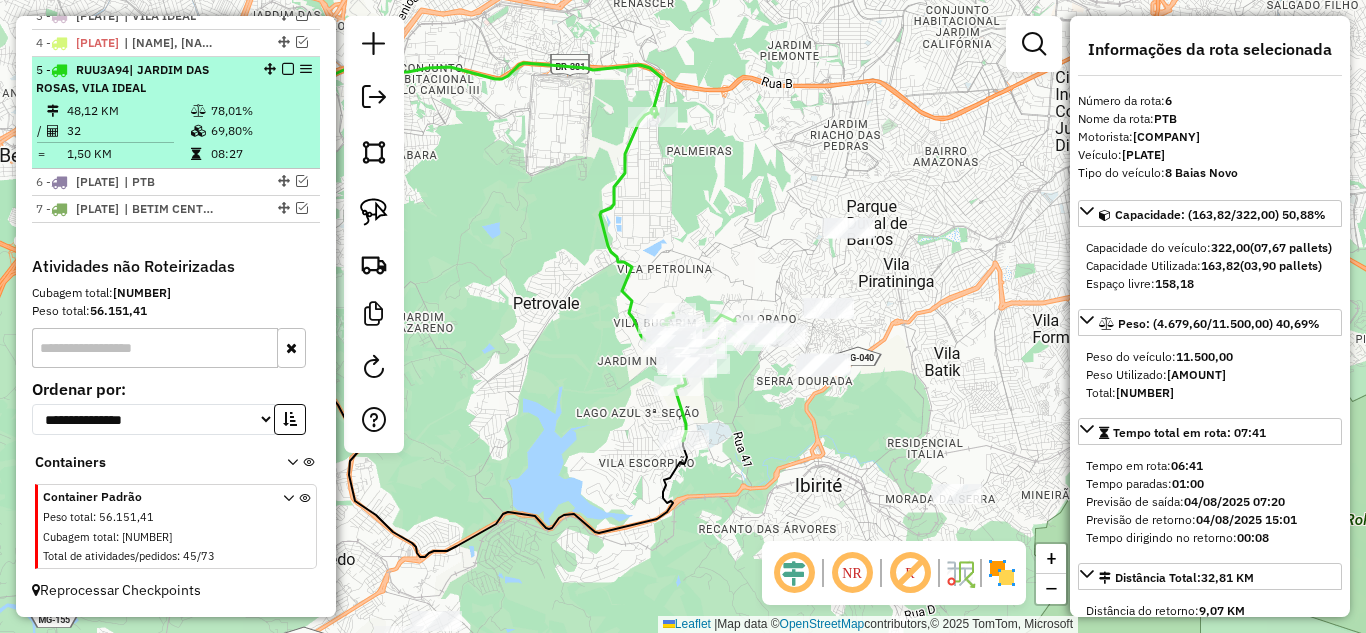 click at bounding box center [288, 69] 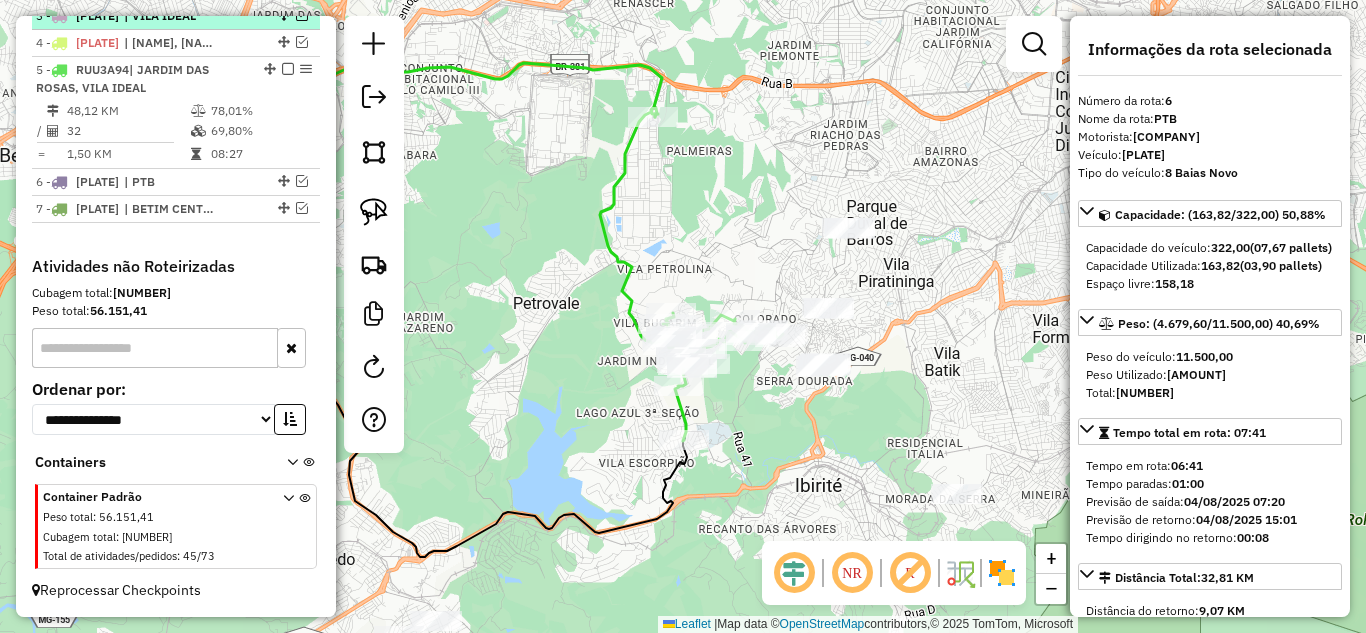 scroll, scrollTop: 781, scrollLeft: 0, axis: vertical 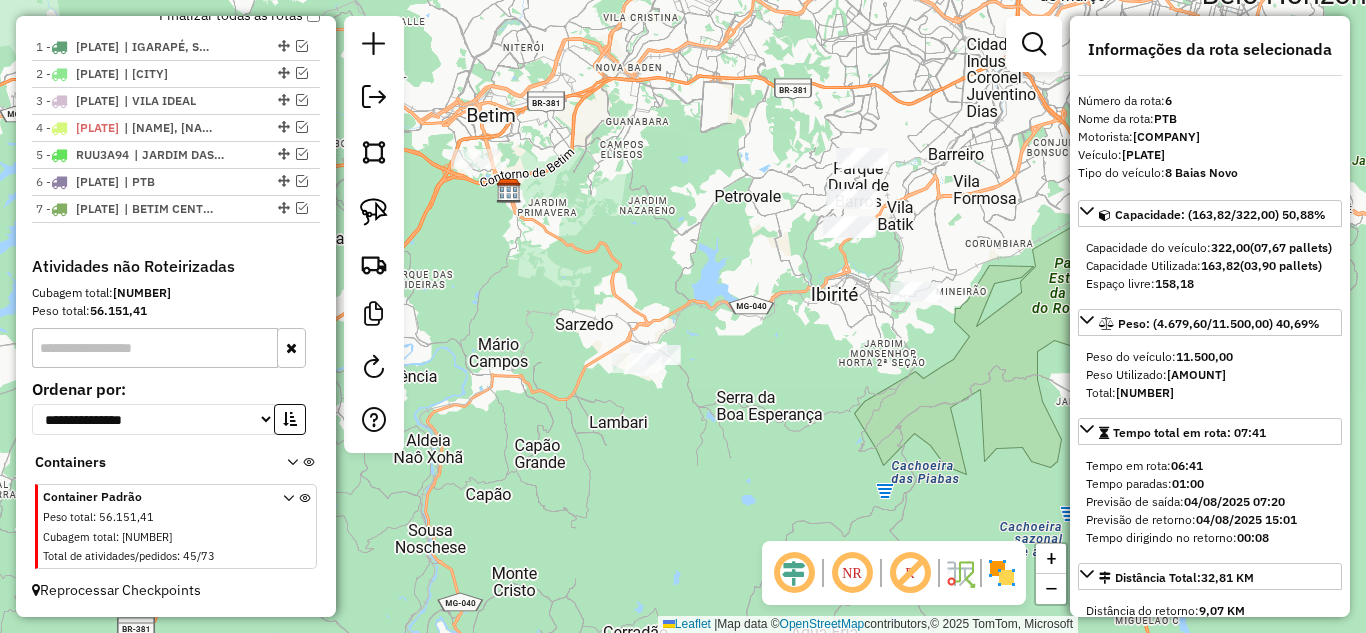 drag, startPoint x: 661, startPoint y: 226, endPoint x: 714, endPoint y: 212, distance: 54.81788 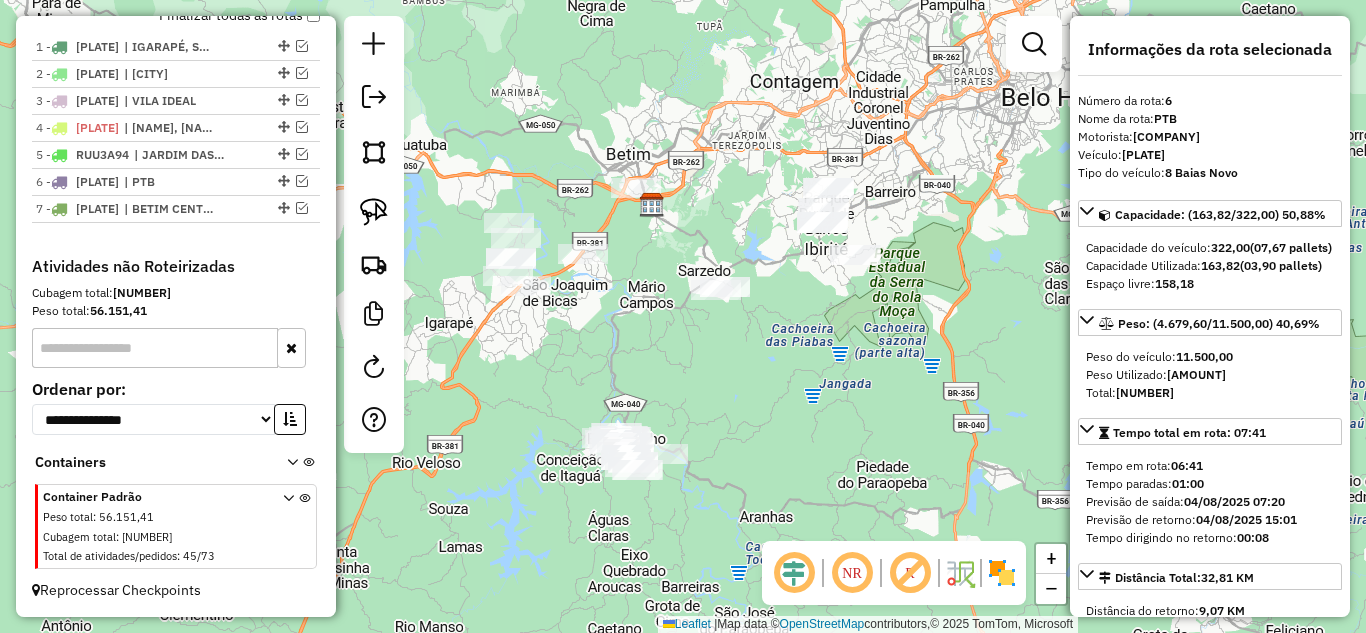 drag, startPoint x: 610, startPoint y: 266, endPoint x: 688, endPoint y: 260, distance: 78.23043 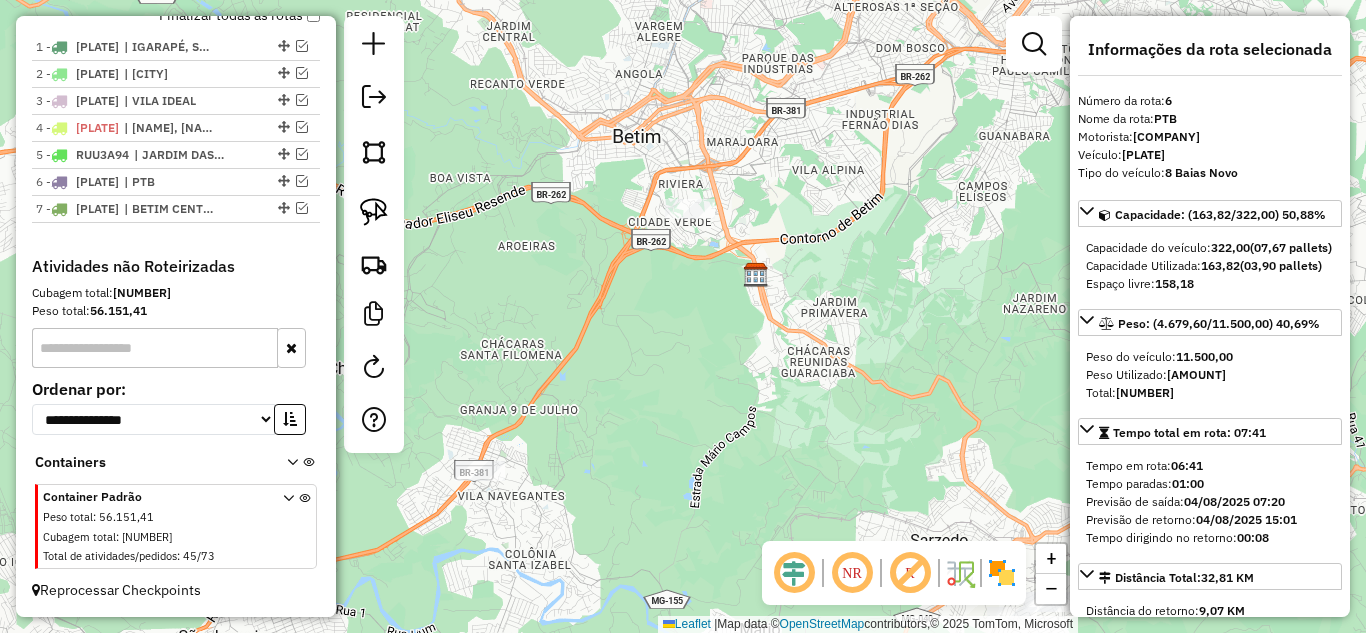 drag, startPoint x: 691, startPoint y: 207, endPoint x: 675, endPoint y: 330, distance: 124.036285 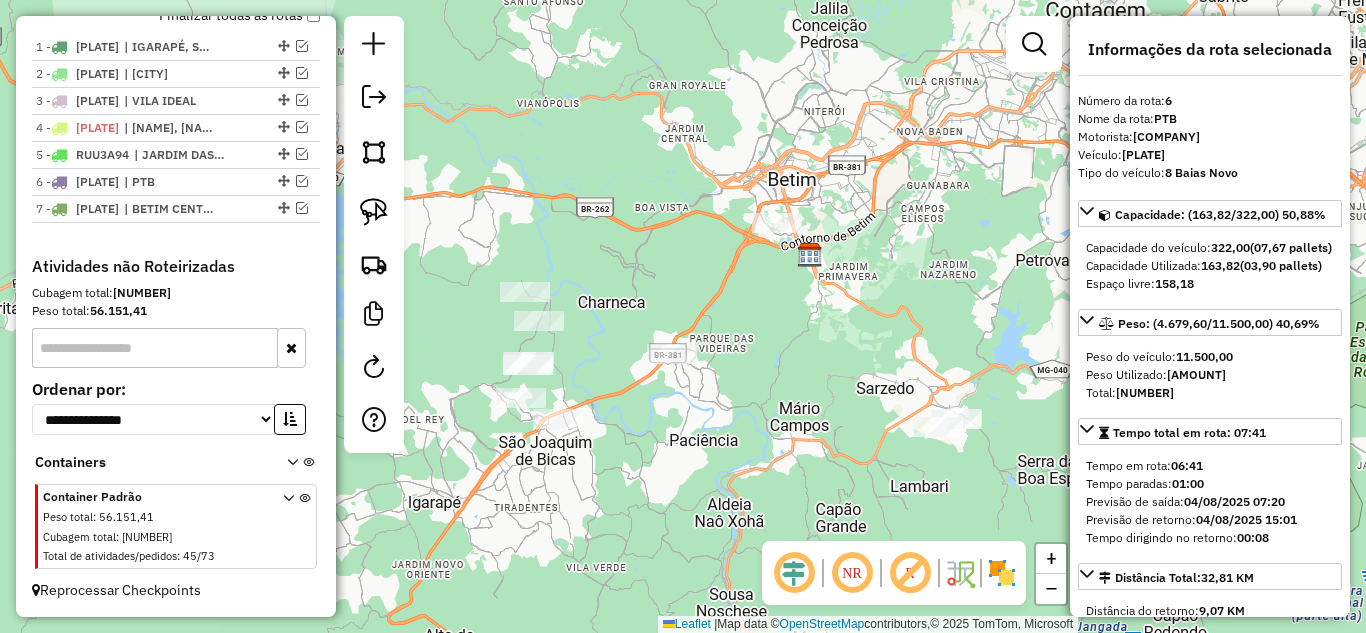 drag, startPoint x: 723, startPoint y: 379, endPoint x: 783, endPoint y: 326, distance: 80.05623 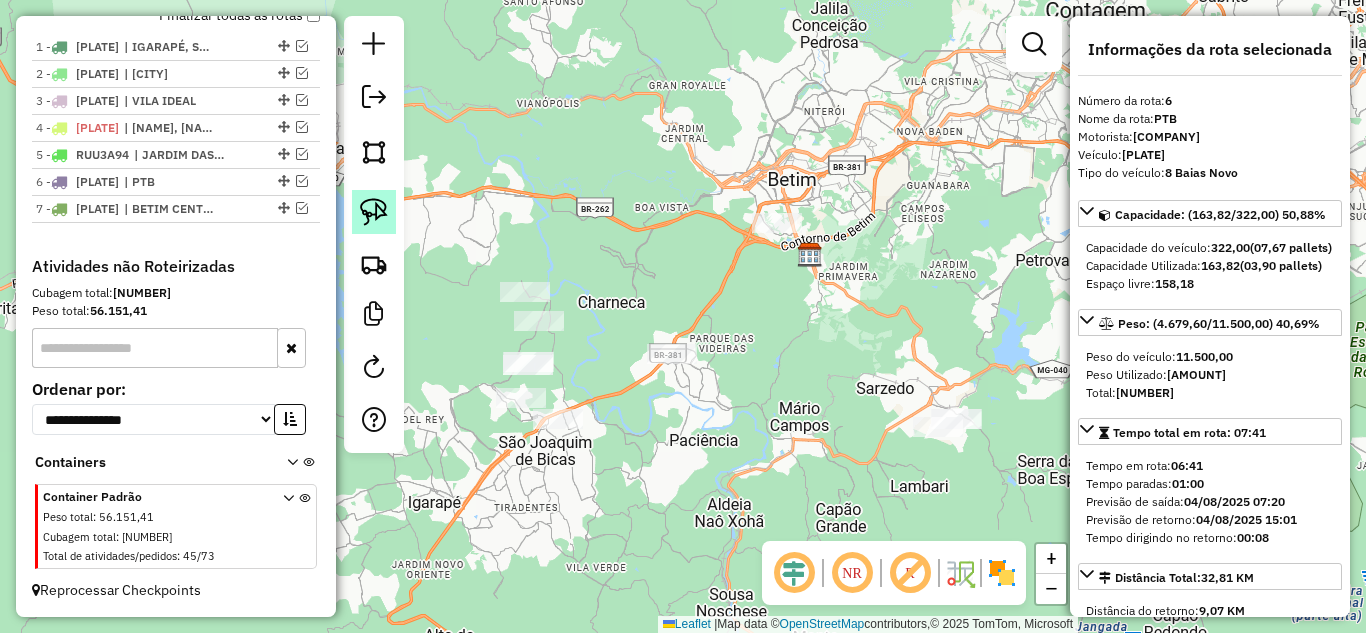 click 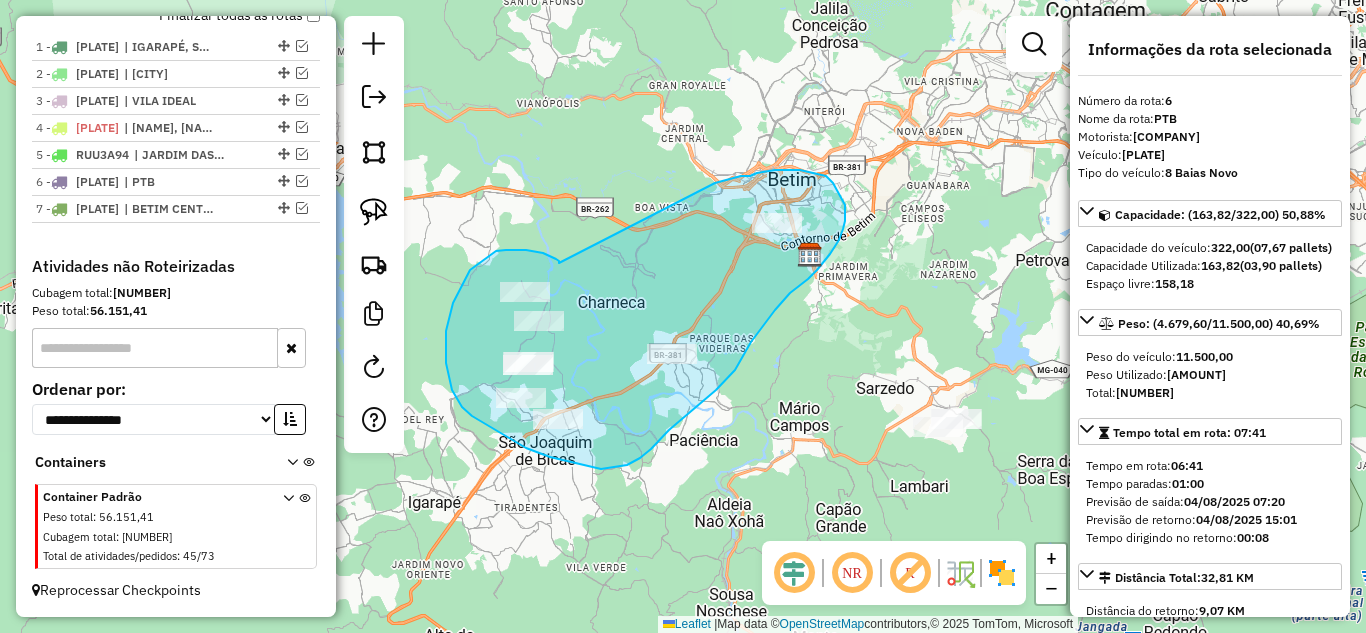 drag, startPoint x: 559, startPoint y: 263, endPoint x: 713, endPoint y: 183, distance: 173.53963 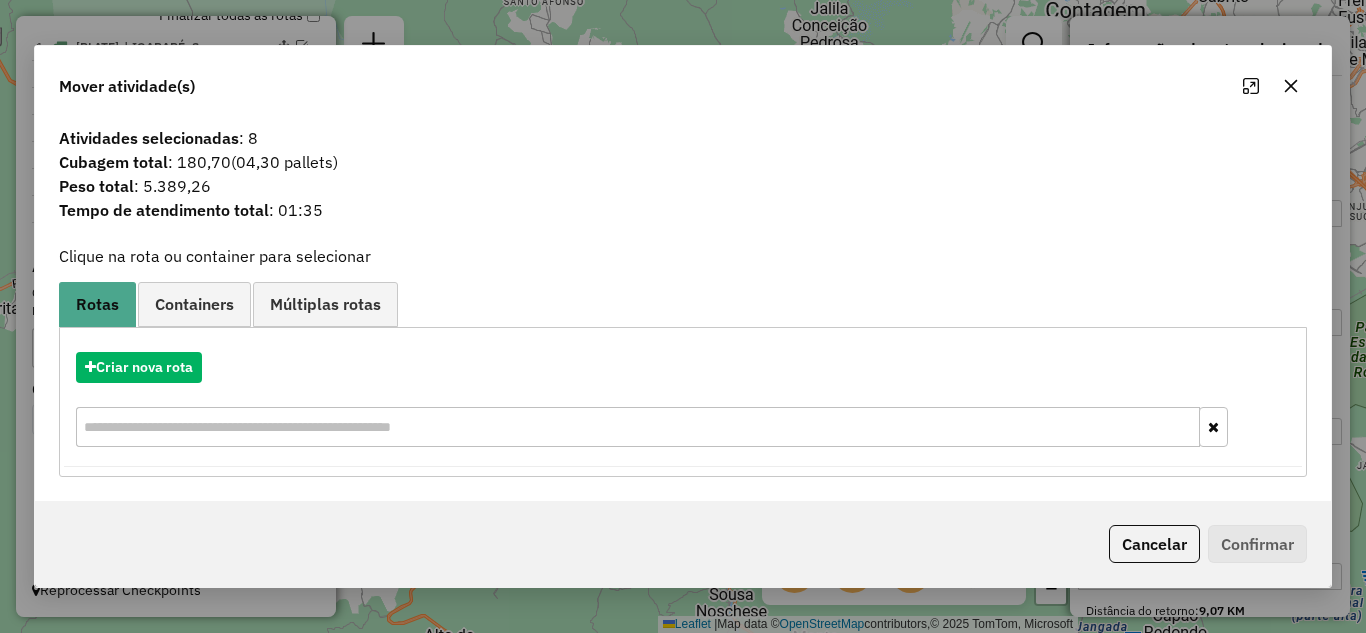 drag, startPoint x: 1293, startPoint y: 86, endPoint x: 1240, endPoint y: 91, distance: 53.235325 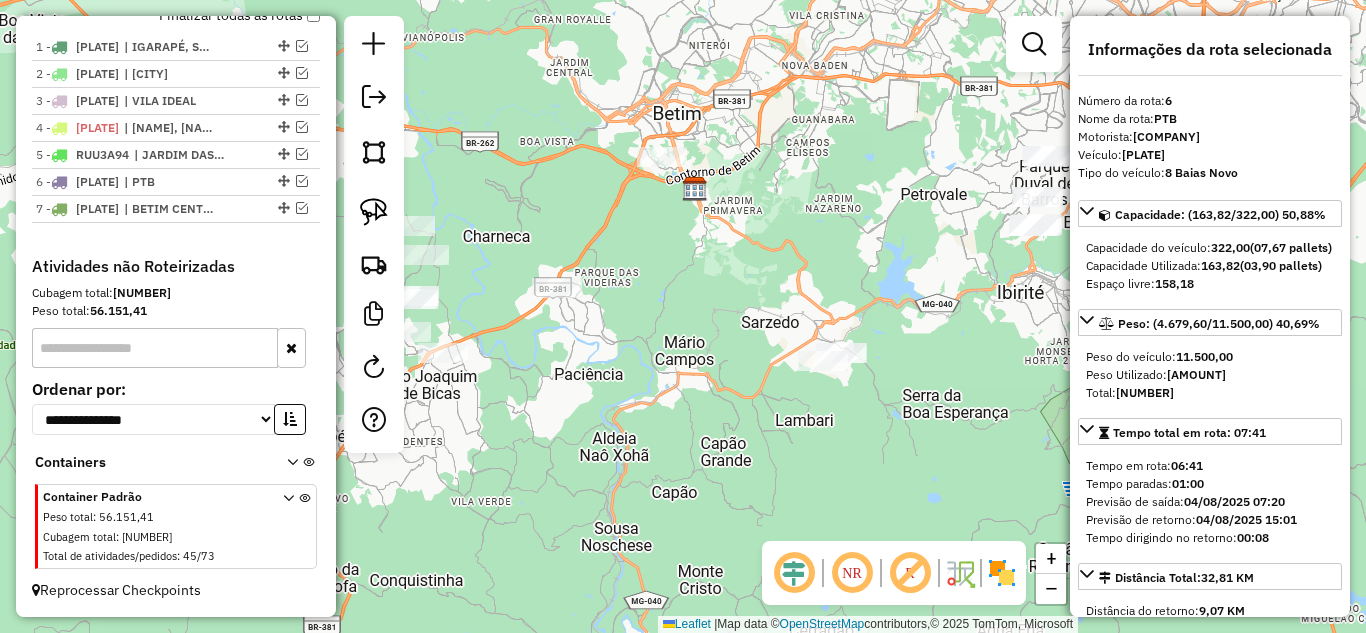 drag, startPoint x: 824, startPoint y: 227, endPoint x: 870, endPoint y: 240, distance: 47.801674 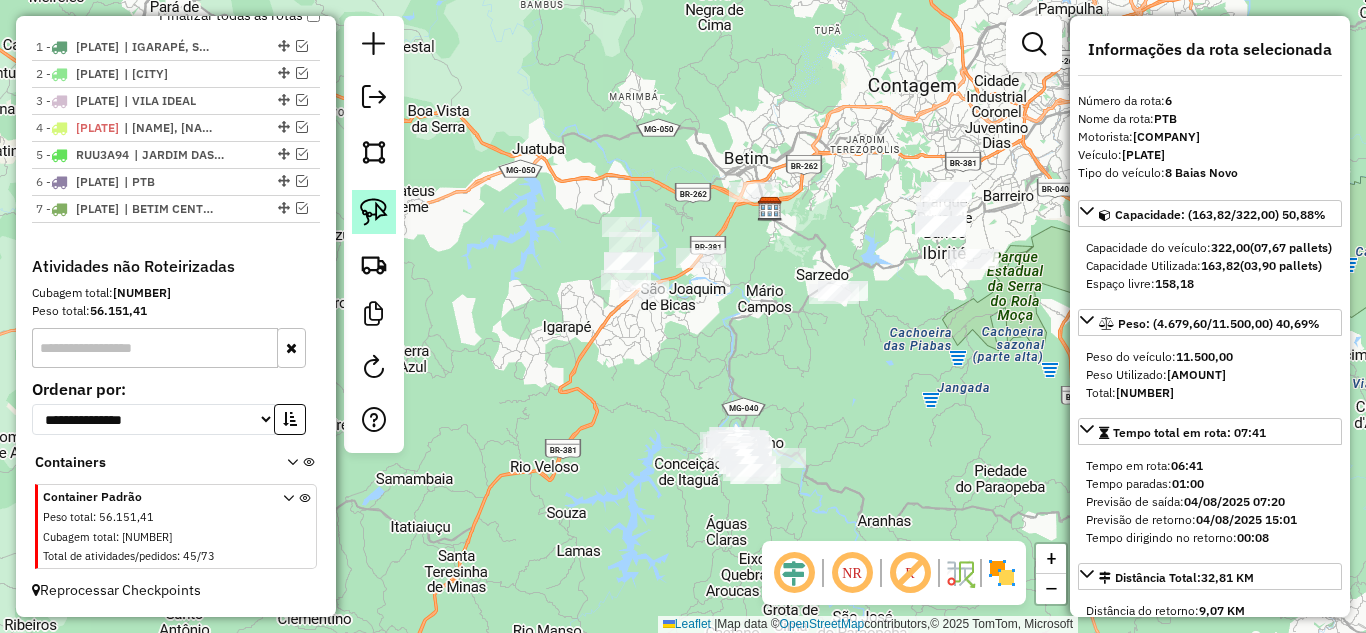 click 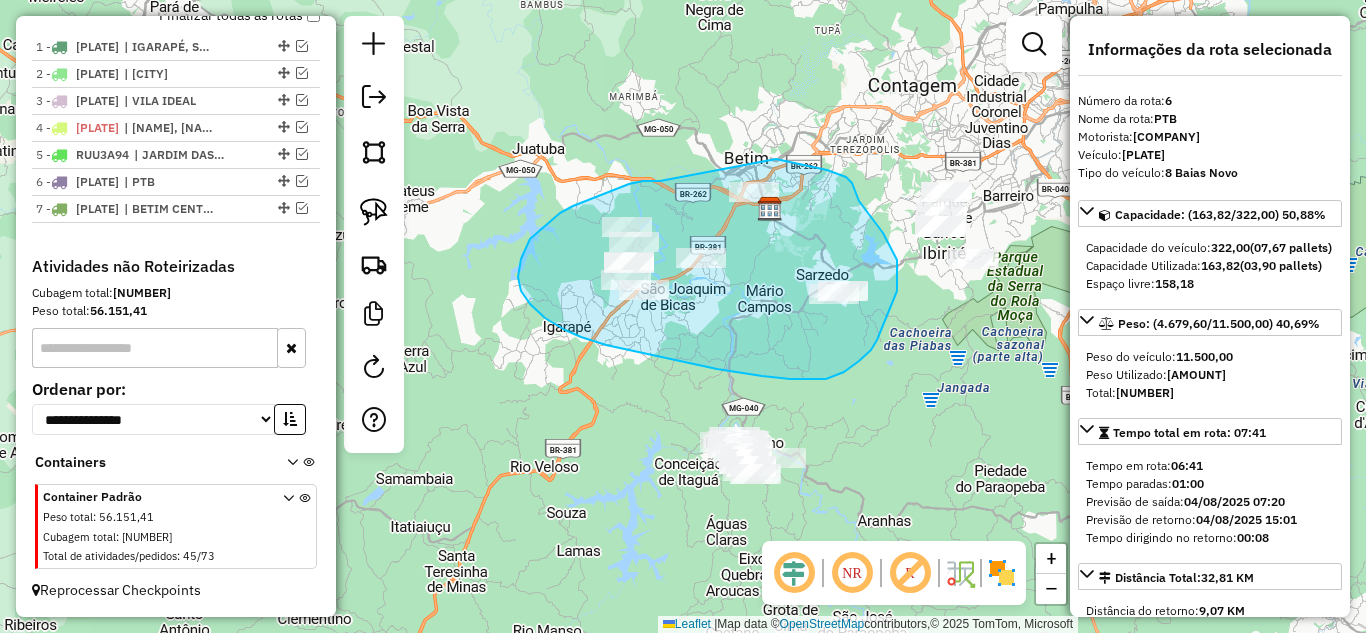 drag, startPoint x: 524, startPoint y: 252, endPoint x: 652, endPoint y: 161, distance: 157.05095 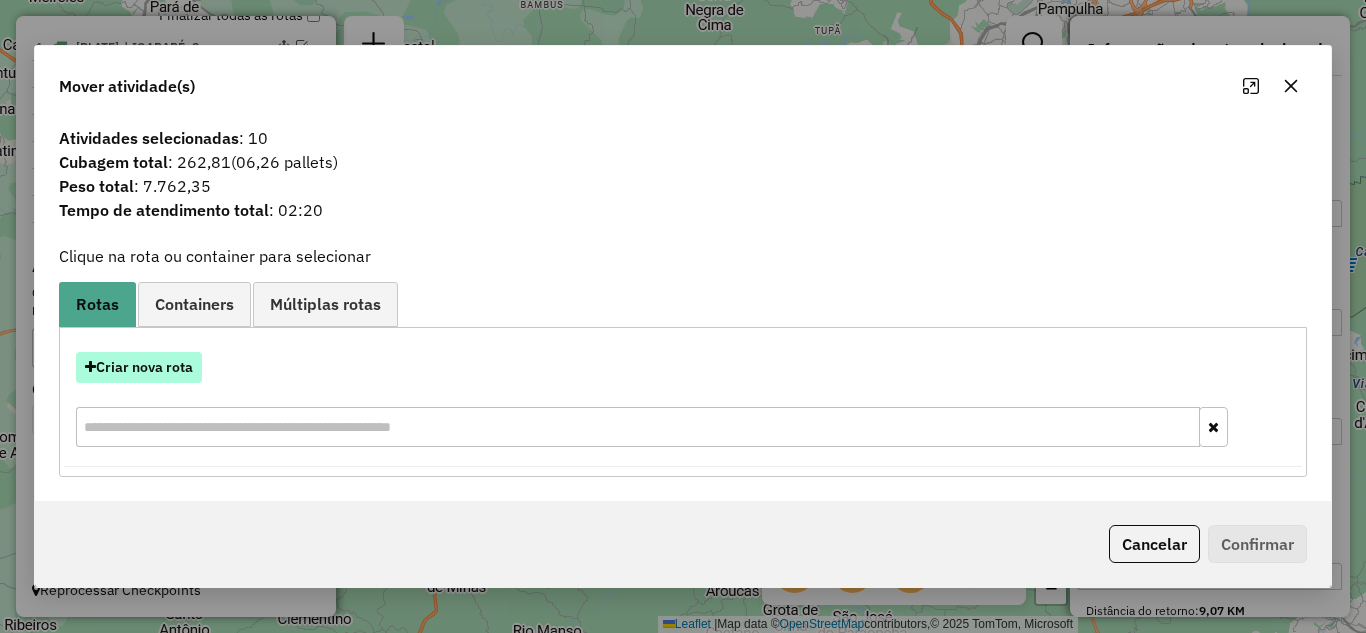 click on "Criar nova rota" at bounding box center (139, 367) 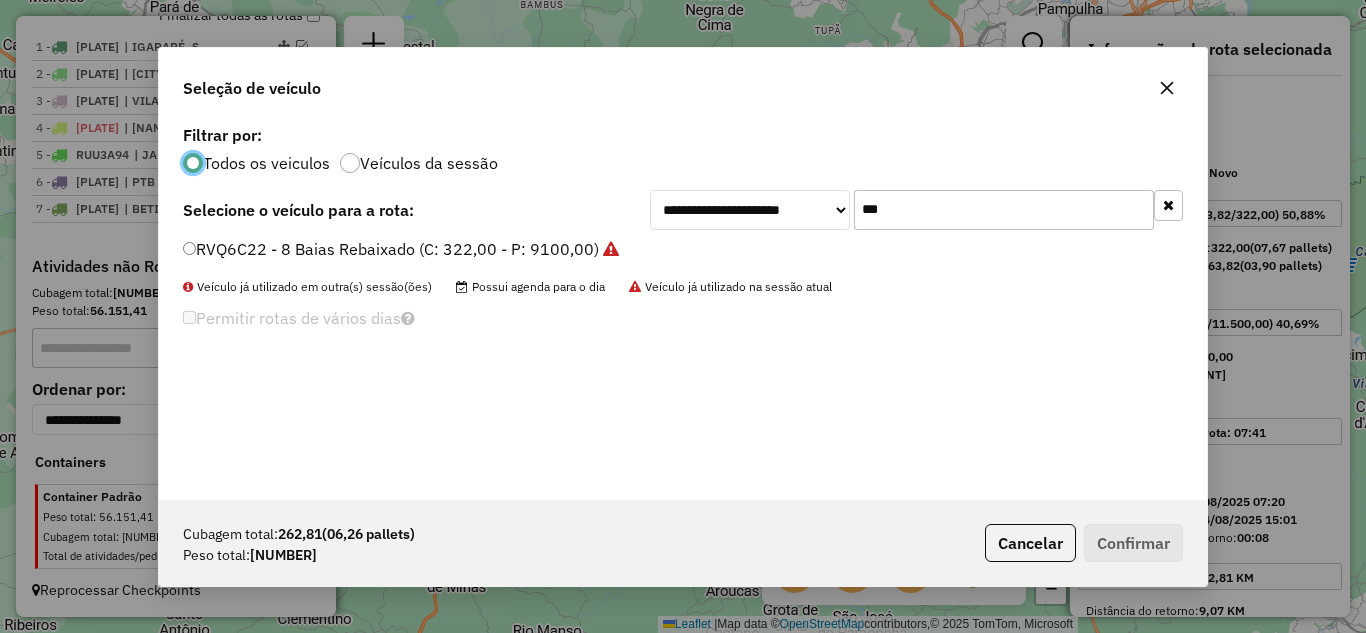 scroll, scrollTop: 11, scrollLeft: 6, axis: both 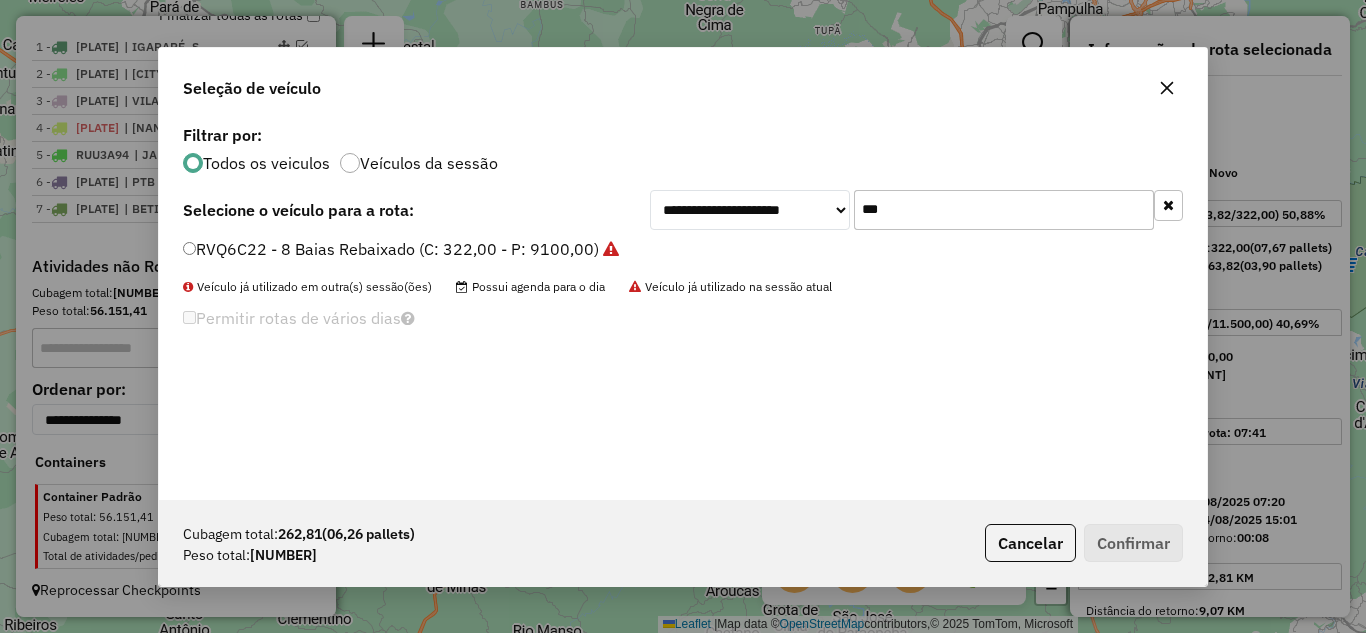 click on "***" 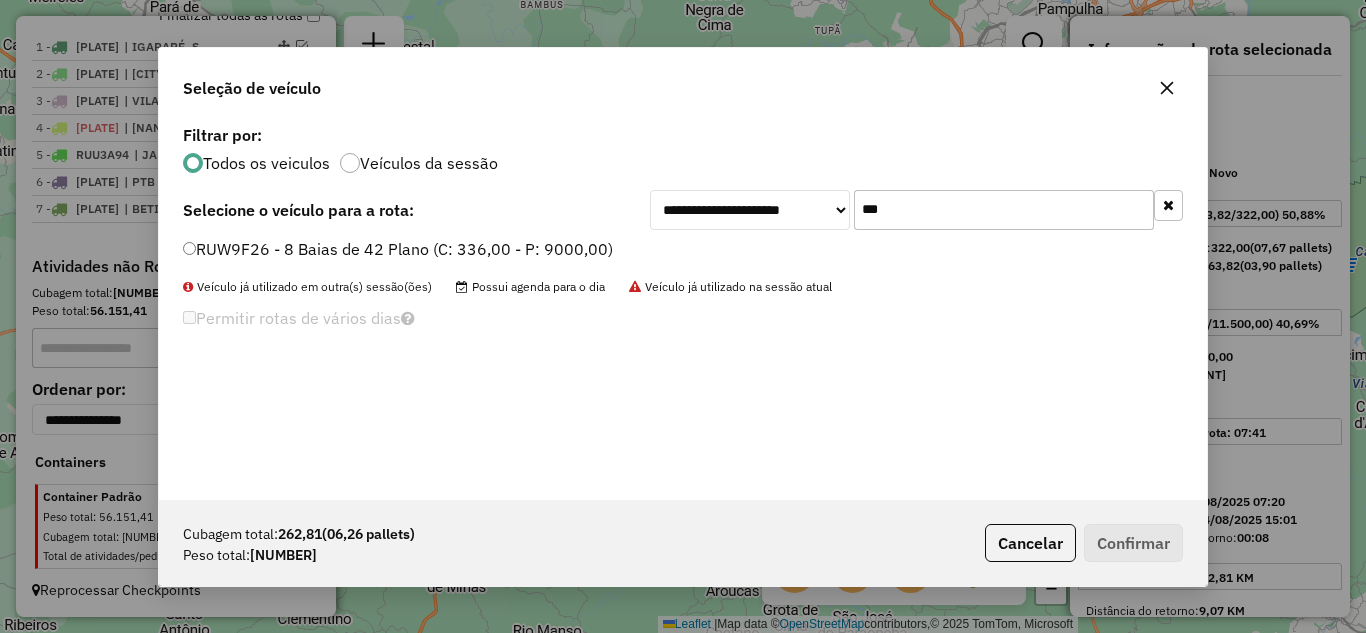 type on "***" 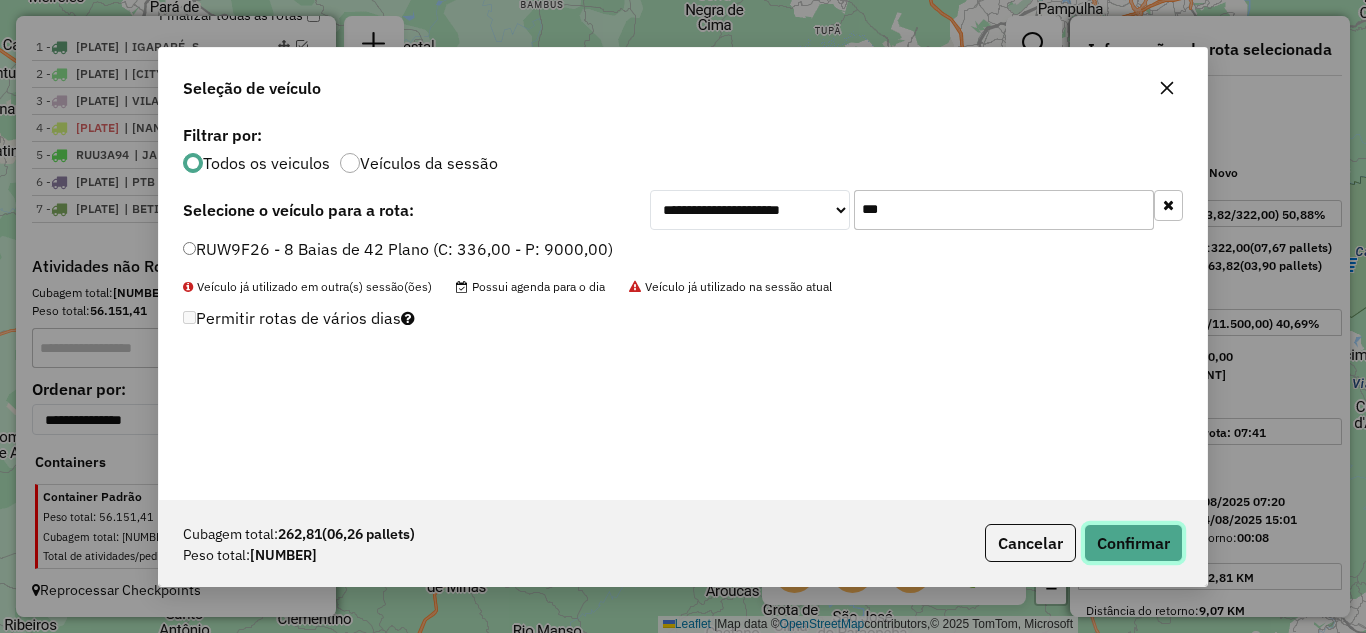 click on "Confirmar" 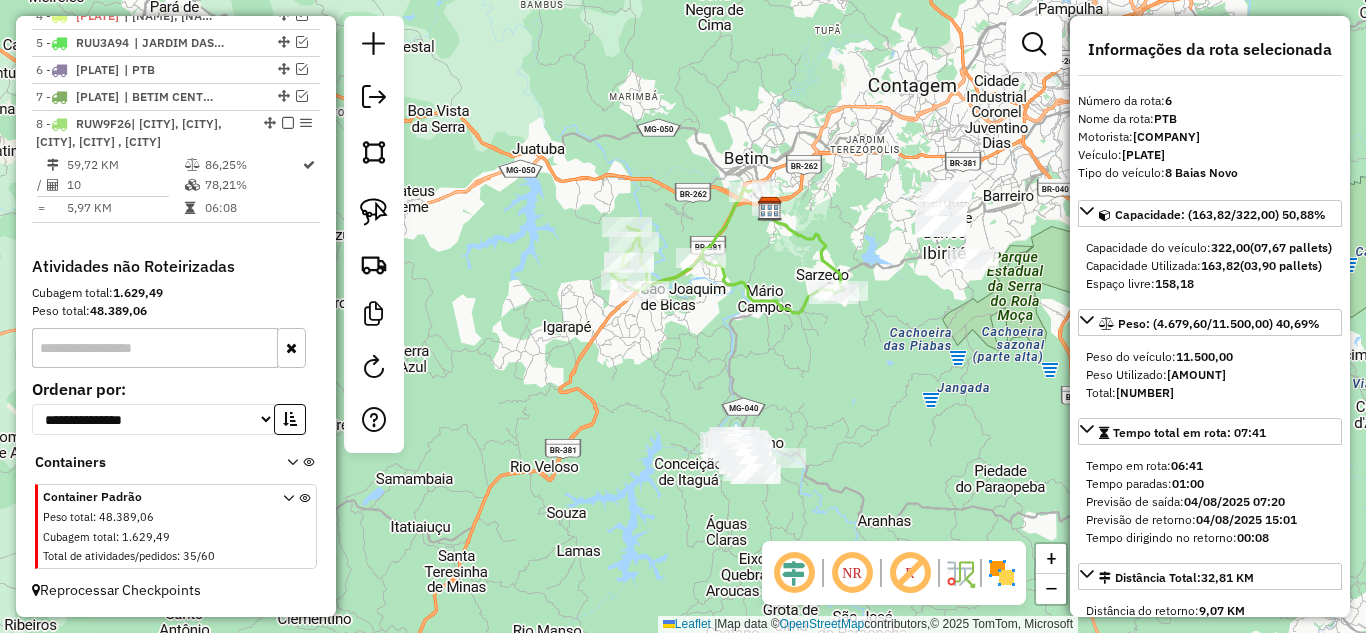 scroll, scrollTop: 911, scrollLeft: 0, axis: vertical 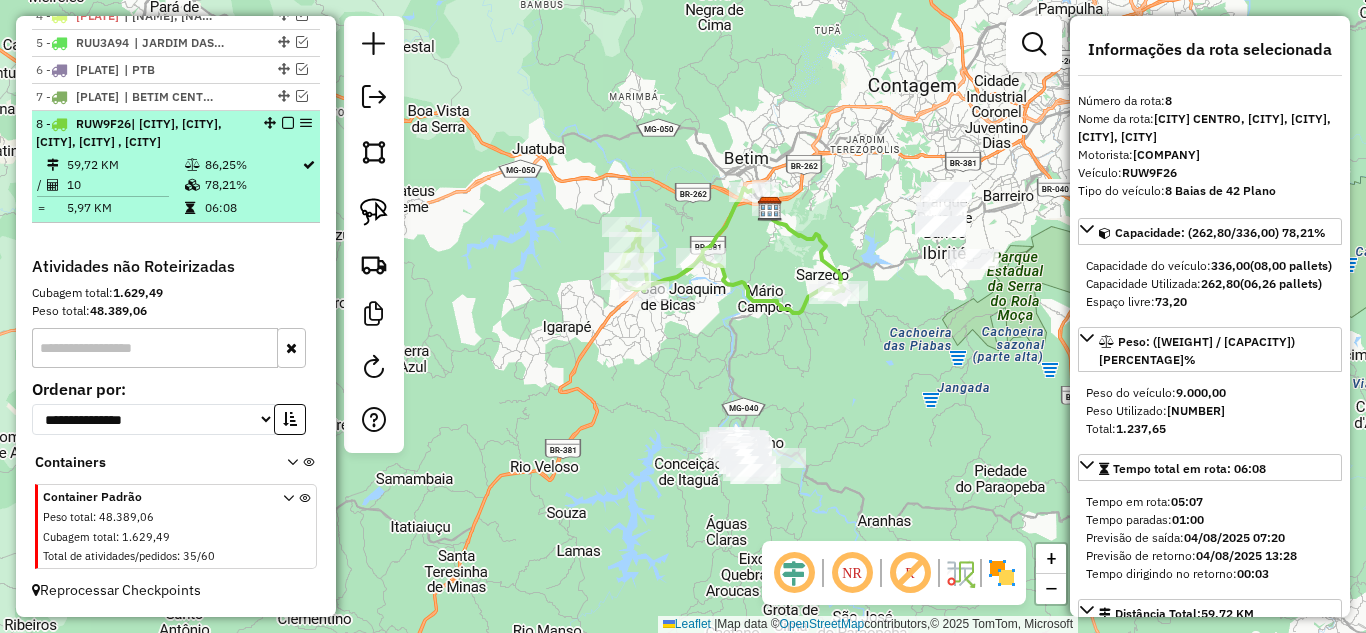 click at bounding box center (288, 123) 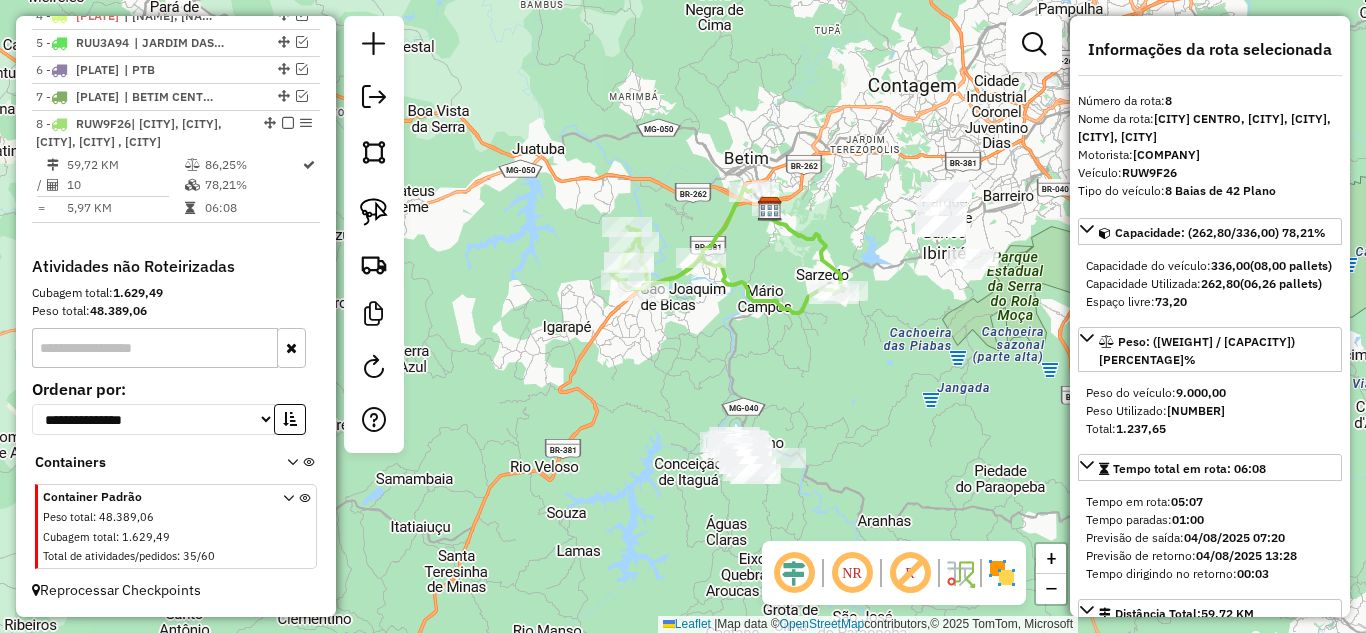 scroll, scrollTop: 808, scrollLeft: 0, axis: vertical 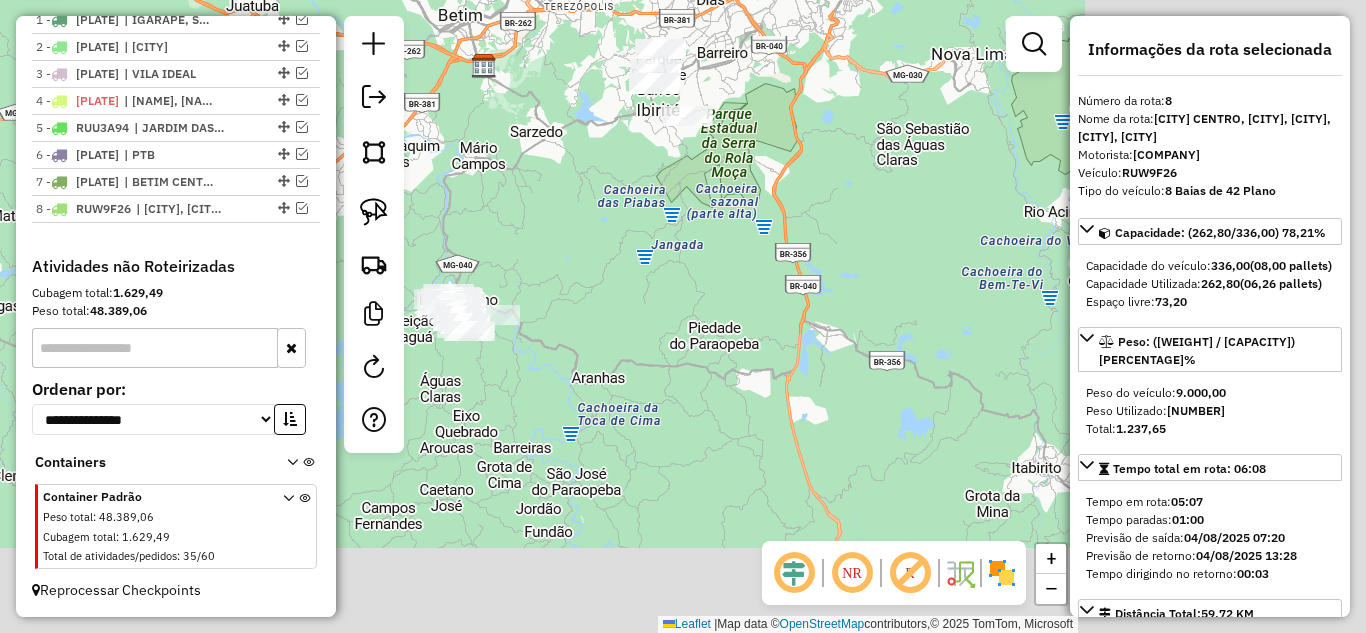 click on "Janela de atendimento Grade de atendimento Capacidade Transportadoras Veículos Cliente Pedidos  Rotas Selecione os dias de semana para filtrar as janelas de atendimento  Seg   Ter   Qua   Qui   Sex   Sáb   Dom  Informe o período da janela de atendimento: De: Até:  Filtrar exatamente a janela do cliente  Considerar janela de atendimento padrão  Selecione os dias de semana para filtrar as grades de atendimento  Seg   Ter   Qua   Qui   Sex   Sáb   Dom   Considerar clientes sem dia de atendimento cadastrado  Clientes fora do dia de atendimento selecionado Filtrar as atividades entre os valores definidos abaixo:  Peso mínimo:   Peso máximo:   Cubagem mínima:   Cubagem máxima:   De:   Até:  Filtrar as atividades entre o tempo de atendimento definido abaixo:  De:   Até:   Considerar capacidade total dos clientes não roteirizados Transportadora: Selecione um ou mais itens Tipo de veículo: Selecione um ou mais itens Veículo: Selecione um ou mais itens Motorista: Selecione um ou mais itens Nome: Rótulo:" 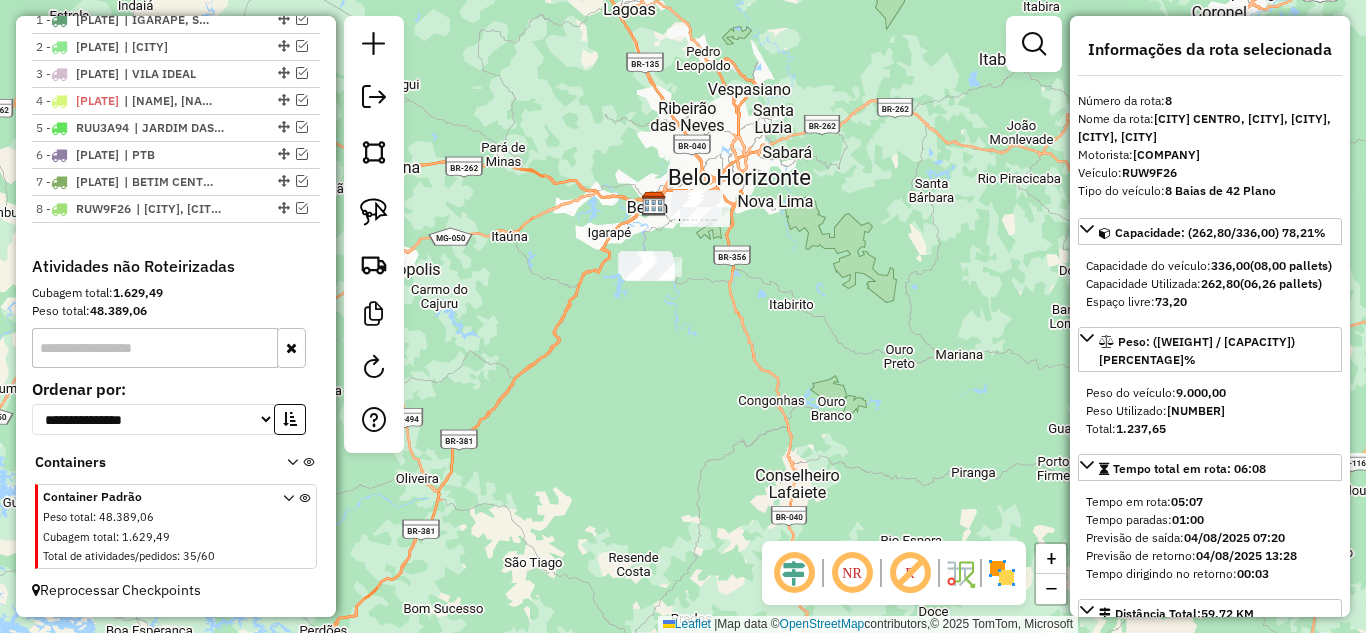 drag, startPoint x: 625, startPoint y: 247, endPoint x: 761, endPoint y: 303, distance: 147.07822 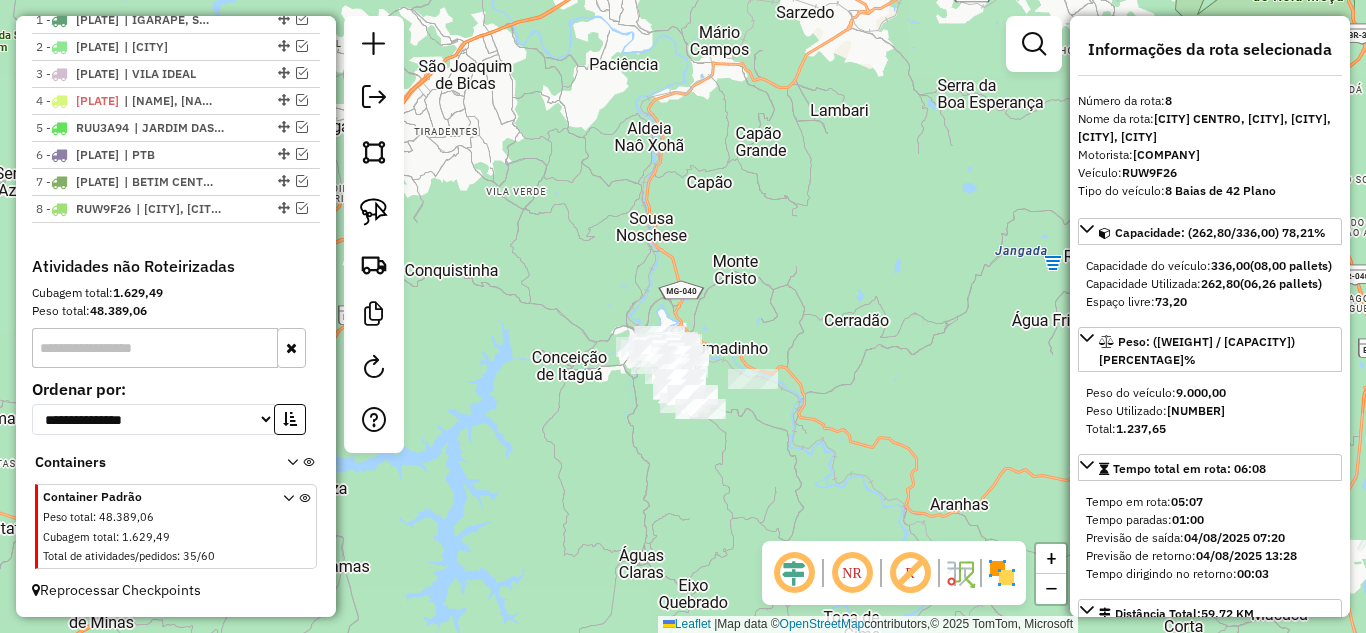 drag, startPoint x: 773, startPoint y: 290, endPoint x: 788, endPoint y: 279, distance: 18.601076 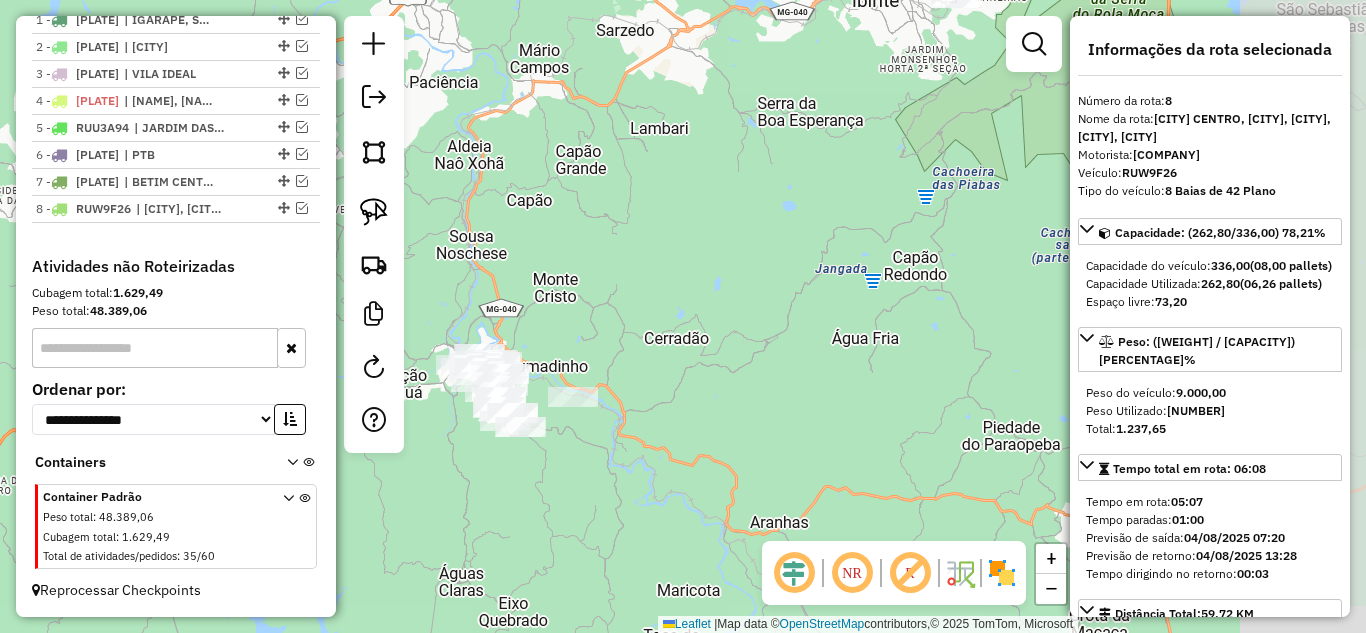 drag, startPoint x: 829, startPoint y: 267, endPoint x: 700, endPoint y: 321, distance: 139.84634 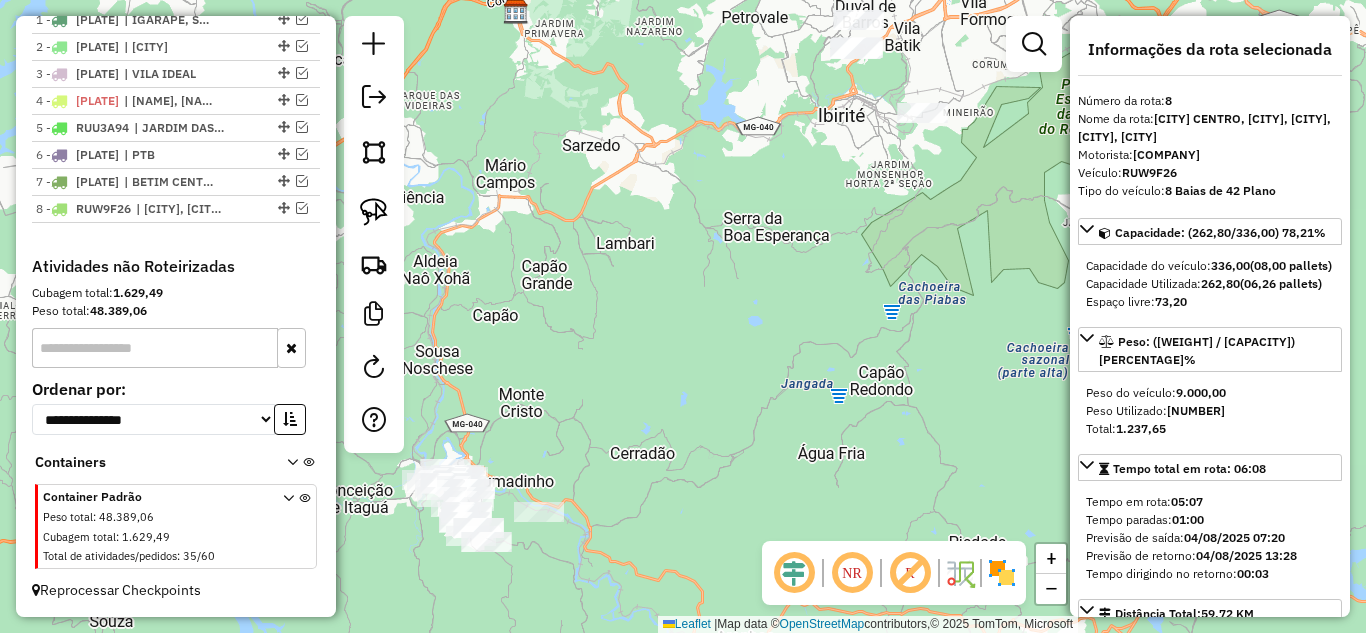 drag, startPoint x: 790, startPoint y: 482, endPoint x: 769, endPoint y: 516, distance: 39.962482 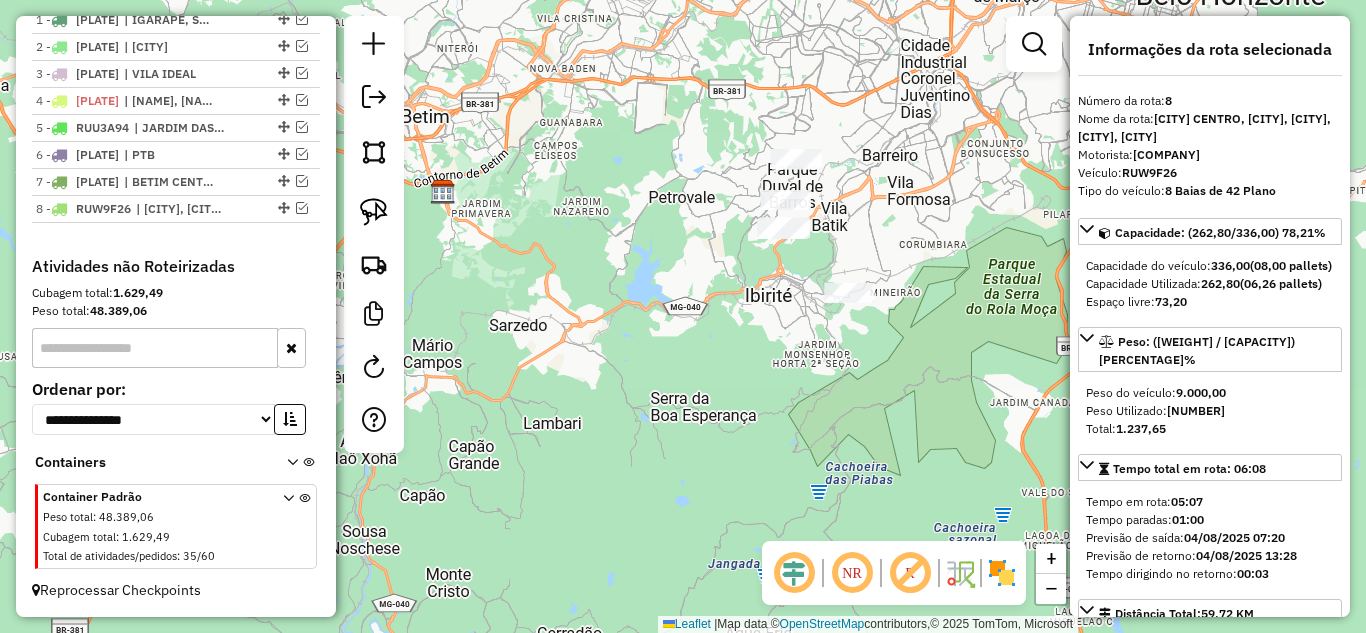drag, startPoint x: 858, startPoint y: 326, endPoint x: 788, endPoint y: 486, distance: 174.64249 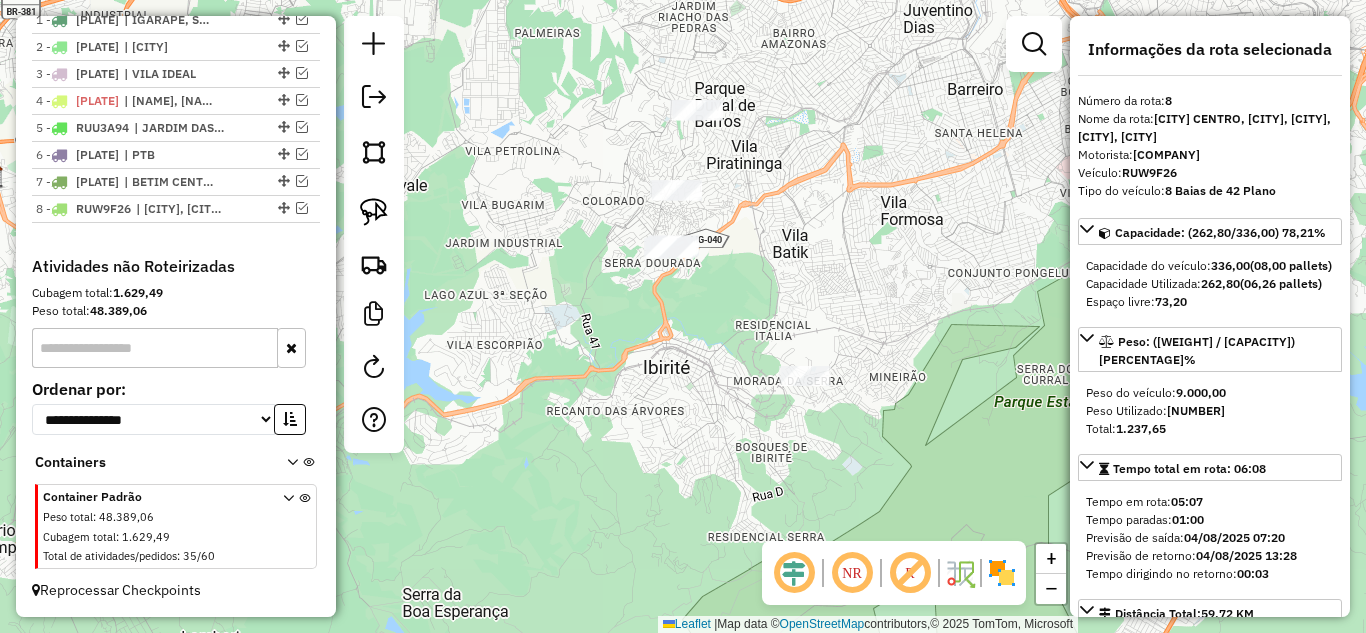 drag, startPoint x: 743, startPoint y: 295, endPoint x: 746, endPoint y: 315, distance: 20.22375 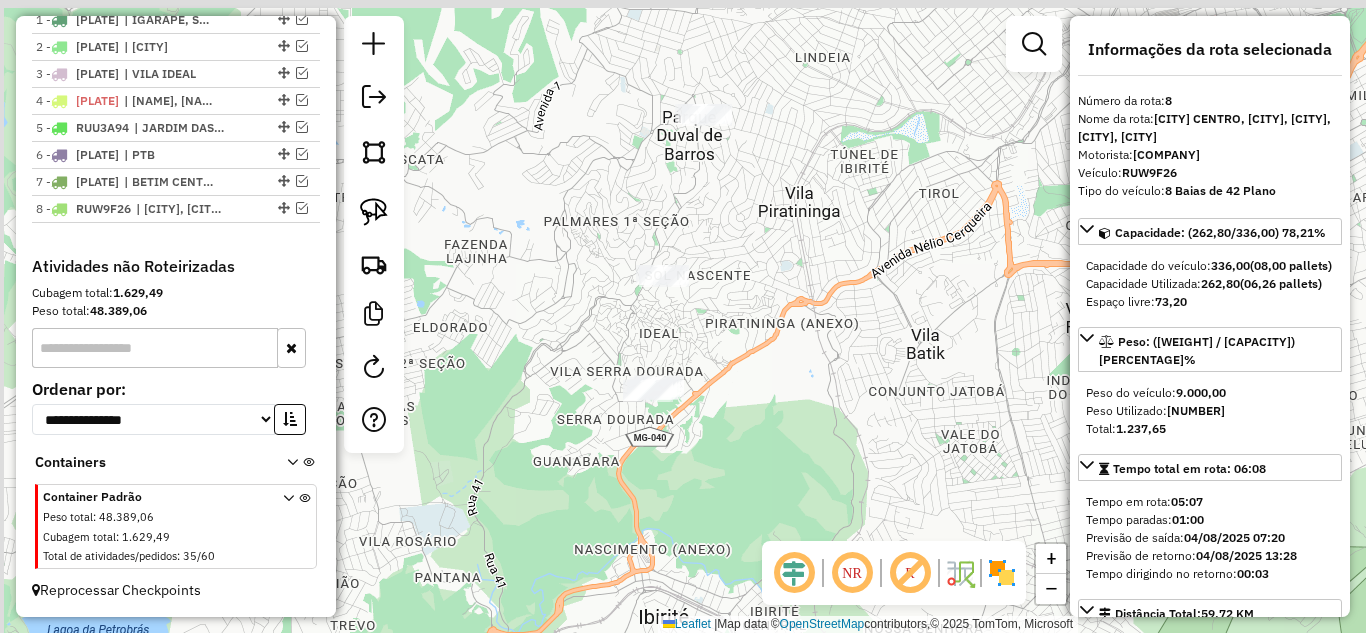drag, startPoint x: 730, startPoint y: 258, endPoint x: 744, endPoint y: 285, distance: 30.413813 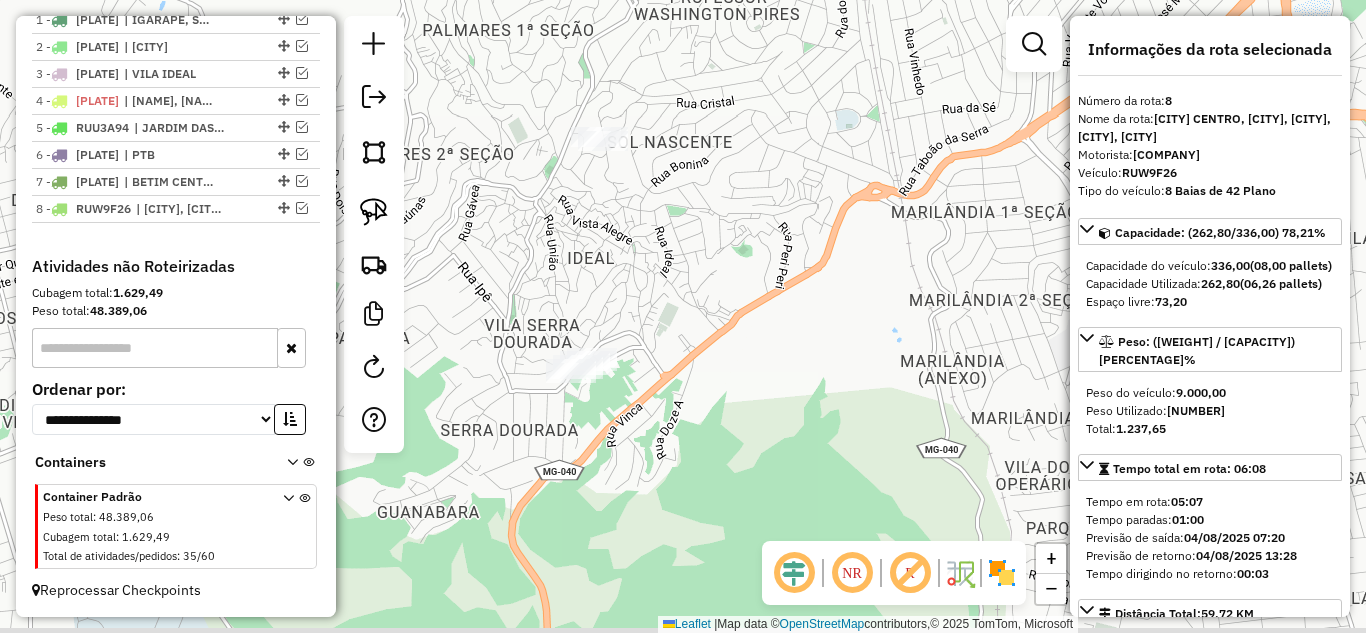 drag, startPoint x: 733, startPoint y: 253, endPoint x: 666, endPoint y: 130, distance: 140.06427 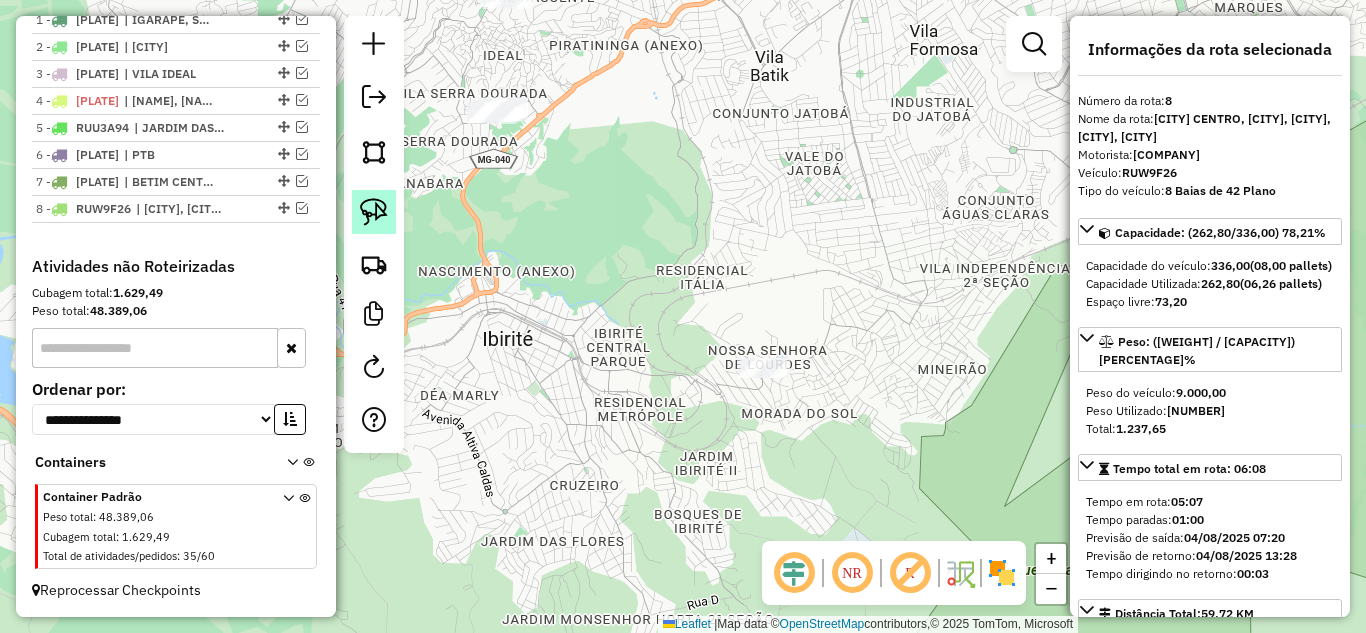 drag, startPoint x: 370, startPoint y: 209, endPoint x: 385, endPoint y: 220, distance: 18.601076 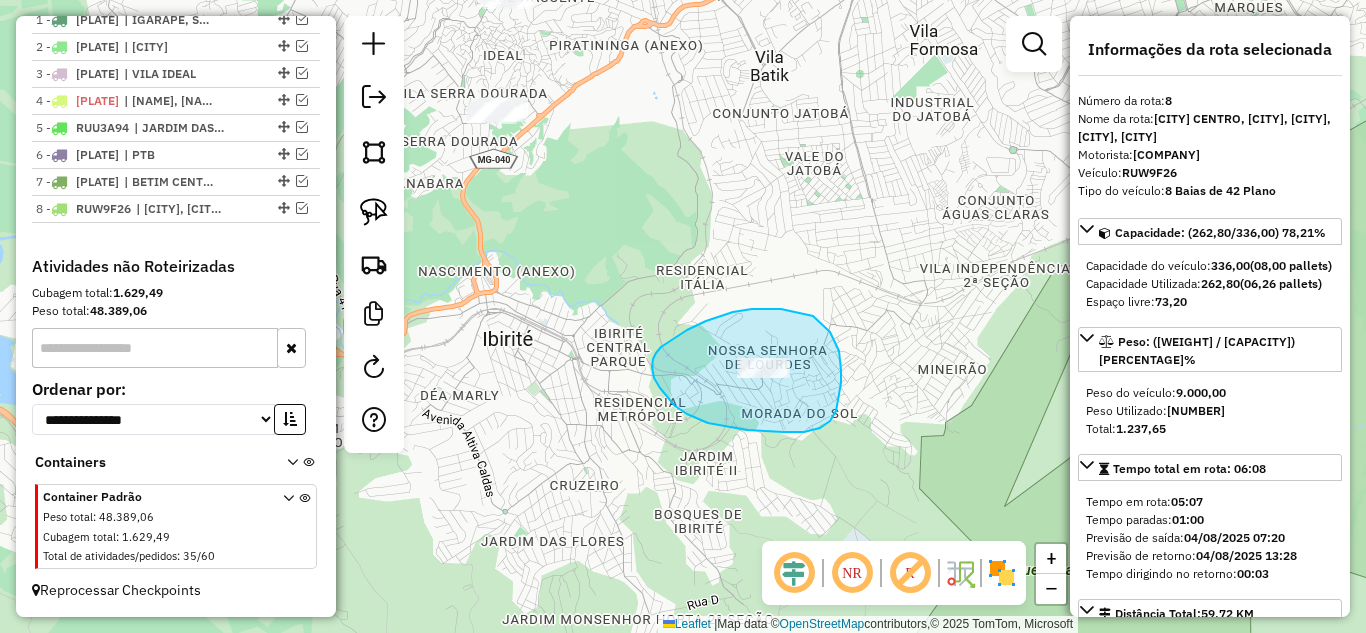 drag, startPoint x: 752, startPoint y: 309, endPoint x: 785, endPoint y: 306, distance: 33.13608 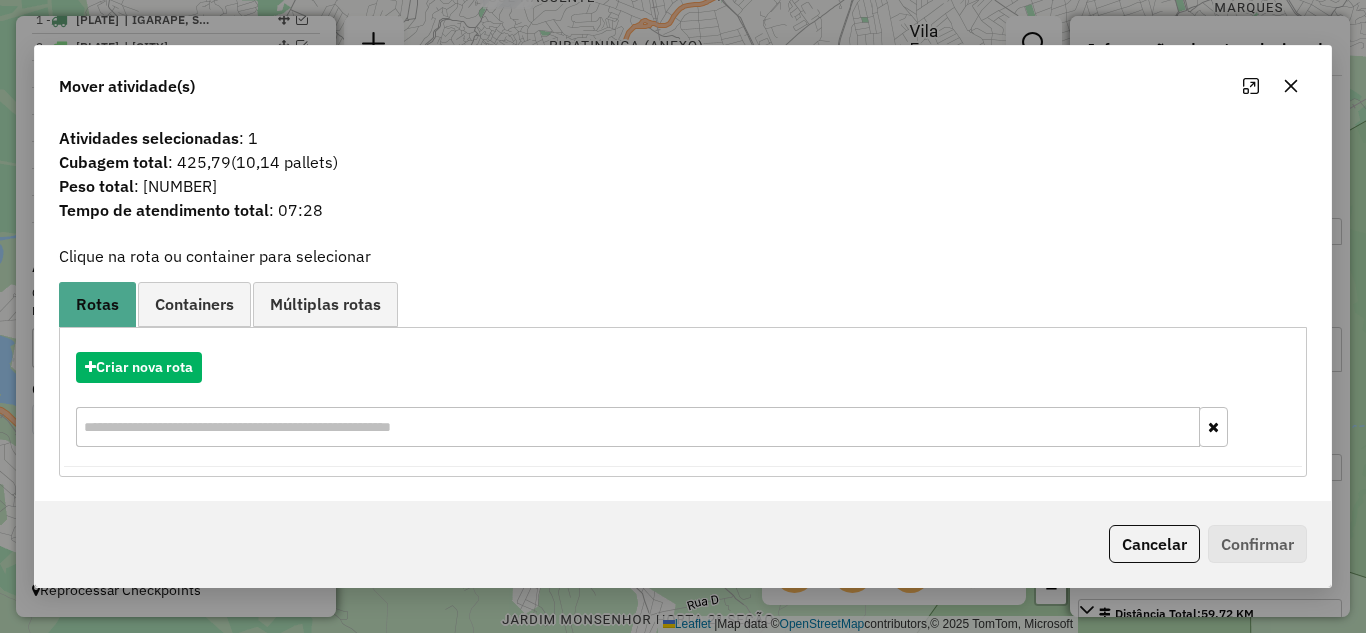 drag, startPoint x: 1289, startPoint y: 83, endPoint x: 898, endPoint y: 245, distance: 423.23163 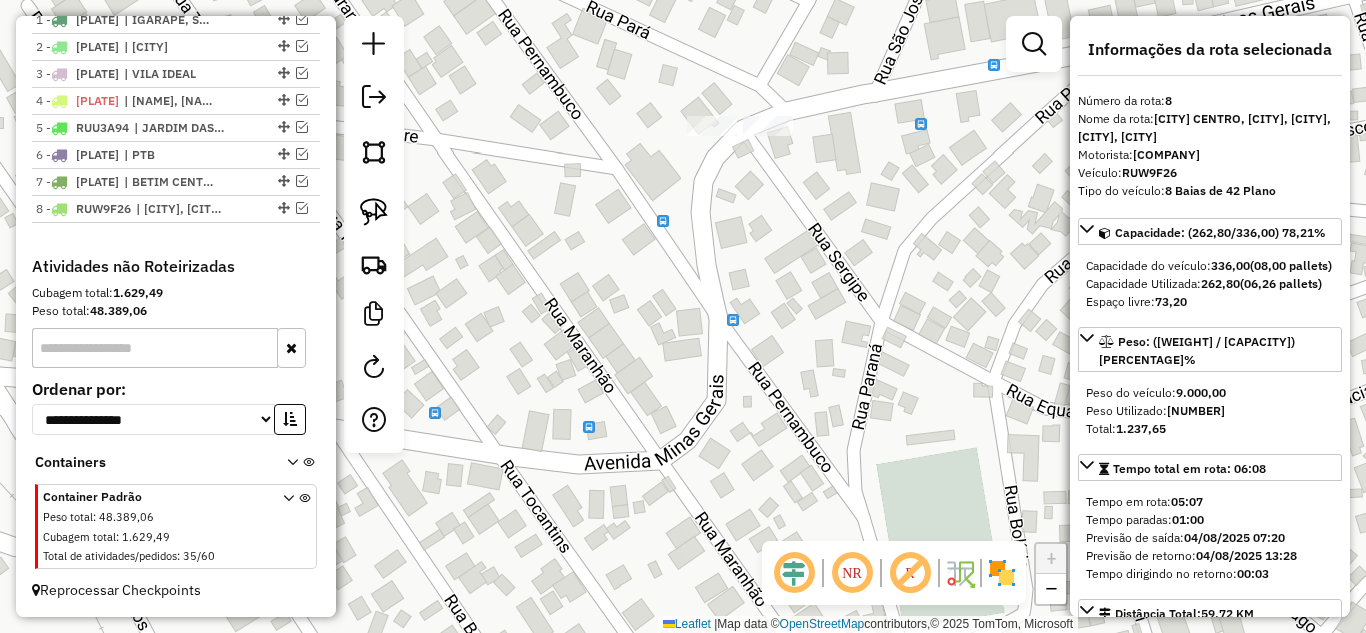 click on "Janela de atendimento Grade de atendimento Capacidade Transportadoras Veículos Cliente Pedidos  Rotas Selecione os dias de semana para filtrar as janelas de atendimento  Seg   Ter   Qua   Qui   Sex   Sáb   Dom  Informe o período da janela de atendimento: De: Até:  Filtrar exatamente a janela do cliente  Considerar janela de atendimento padrão  Selecione os dias de semana para filtrar as grades de atendimento  Seg   Ter   Qua   Qui   Sex   Sáb   Dom   Considerar clientes sem dia de atendimento cadastrado  Clientes fora do dia de atendimento selecionado Filtrar as atividades entre os valores definidos abaixo:  Peso mínimo:   Peso máximo:   Cubagem mínima:   Cubagem máxima:   De:   Até:  Filtrar as atividades entre o tempo de atendimento definido abaixo:  De:   Até:   Considerar capacidade total dos clientes não roteirizados Transportadora: Selecione um ou mais itens Tipo de veículo: Selecione um ou mais itens Veículo: Selecione um ou mais itens Motorista: Selecione um ou mais itens Nome: Rótulo:" 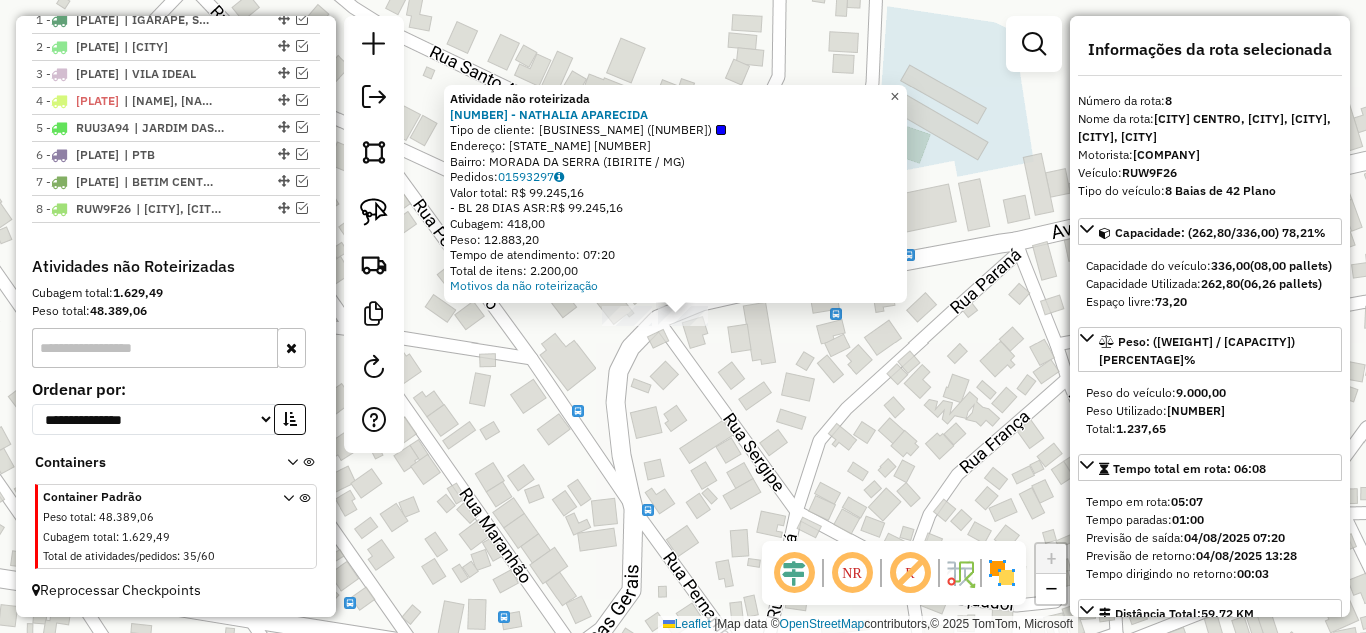 click on "×" 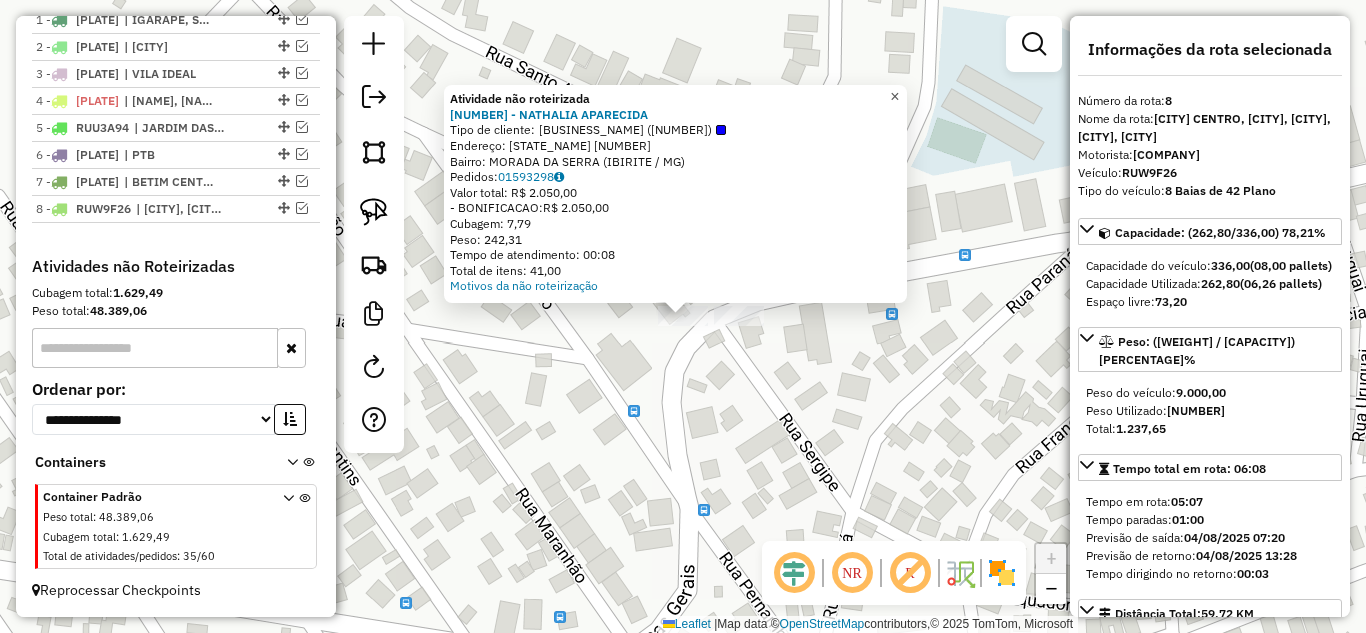 click on "×" 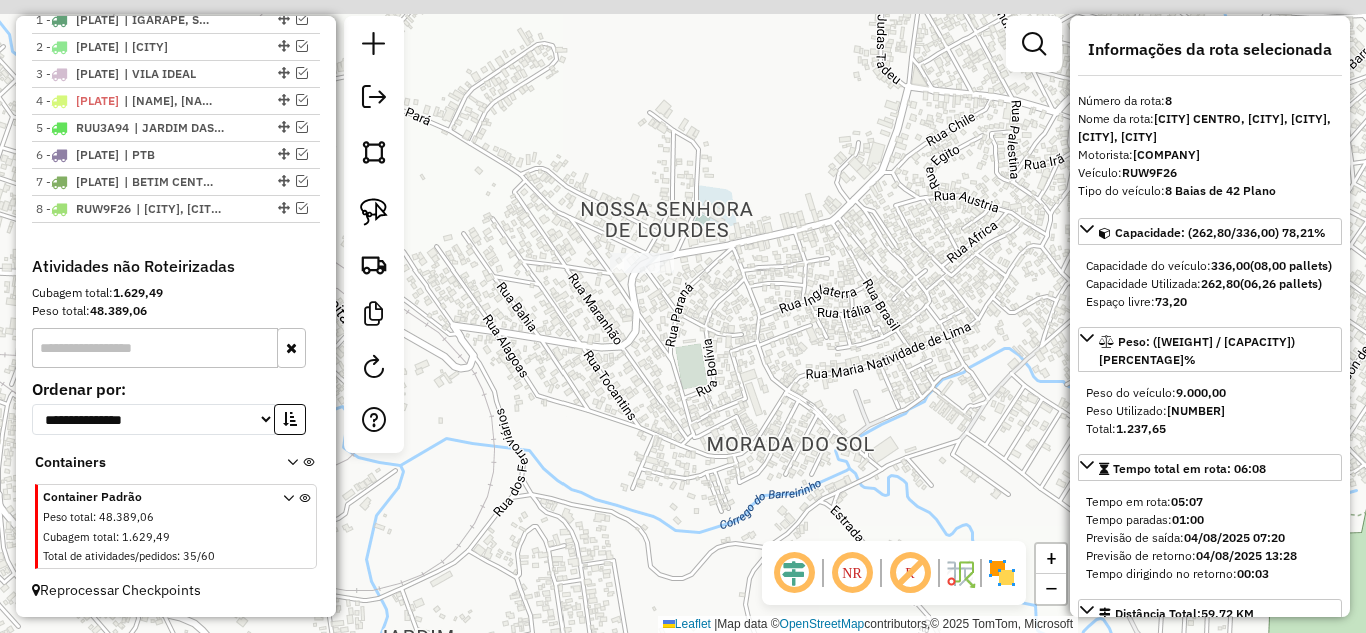 drag, startPoint x: 593, startPoint y: 310, endPoint x: 686, endPoint y: 383, distance: 118.22859 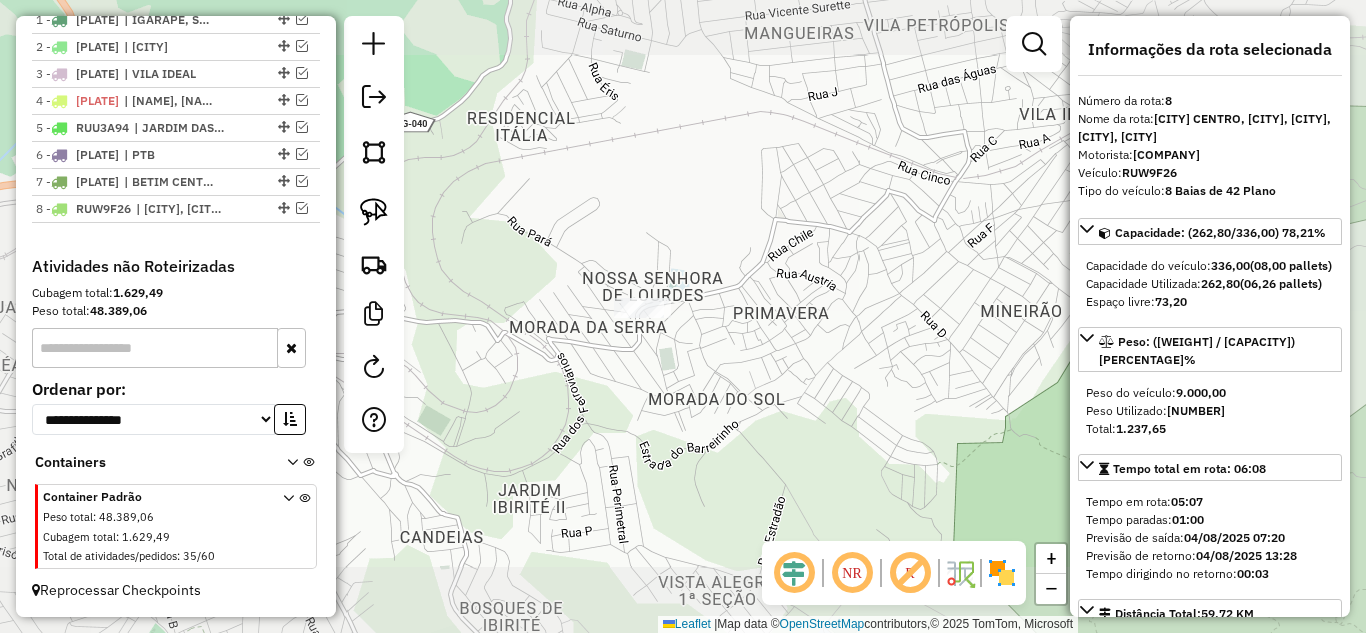 drag, startPoint x: 665, startPoint y: 328, endPoint x: 720, endPoint y: 339, distance: 56.089214 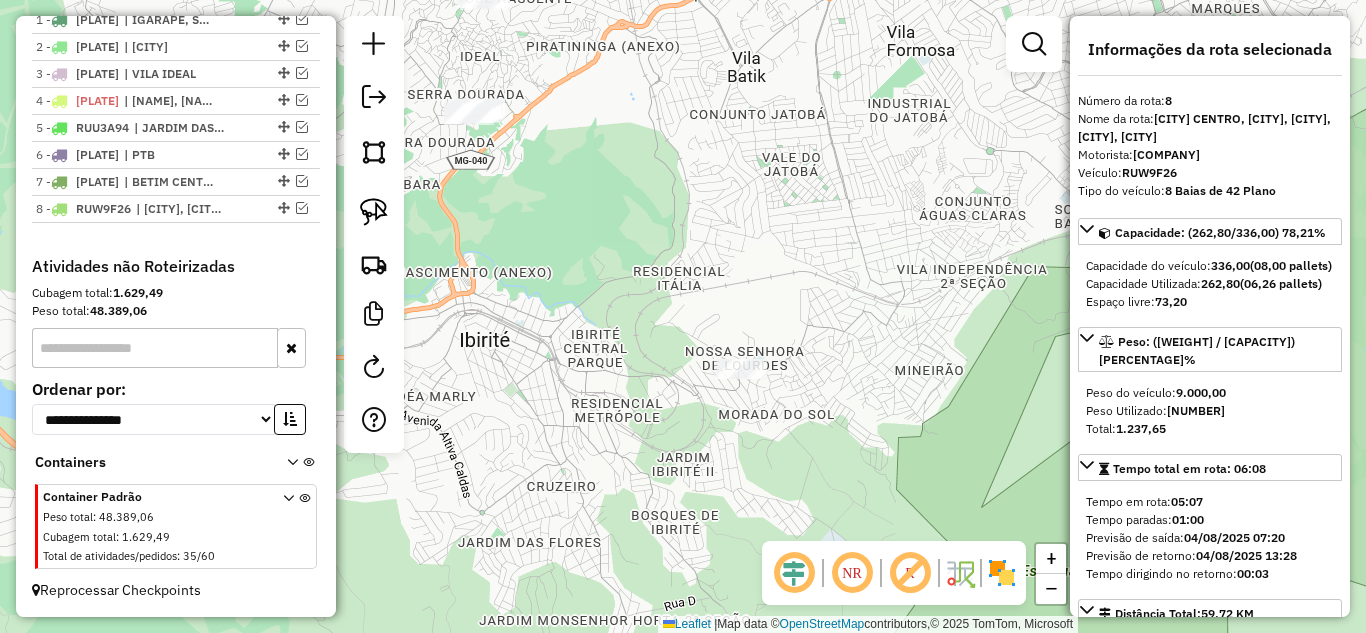 drag, startPoint x: 645, startPoint y: 339, endPoint x: 749, endPoint y: 400, distance: 120.56948 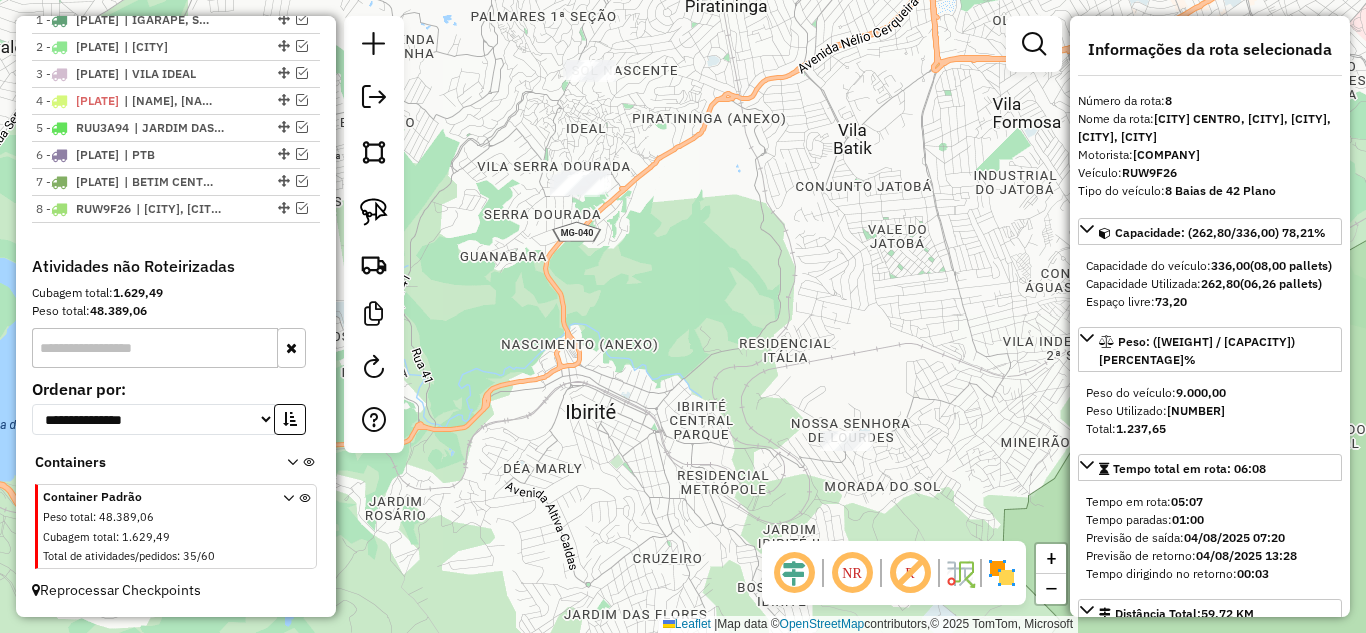 drag, startPoint x: 631, startPoint y: 284, endPoint x: 678, endPoint y: 330, distance: 65.76473 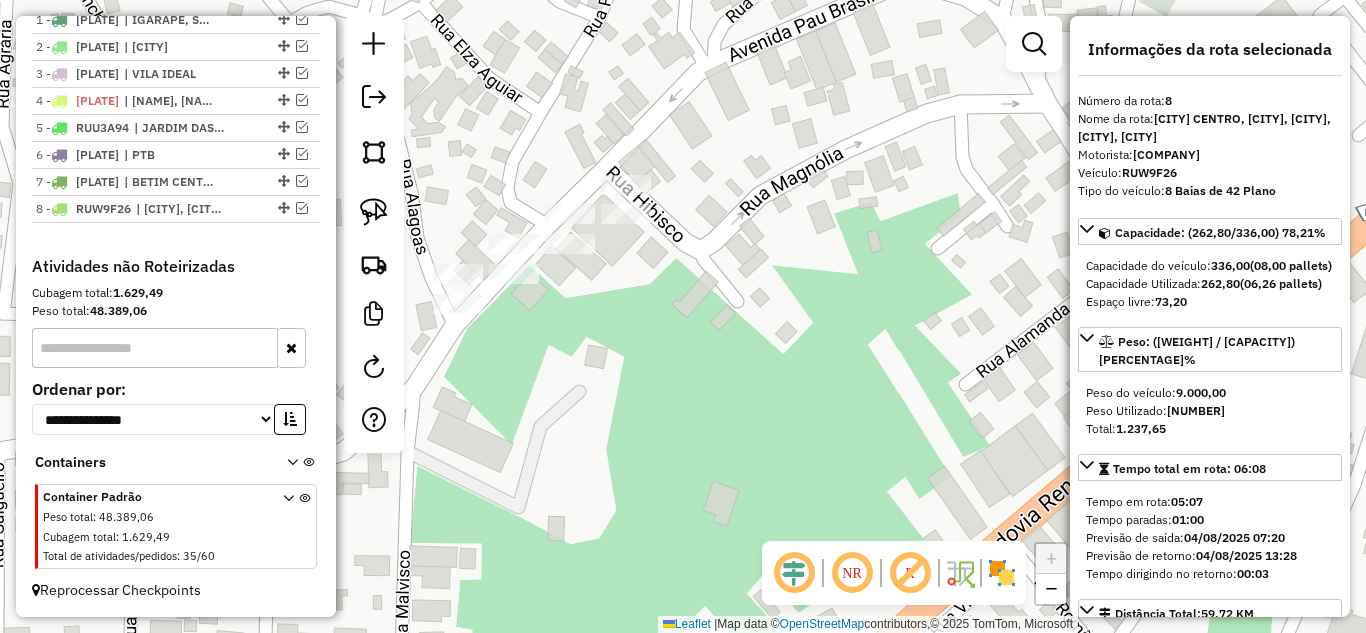 drag, startPoint x: 627, startPoint y: 270, endPoint x: 710, endPoint y: 278, distance: 83.38465 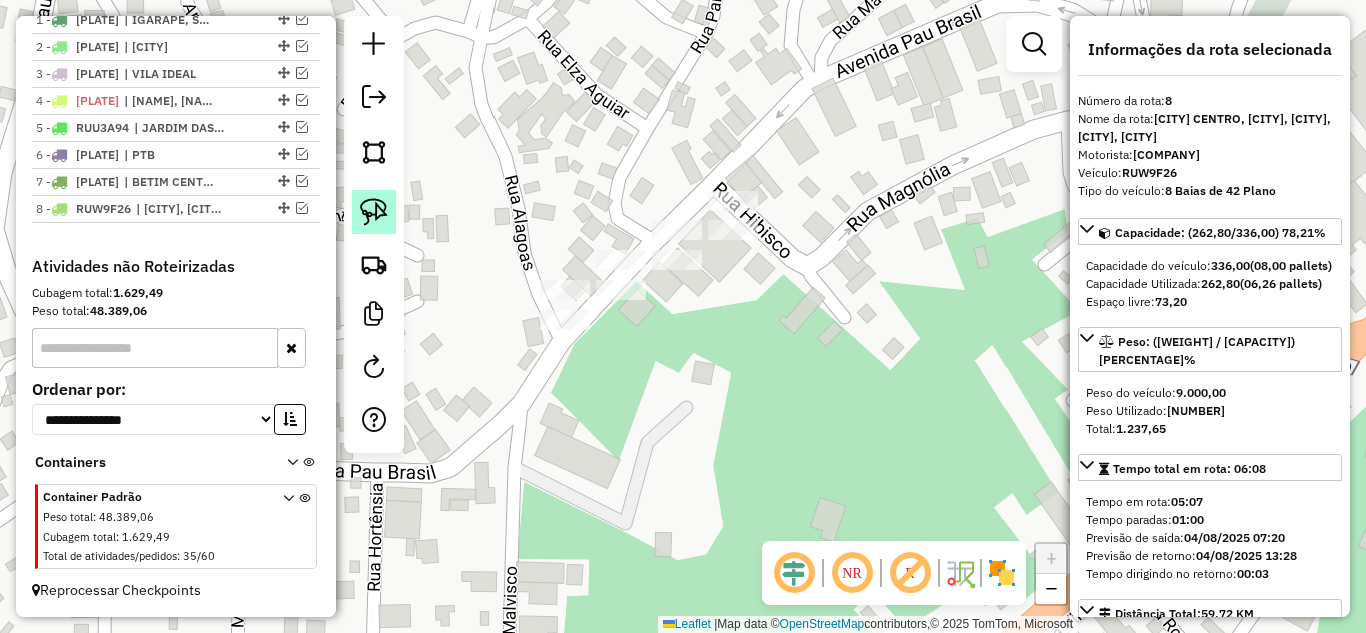 click 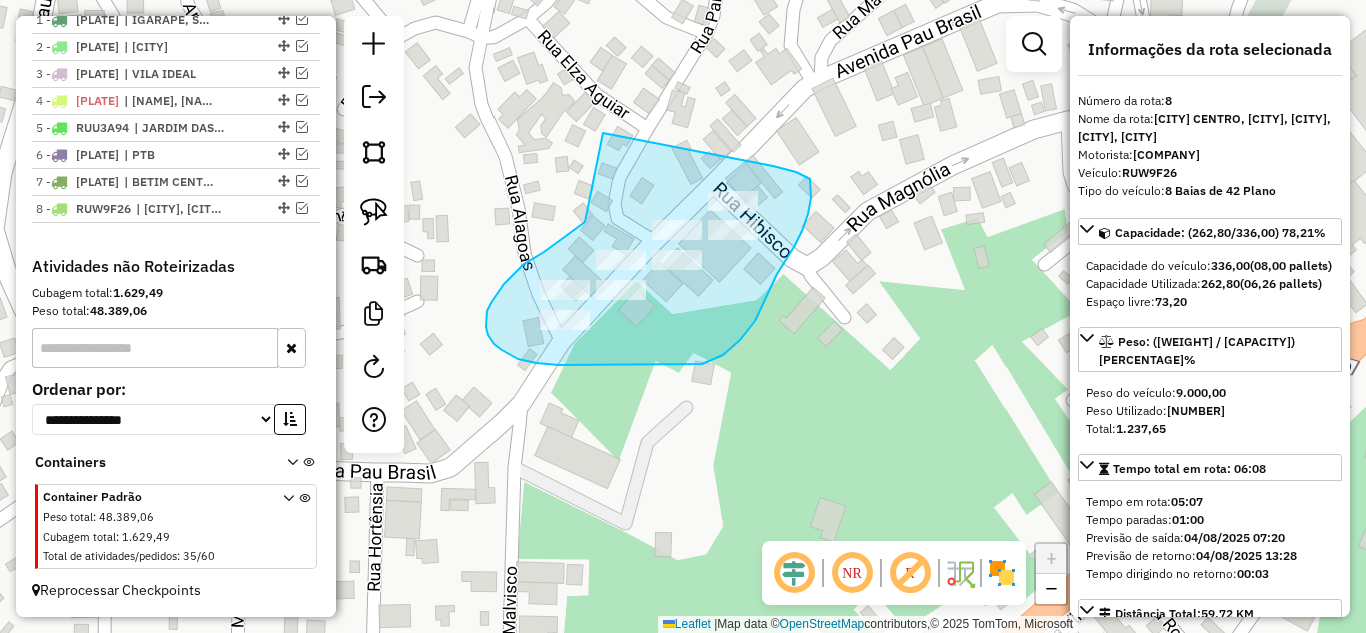 drag, startPoint x: 544, startPoint y: 252, endPoint x: 541, endPoint y: 147, distance: 105.04285 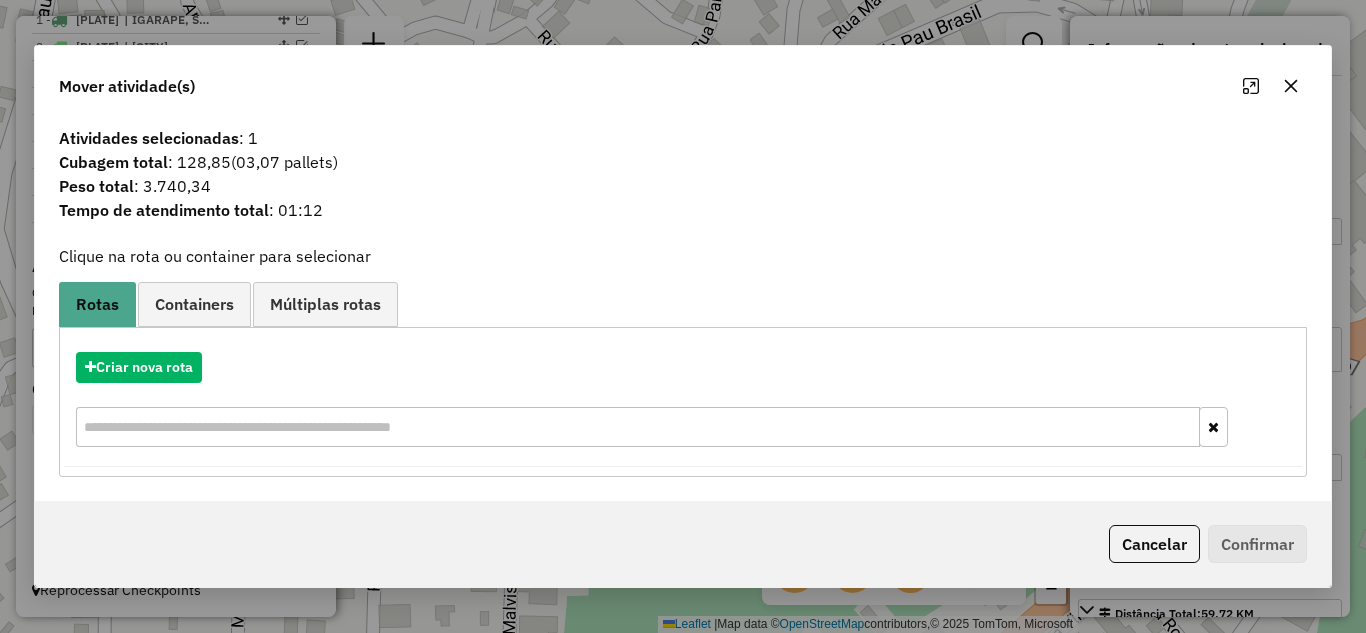 click 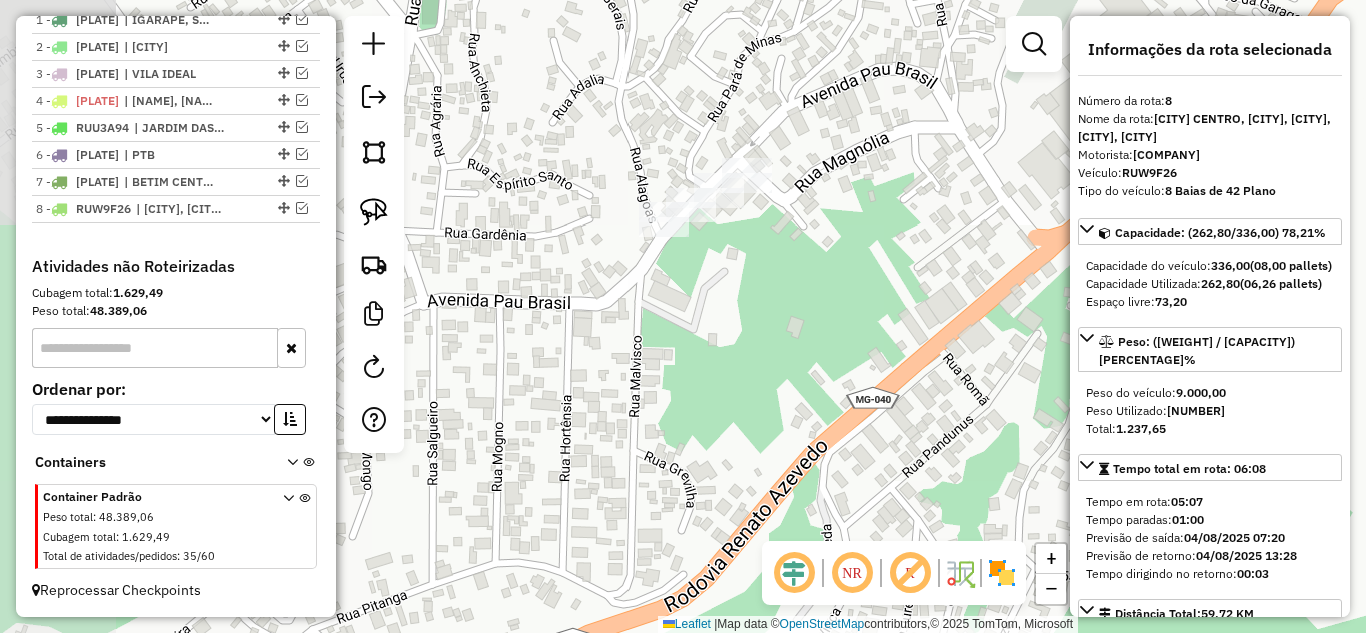 drag, startPoint x: 734, startPoint y: 235, endPoint x: 717, endPoint y: 254, distance: 25.495098 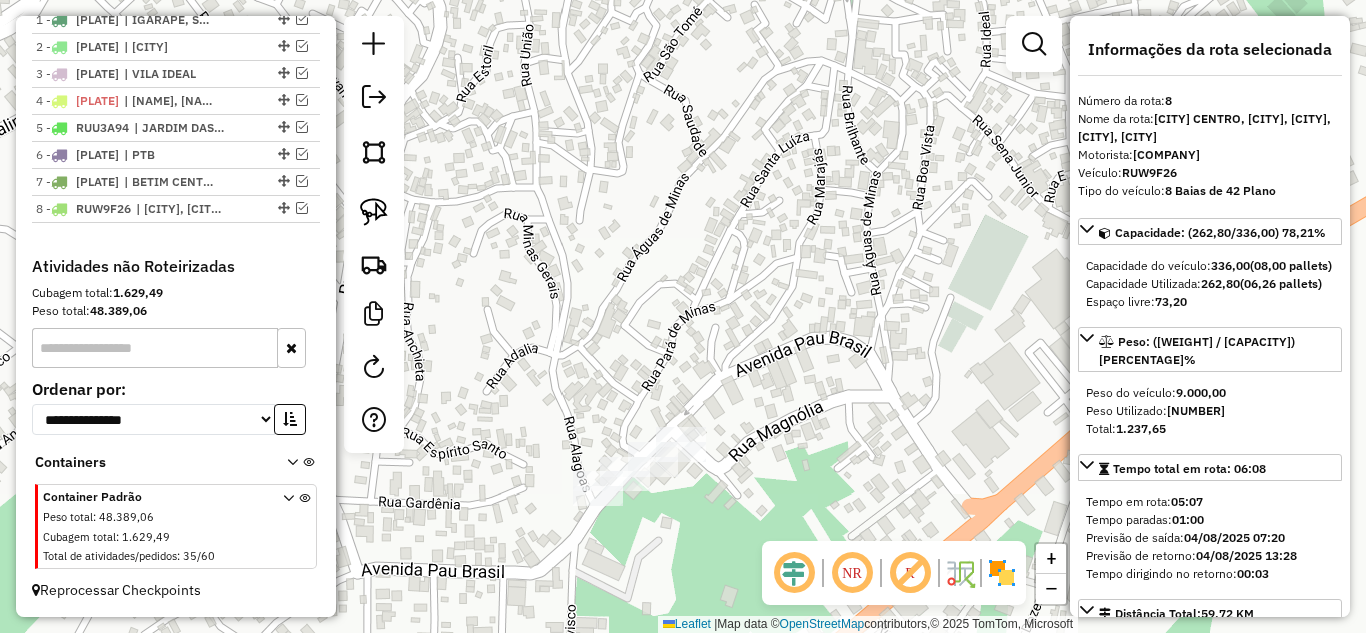 drag, startPoint x: 624, startPoint y: 223, endPoint x: 619, endPoint y: 265, distance: 42.296574 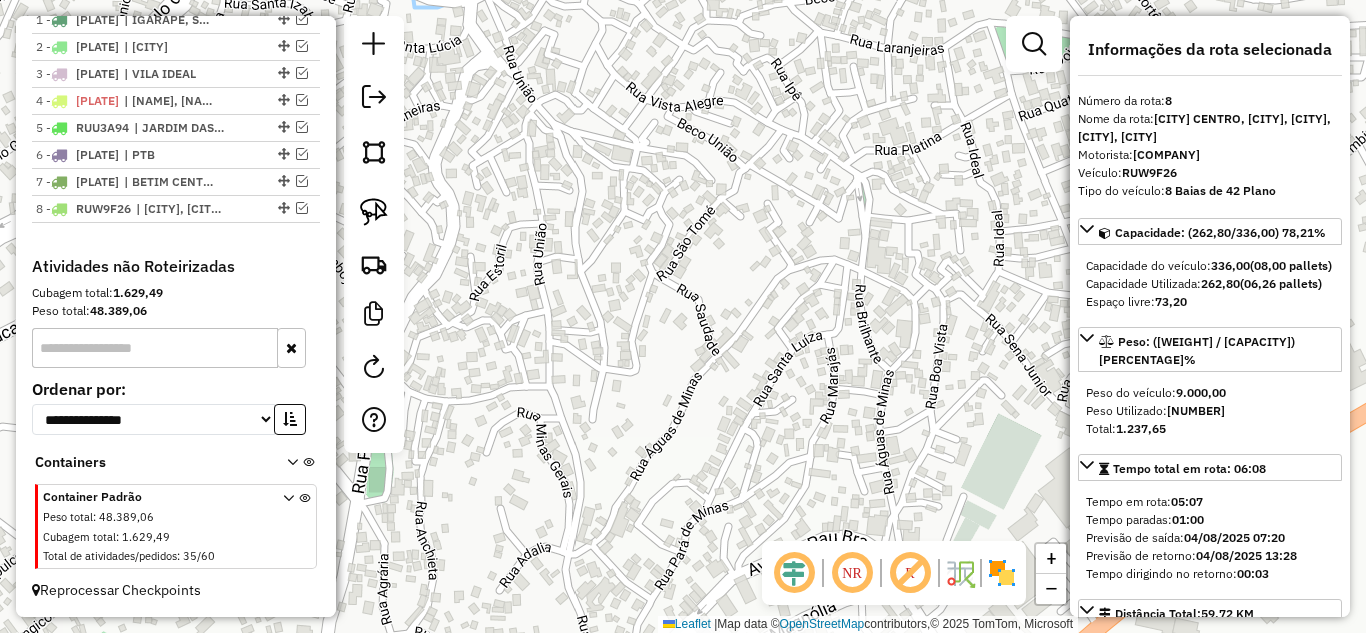 drag, startPoint x: 589, startPoint y: 241, endPoint x: 603, endPoint y: 353, distance: 112.871605 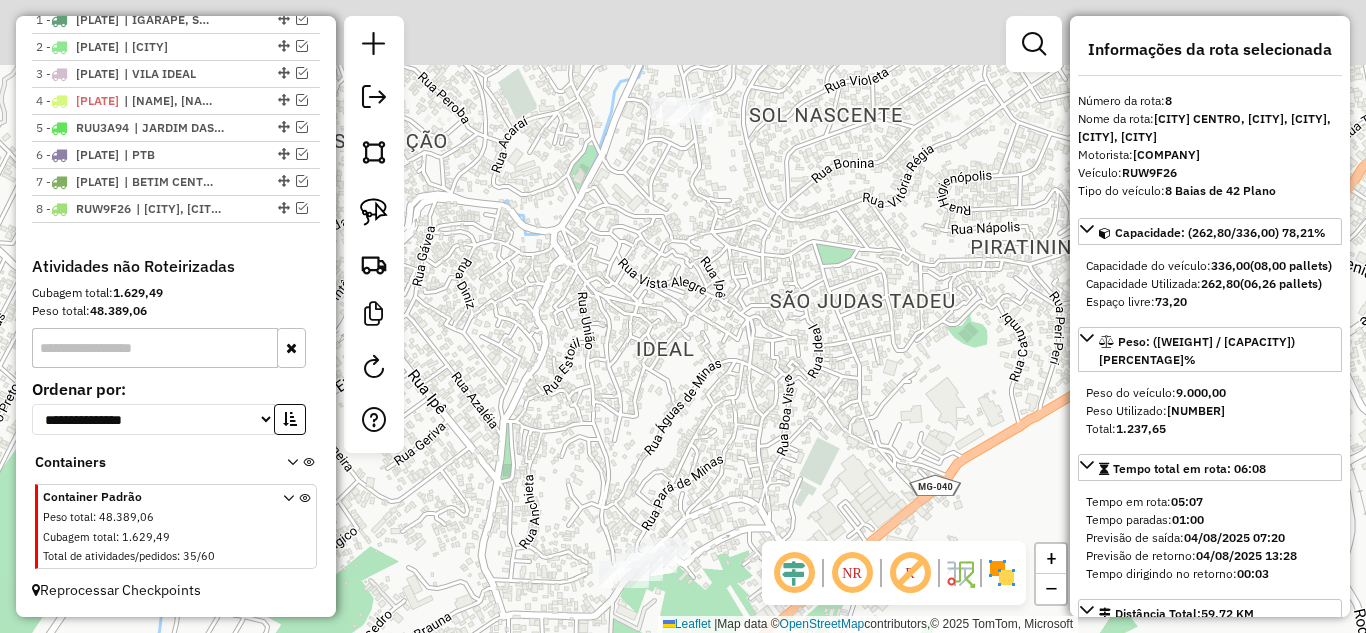 drag, startPoint x: 639, startPoint y: 310, endPoint x: 642, endPoint y: 359, distance: 49.09175 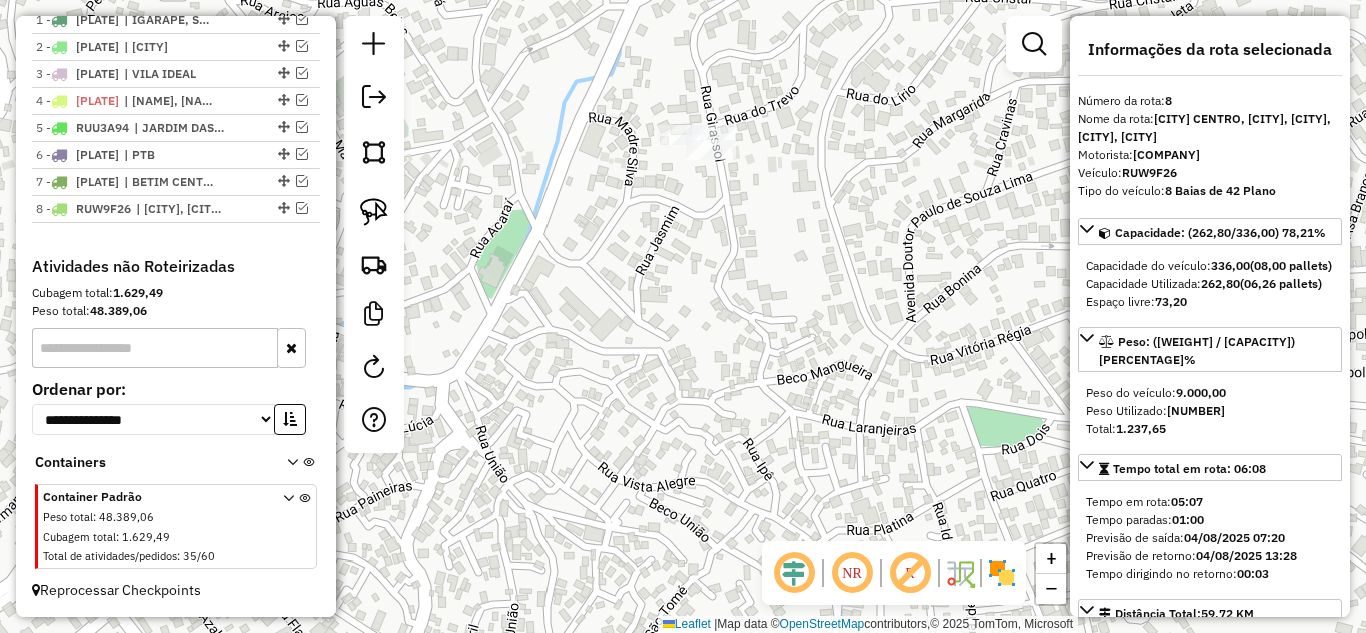 click on "Janela de atendimento Grade de atendimento Capacidade Transportadoras Veículos Cliente Pedidos  Rotas Selecione os dias de semana para filtrar as janelas de atendimento  Seg   Ter   Qua   Qui   Sex   Sáb   Dom  Informe o período da janela de atendimento: De: Até:  Filtrar exatamente a janela do cliente  Considerar janela de atendimento padrão  Selecione os dias de semana para filtrar as grades de atendimento  Seg   Ter   Qua   Qui   Sex   Sáb   Dom   Considerar clientes sem dia de atendimento cadastrado  Clientes fora do dia de atendimento selecionado Filtrar as atividades entre os valores definidos abaixo:  Peso mínimo:   Peso máximo:   Cubagem mínima:   Cubagem máxima:   De:   Até:  Filtrar as atividades entre o tempo de atendimento definido abaixo:  De:   Até:   Considerar capacidade total dos clientes não roteirizados Transportadora: Selecione um ou mais itens Tipo de veículo: Selecione um ou mais itens Veículo: Selecione um ou mais itens Motorista: Selecione um ou mais itens Nome: Rótulo:" 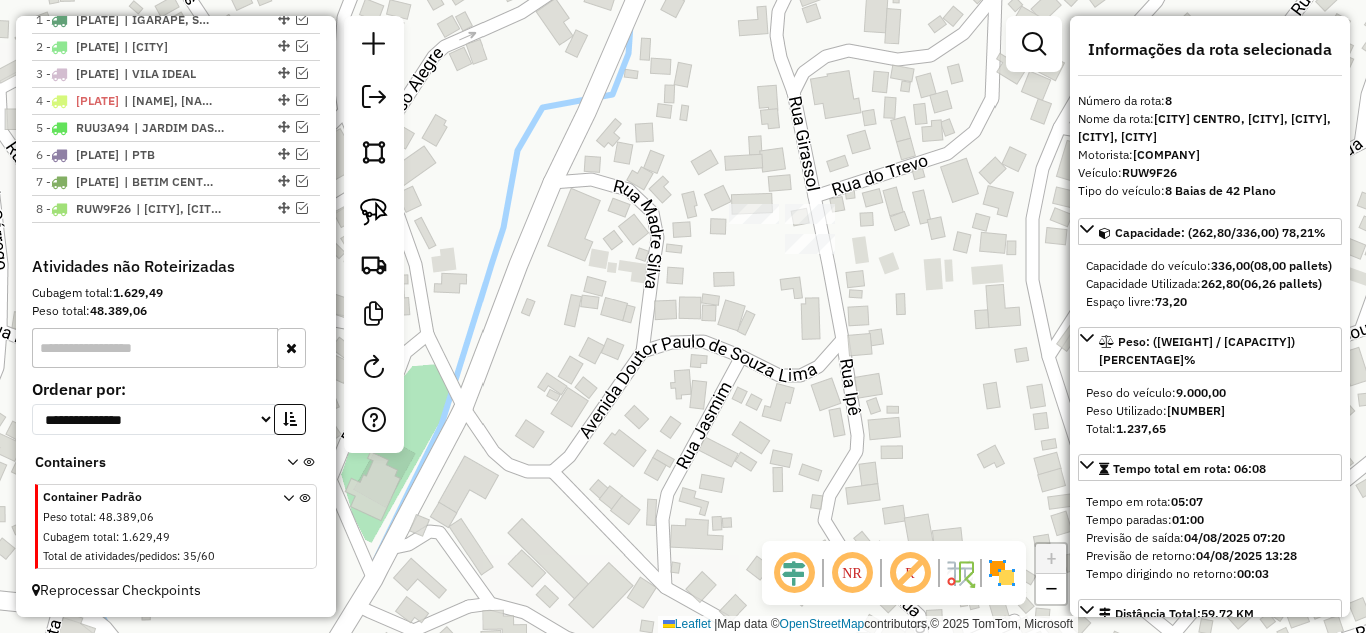 drag, startPoint x: 669, startPoint y: 262, endPoint x: 631, endPoint y: 283, distance: 43.416588 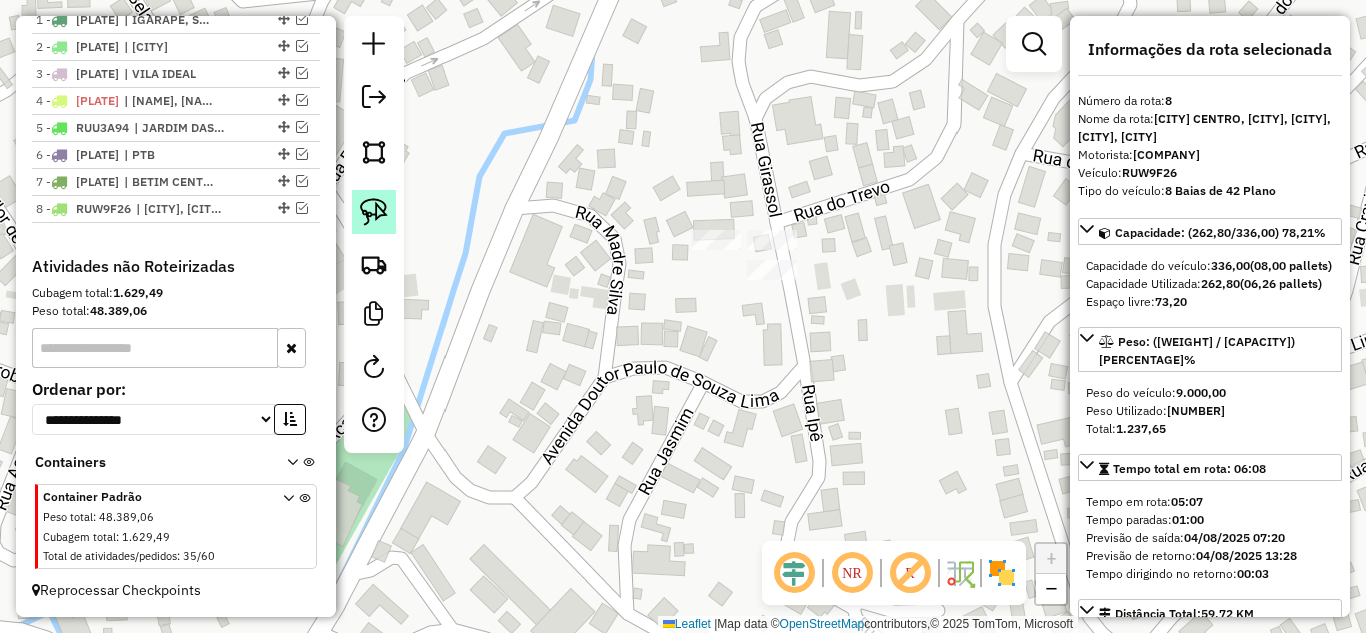 click 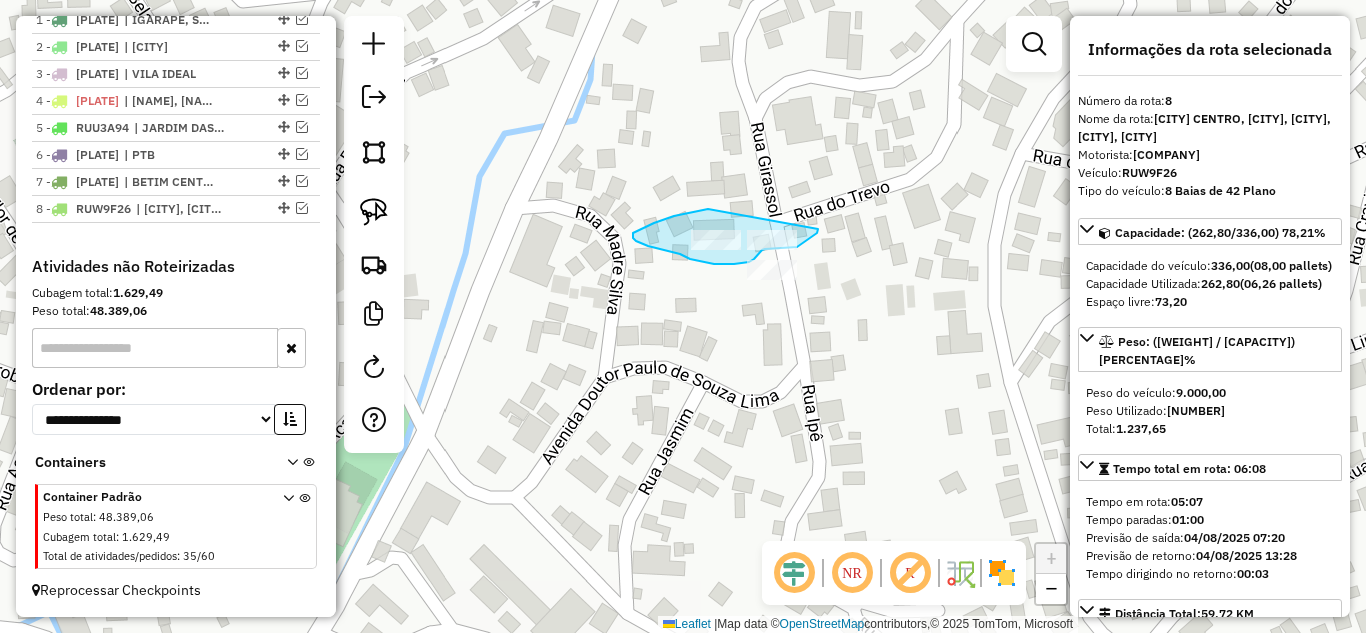 drag, startPoint x: 674, startPoint y: 216, endPoint x: 811, endPoint y: 204, distance: 137.52454 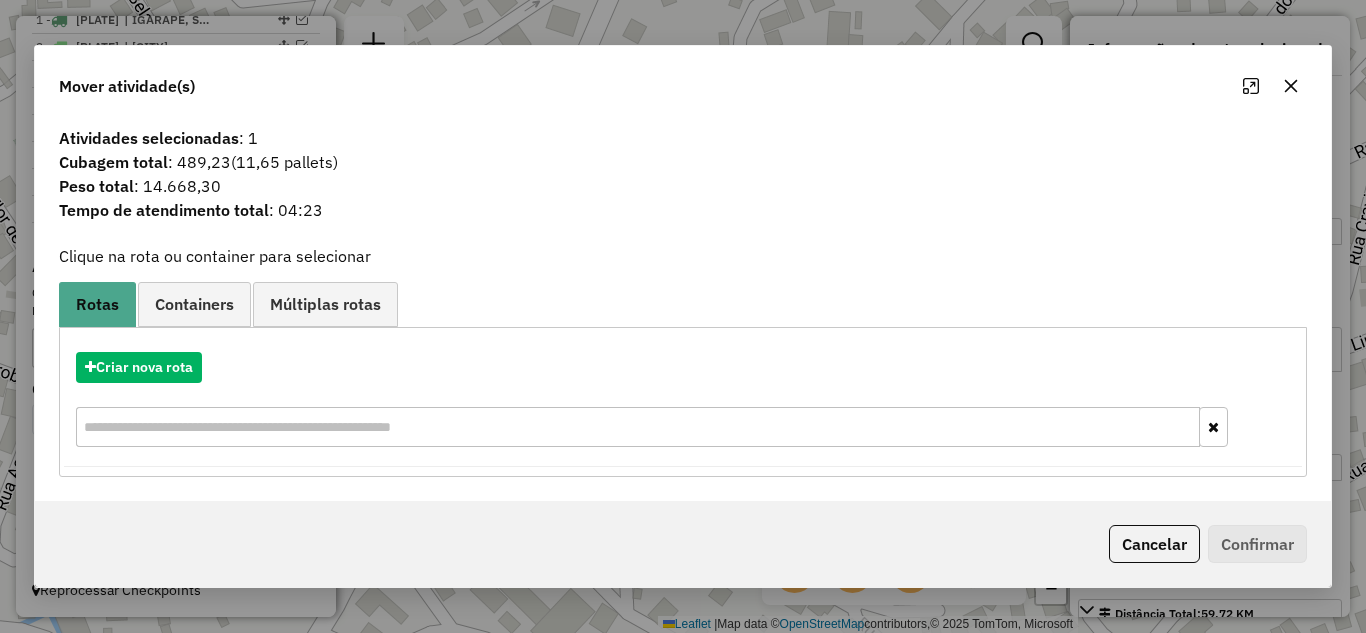 drag, startPoint x: 1302, startPoint y: 81, endPoint x: 1012, endPoint y: 138, distance: 295.54865 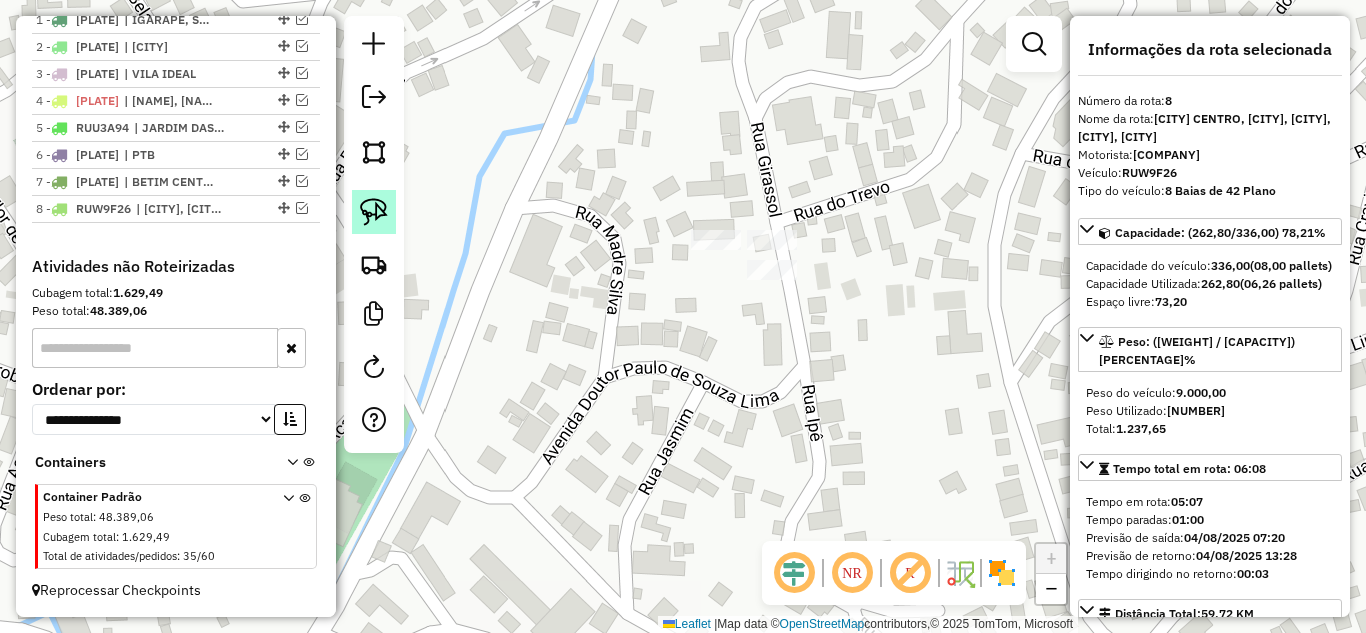click 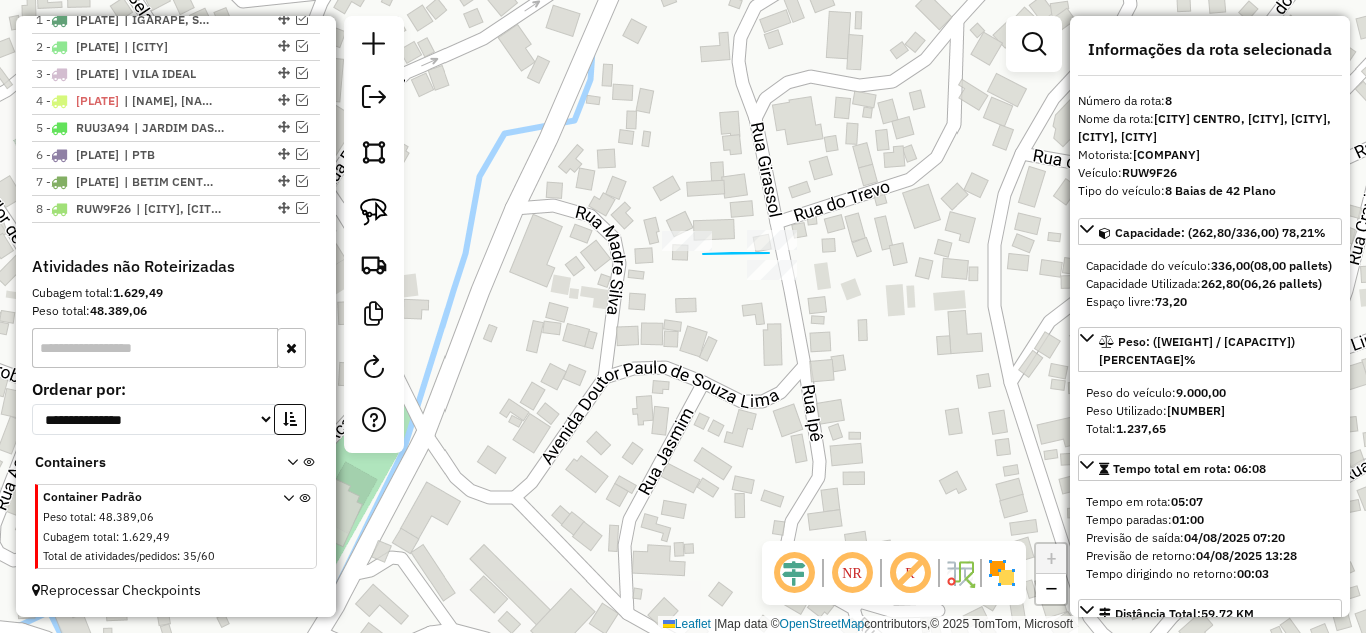 drag, startPoint x: 732, startPoint y: 253, endPoint x: 696, endPoint y: 253, distance: 36 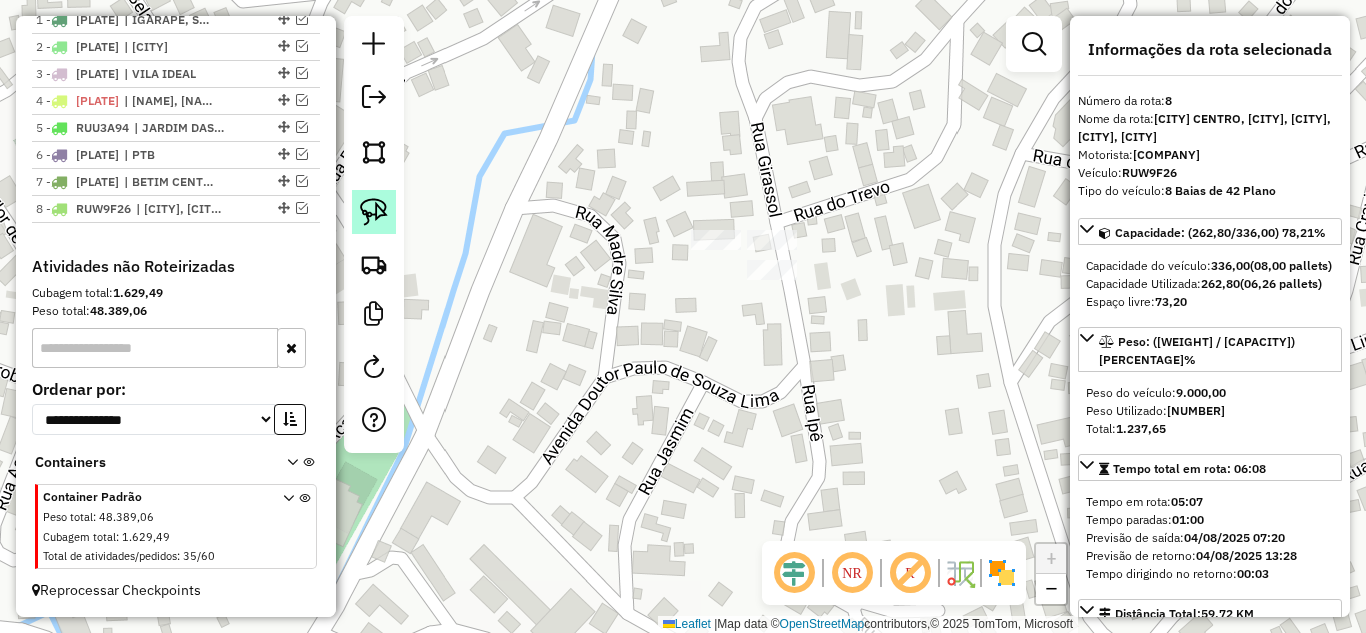 click 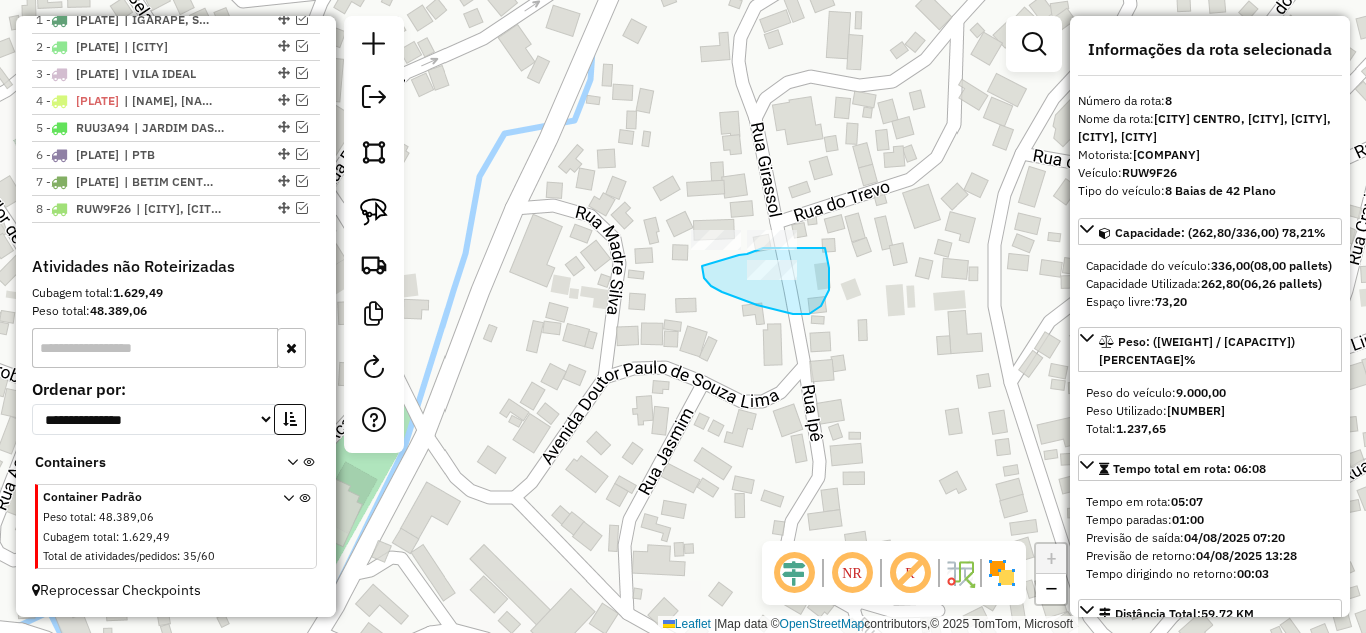 drag, startPoint x: 711, startPoint y: 286, endPoint x: 734, endPoint y: 255, distance: 38.600517 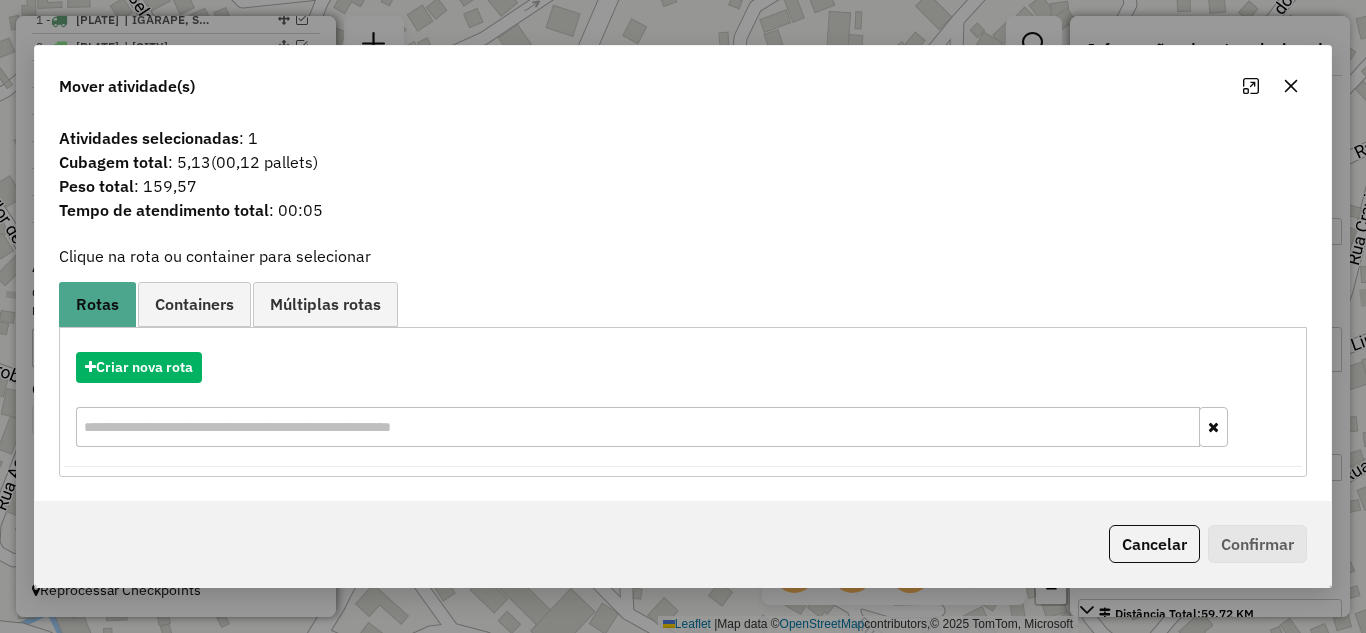 click 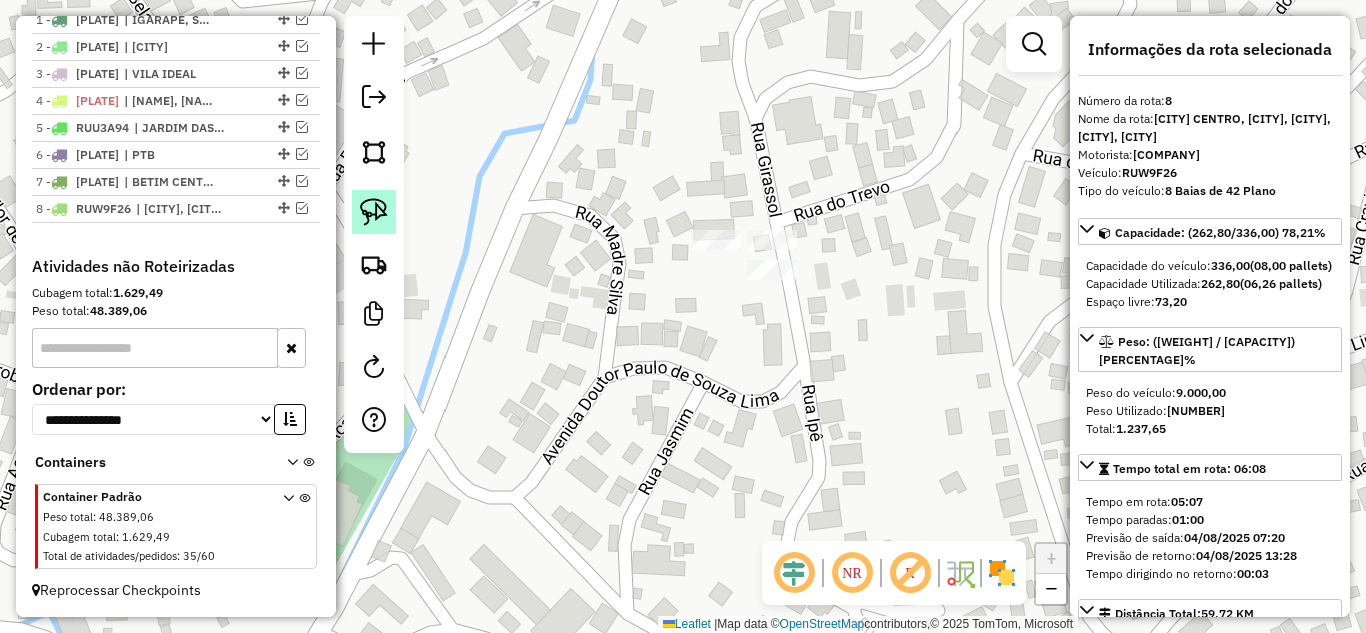 click 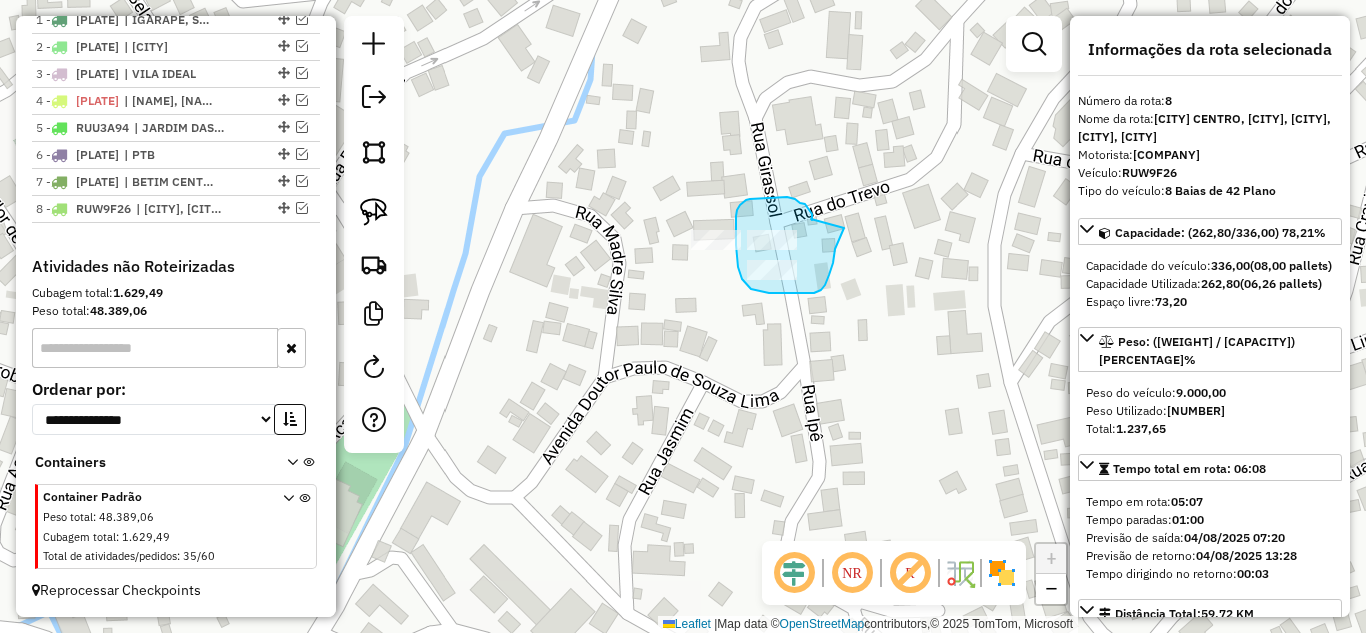 drag, startPoint x: 811, startPoint y: 219, endPoint x: 847, endPoint y: 218, distance: 36.013885 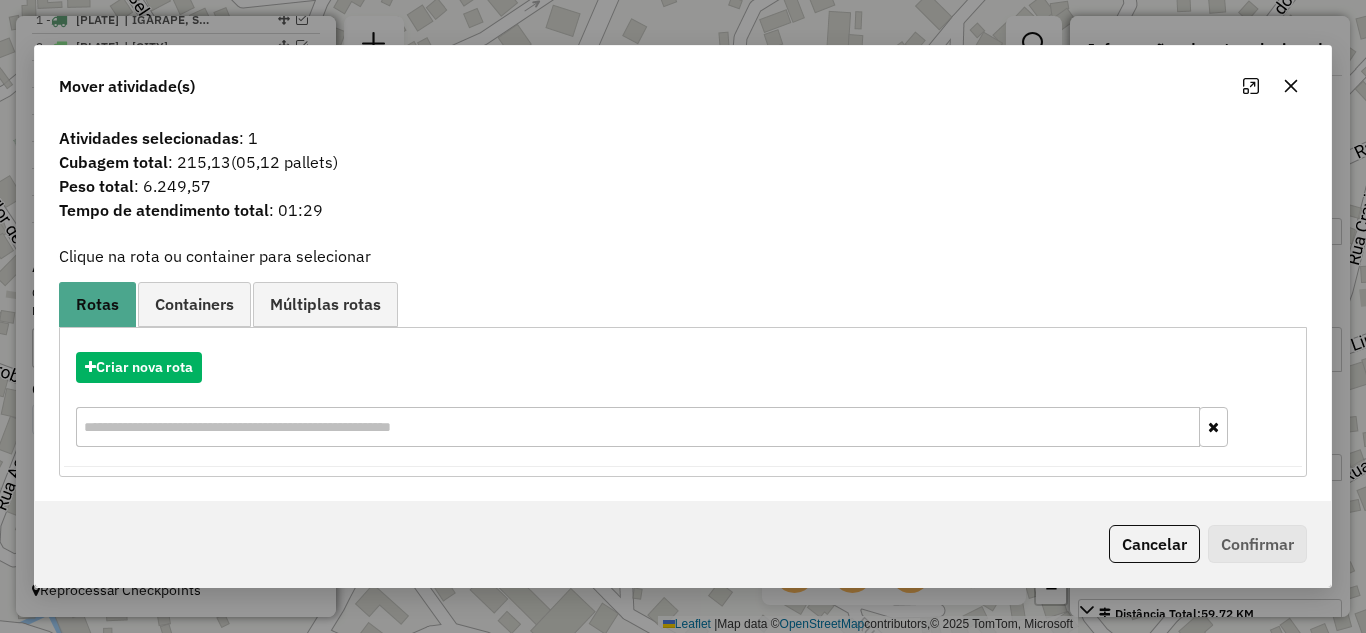 click 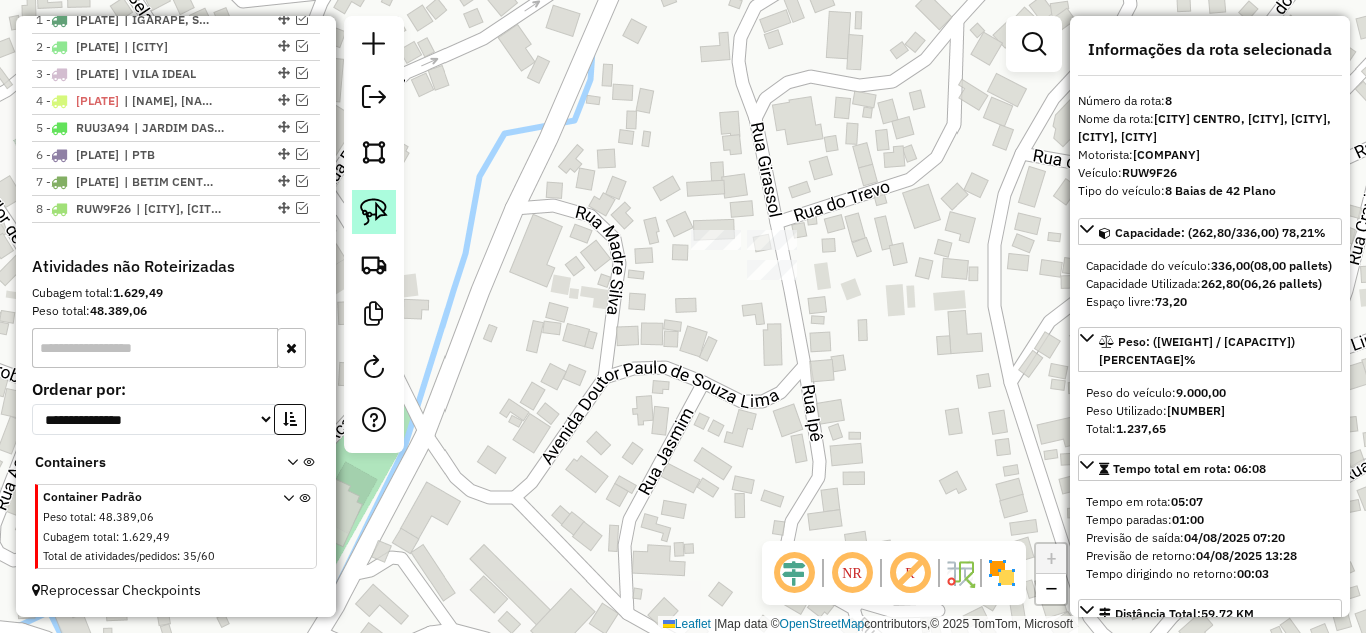 click 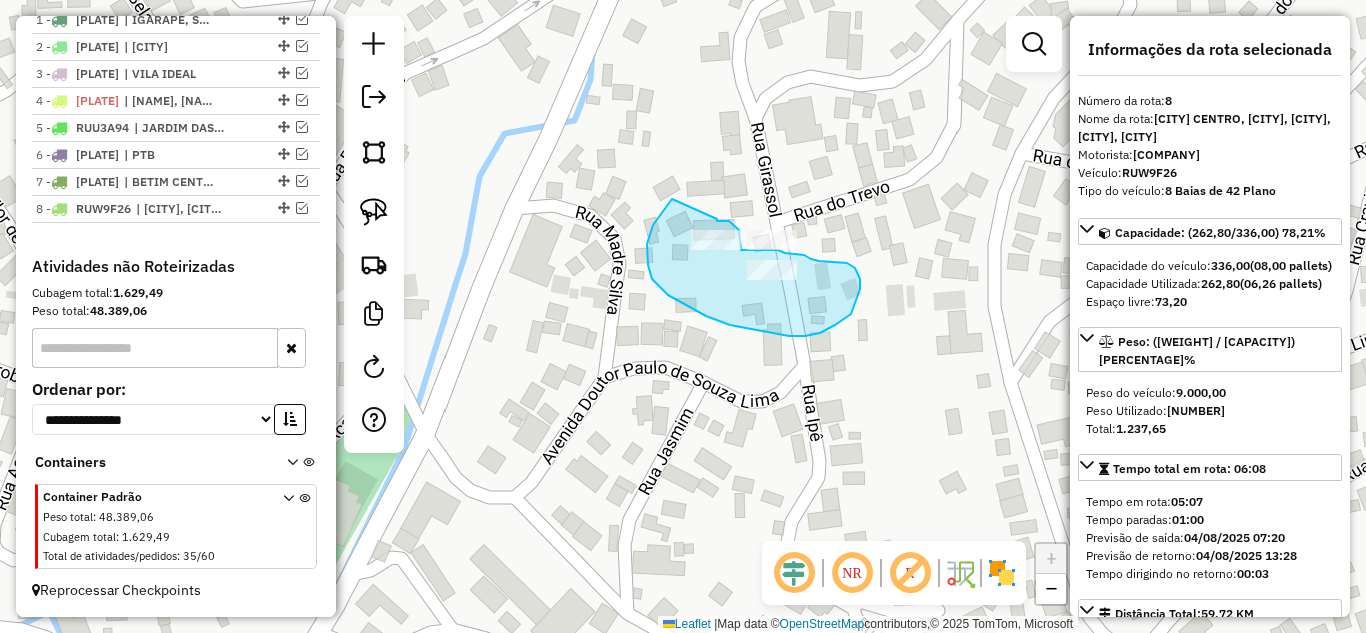drag, startPoint x: 658, startPoint y: 218, endPoint x: 712, endPoint y: 219, distance: 54.00926 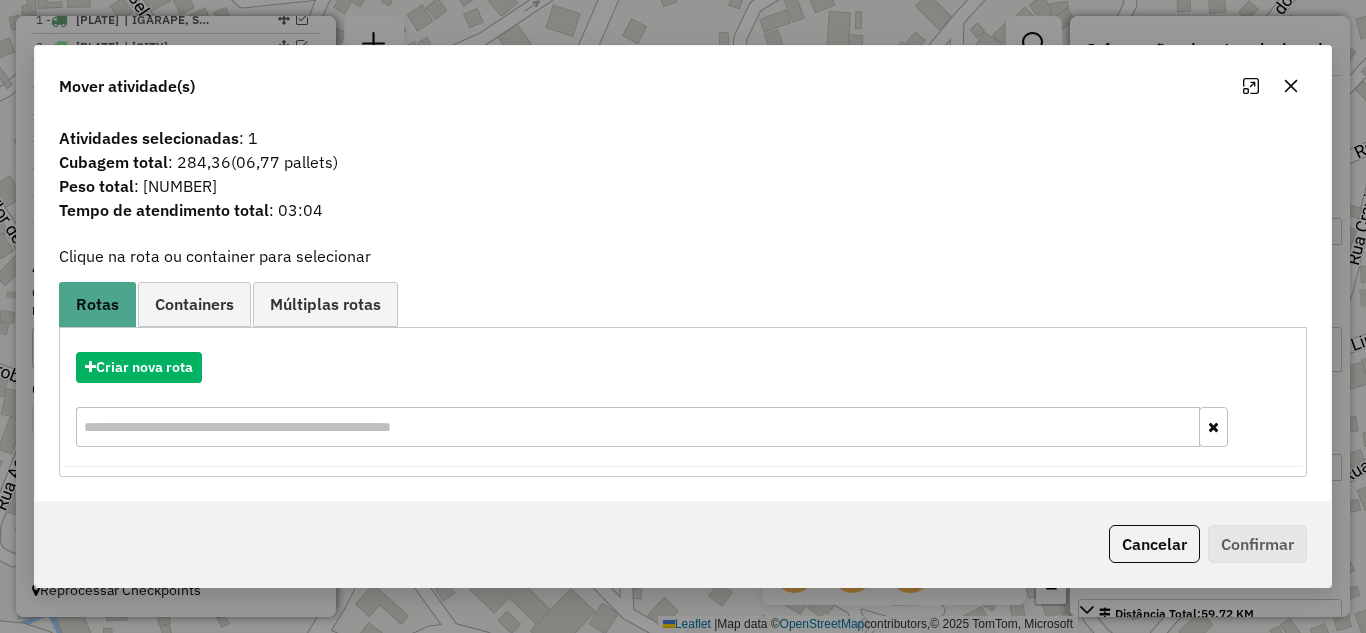 click 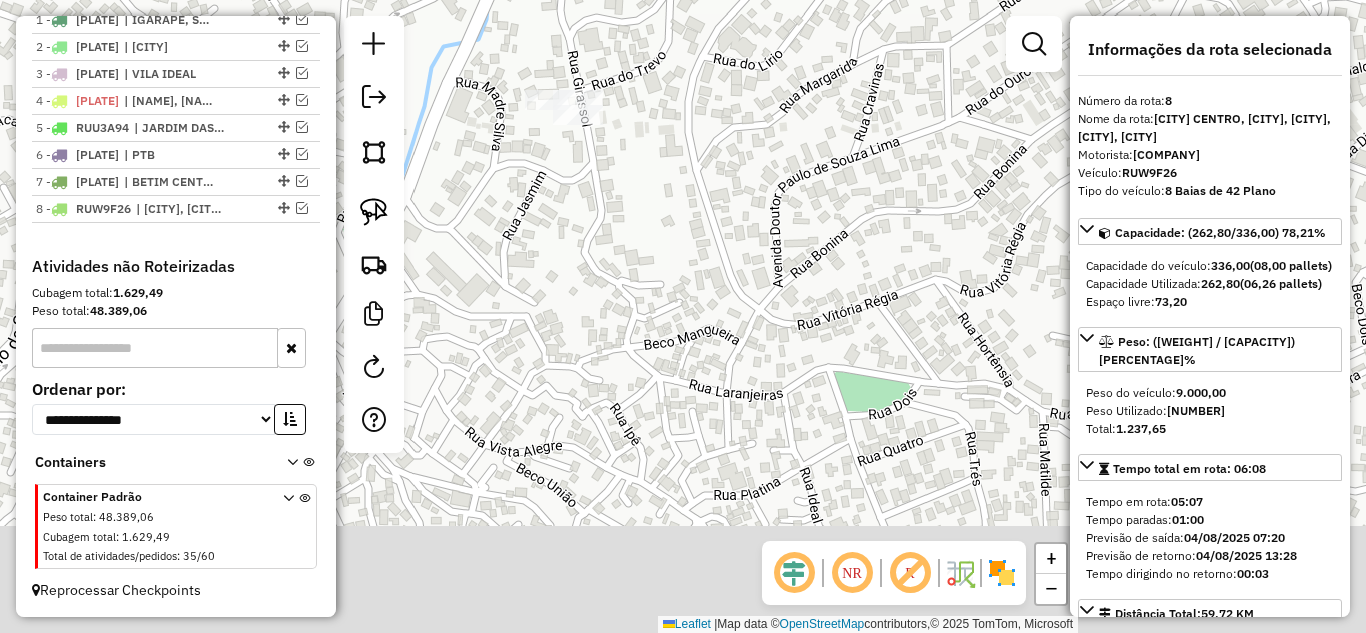 drag, startPoint x: 744, startPoint y: 303, endPoint x: 696, endPoint y: 158, distance: 152.73834 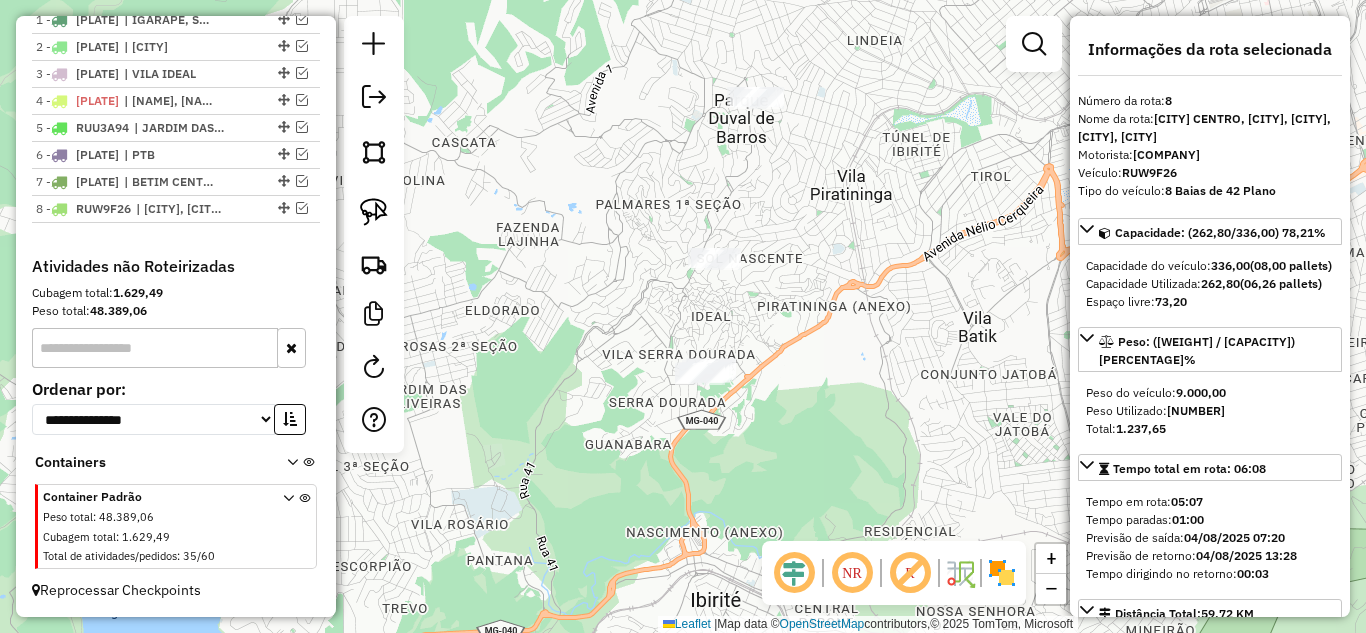 drag, startPoint x: 777, startPoint y: 290, endPoint x: 780, endPoint y: 269, distance: 21.213203 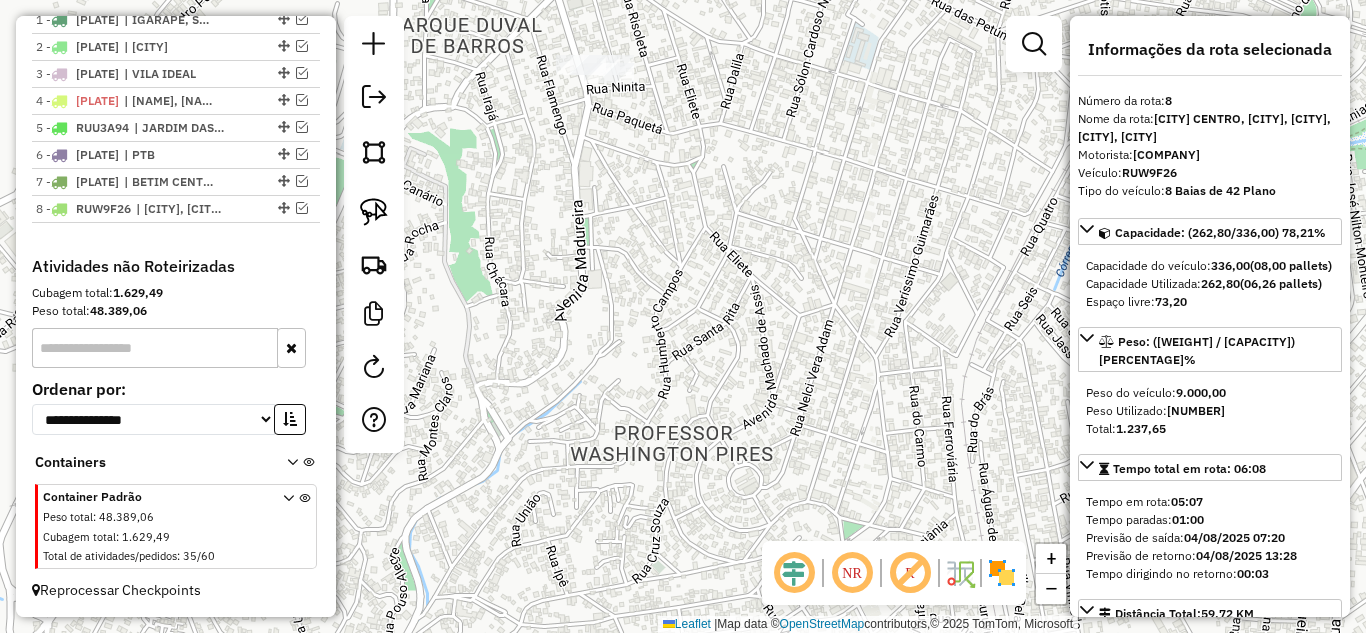 drag, startPoint x: 634, startPoint y: 258, endPoint x: 648, endPoint y: 269, distance: 17.804493 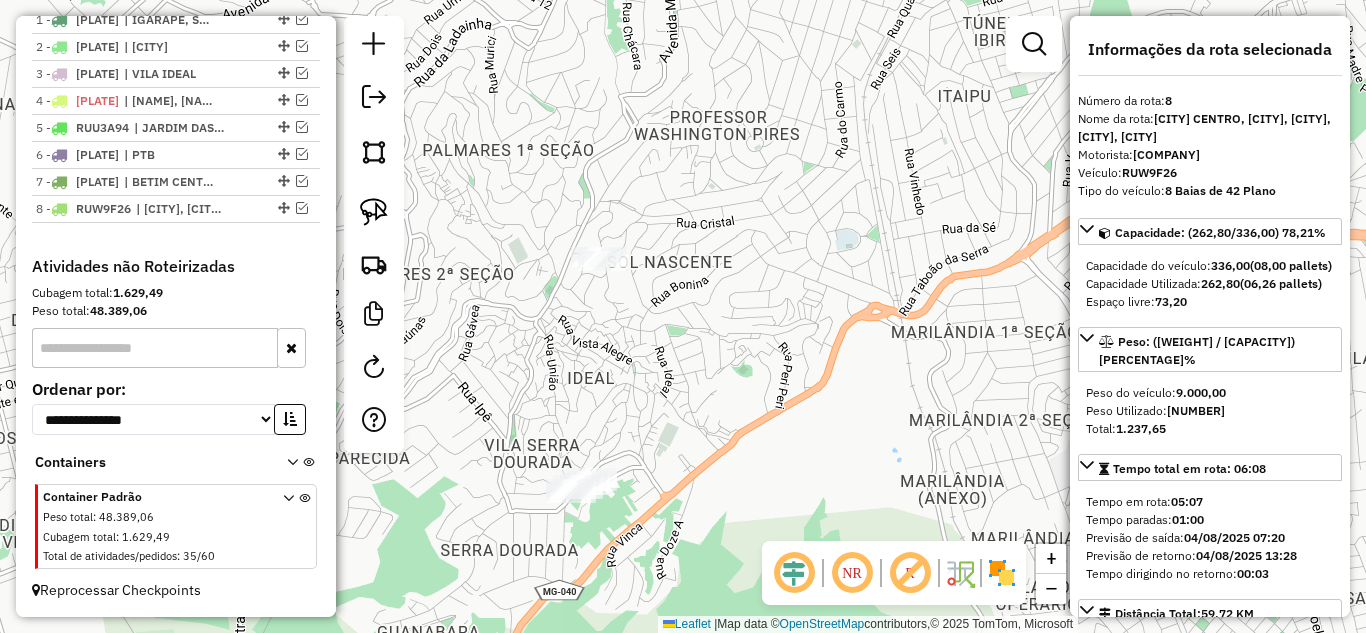 drag, startPoint x: 708, startPoint y: 253, endPoint x: 677, endPoint y: 145, distance: 112.36102 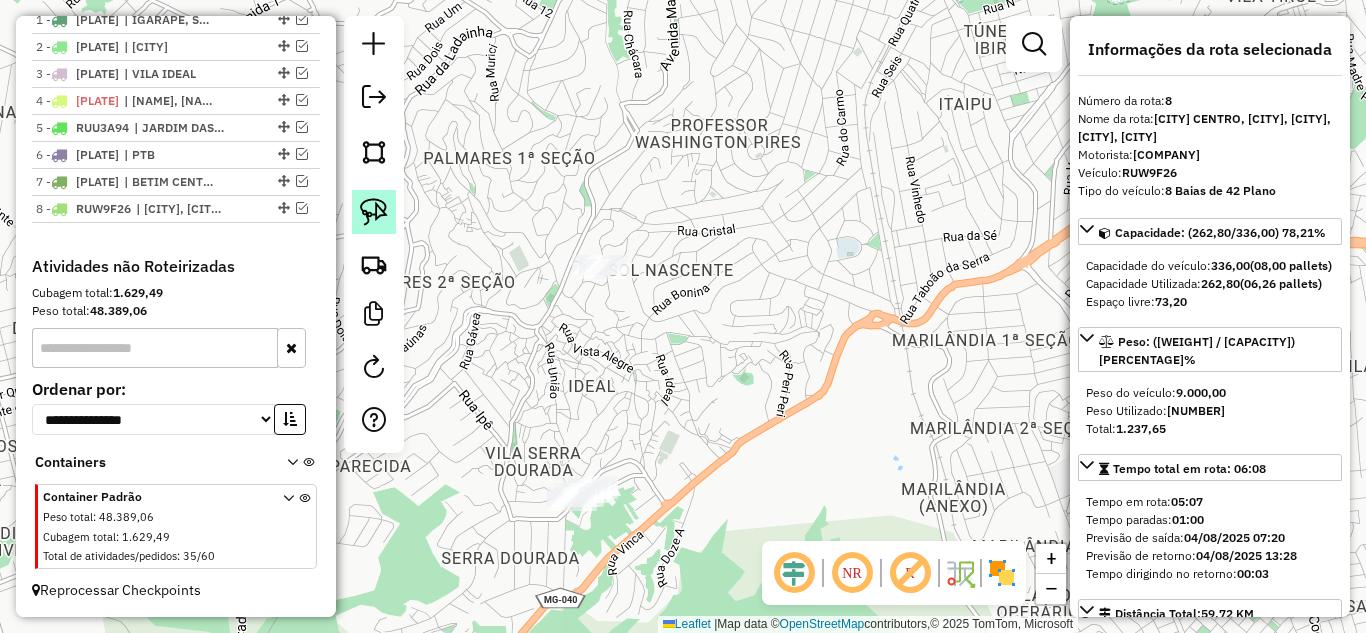 click 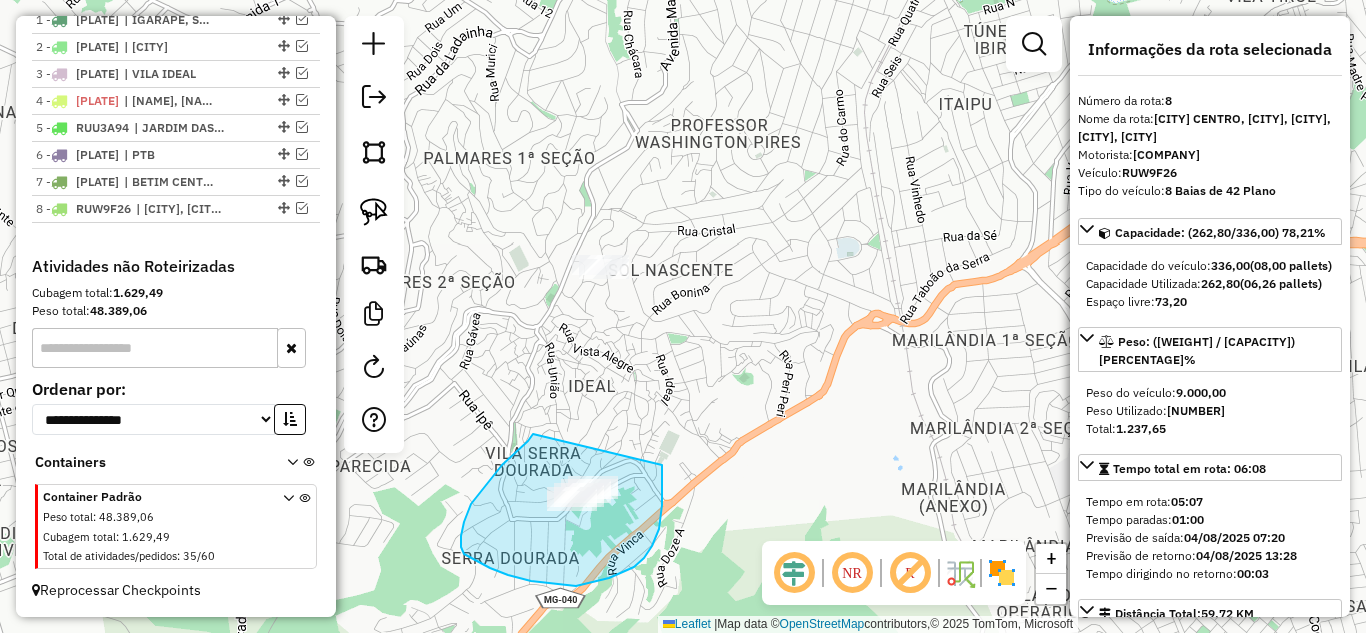 drag, startPoint x: 533, startPoint y: 434, endPoint x: 531, endPoint y: 367, distance: 67.02985 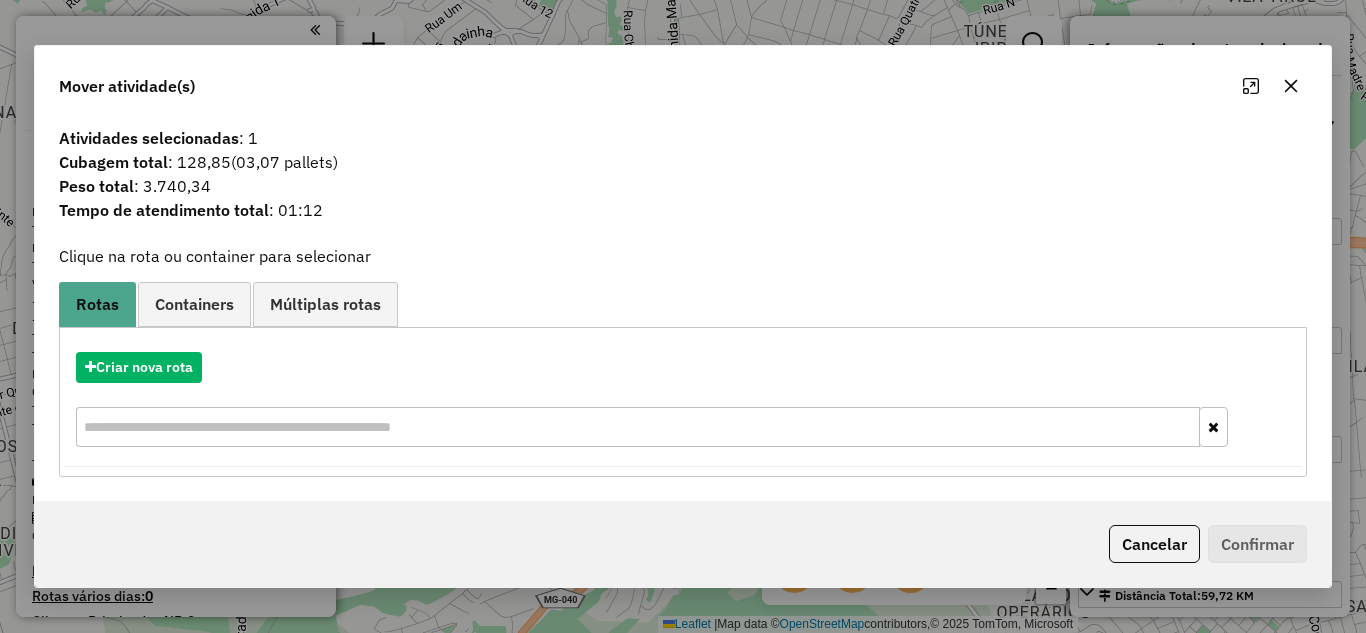 select on "*********" 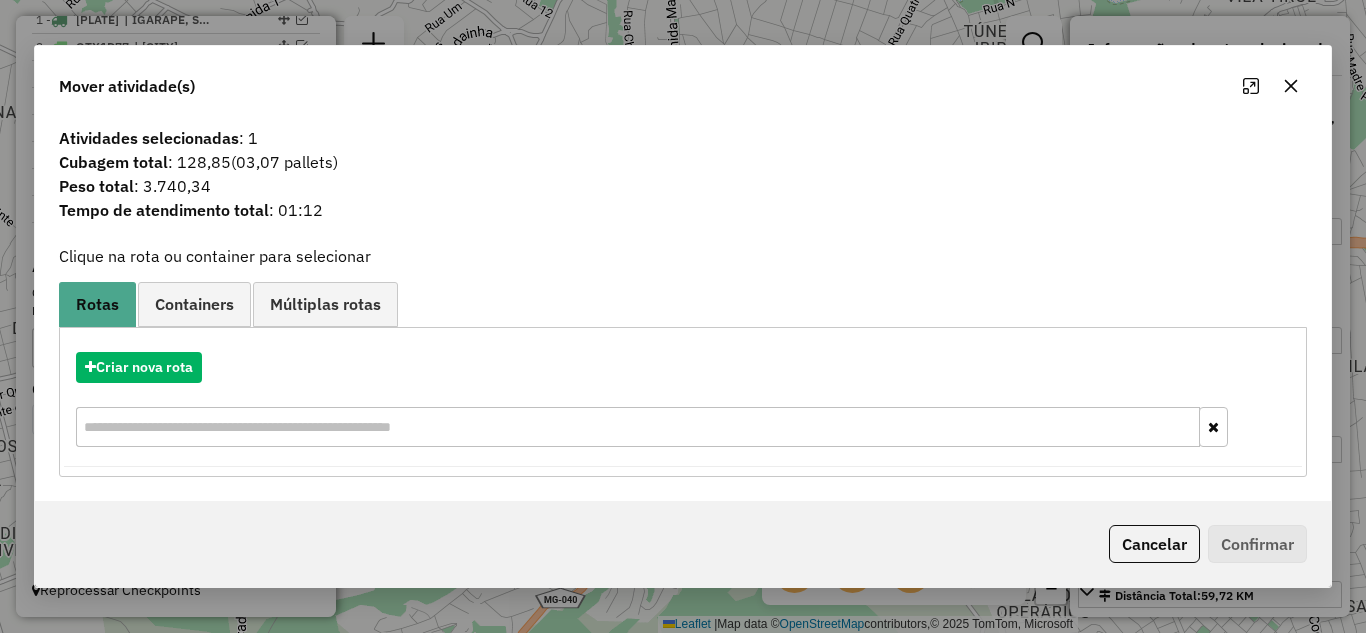click 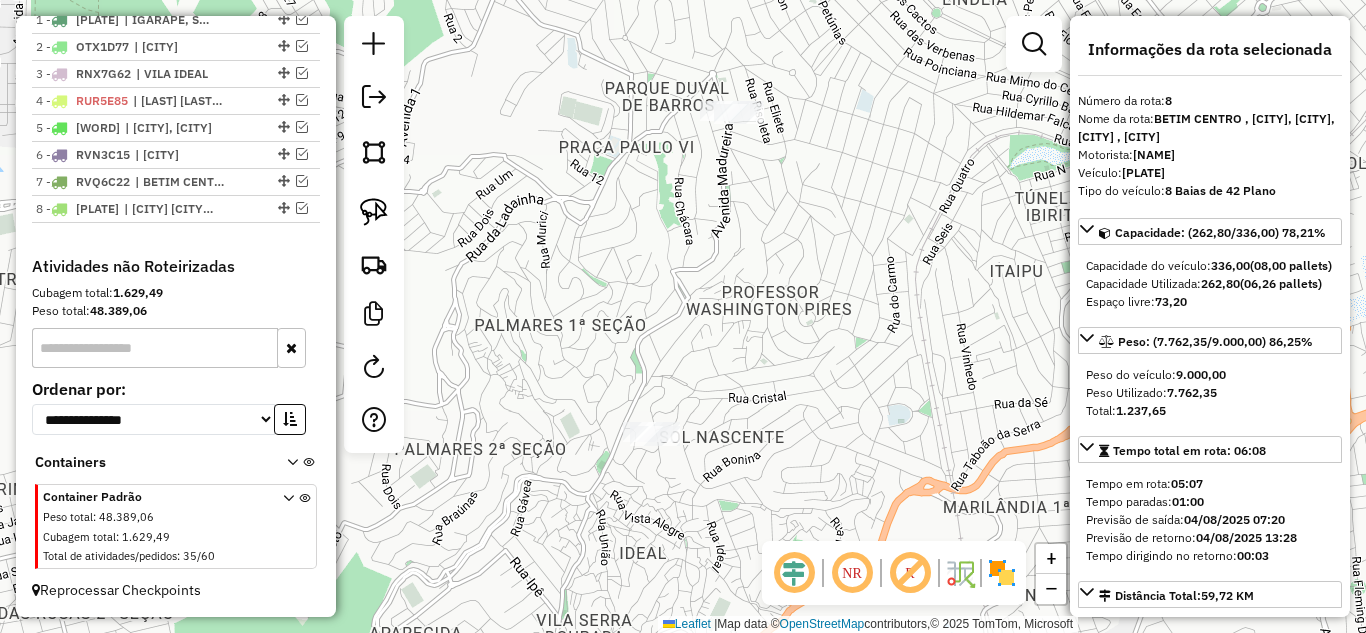 drag, startPoint x: 786, startPoint y: 272, endPoint x: 824, endPoint y: 421, distance: 153.7693 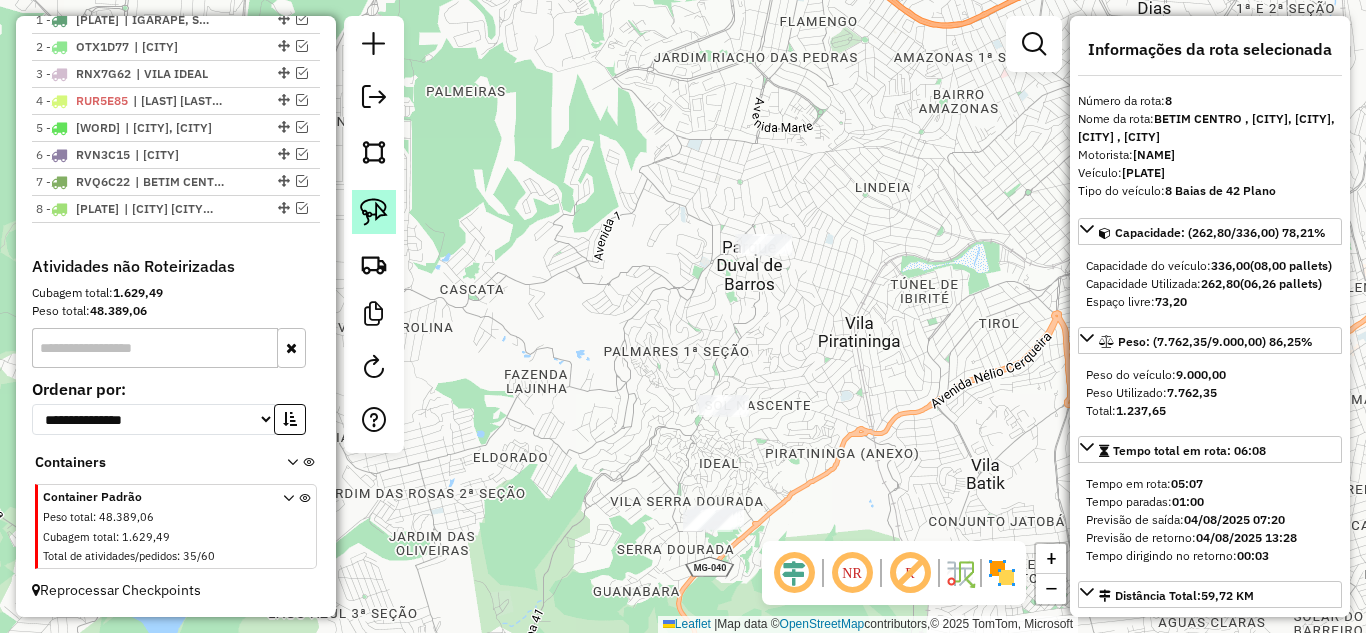 click 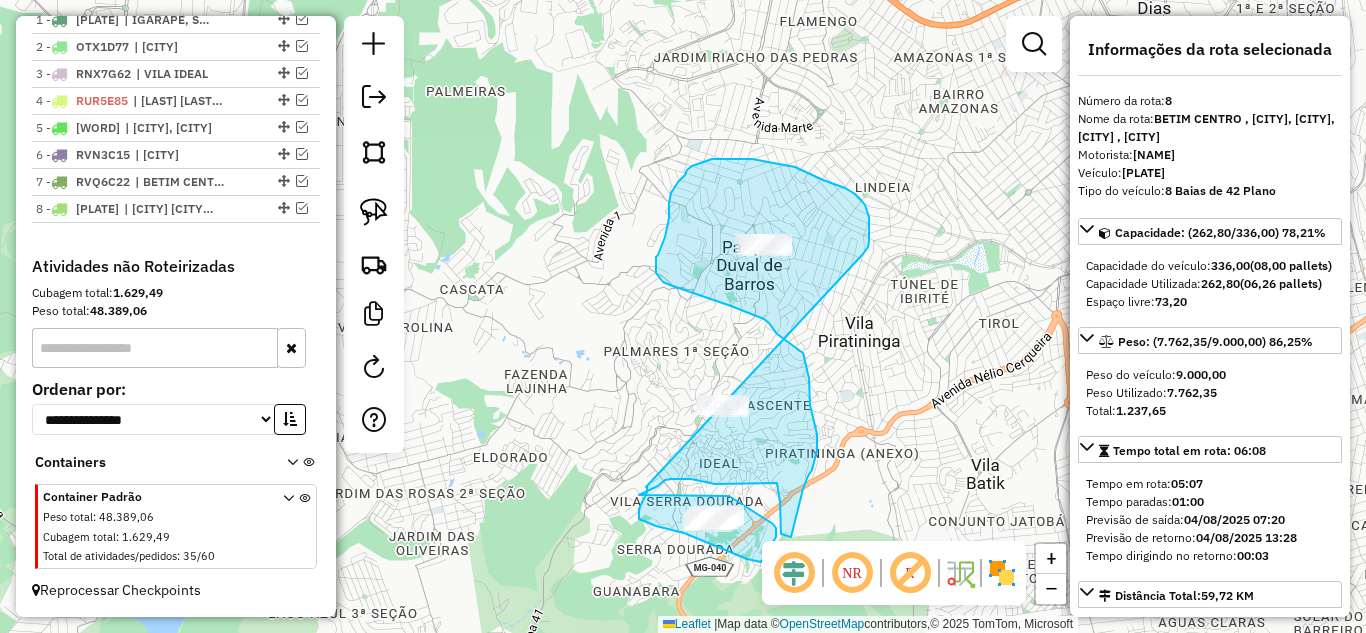 drag, startPoint x: 868, startPoint y: 247, endPoint x: 646, endPoint y: 487, distance: 326.93118 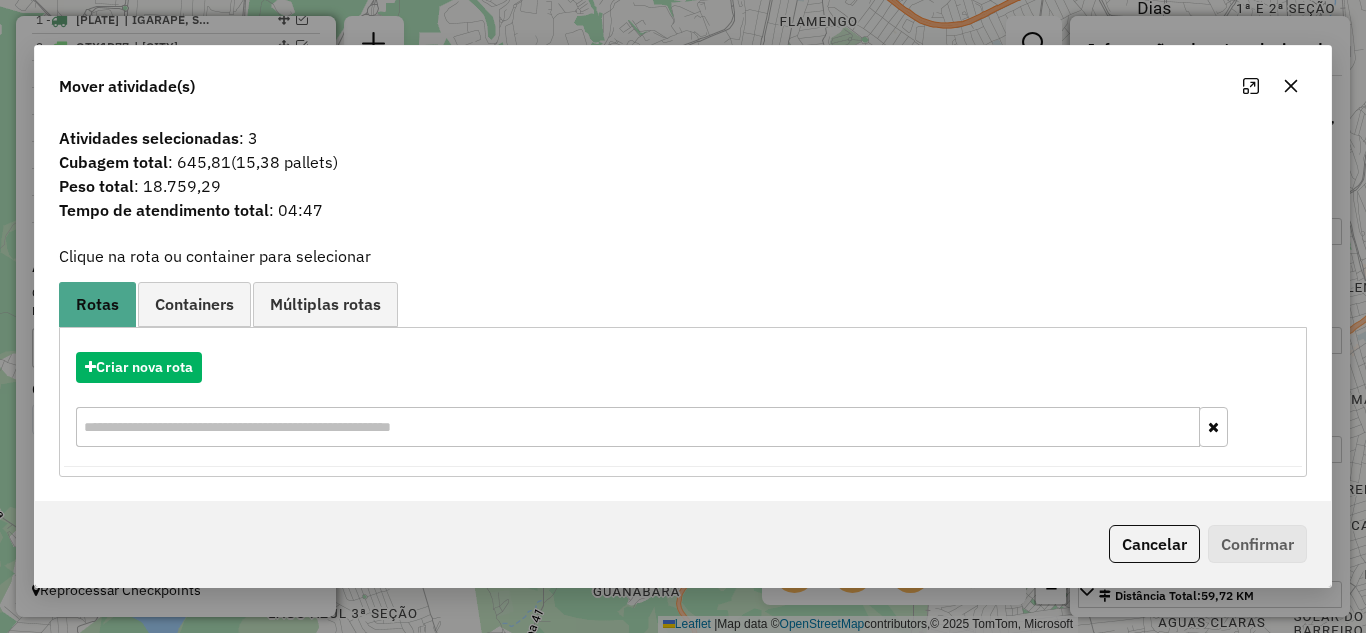 drag, startPoint x: 1293, startPoint y: 84, endPoint x: 1074, endPoint y: 150, distance: 228.7291 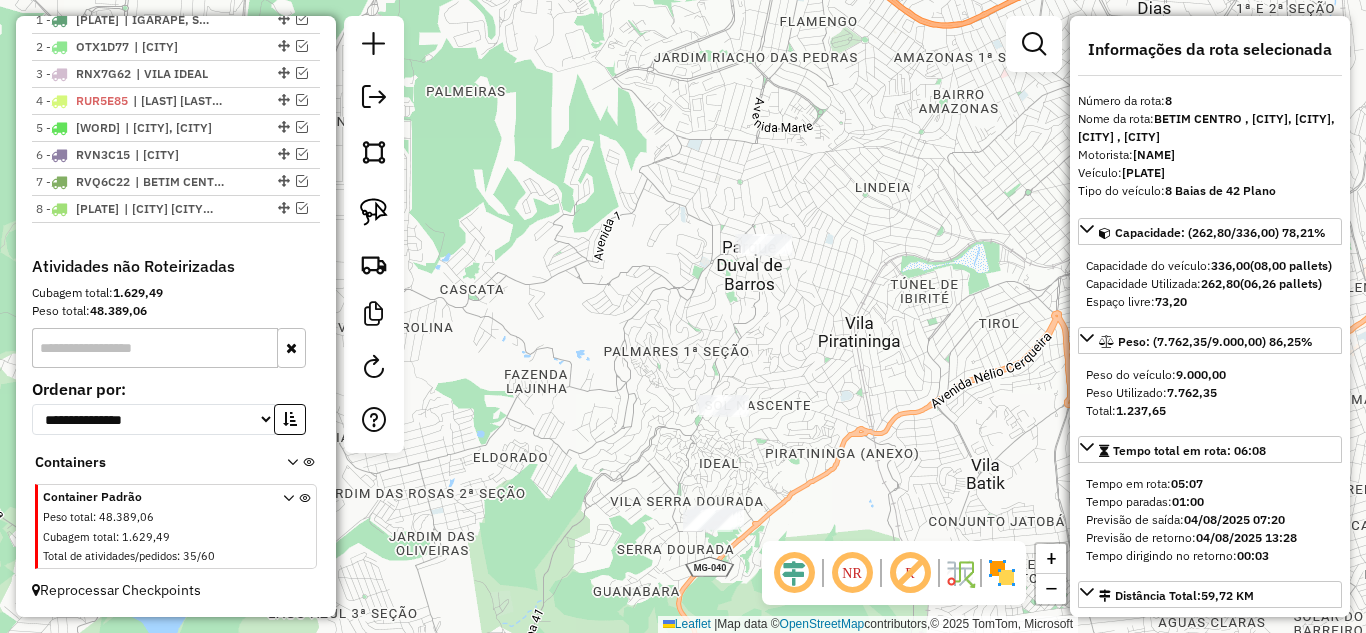 drag, startPoint x: 363, startPoint y: 199, endPoint x: 404, endPoint y: 328, distance: 135.35878 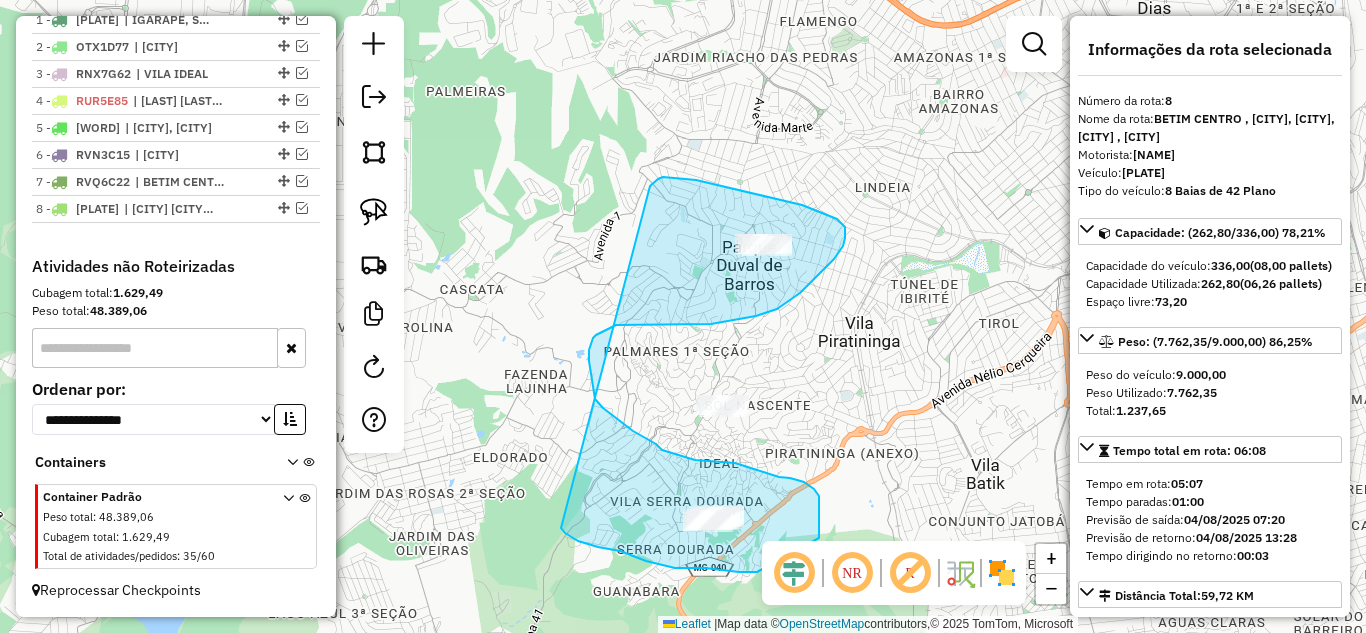 drag, startPoint x: 578, startPoint y: 541, endPoint x: 650, endPoint y: 186, distance: 362.2278 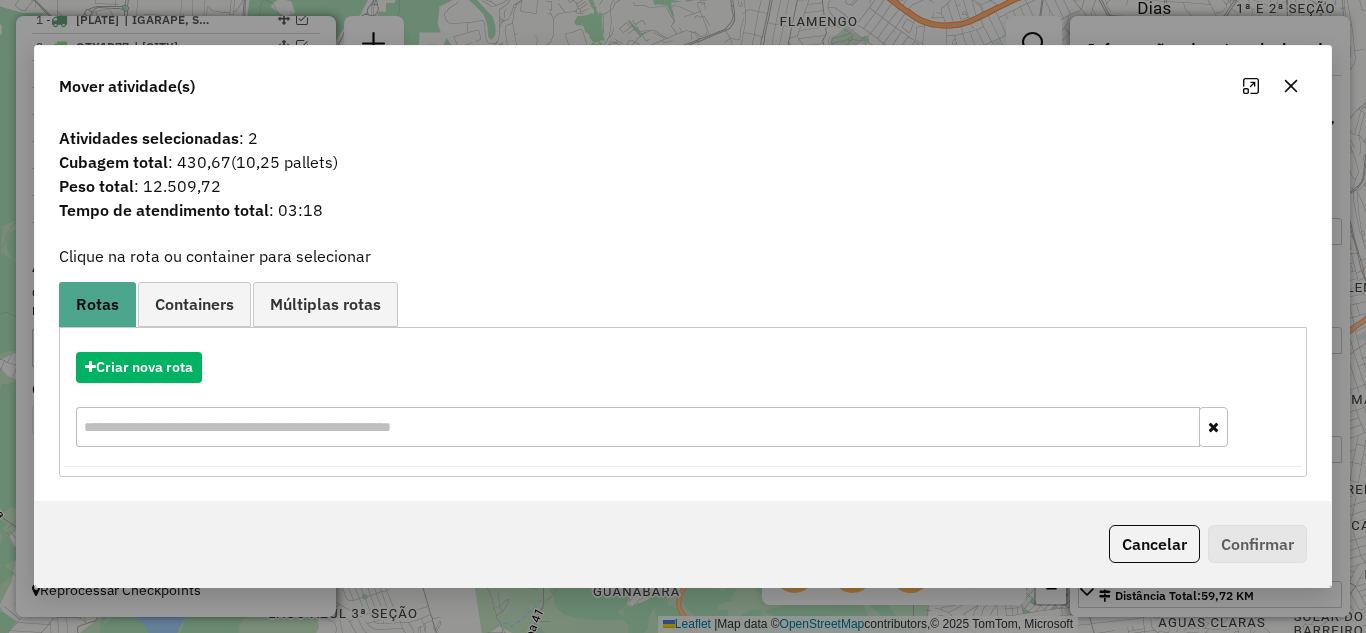 drag, startPoint x: 1288, startPoint y: 87, endPoint x: 1171, endPoint y: 105, distance: 118.37652 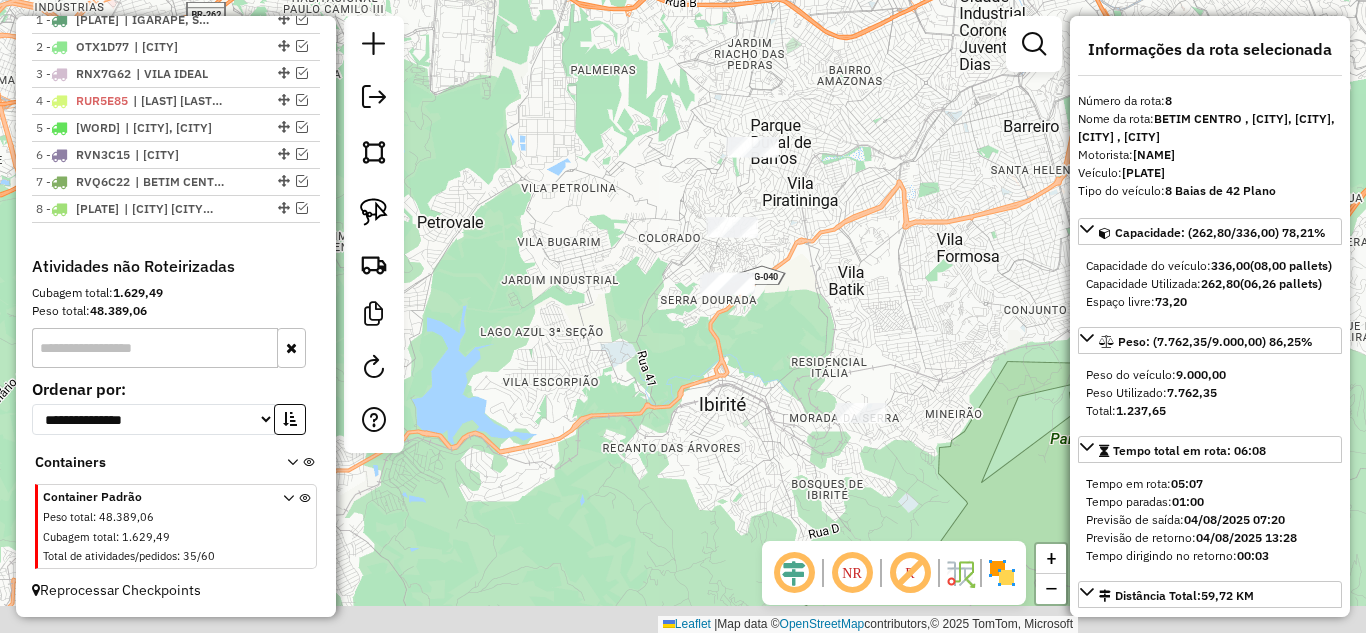 drag, startPoint x: 902, startPoint y: 407, endPoint x: 898, endPoint y: 283, distance: 124.0645 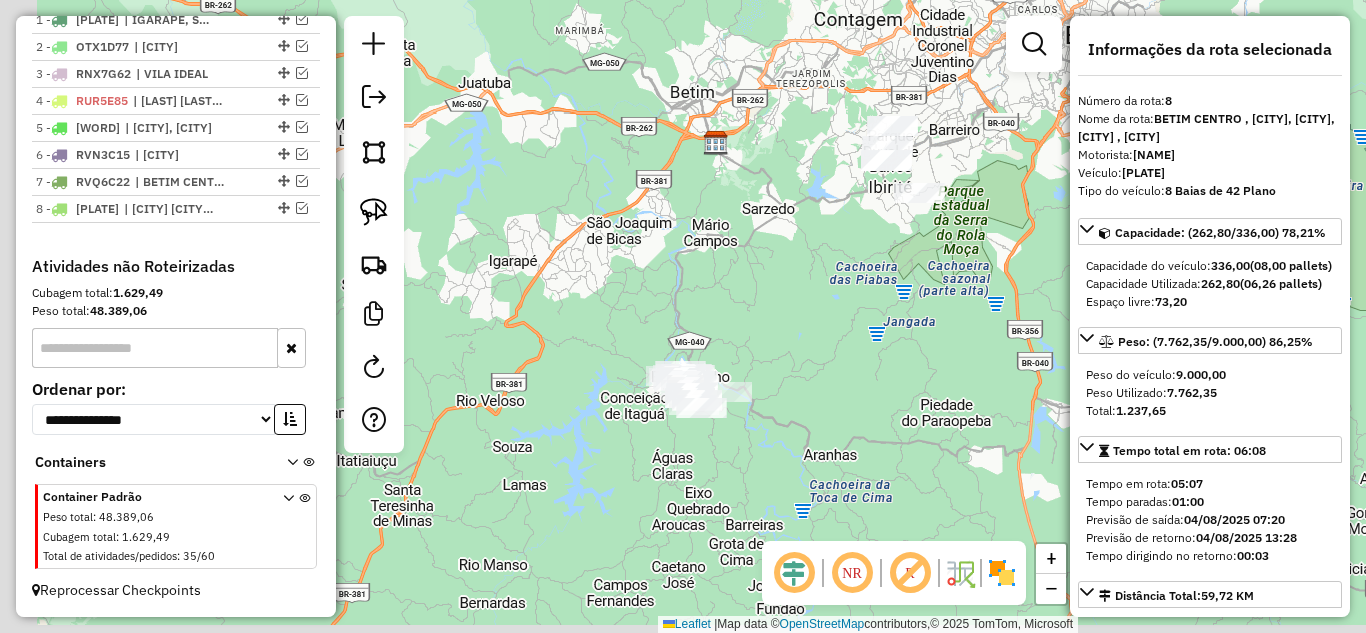 drag, startPoint x: 689, startPoint y: 389, endPoint x: 727, endPoint y: 238, distance: 155.70805 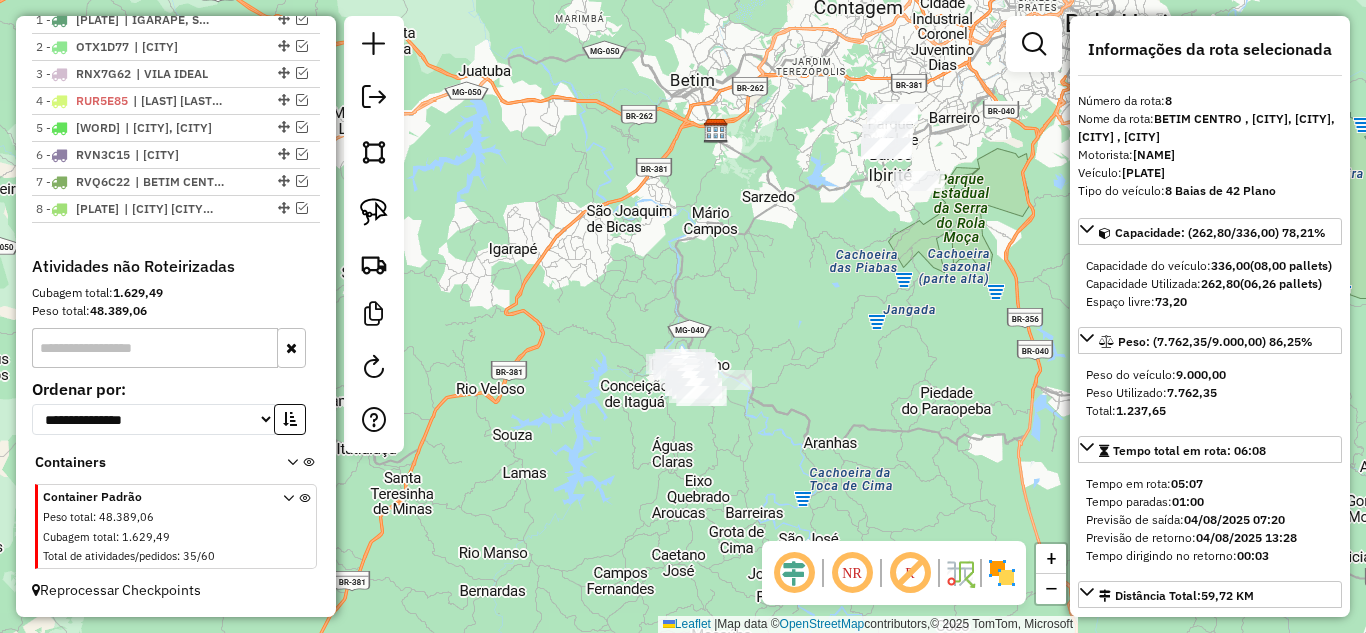 drag, startPoint x: 370, startPoint y: 219, endPoint x: 501, endPoint y: 280, distance: 144.50606 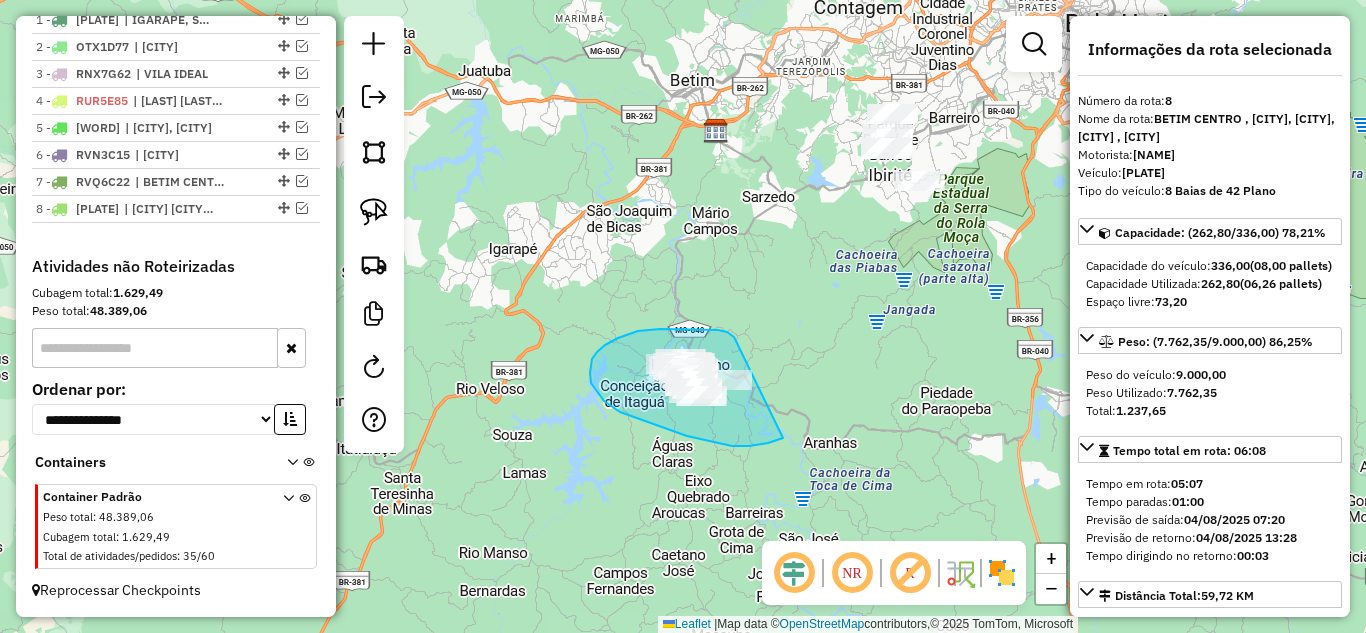 drag, startPoint x: 734, startPoint y: 337, endPoint x: 788, endPoint y: 331, distance: 54.33231 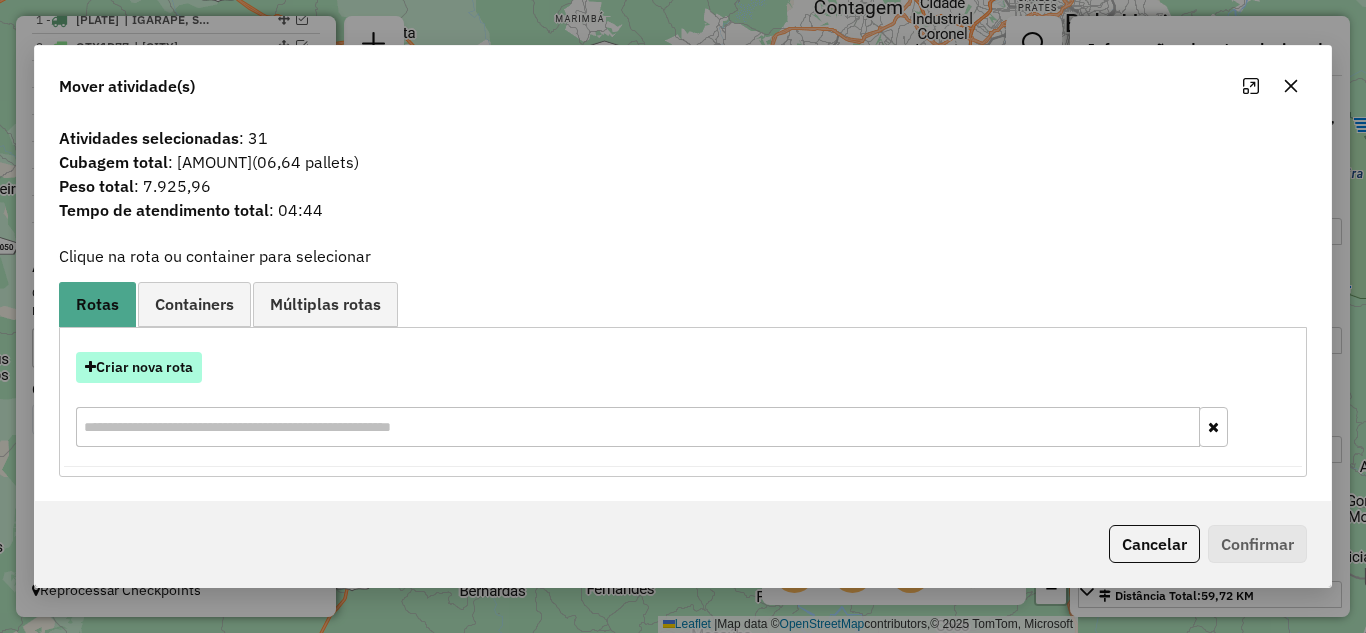 click on "Criar nova rota" at bounding box center [139, 367] 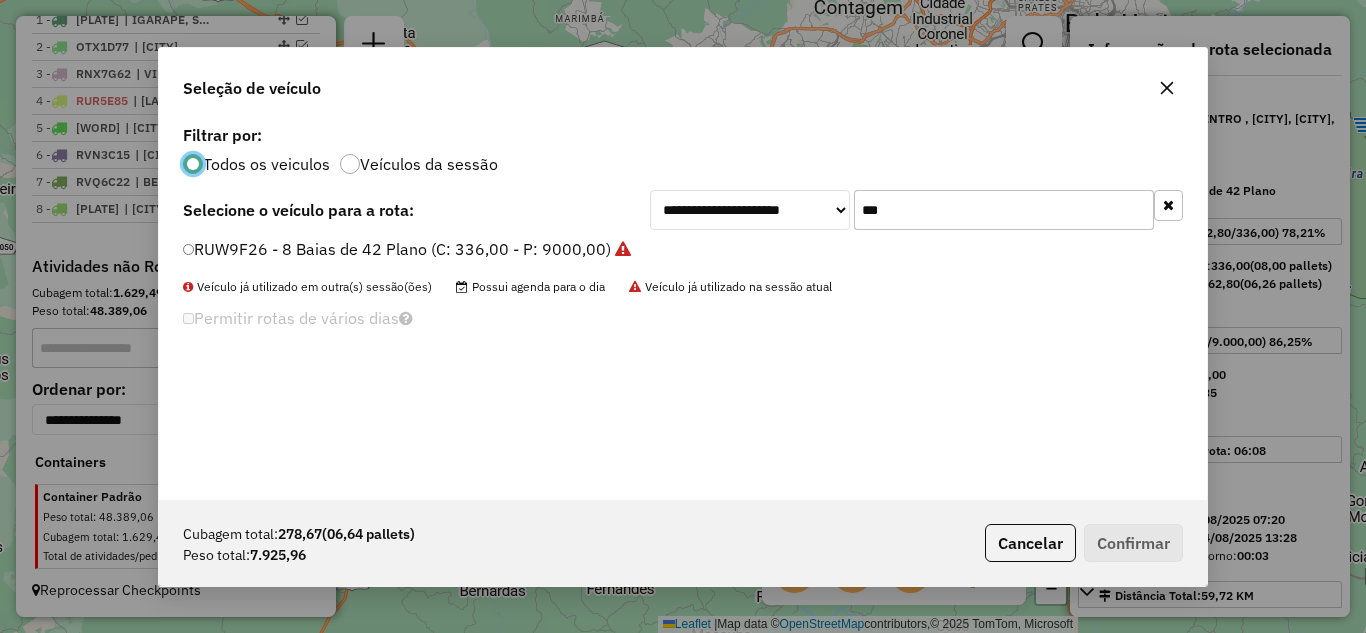 scroll, scrollTop: 11, scrollLeft: 6, axis: both 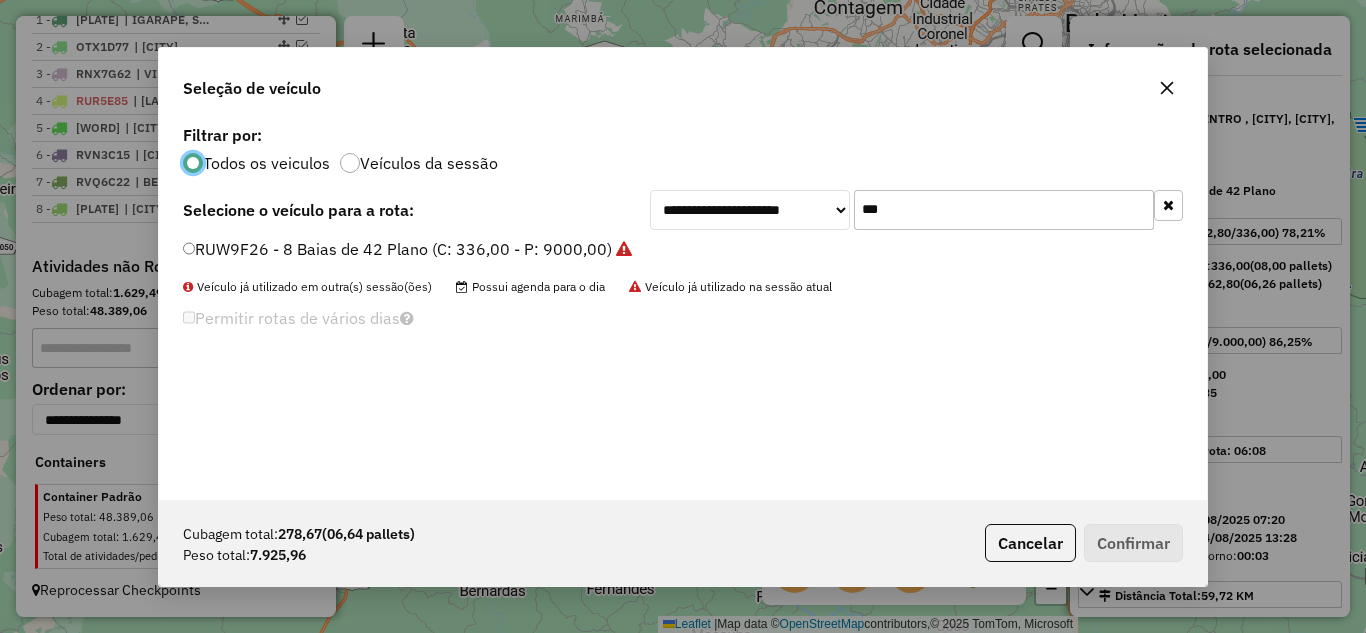 click on "***" 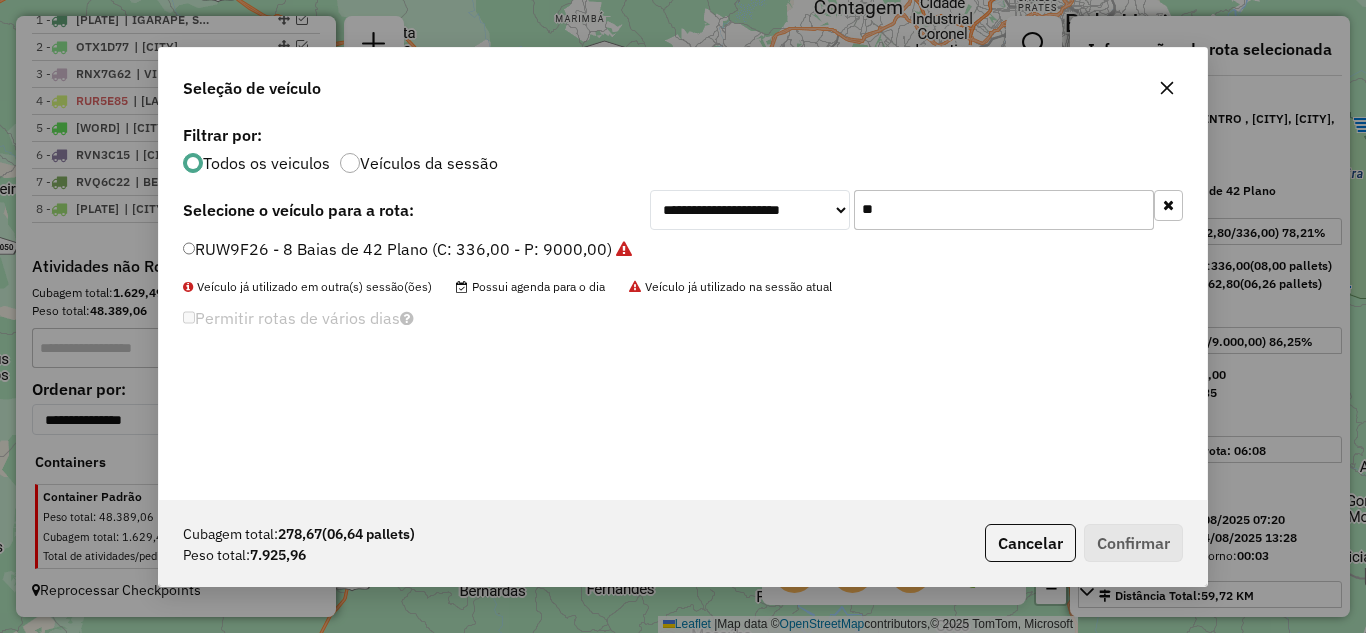 type on "*" 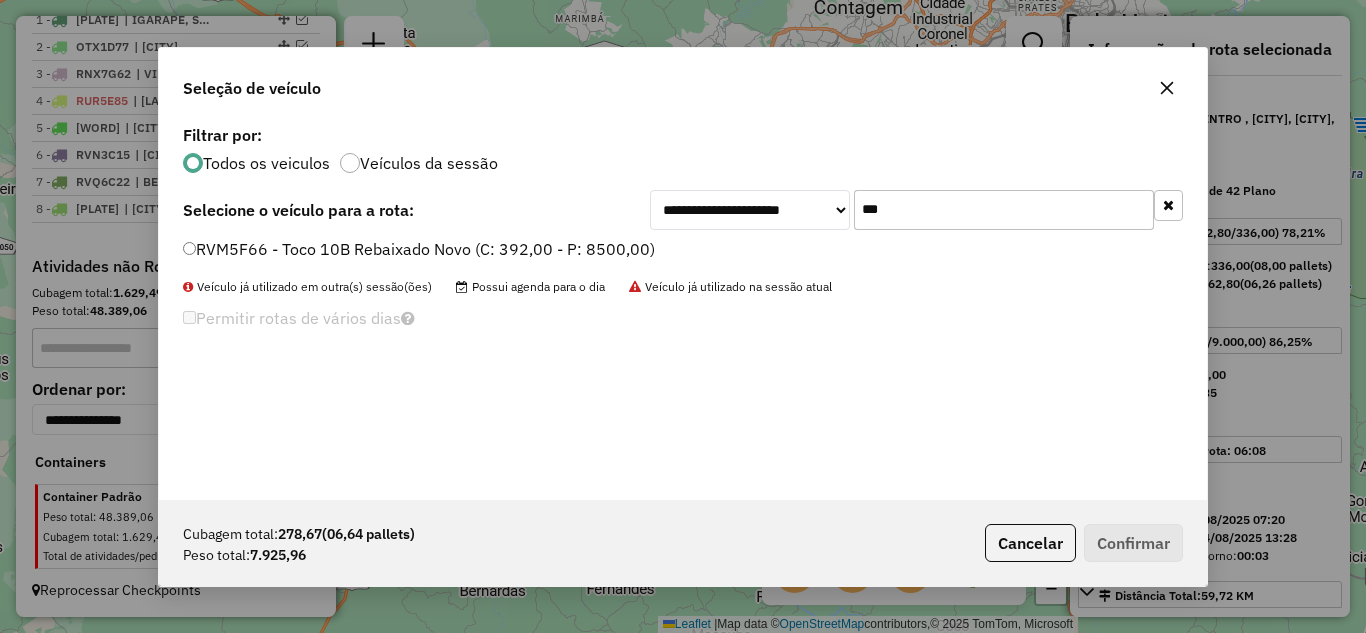 type on "***" 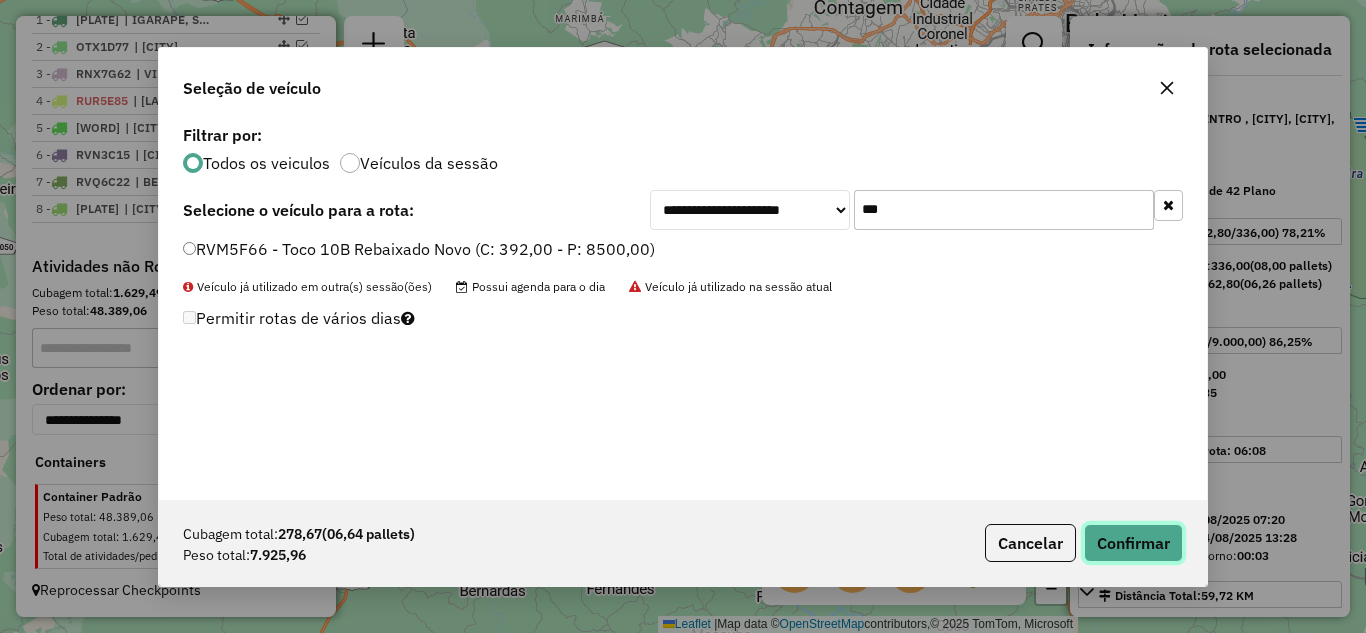click on "Confirmar" 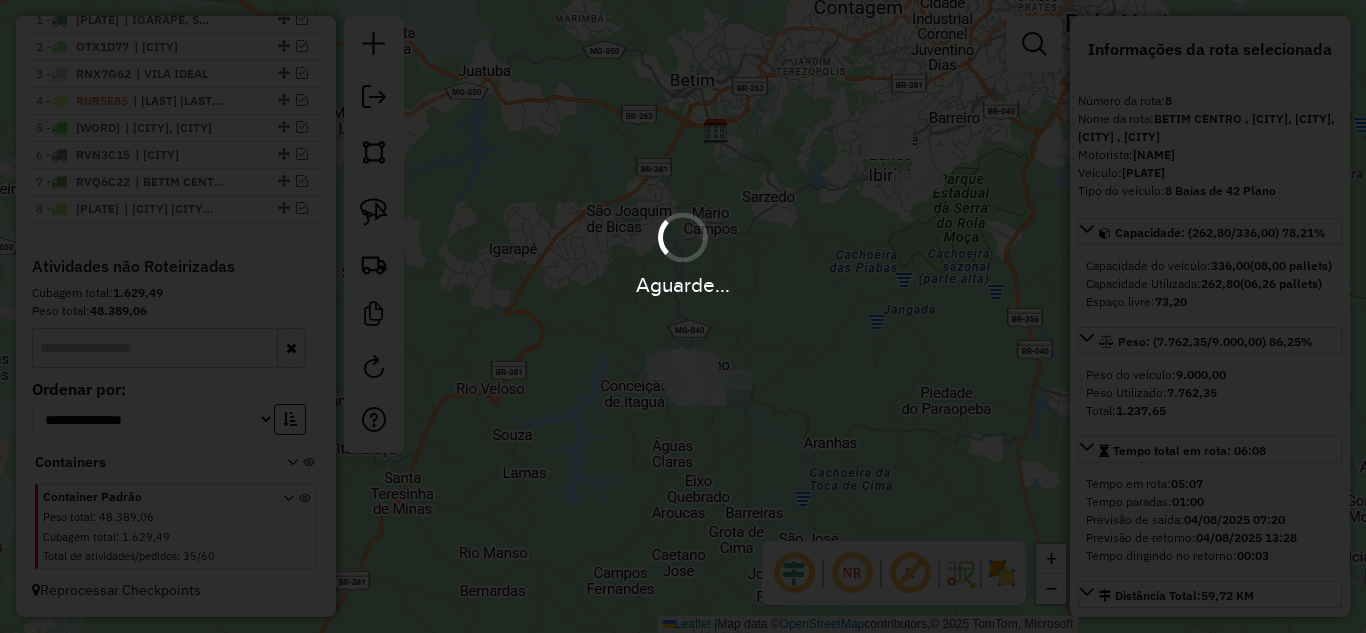 scroll, scrollTop: 902, scrollLeft: 0, axis: vertical 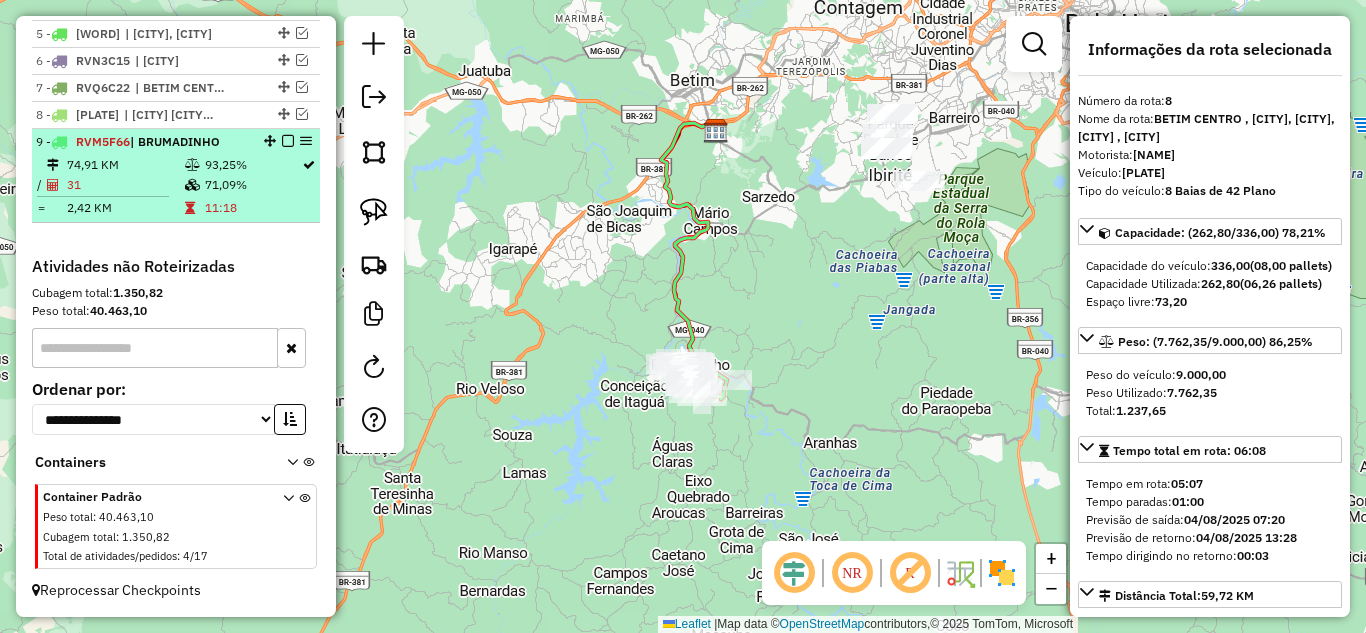 click at bounding box center [288, 141] 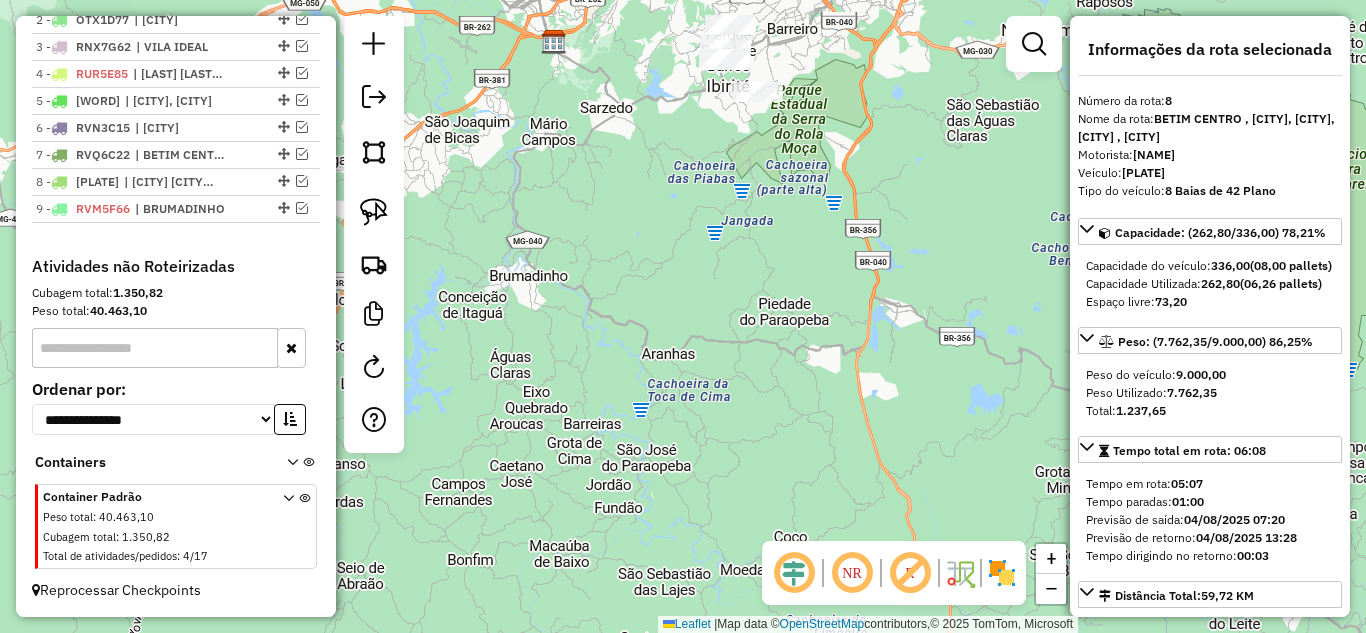 drag, startPoint x: 709, startPoint y: 269, endPoint x: 502, endPoint y: 42, distance: 307.21002 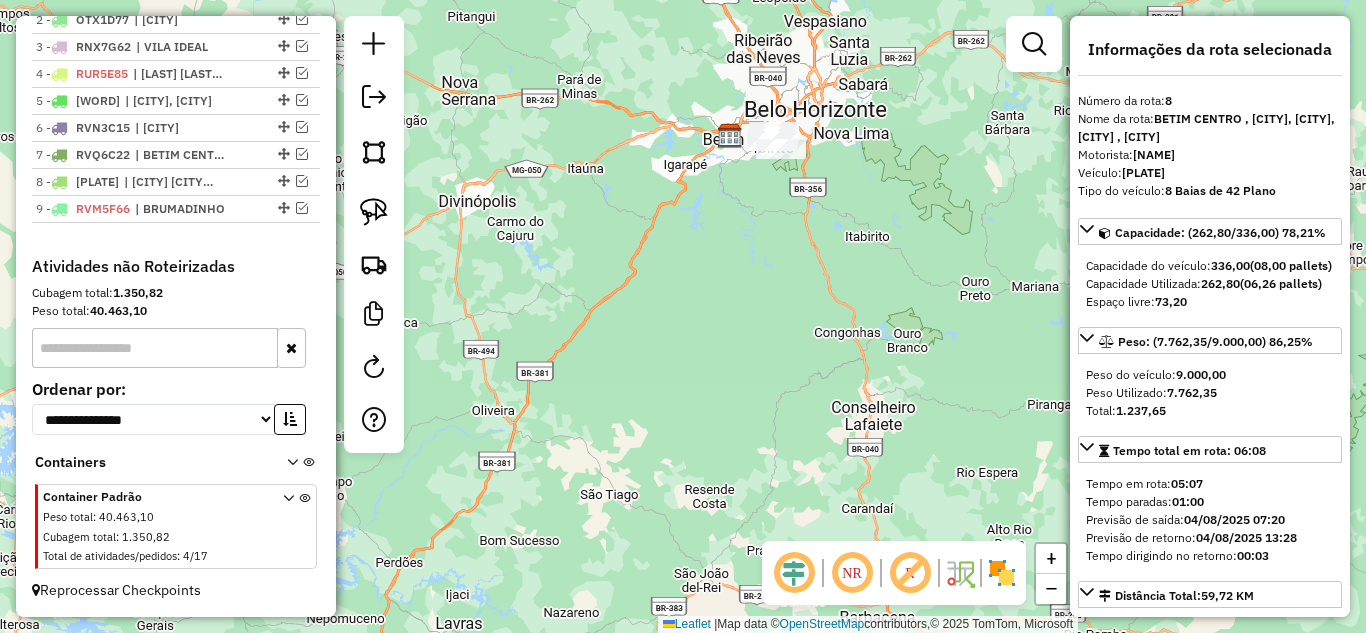drag, startPoint x: 892, startPoint y: 356, endPoint x: 876, endPoint y: 365, distance: 18.35756 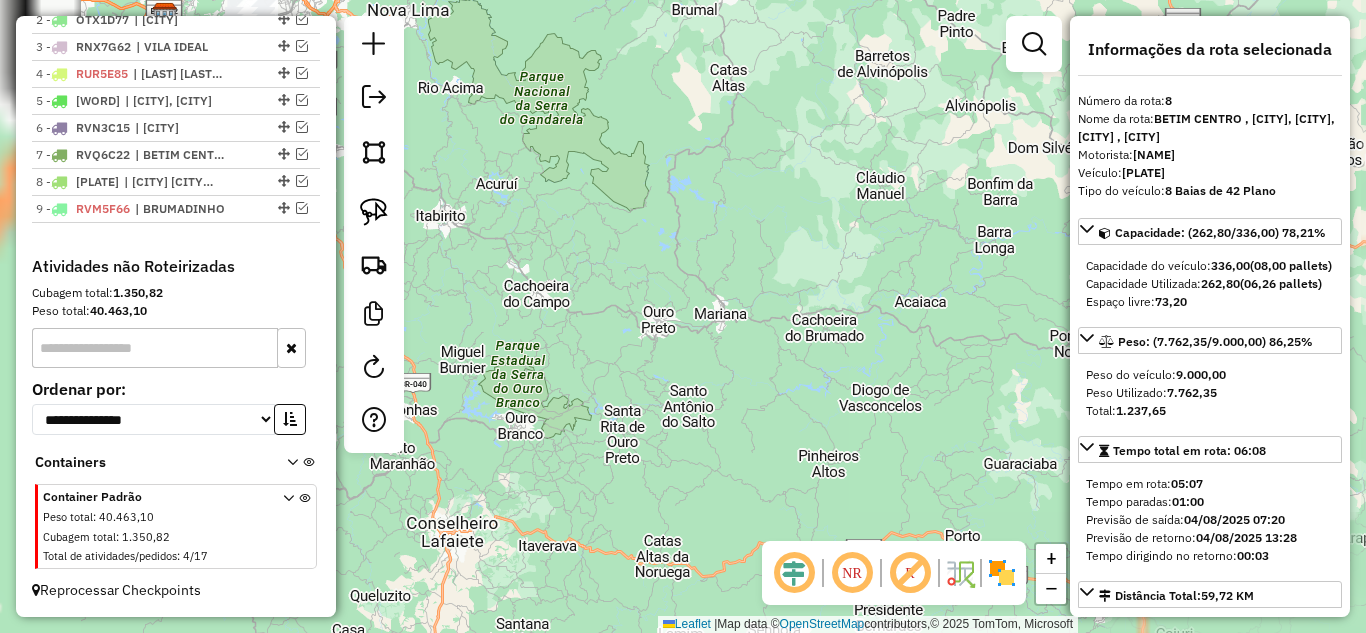 drag, startPoint x: 639, startPoint y: 264, endPoint x: 841, endPoint y: 415, distance: 252.20032 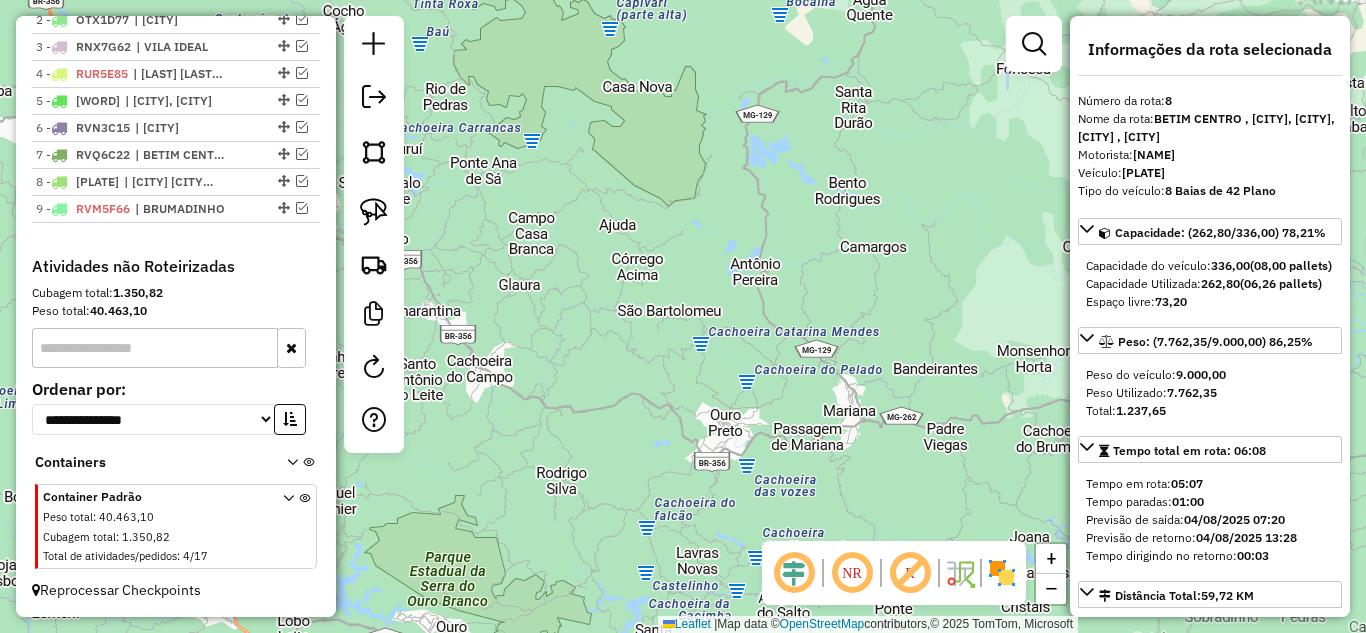 drag, startPoint x: 738, startPoint y: 339, endPoint x: 817, endPoint y: 365, distance: 83.1685 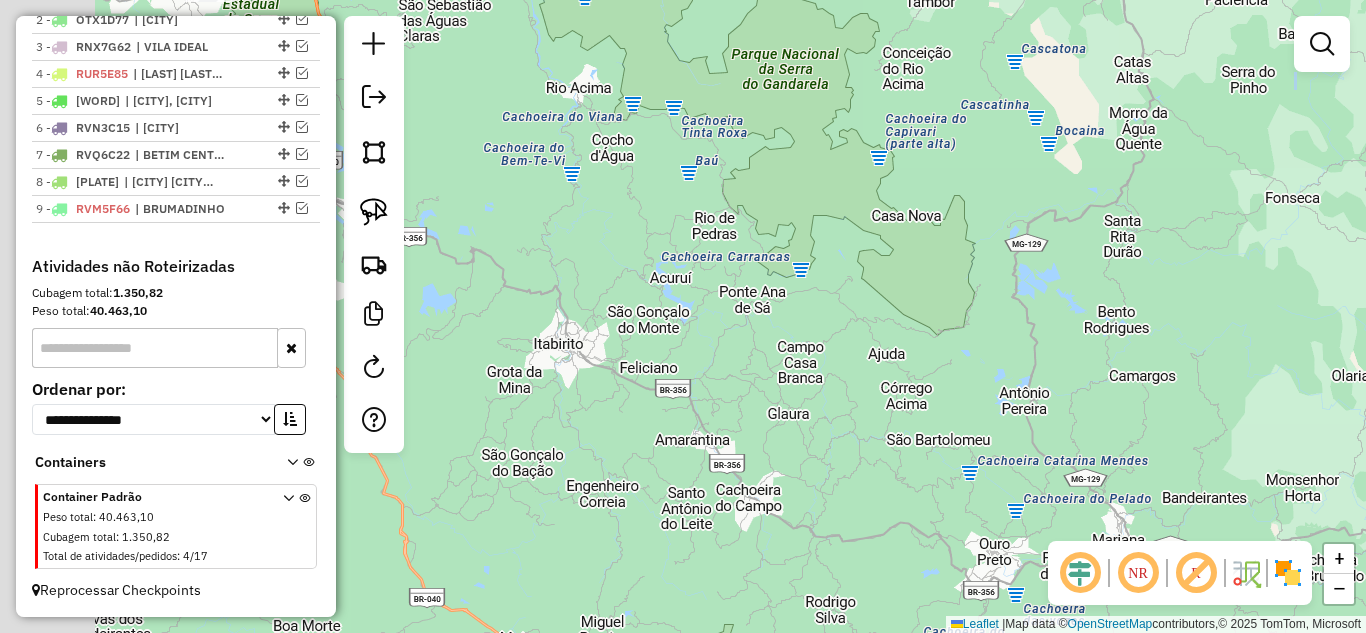 drag, startPoint x: 828, startPoint y: 356, endPoint x: 904, endPoint y: 404, distance: 89.88882 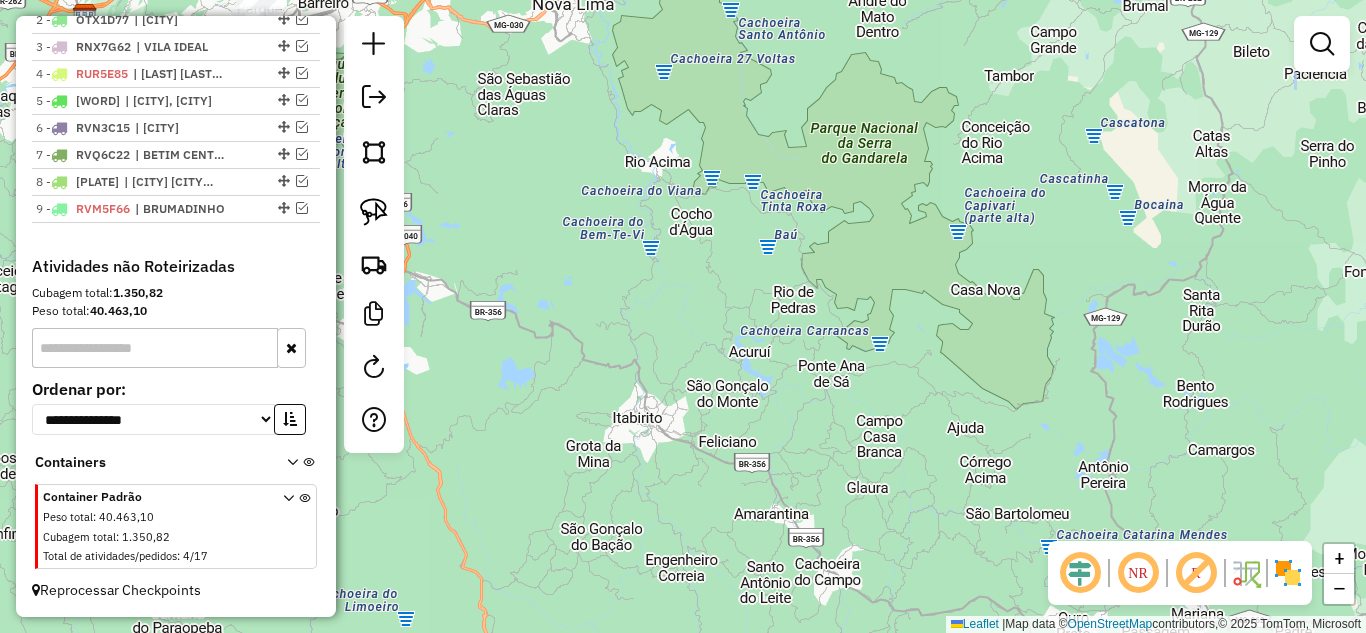 drag, startPoint x: 765, startPoint y: 389, endPoint x: 907, endPoint y: 598, distance: 252.67567 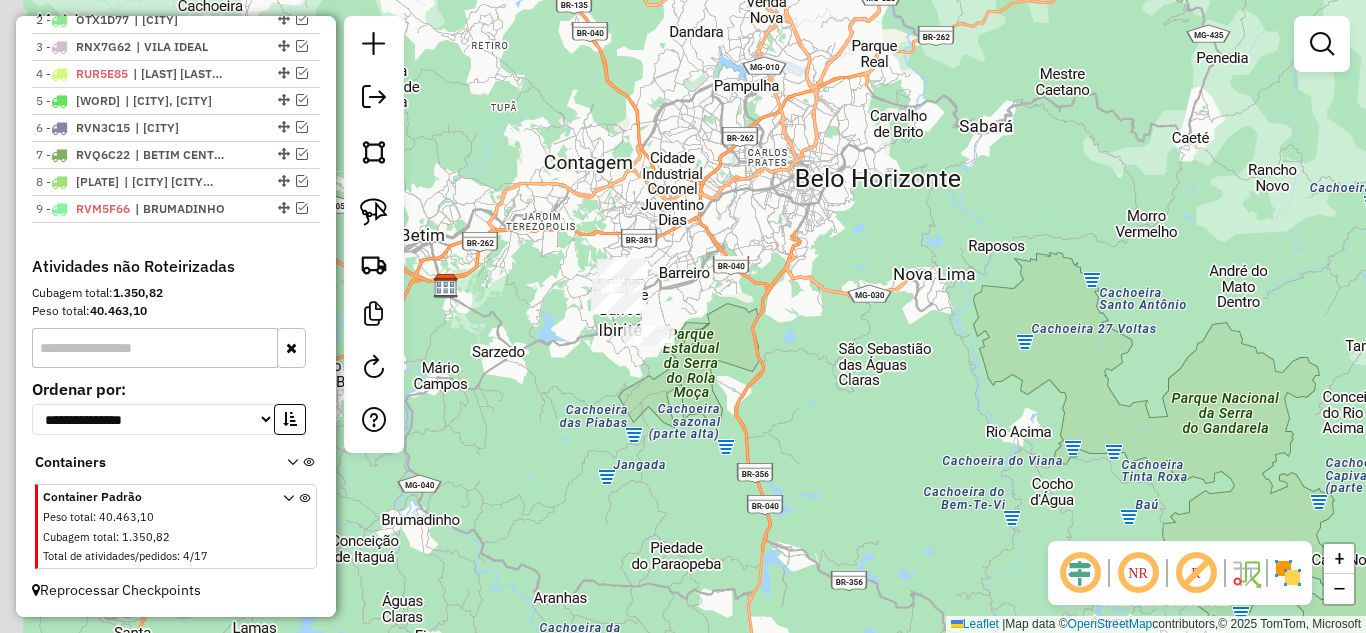 drag, startPoint x: 671, startPoint y: 356, endPoint x: 774, endPoint y: 372, distance: 104.23531 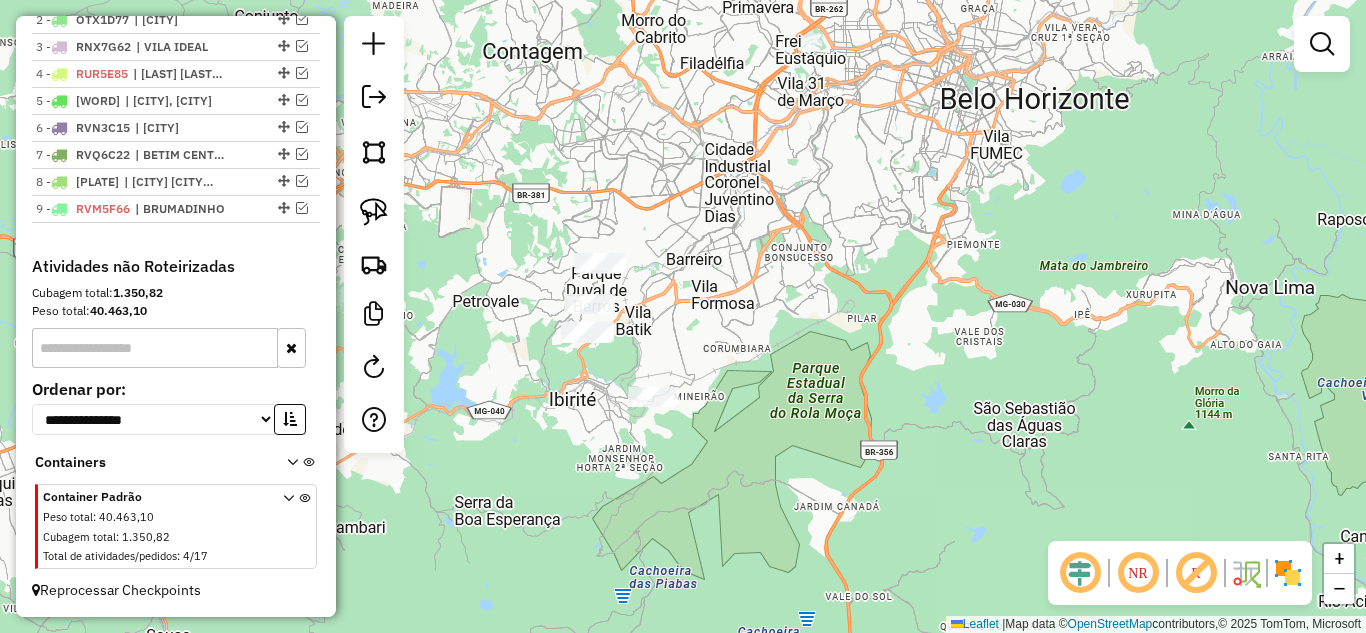 drag, startPoint x: 657, startPoint y: 317, endPoint x: 736, endPoint y: 306, distance: 79.762146 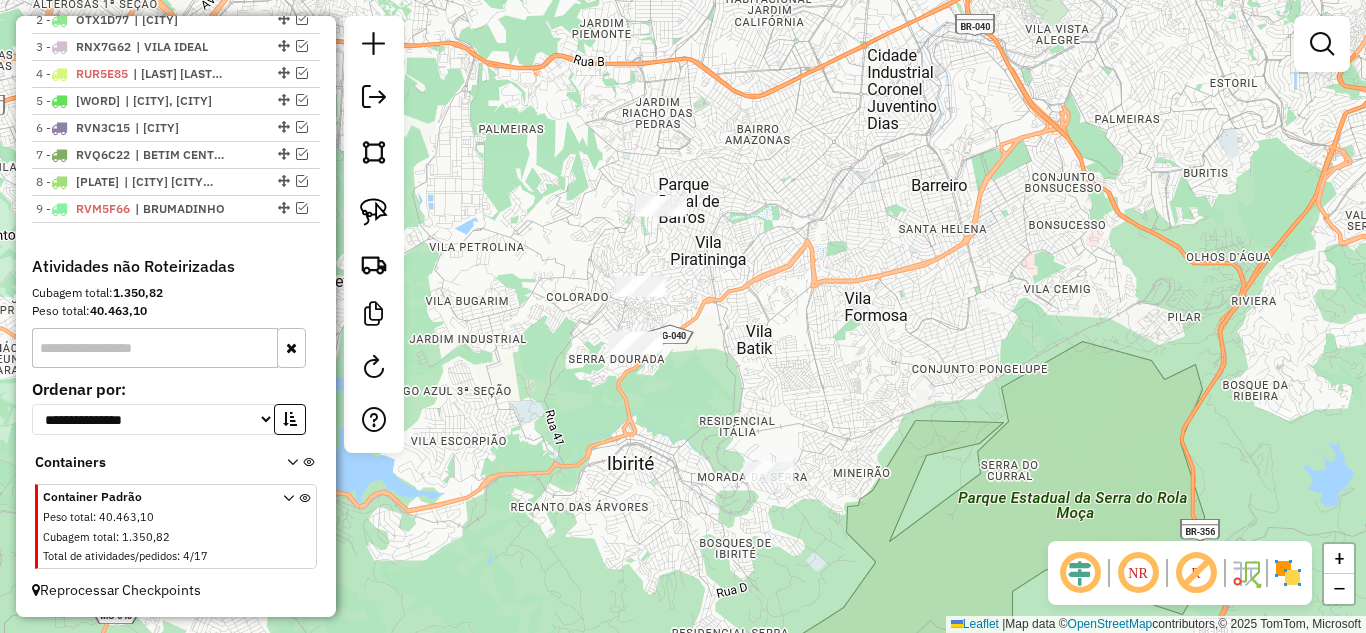 drag, startPoint x: 705, startPoint y: 343, endPoint x: 748, endPoint y: 344, distance: 43.011627 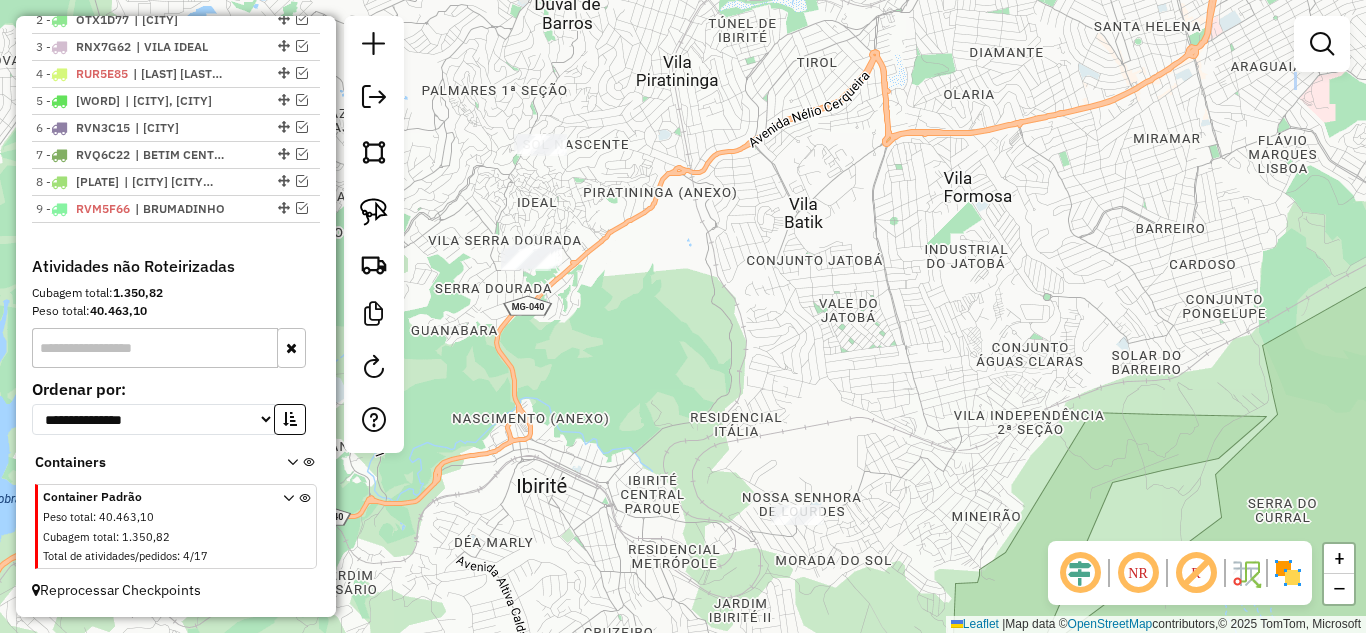 drag, startPoint x: 734, startPoint y: 304, endPoint x: 685, endPoint y: 200, distance: 114.96521 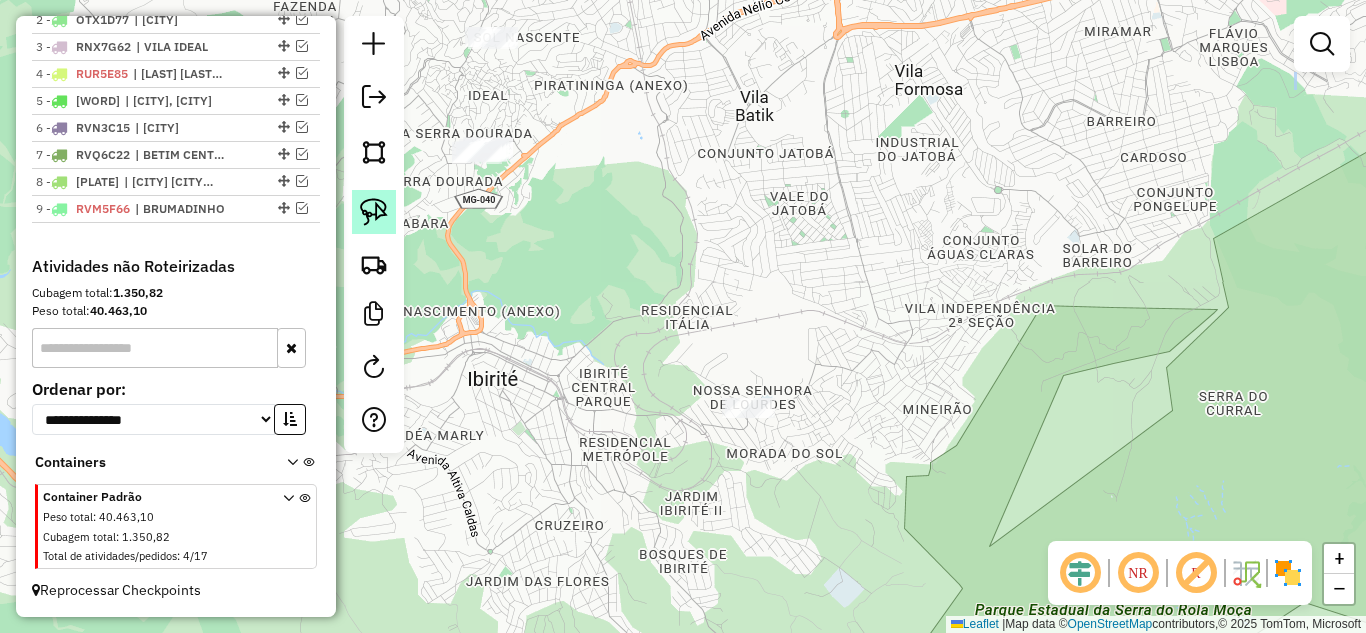 click 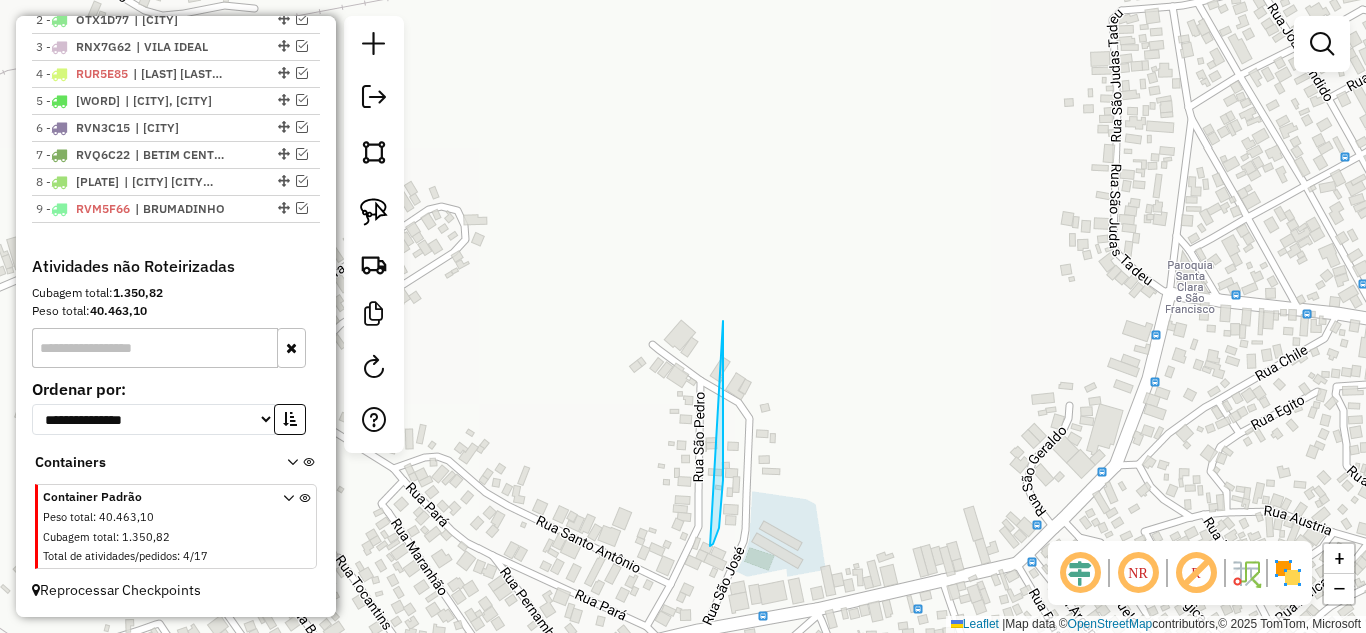 drag, startPoint x: 710, startPoint y: 546, endPoint x: 723, endPoint y: 308, distance: 238.35478 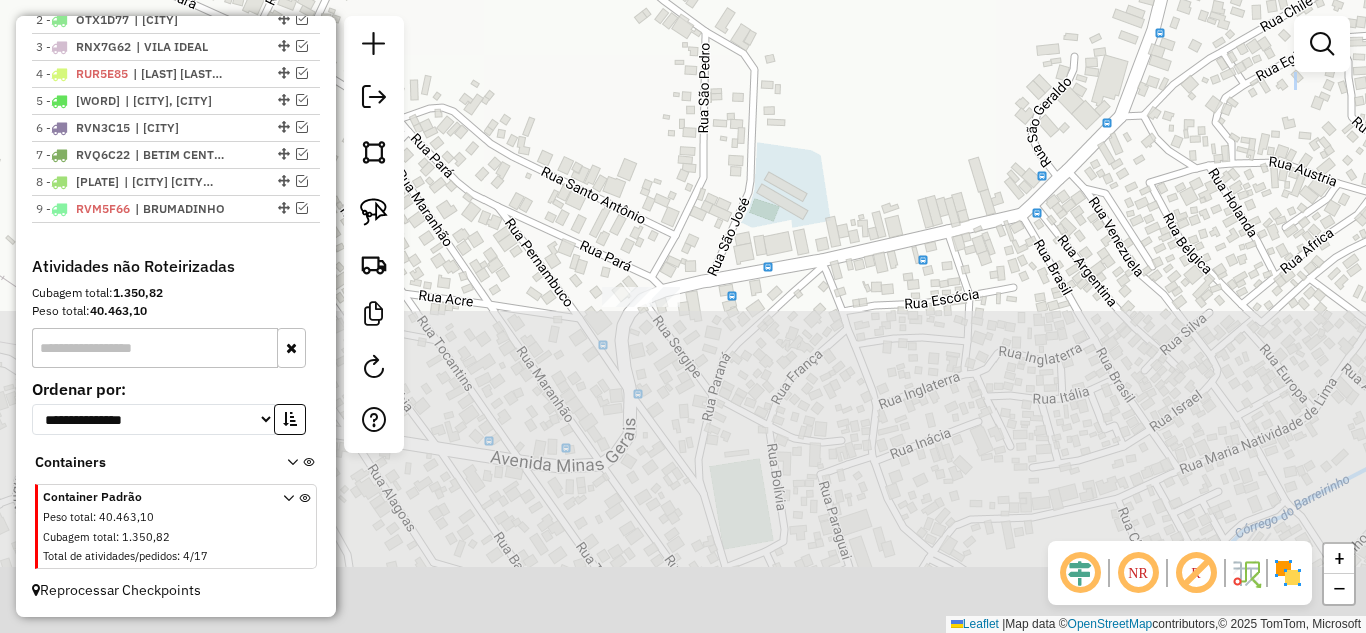 drag, startPoint x: 698, startPoint y: 533, endPoint x: 703, endPoint y: 184, distance: 349.03583 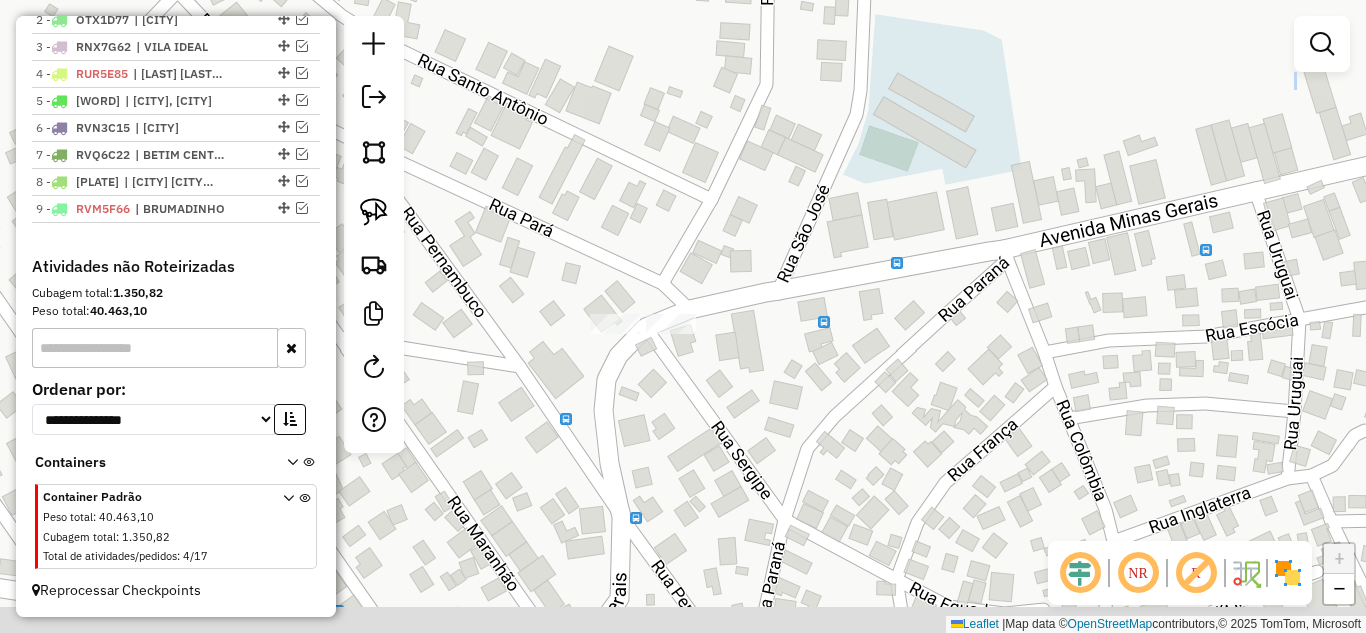 drag, startPoint x: 701, startPoint y: 304, endPoint x: 710, endPoint y: 288, distance: 18.35756 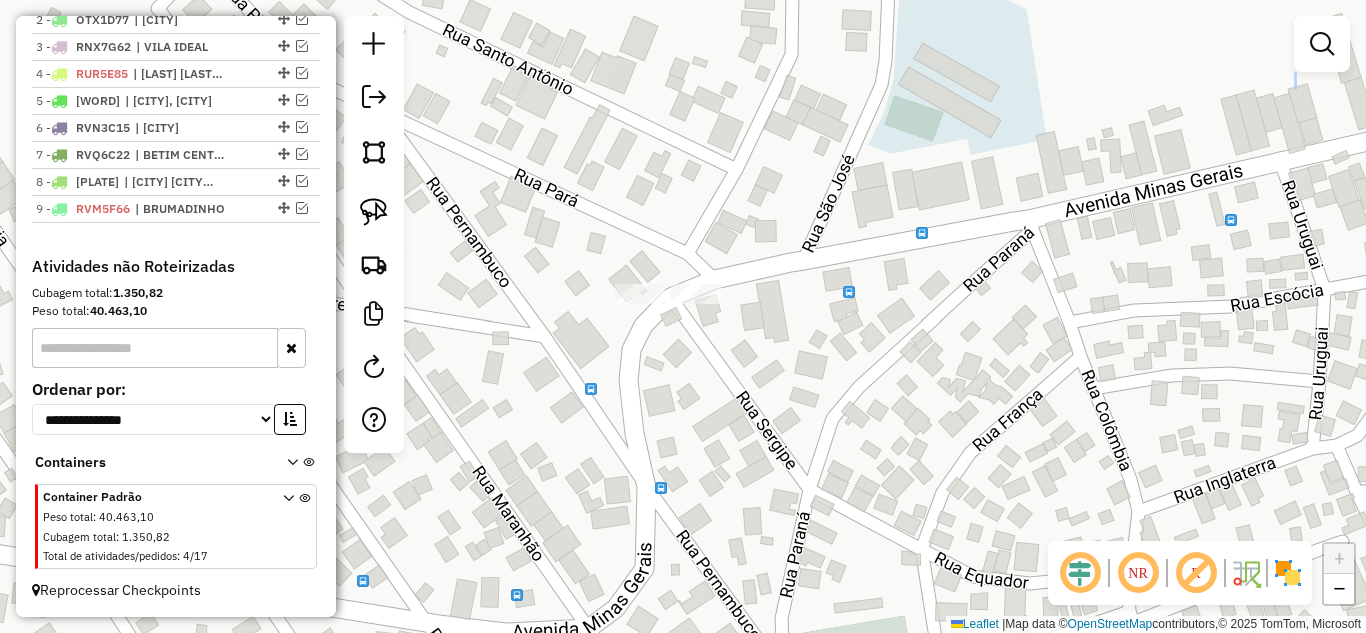 drag, startPoint x: 716, startPoint y: 258, endPoint x: 618, endPoint y: 236, distance: 100.43903 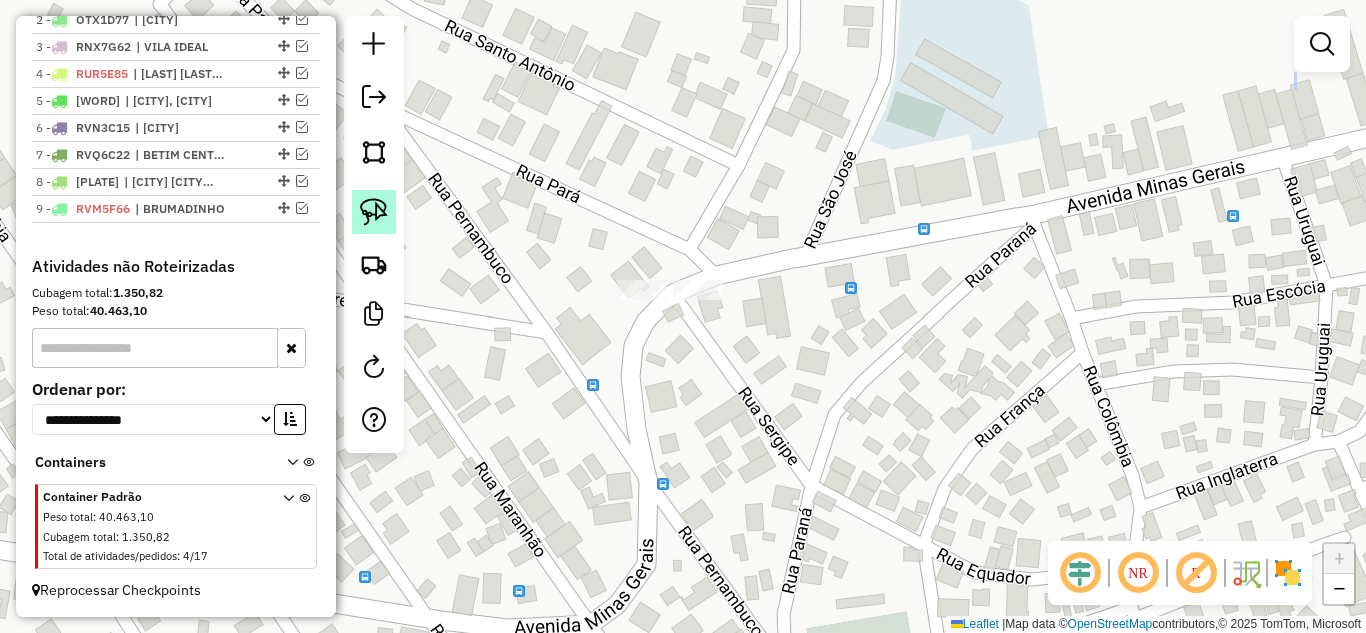 click 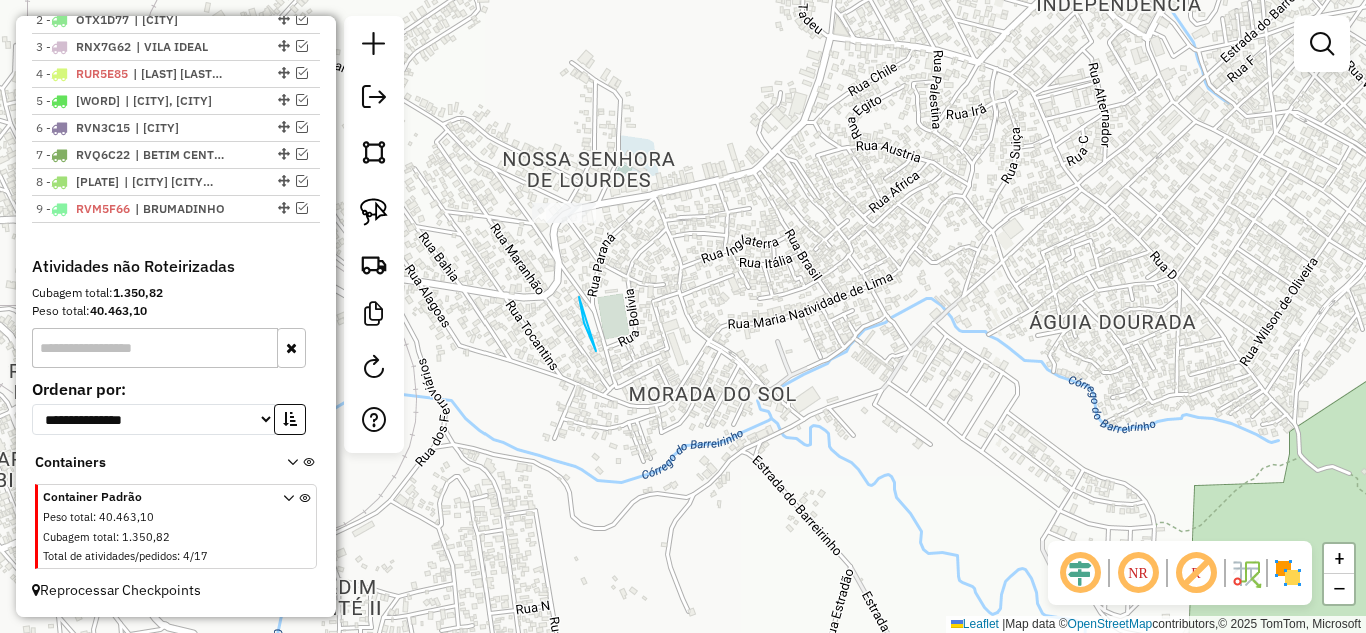 drag, startPoint x: 584, startPoint y: 323, endPoint x: 666, endPoint y: 458, distance: 157.95253 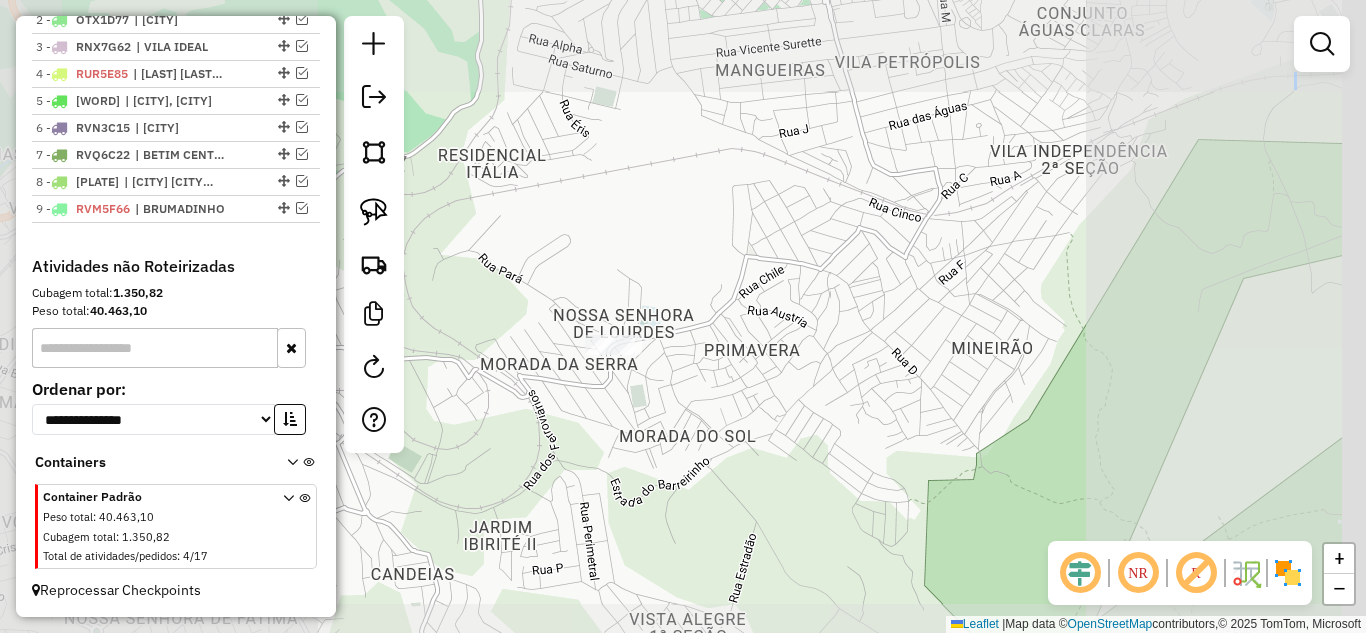 drag, startPoint x: 630, startPoint y: 418, endPoint x: 734, endPoint y: 497, distance: 130.60245 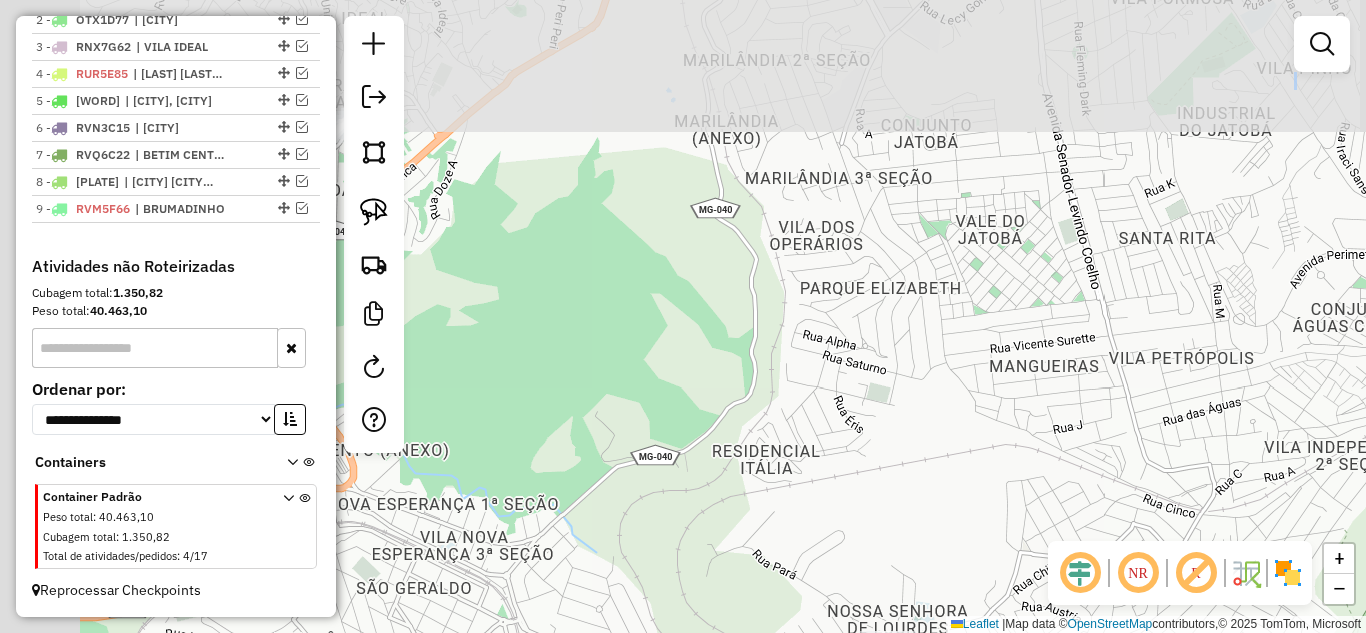drag, startPoint x: 604, startPoint y: 331, endPoint x: 662, endPoint y: 387, distance: 80.622574 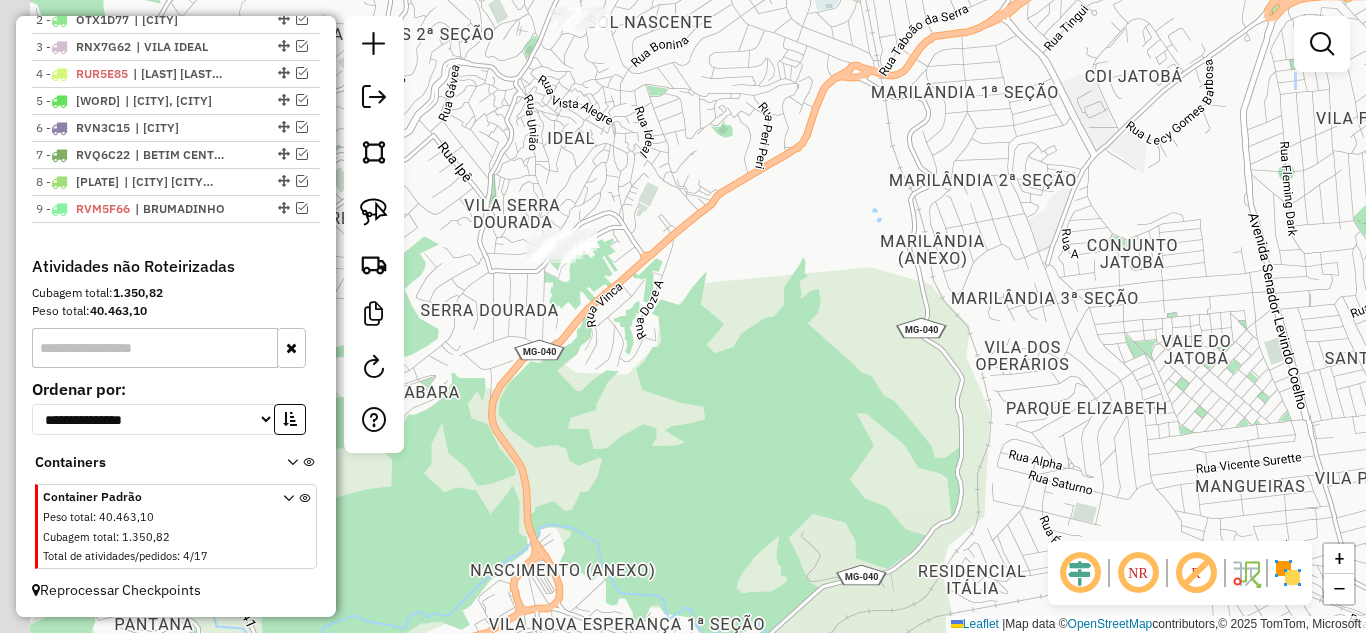 drag, startPoint x: 754, startPoint y: 416, endPoint x: 785, endPoint y: 417, distance: 31.016125 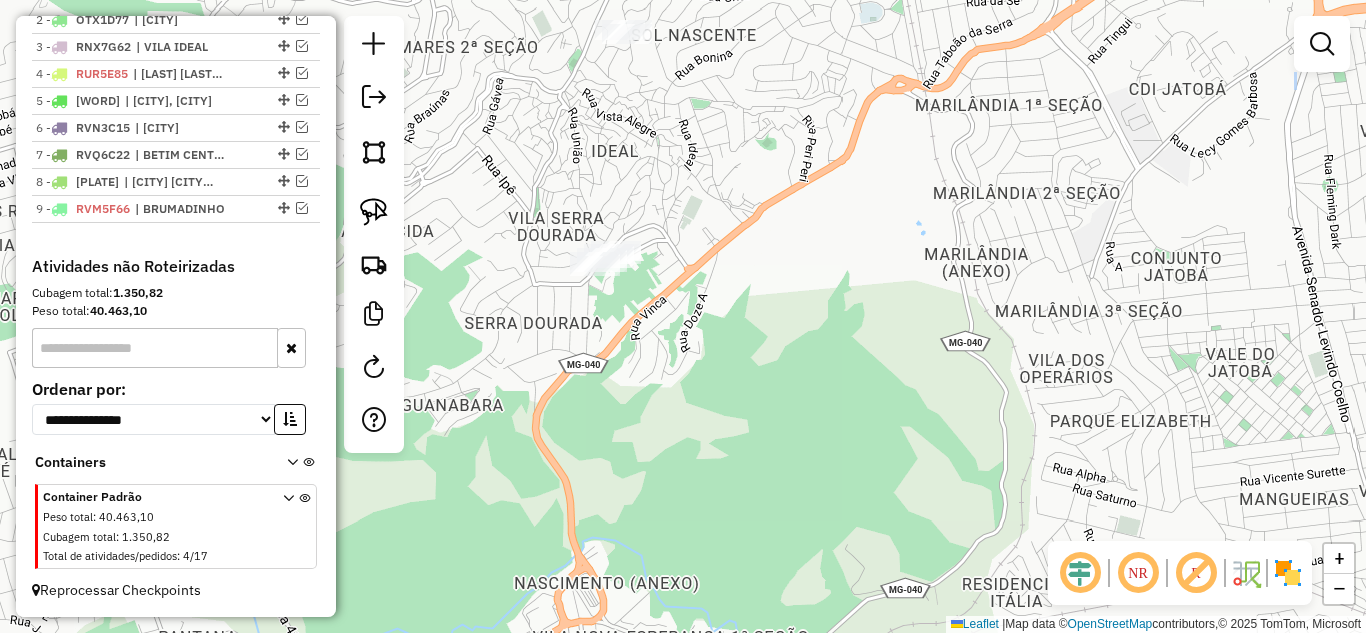 drag, startPoint x: 689, startPoint y: 365, endPoint x: 687, endPoint y: 306, distance: 59.03389 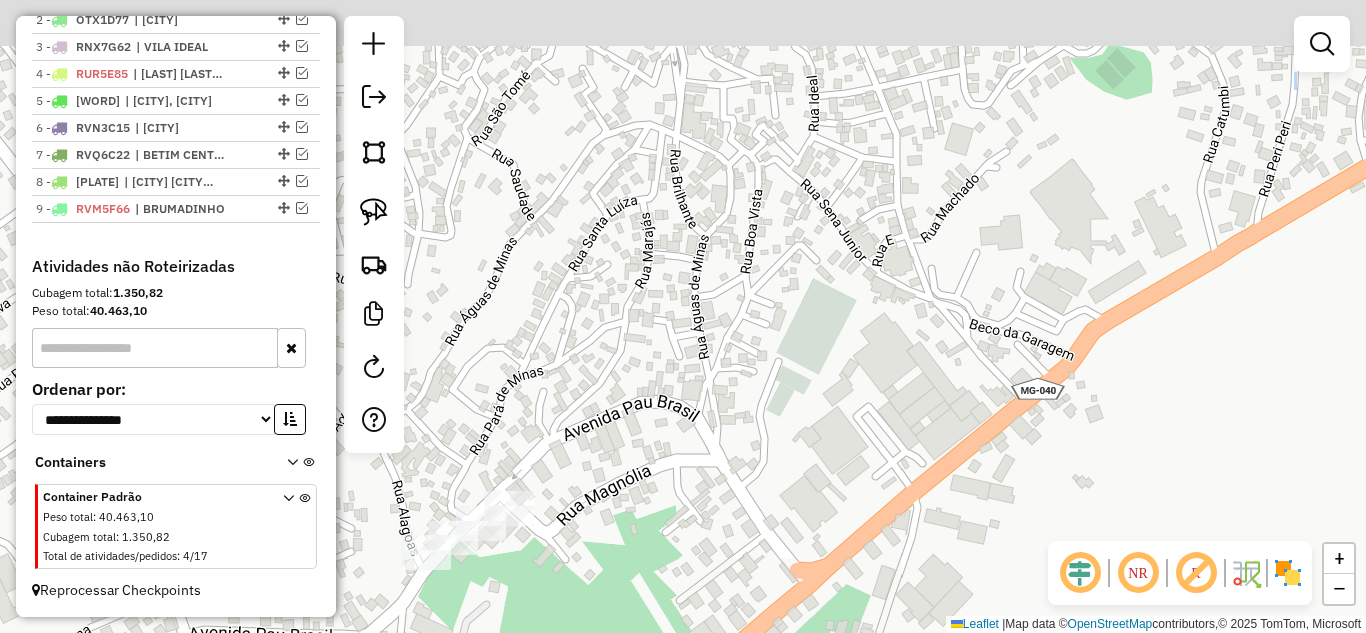 drag, startPoint x: 636, startPoint y: 254, endPoint x: 643, endPoint y: 429, distance: 175.13994 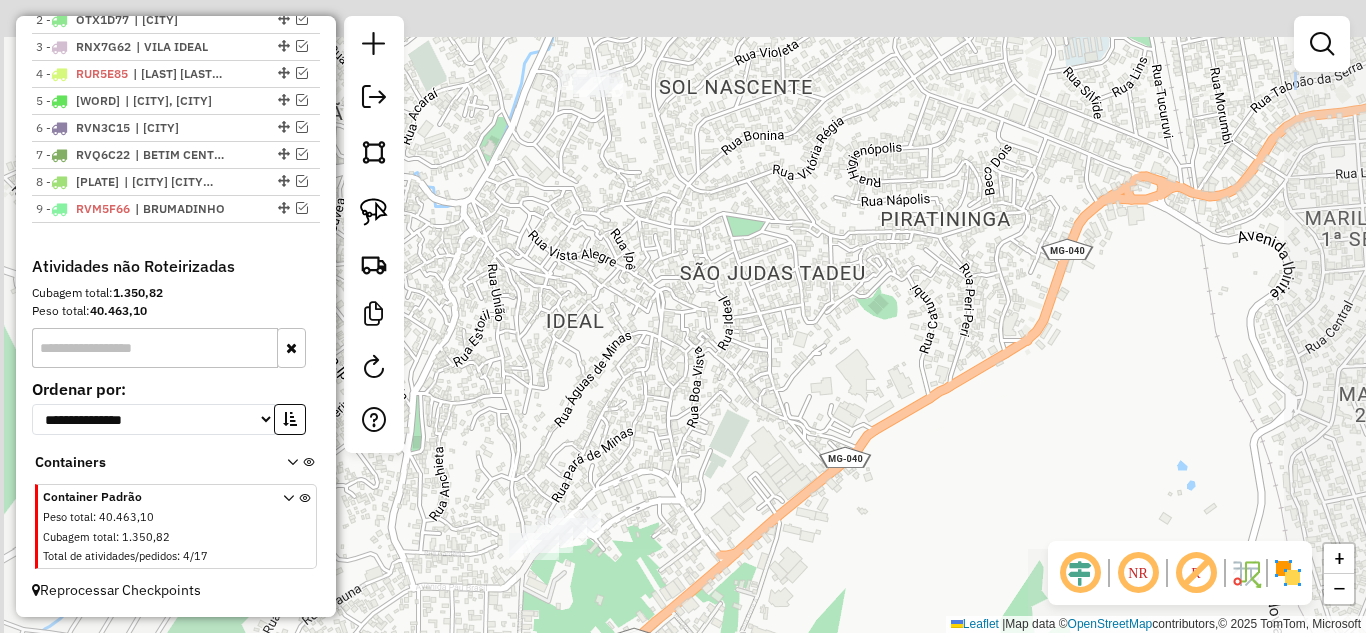 drag, startPoint x: 666, startPoint y: 383, endPoint x: 711, endPoint y: 554, distance: 176.82195 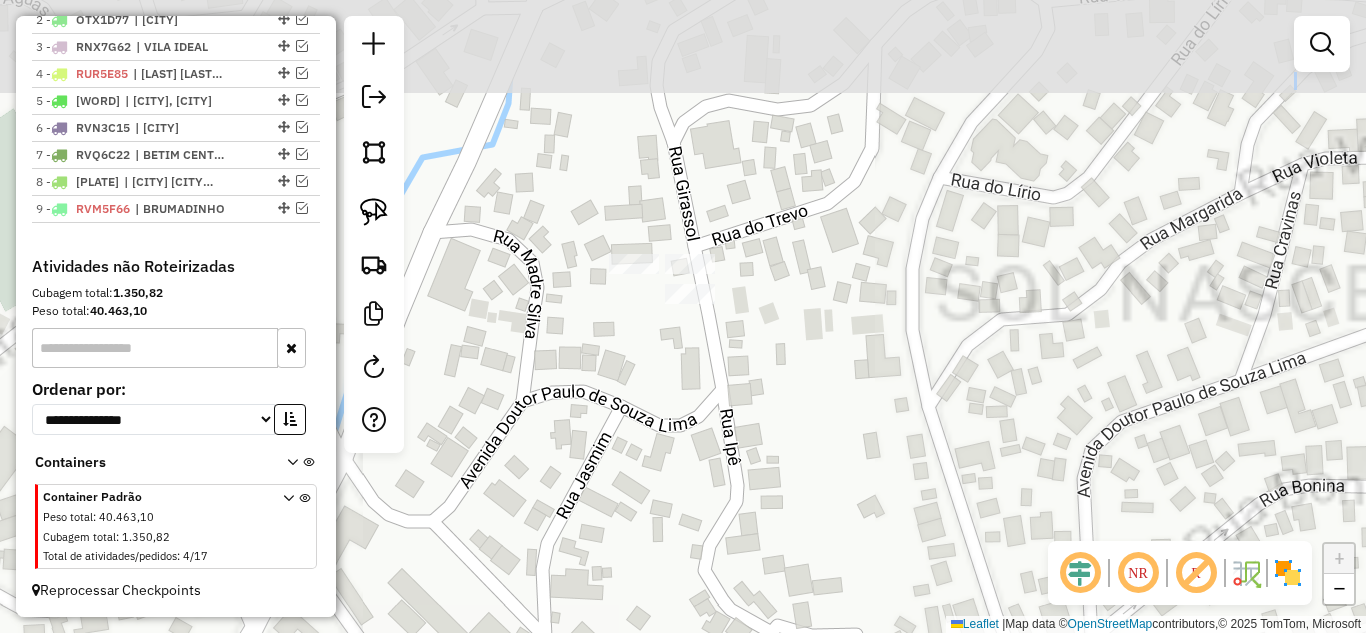 drag 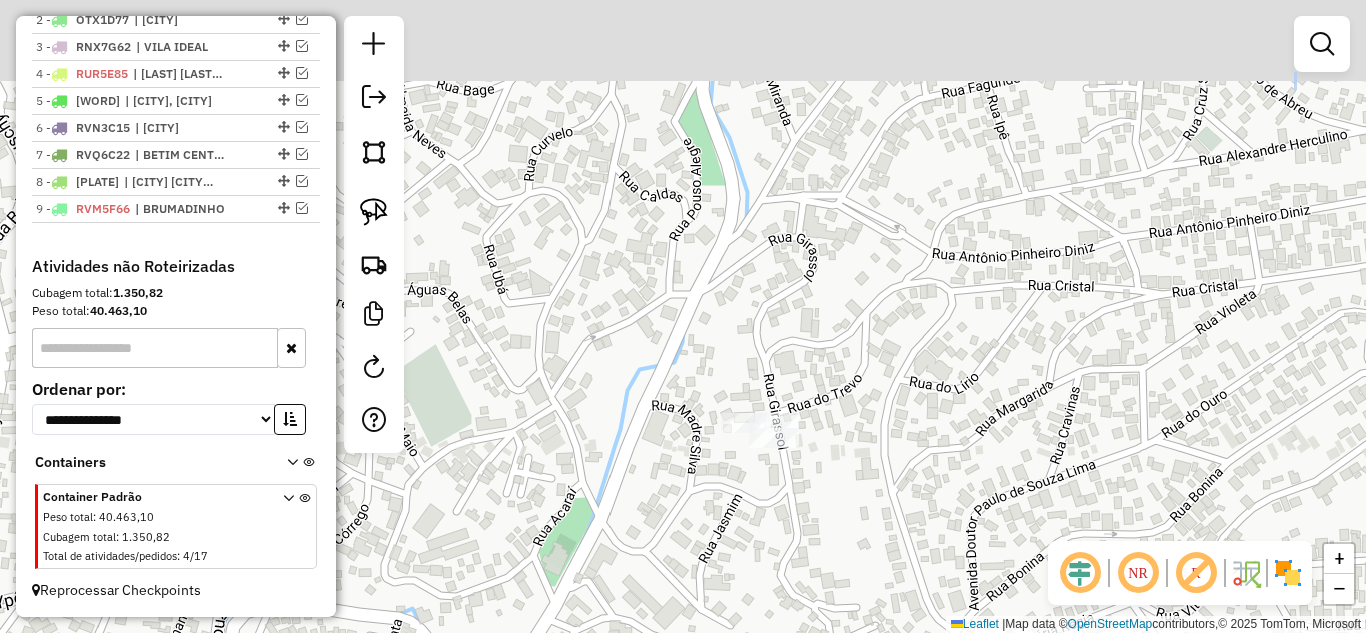 click on "Janela de atendimento Grade de atendimento Capacidade Transportadoras Veículos Cliente Pedidos  Rotas Selecione os dias de semana para filtrar as janelas de atendimento  Seg   Ter   Qua   Qui   Sex   Sáb   Dom  Informe o período da janela de atendimento: De: Até:  Filtrar exatamente a janela do cliente  Considerar janela de atendimento padrão  Selecione os dias de semana para filtrar as grades de atendimento  Seg   Ter   Qua   Qui   Sex   Sáb   Dom   Considerar clientes sem dia de atendimento cadastrado  Clientes fora do dia de atendimento selecionado Filtrar as atividades entre os valores definidos abaixo:  Peso mínimo:   Peso máximo:   Cubagem mínima:   Cubagem máxima:   De:   Até:  Filtrar as atividades entre o tempo de atendimento definido abaixo:  De:   Até:   Considerar capacidade total dos clientes não roteirizados Transportadora: Selecione um ou mais itens Tipo de veículo: Selecione um ou mais itens Veículo: Selecione um ou mais itens Motorista: Selecione um ou mais itens Nome: Rótulo:" 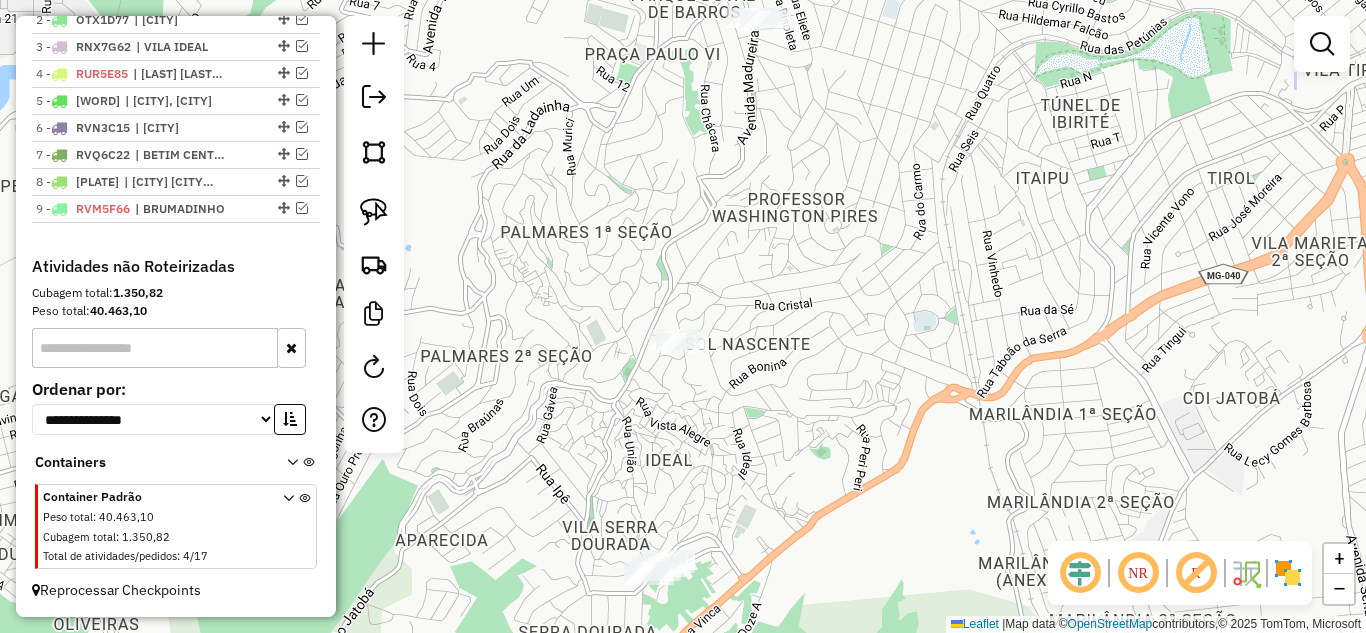 click on "Janela de atendimento Grade de atendimento Capacidade Transportadoras Veículos Cliente Pedidos  Rotas Selecione os dias de semana para filtrar as janelas de atendimento  Seg   Ter   Qua   Qui   Sex   Sáb   Dom  Informe o período da janela de atendimento: De: Até:  Filtrar exatamente a janela do cliente  Considerar janela de atendimento padrão  Selecione os dias de semana para filtrar as grades de atendimento  Seg   Ter   Qua   Qui   Sex   Sáb   Dom   Considerar clientes sem dia de atendimento cadastrado  Clientes fora do dia de atendimento selecionado Filtrar as atividades entre os valores definidos abaixo:  Peso mínimo:   Peso máximo:   Cubagem mínima:   Cubagem máxima:   De:   Até:  Filtrar as atividades entre o tempo de atendimento definido abaixo:  De:   Até:   Considerar capacidade total dos clientes não roteirizados Transportadora: Selecione um ou mais itens Tipo de veículo: Selecione um ou mais itens Veículo: Selecione um ou mais itens Motorista: Selecione um ou mais itens Nome: Rótulo:" 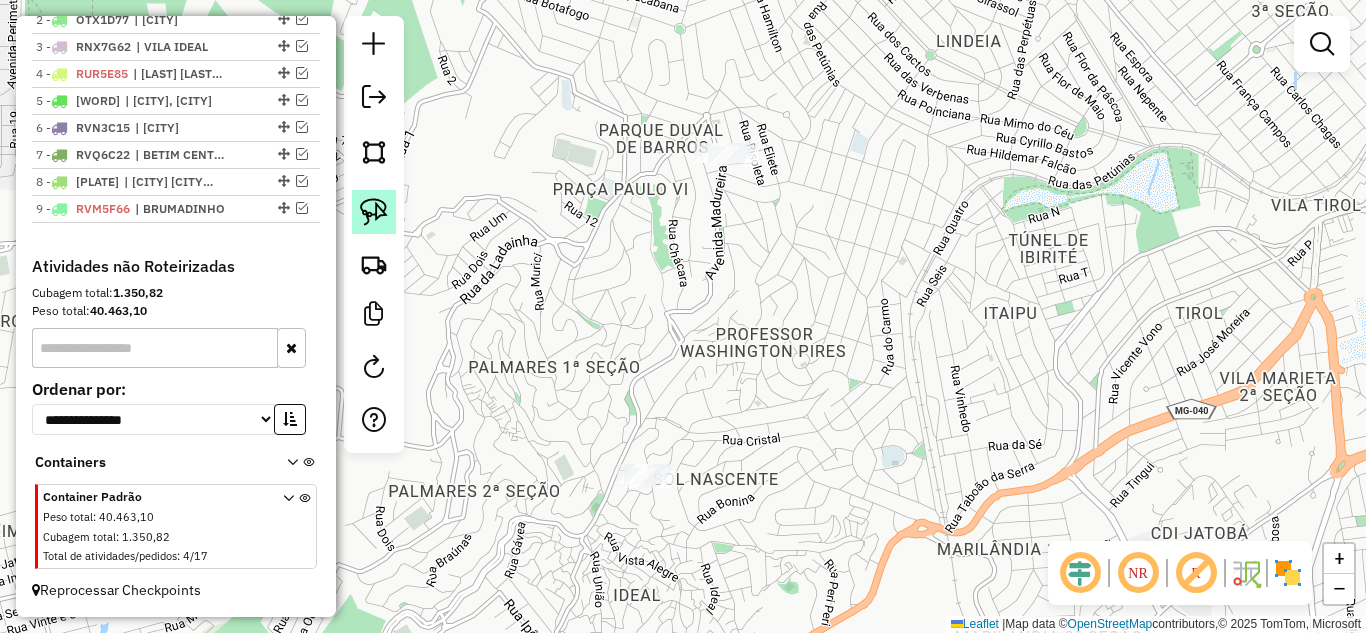 click 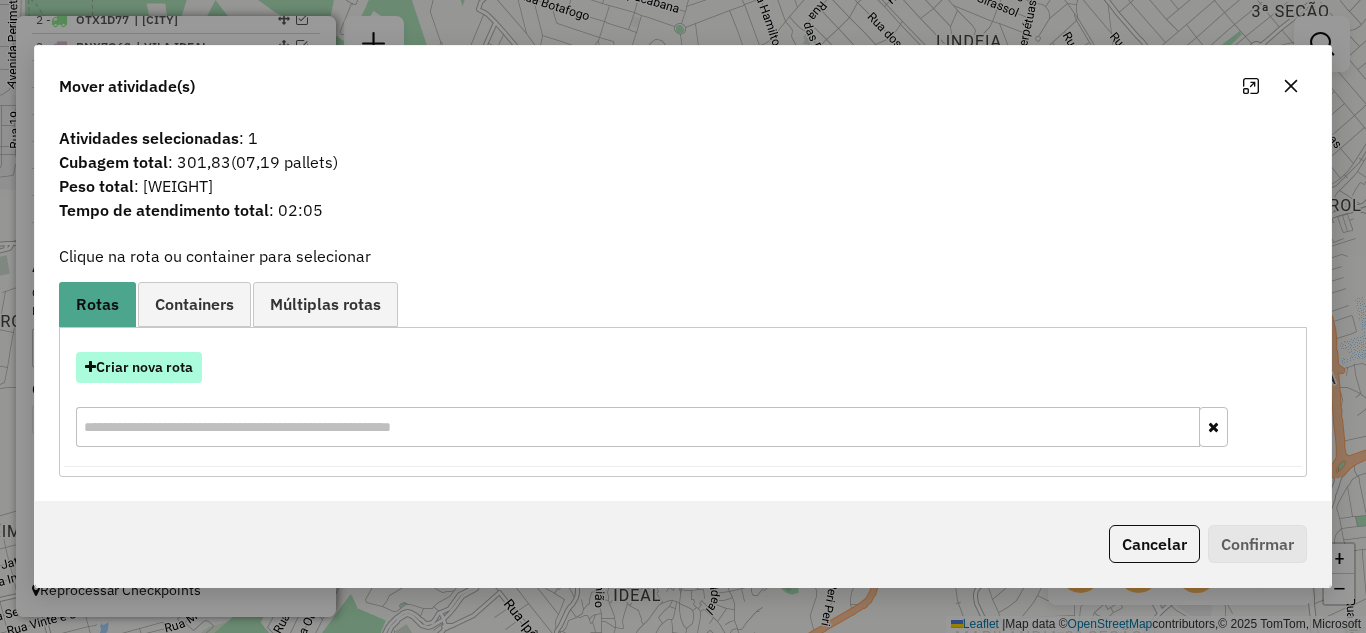 click on "Criar nova rota" at bounding box center [139, 367] 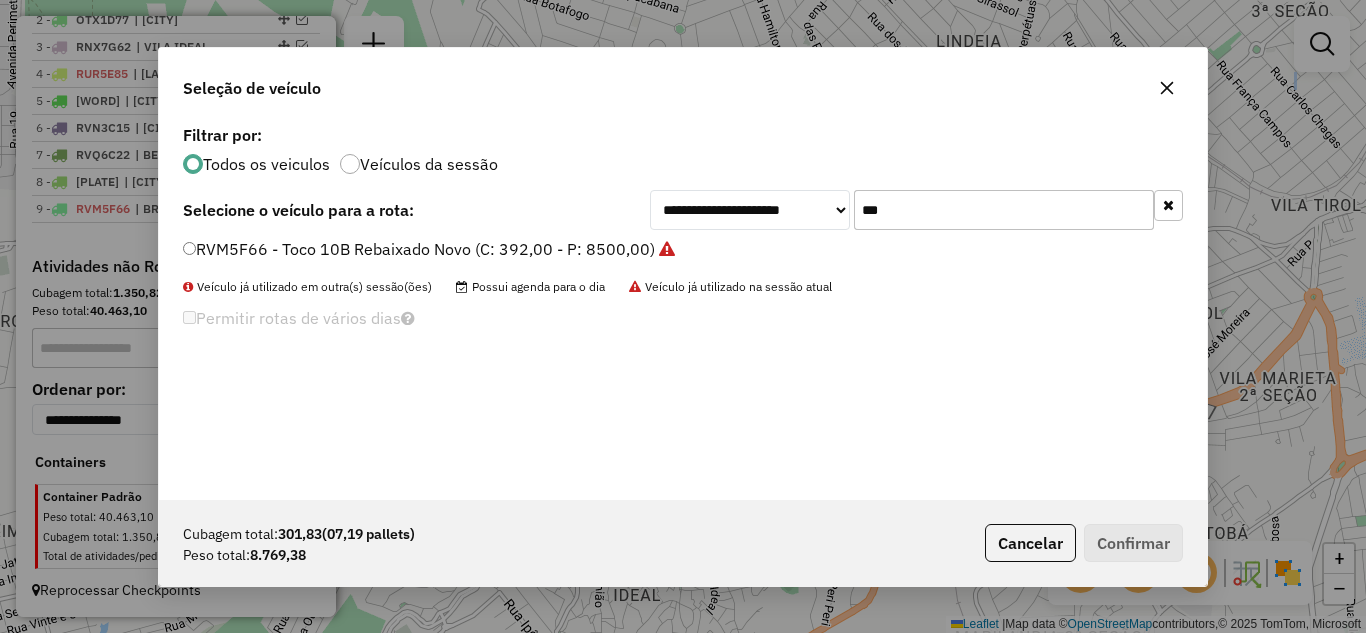 scroll, scrollTop: 11, scrollLeft: 6, axis: both 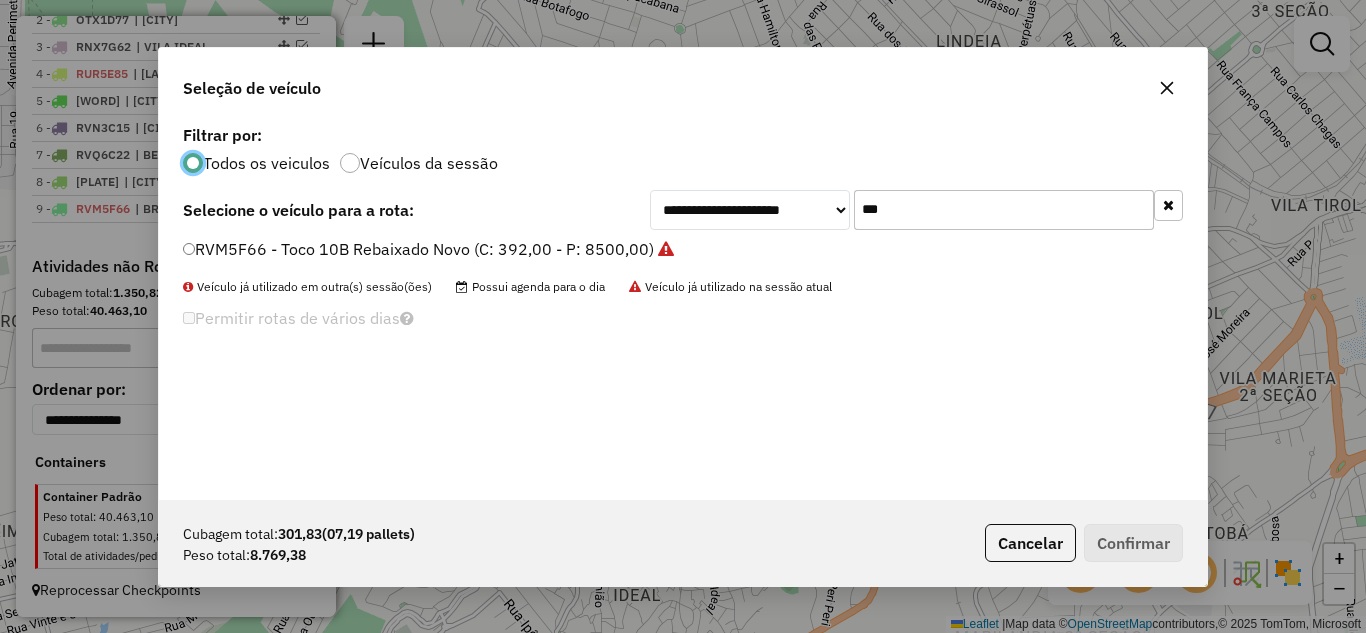 click on "***" 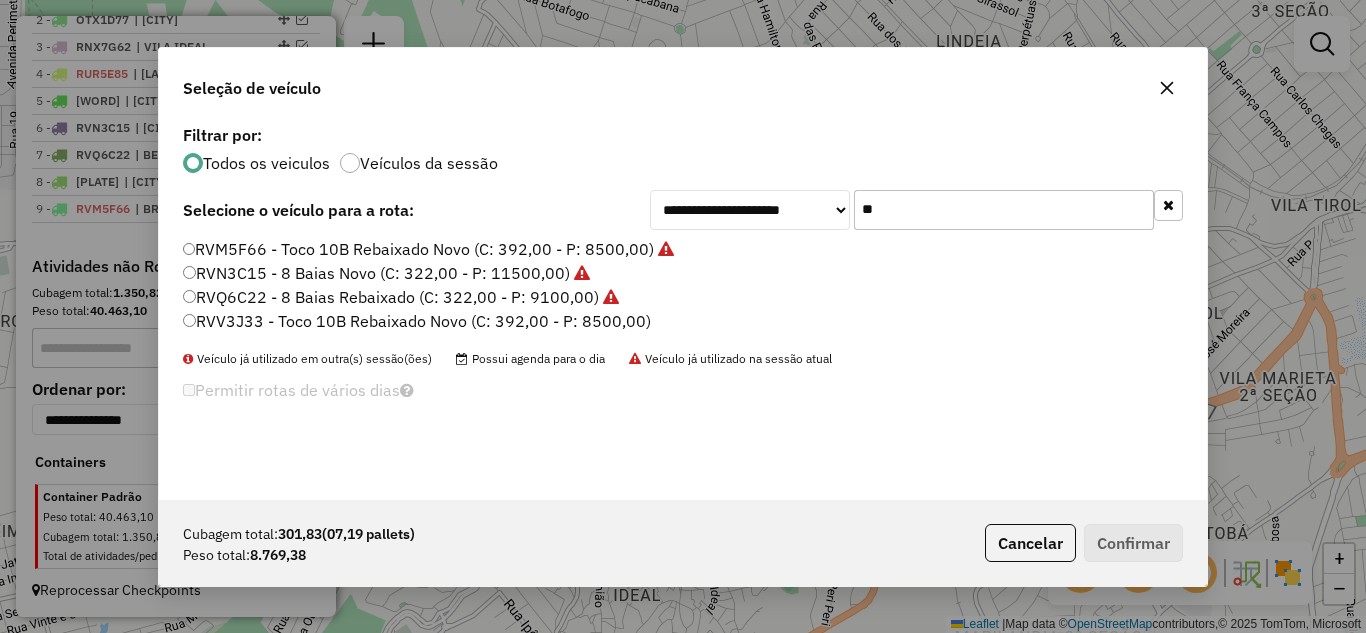 type on "*" 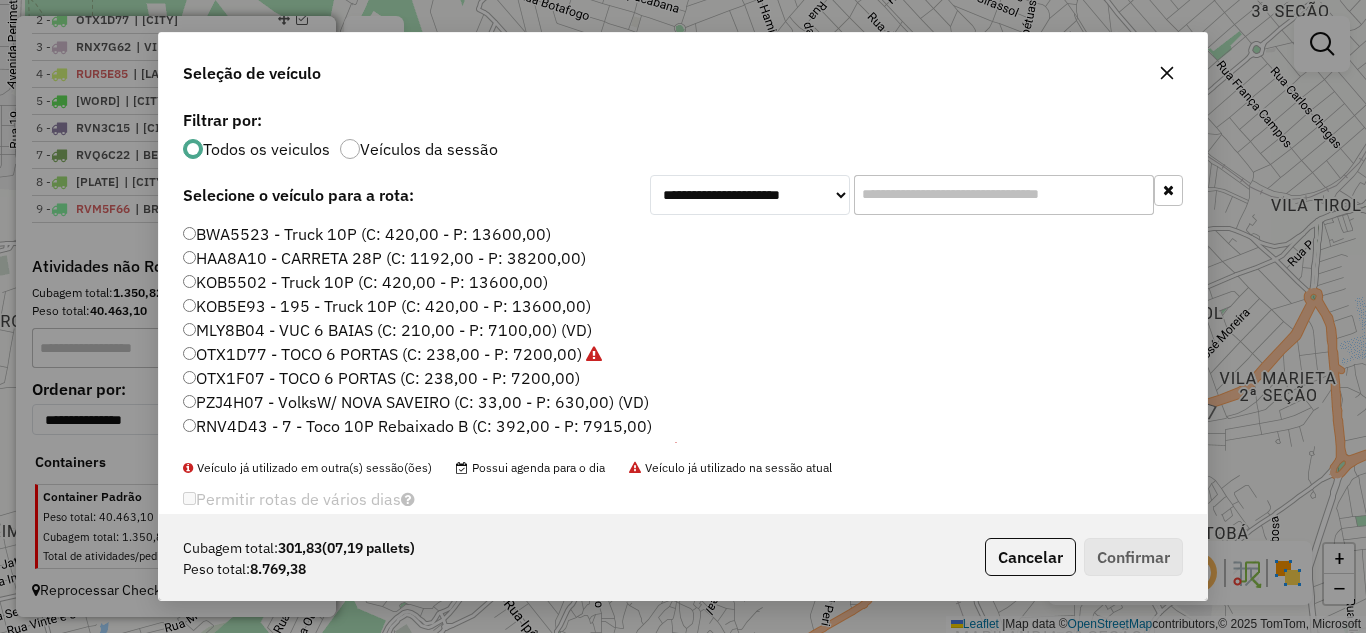 type 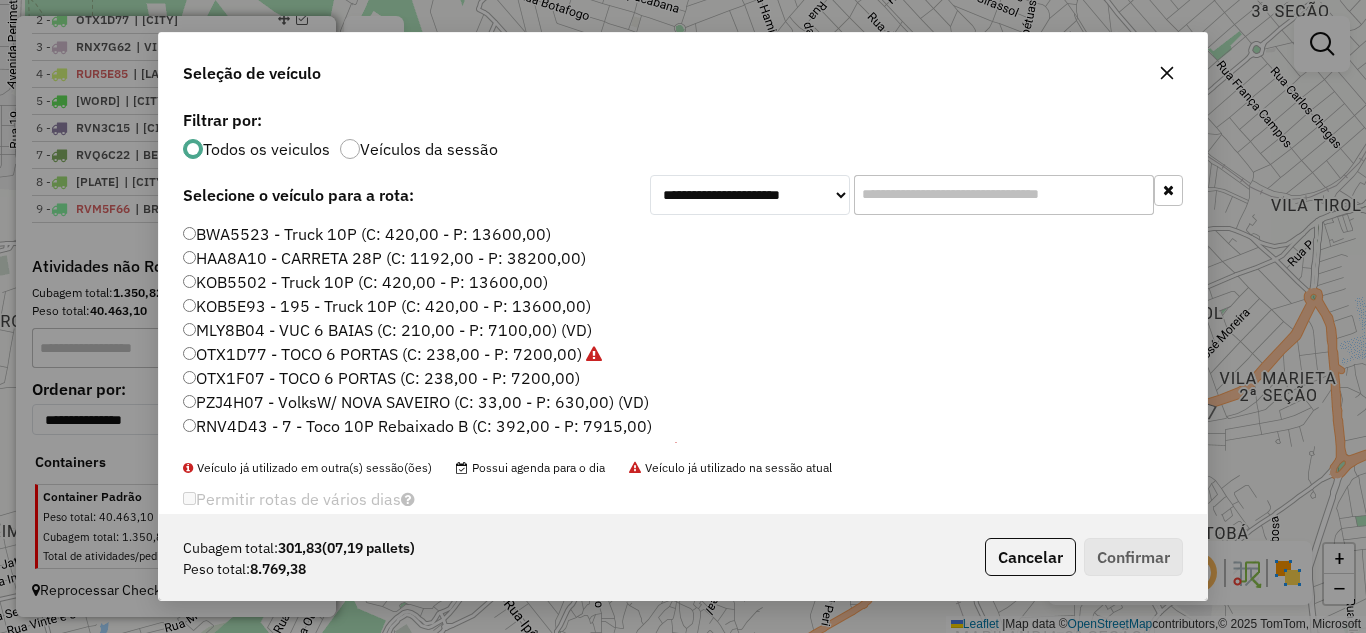 drag, startPoint x: 1169, startPoint y: 75, endPoint x: 1101, endPoint y: 81, distance: 68.26419 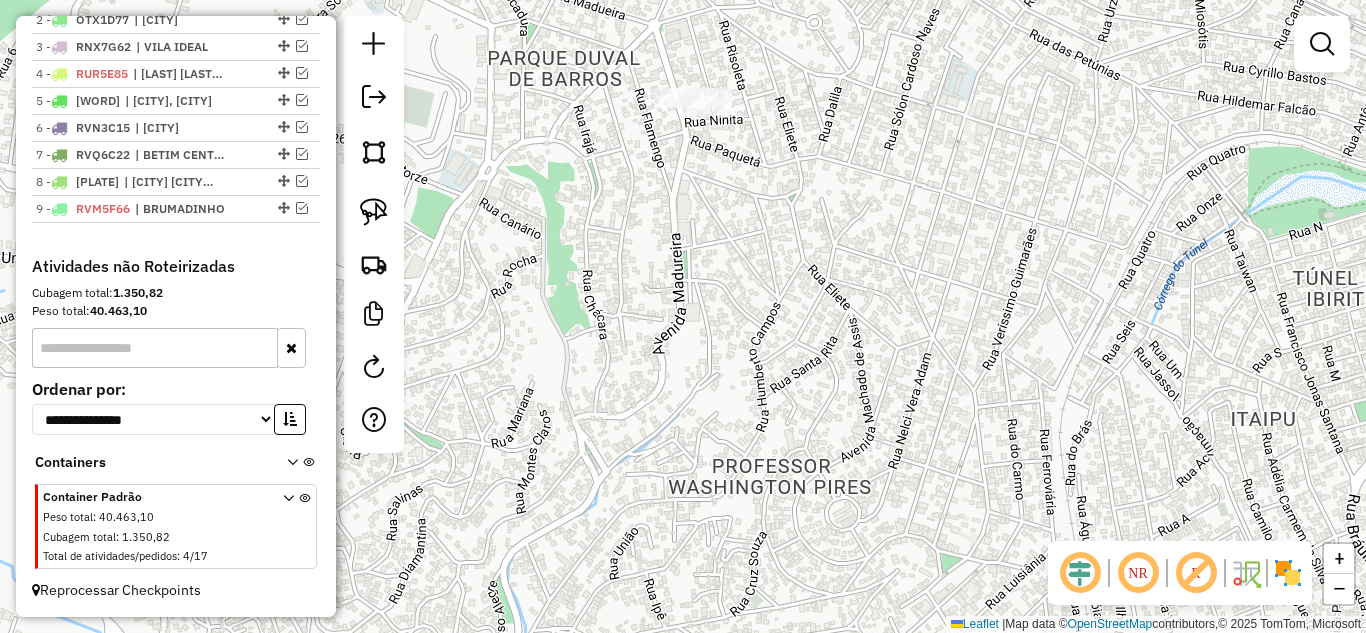 drag, startPoint x: 710, startPoint y: 227, endPoint x: 705, endPoint y: 240, distance: 13.928389 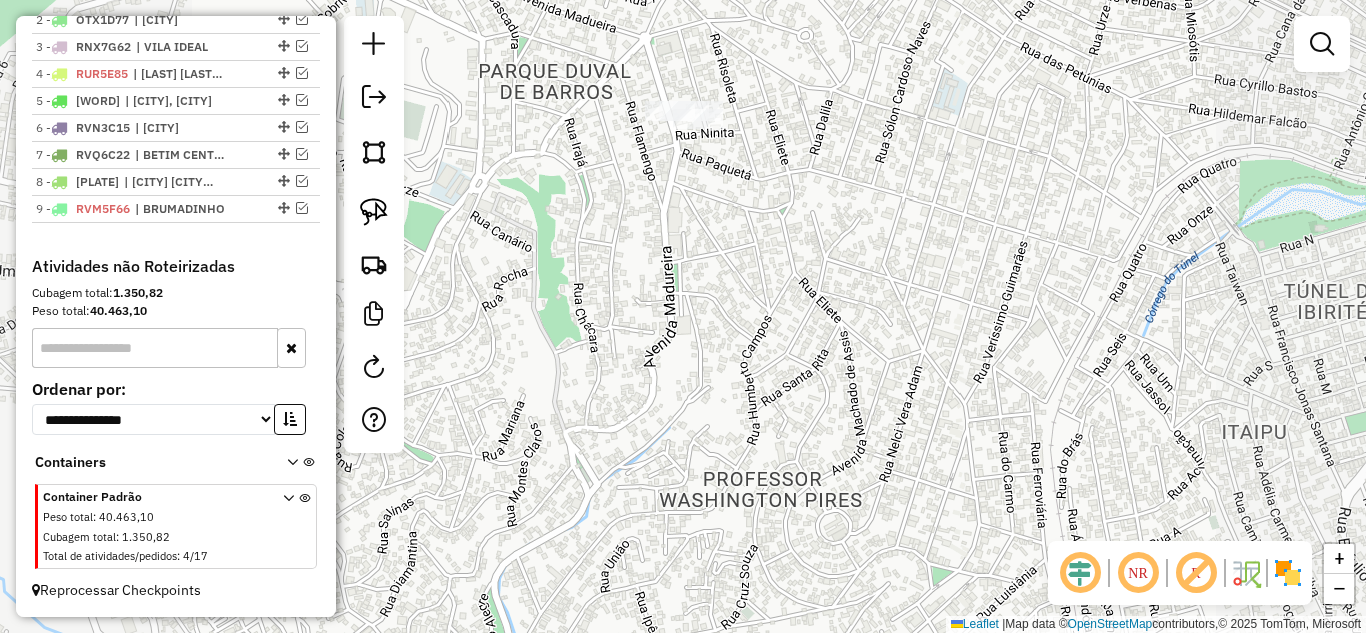 drag, startPoint x: 671, startPoint y: 243, endPoint x: 640, endPoint y: 144, distance: 103.74006 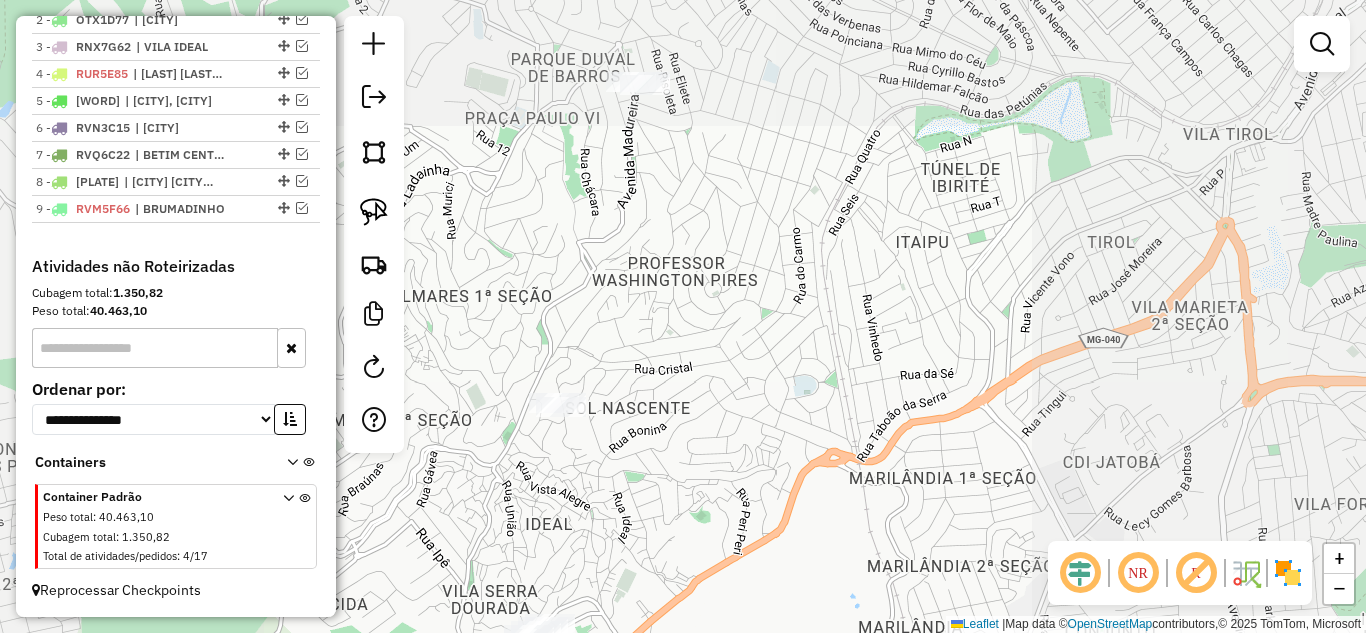 drag, startPoint x: 671, startPoint y: 263, endPoint x: 692, endPoint y: 188, distance: 77.88453 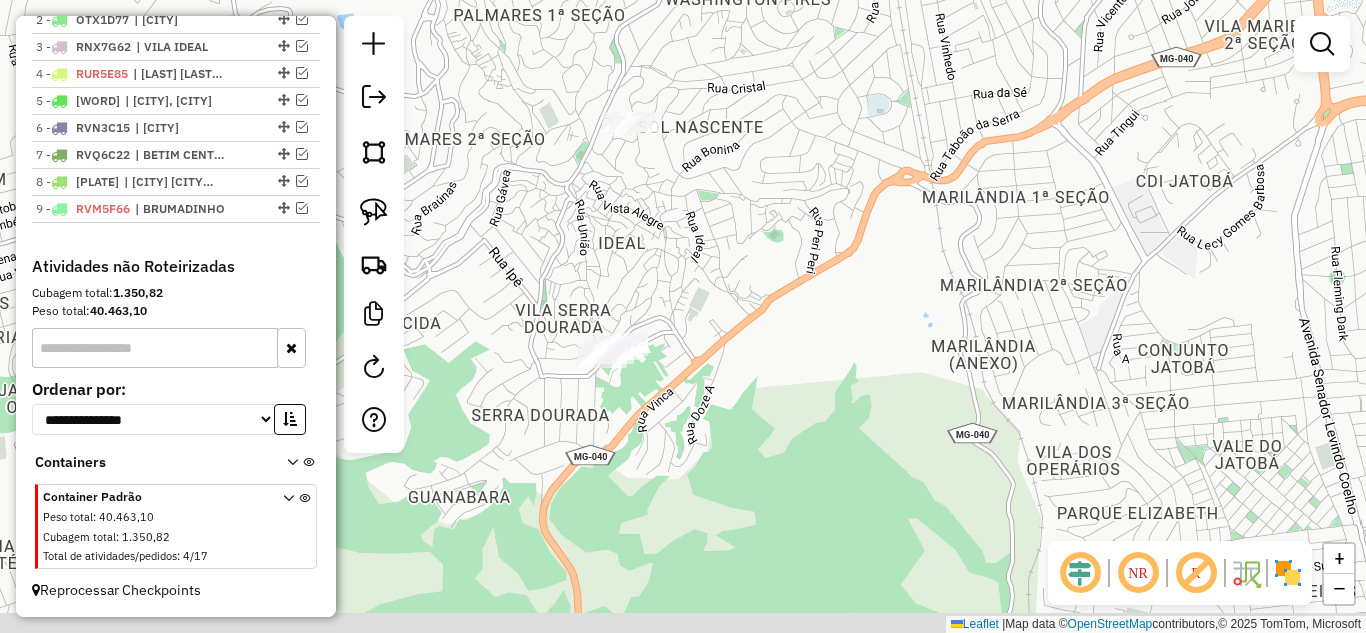 drag, startPoint x: 648, startPoint y: 344, endPoint x: 633, endPoint y: 304, distance: 42.72002 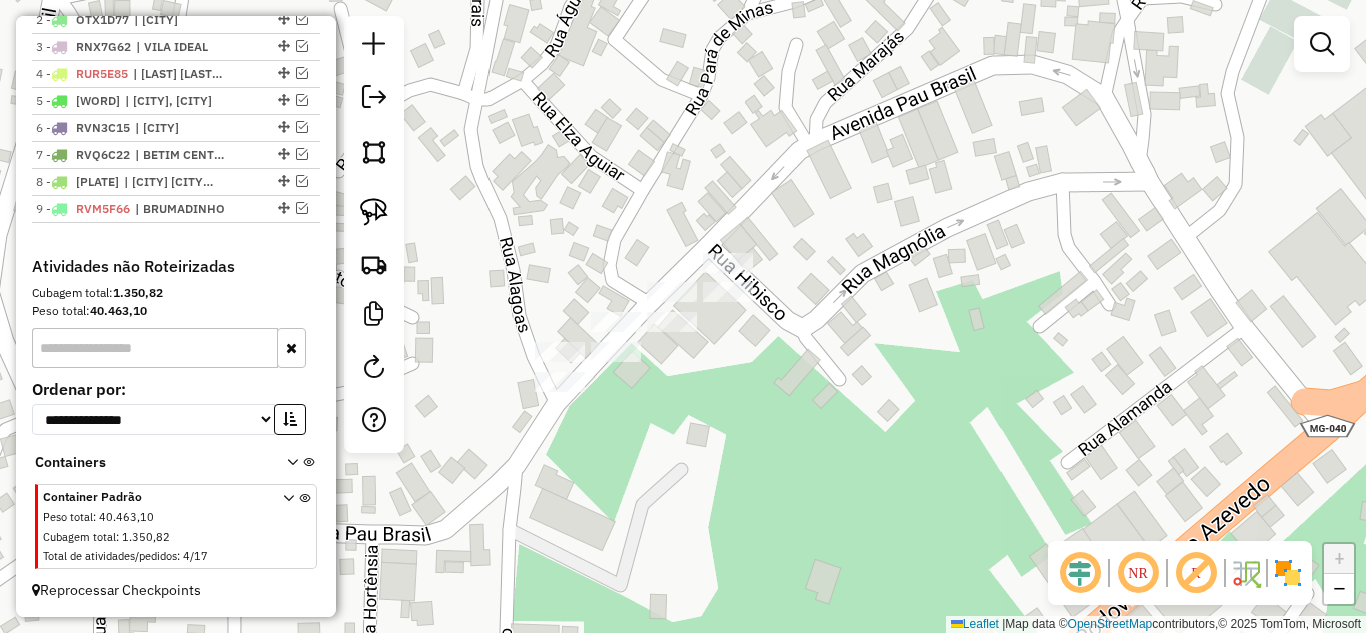 drag, startPoint x: 634, startPoint y: 354, endPoint x: 723, endPoint y: 331, distance: 91.92388 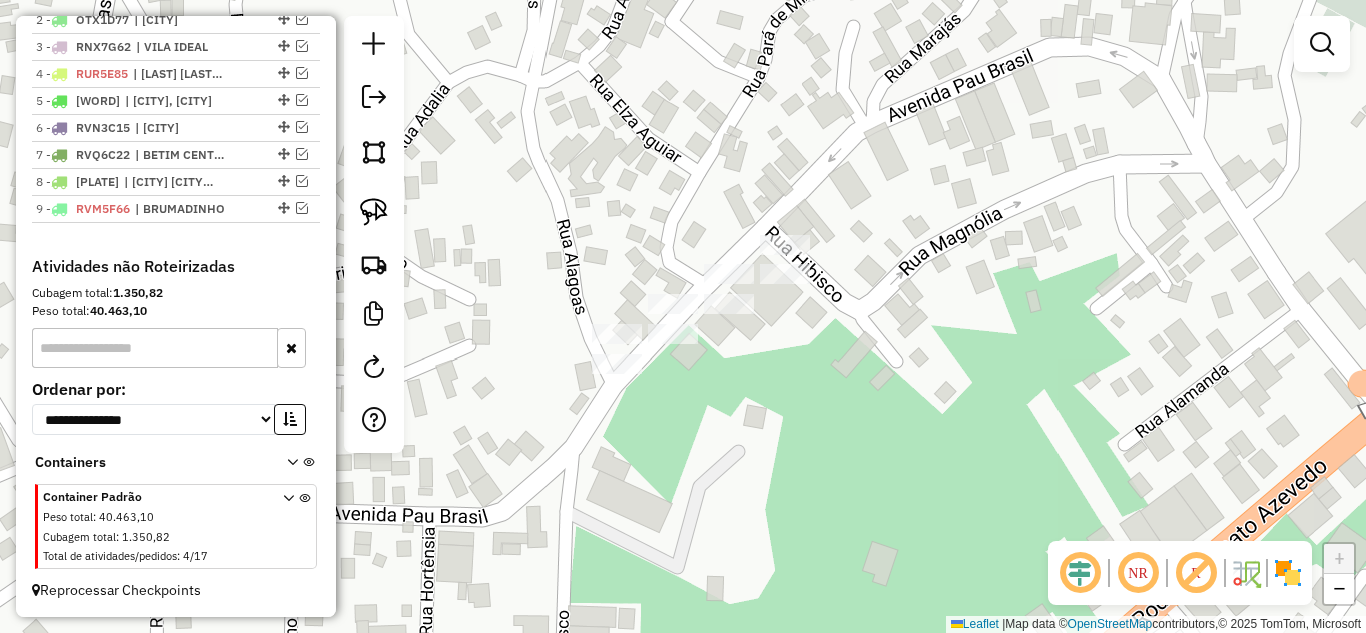 drag, startPoint x: 371, startPoint y: 216, endPoint x: 443, endPoint y: 265, distance: 87.0919 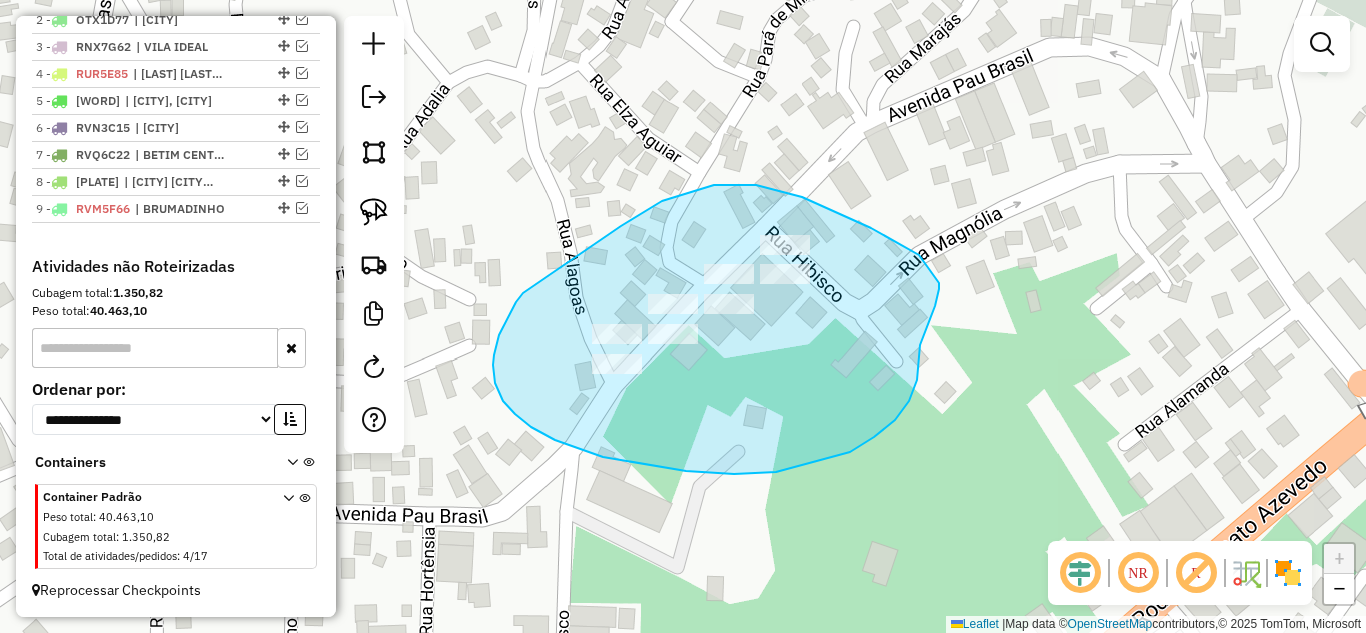 drag, startPoint x: 503, startPoint y: 401, endPoint x: 620, endPoint y: 227, distance: 209.67833 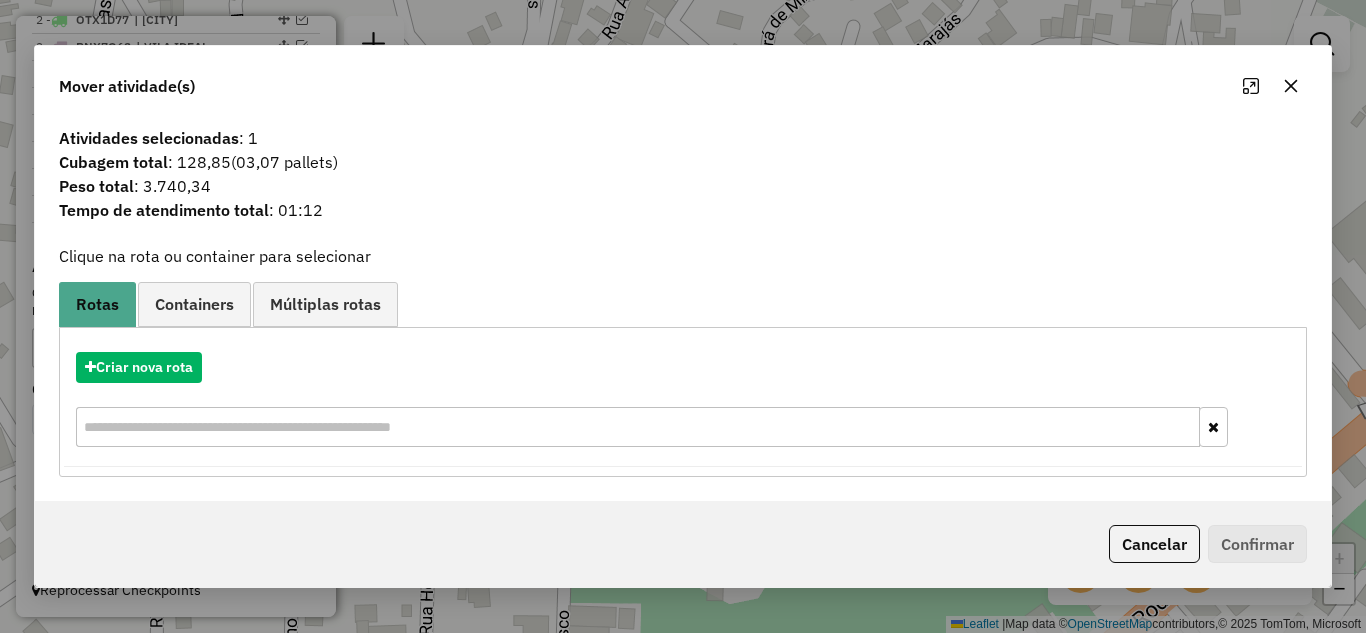 drag, startPoint x: 1290, startPoint y: 88, endPoint x: 1077, endPoint y: 116, distance: 214.83249 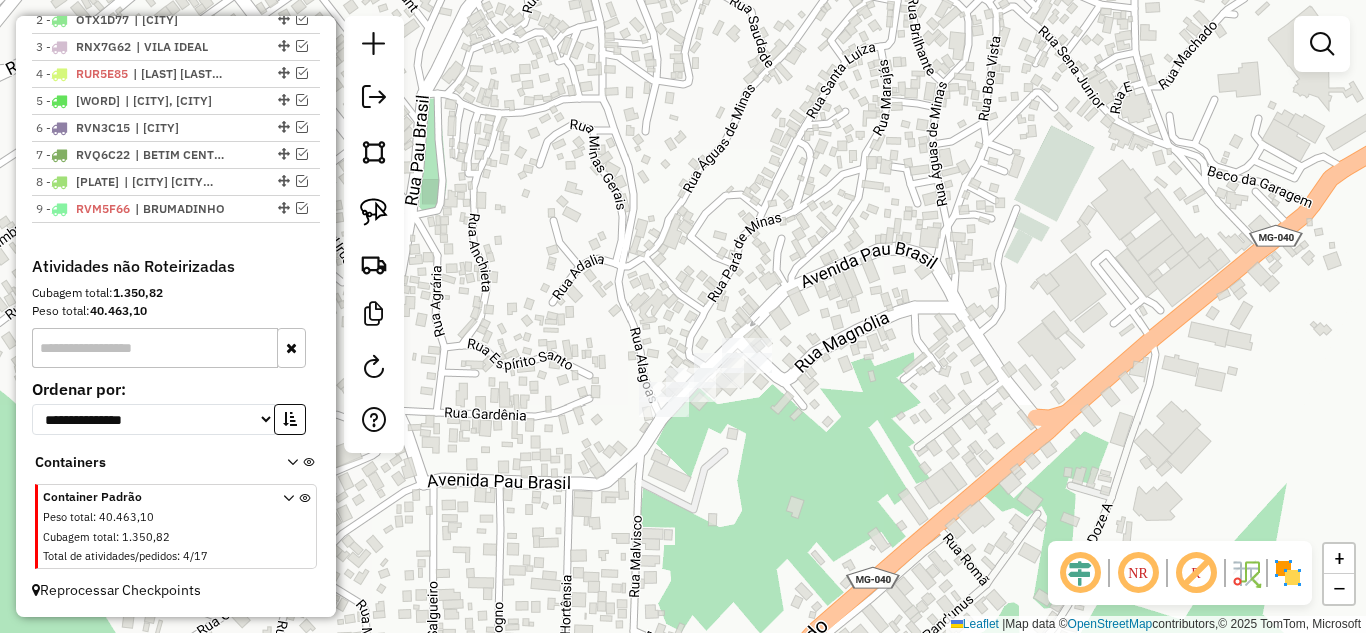 drag, startPoint x: 814, startPoint y: 219, endPoint x: 754, endPoint y: 301, distance: 101.607086 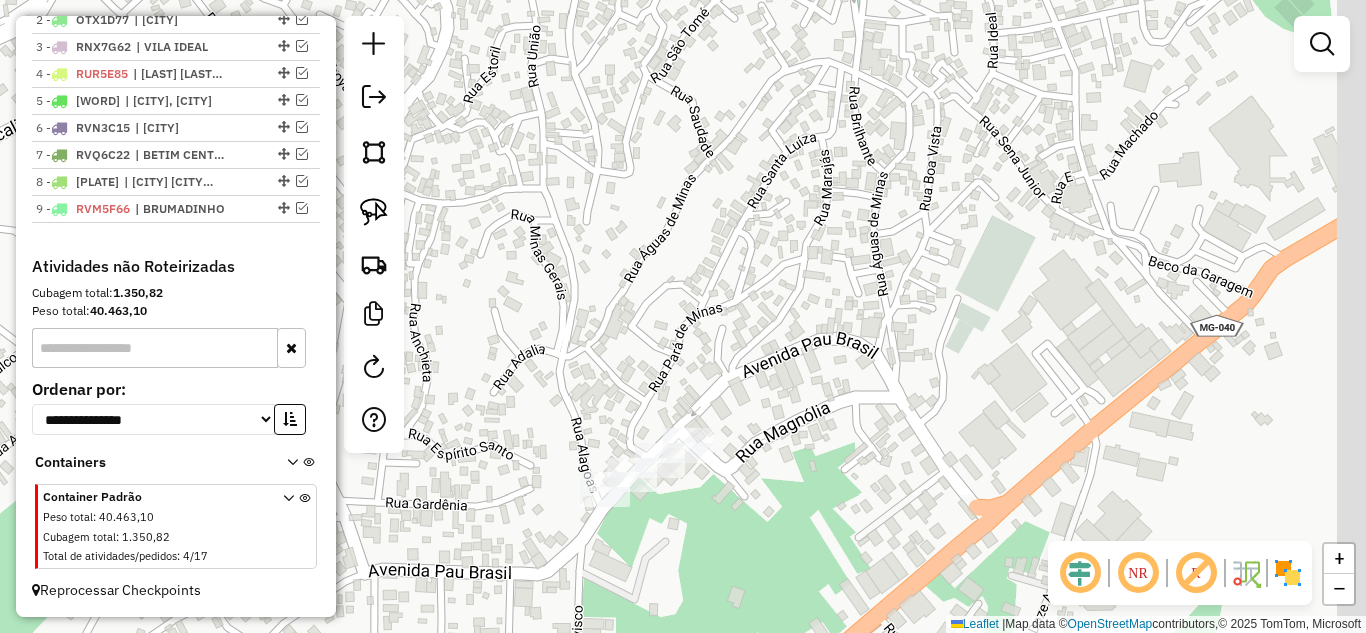 drag, startPoint x: 698, startPoint y: 302, endPoint x: 719, endPoint y: 249, distance: 57.00877 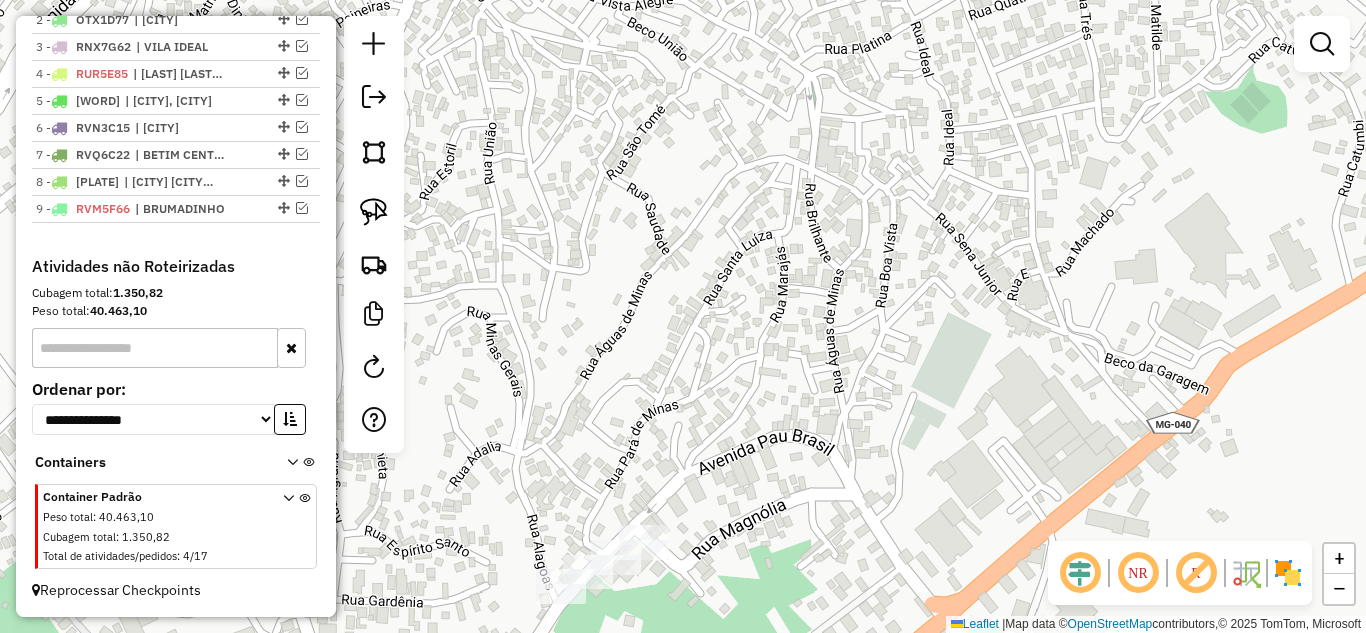 drag, startPoint x: 645, startPoint y: 350, endPoint x: 699, endPoint y: 223, distance: 138.00362 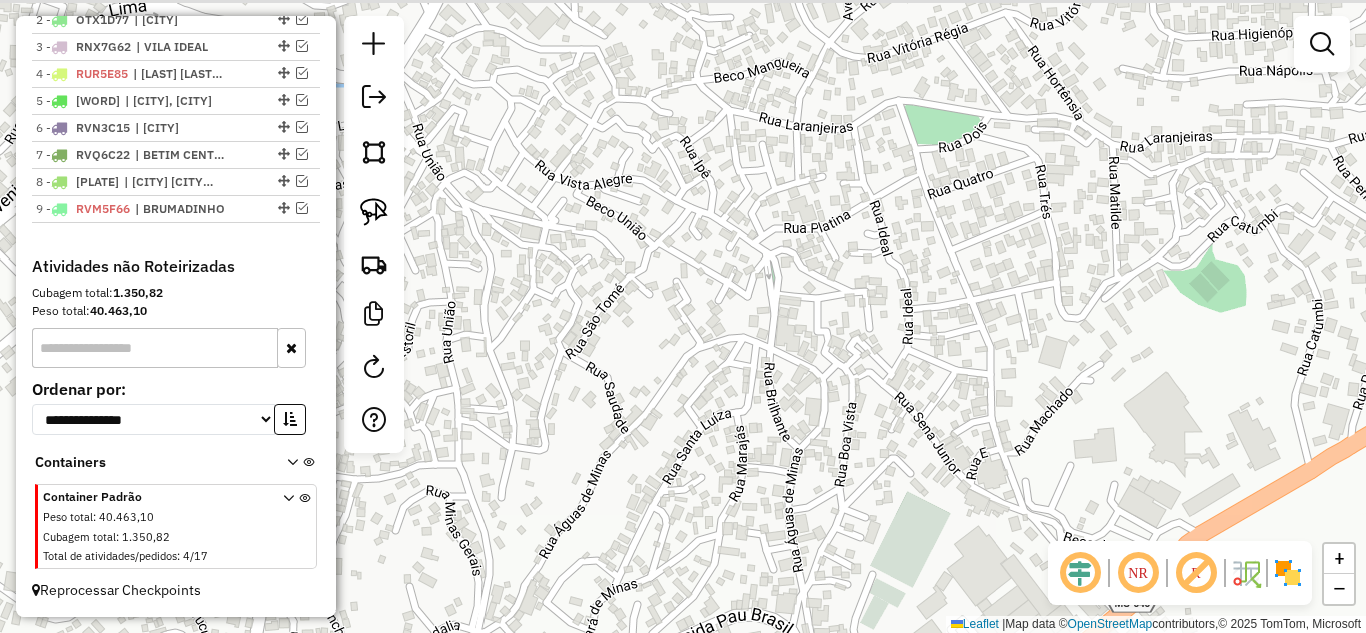 drag, startPoint x: 657, startPoint y: 404, endPoint x: 662, endPoint y: 378, distance: 26.476404 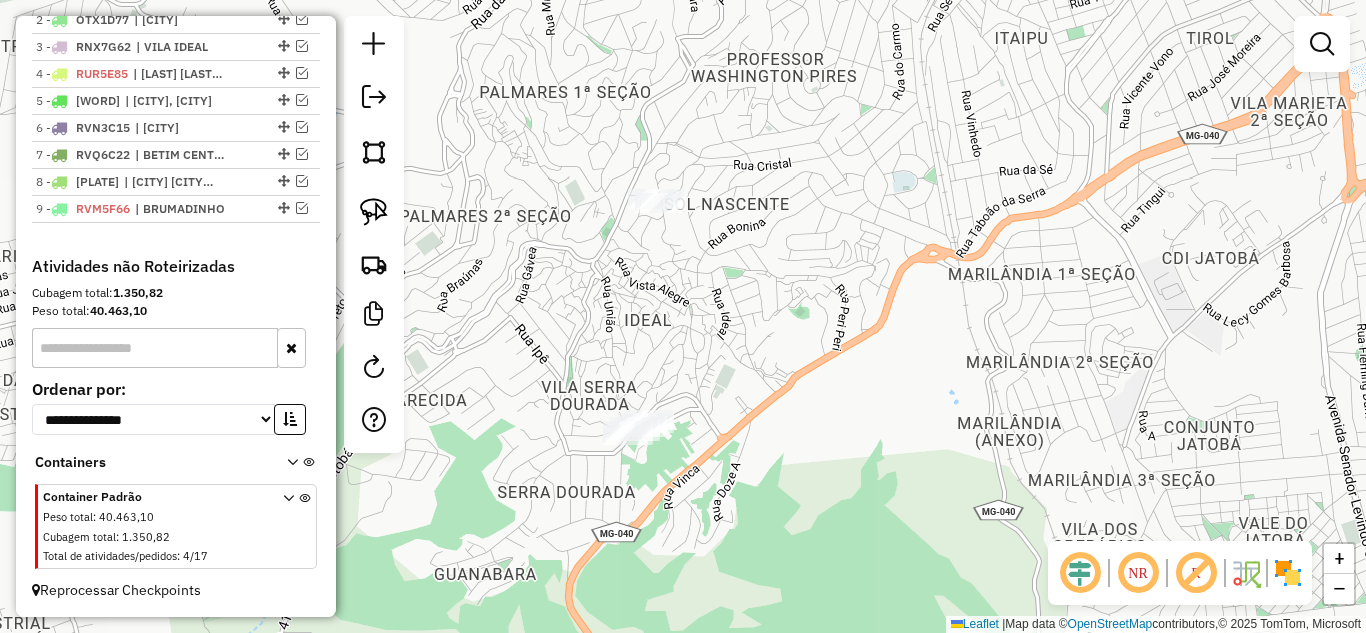 drag, startPoint x: 700, startPoint y: 281, endPoint x: 700, endPoint y: 300, distance: 19 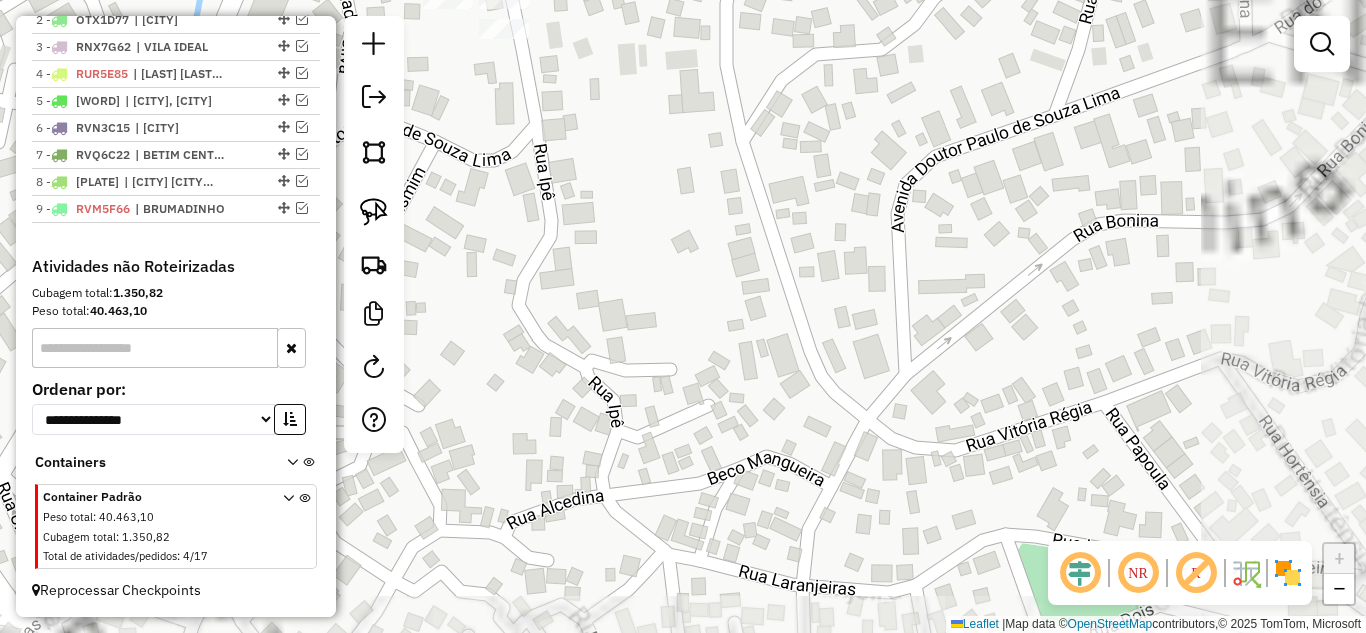drag, startPoint x: 613, startPoint y: 273, endPoint x: 783, endPoint y: 439, distance: 237.60472 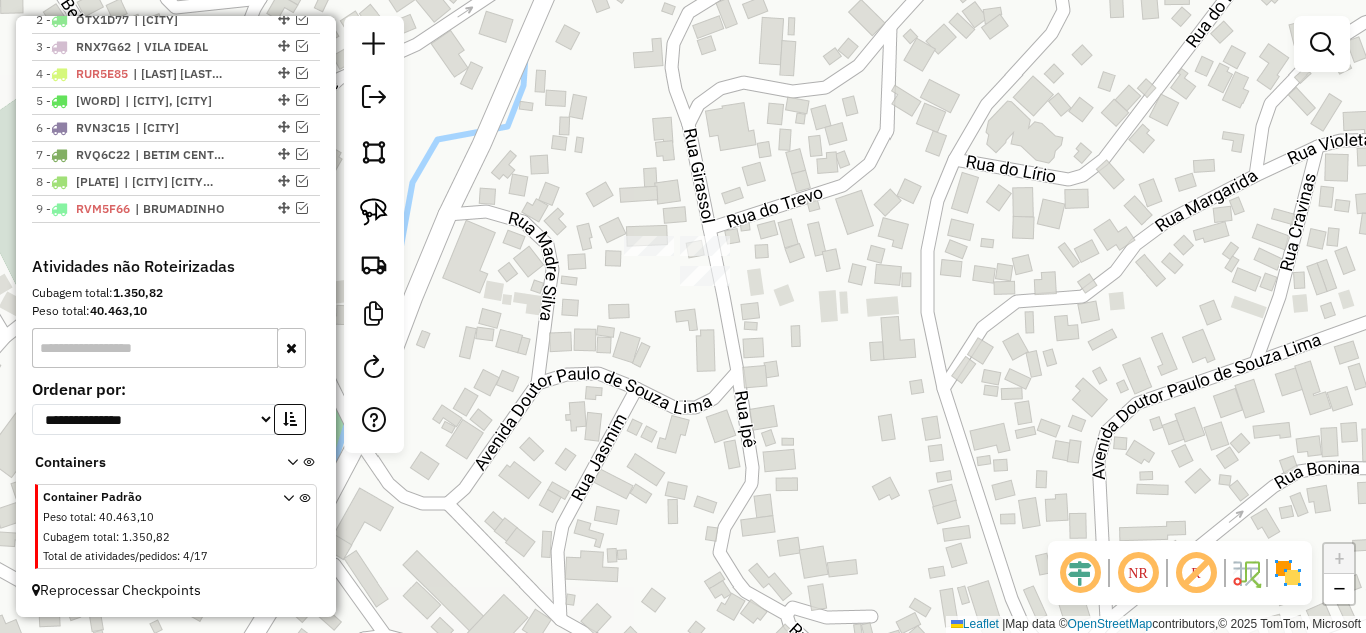 drag, startPoint x: 719, startPoint y: 382, endPoint x: 748, endPoint y: 344, distance: 47.801674 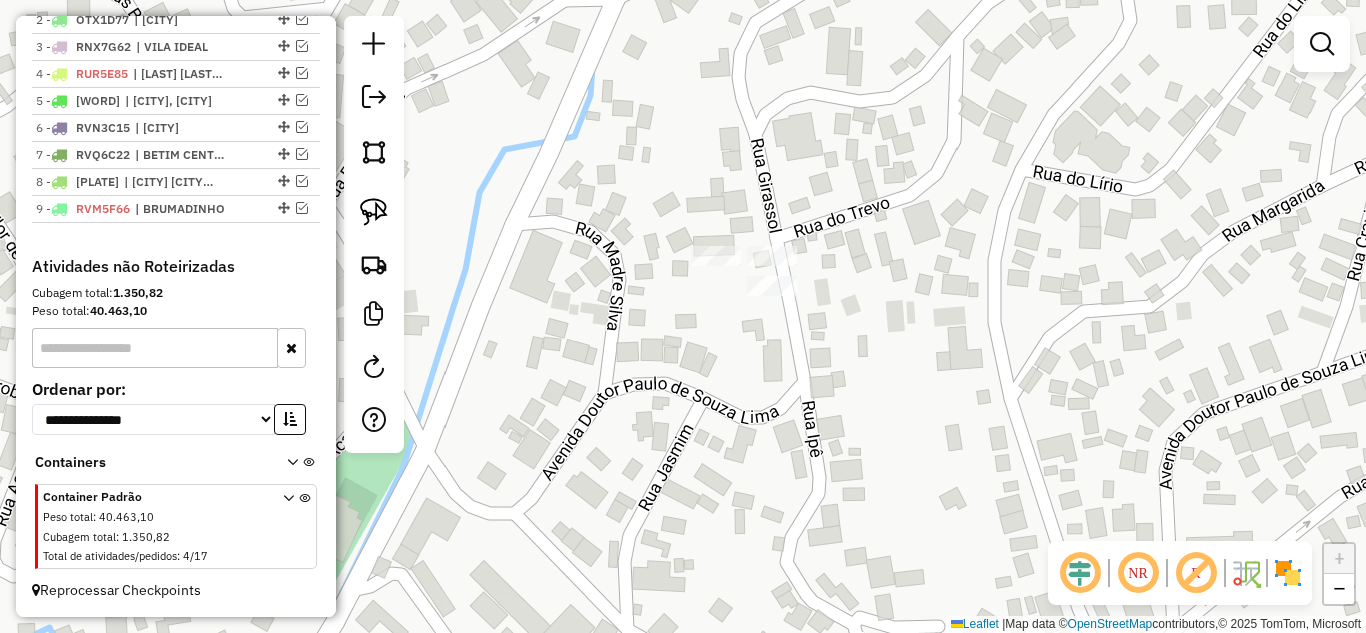 drag, startPoint x: 730, startPoint y: 333, endPoint x: 705, endPoint y: 319, distance: 28.653097 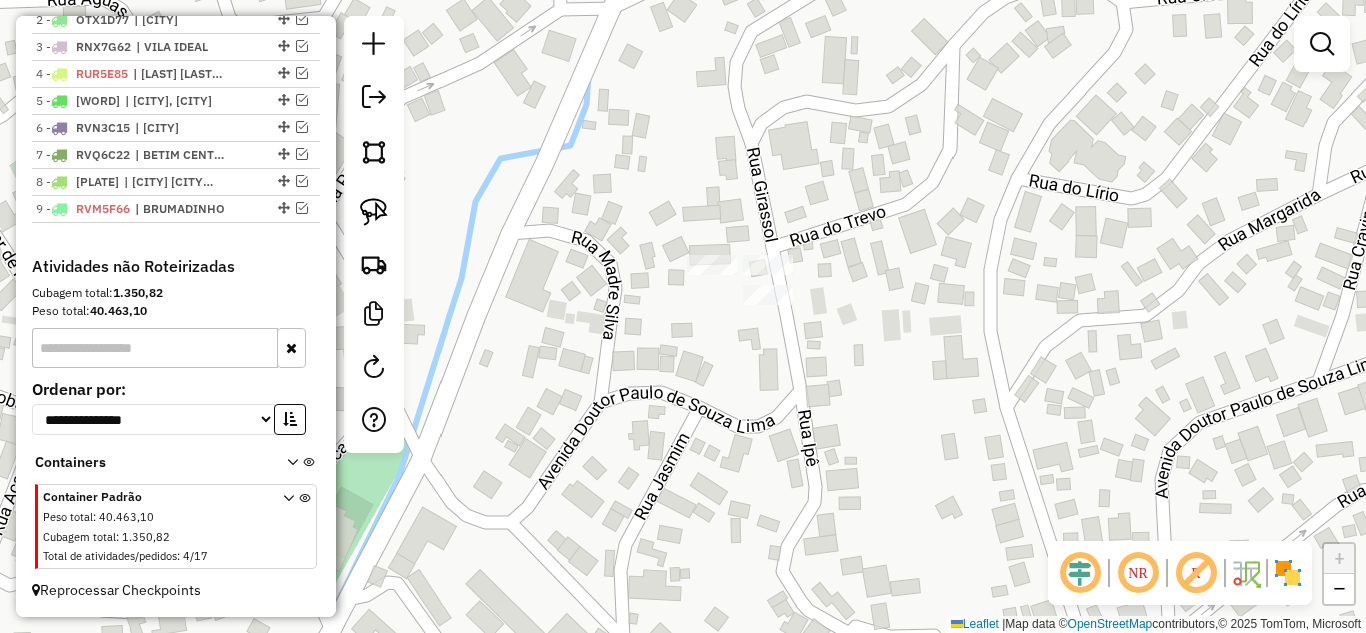 drag, startPoint x: 371, startPoint y: 212, endPoint x: 420, endPoint y: 210, distance: 49.0408 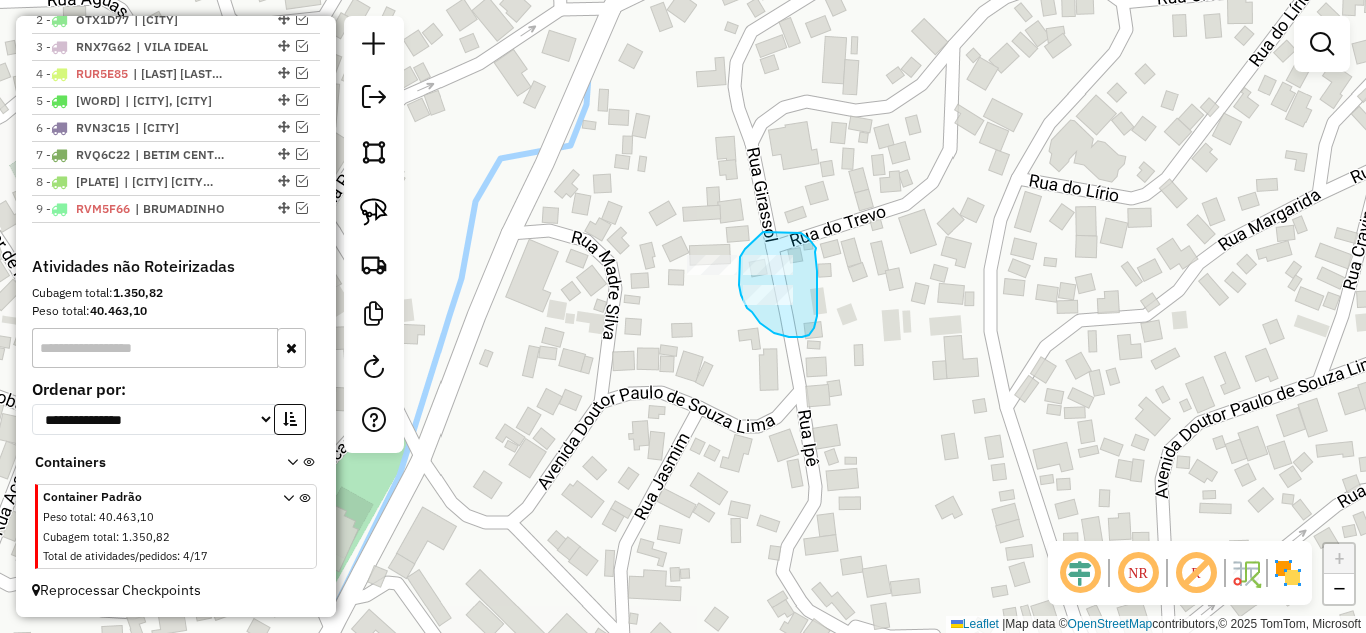 drag, startPoint x: 815, startPoint y: 252, endPoint x: 825, endPoint y: 255, distance: 10.440307 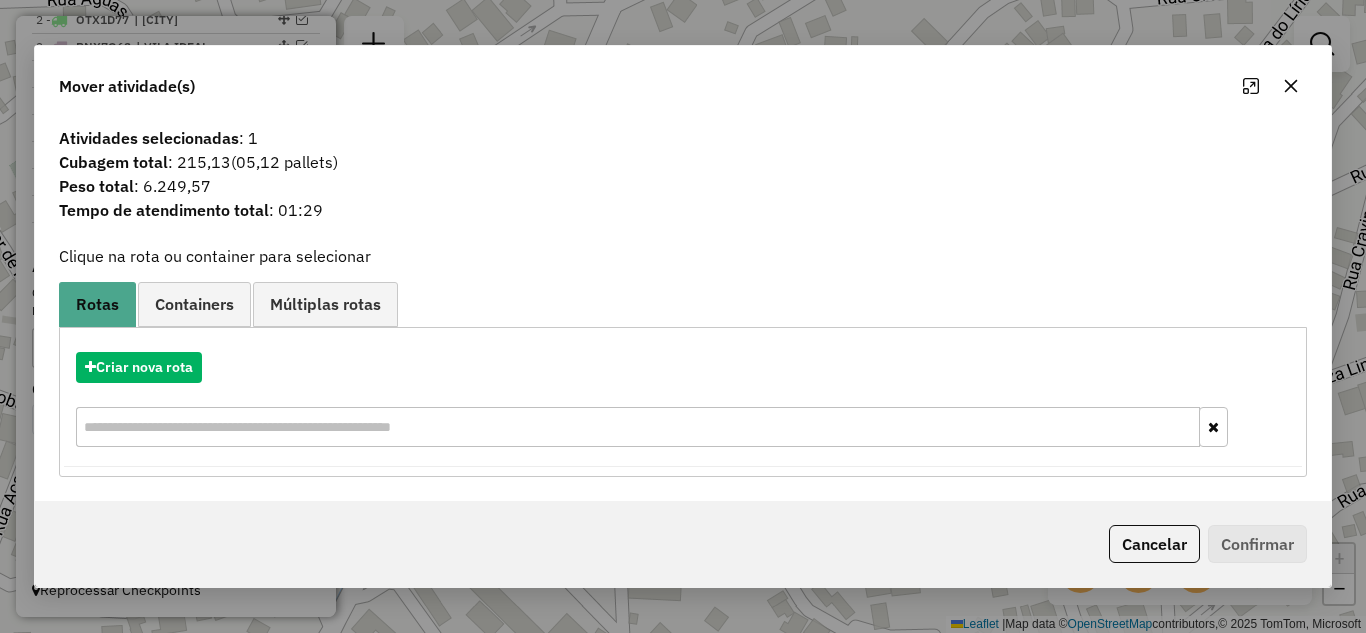 click 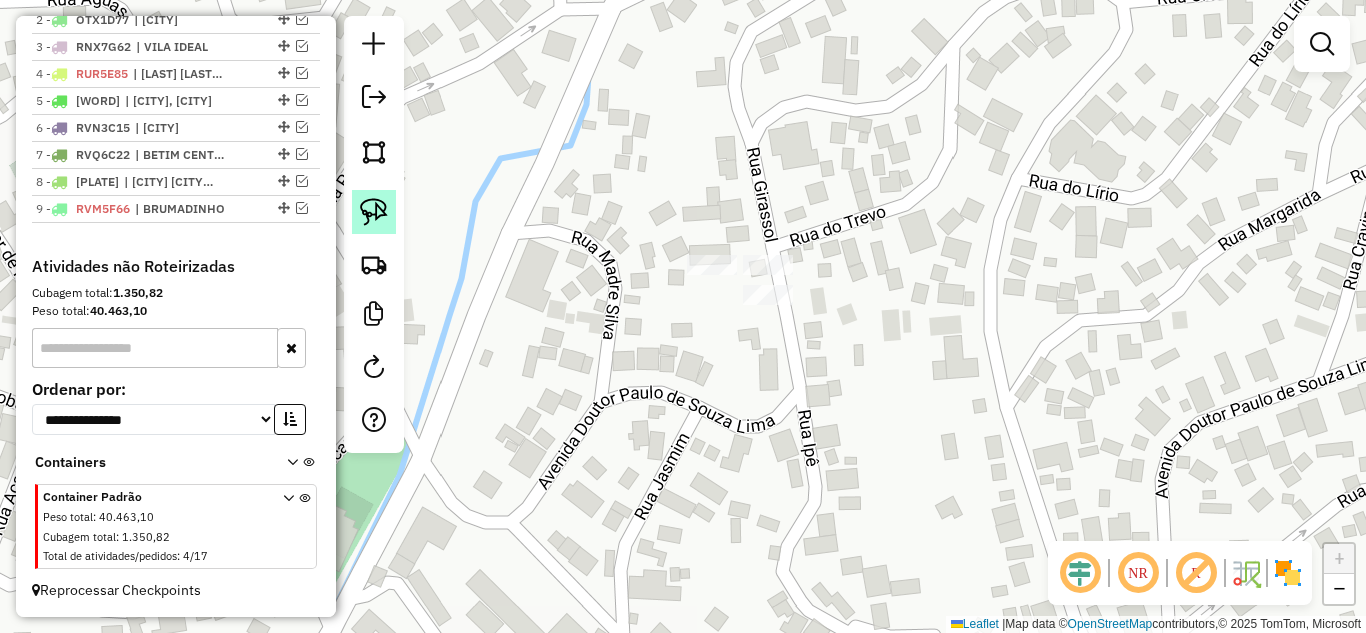 click 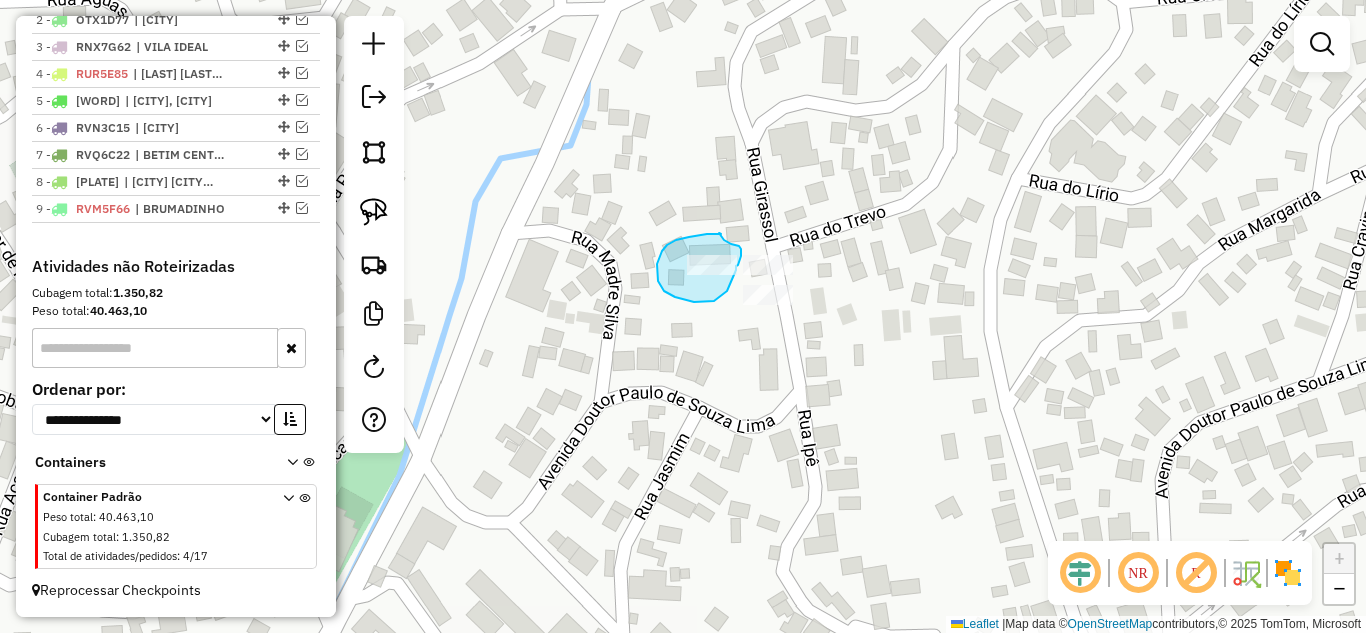 drag, startPoint x: 721, startPoint y: 234, endPoint x: 715, endPoint y: 220, distance: 15.231546 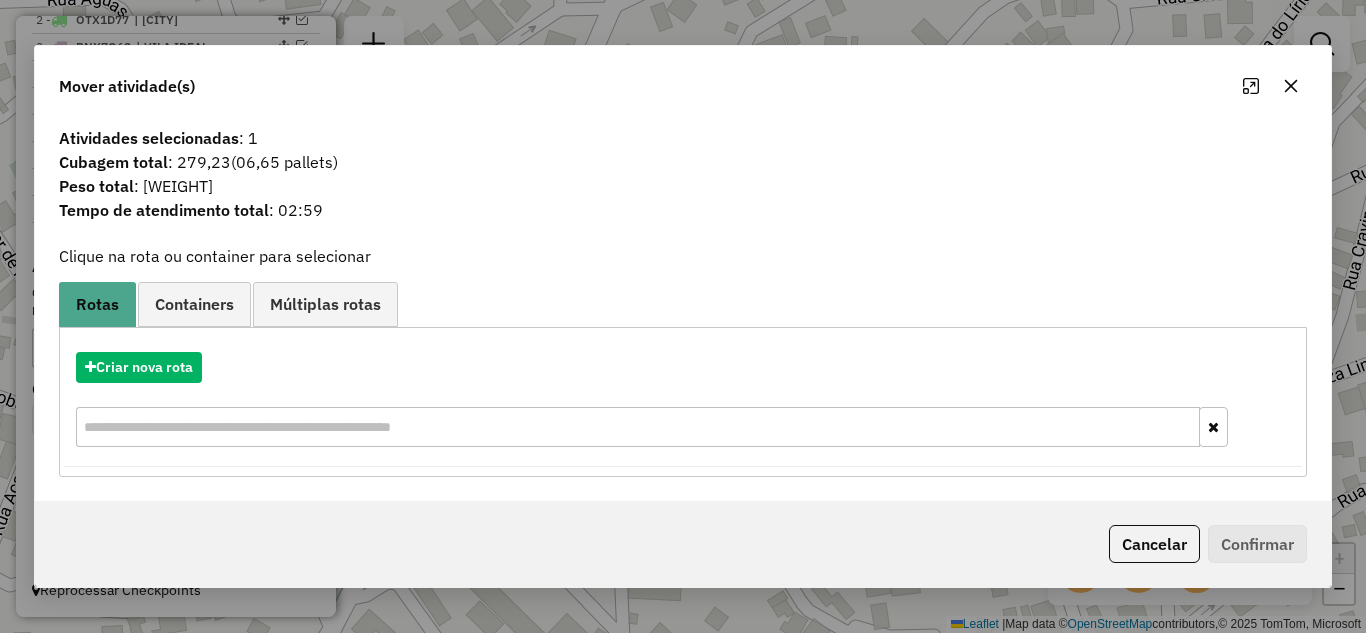 click 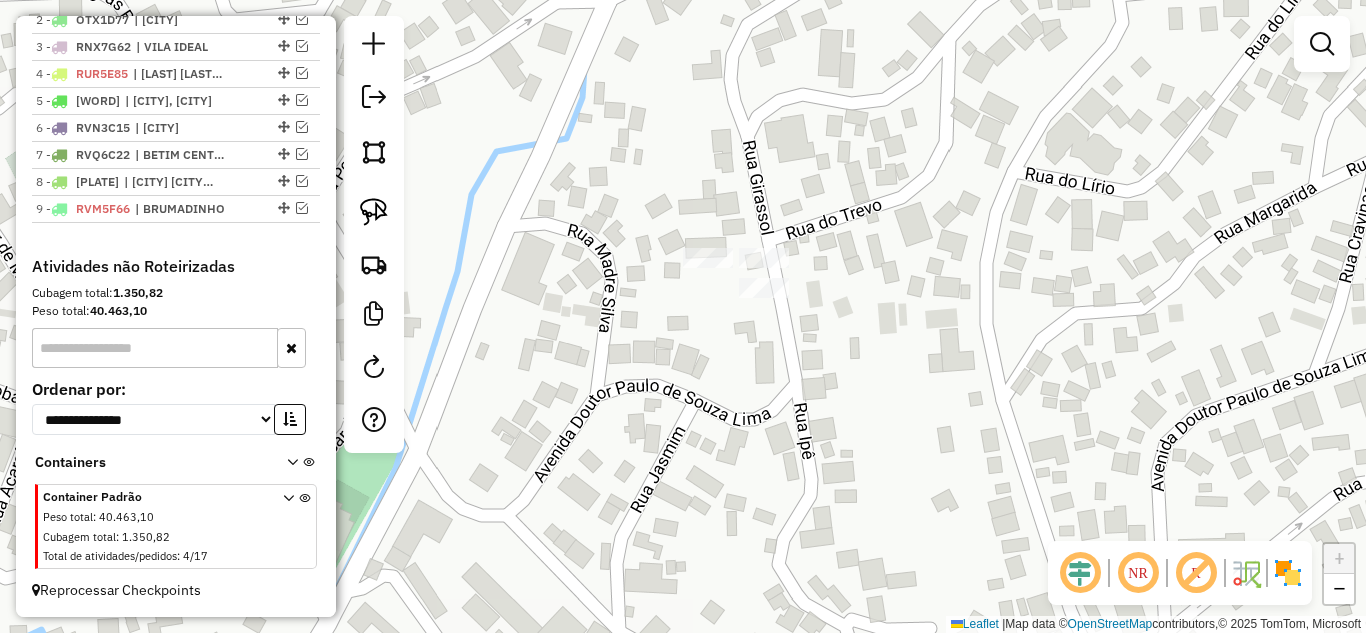 drag, startPoint x: 1056, startPoint y: 317, endPoint x: 887, endPoint y: 69, distance: 300.1083 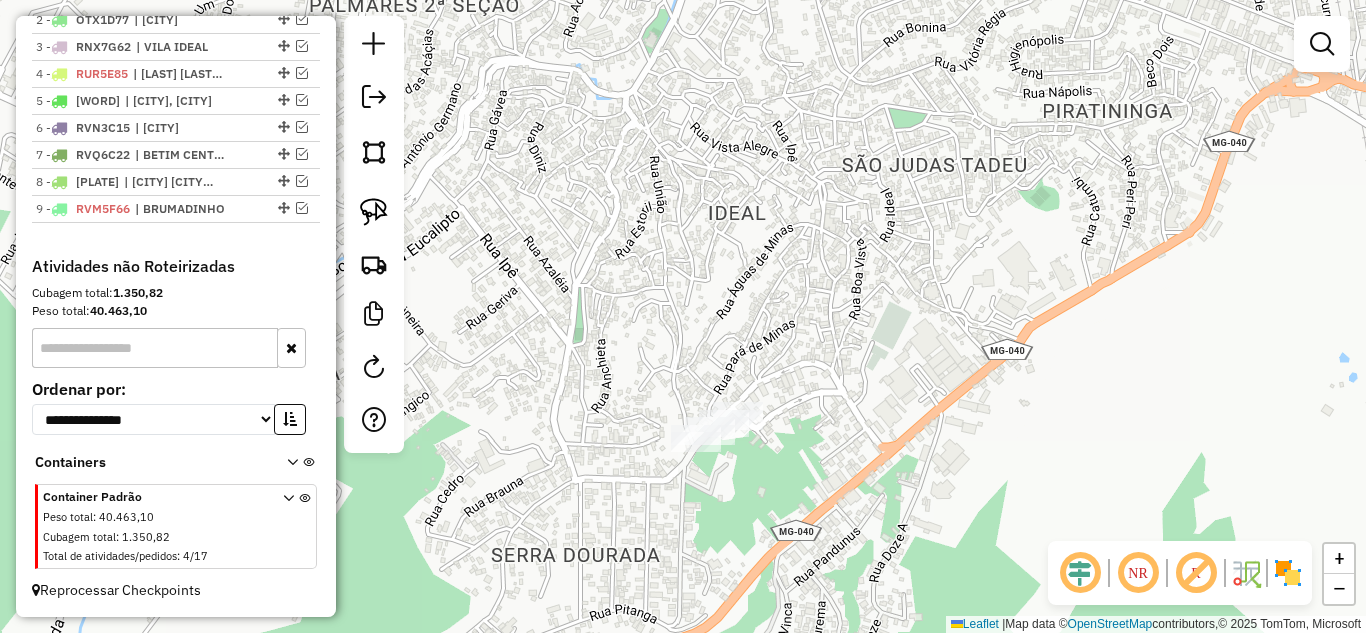 drag, startPoint x: 900, startPoint y: 367, endPoint x: 891, endPoint y: 119, distance: 248.16325 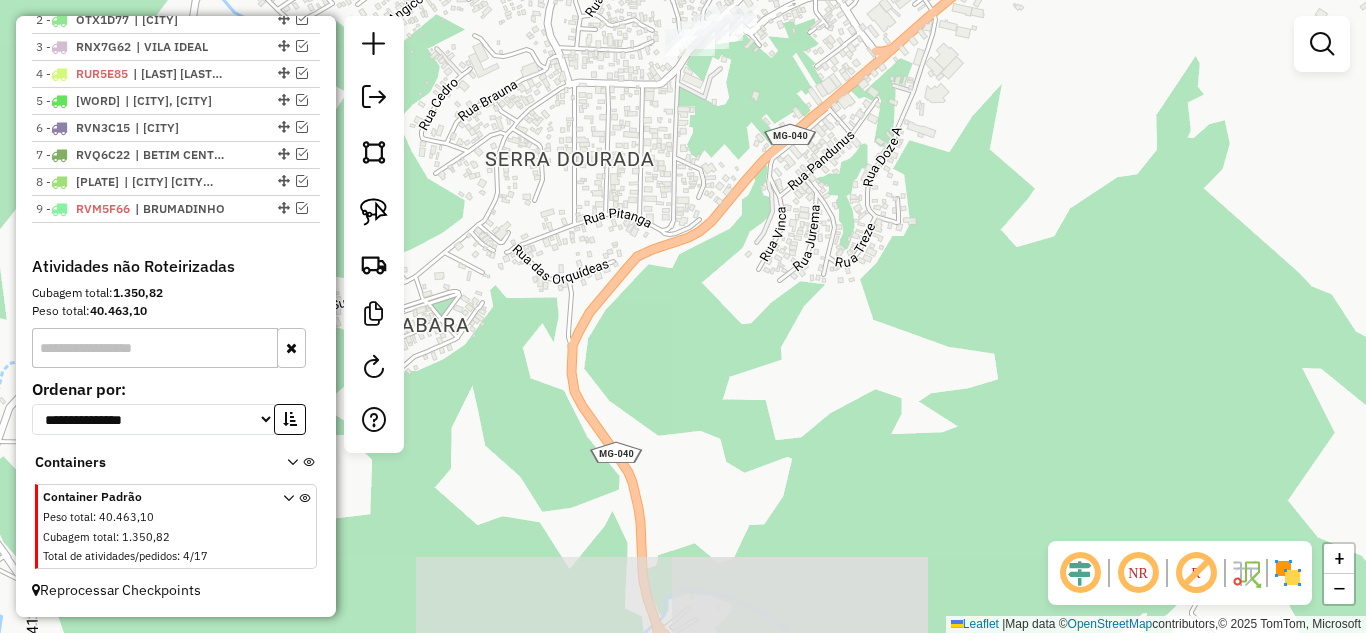 drag, startPoint x: 862, startPoint y: 240, endPoint x: 823, endPoint y: -55, distance: 297.5668 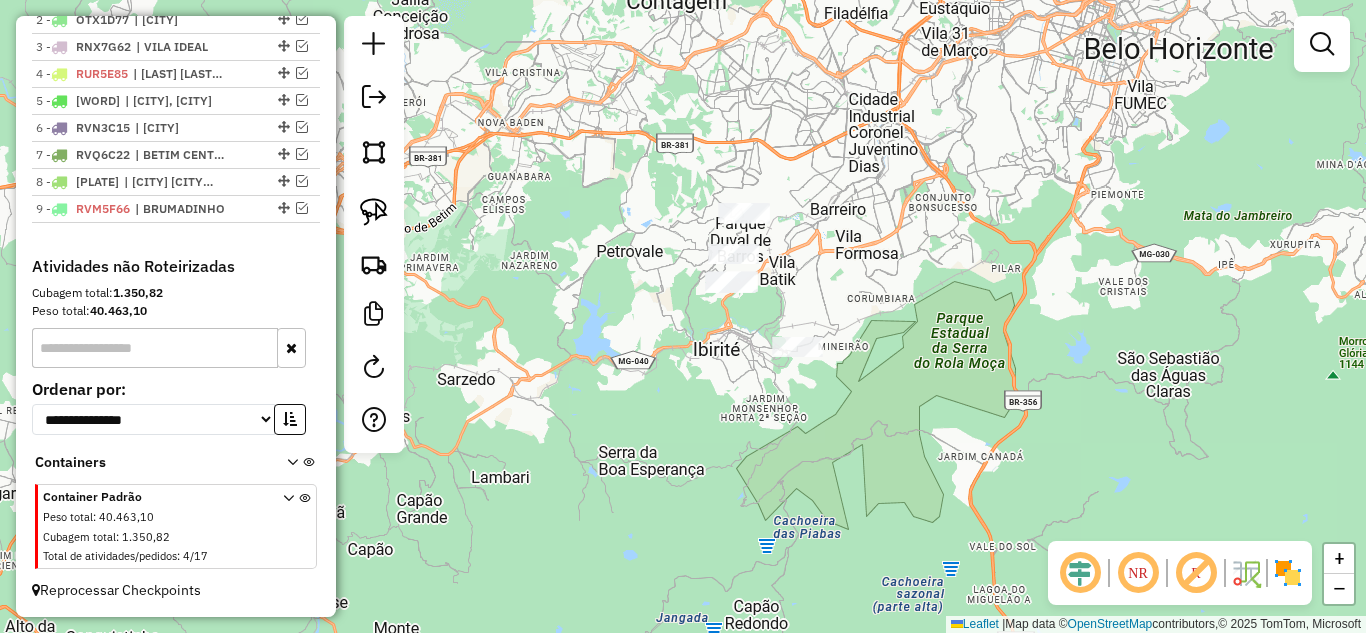 drag, startPoint x: 723, startPoint y: 278, endPoint x: 766, endPoint y: 299, distance: 47.853943 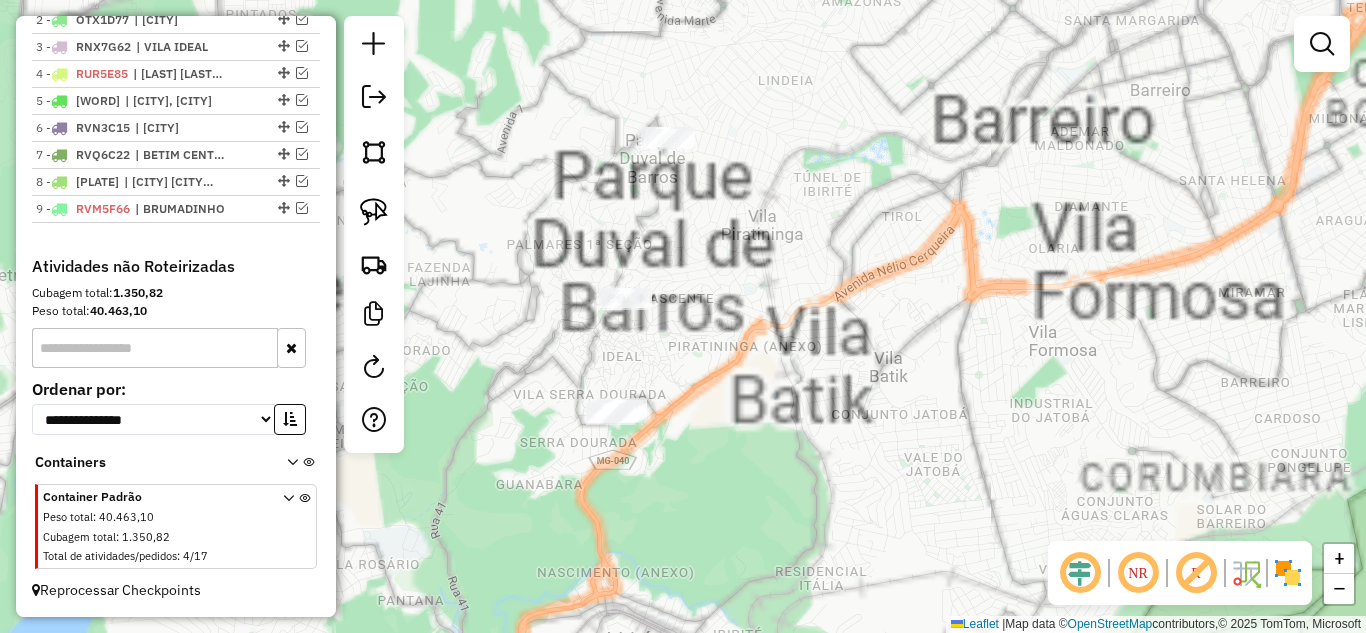 click on "Janela de atendimento Grade de atendimento Capacidade Transportadoras Veículos Cliente Pedidos  Rotas Selecione os dias de semana para filtrar as janelas de atendimento  Seg   Ter   Qua   Qui   Sex   Sáb   Dom  Informe o período da janela de atendimento: De: Até:  Filtrar exatamente a janela do cliente  Considerar janela de atendimento padrão  Selecione os dias de semana para filtrar as grades de atendimento  Seg   Ter   Qua   Qui   Sex   Sáb   Dom   Considerar clientes sem dia de atendimento cadastrado  Clientes fora do dia de atendimento selecionado Filtrar as atividades entre os valores definidos abaixo:  Peso mínimo:   Peso máximo:   Cubagem mínima:   Cubagem máxima:   De:   Até:  Filtrar as atividades entre o tempo de atendimento definido abaixo:  De:   Até:   Considerar capacidade total dos clientes não roteirizados Transportadora: Selecione um ou mais itens Tipo de veículo: Selecione um ou mais itens Veículo: Selecione um ou mais itens Motorista: Selecione um ou mais itens Nome: Rótulo:" 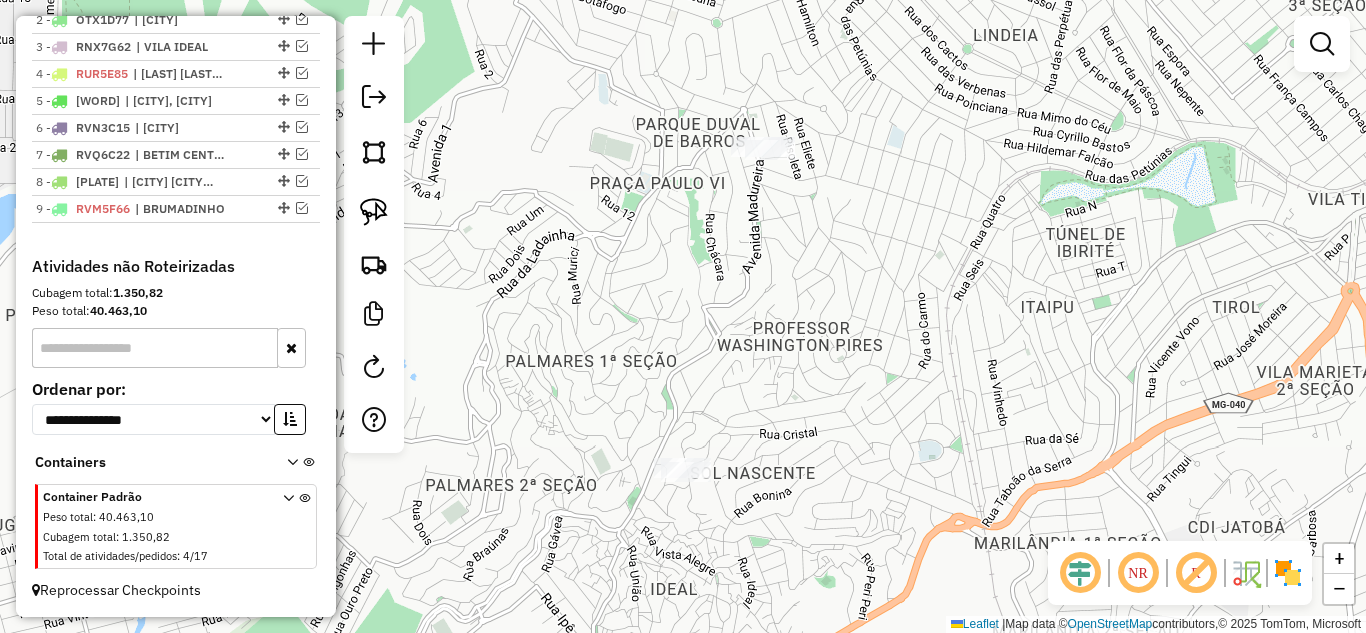 drag, startPoint x: 732, startPoint y: 309, endPoint x: 806, endPoint y: 278, distance: 80.23092 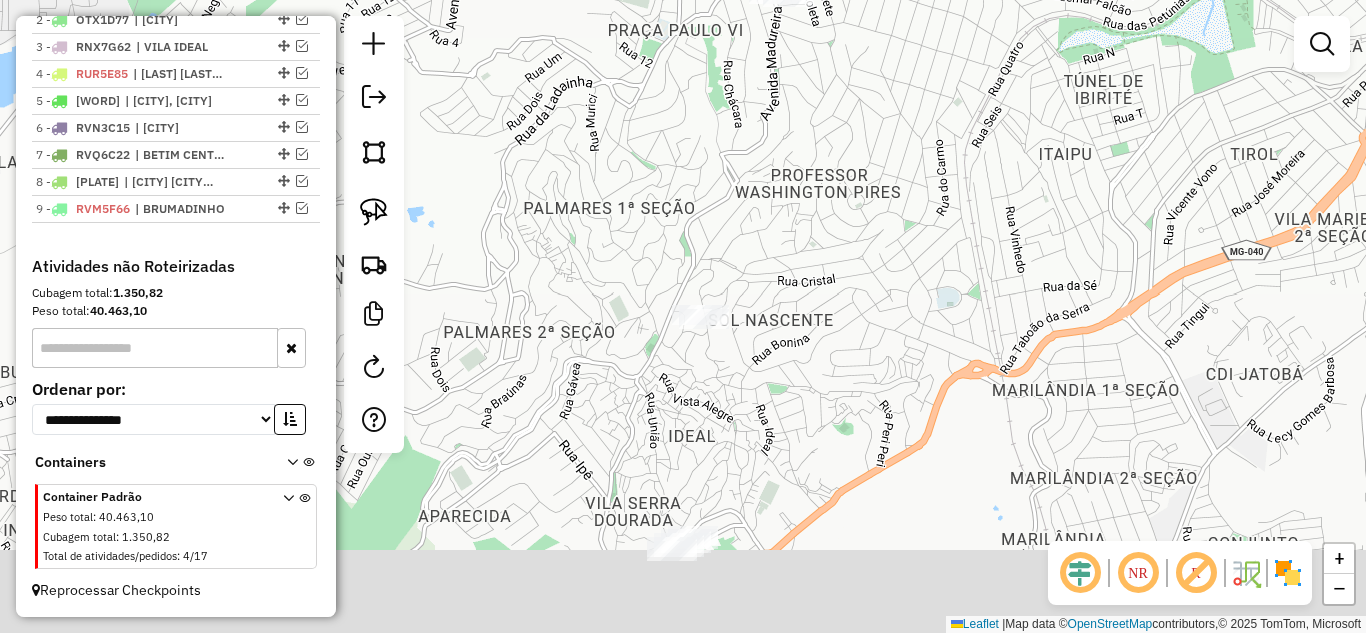 drag, startPoint x: 732, startPoint y: 310, endPoint x: 736, endPoint y: 263, distance: 47.169907 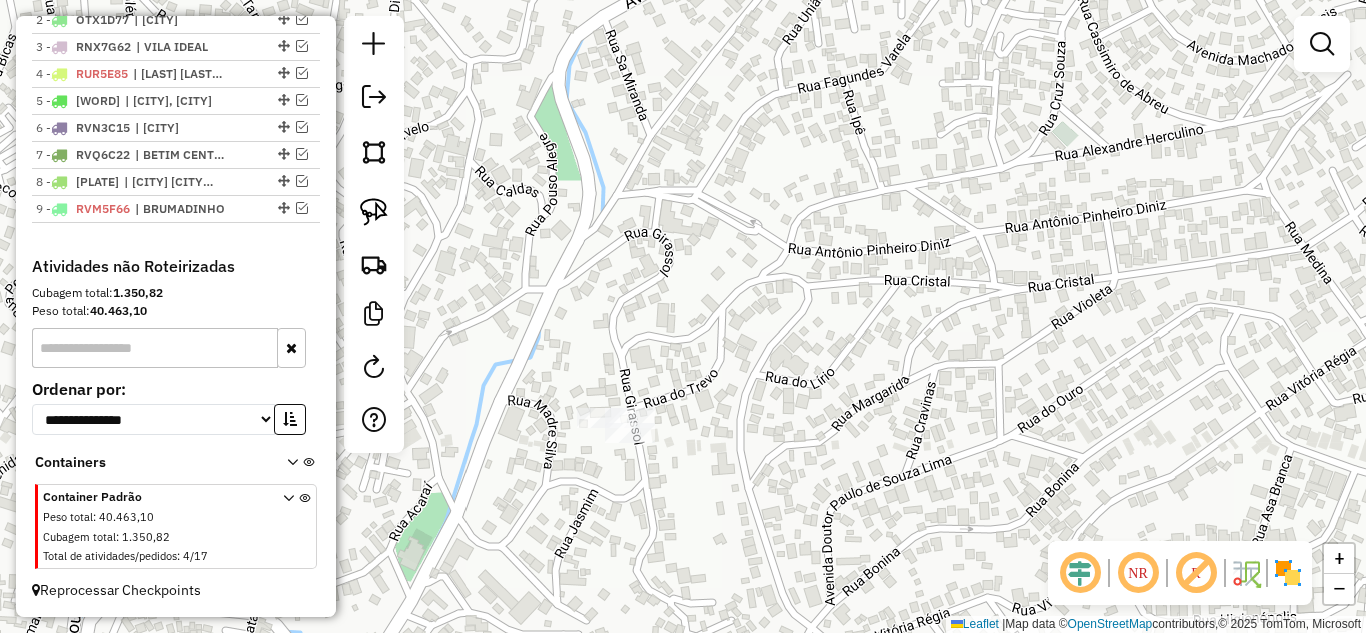 drag, startPoint x: 721, startPoint y: 309, endPoint x: 786, endPoint y: 220, distance: 110.20889 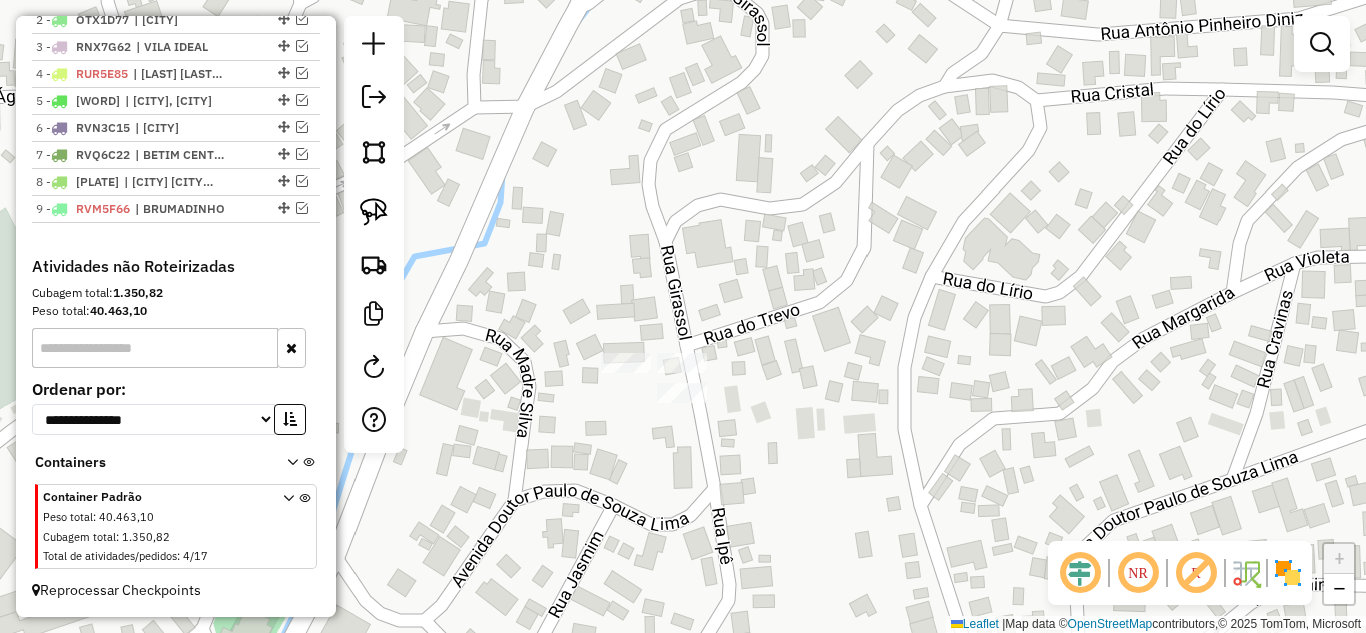 drag, startPoint x: 705, startPoint y: 338, endPoint x: 807, endPoint y: 269, distance: 123.146255 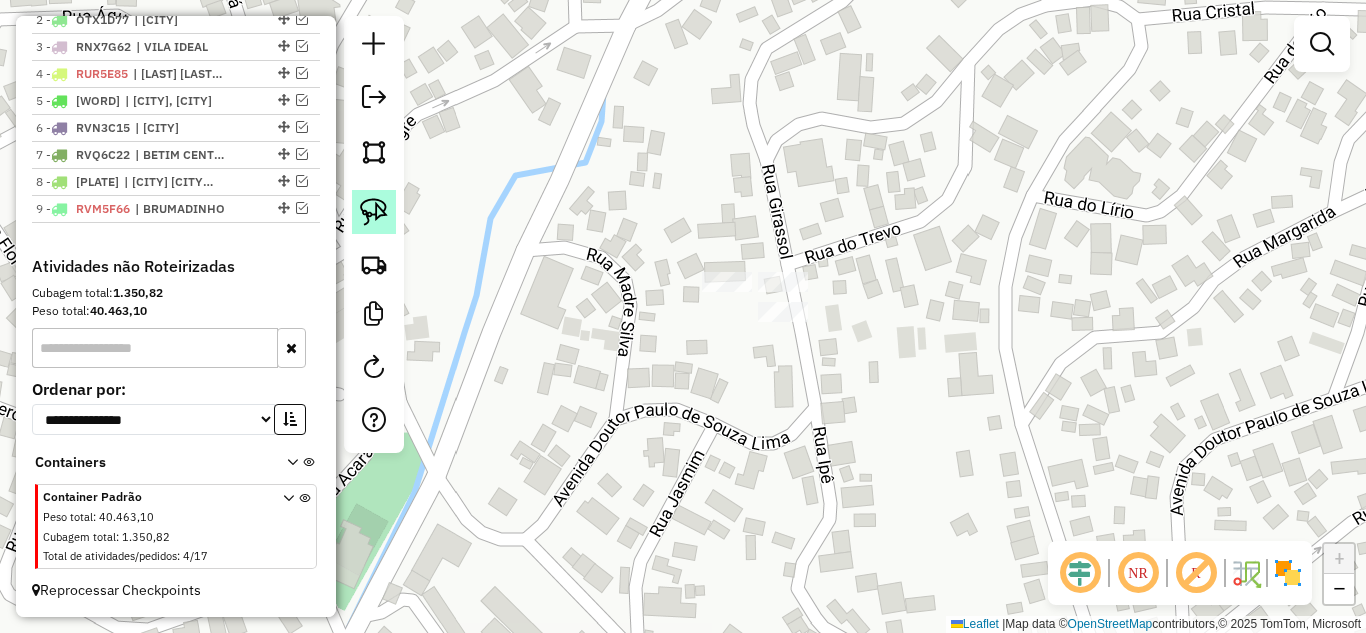 click 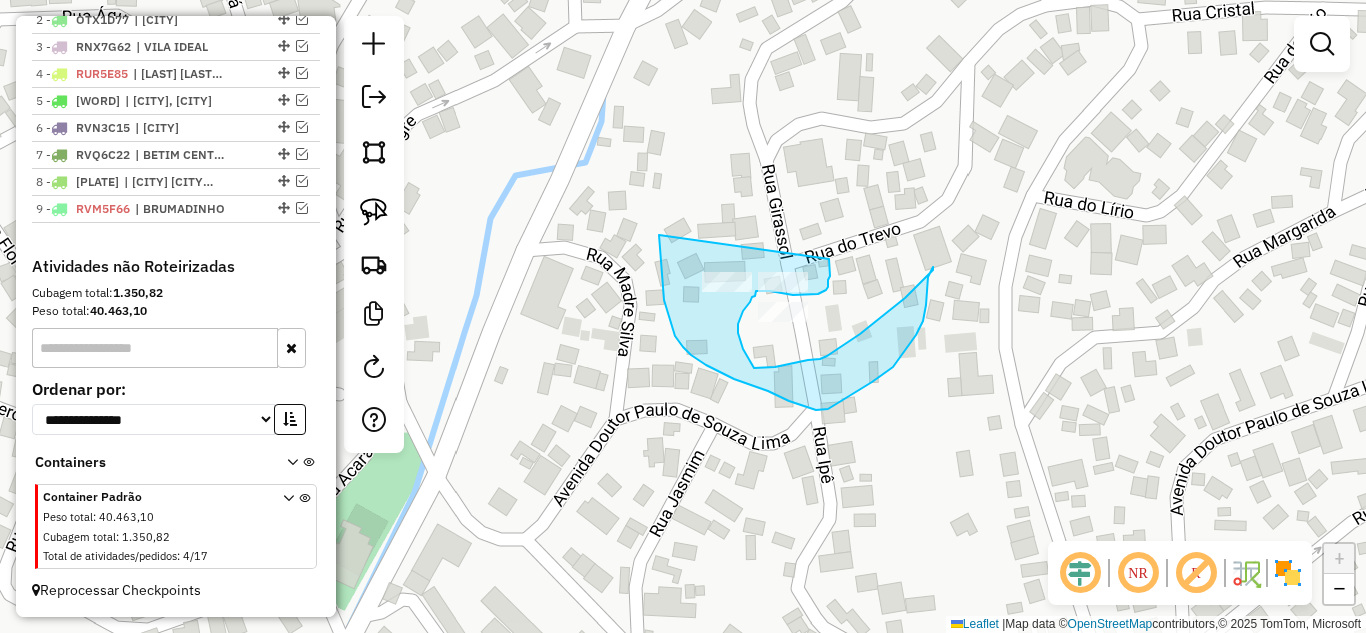 drag, startPoint x: 659, startPoint y: 235, endPoint x: 829, endPoint y: 259, distance: 171.68576 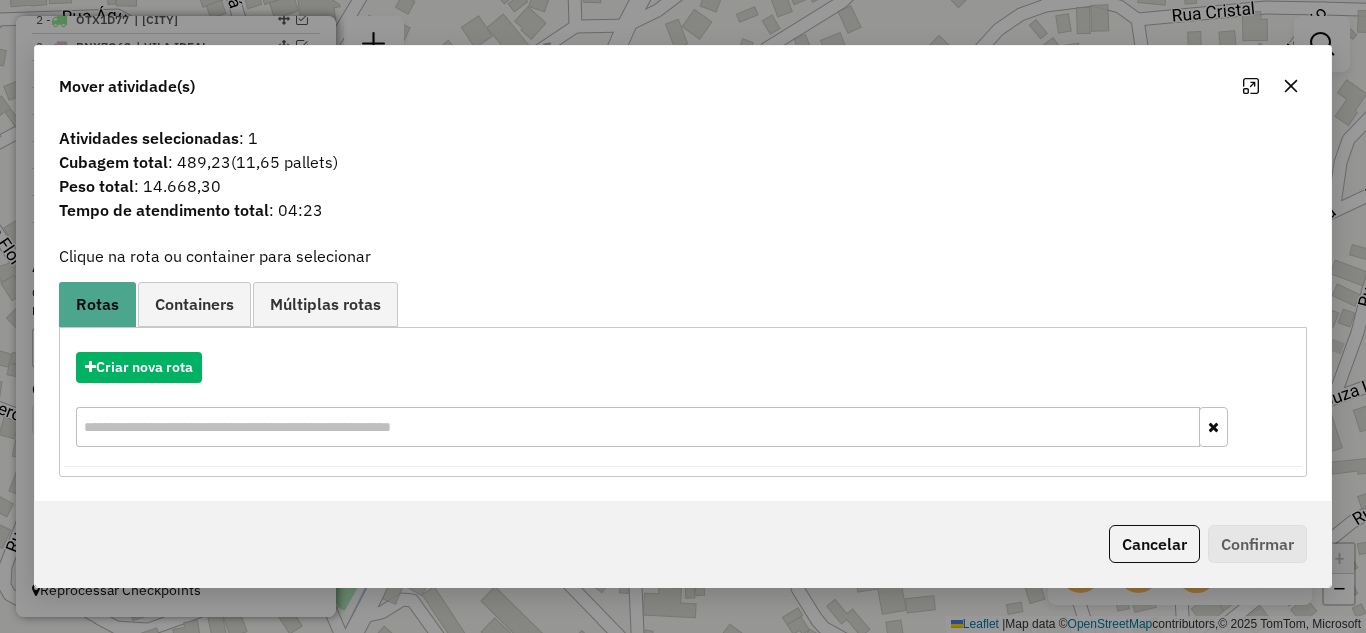 click 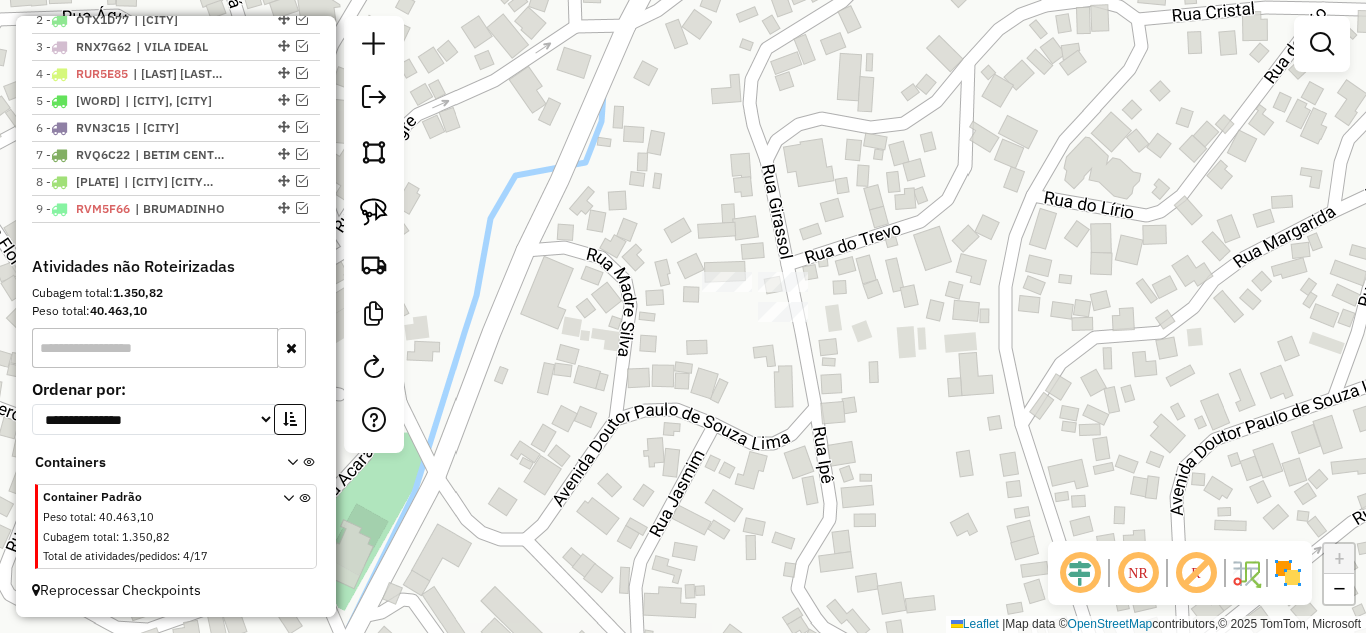 click on "Janela de atendimento Grade de atendimento Capacidade Transportadoras Veículos Cliente Pedidos  Rotas Selecione os dias de semana para filtrar as janelas de atendimento  Seg   Ter   Qua   Qui   Sex   Sáb   Dom  Informe o período da janela de atendimento: De: Até:  Filtrar exatamente a janela do cliente  Considerar janela de atendimento padrão  Selecione os dias de semana para filtrar as grades de atendimento  Seg   Ter   Qua   Qui   Sex   Sáb   Dom   Considerar clientes sem dia de atendimento cadastrado  Clientes fora do dia de atendimento selecionado Filtrar as atividades entre os valores definidos abaixo:  Peso mínimo:   Peso máximo:   Cubagem mínima:   Cubagem máxima:   De:   Até:  Filtrar as atividades entre o tempo de atendimento definido abaixo:  De:   Até:   Considerar capacidade total dos clientes não roteirizados Transportadora: Selecione um ou mais itens Tipo de veículo: Selecione um ou mais itens Veículo: Selecione um ou mais itens Motorista: Selecione um ou mais itens Nome: Rótulo:" 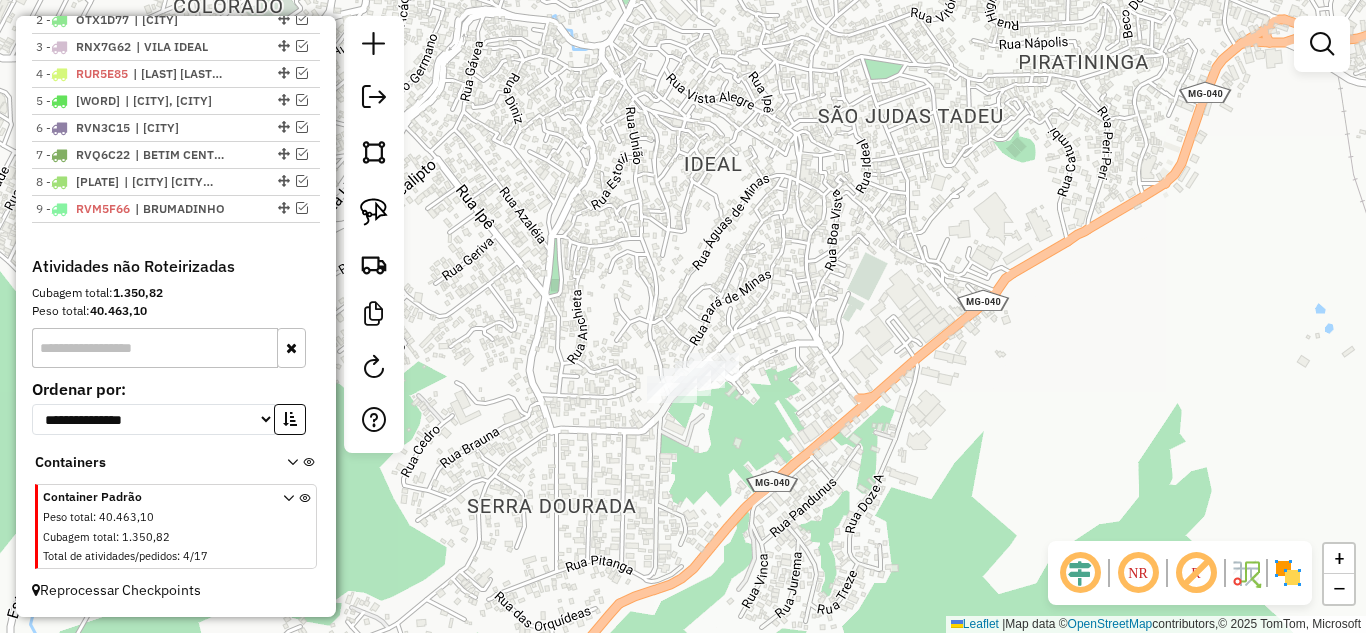 drag, startPoint x: 699, startPoint y: 170, endPoint x: 663, endPoint y: 169, distance: 36.013885 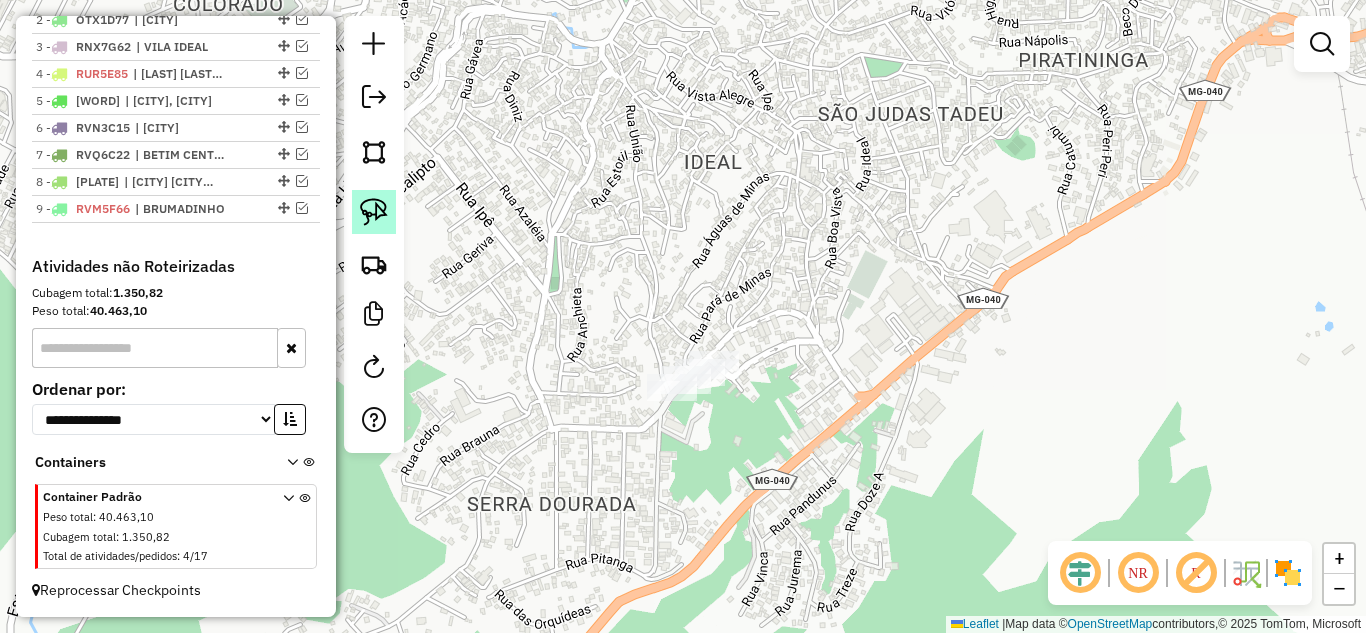 click 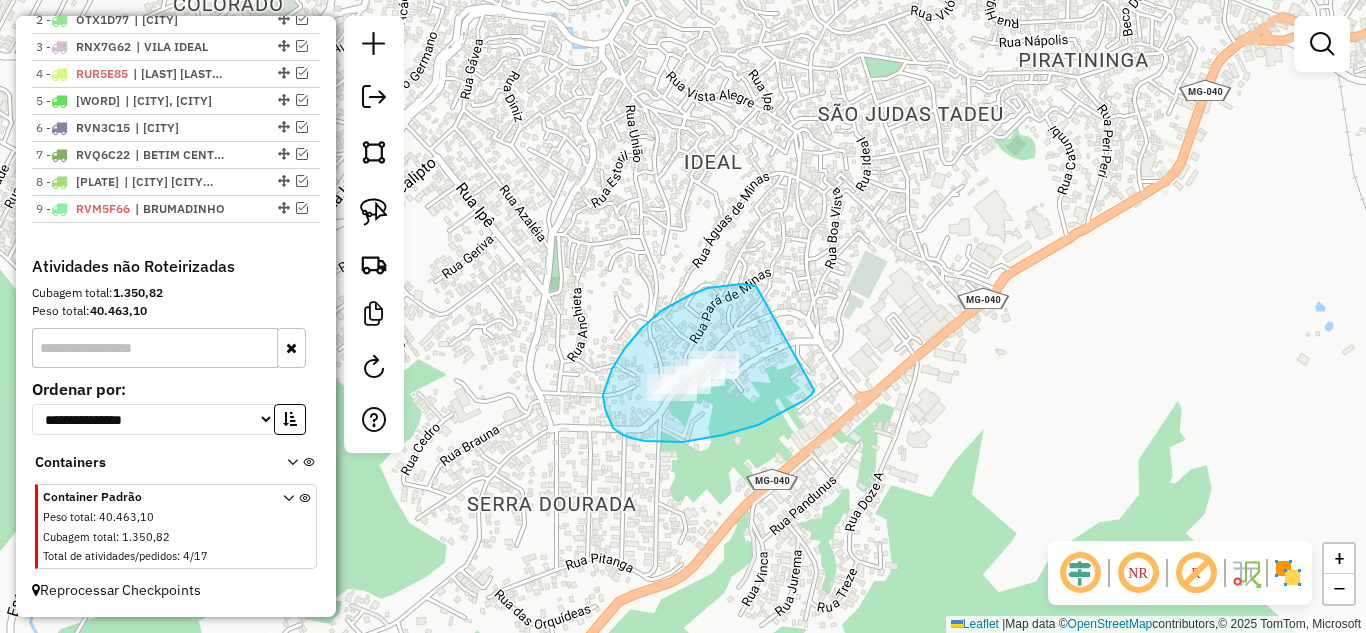 drag, startPoint x: 725, startPoint y: 285, endPoint x: 829, endPoint y: 336, distance: 115.83177 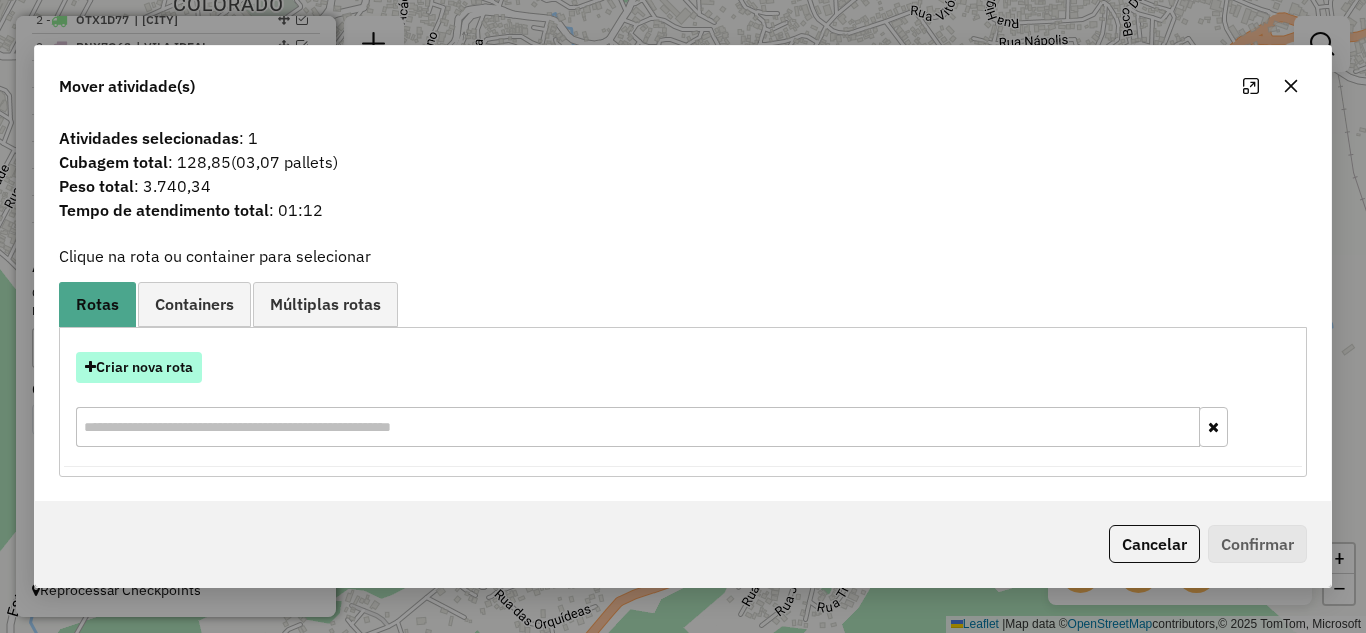 click on "Criar nova rota" at bounding box center (139, 367) 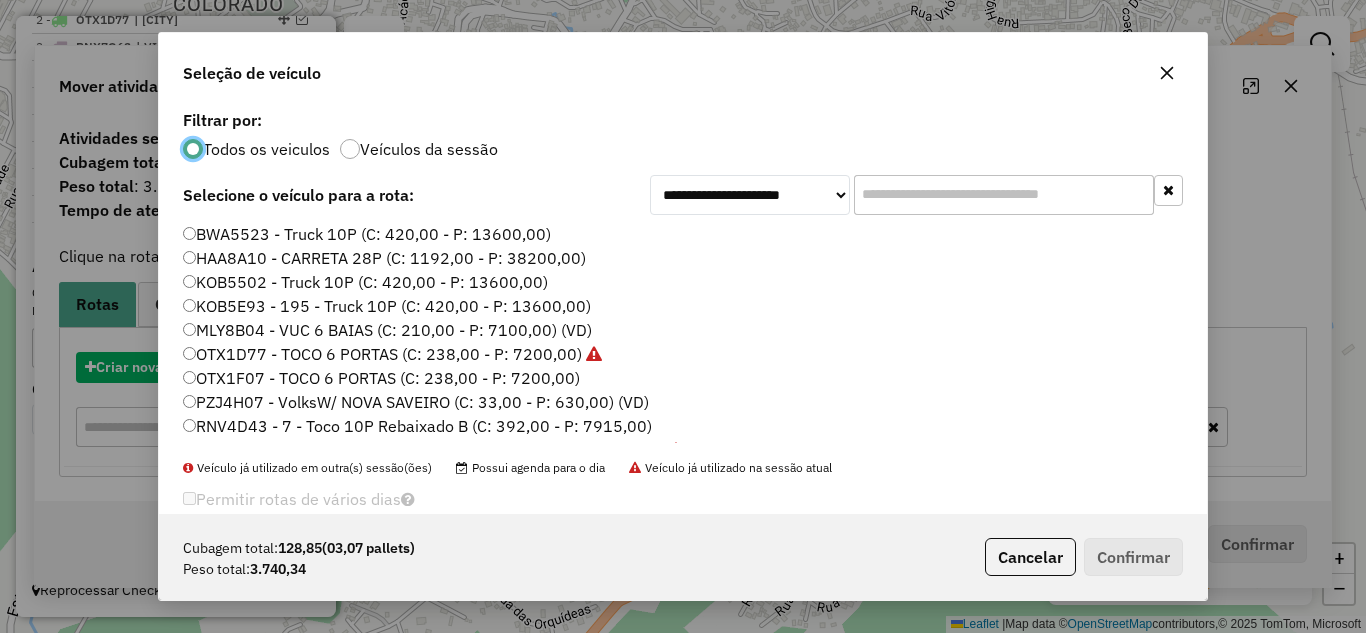 scroll, scrollTop: 11, scrollLeft: 6, axis: both 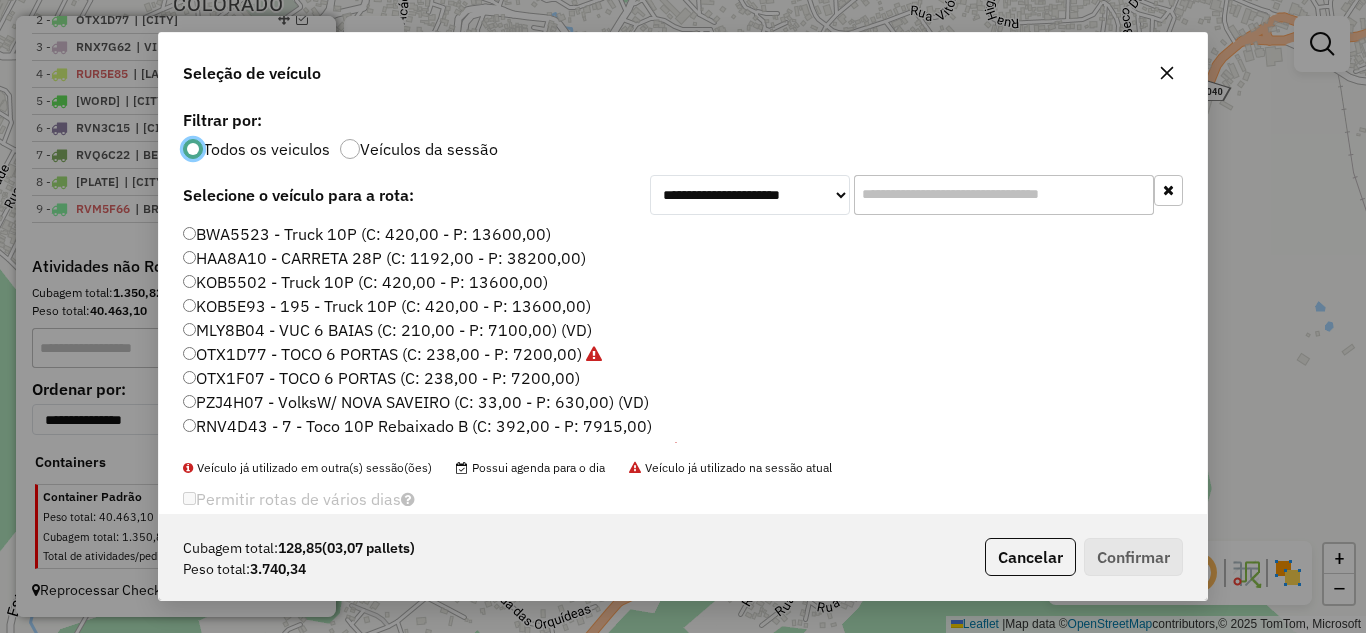 click 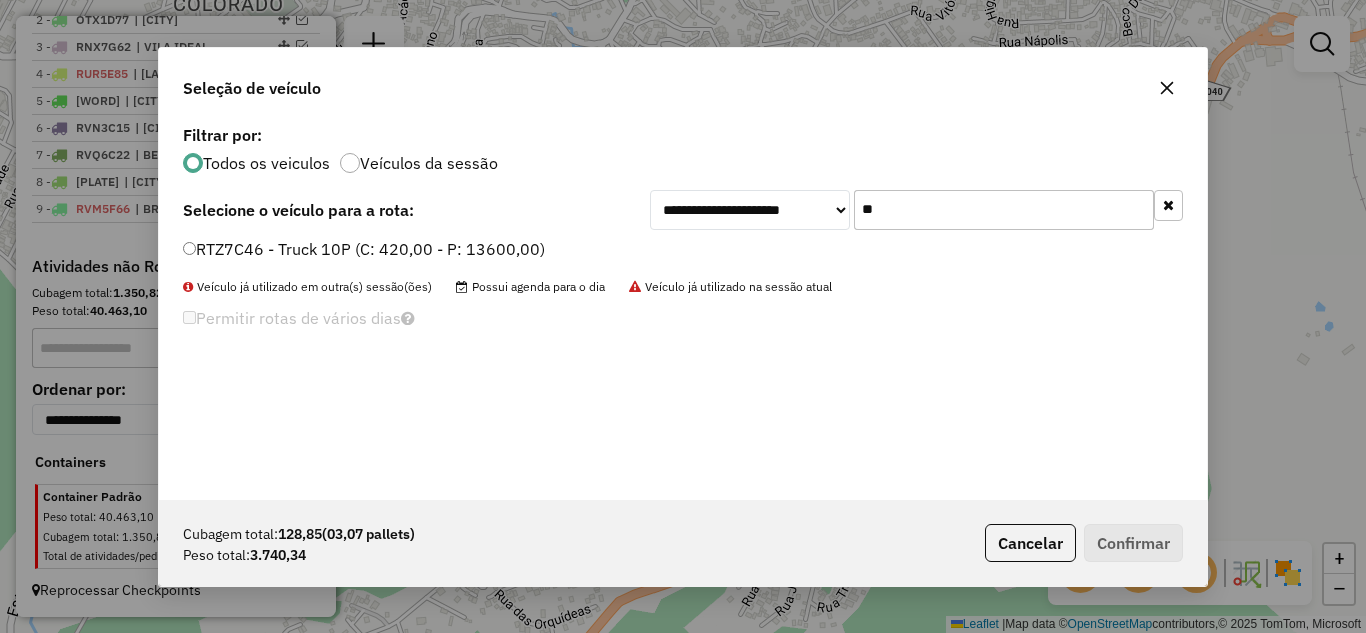 type on "**" 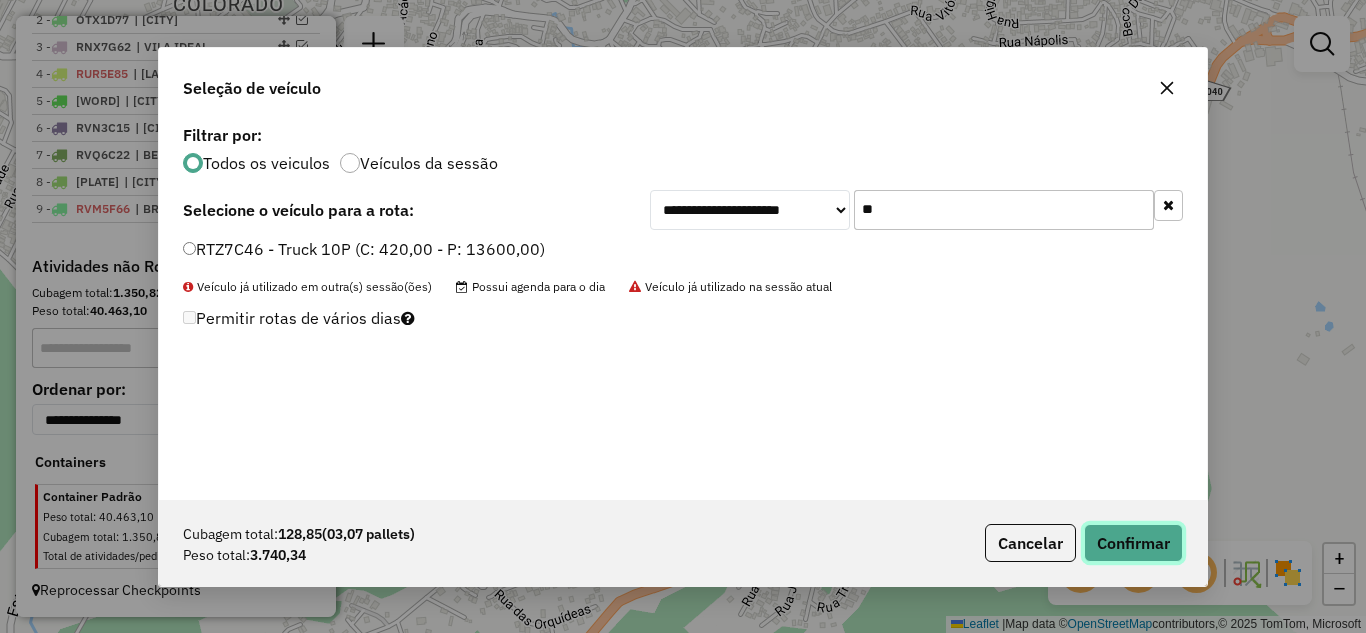 click on "Confirmar" 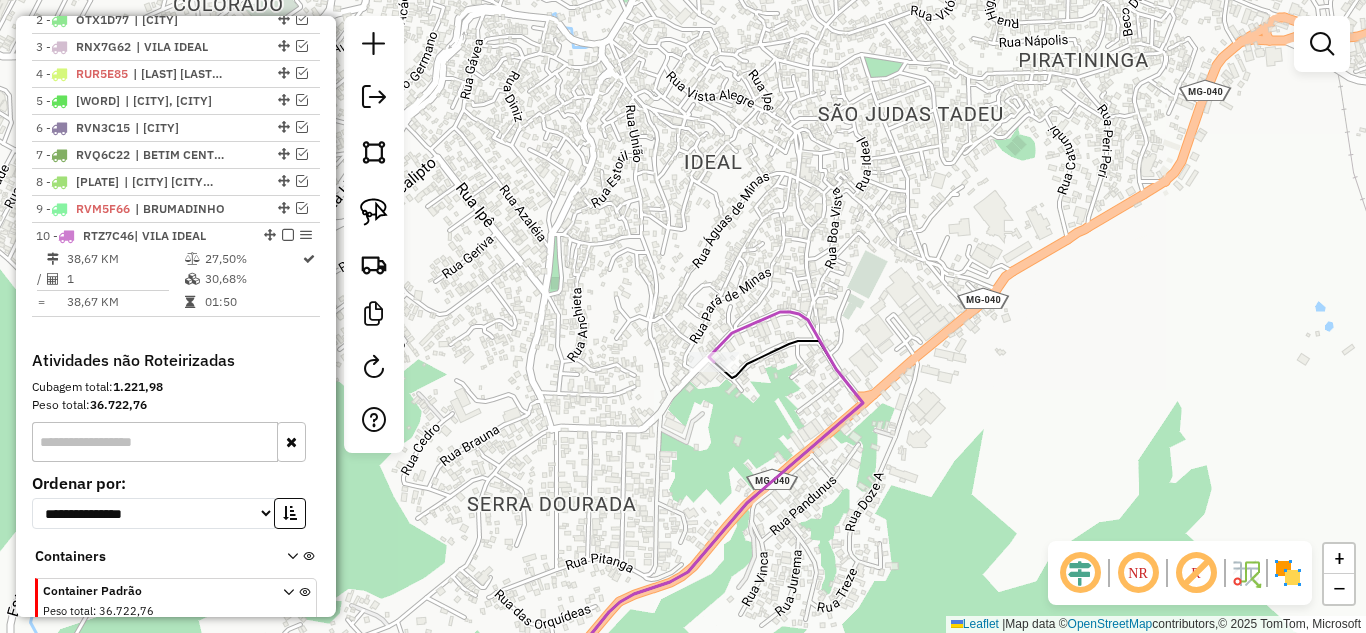scroll, scrollTop: 911, scrollLeft: 0, axis: vertical 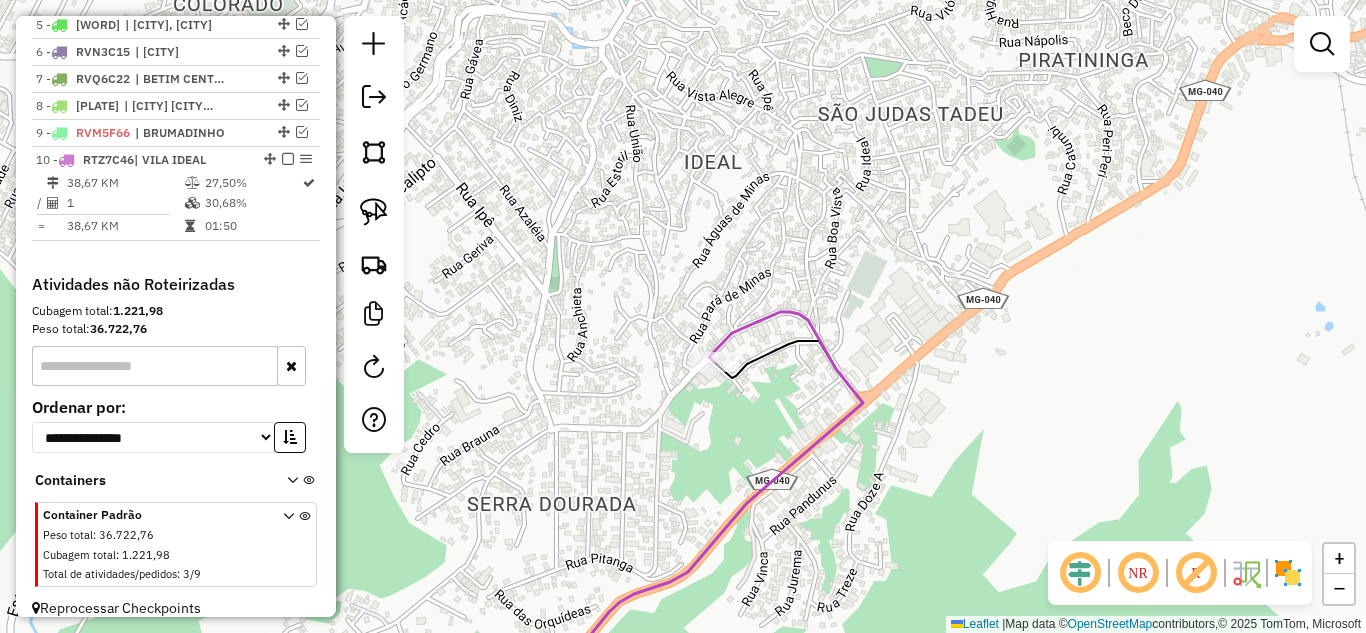 click 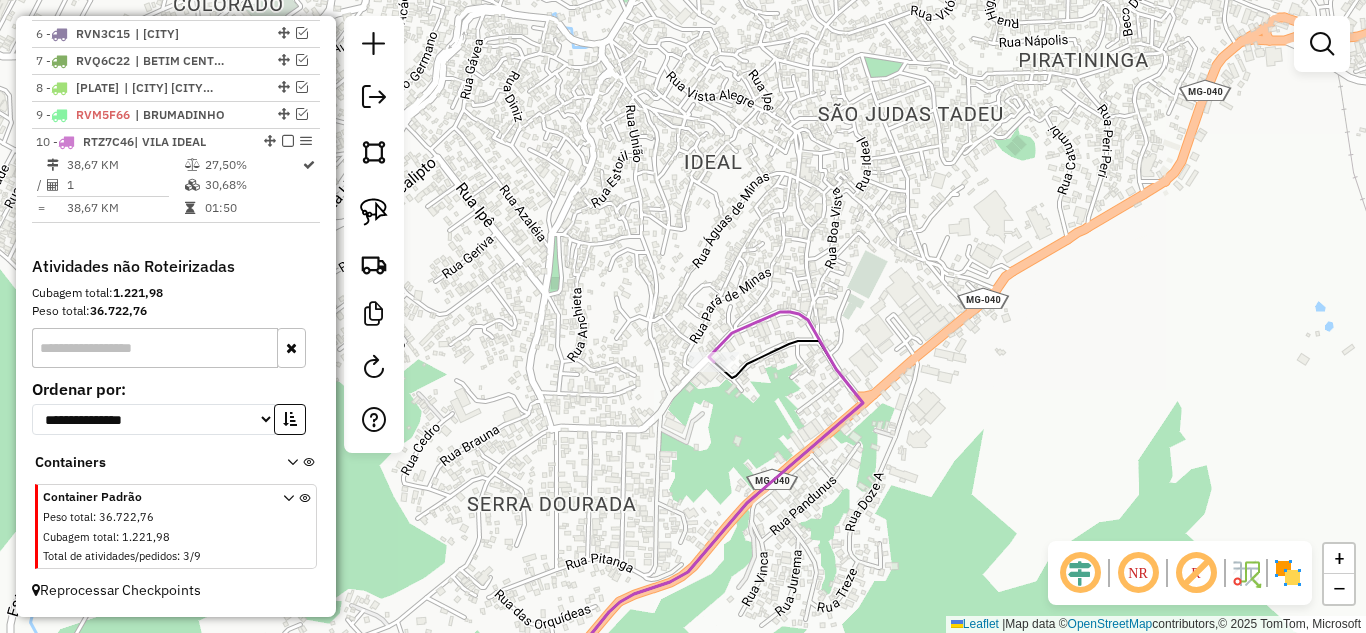 select on "*********" 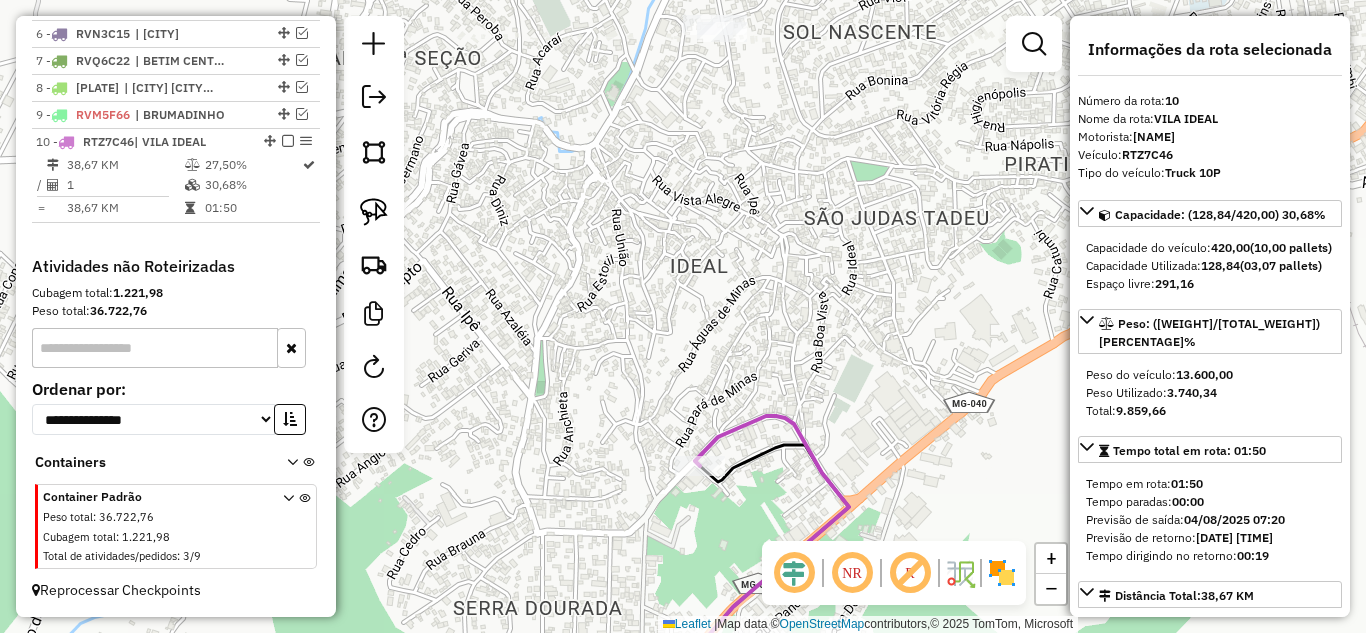 drag, startPoint x: 837, startPoint y: 317, endPoint x: 816, endPoint y: 487, distance: 171.29214 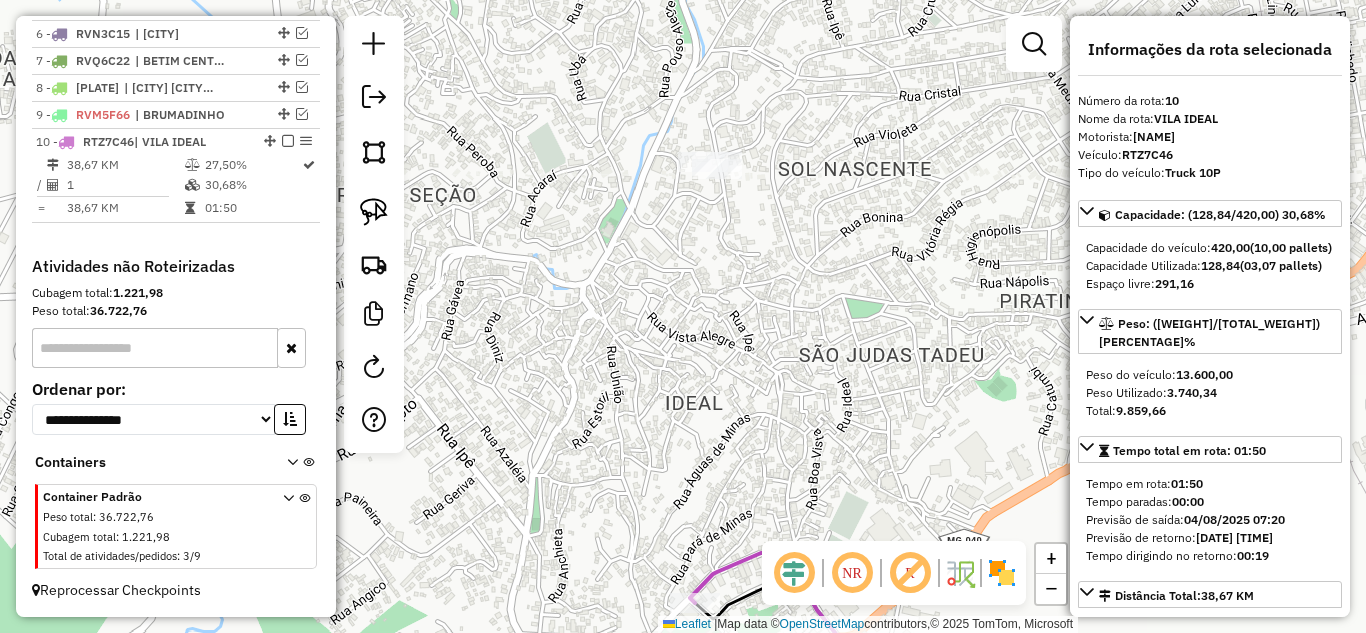 drag, startPoint x: 719, startPoint y: 387, endPoint x: 707, endPoint y: 336, distance: 52.392746 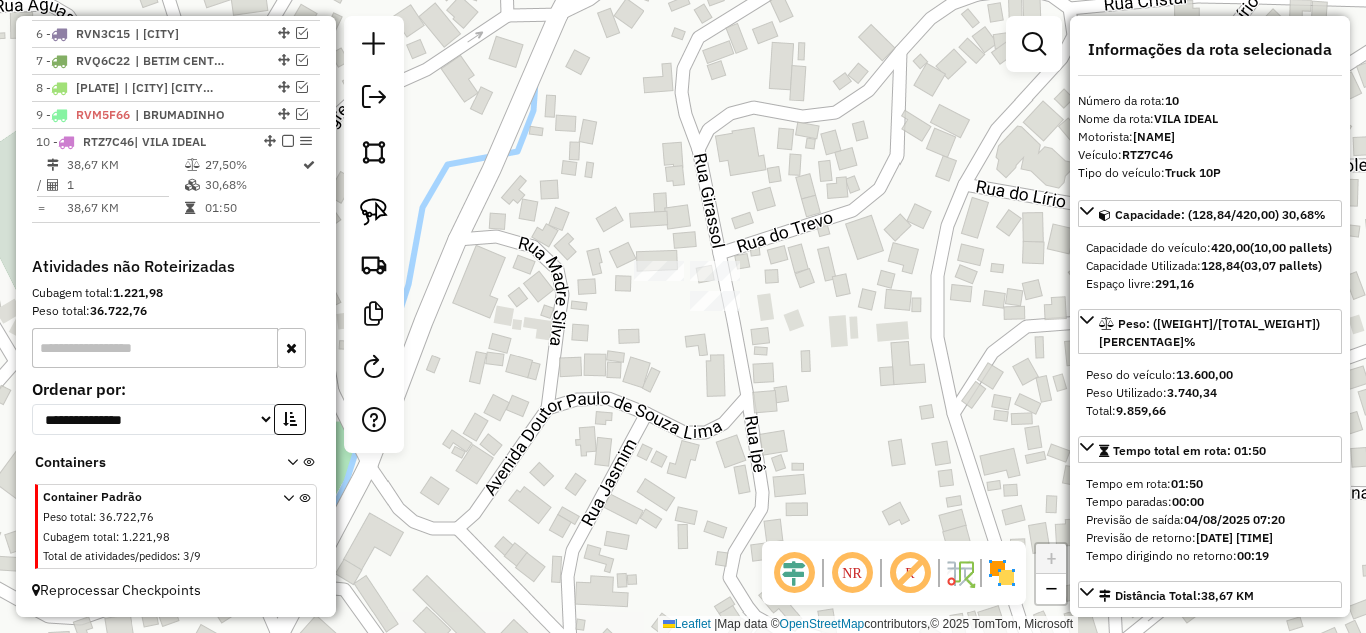 drag, startPoint x: 695, startPoint y: 317, endPoint x: 657, endPoint y: 336, distance: 42.48529 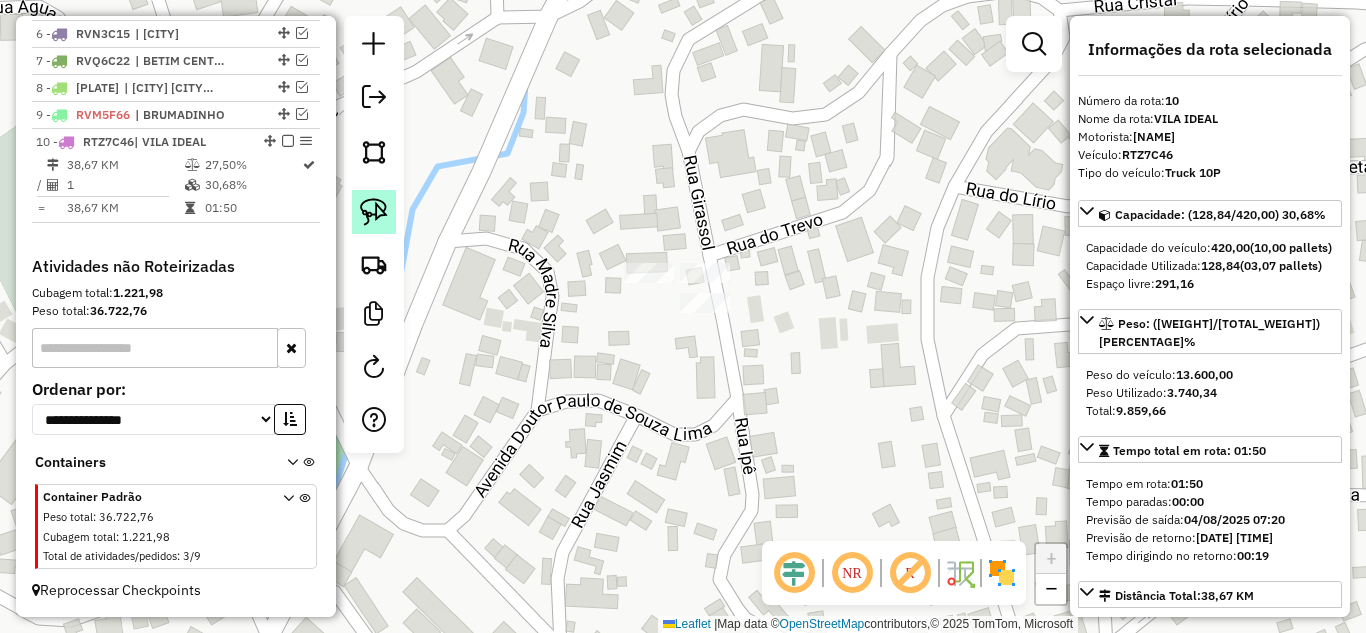 click 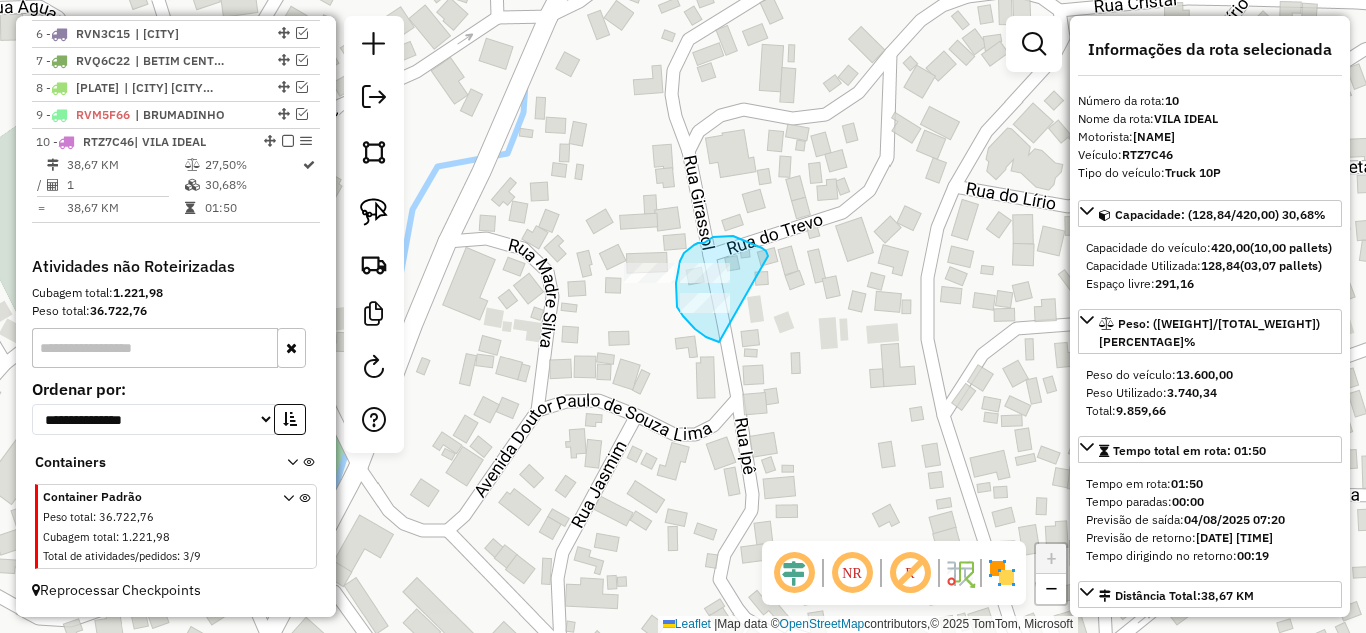 drag, startPoint x: 768, startPoint y: 256, endPoint x: 760, endPoint y: 284, distance: 29.12044 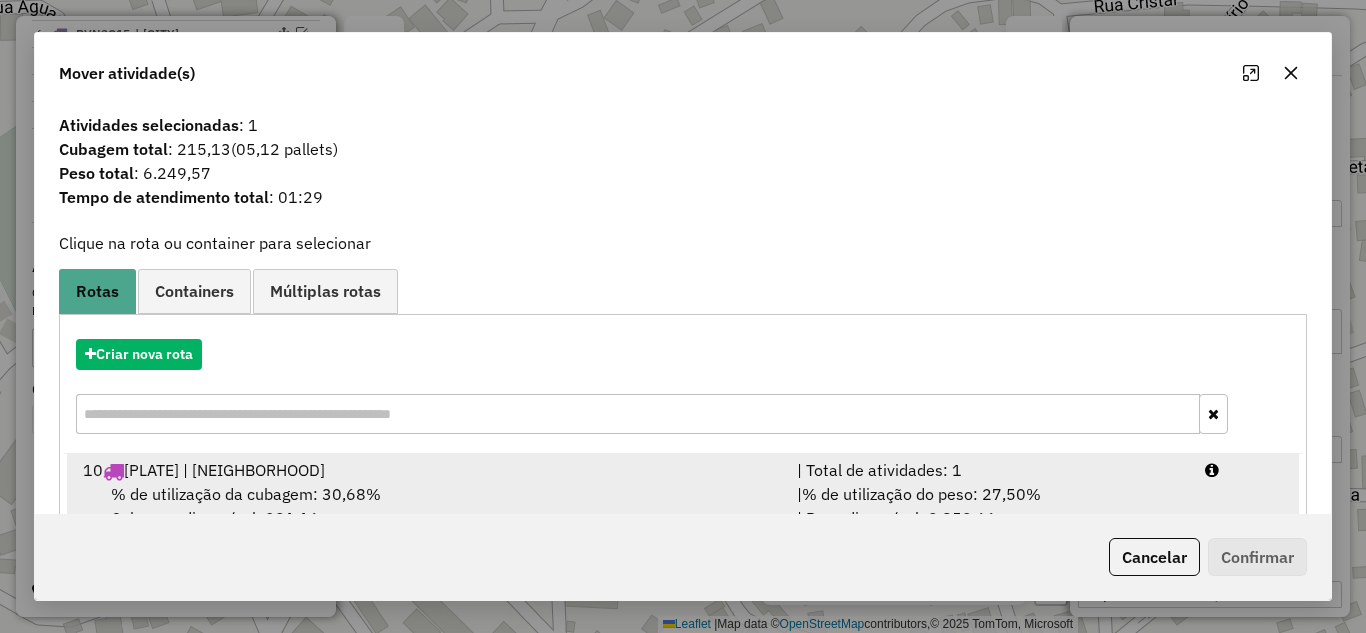 drag, startPoint x: 945, startPoint y: 479, endPoint x: 984, endPoint y: 484, distance: 39.319206 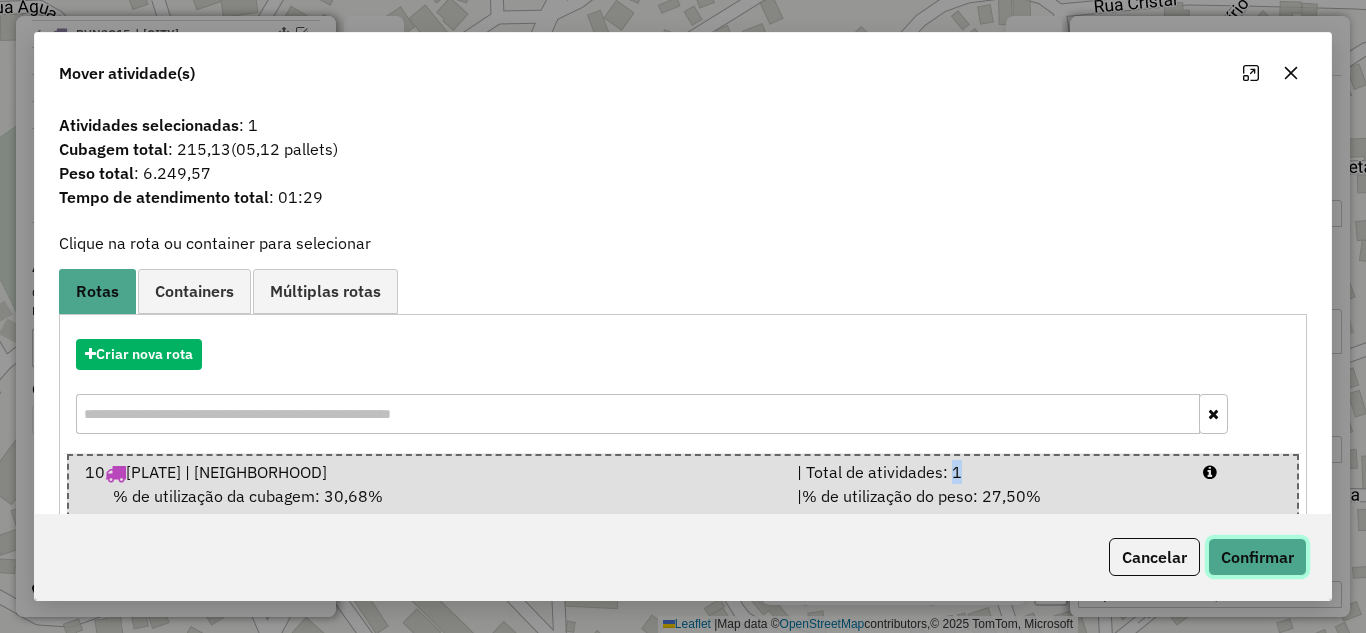 click on "Confirmar" 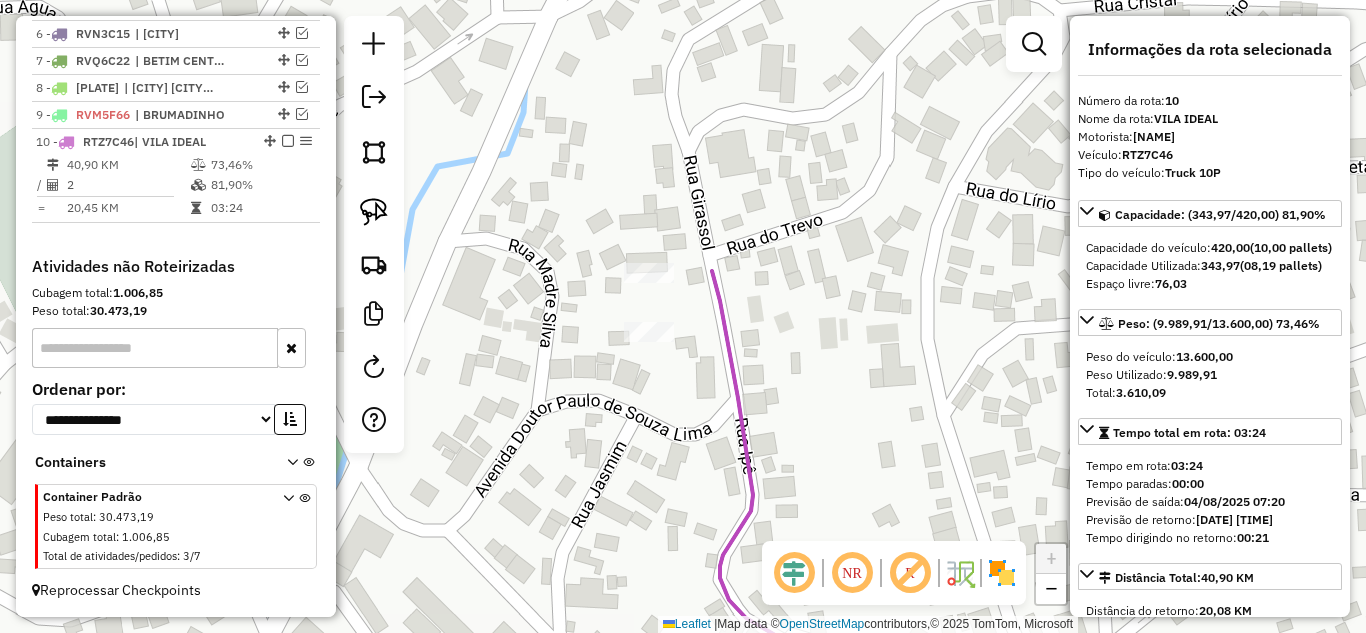 click 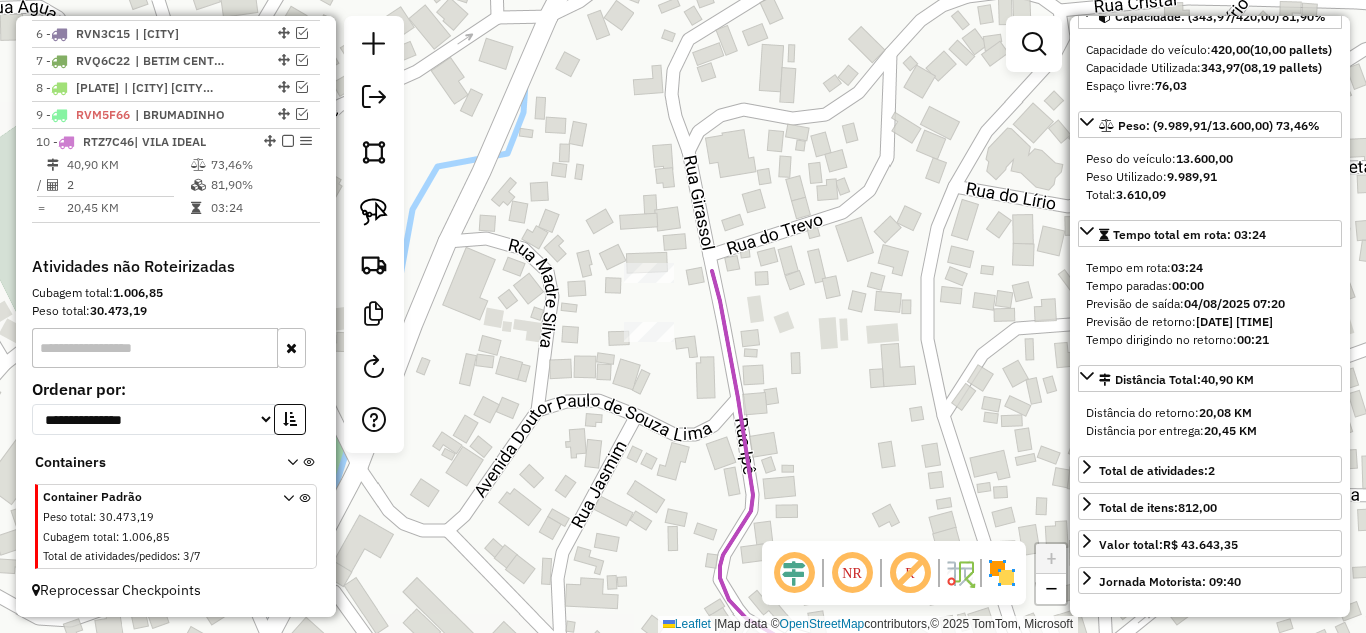 scroll, scrollTop: 200, scrollLeft: 0, axis: vertical 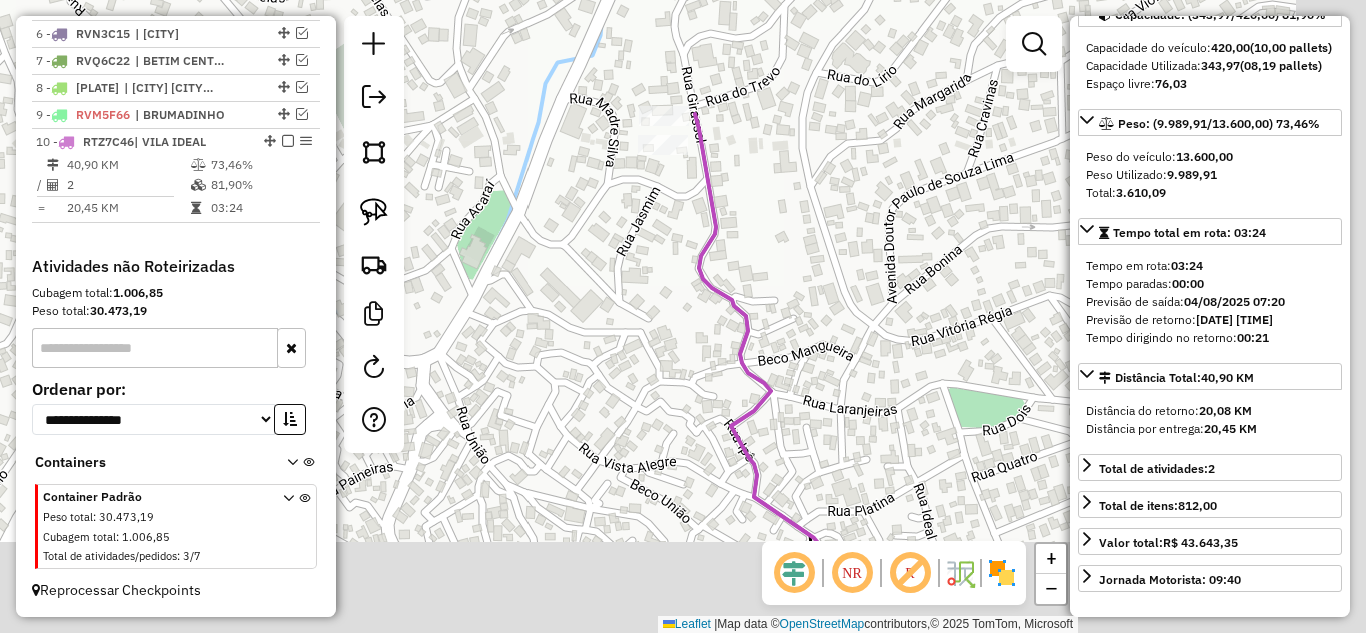 drag, startPoint x: 832, startPoint y: 285, endPoint x: 730, endPoint y: 42, distance: 263.53937 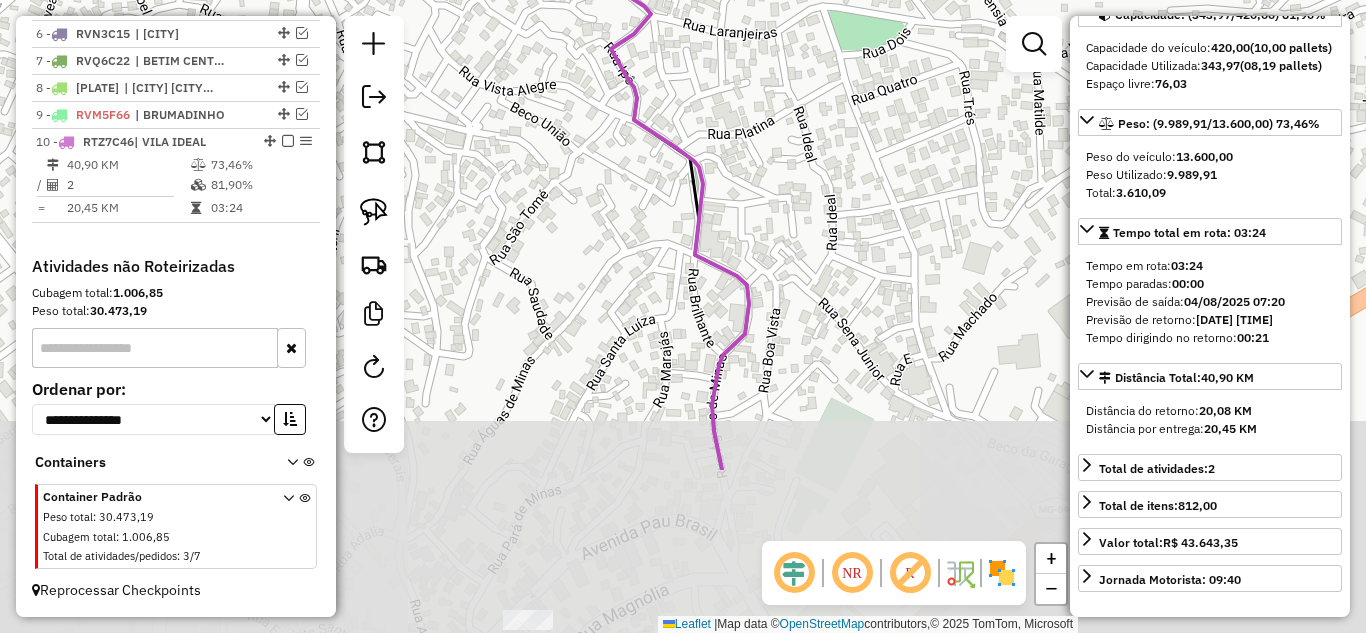 drag, startPoint x: 803, startPoint y: 121, endPoint x: 759, endPoint y: 16, distance: 113.84639 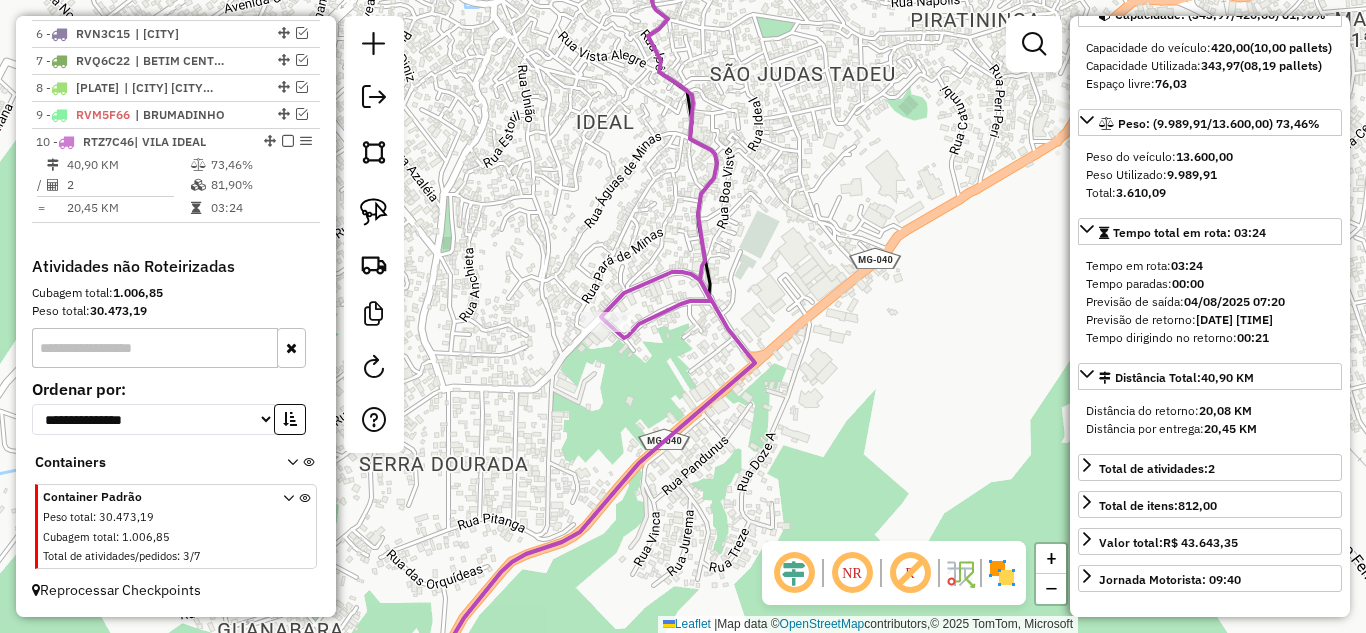 drag, startPoint x: 765, startPoint y: 392, endPoint x: 748, endPoint y: 416, distance: 29.410883 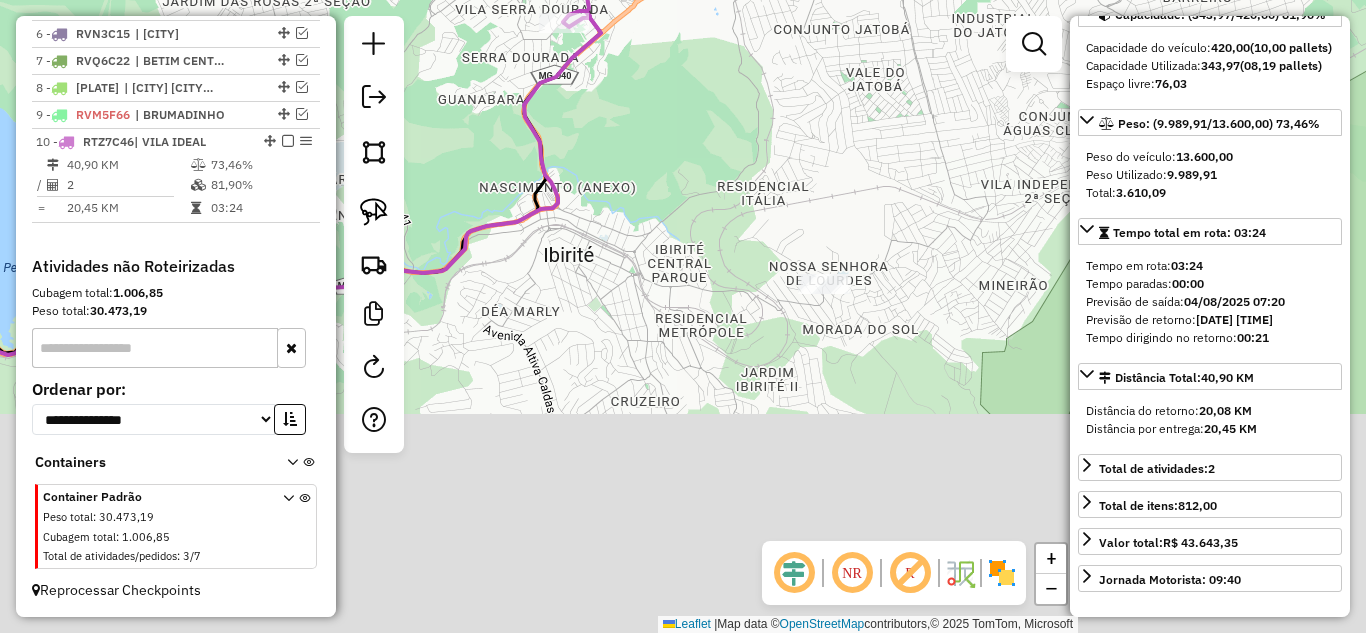 drag, startPoint x: 819, startPoint y: 388, endPoint x: 695, endPoint y: 124, distance: 291.67105 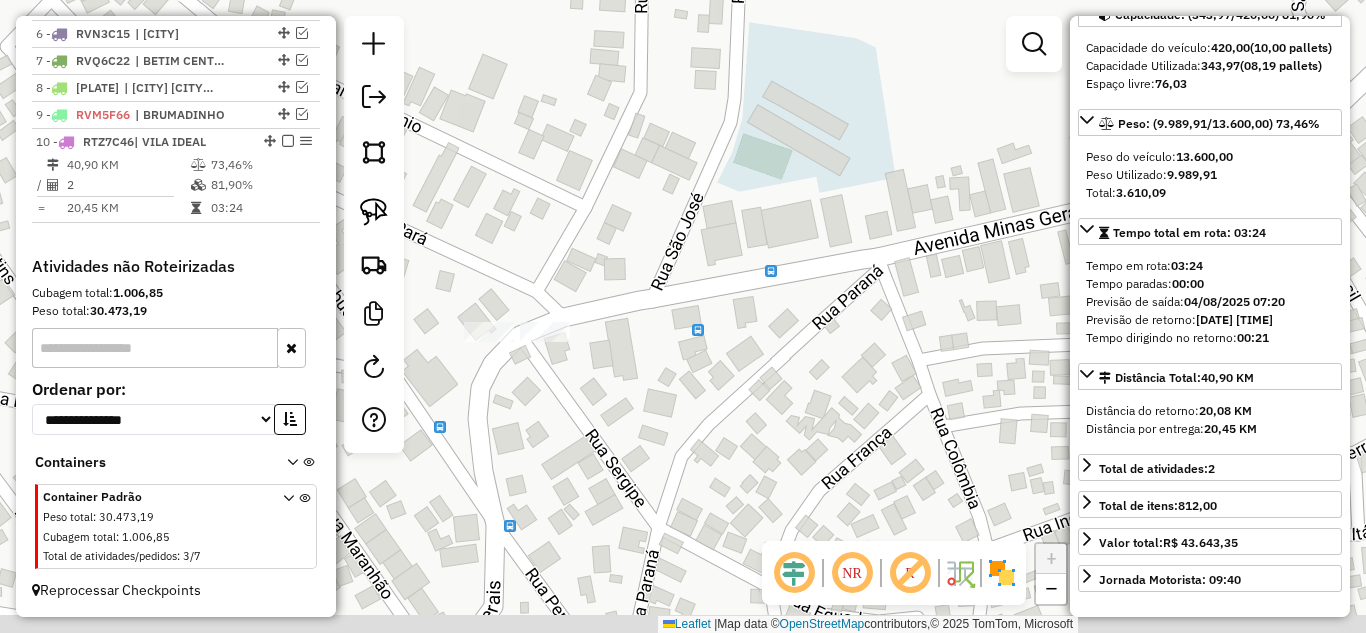 drag, startPoint x: 721, startPoint y: 162, endPoint x: 740, endPoint y: 146, distance: 24.839485 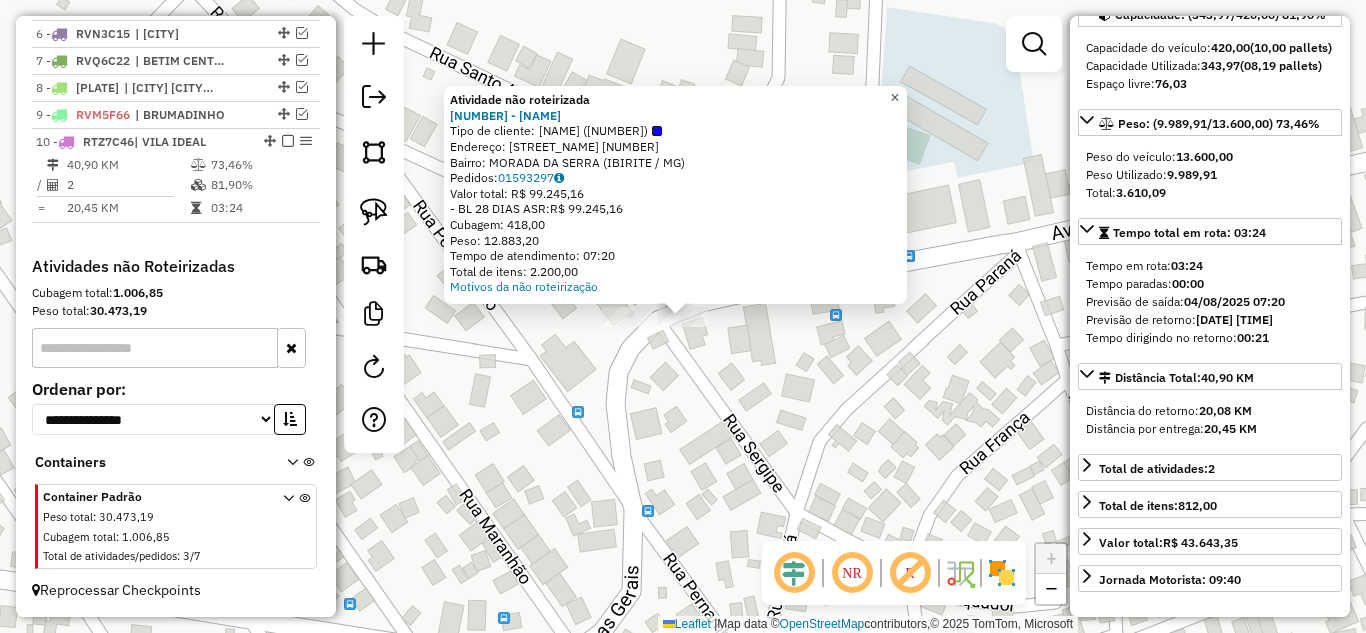 click on "×" 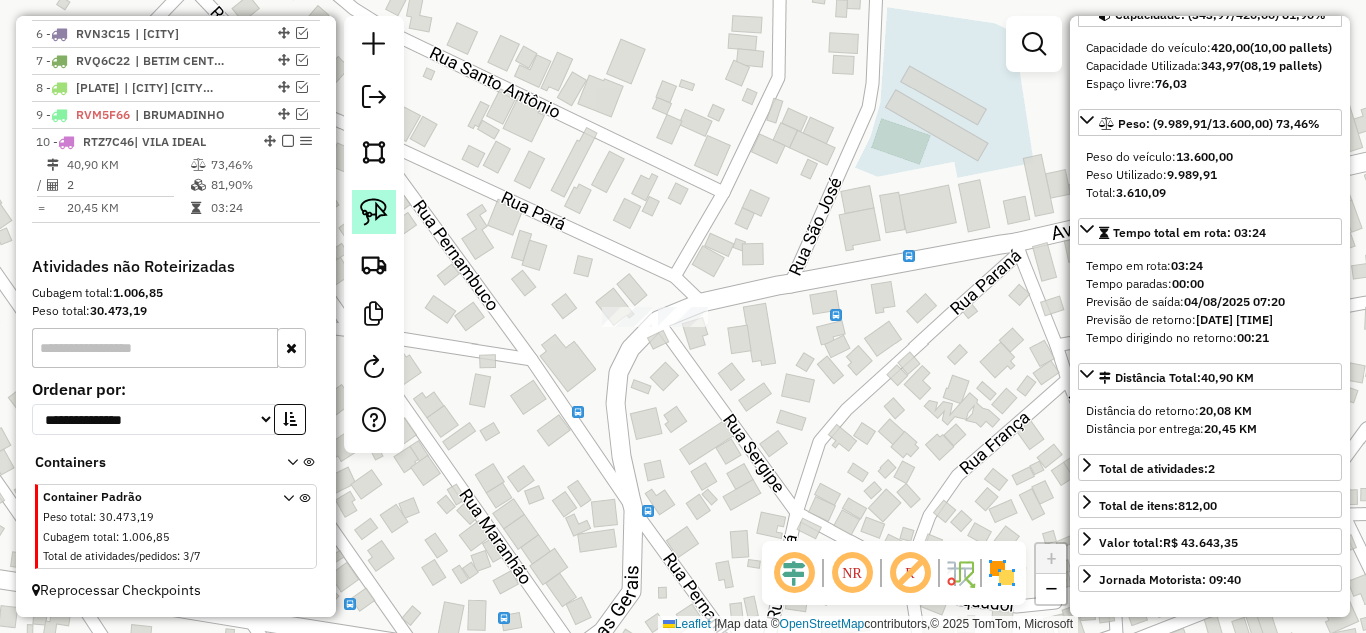 click 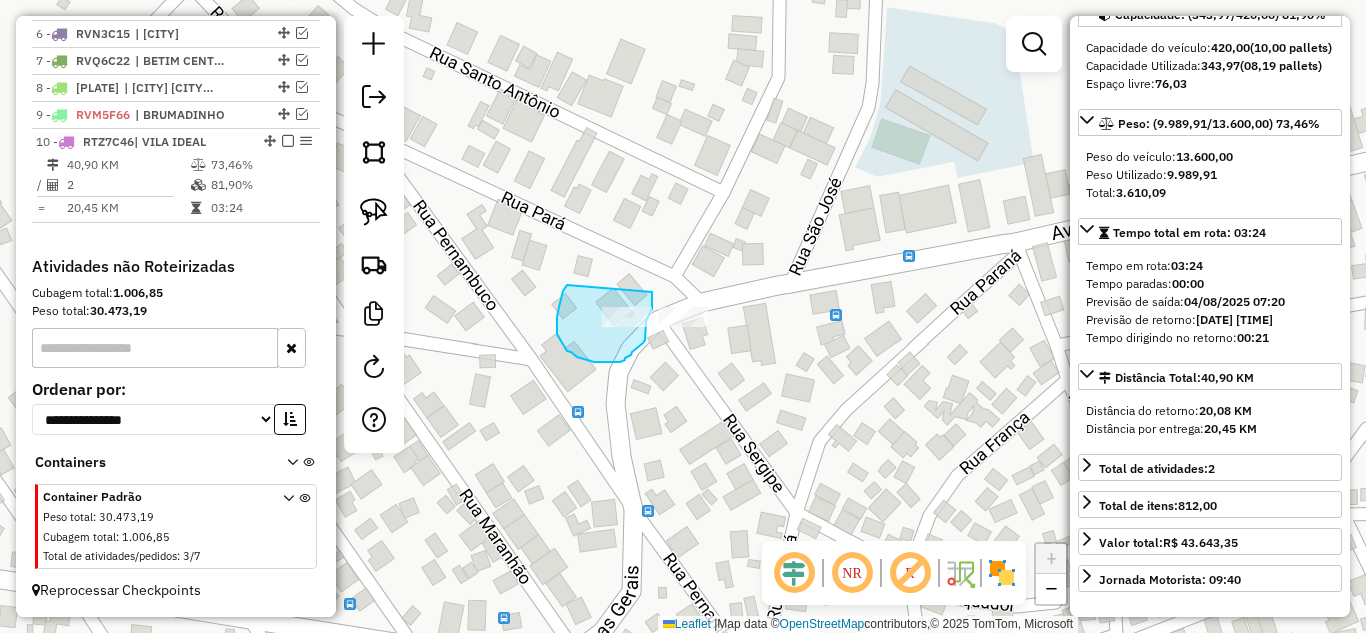 drag, startPoint x: 567, startPoint y: 285, endPoint x: 610, endPoint y: 258, distance: 50.77401 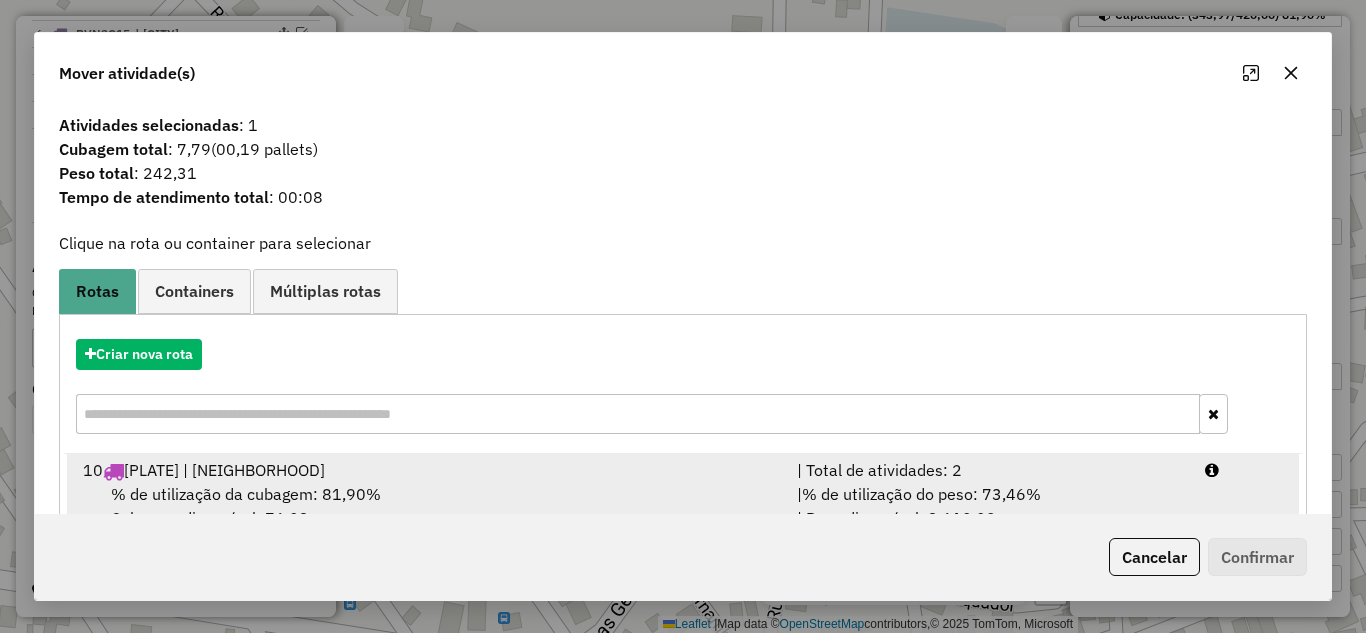 drag, startPoint x: 929, startPoint y: 475, endPoint x: 1097, endPoint y: 512, distance: 172.02615 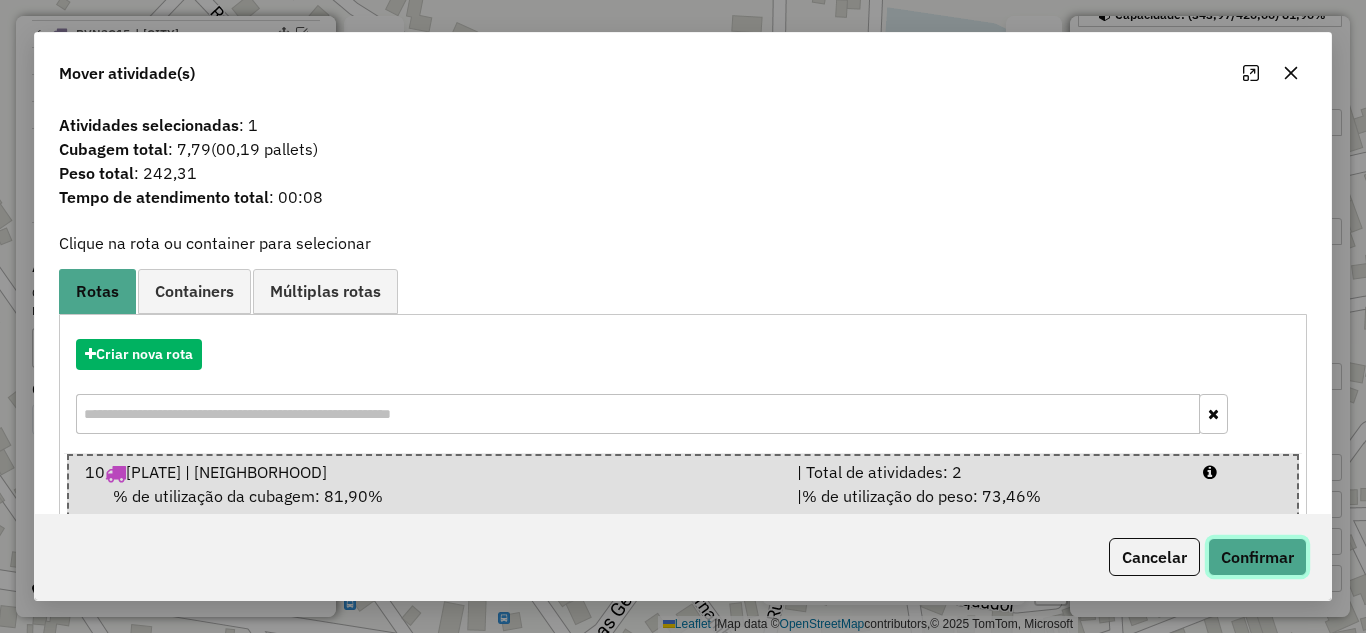 click on "Confirmar" 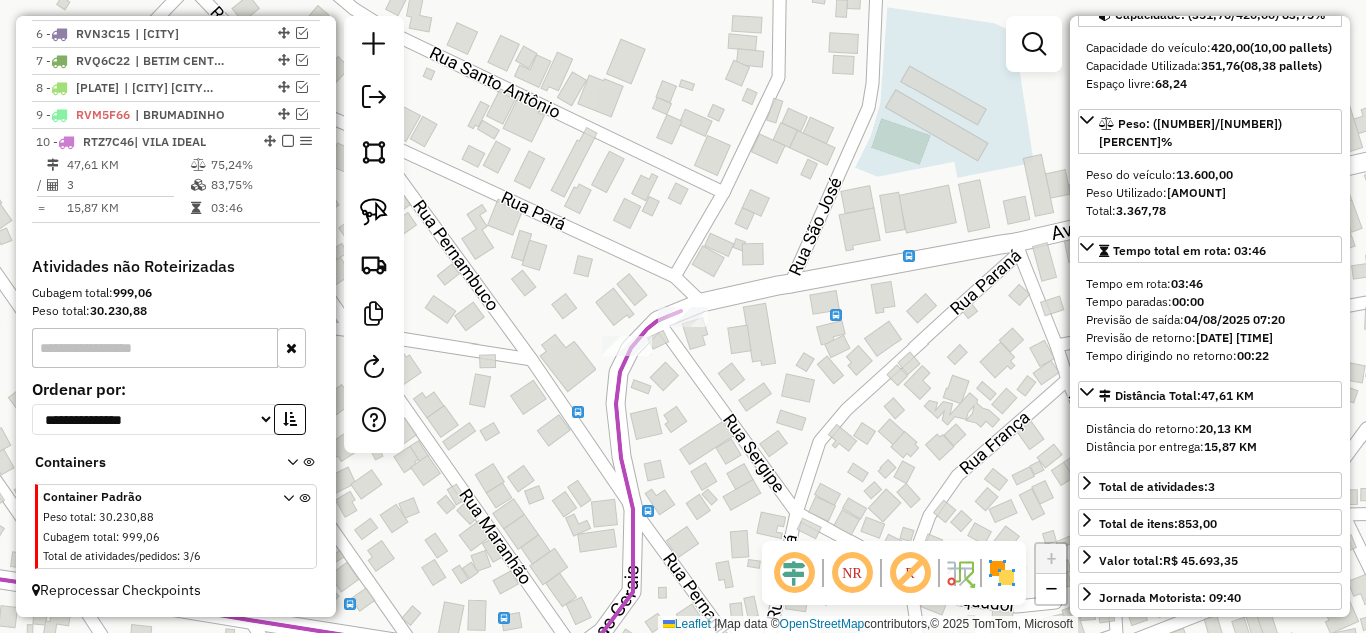 click 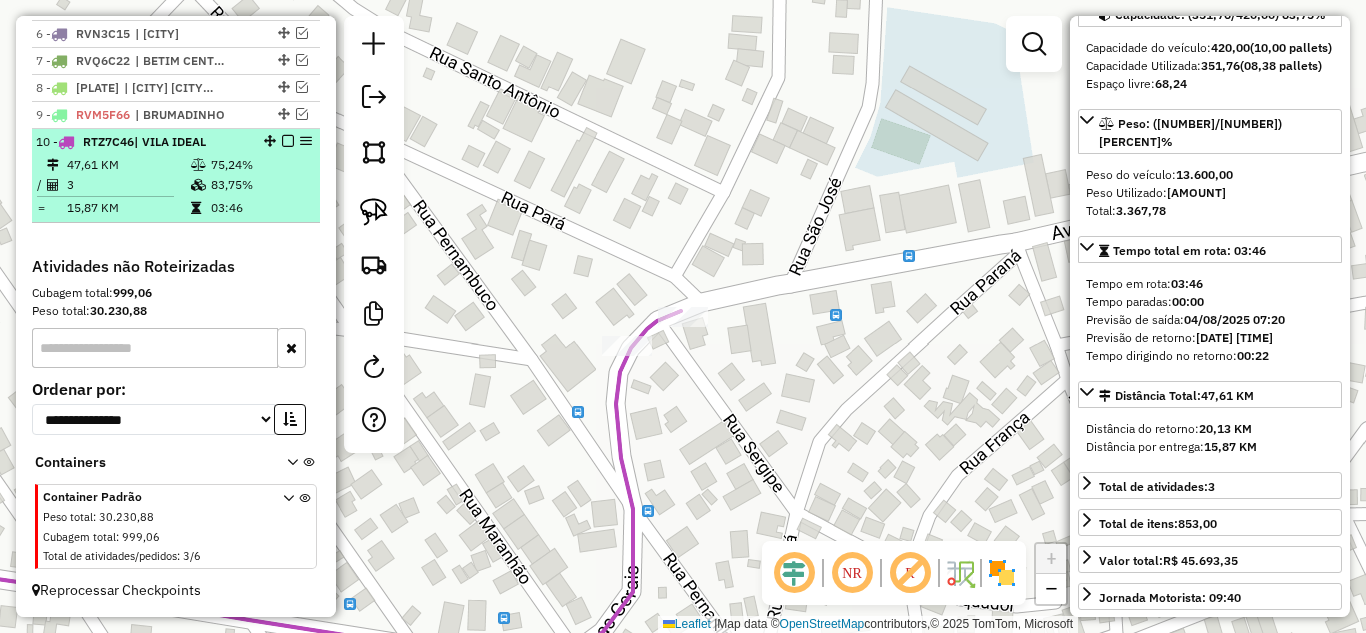 click at bounding box center [288, 141] 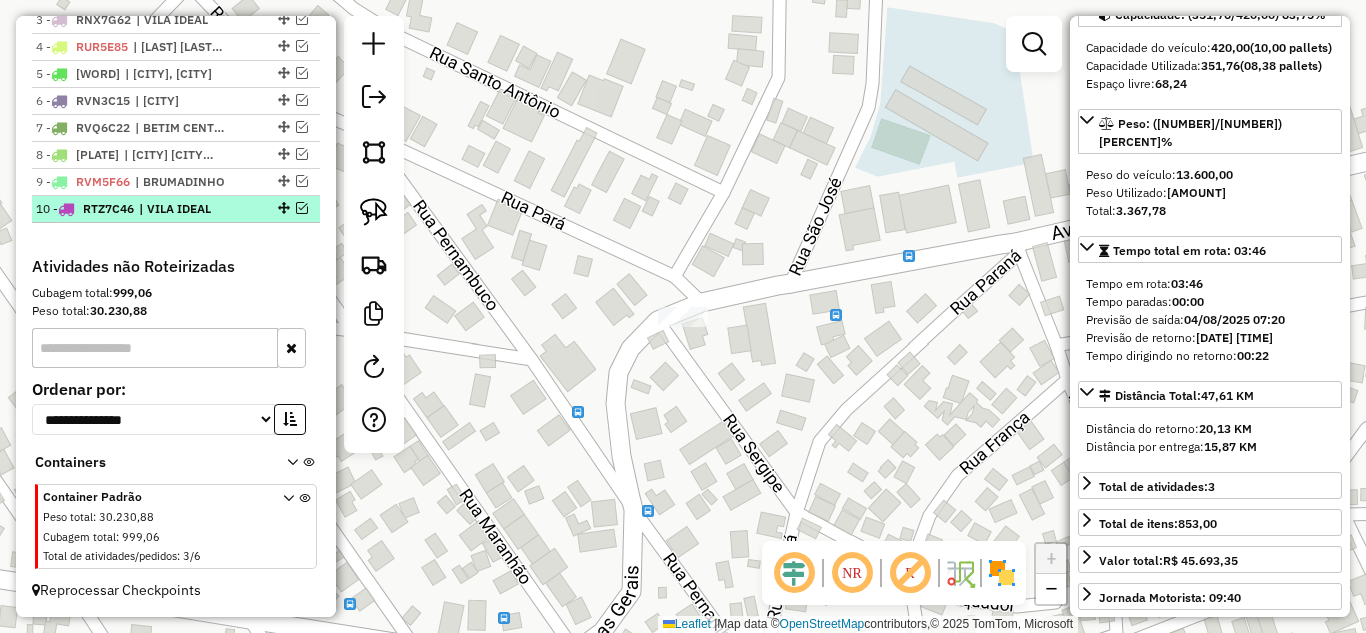 scroll, scrollTop: 862, scrollLeft: 0, axis: vertical 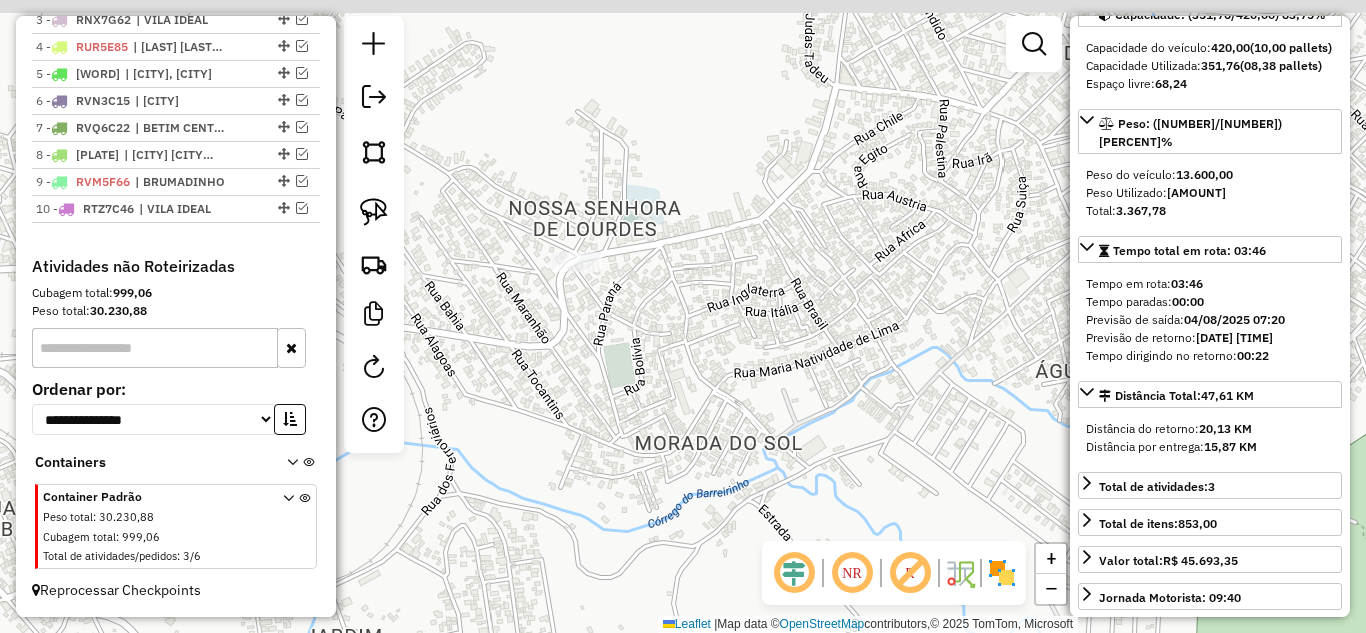 drag, startPoint x: 686, startPoint y: 358, endPoint x: 756, endPoint y: 352, distance: 70.256676 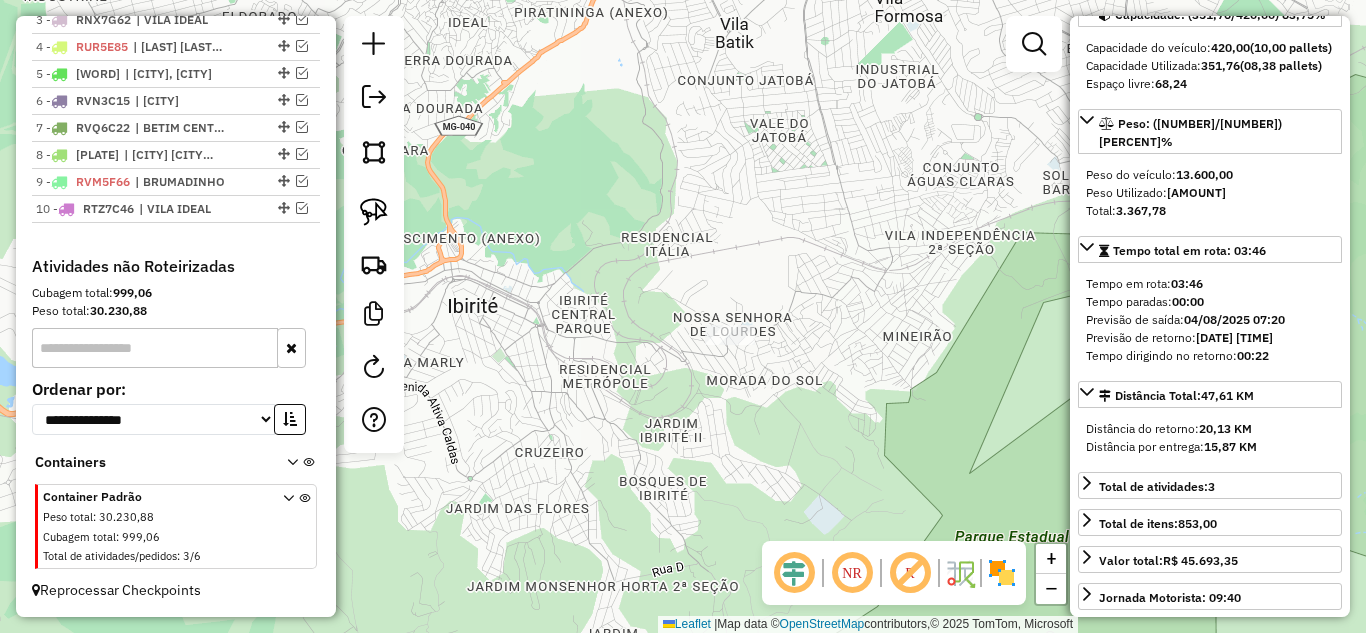 click on "Janela de atendimento Grade de atendimento Capacidade Transportadoras Veículos Cliente Pedidos  Rotas Selecione os dias de semana para filtrar as janelas de atendimento  Seg   Ter   Qua   Qui   Sex   Sáb   Dom  Informe o período da janela de atendimento: De: Até:  Filtrar exatamente a janela do cliente  Considerar janela de atendimento padrão  Selecione os dias de semana para filtrar as grades de atendimento  Seg   Ter   Qua   Qui   Sex   Sáb   Dom   Considerar clientes sem dia de atendimento cadastrado  Clientes fora do dia de atendimento selecionado Filtrar as atividades entre os valores definidos abaixo:  Peso mínimo:   Peso máximo:   Cubagem mínima:   Cubagem máxima:   De:   Até:  Filtrar as atividades entre o tempo de atendimento definido abaixo:  De:   Até:   Considerar capacidade total dos clientes não roteirizados Transportadora: Selecione um ou mais itens Tipo de veículo: Selecione um ou mais itens Veículo: Selecione um ou mais itens Motorista: Selecione um ou mais itens Nome: Rótulo:" 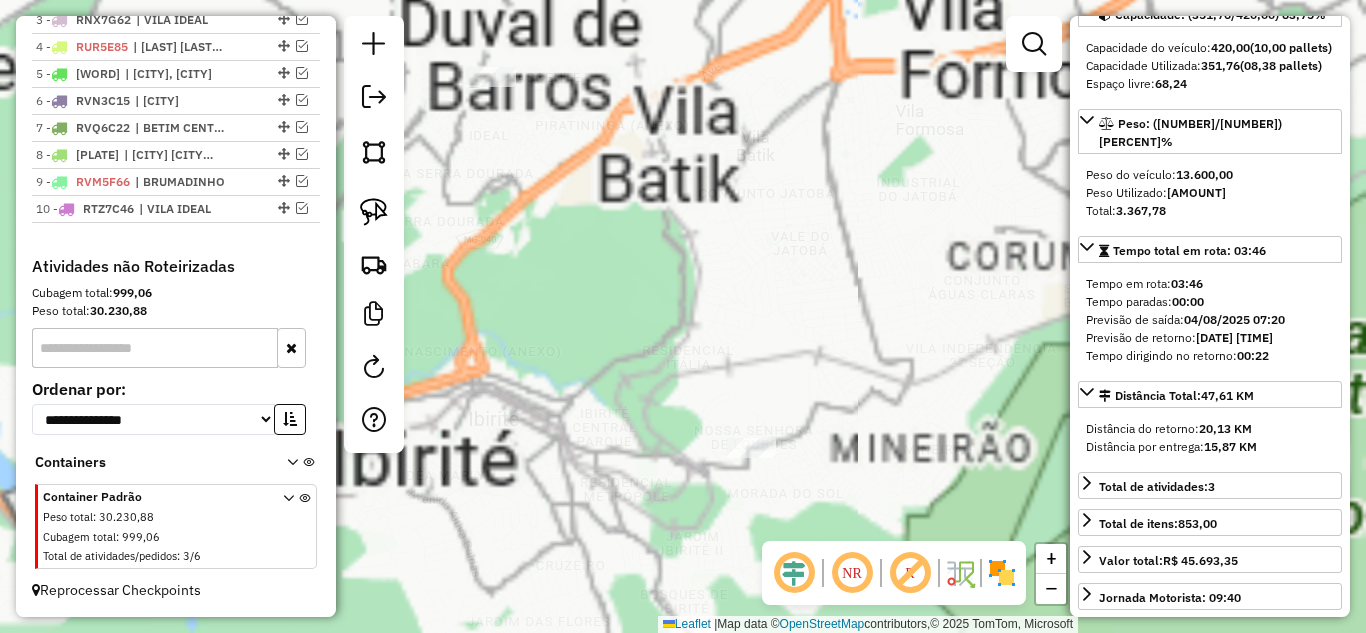 drag, startPoint x: 760, startPoint y: 452, endPoint x: 774, endPoint y: 483, distance: 34.0147 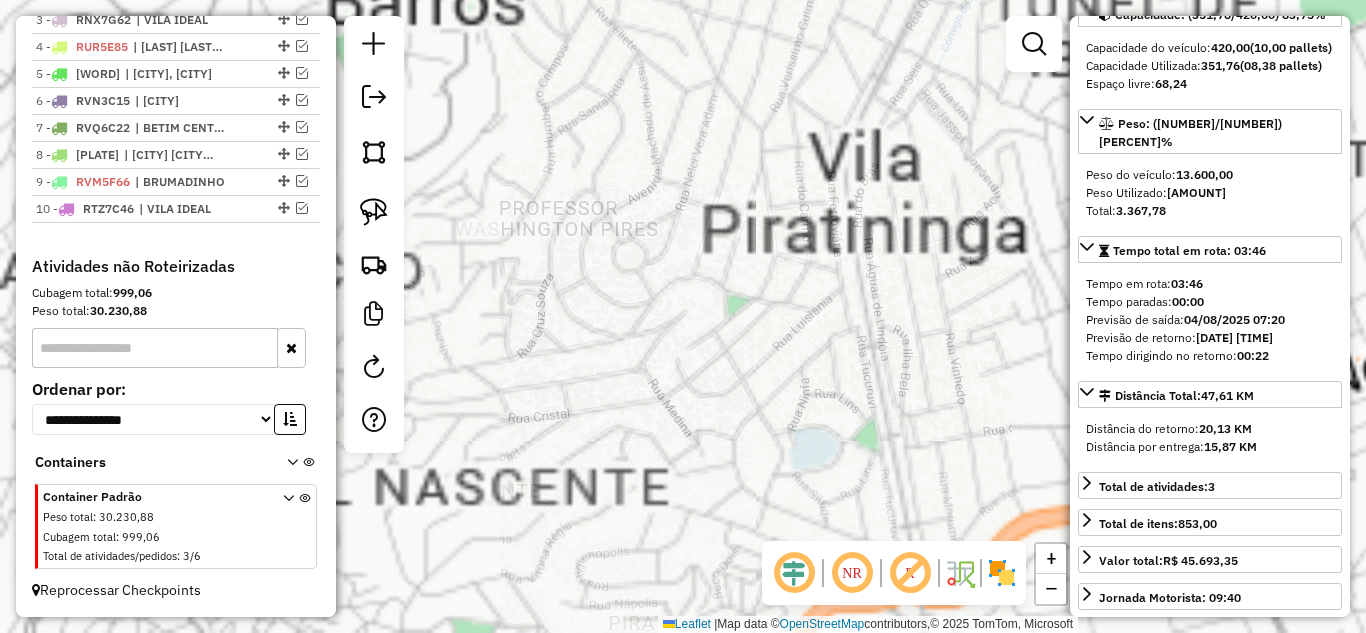 drag, startPoint x: 619, startPoint y: 299, endPoint x: 727, endPoint y: 467, distance: 199.7198 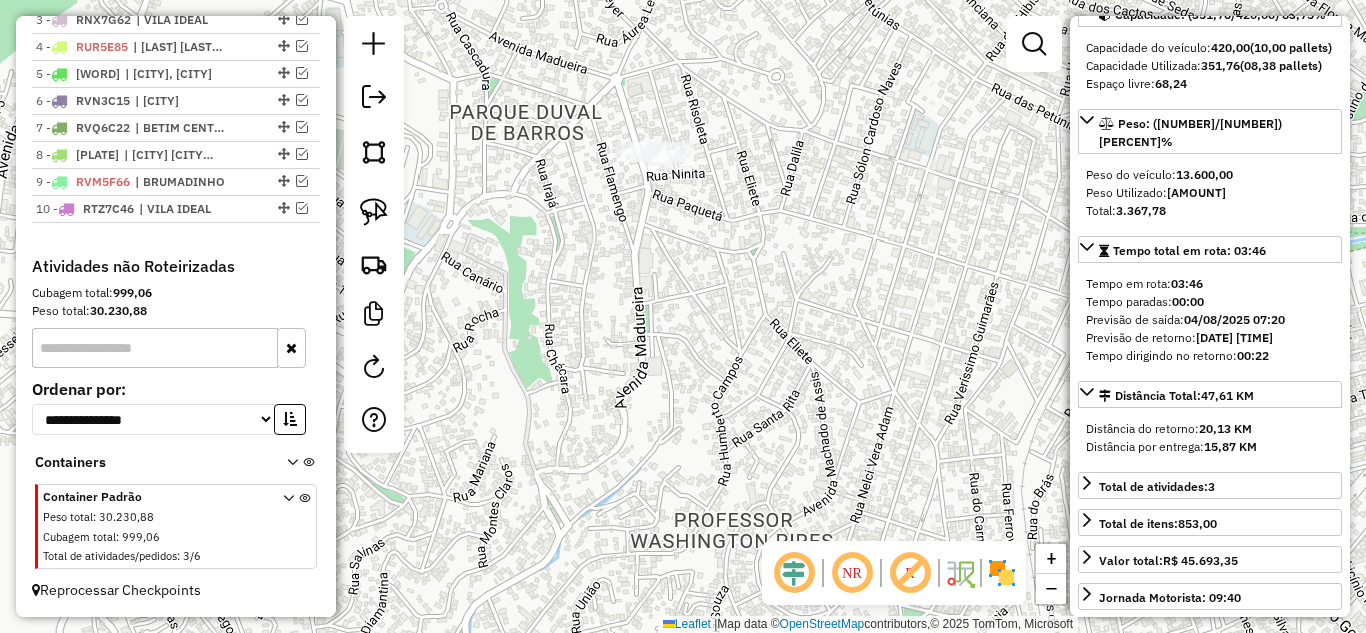 drag, startPoint x: 644, startPoint y: 259, endPoint x: 653, endPoint y: 272, distance: 15.811388 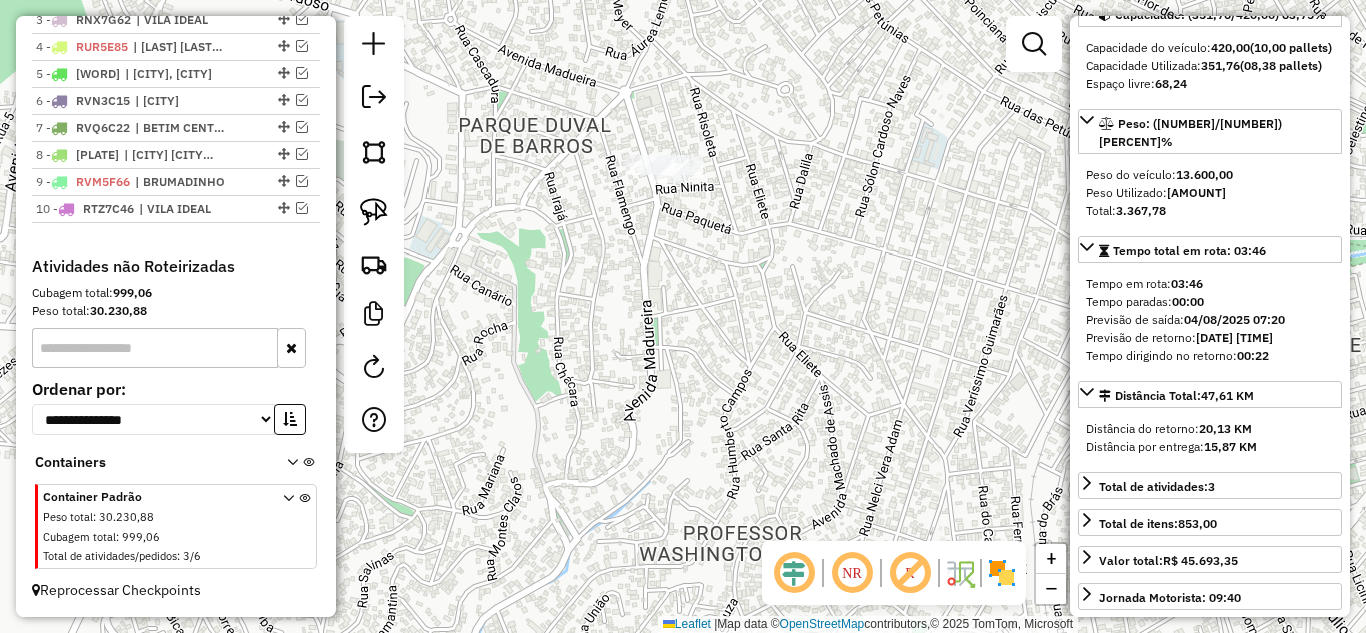 drag, startPoint x: 611, startPoint y: 374, endPoint x: 642, endPoint y: 140, distance: 236.0445 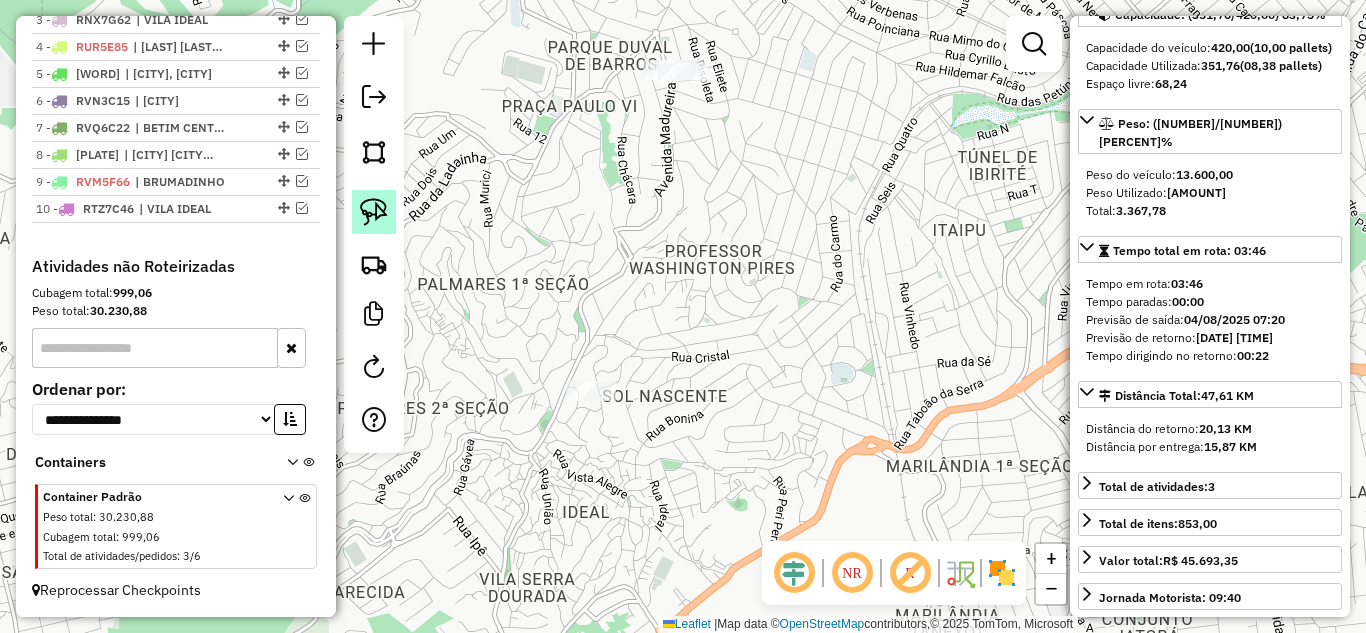 click 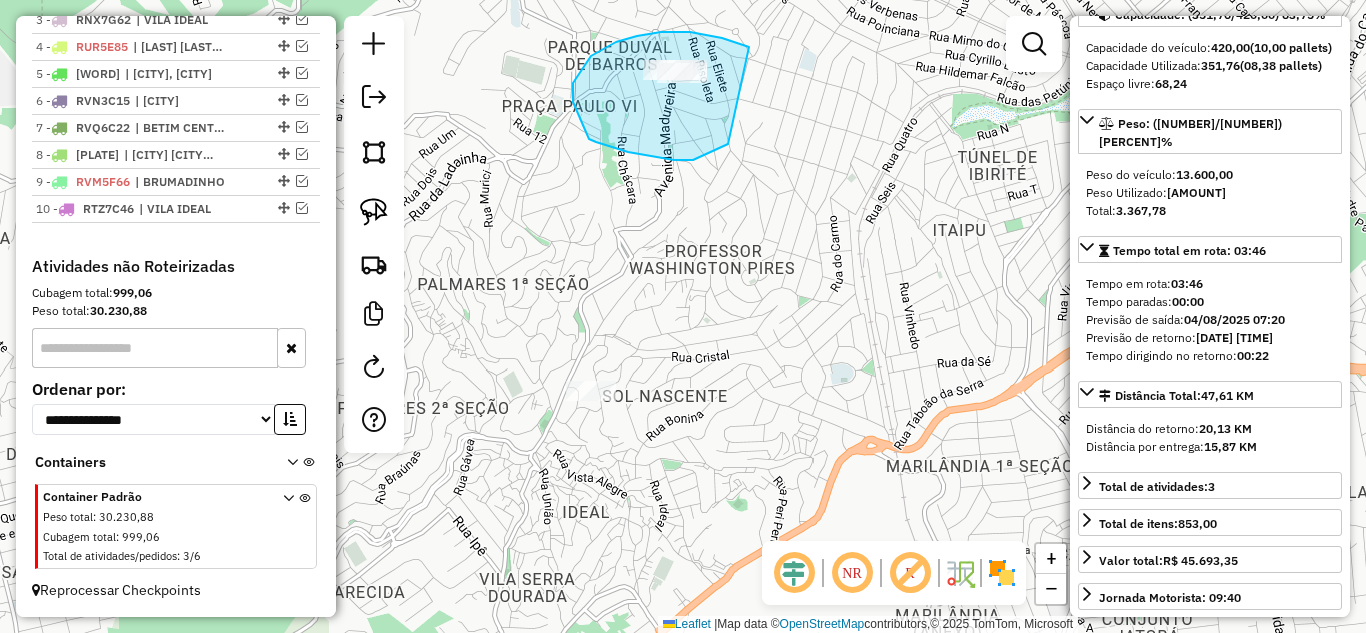 drag, startPoint x: 732, startPoint y: 41, endPoint x: 778, endPoint y: 84, distance: 62.968246 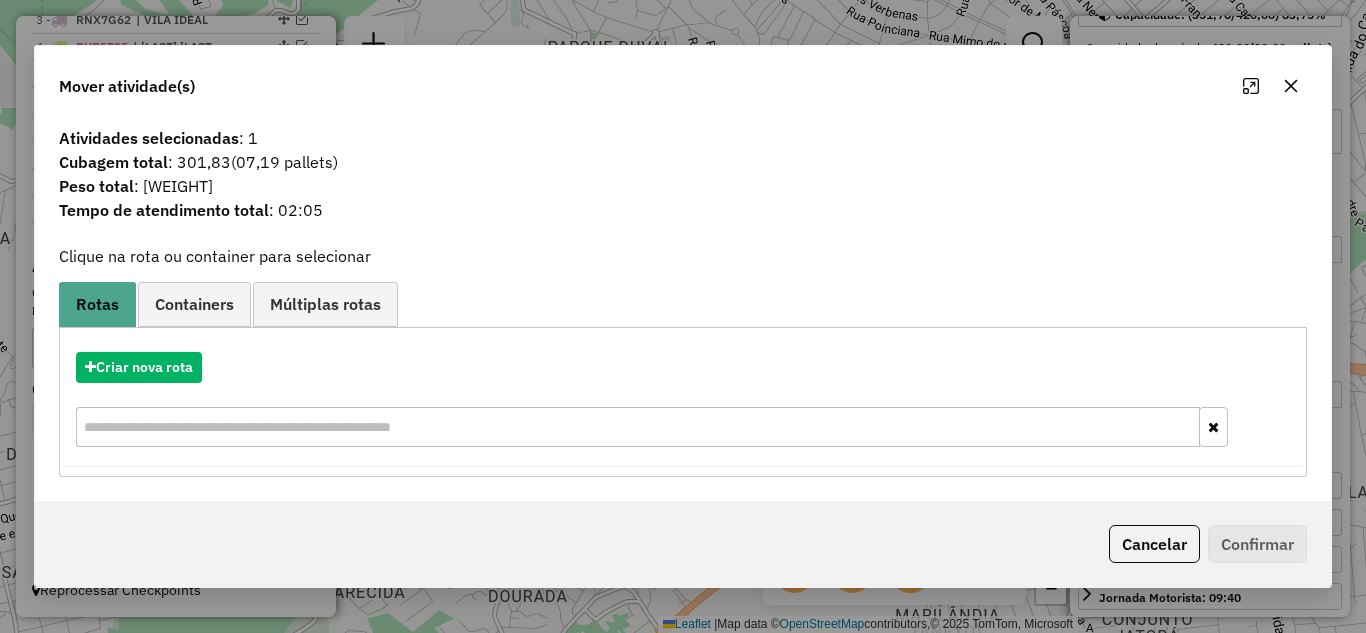 click 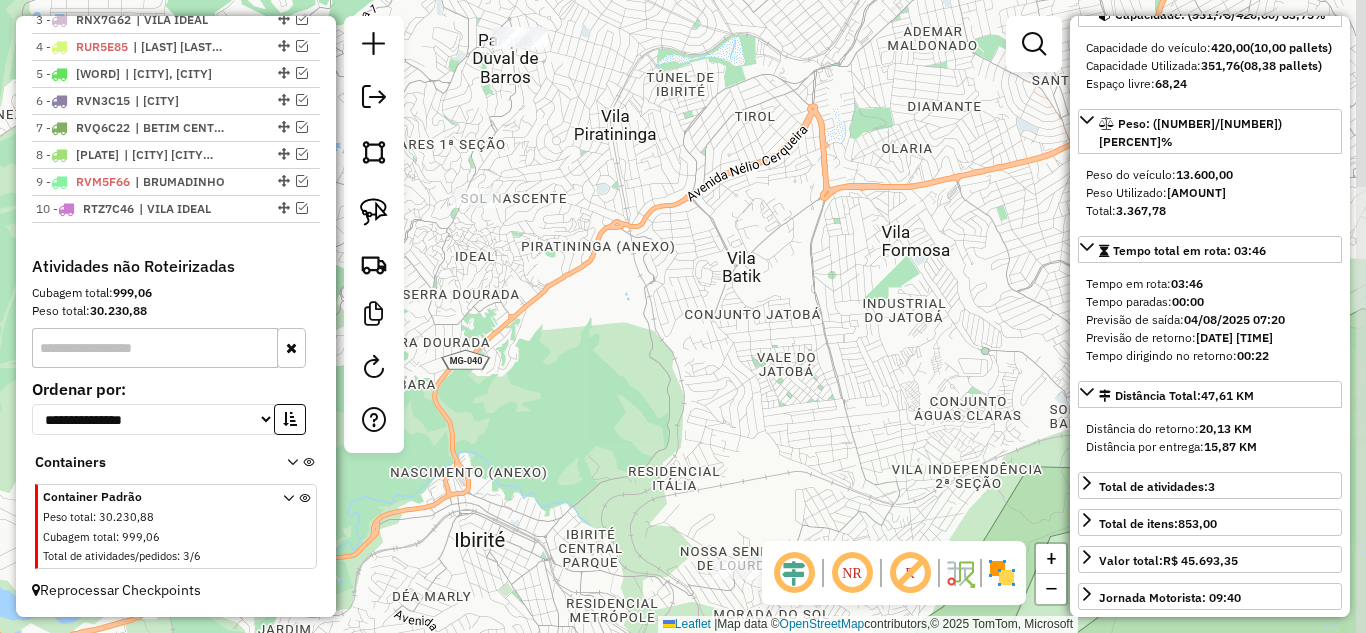 drag, startPoint x: 758, startPoint y: 381, endPoint x: 631, endPoint y: 228, distance: 198.84164 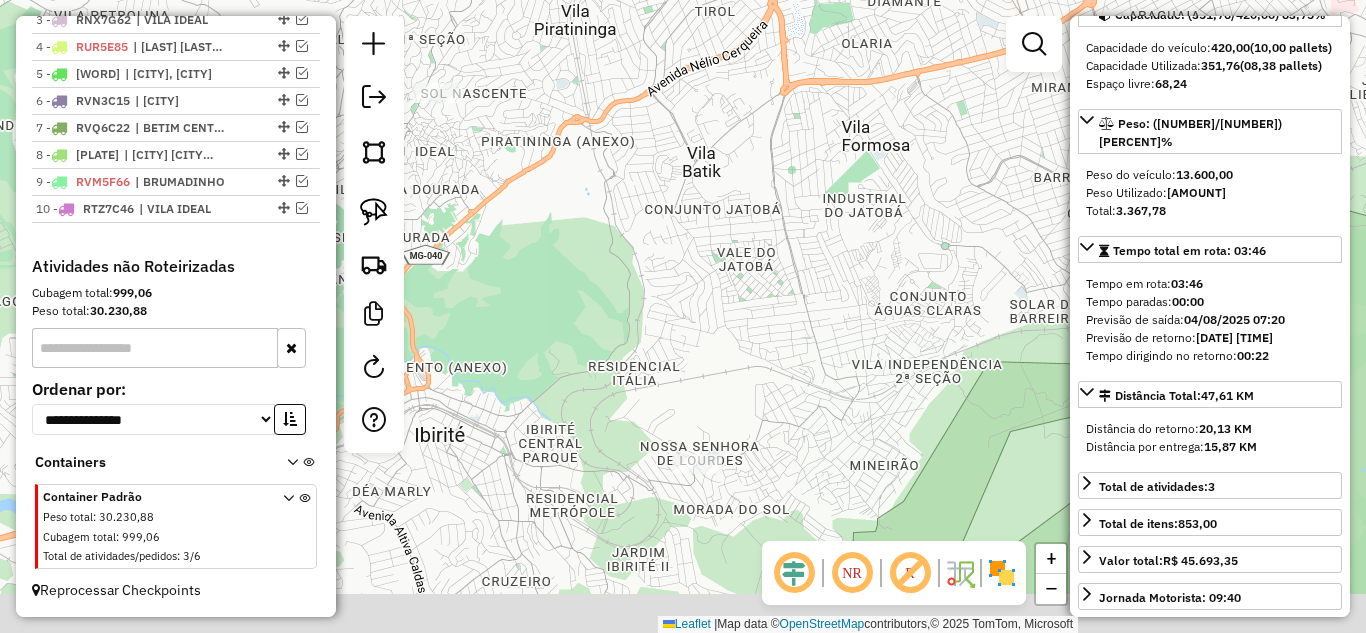 click on "Janela de atendimento Grade de atendimento Capacidade Transportadoras Veículos Cliente Pedidos  Rotas Selecione os dias de semana para filtrar as janelas de atendimento  Seg   Ter   Qua   Qui   Sex   Sáb   Dom  Informe o período da janela de atendimento: De: Até:  Filtrar exatamente a janela do cliente  Considerar janela de atendimento padrão  Selecione os dias de semana para filtrar as grades de atendimento  Seg   Ter   Qua   Qui   Sex   Sáb   Dom   Considerar clientes sem dia de atendimento cadastrado  Clientes fora do dia de atendimento selecionado Filtrar as atividades entre os valores definidos abaixo:  Peso mínimo:   Peso máximo:   Cubagem mínima:   Cubagem máxima:   De:   Até:  Filtrar as atividades entre o tempo de atendimento definido abaixo:  De:   Até:   Considerar capacidade total dos clientes não roteirizados Transportadora: Selecione um ou mais itens Tipo de veículo: Selecione um ou mais itens Veículo: Selecione um ou mais itens Motorista: Selecione um ou mais itens Nome: Rótulo:" 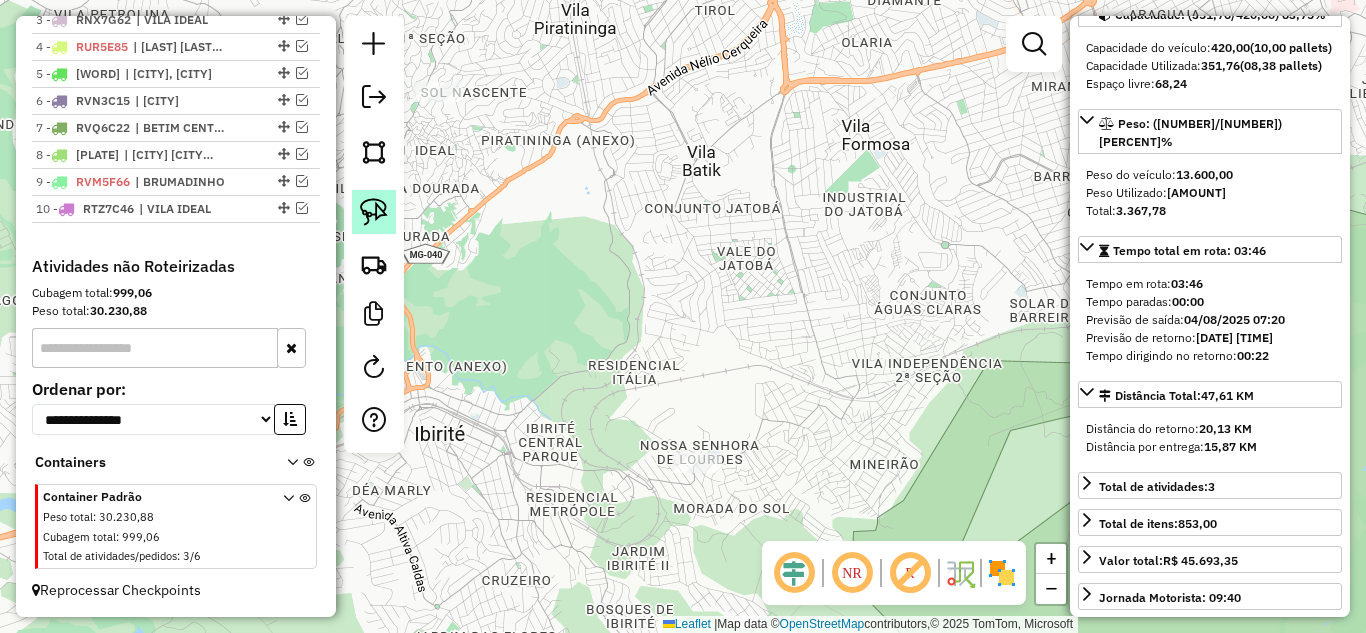 click 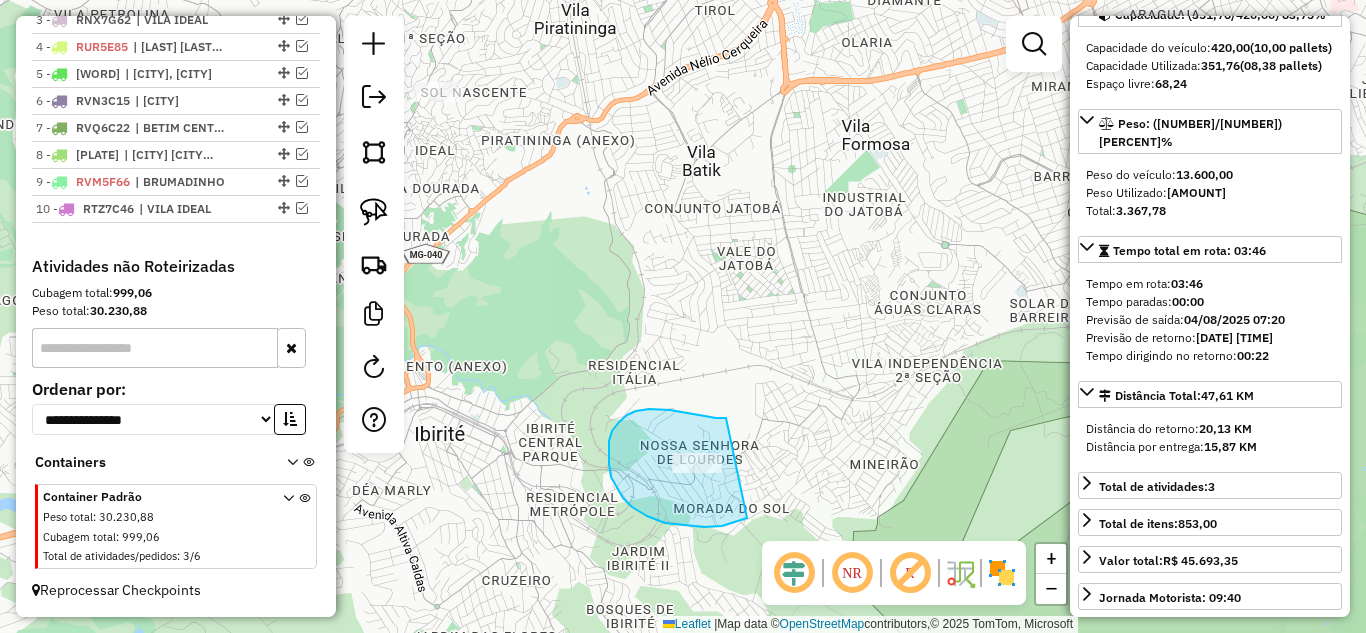 drag, startPoint x: 726, startPoint y: 418, endPoint x: 773, endPoint y: 387, distance: 56.302753 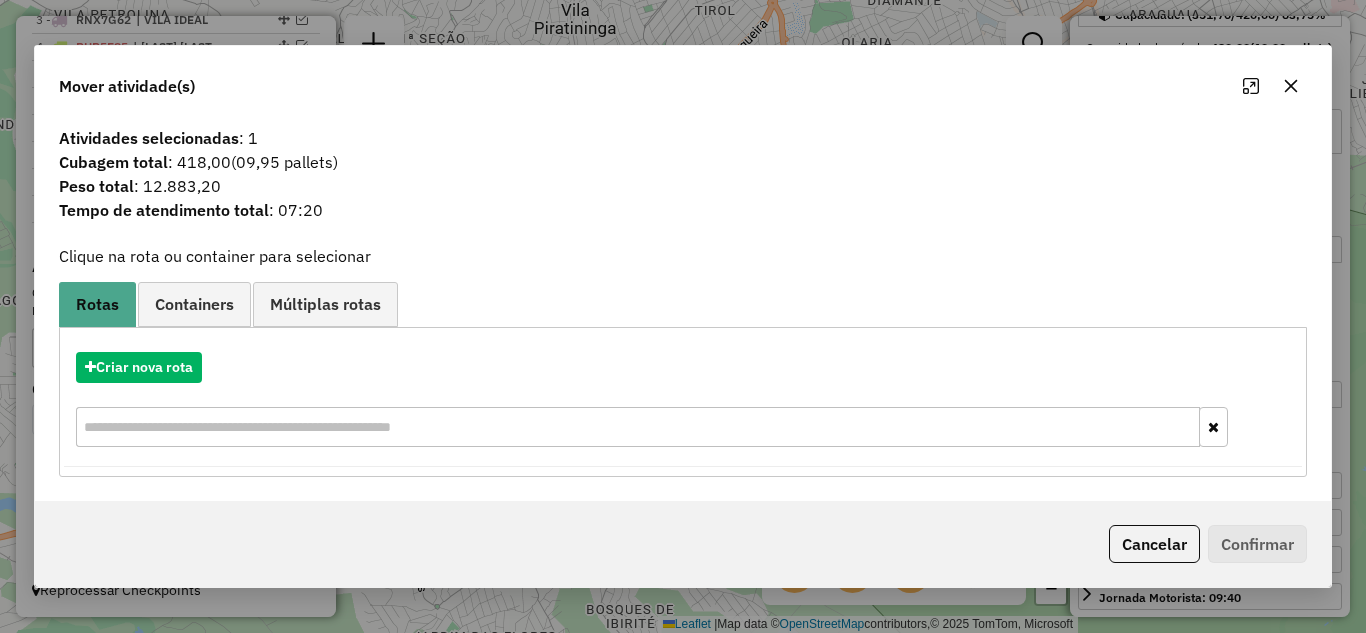 drag, startPoint x: 1297, startPoint y: 88, endPoint x: 1097, endPoint y: 153, distance: 210.29741 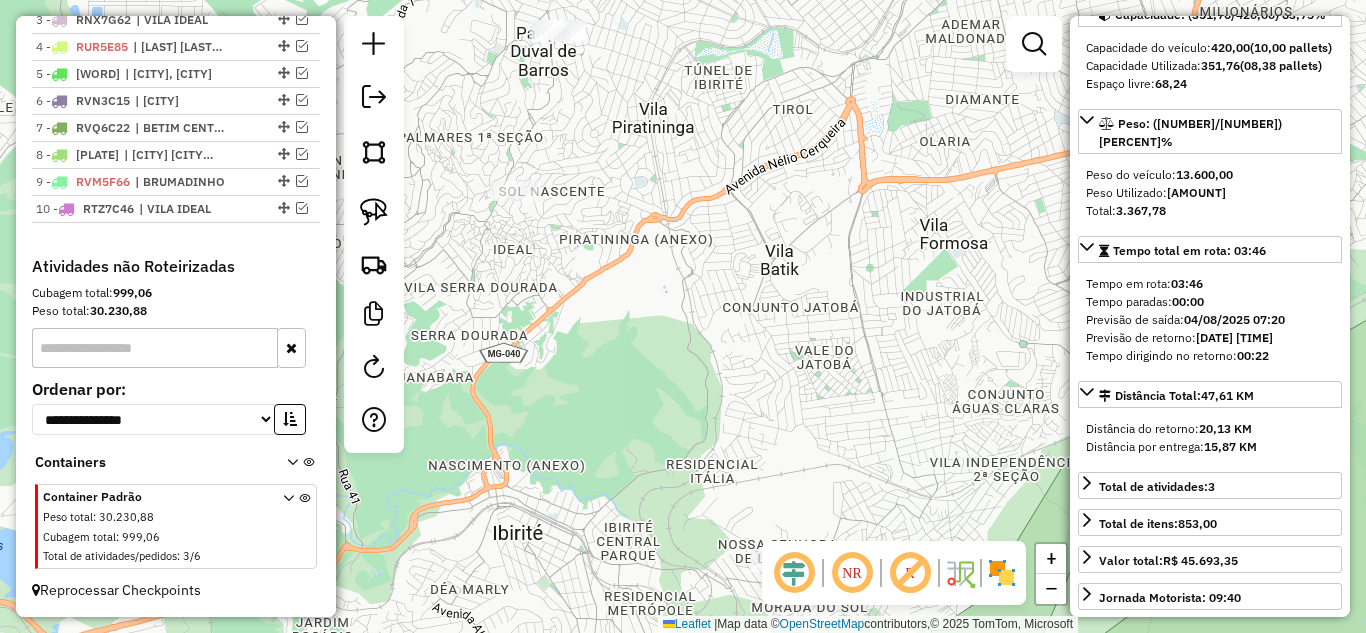 drag, startPoint x: 643, startPoint y: 344, endPoint x: 831, endPoint y: 422, distance: 203.5387 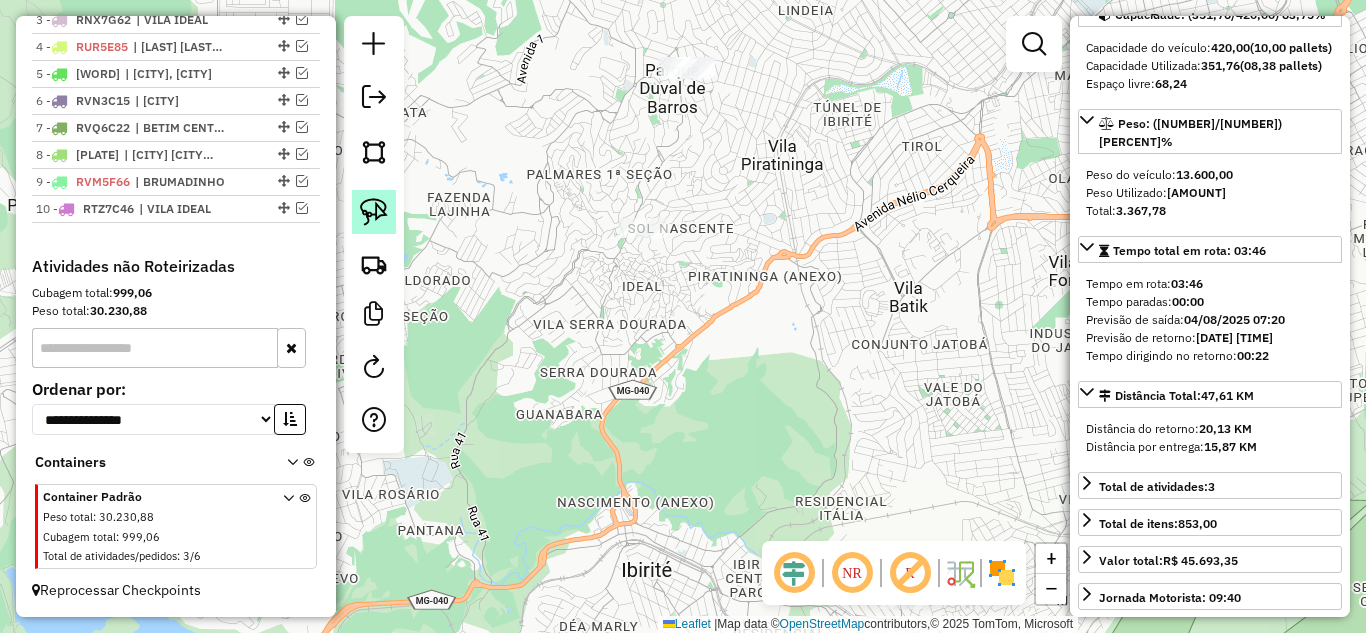 click 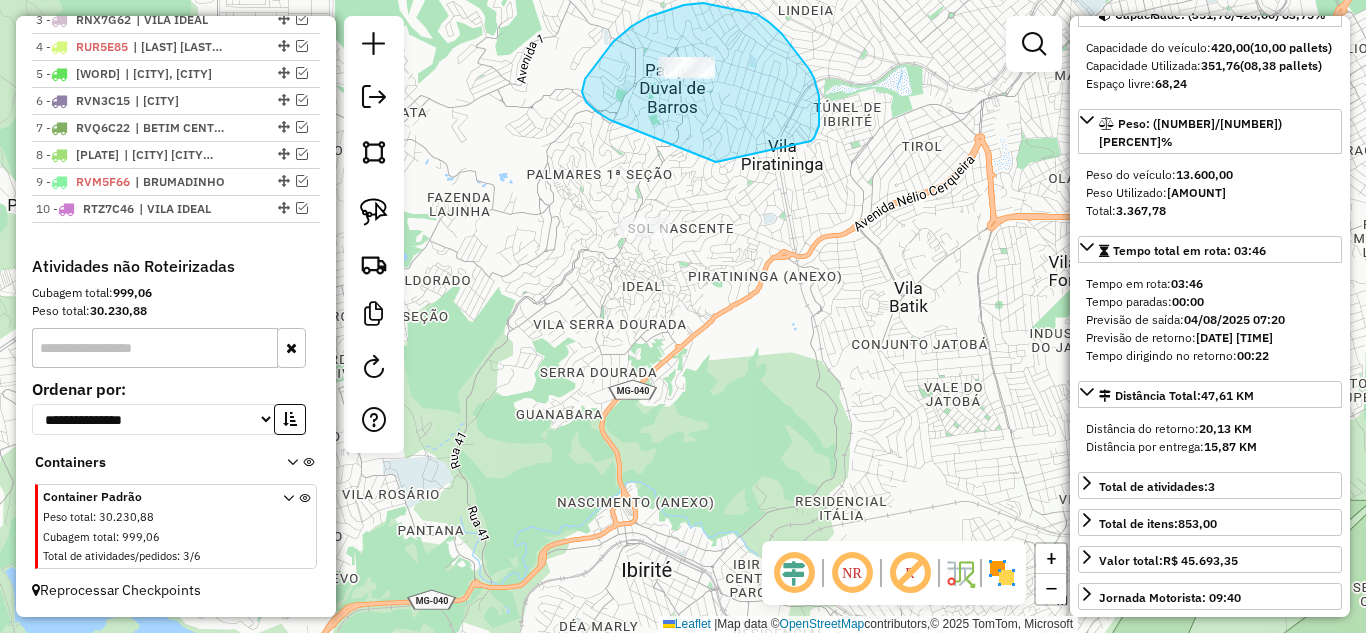 drag, startPoint x: 814, startPoint y: 138, endPoint x: 726, endPoint y: 173, distance: 94.7048 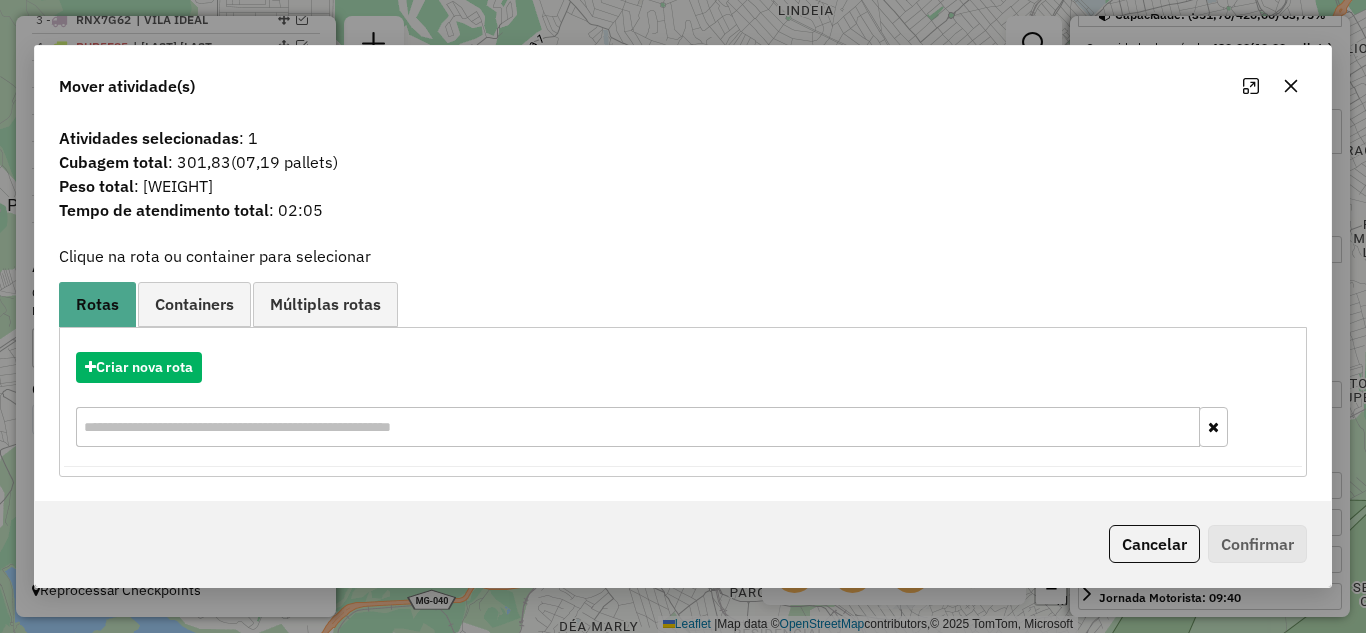 drag, startPoint x: 1295, startPoint y: 84, endPoint x: 1067, endPoint y: 81, distance: 228.01973 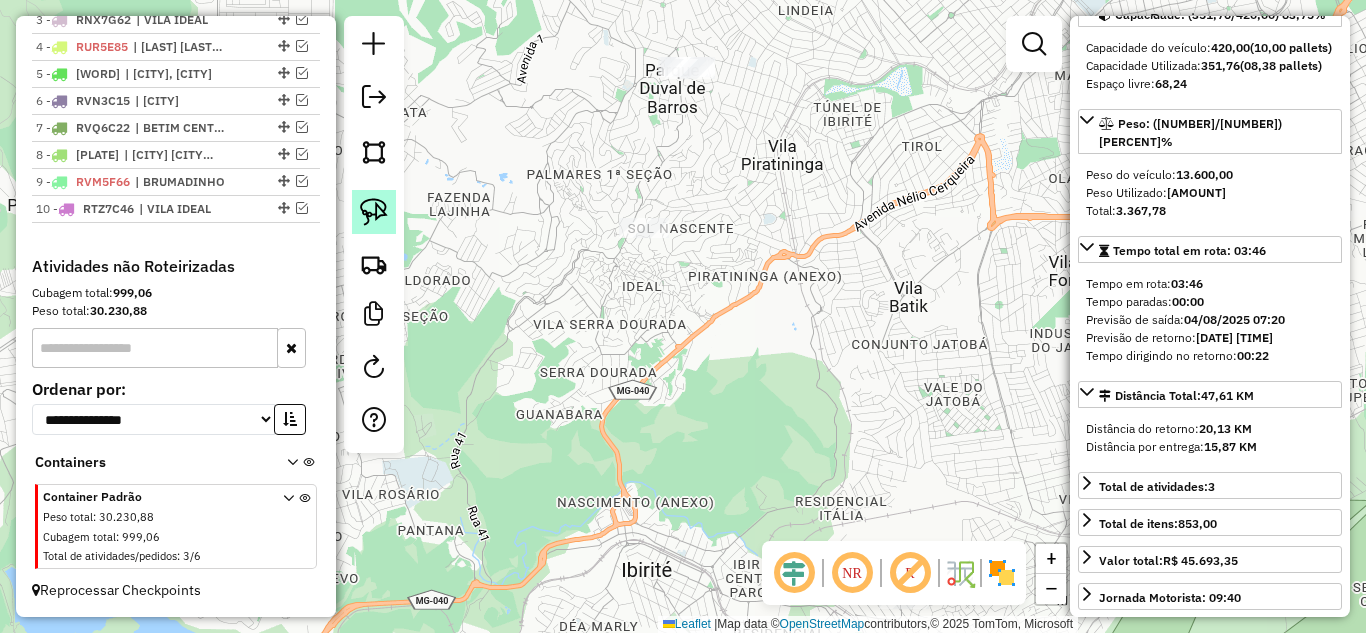 click 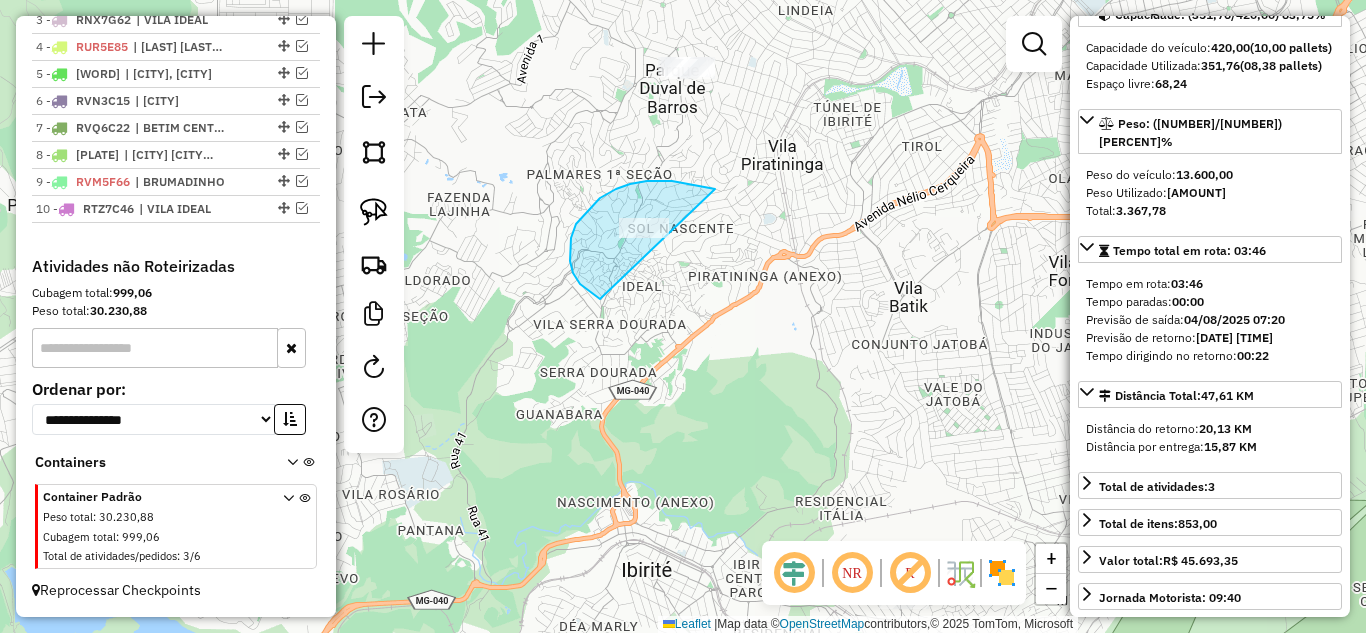 drag, startPoint x: 703, startPoint y: 186, endPoint x: 733, endPoint y: 211, distance: 39.051247 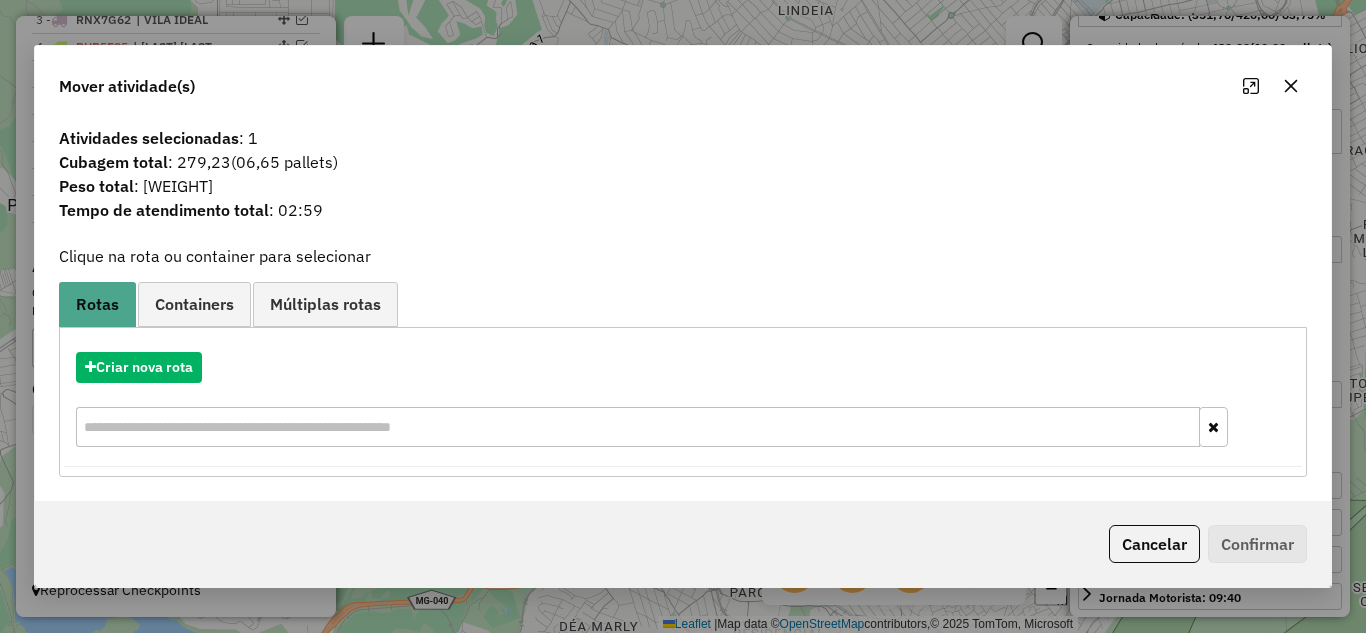 drag, startPoint x: 1293, startPoint y: 88, endPoint x: 1252, endPoint y: 85, distance: 41.109608 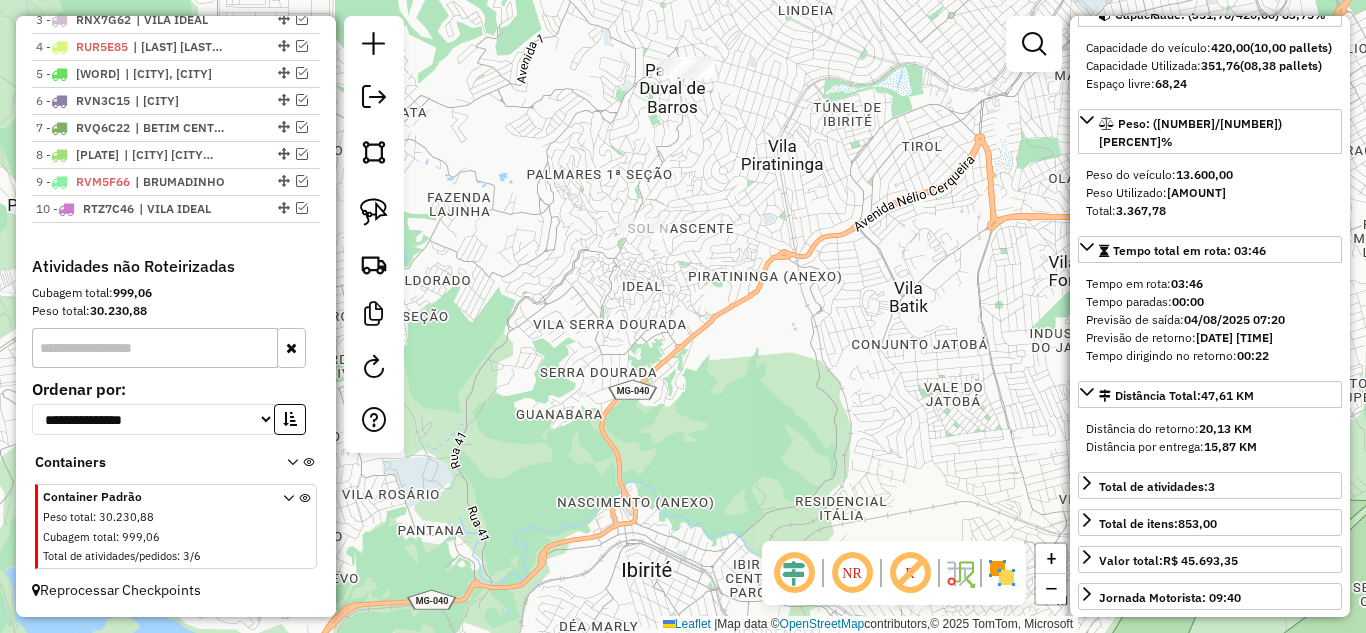 drag, startPoint x: 373, startPoint y: 208, endPoint x: 555, endPoint y: 211, distance: 182.02472 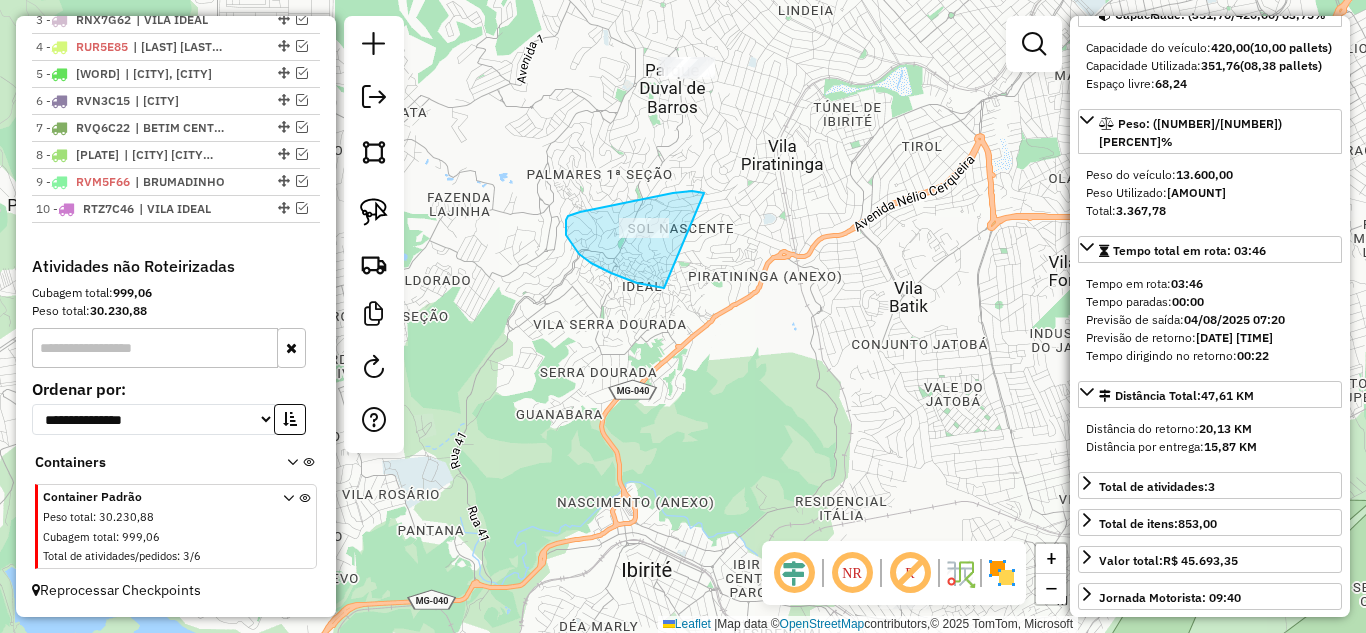 drag, startPoint x: 704, startPoint y: 193, endPoint x: 753, endPoint y: 202, distance: 49.819675 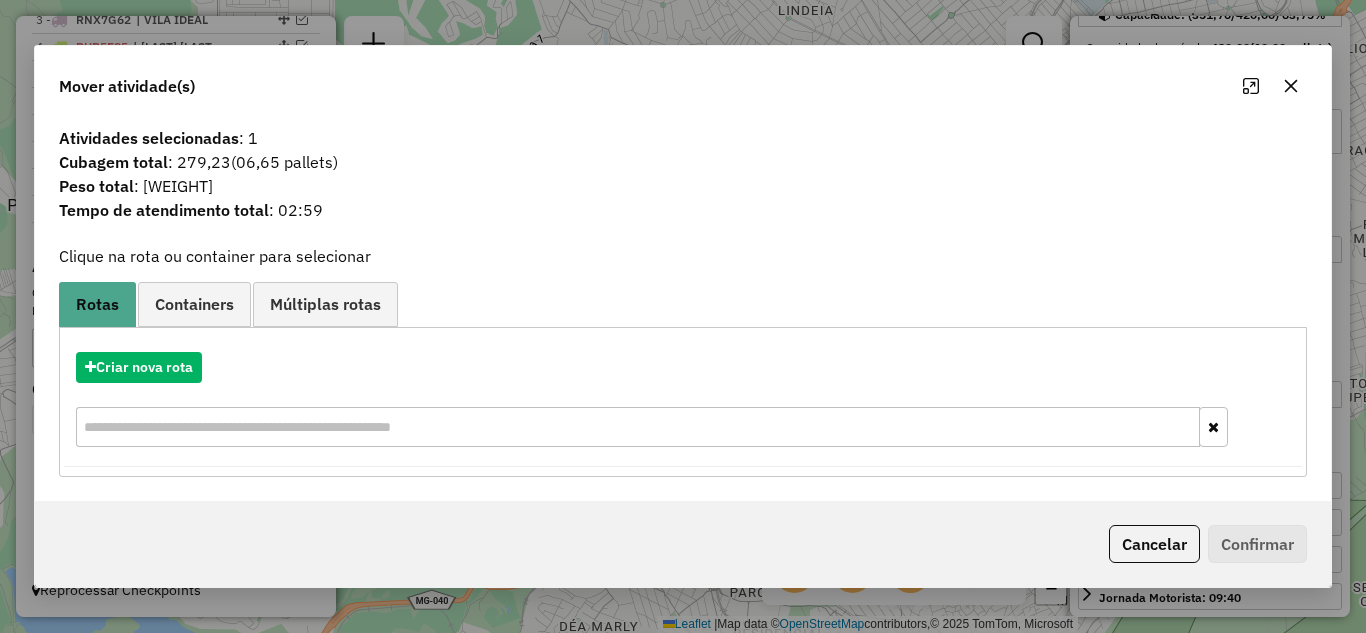 drag, startPoint x: 1295, startPoint y: 84, endPoint x: 1275, endPoint y: 93, distance: 21.931713 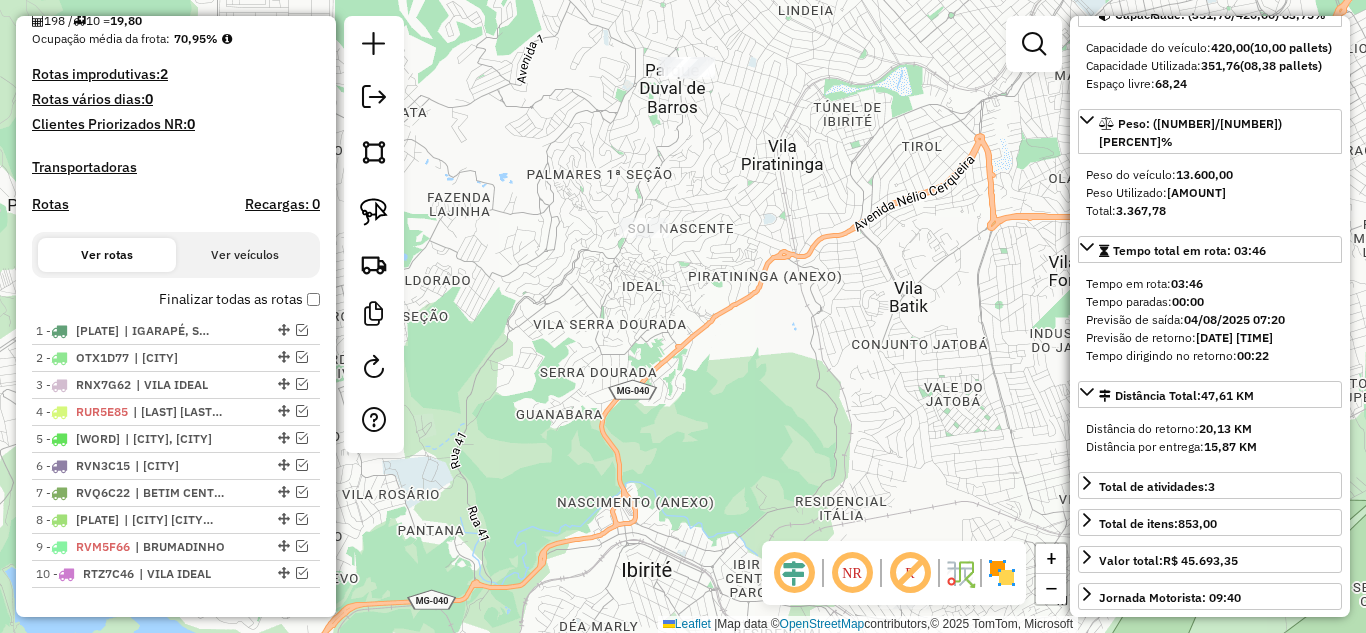 scroll, scrollTop: 462, scrollLeft: 0, axis: vertical 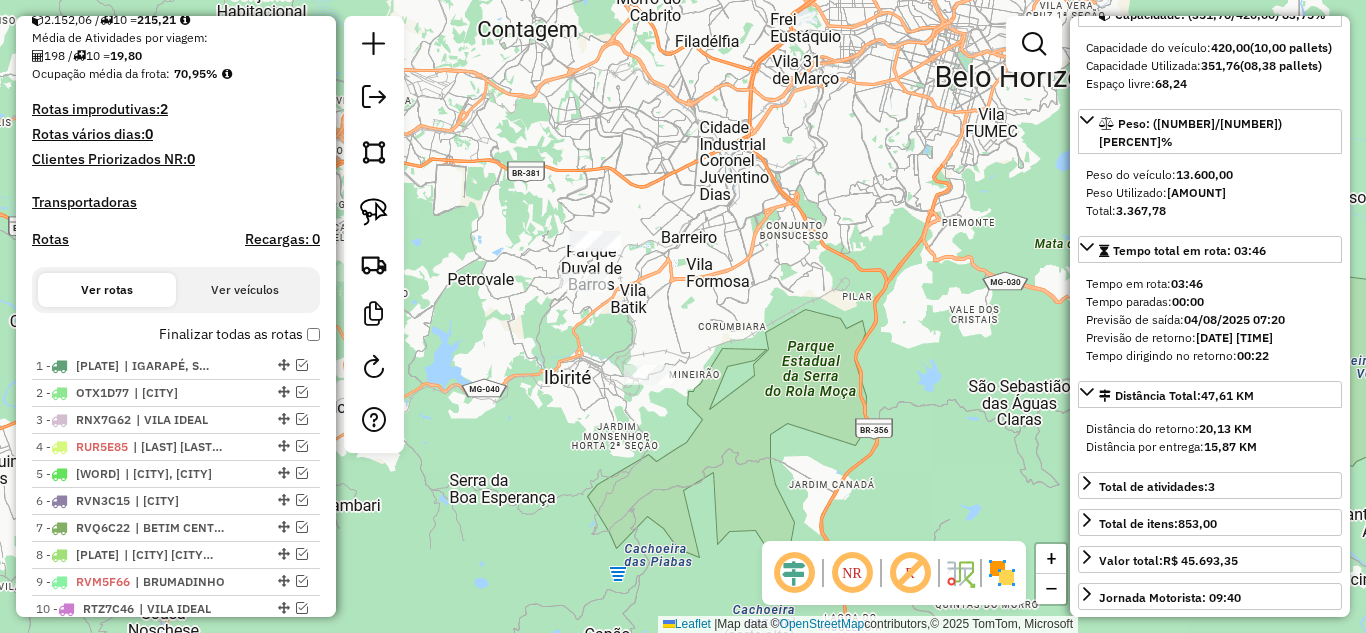 drag, startPoint x: 562, startPoint y: 341, endPoint x: 660, endPoint y: 310, distance: 102.78619 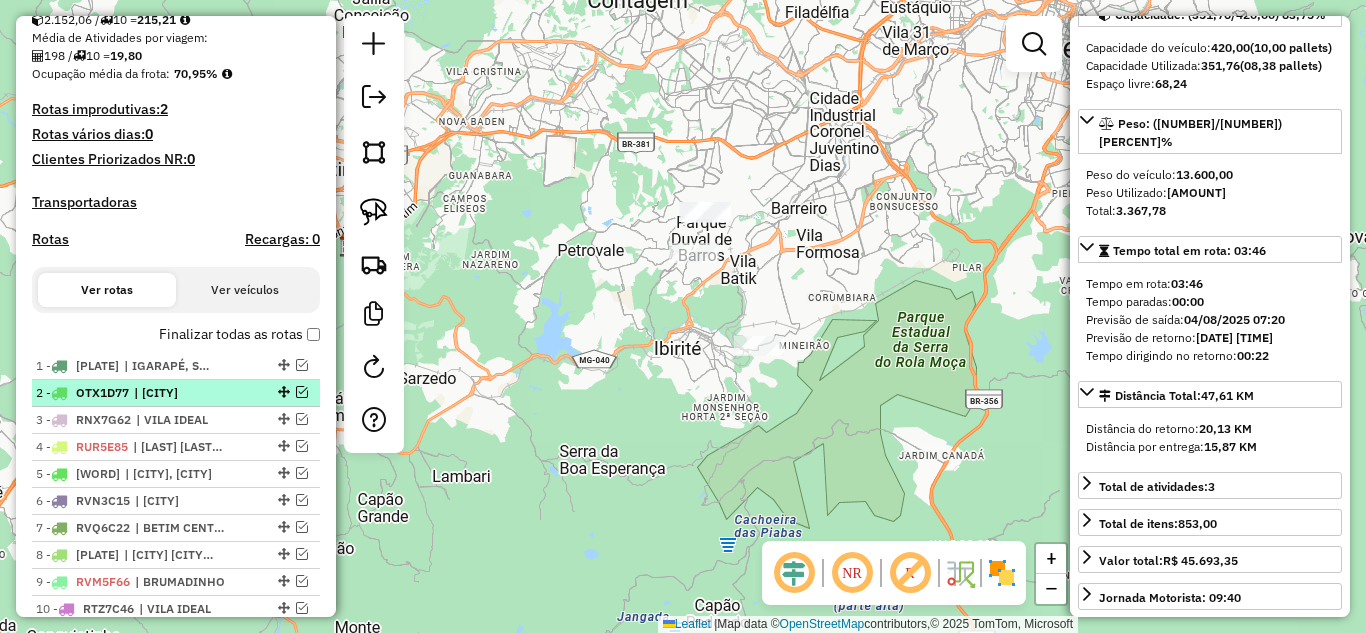 click on "| [CITY]" at bounding box center [180, 393] 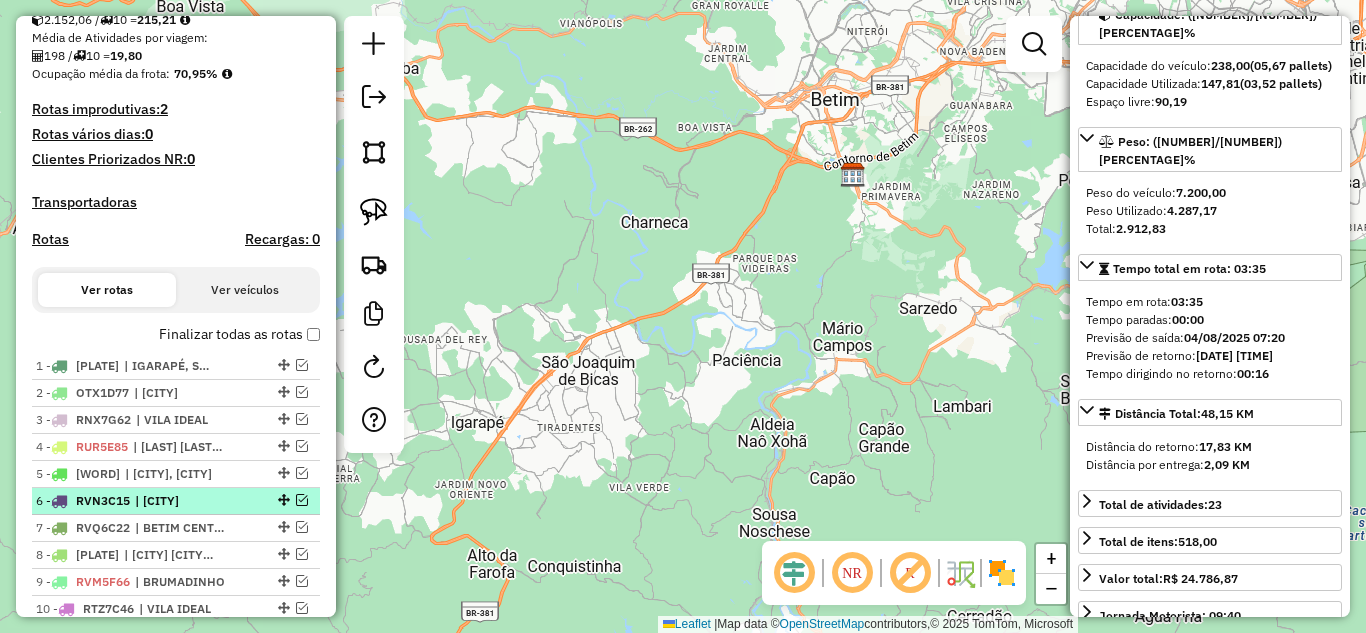 click at bounding box center (302, 500) 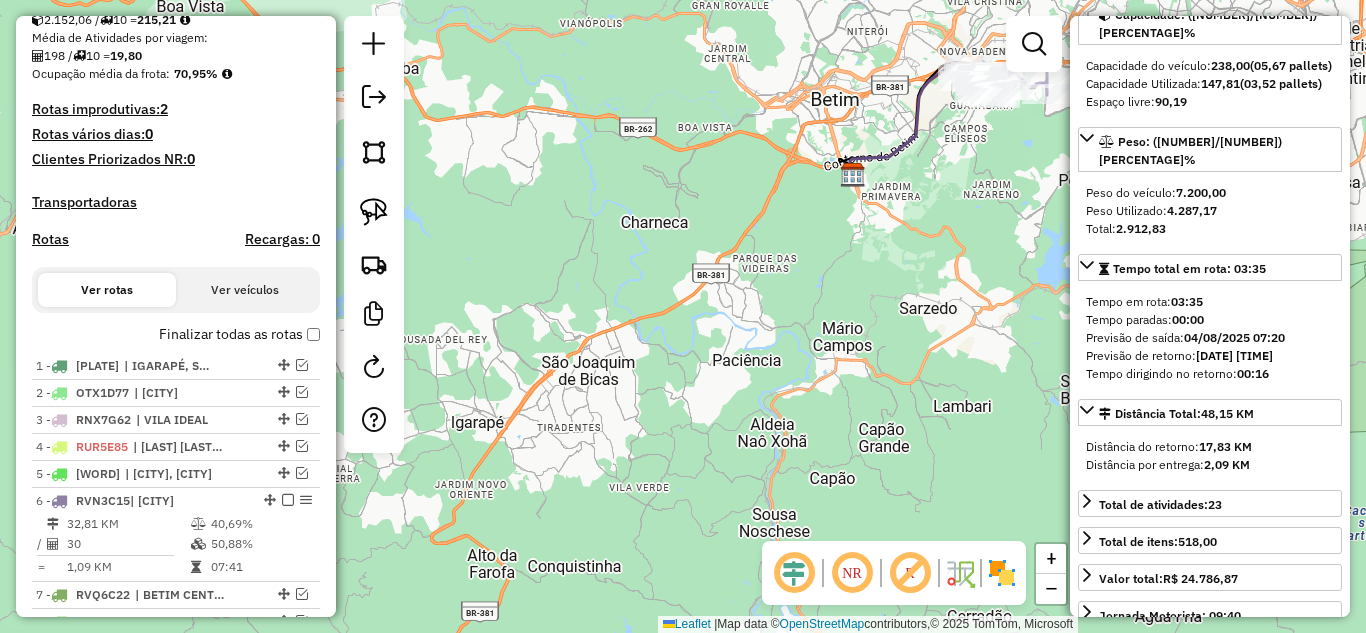 click 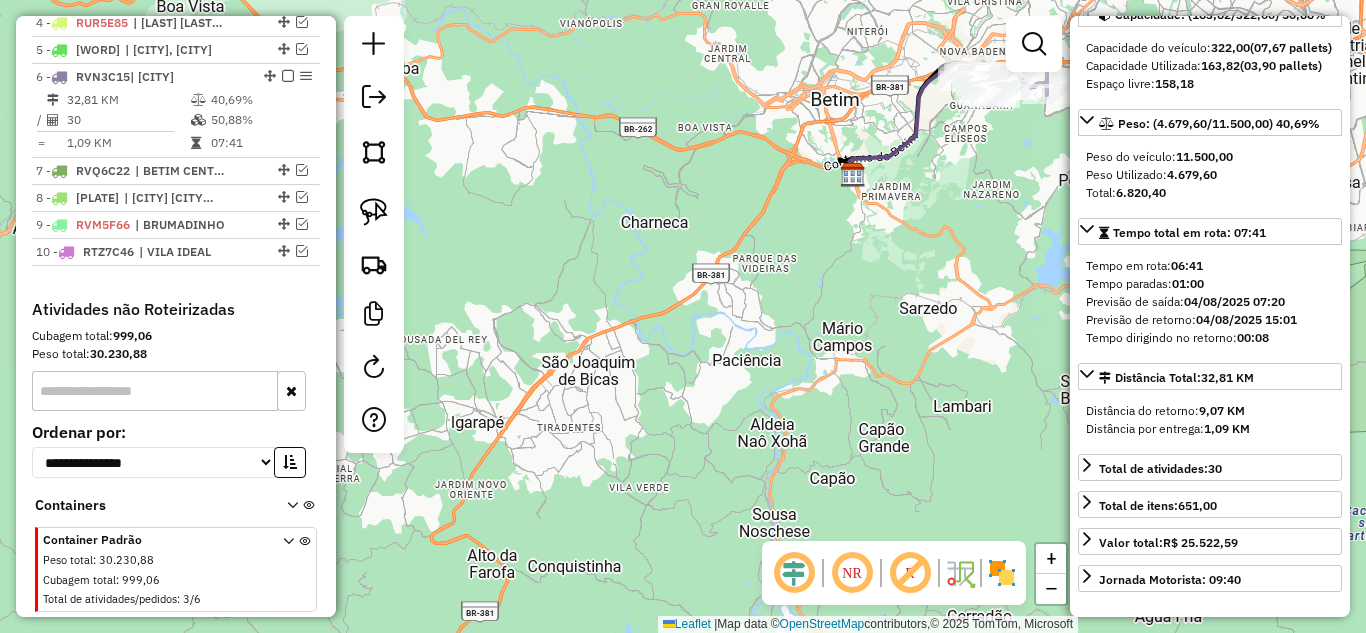 scroll, scrollTop: 929, scrollLeft: 0, axis: vertical 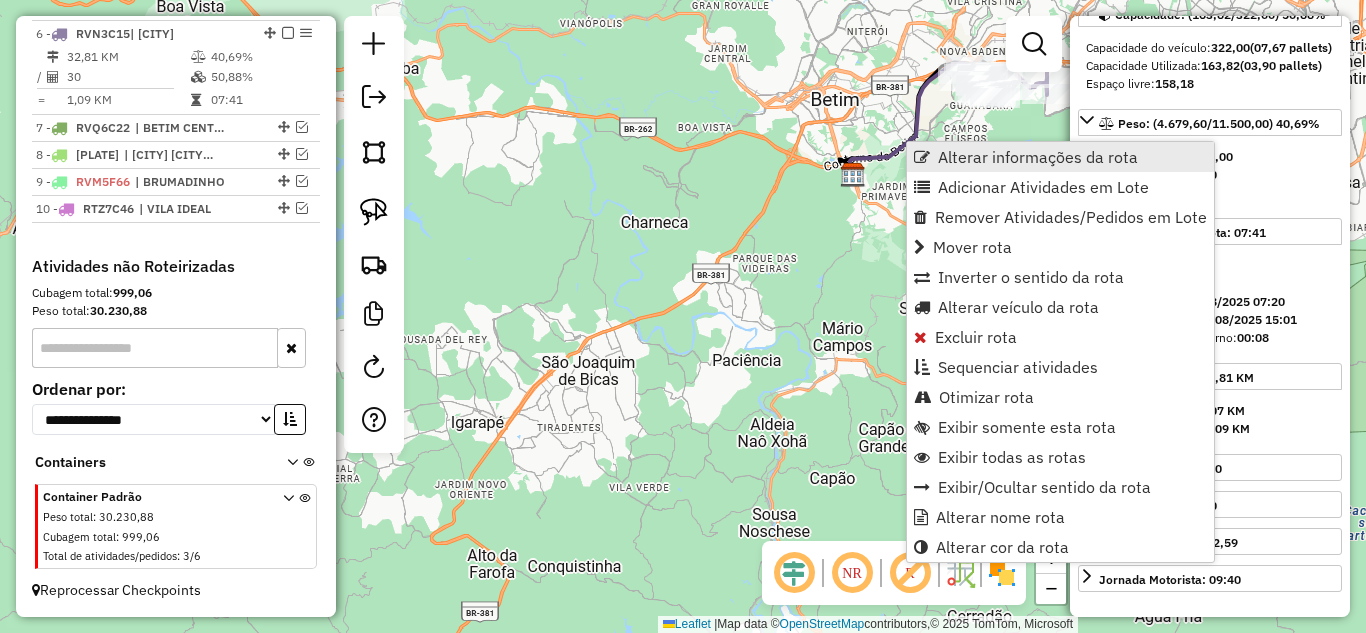 click on "Alterar informações da rota" at bounding box center [1038, 157] 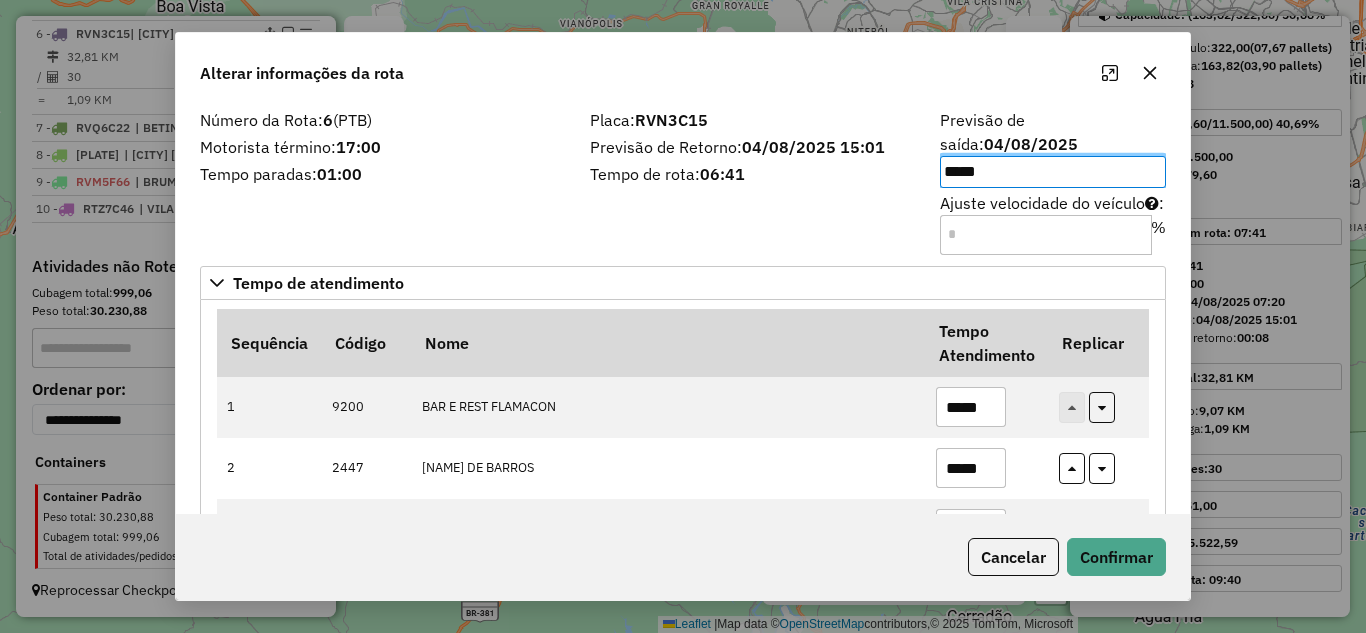 click 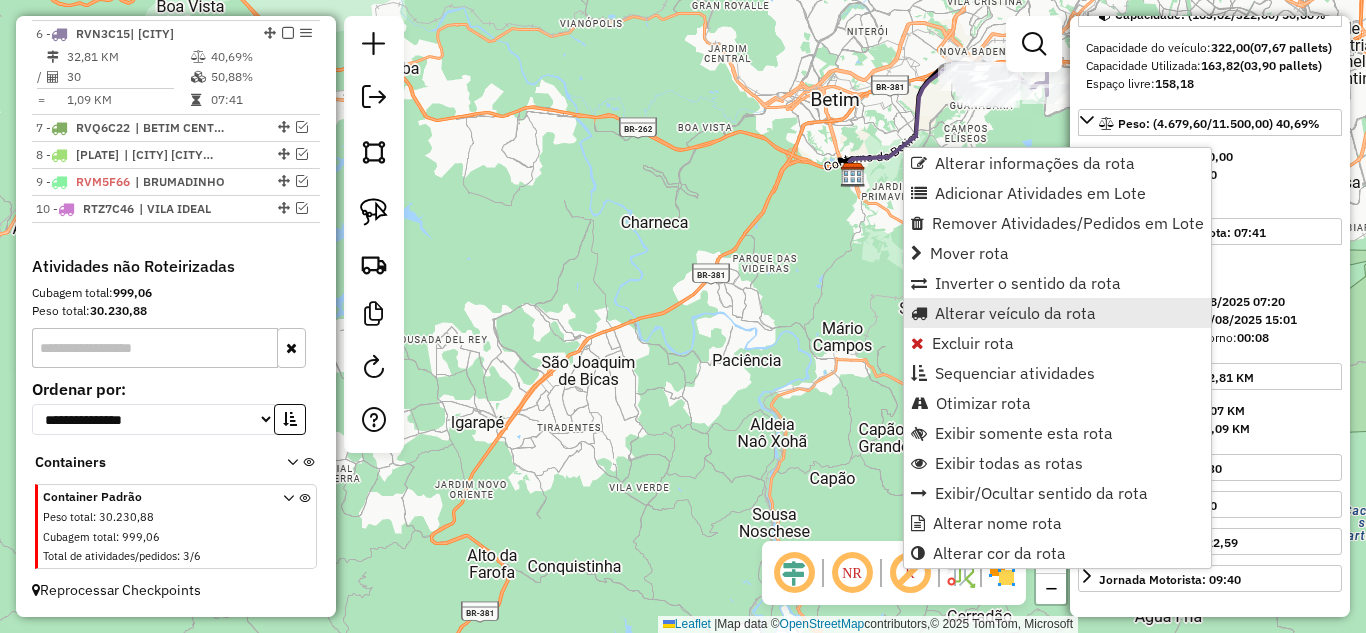 click on "Alterar veículo da rota" at bounding box center [1015, 313] 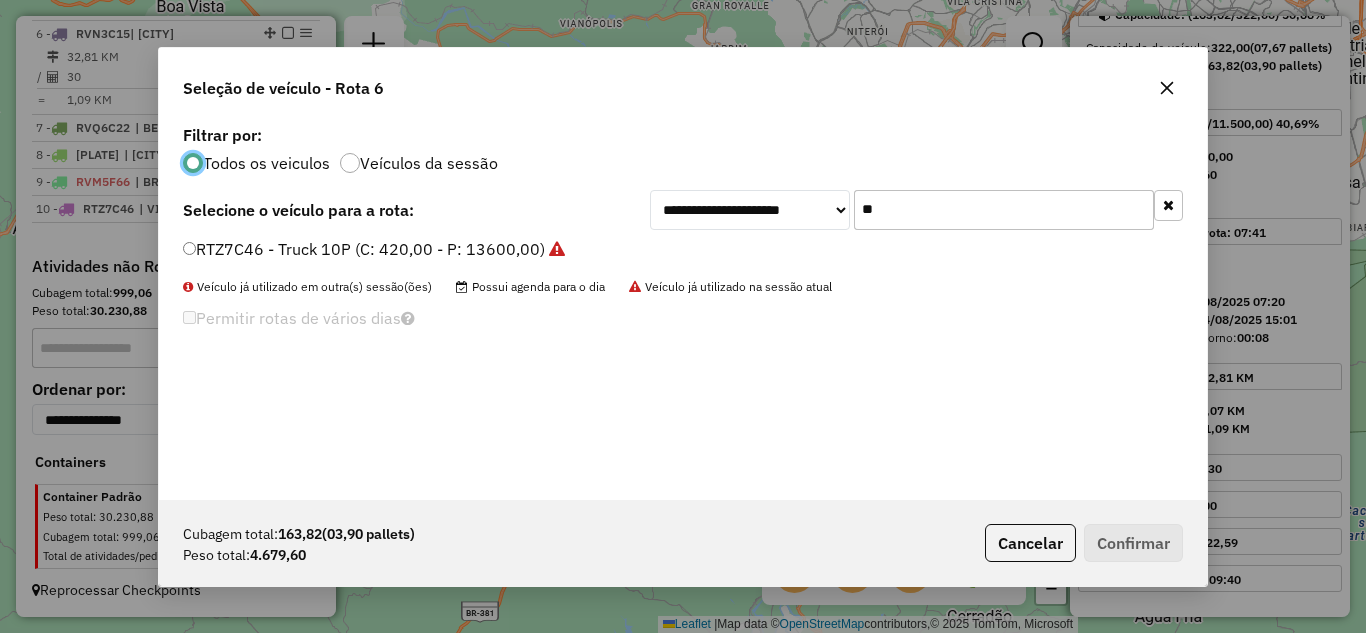 scroll, scrollTop: 11, scrollLeft: 6, axis: both 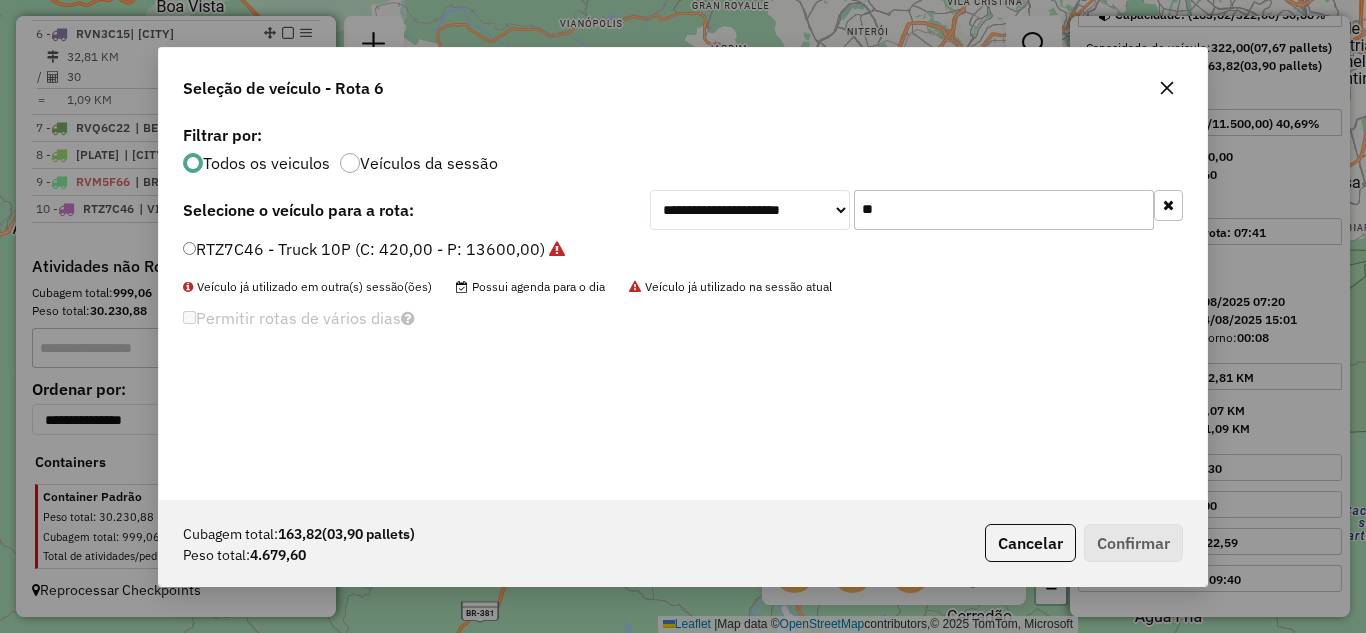 type on "*" 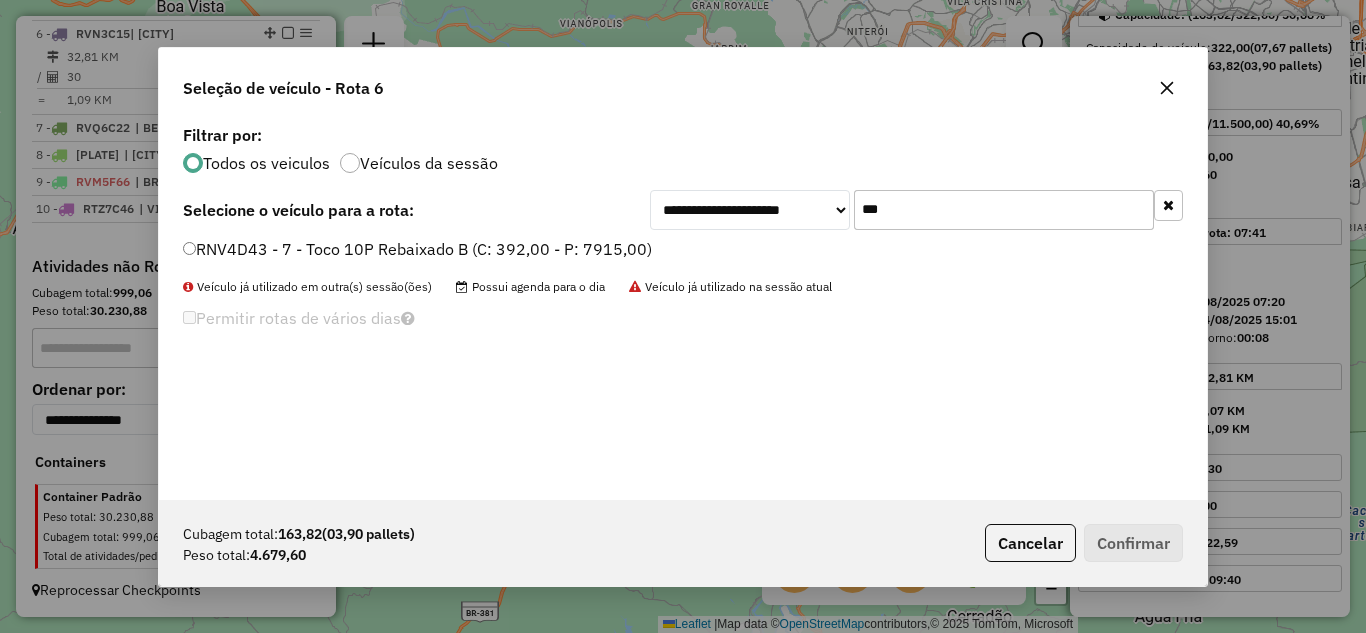 type on "***" 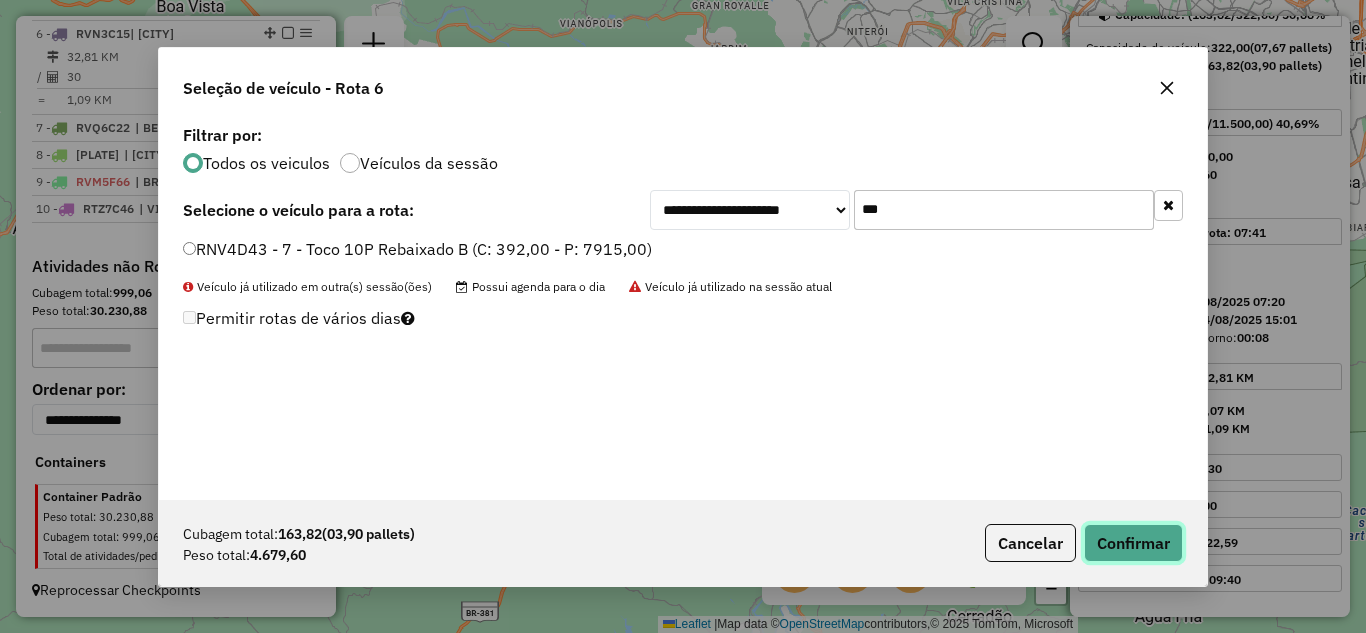 click on "Confirmar" 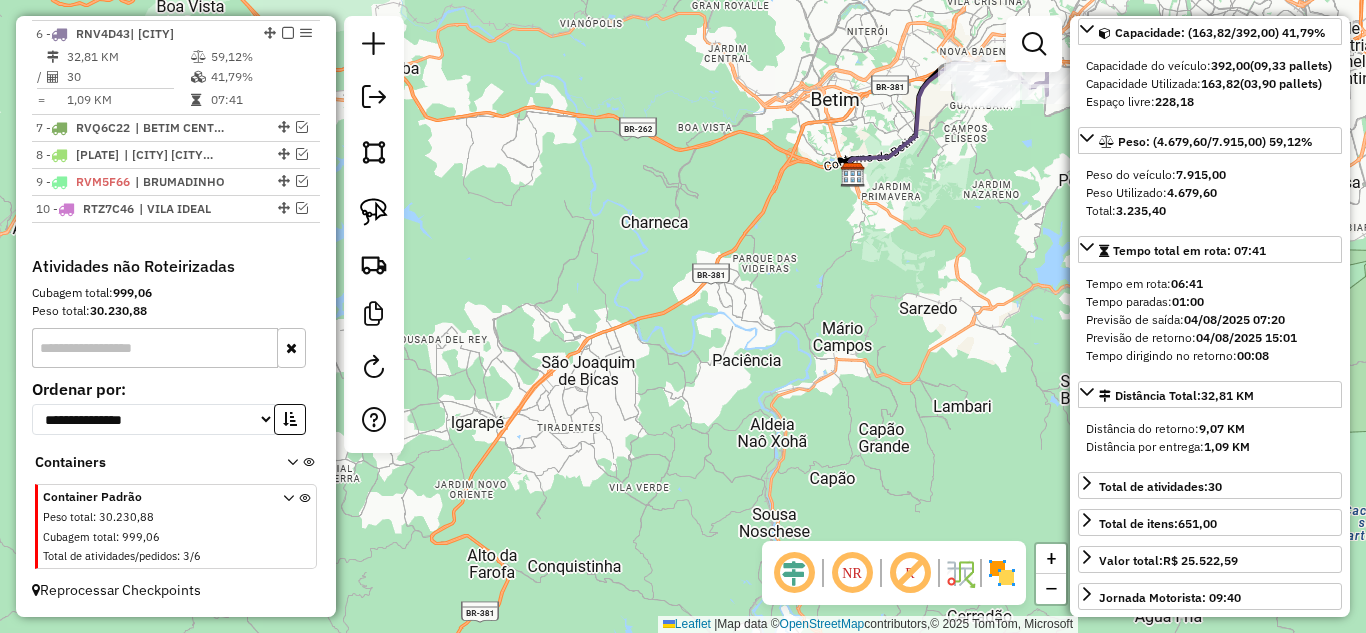 scroll, scrollTop: 218, scrollLeft: 0, axis: vertical 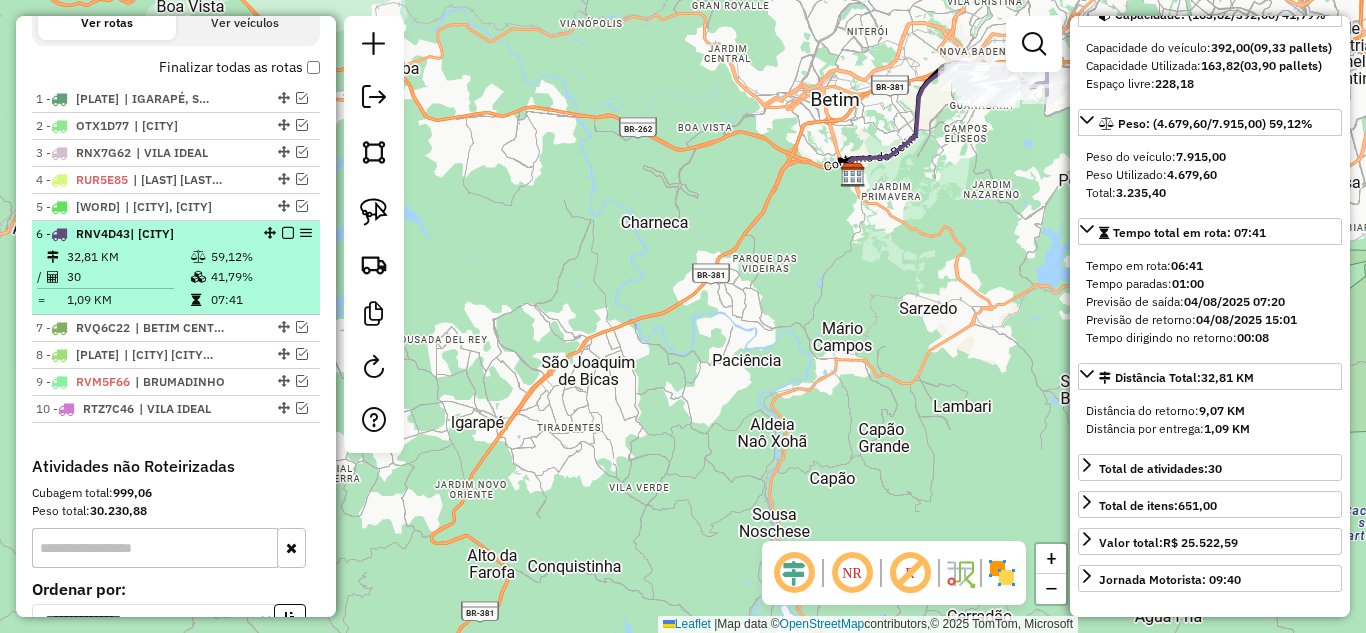 click at bounding box center [288, 233] 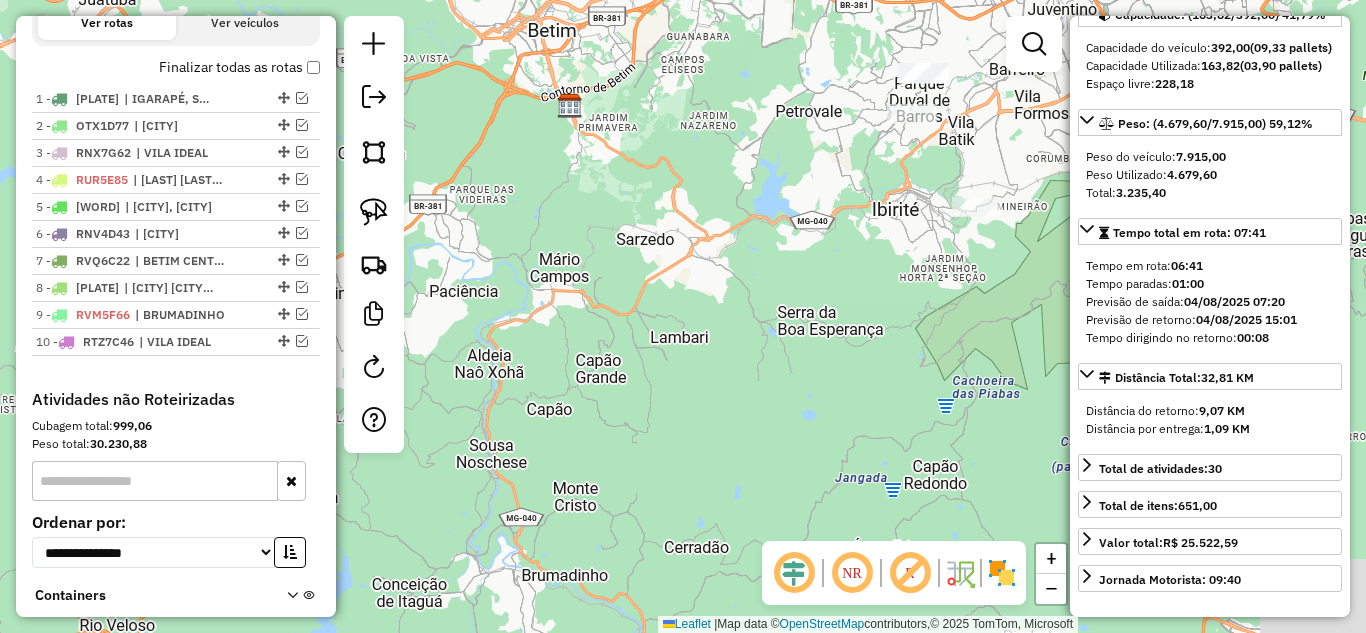 drag, startPoint x: 796, startPoint y: 303, endPoint x: 457, endPoint y: 243, distance: 344.2688 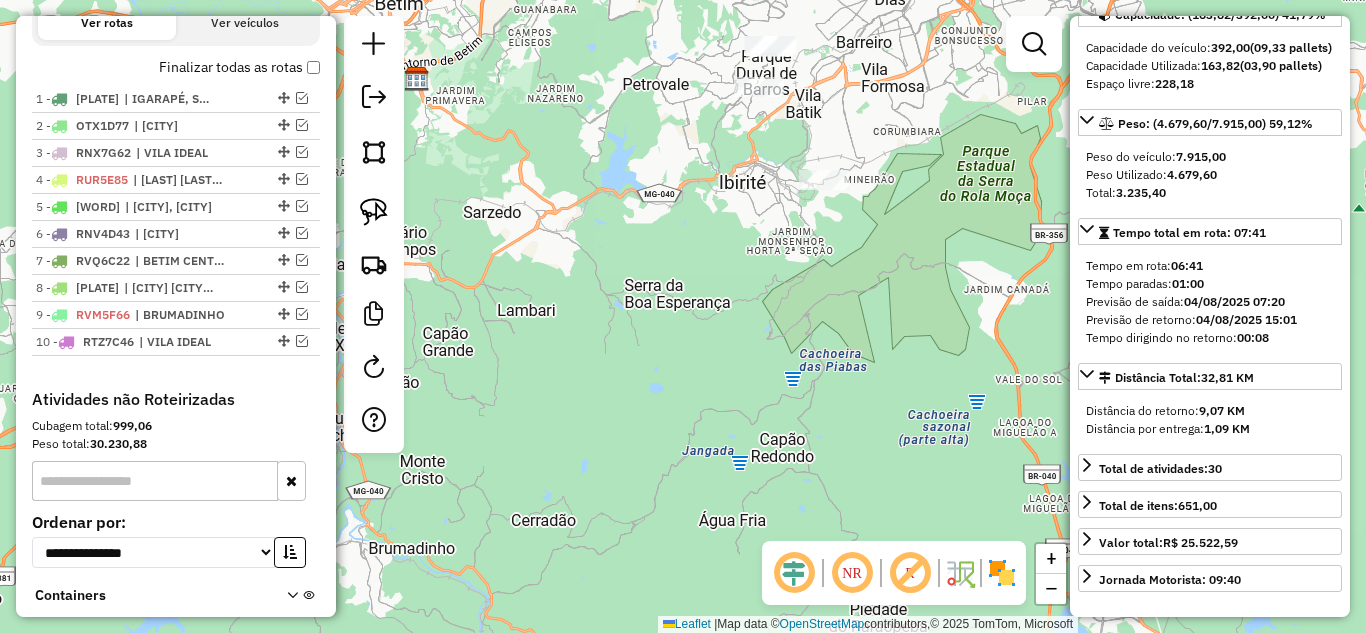 click on "Janela de atendimento Grade de atendimento Capacidade Transportadoras Veículos Cliente Pedidos  Rotas Selecione os dias de semana para filtrar as janelas de atendimento  Seg   Ter   Qua   Qui   Sex   Sáb   Dom  Informe o período da janela de atendimento: De: Até:  Filtrar exatamente a janela do cliente  Considerar janela de atendimento padrão  Selecione os dias de semana para filtrar as grades de atendimento  Seg   Ter   Qua   Qui   Sex   Sáb   Dom   Considerar clientes sem dia de atendimento cadastrado  Clientes fora do dia de atendimento selecionado Filtrar as atividades entre os valores definidos abaixo:  Peso mínimo:   Peso máximo:   Cubagem mínima:   Cubagem máxima:   De:   Até:  Filtrar as atividades entre o tempo de atendimento definido abaixo:  De:   Até:   Considerar capacidade total dos clientes não roteirizados Transportadora: Selecione um ou mais itens Tipo de veículo: Selecione um ou mais itens Veículo: Selecione um ou mais itens Motorista: Selecione um ou mais itens Nome: Rótulo:" 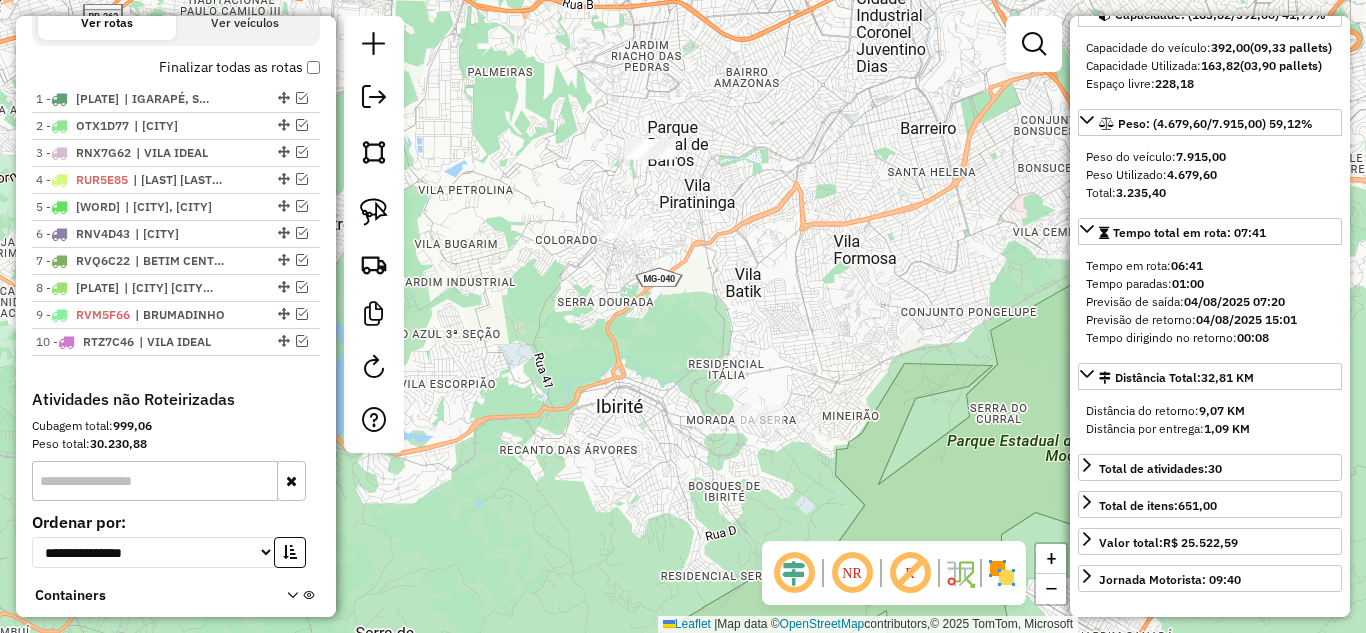 drag, startPoint x: 695, startPoint y: 222, endPoint x: 718, endPoint y: 221, distance: 23.021729 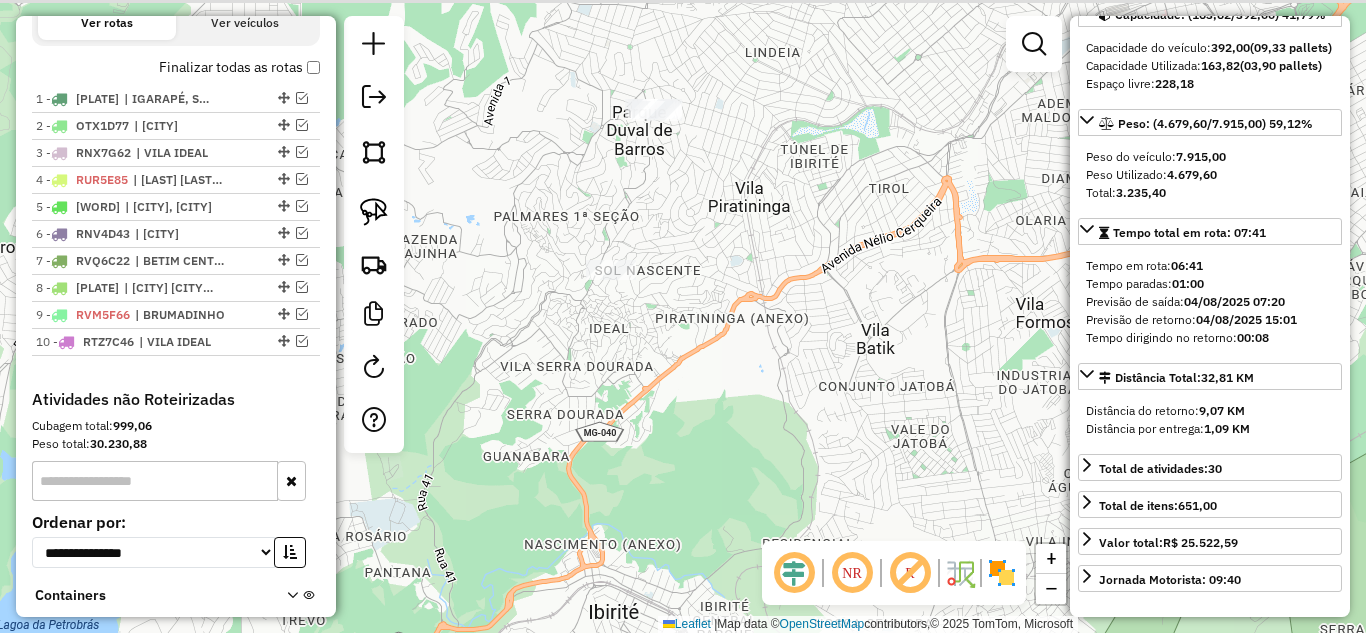 click on "Janela de atendimento Grade de atendimento Capacidade Transportadoras Veículos Cliente Pedidos  Rotas Selecione os dias de semana para filtrar as janelas de atendimento  Seg   Ter   Qua   Qui   Sex   Sáb   Dom  Informe o período da janela de atendimento: De: Até:  Filtrar exatamente a janela do cliente  Considerar janela de atendimento padrão  Selecione os dias de semana para filtrar as grades de atendimento  Seg   Ter   Qua   Qui   Sex   Sáb   Dom   Considerar clientes sem dia de atendimento cadastrado  Clientes fora do dia de atendimento selecionado Filtrar as atividades entre os valores definidos abaixo:  Peso mínimo:   Peso máximo:   Cubagem mínima:   Cubagem máxima:   De:   Até:  Filtrar as atividades entre o tempo de atendimento definido abaixo:  De:   Até:   Considerar capacidade total dos clientes não roteirizados Transportadora: Selecione um ou mais itens Tipo de veículo: Selecione um ou mais itens Veículo: Selecione um ou mais itens Motorista: Selecione um ou mais itens Nome: Rótulo:" 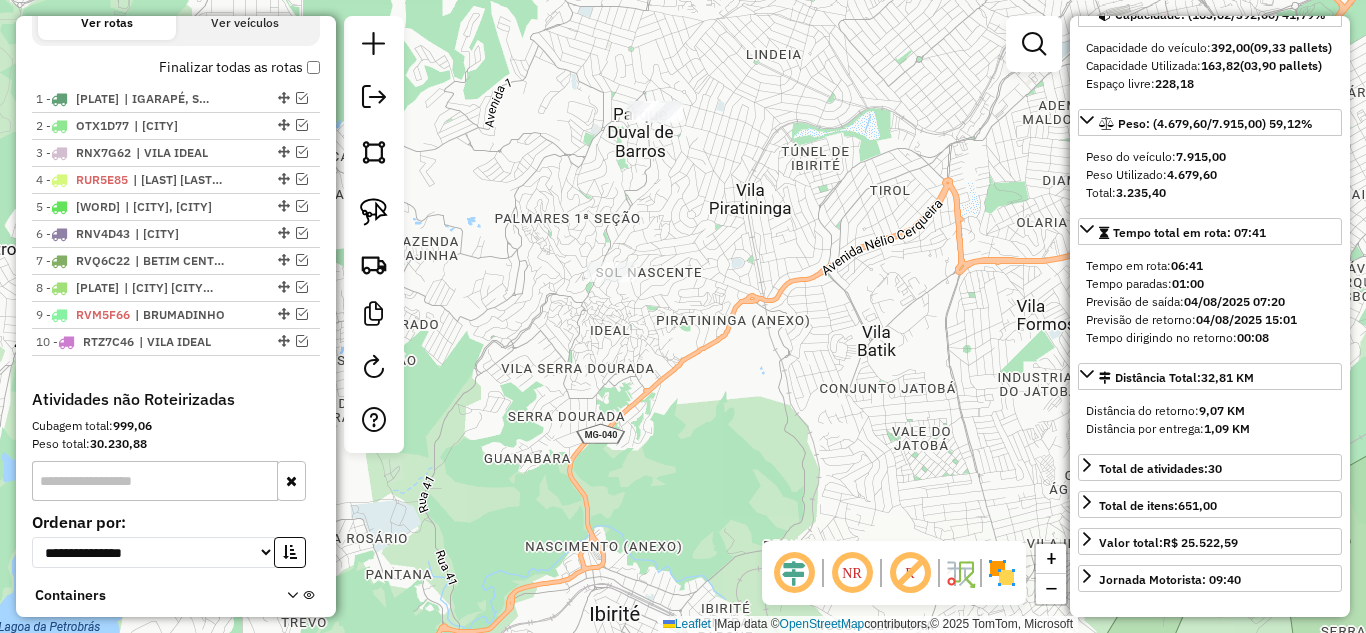 drag, startPoint x: 607, startPoint y: 249, endPoint x: 622, endPoint y: 238, distance: 18.601076 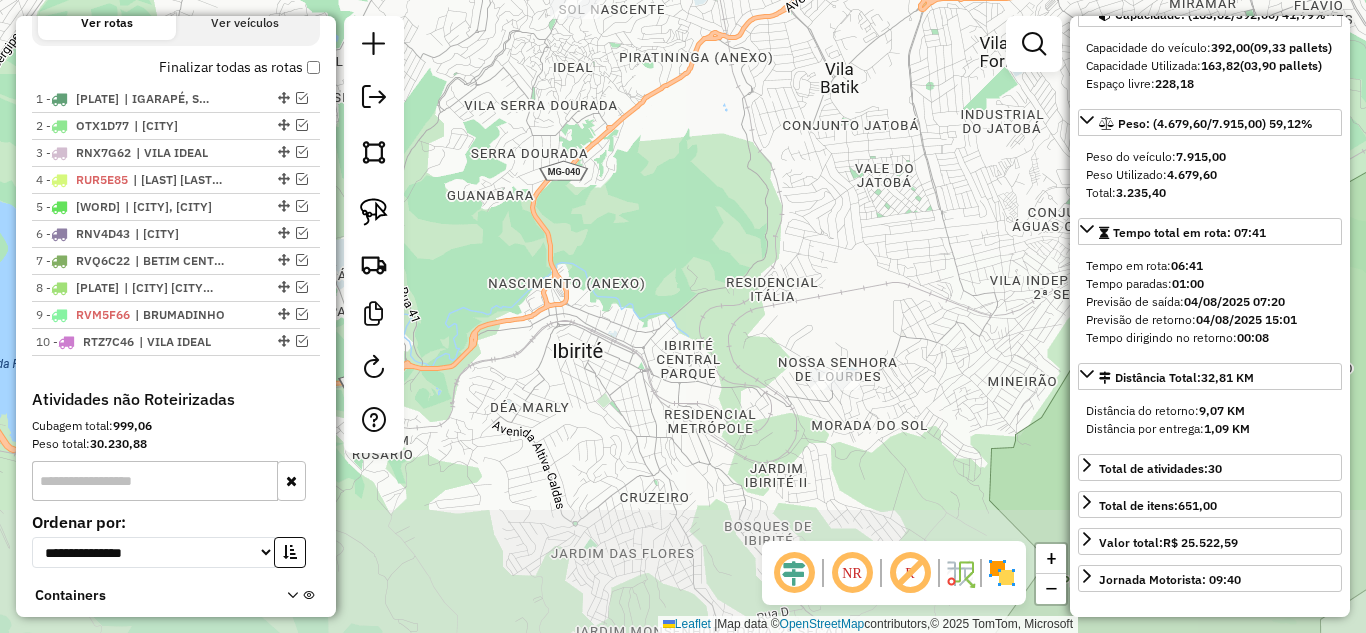 drag, startPoint x: 638, startPoint y: 233, endPoint x: 582, endPoint y: 100, distance: 144.3087 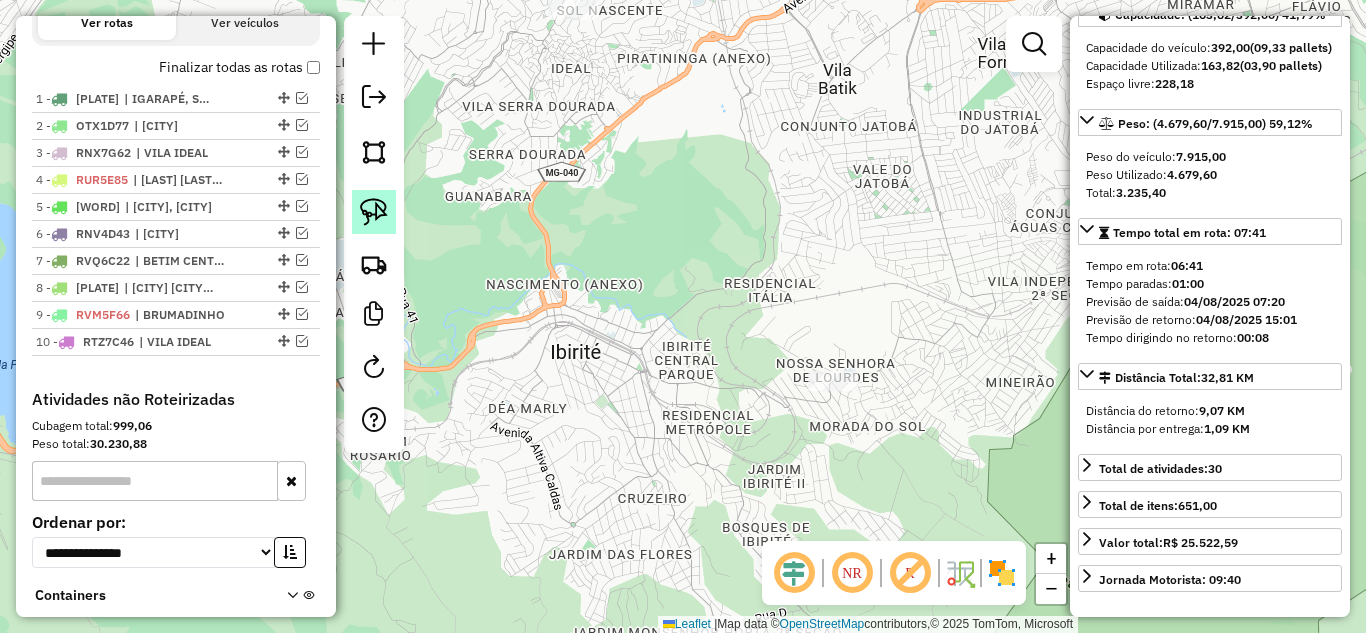click 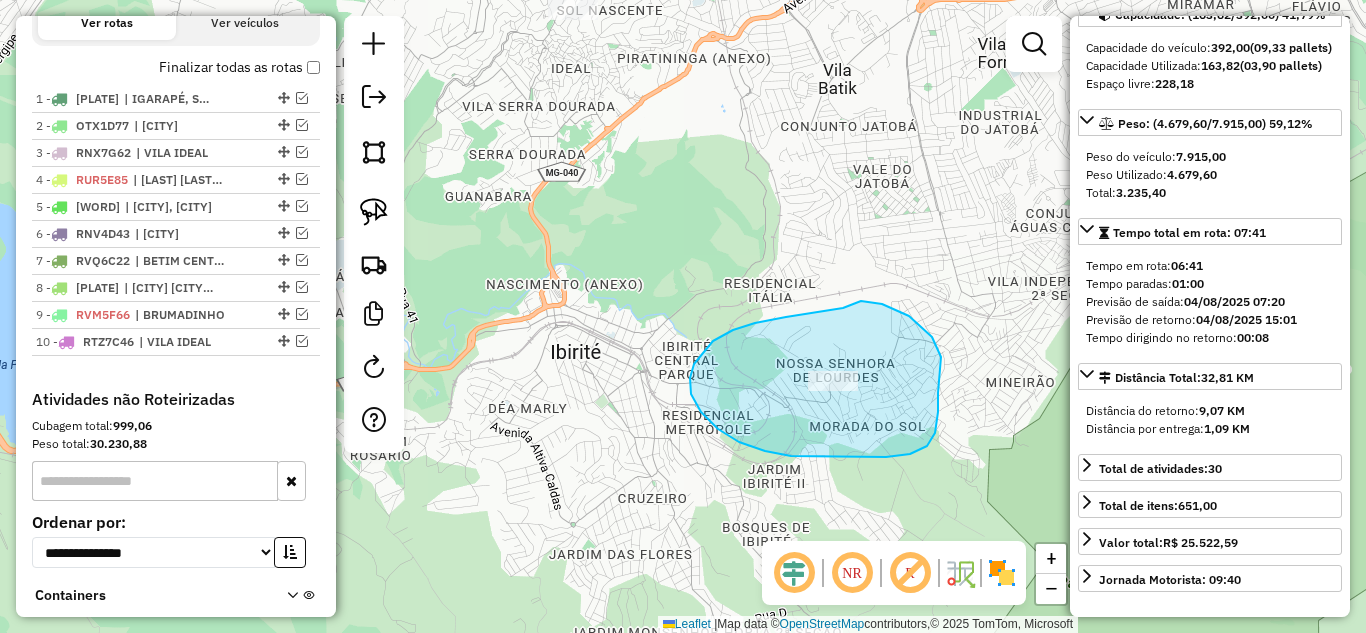 drag, startPoint x: 690, startPoint y: 378, endPoint x: 843, endPoint y: 308, distance: 168.25279 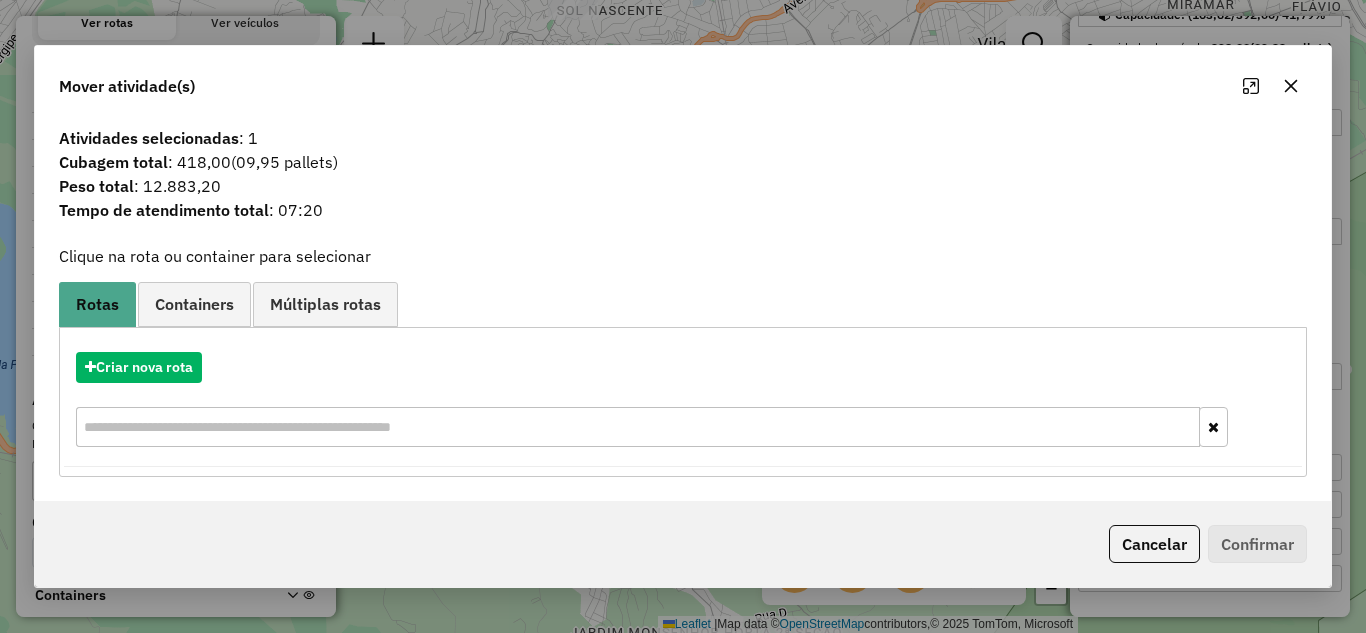 click 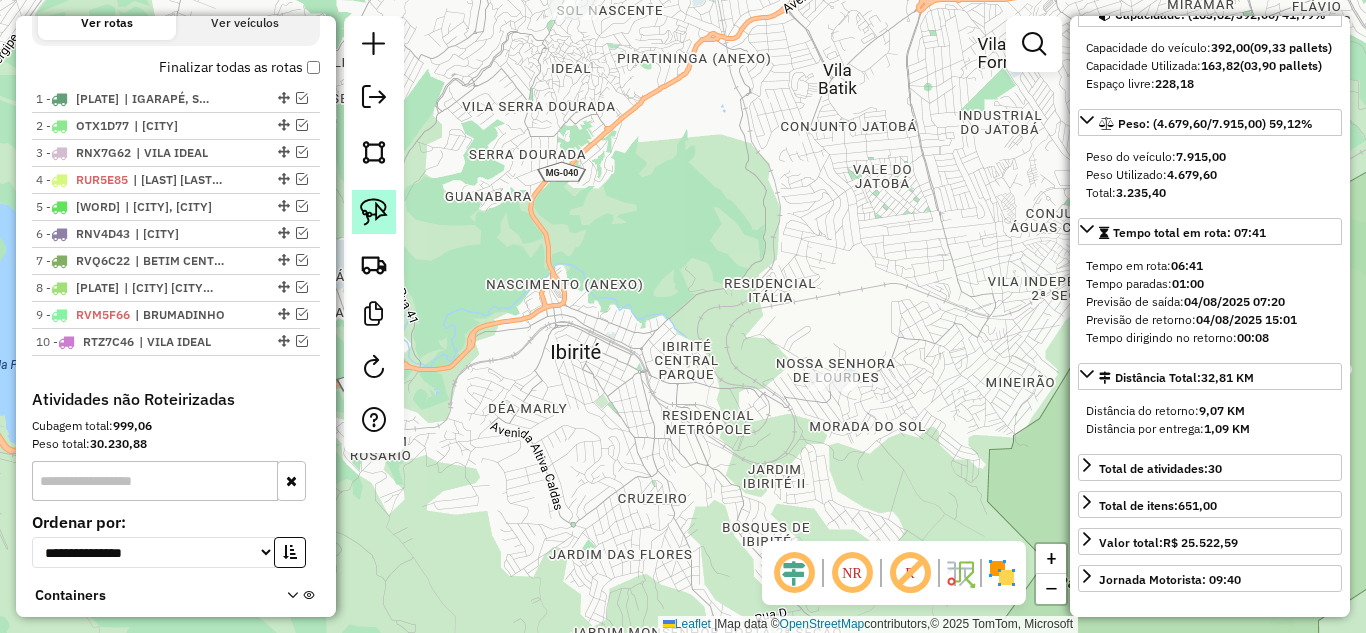 click 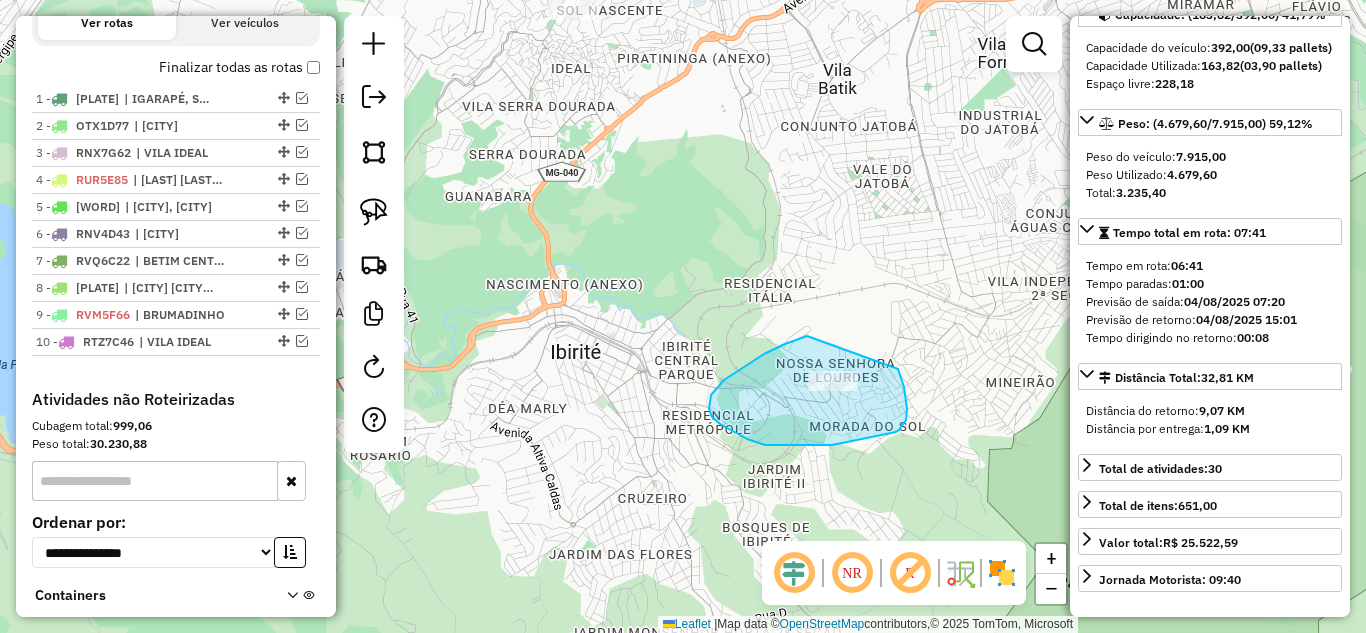 drag, startPoint x: 764, startPoint y: 354, endPoint x: 853, endPoint y: 344, distance: 89.560036 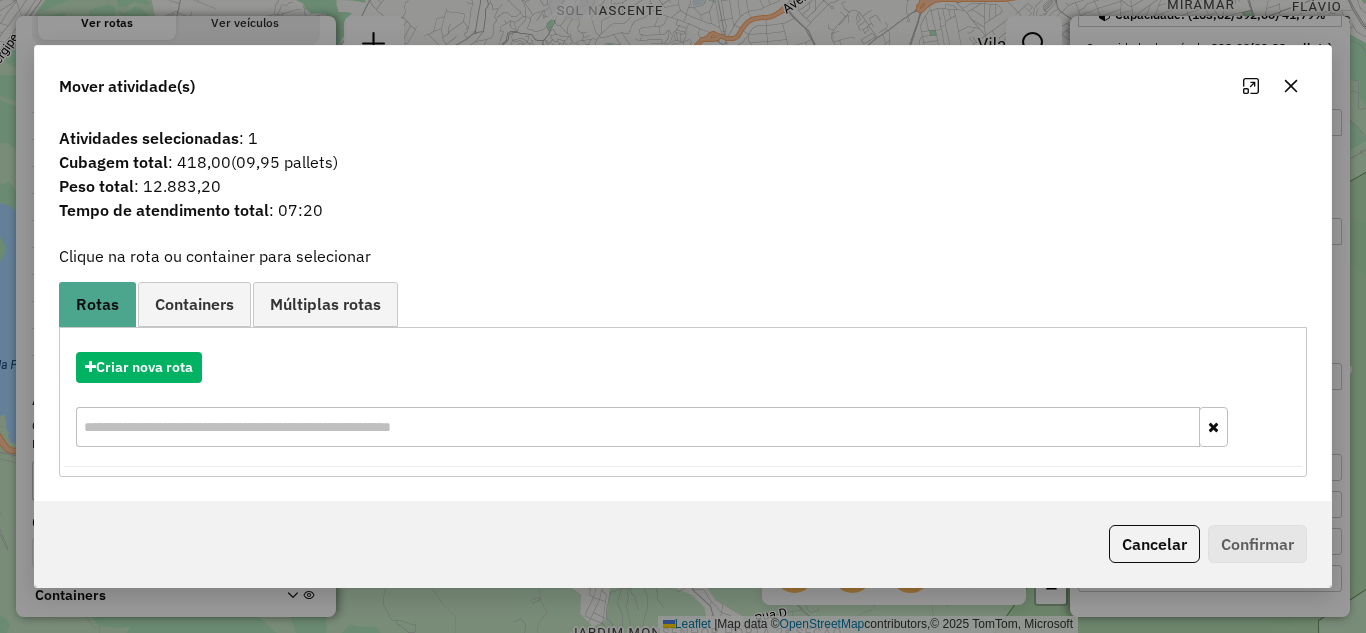 click 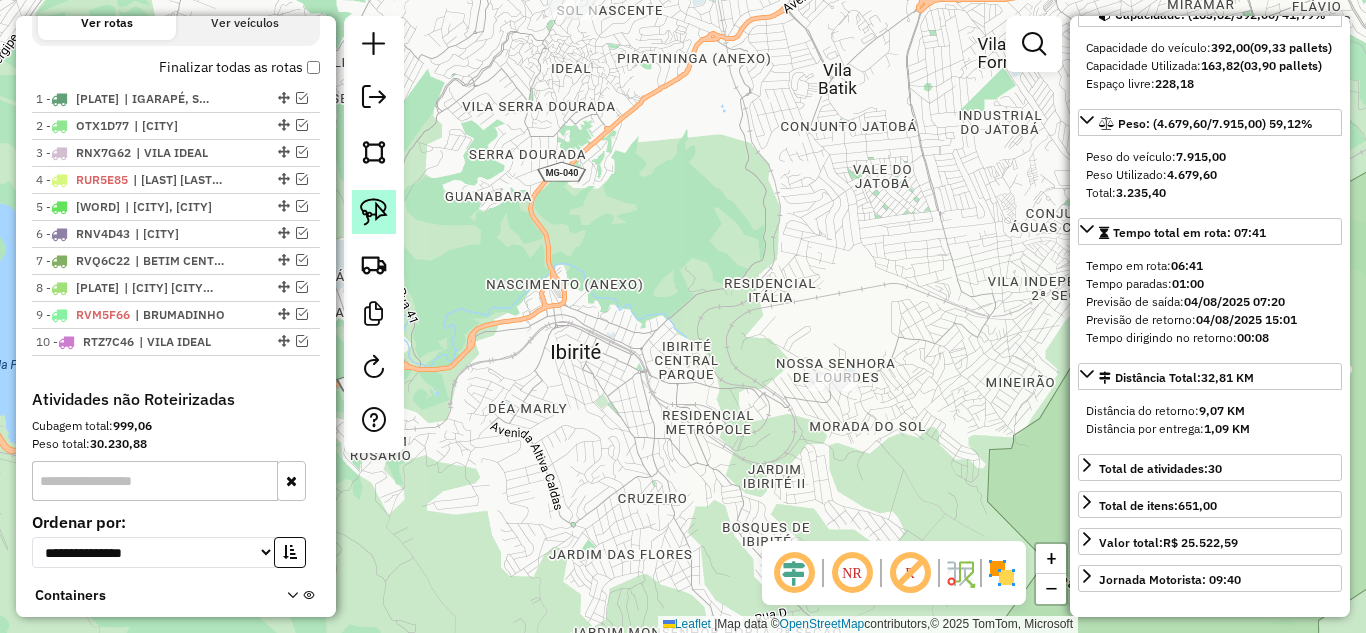 click 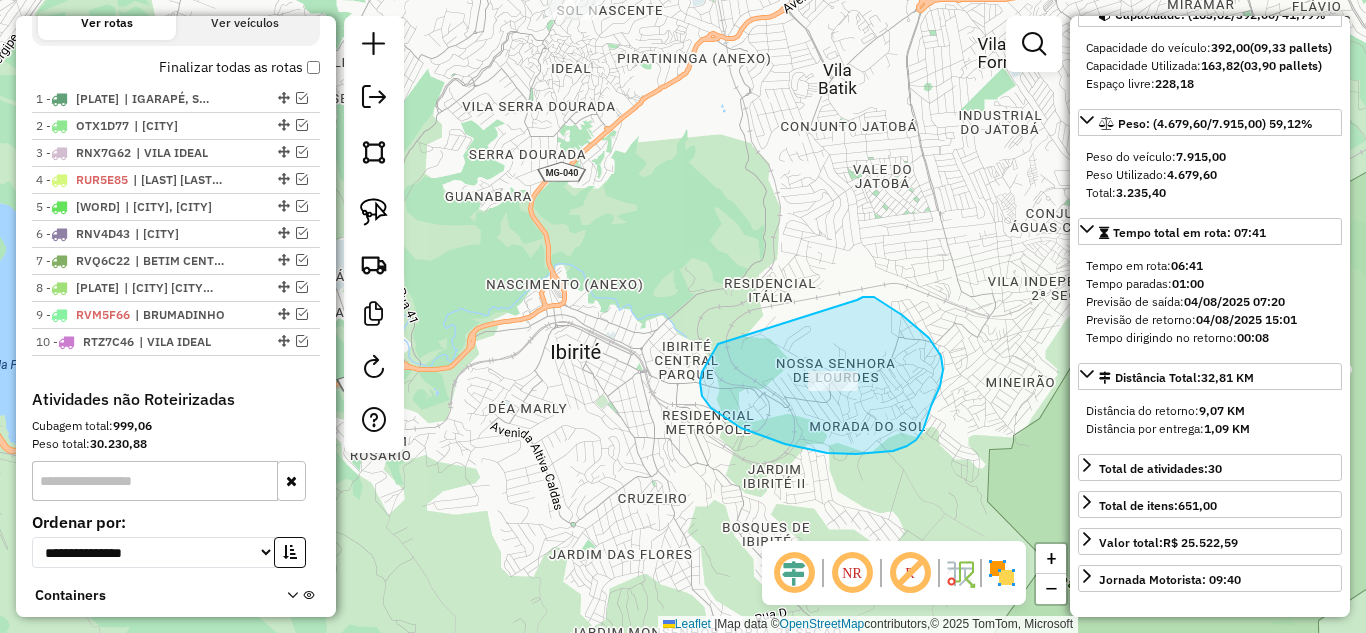 drag, startPoint x: 700, startPoint y: 384, endPoint x: 836, endPoint y: 309, distance: 155.30937 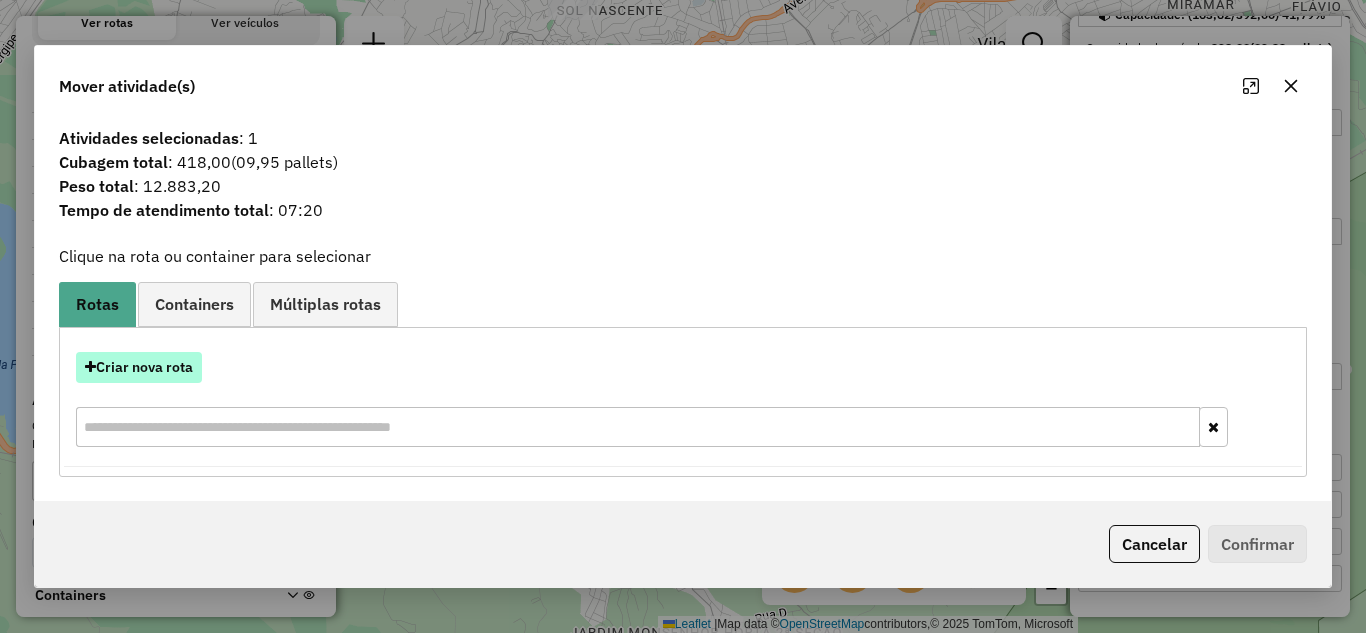 click on "Criar nova rota" at bounding box center [139, 367] 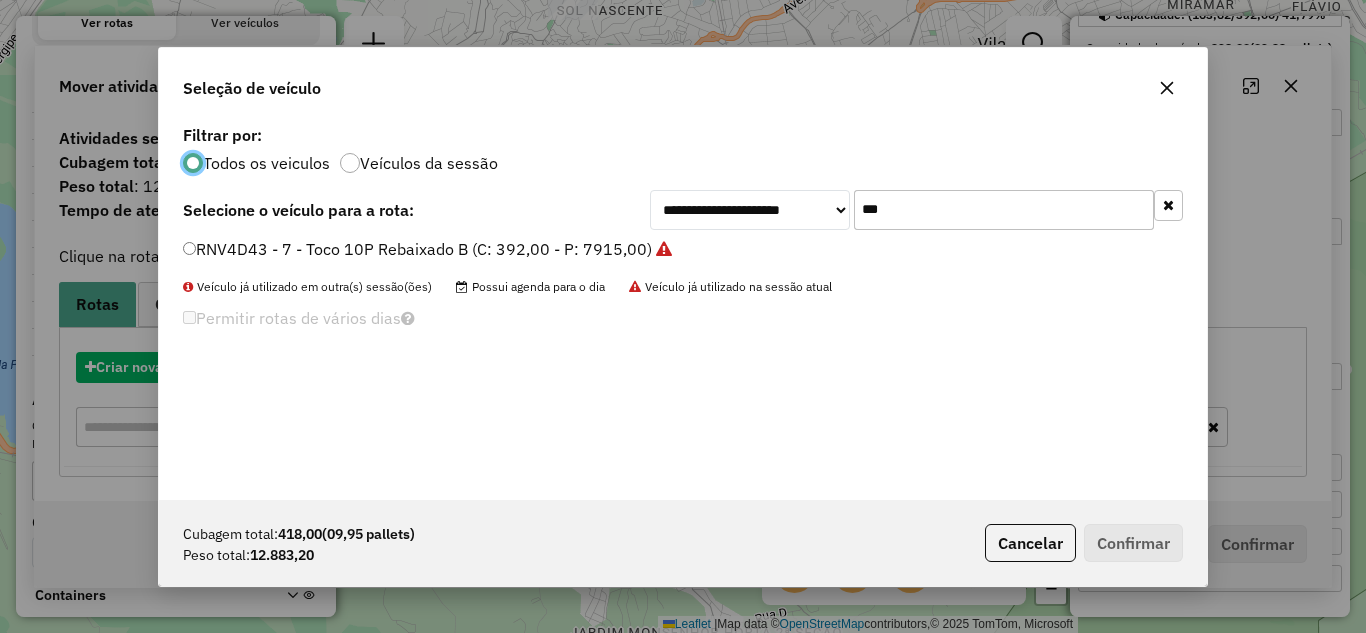 scroll, scrollTop: 11, scrollLeft: 6, axis: both 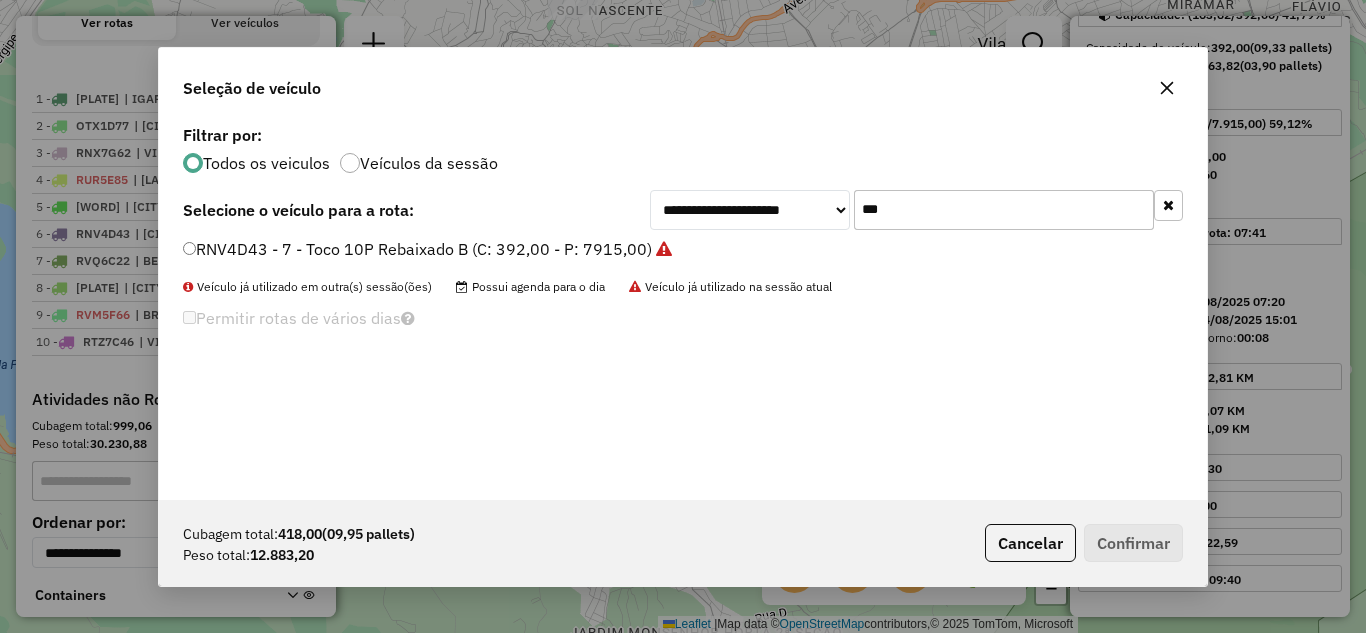 click on "***" 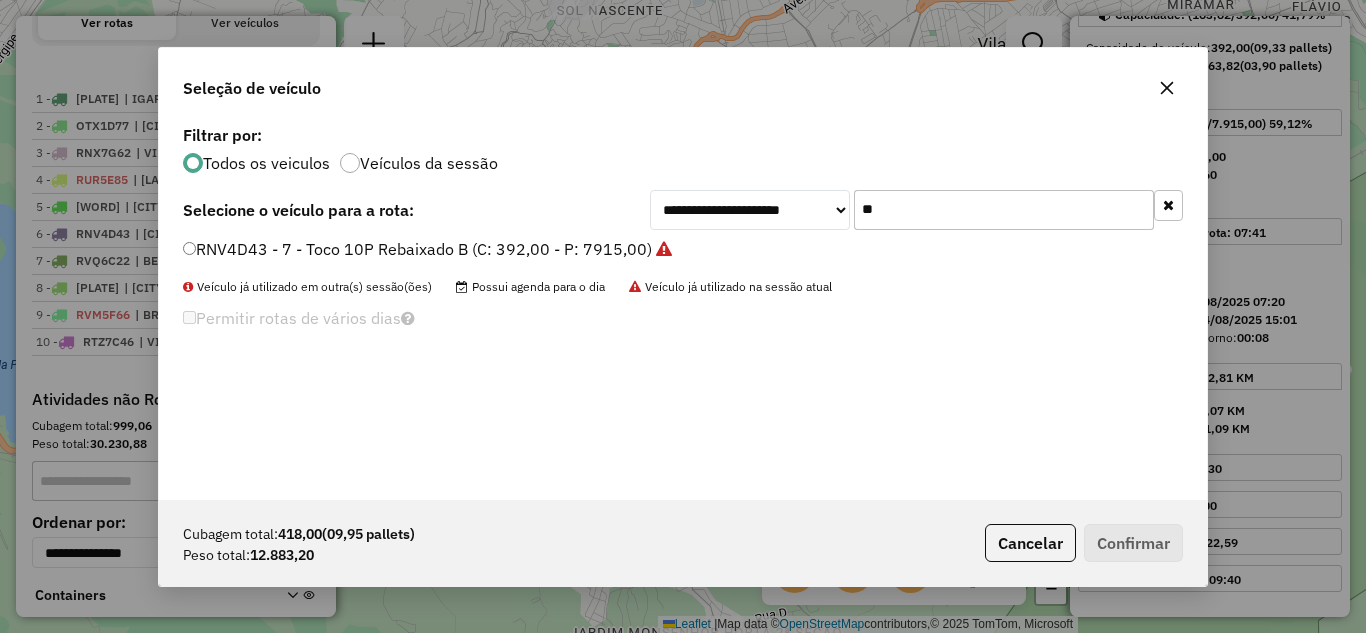 type on "*" 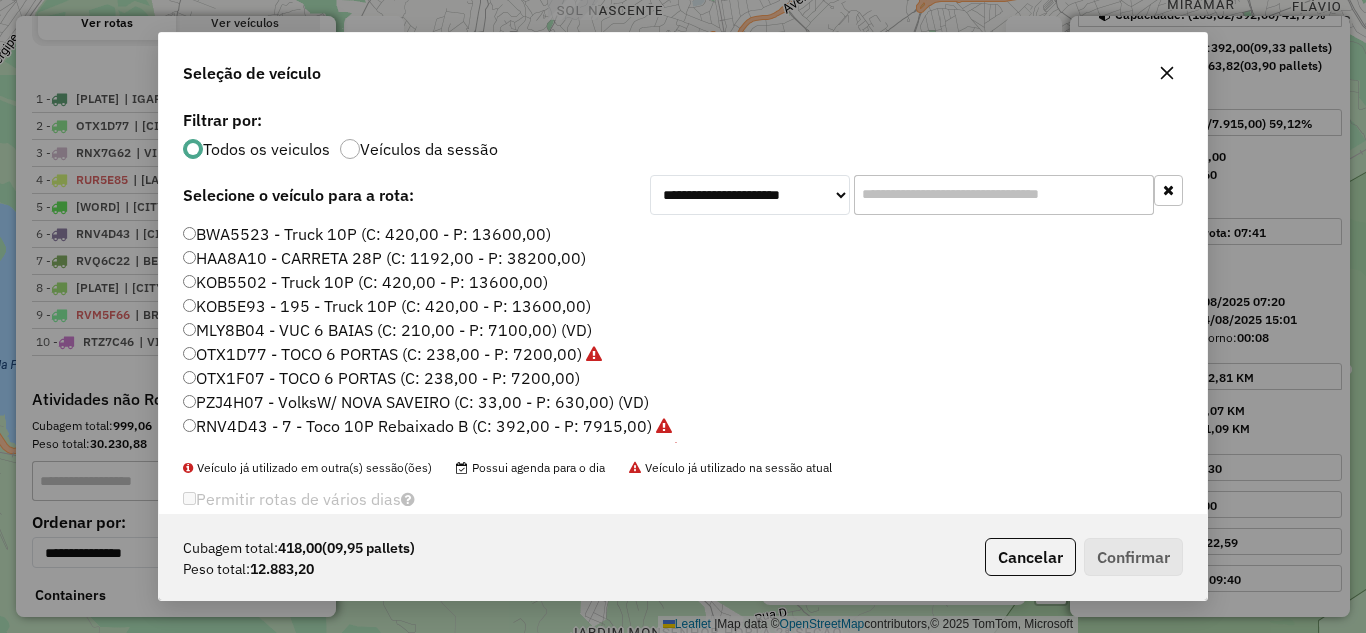 type on "*" 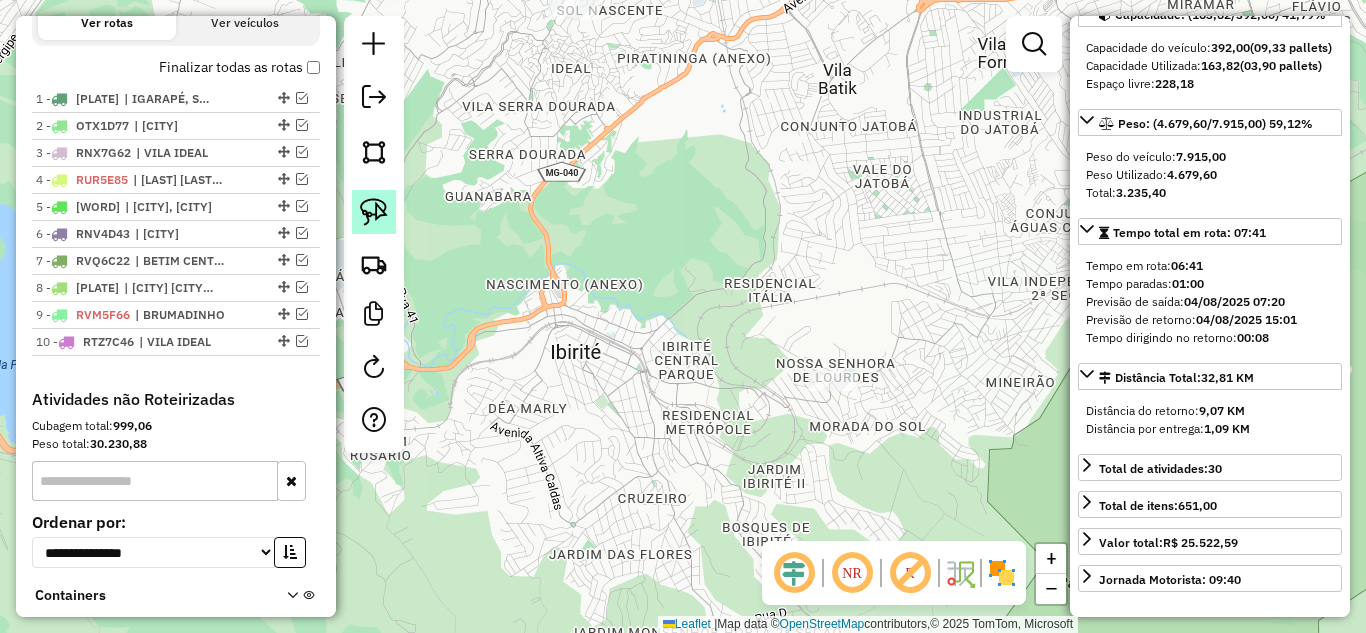 click 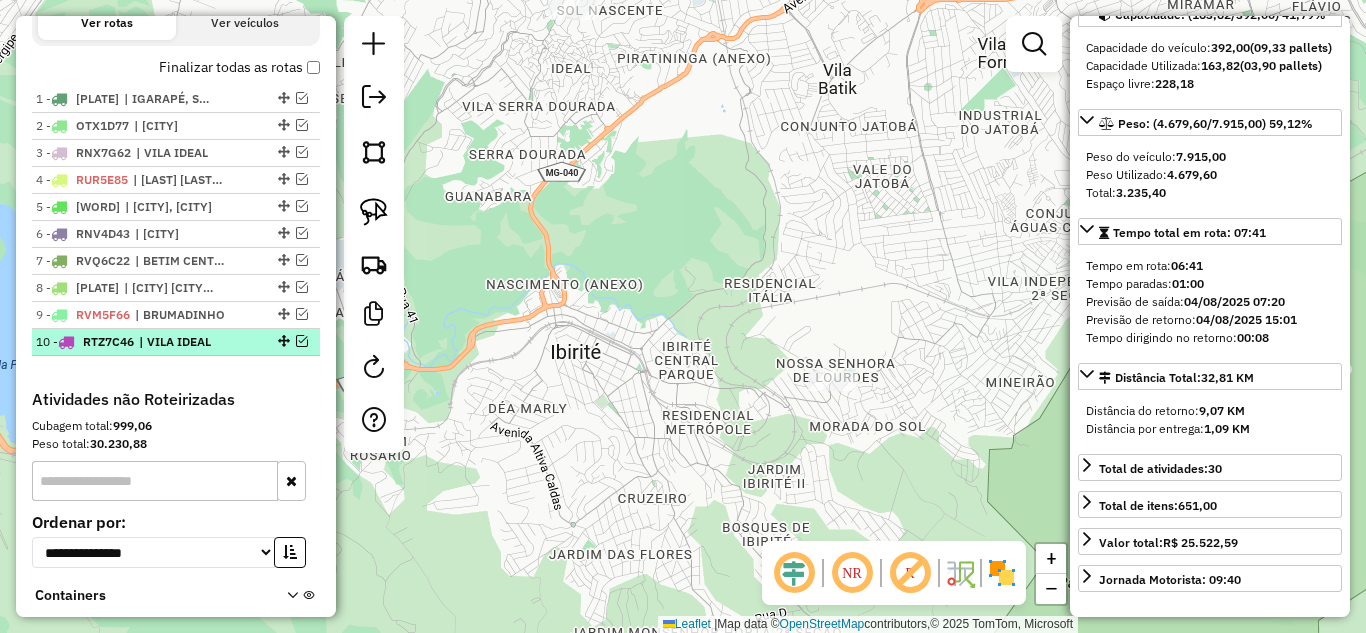click at bounding box center (302, 341) 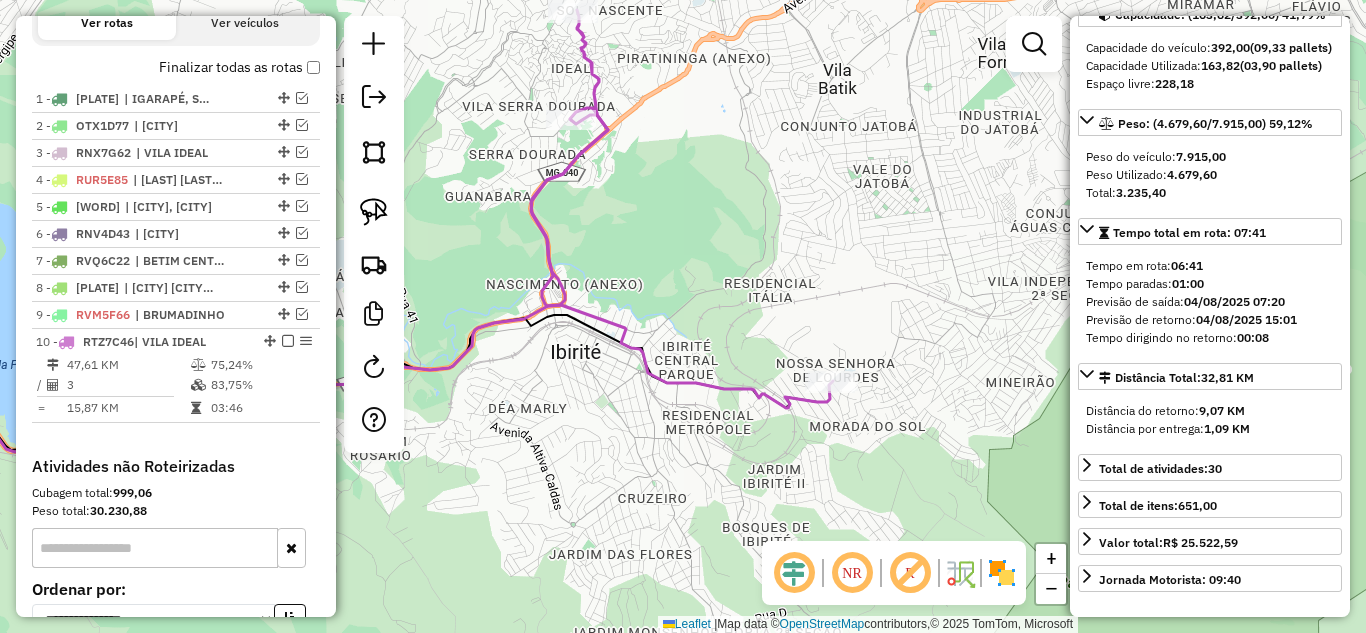 click 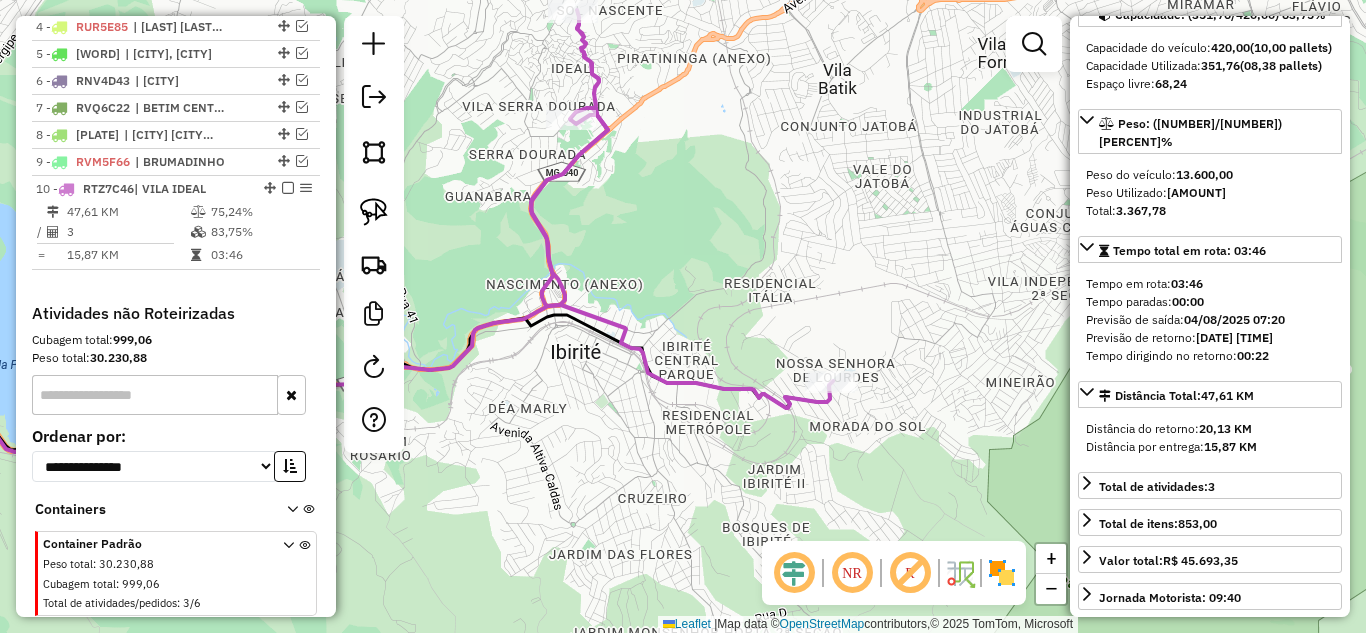 scroll, scrollTop: 929, scrollLeft: 0, axis: vertical 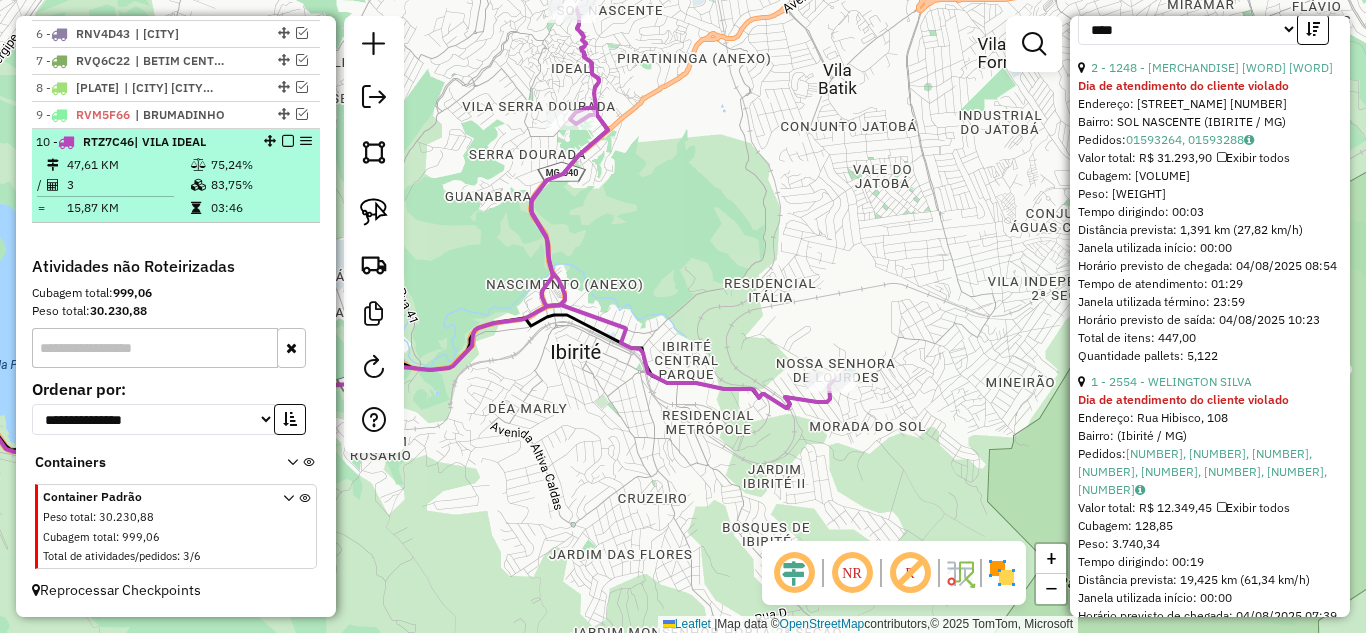 click at bounding box center (288, 141) 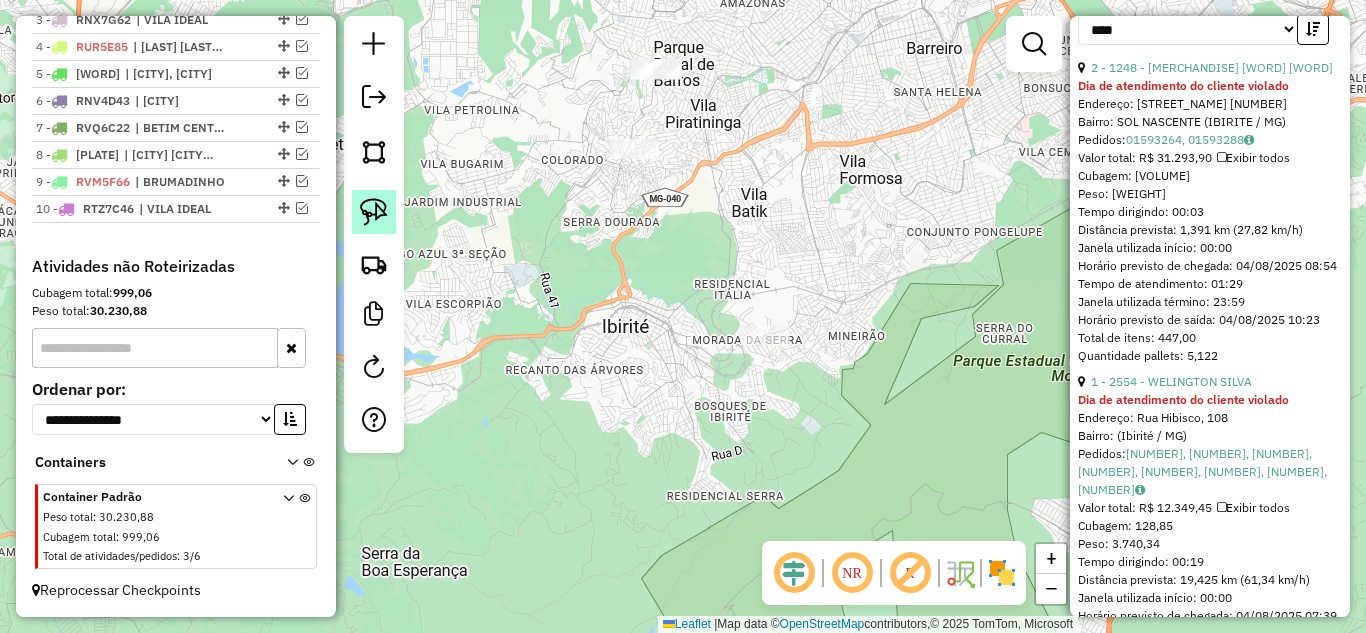 click 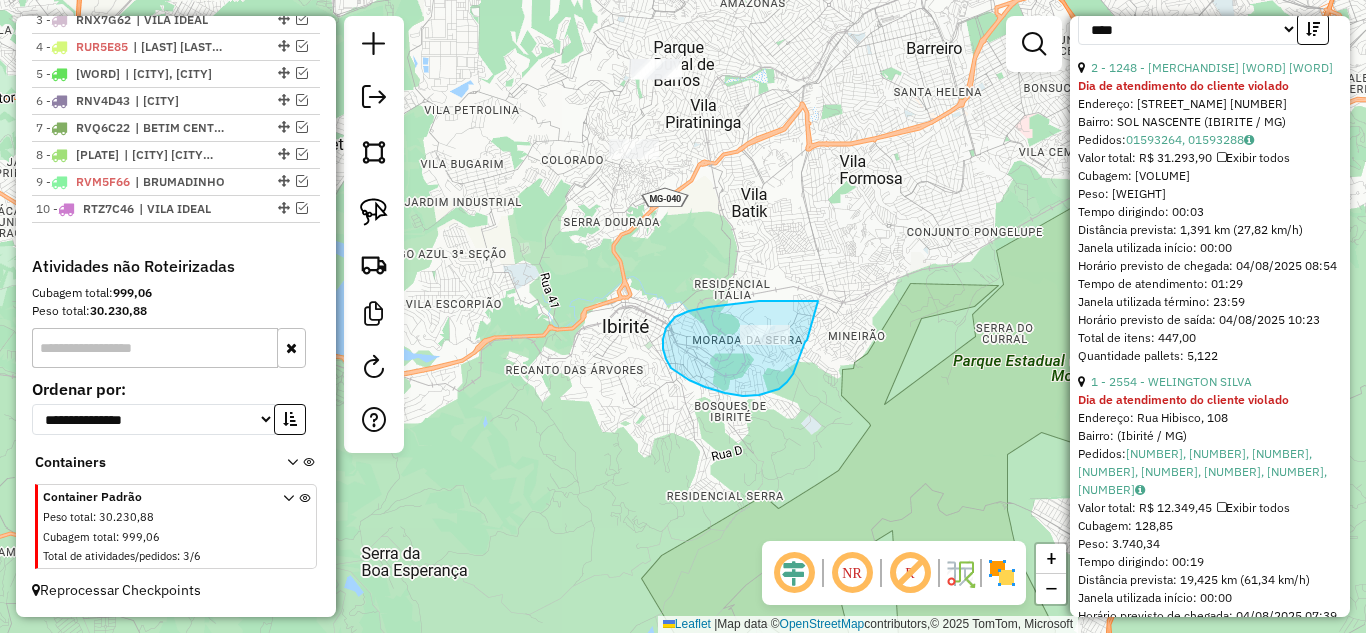 drag, startPoint x: 780, startPoint y: 301, endPoint x: 807, endPoint y: 339, distance: 46.615448 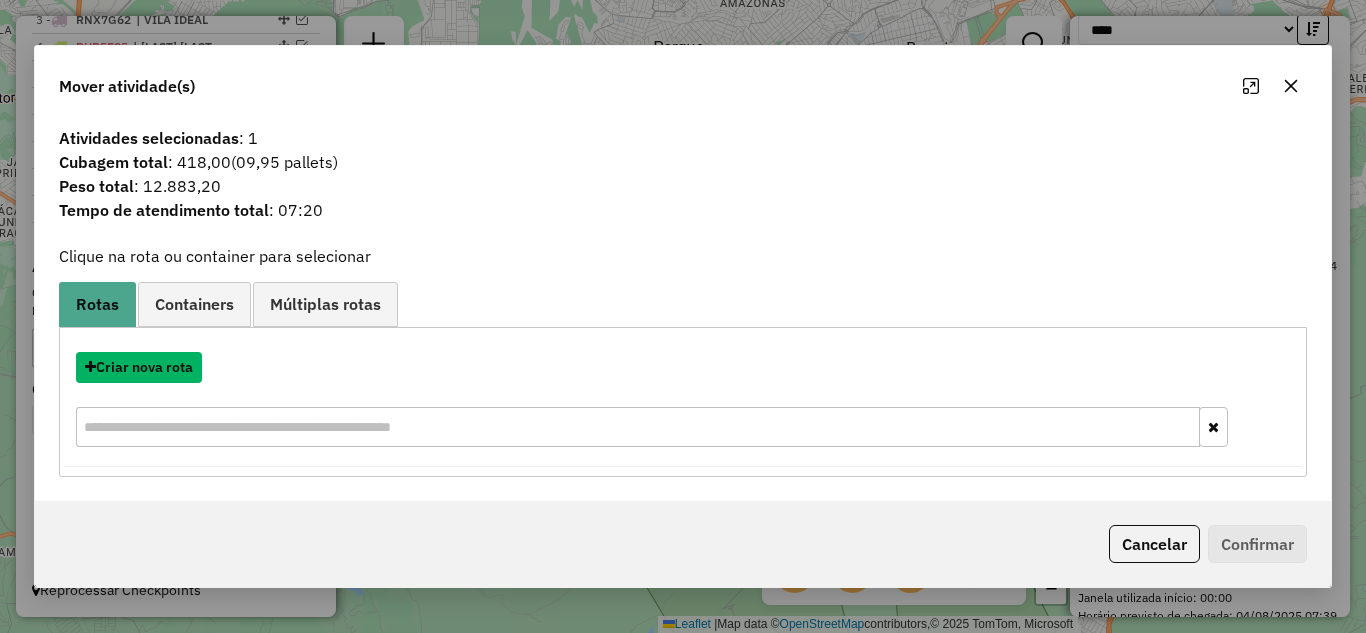 click on "Criar nova rota" at bounding box center [139, 367] 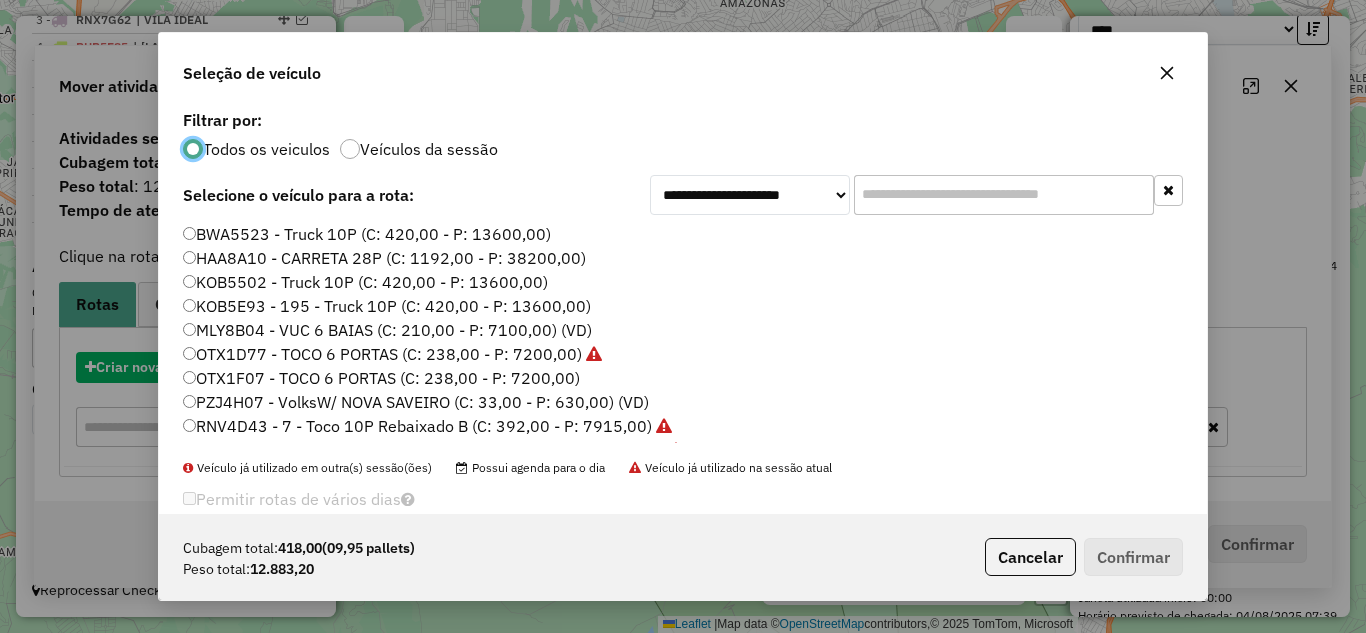 scroll, scrollTop: 11, scrollLeft: 6, axis: both 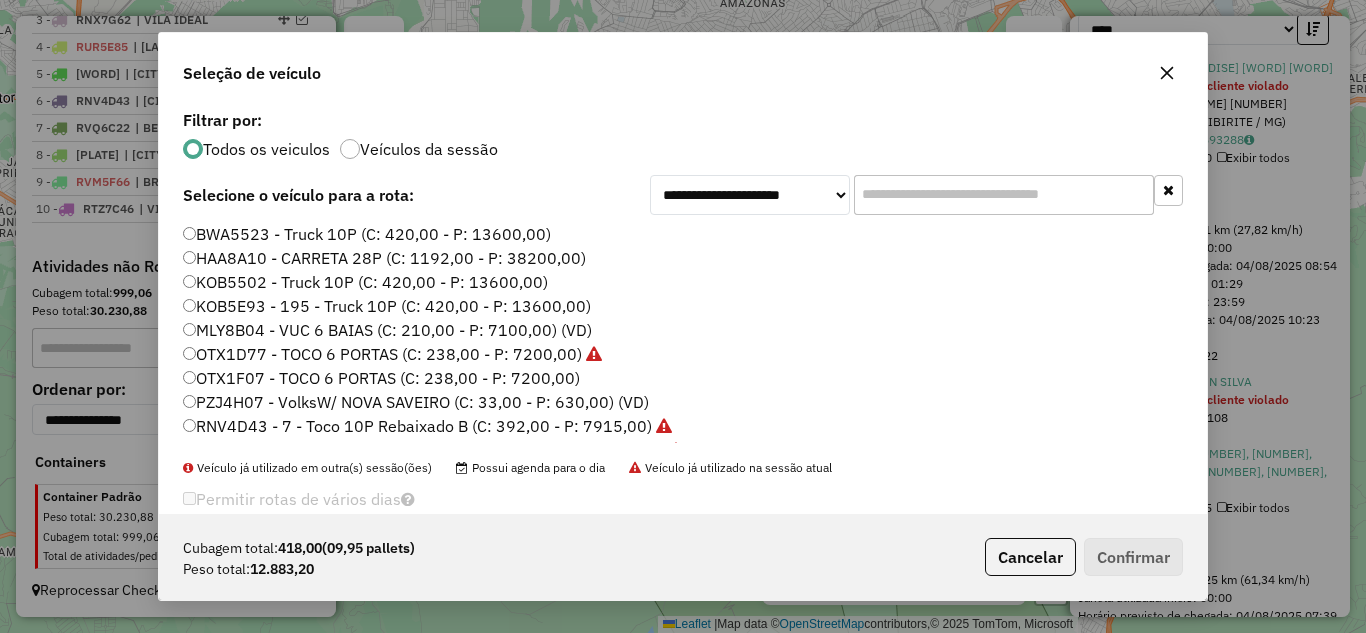 click 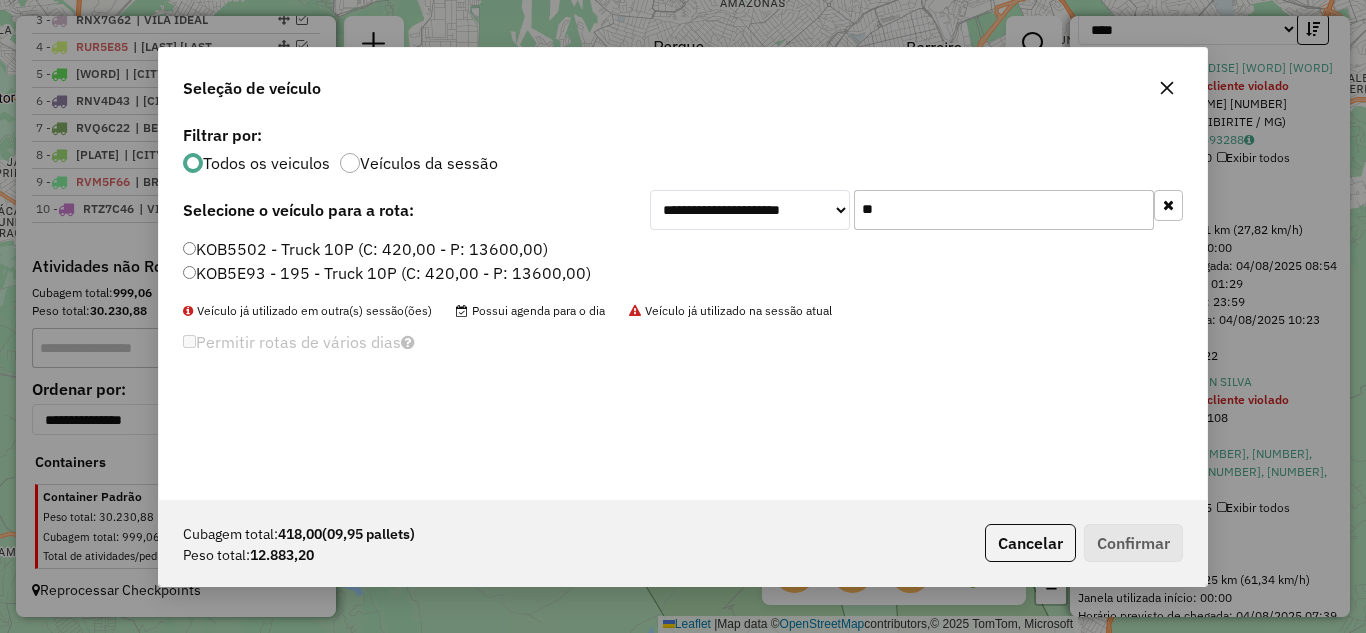 type on "*" 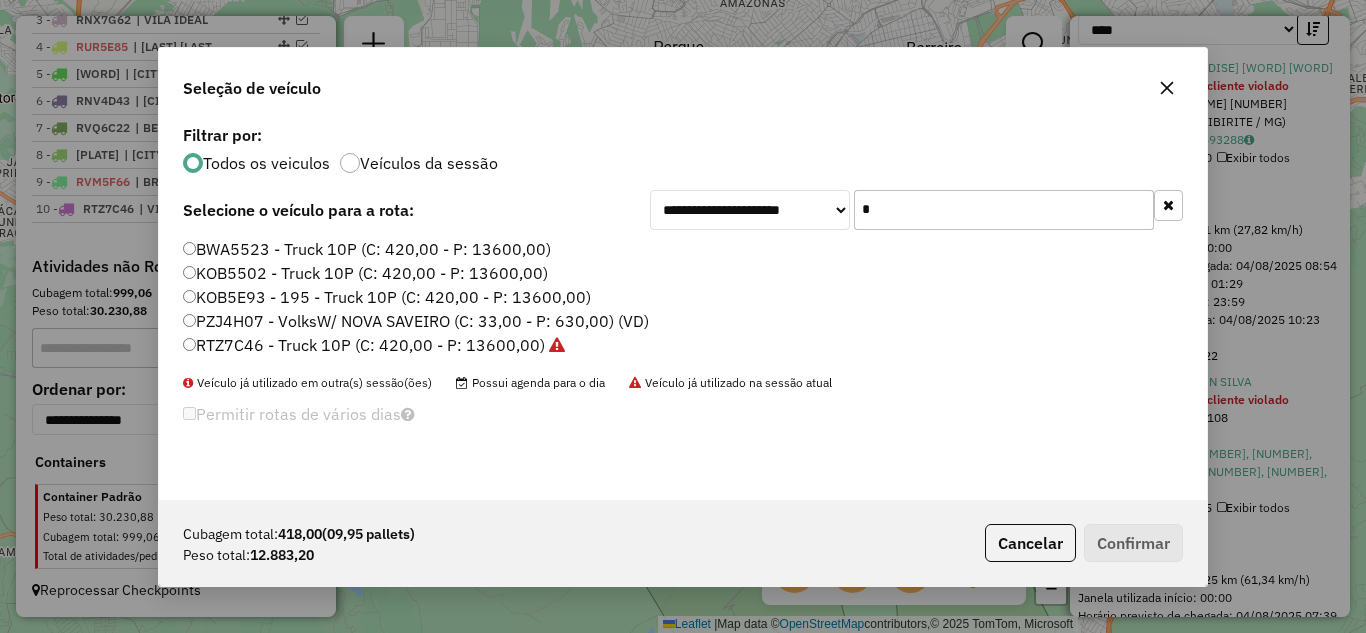 type 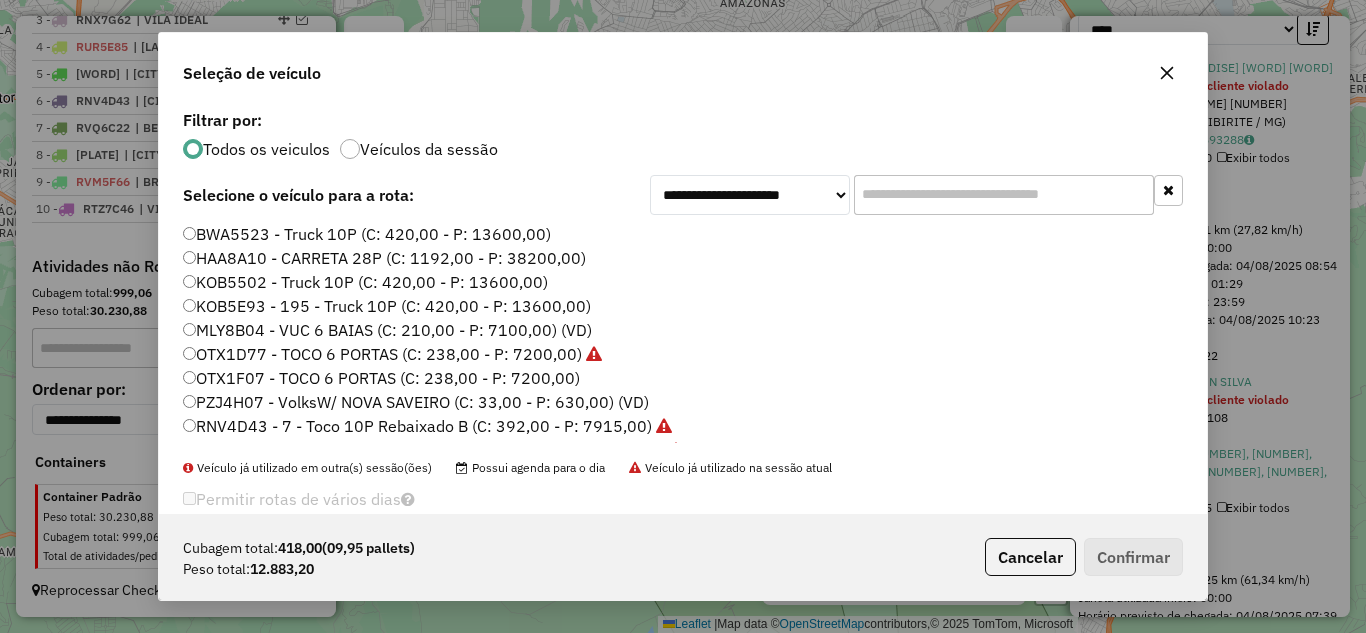 click 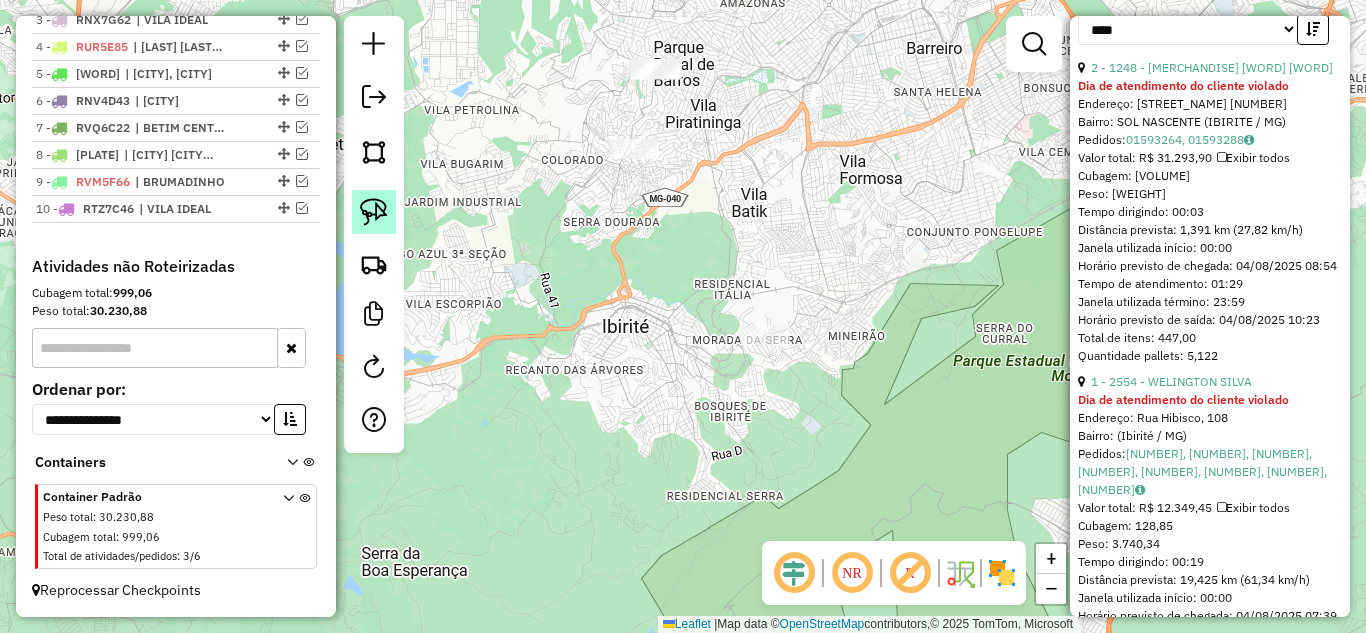 click 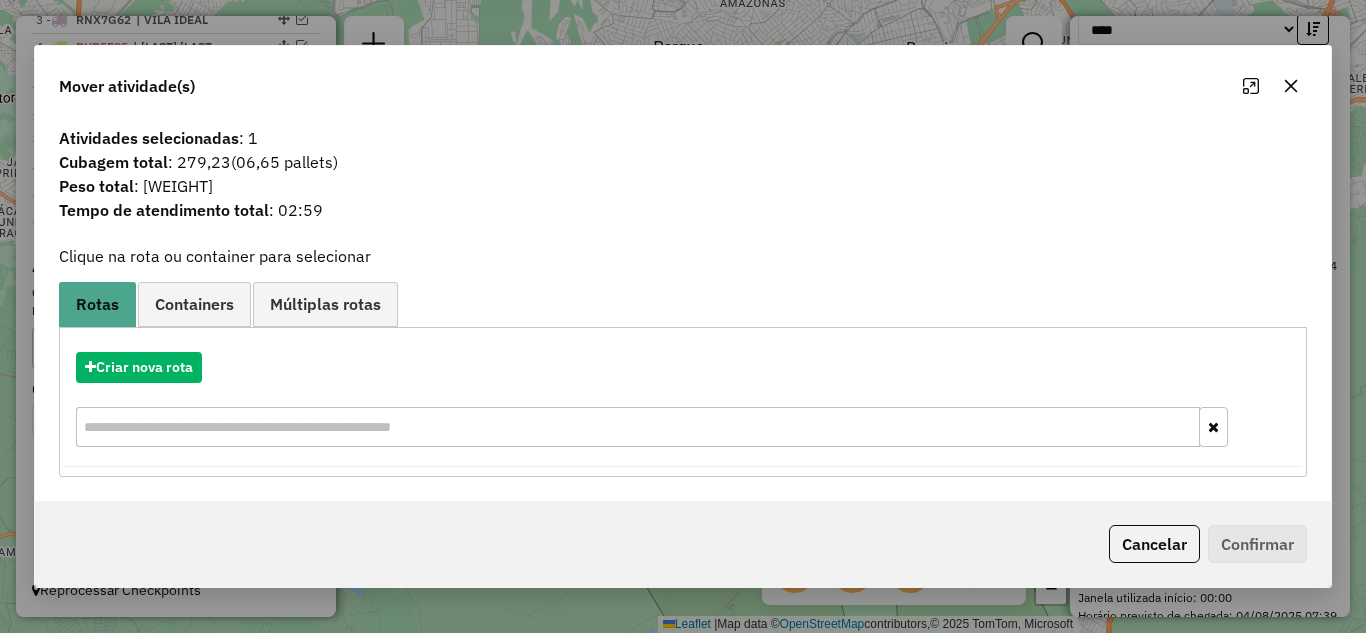 click 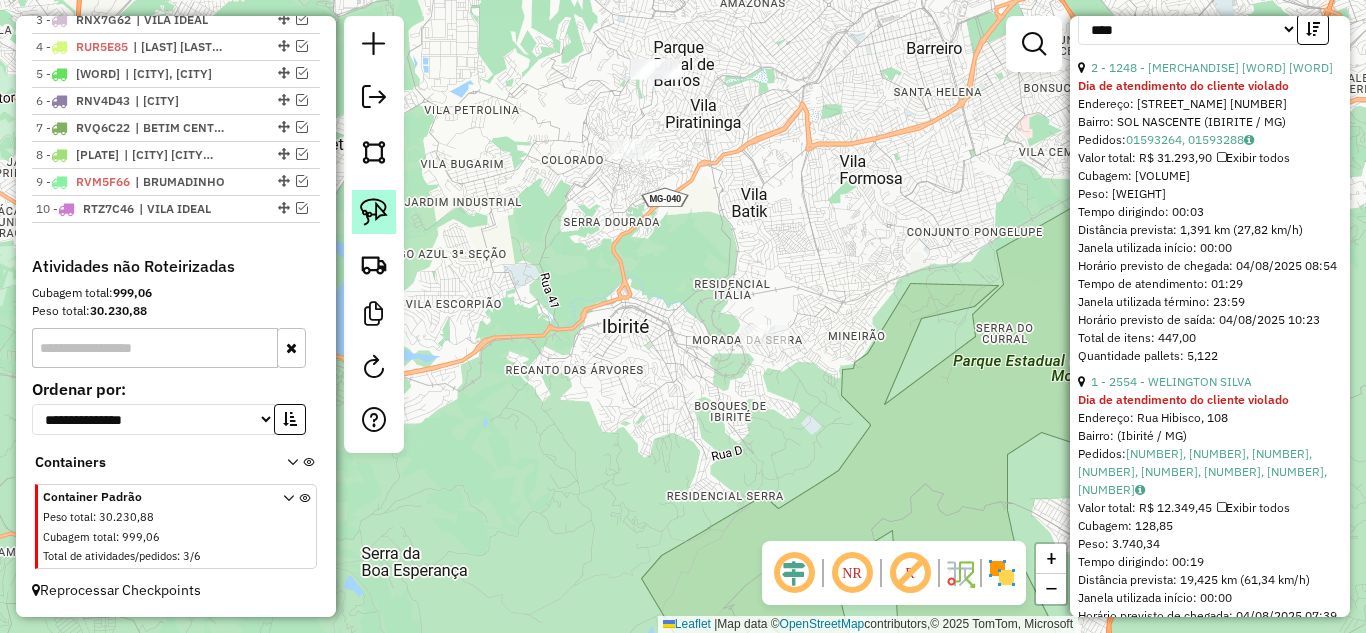 click 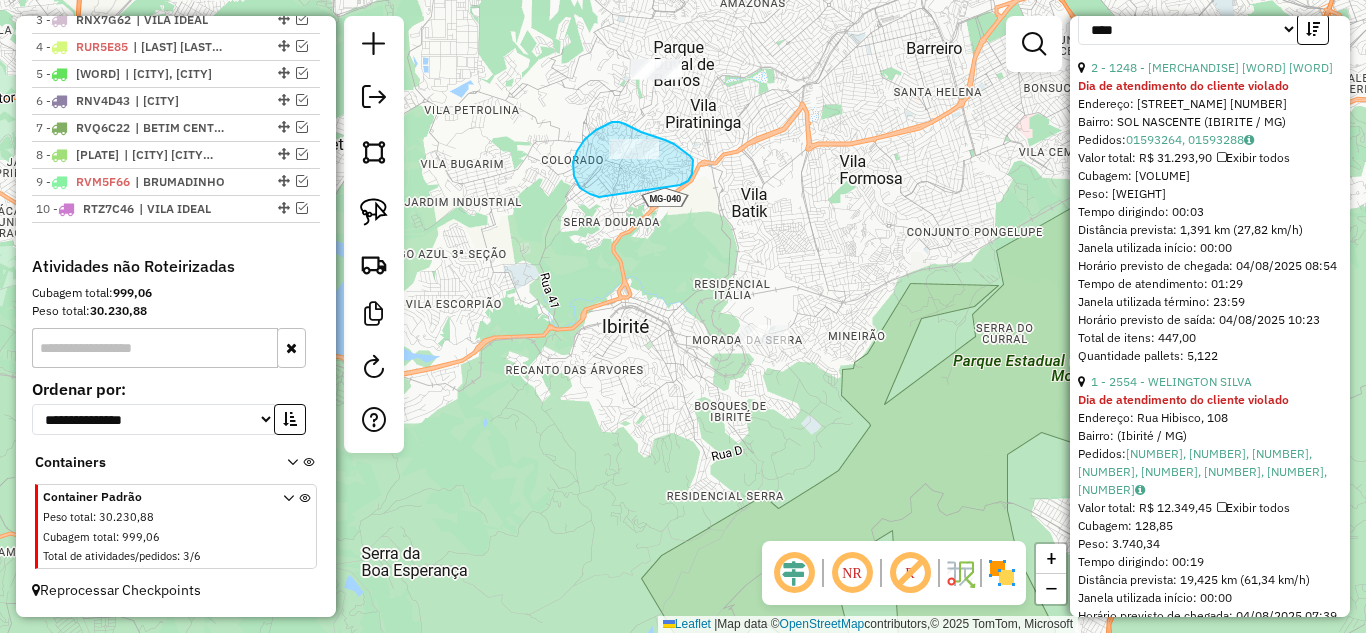 drag, startPoint x: 681, startPoint y: 184, endPoint x: 688, endPoint y: 200, distance: 17.464249 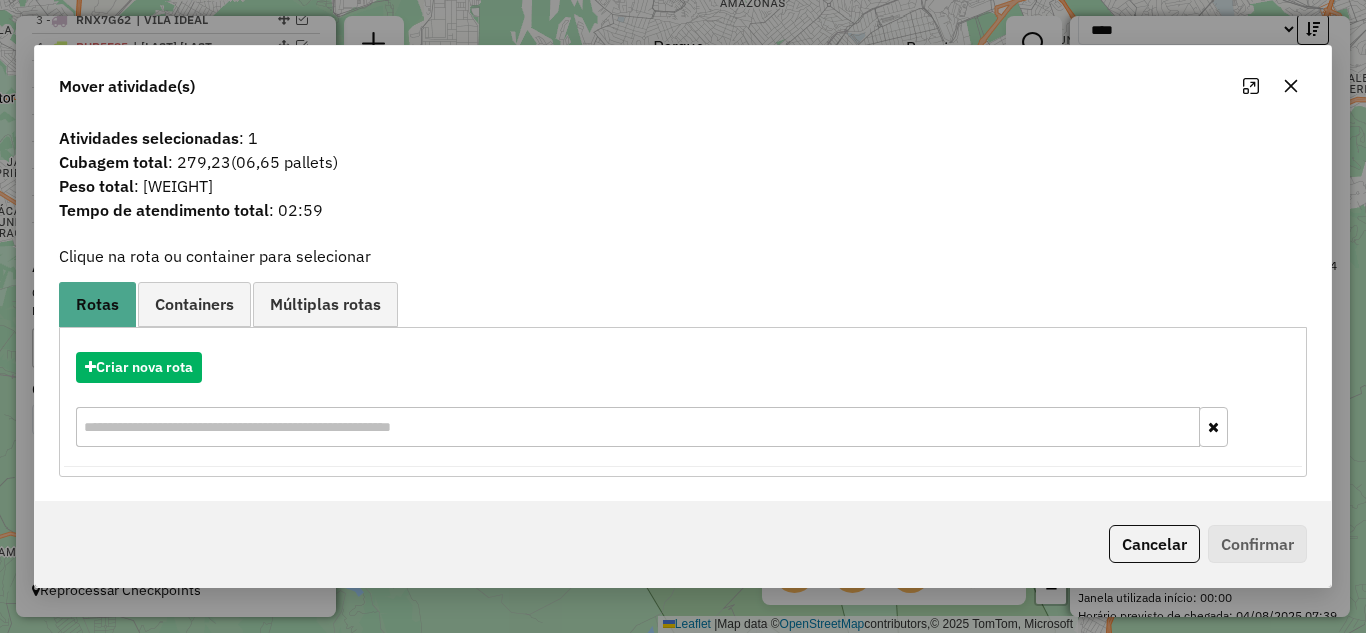 drag, startPoint x: 1292, startPoint y: 88, endPoint x: 1275, endPoint y: 83, distance: 17.720045 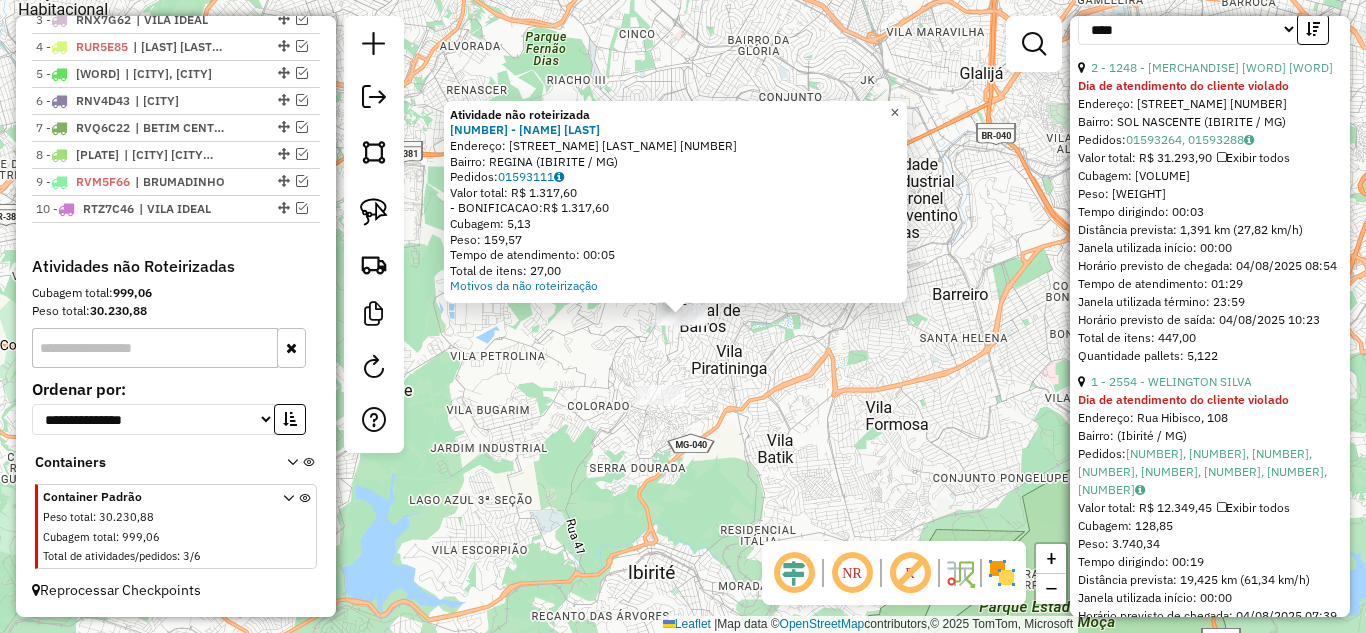 drag, startPoint x: 912, startPoint y: 102, endPoint x: 649, endPoint y: 96, distance: 263.06842 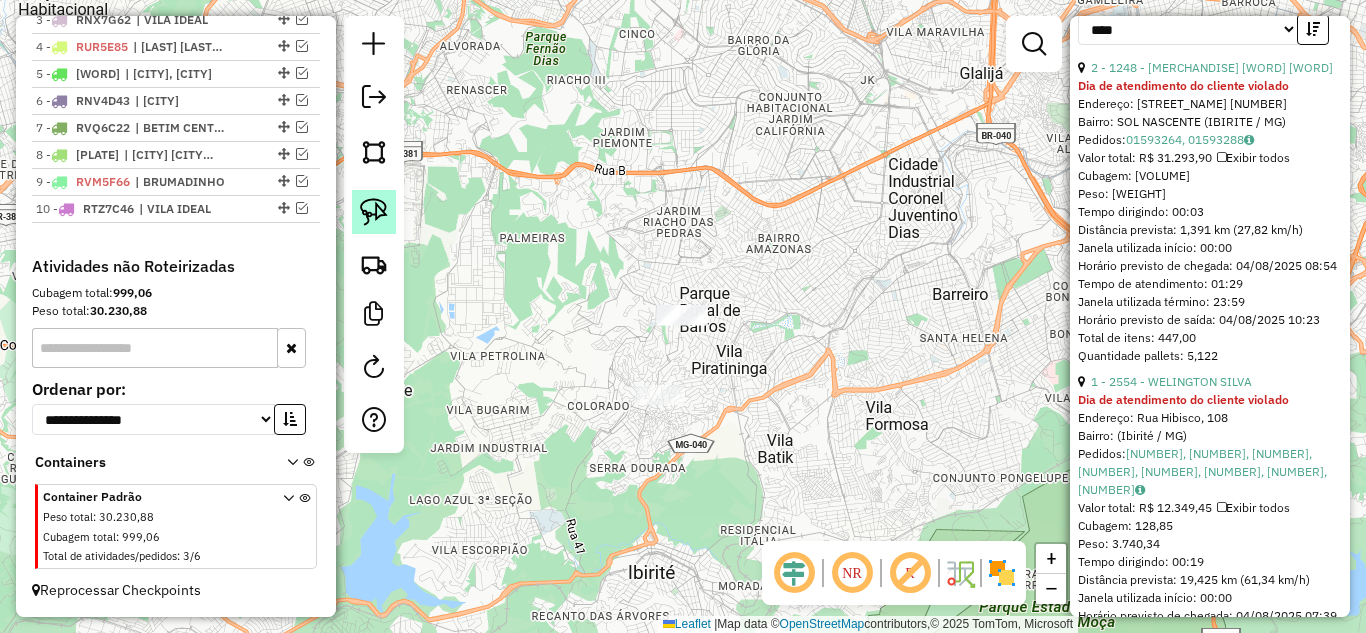 click 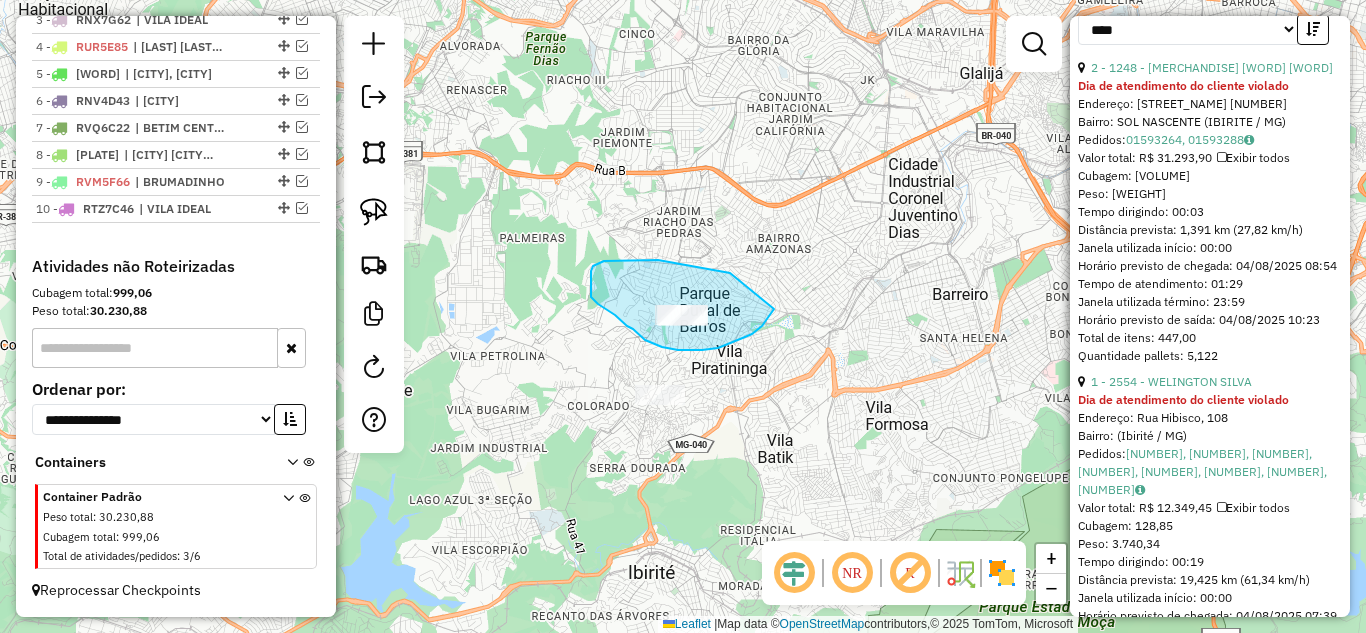 drag, startPoint x: 643, startPoint y: 260, endPoint x: 780, endPoint y: 297, distance: 141.90842 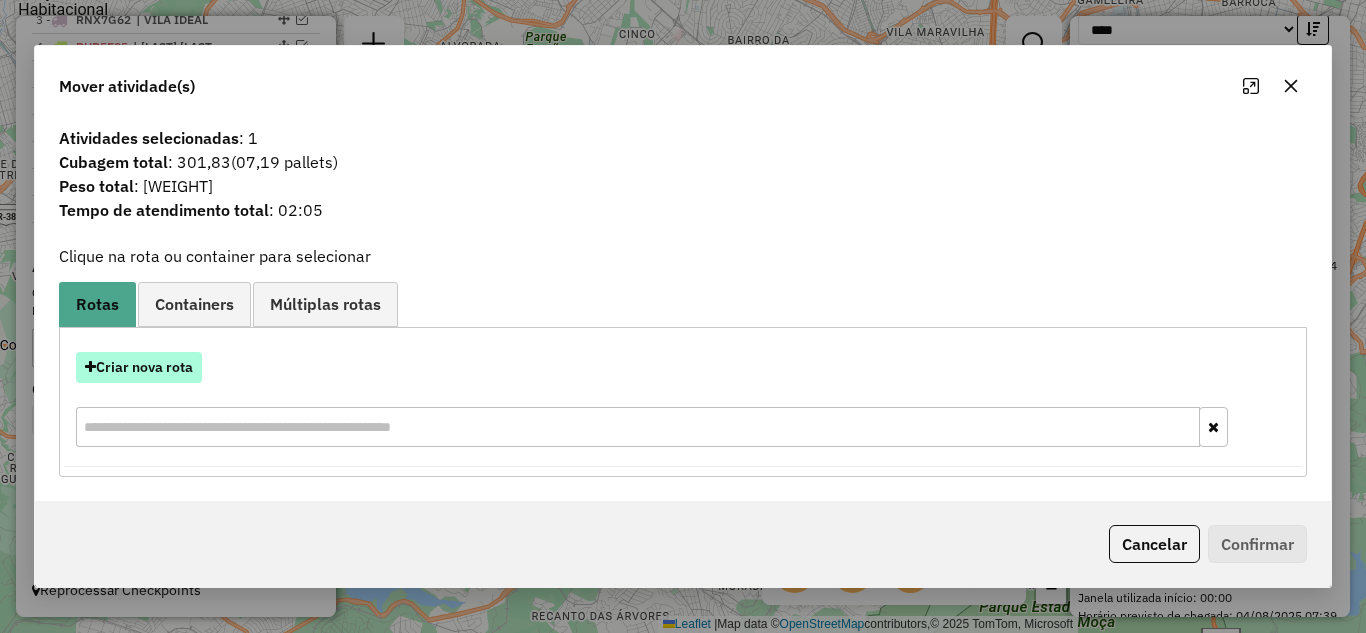click on "Criar nova rota" at bounding box center (139, 367) 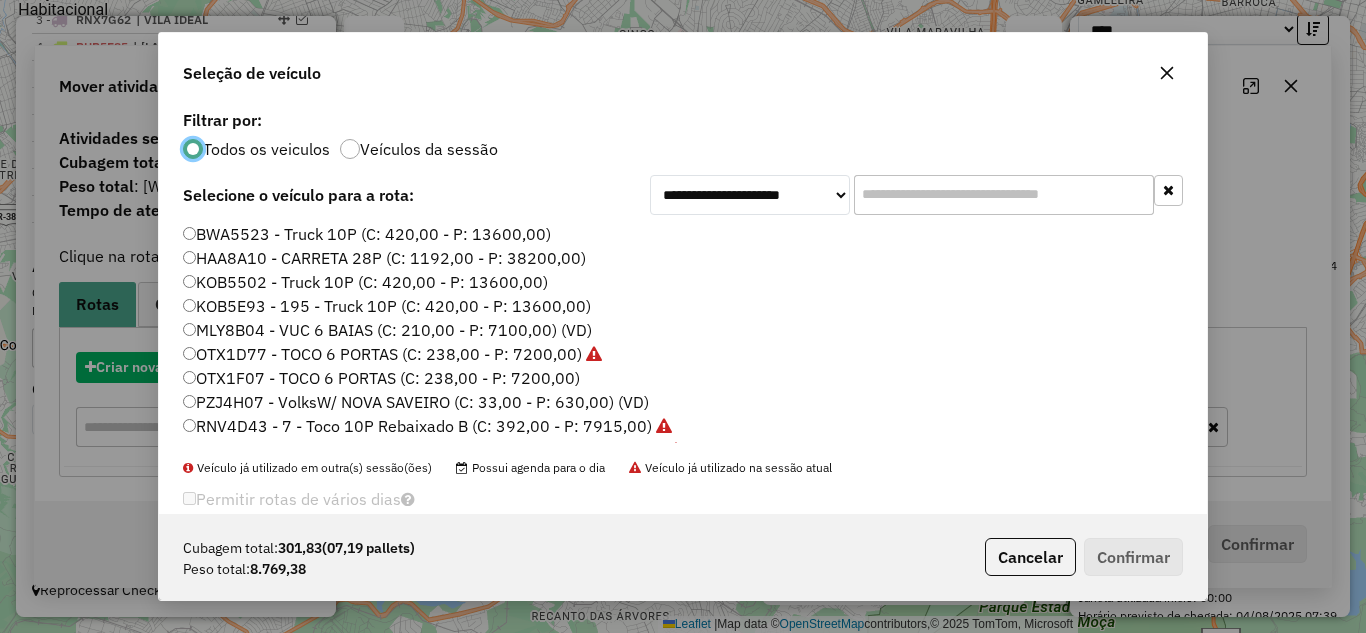 scroll, scrollTop: 11, scrollLeft: 6, axis: both 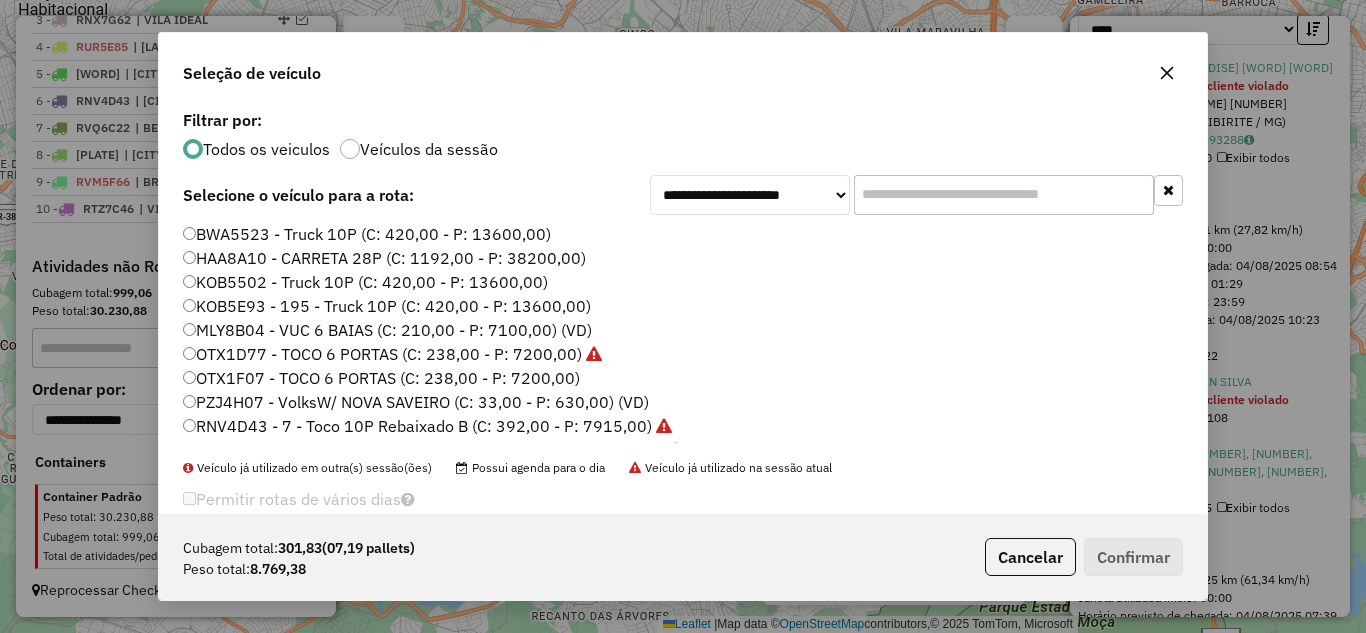 click 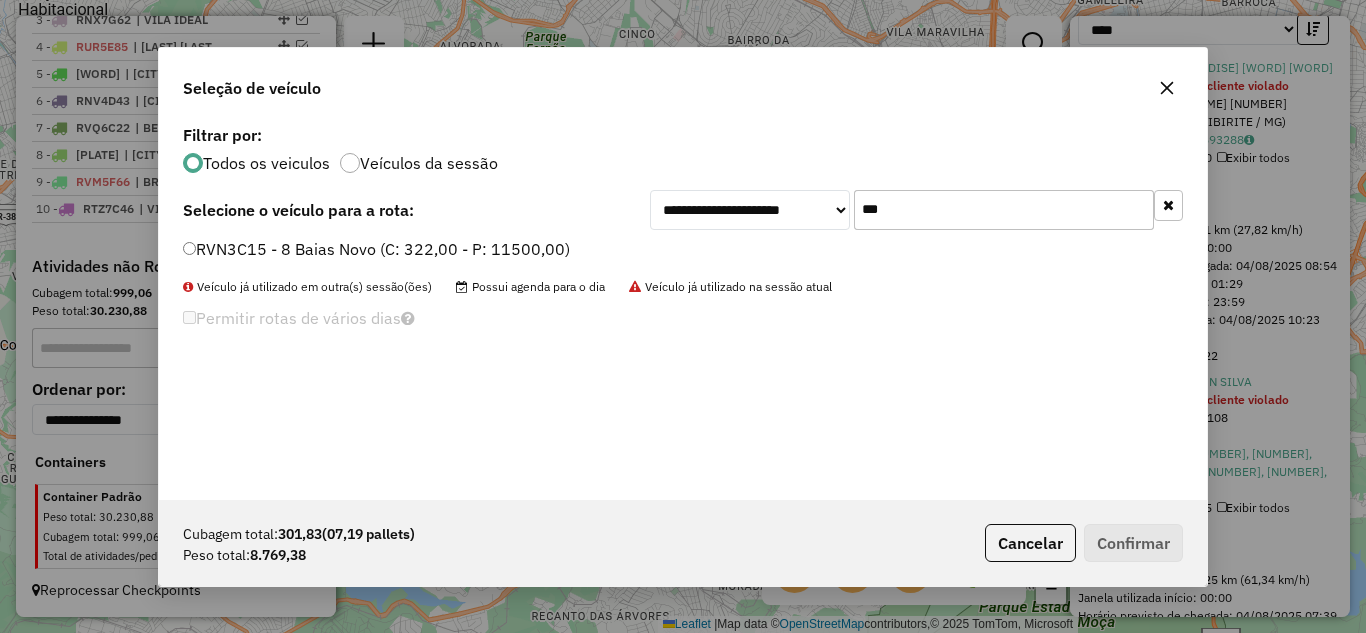 type on "***" 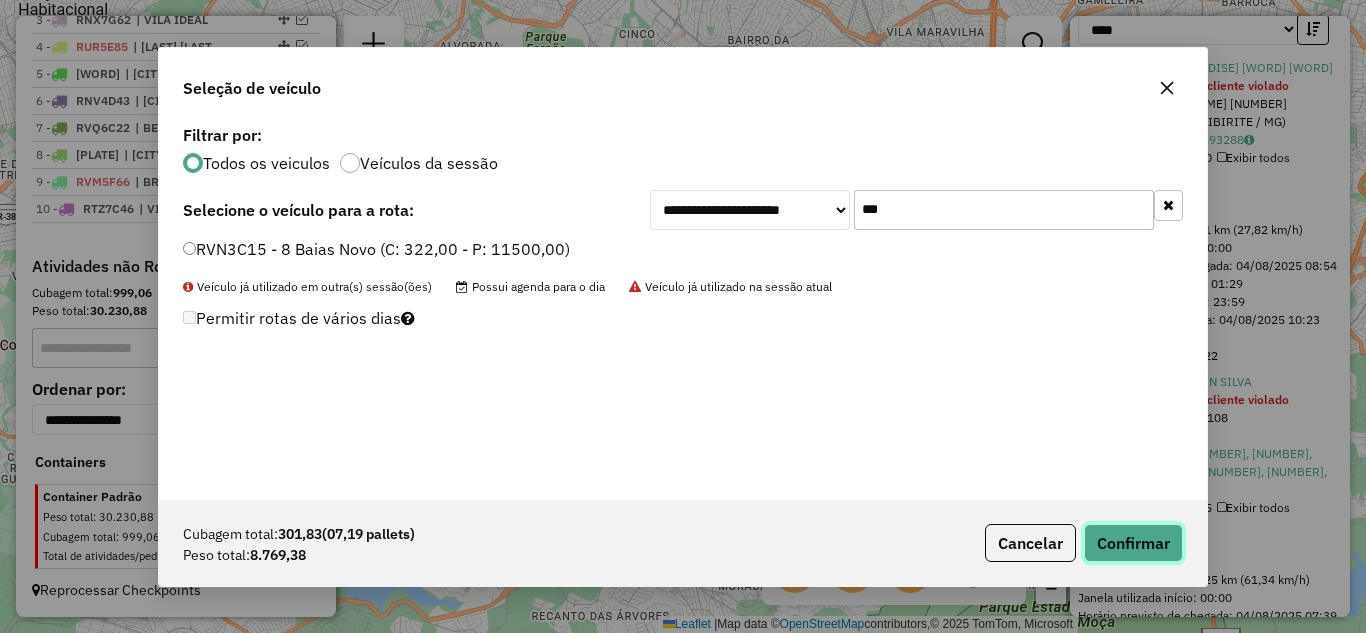 click on "Confirmar" 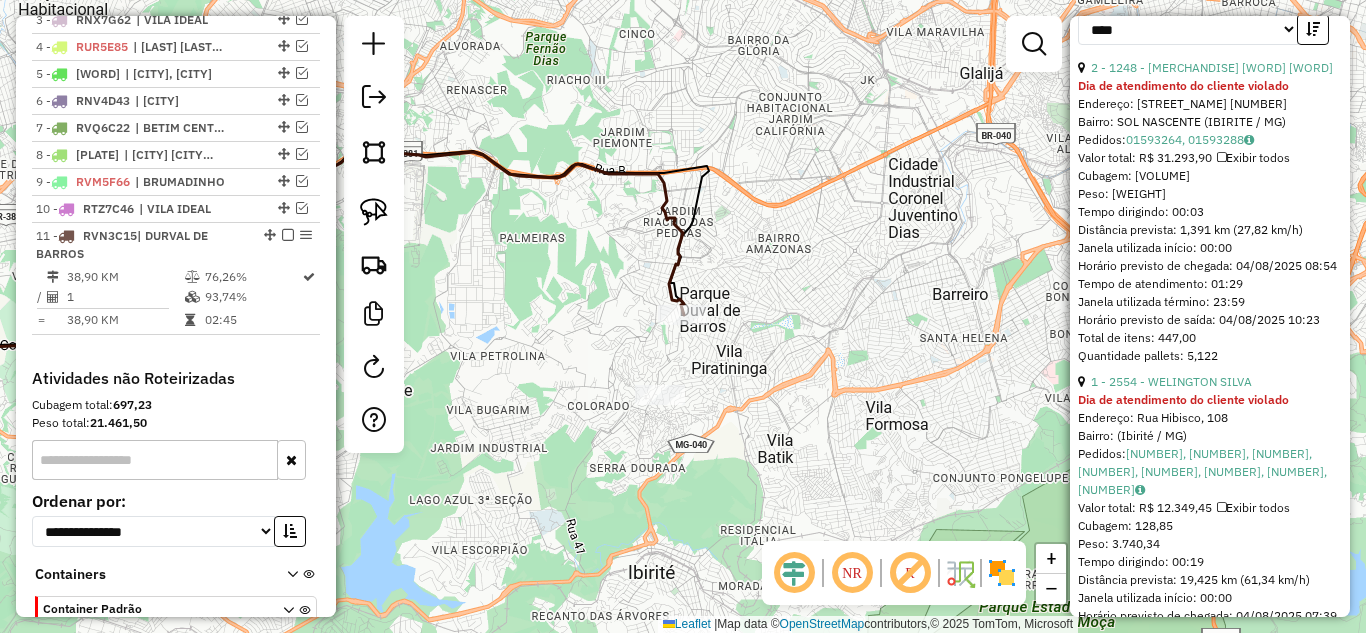 scroll, scrollTop: 974, scrollLeft: 0, axis: vertical 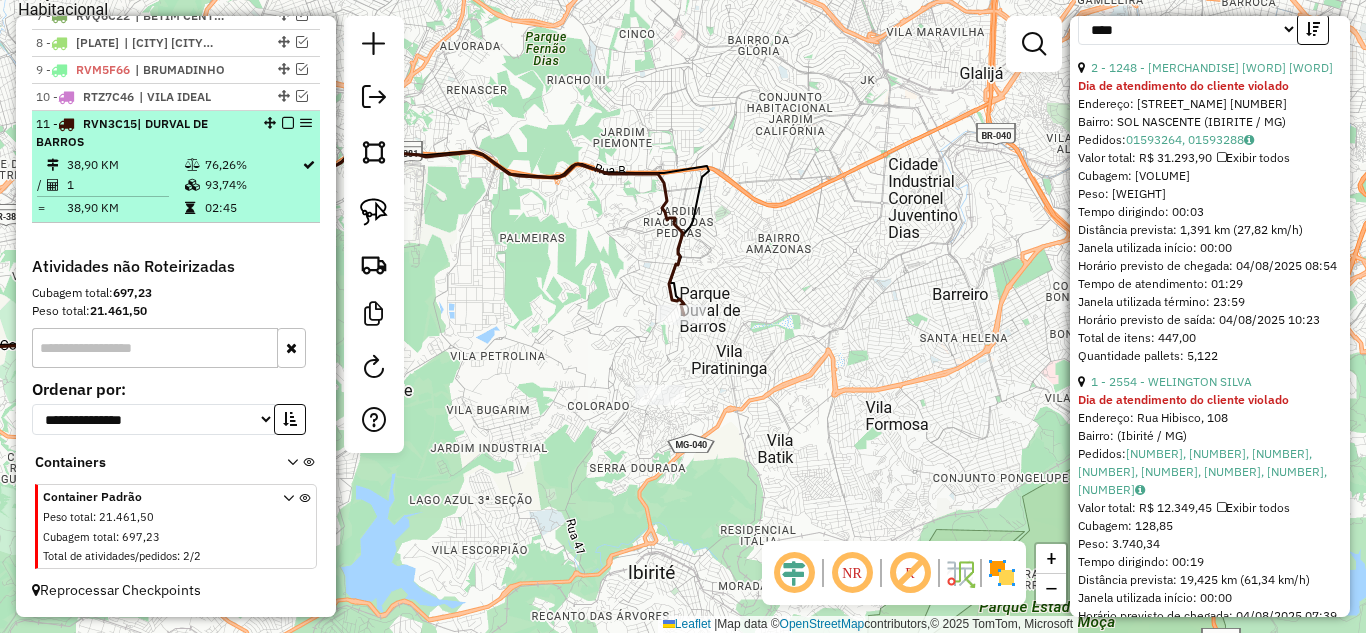 click at bounding box center [288, 123] 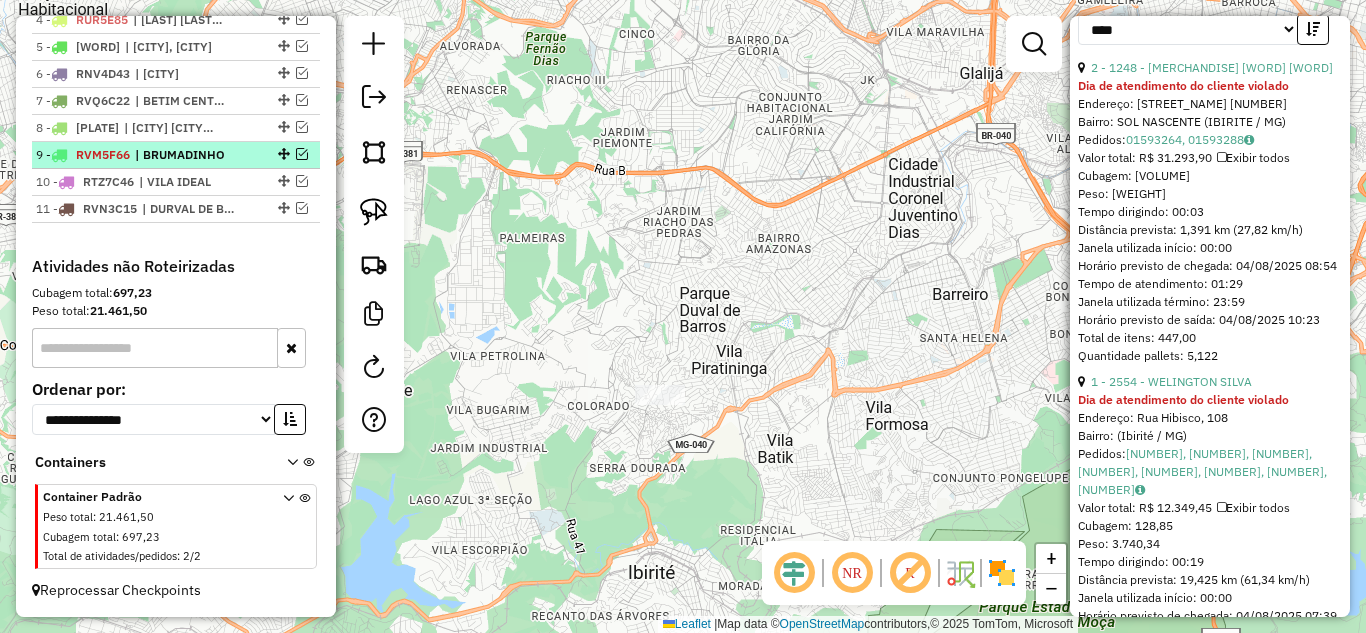 scroll, scrollTop: 889, scrollLeft: 0, axis: vertical 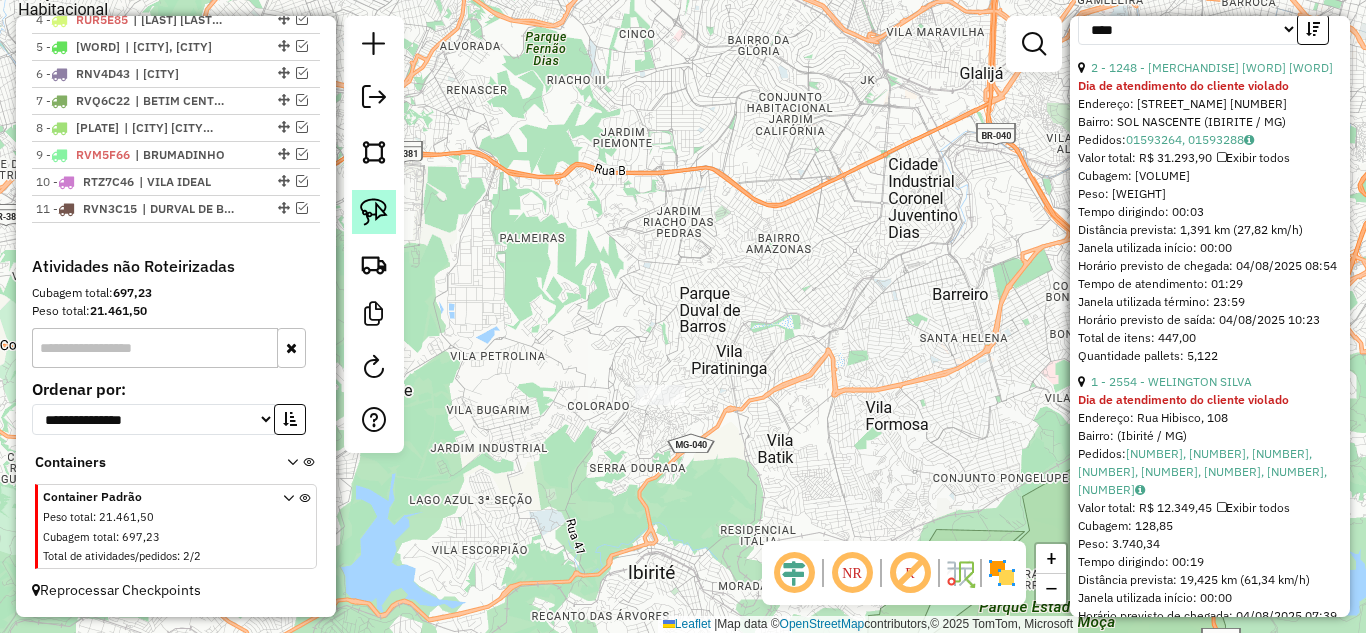 click 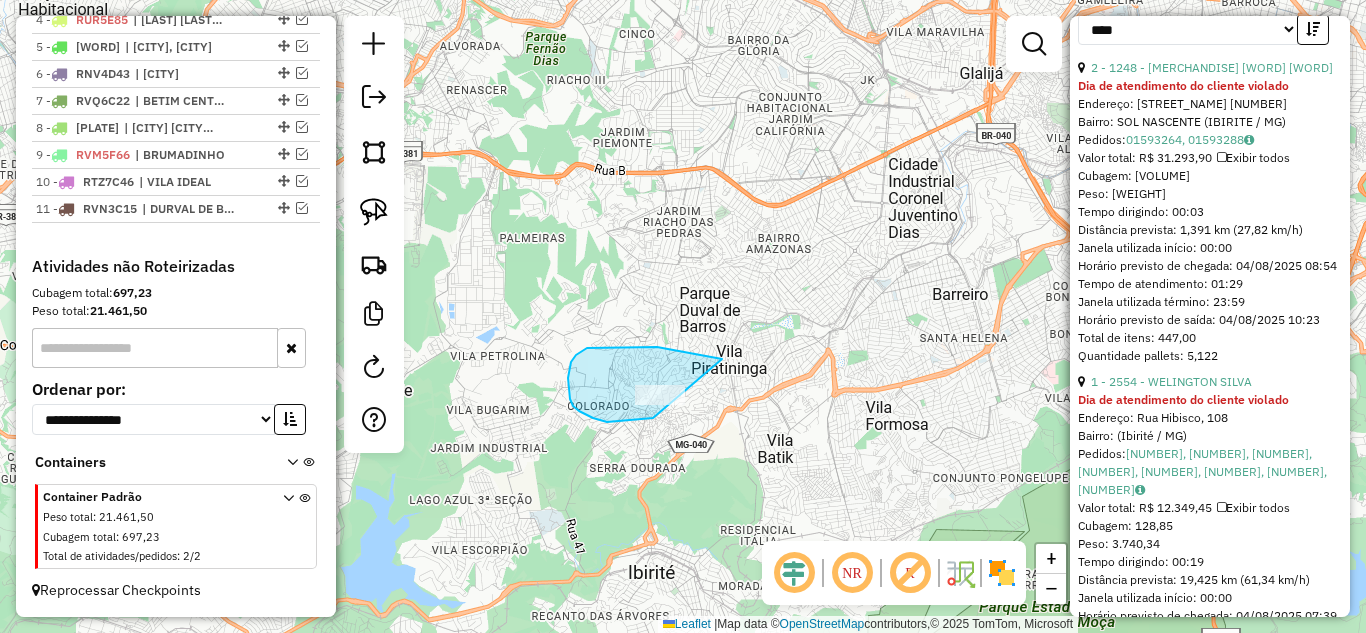 drag, startPoint x: 677, startPoint y: 350, endPoint x: 727, endPoint y: 371, distance: 54.230988 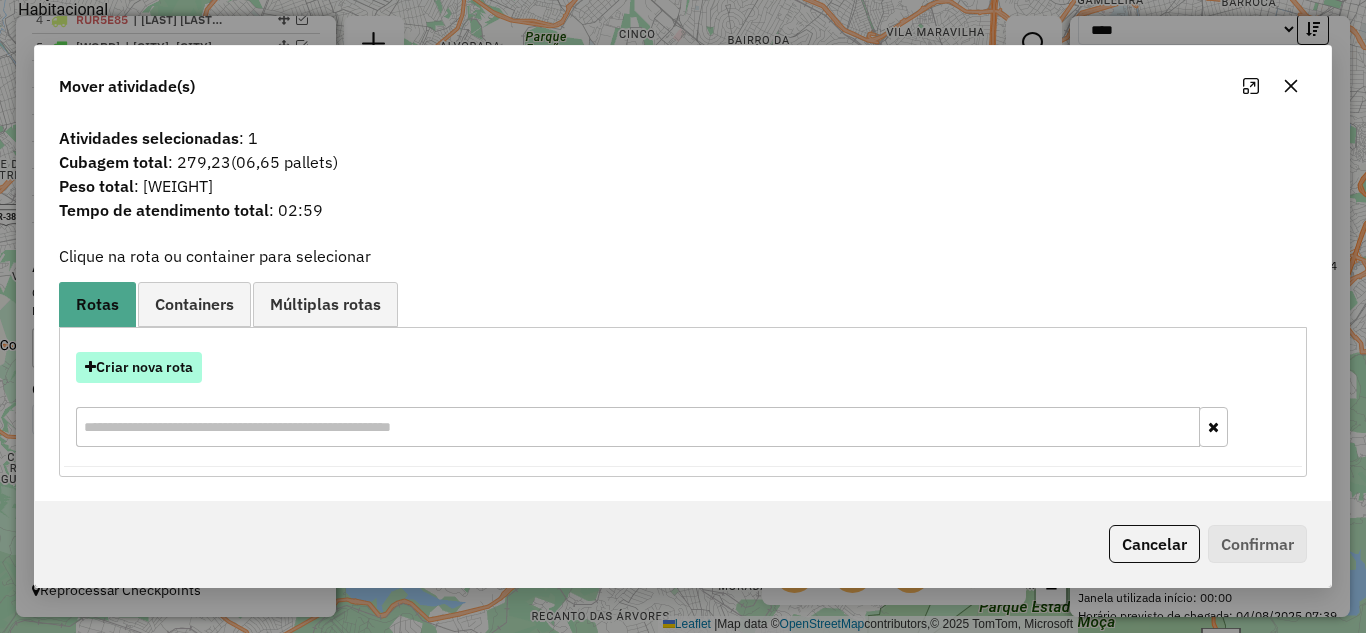 click on "Criar nova rota" at bounding box center [139, 367] 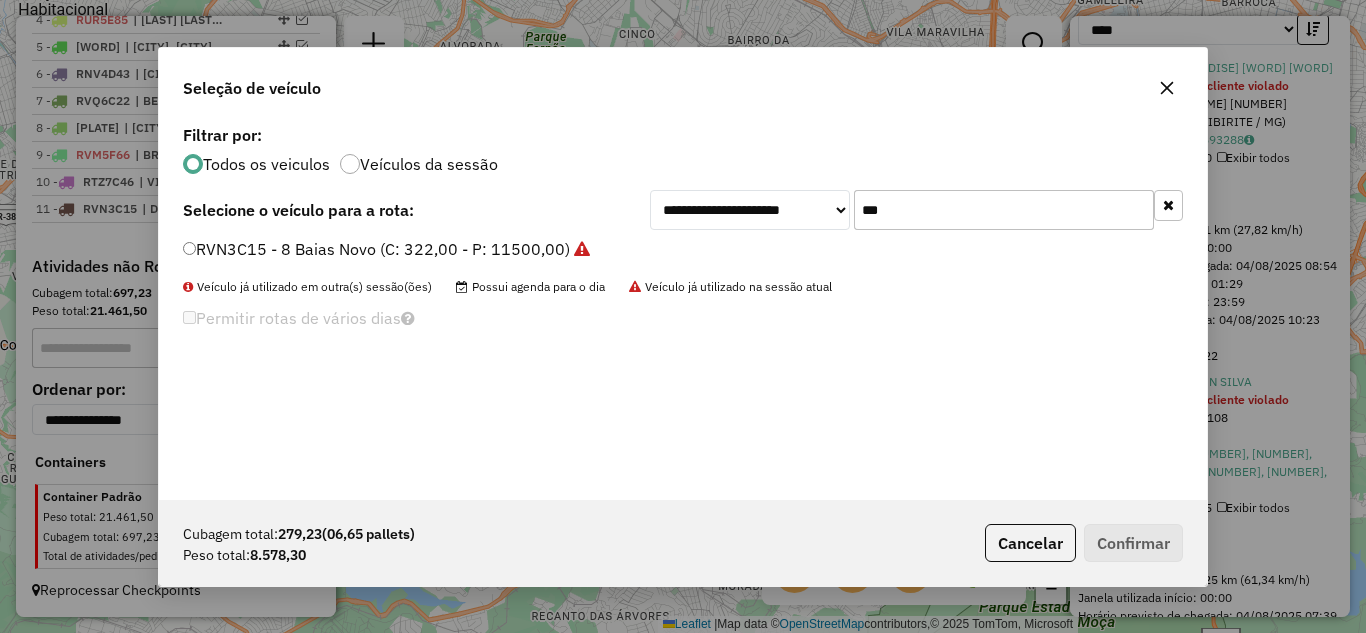 scroll, scrollTop: 11, scrollLeft: 6, axis: both 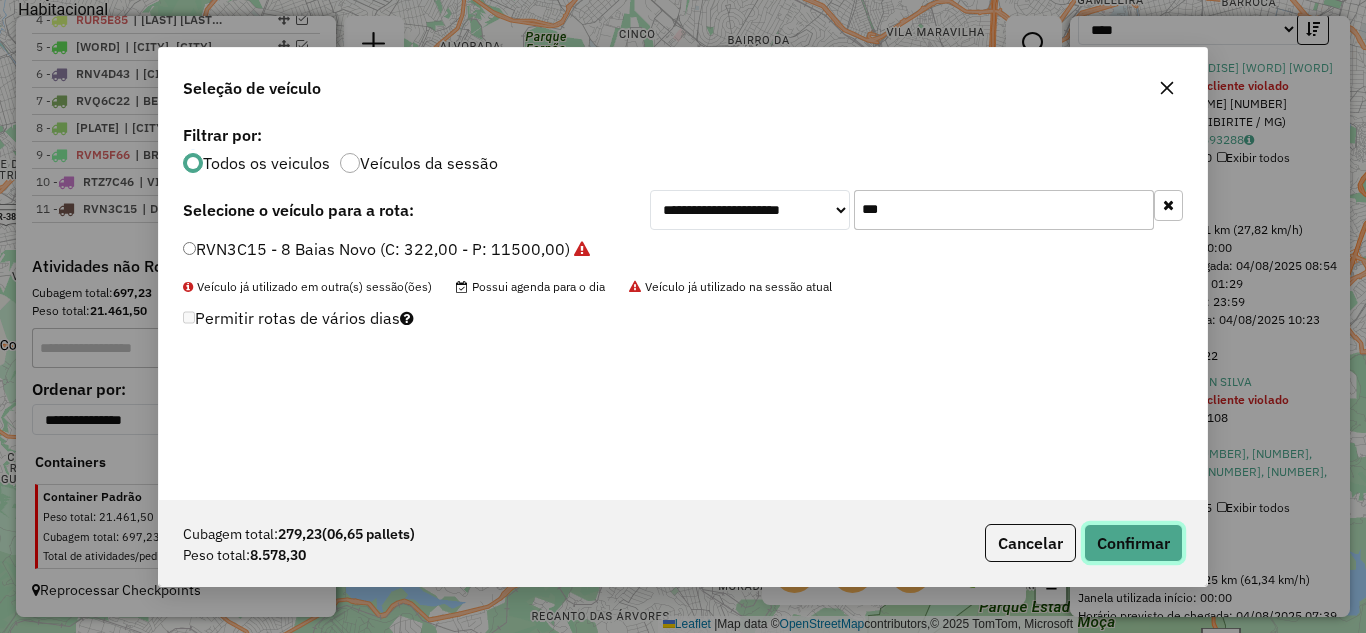 click on "Confirmar" 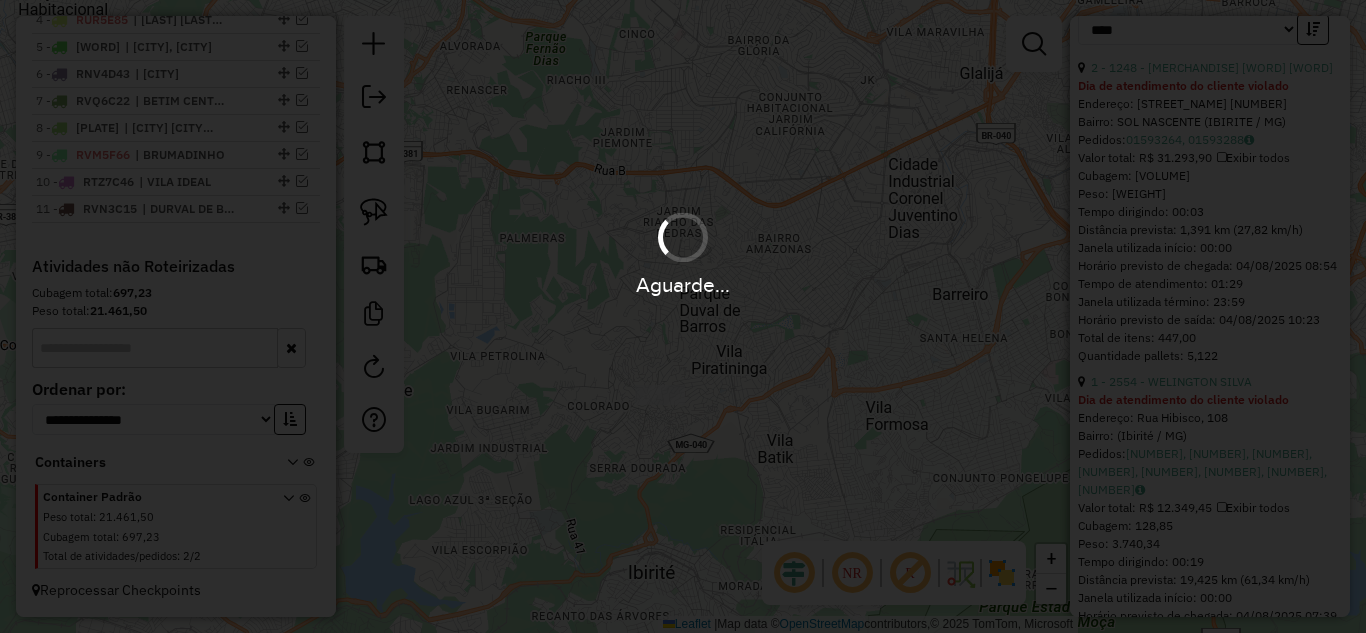 scroll, scrollTop: 983, scrollLeft: 0, axis: vertical 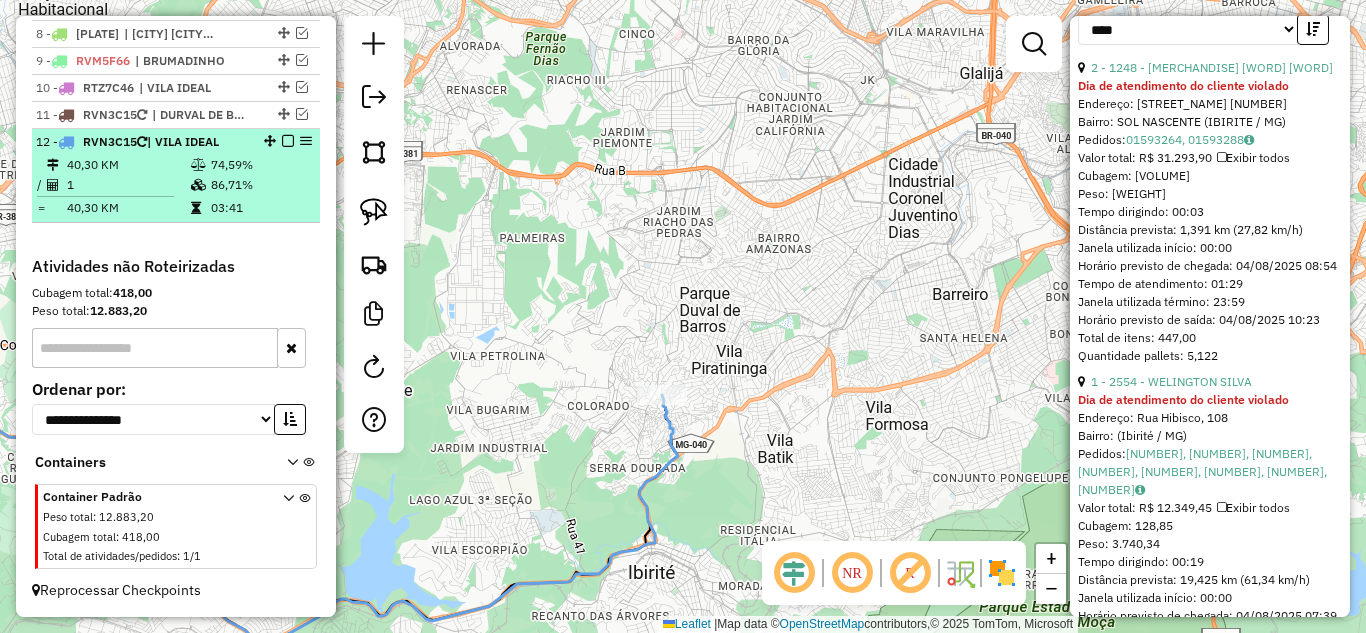 click at bounding box center (288, 141) 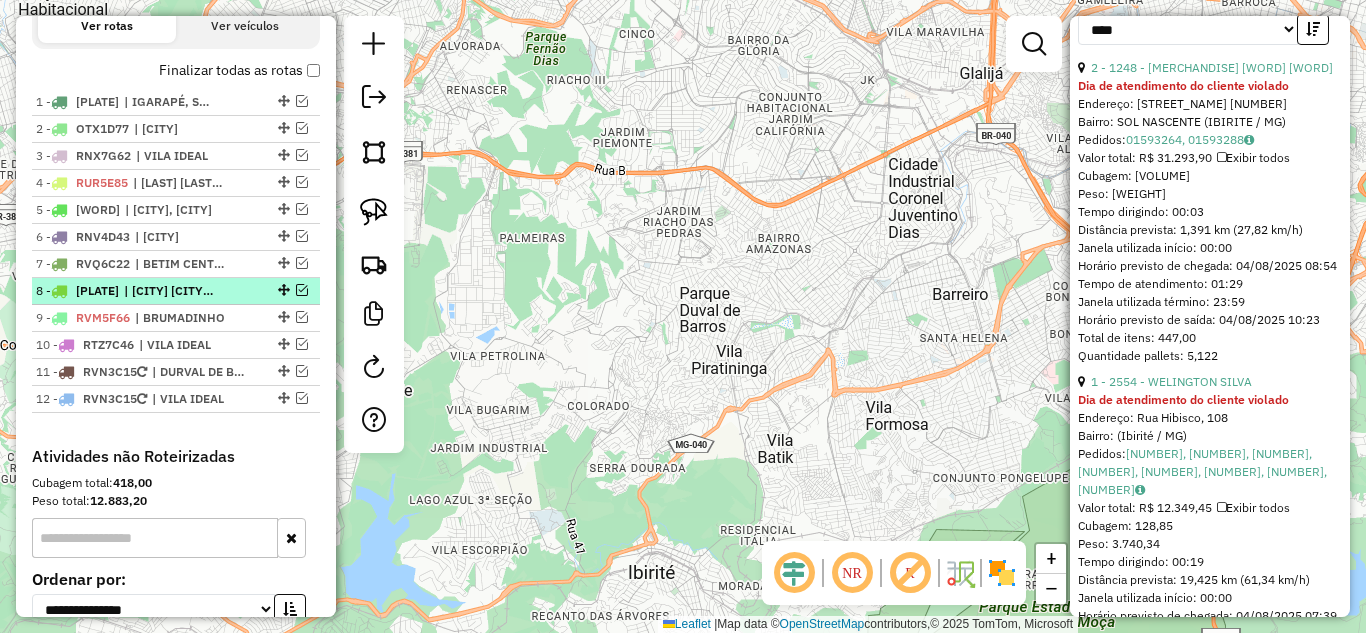 scroll, scrollTop: 716, scrollLeft: 0, axis: vertical 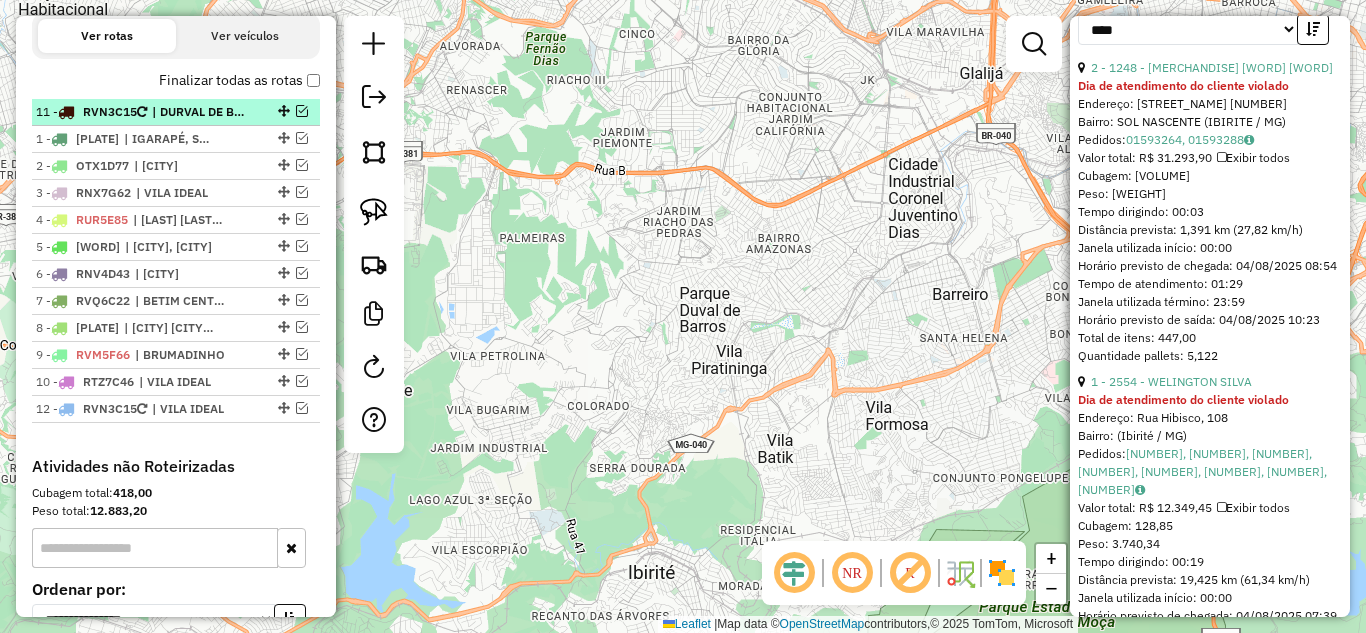 drag, startPoint x: 276, startPoint y: 376, endPoint x: 293, endPoint y: 106, distance: 270.53467 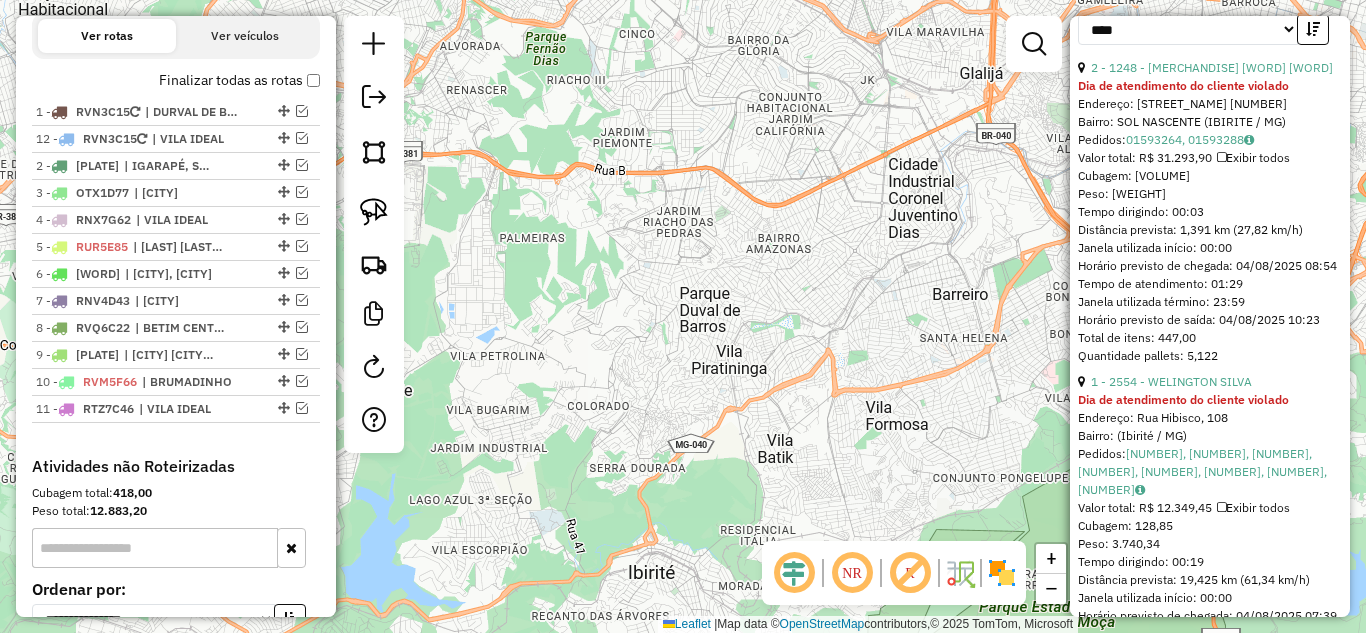 drag, startPoint x: 276, startPoint y: 409, endPoint x: 311, endPoint y: 134, distance: 277.21832 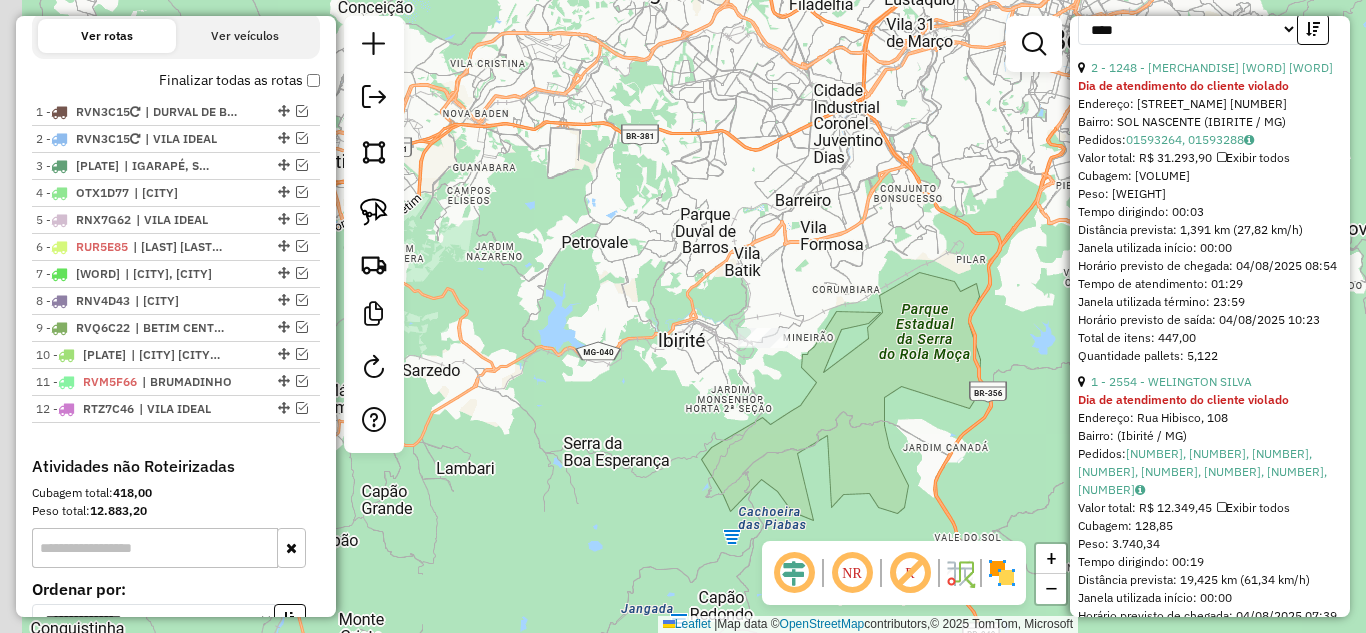 drag, startPoint x: 792, startPoint y: 455, endPoint x: 844, endPoint y: 300, distance: 163.49007 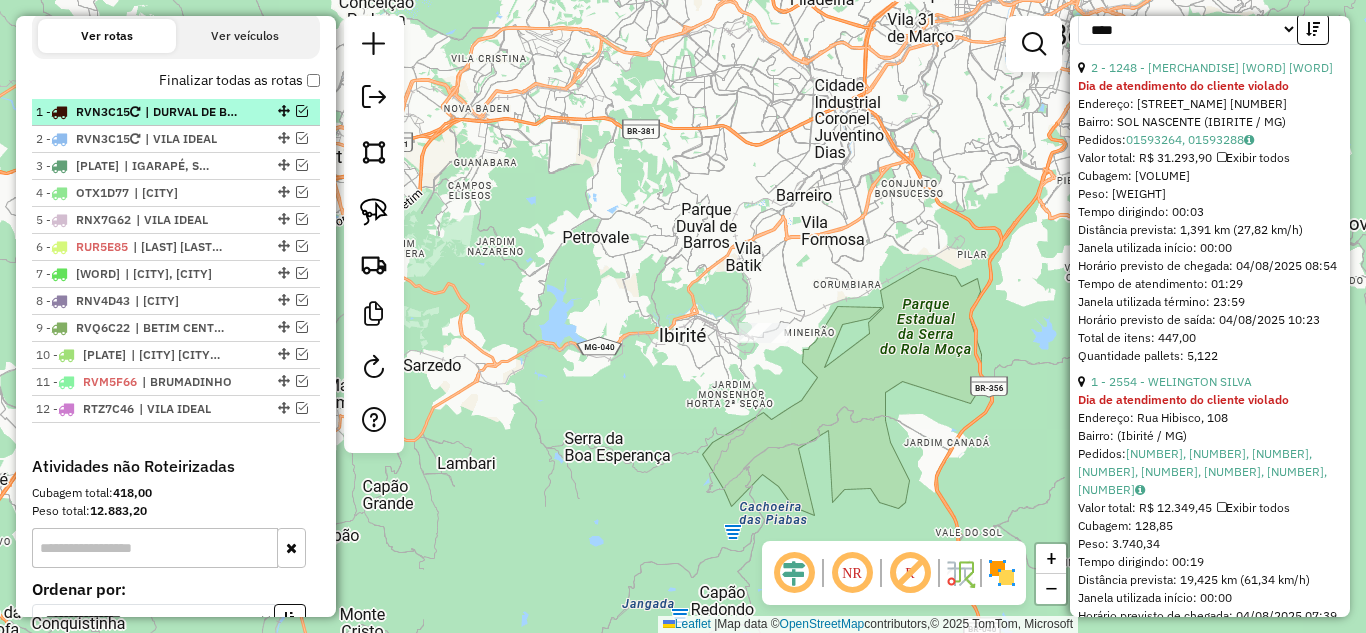 click at bounding box center (302, 111) 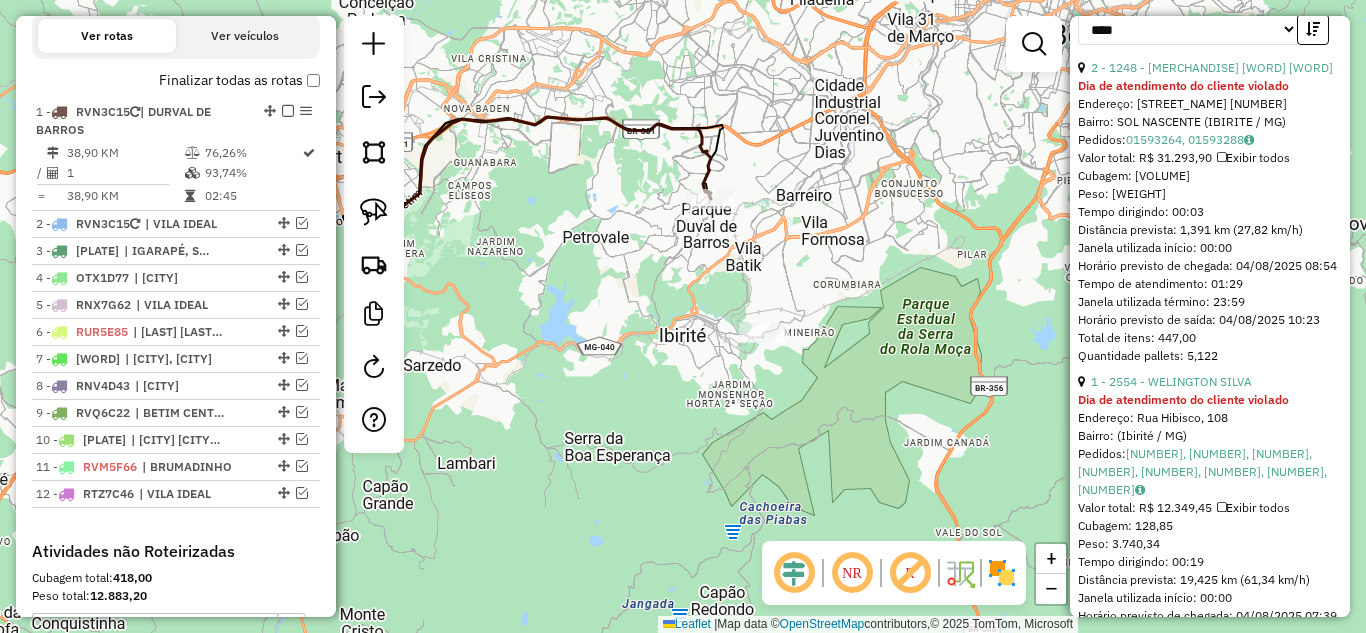 scroll, scrollTop: 727, scrollLeft: 0, axis: vertical 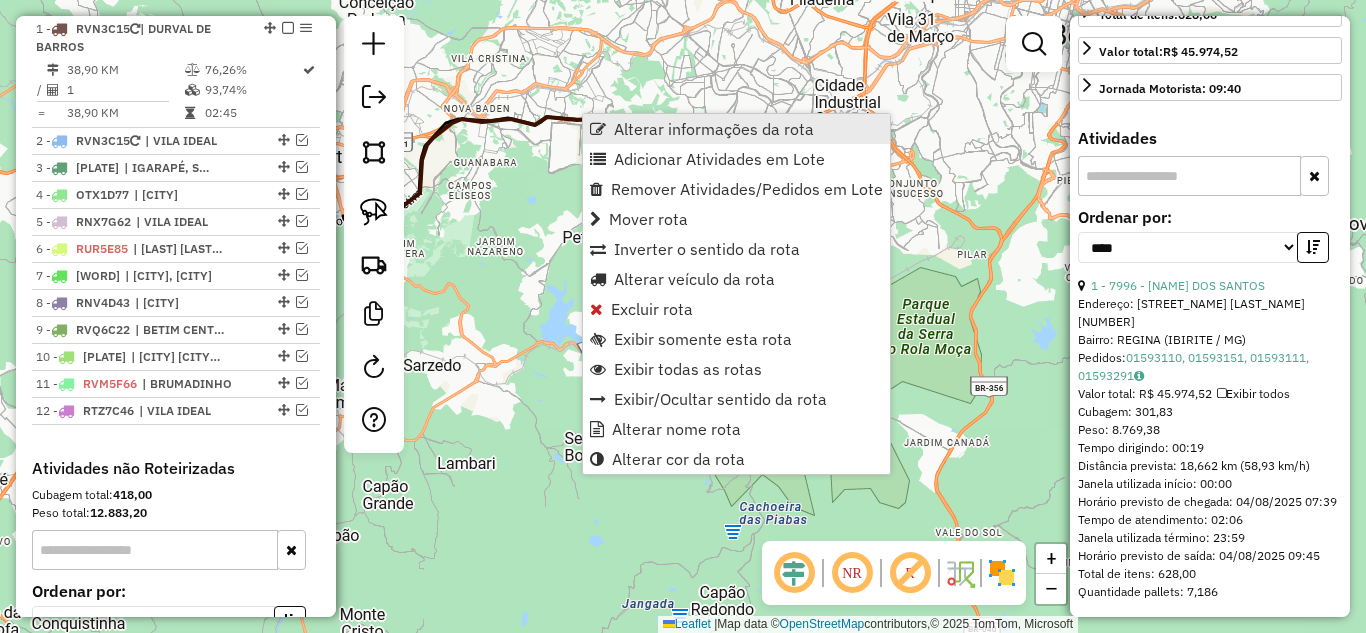 click on "Alterar informações da rota" at bounding box center [714, 129] 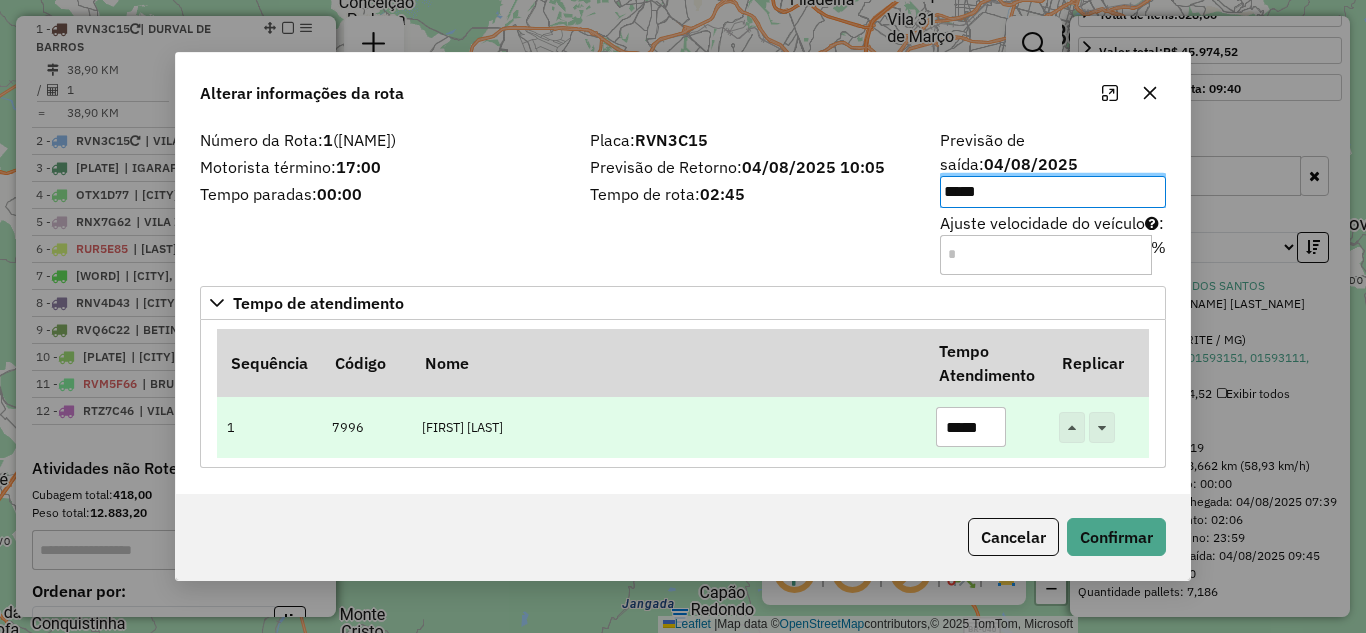 click on "*****" at bounding box center (971, 427) 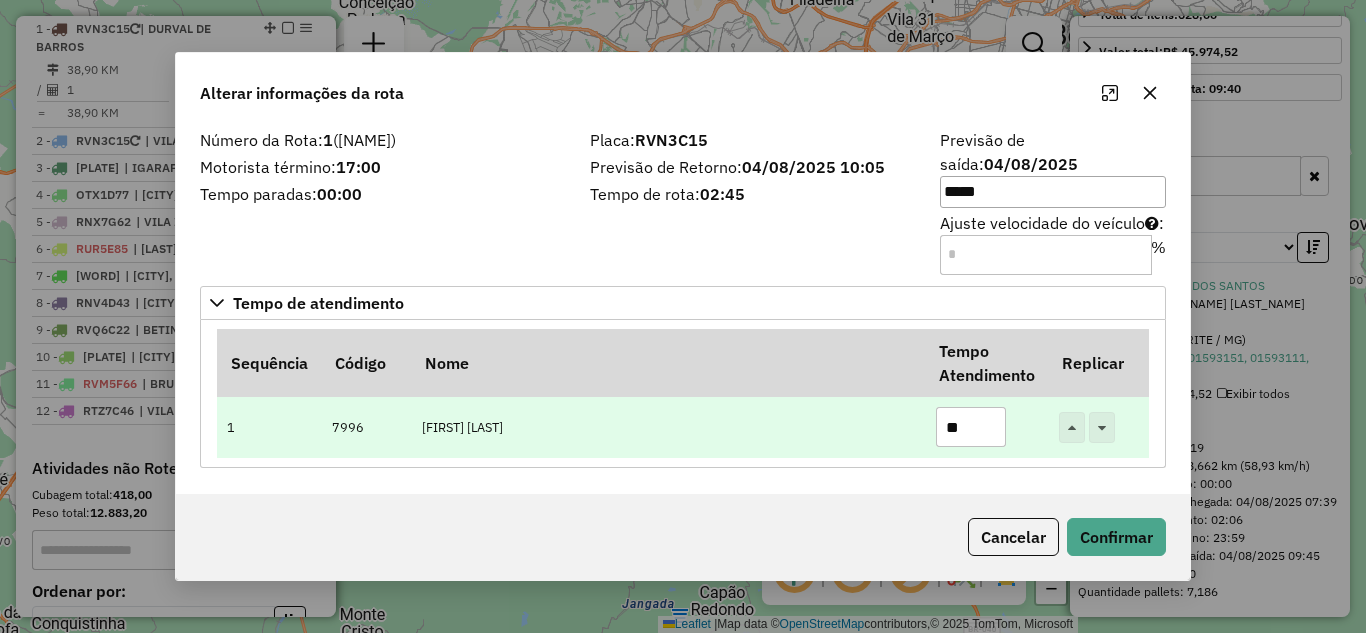 type on "*" 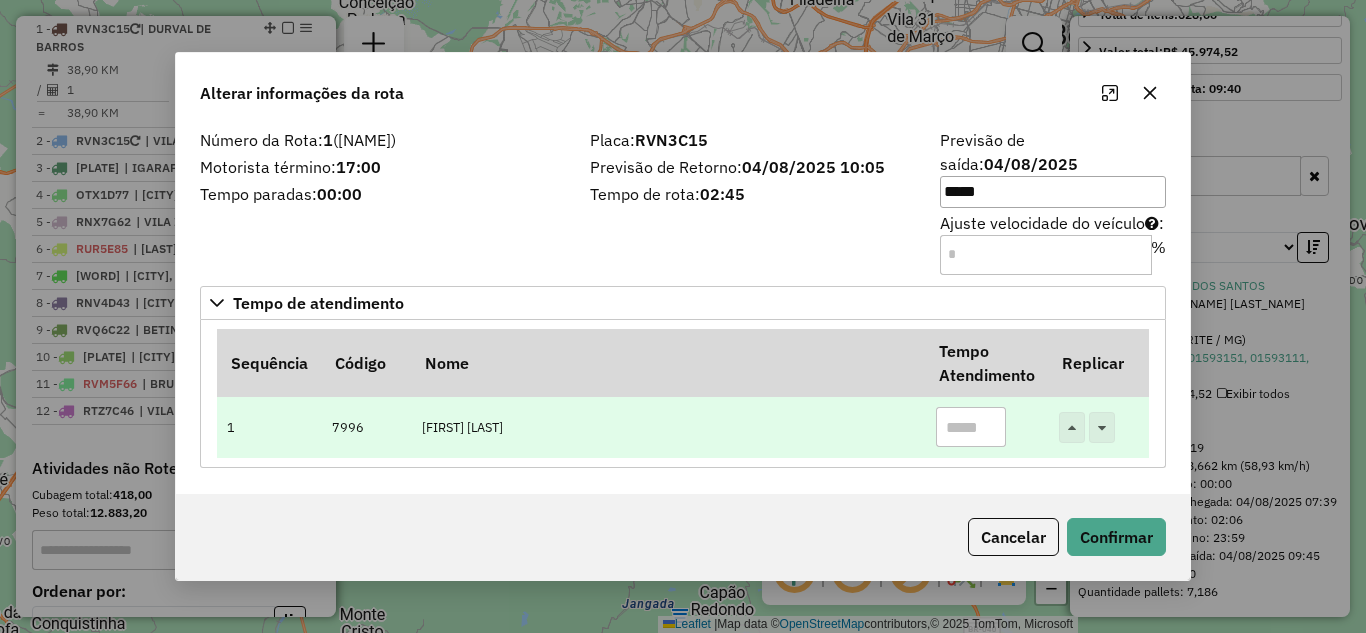 type on "*" 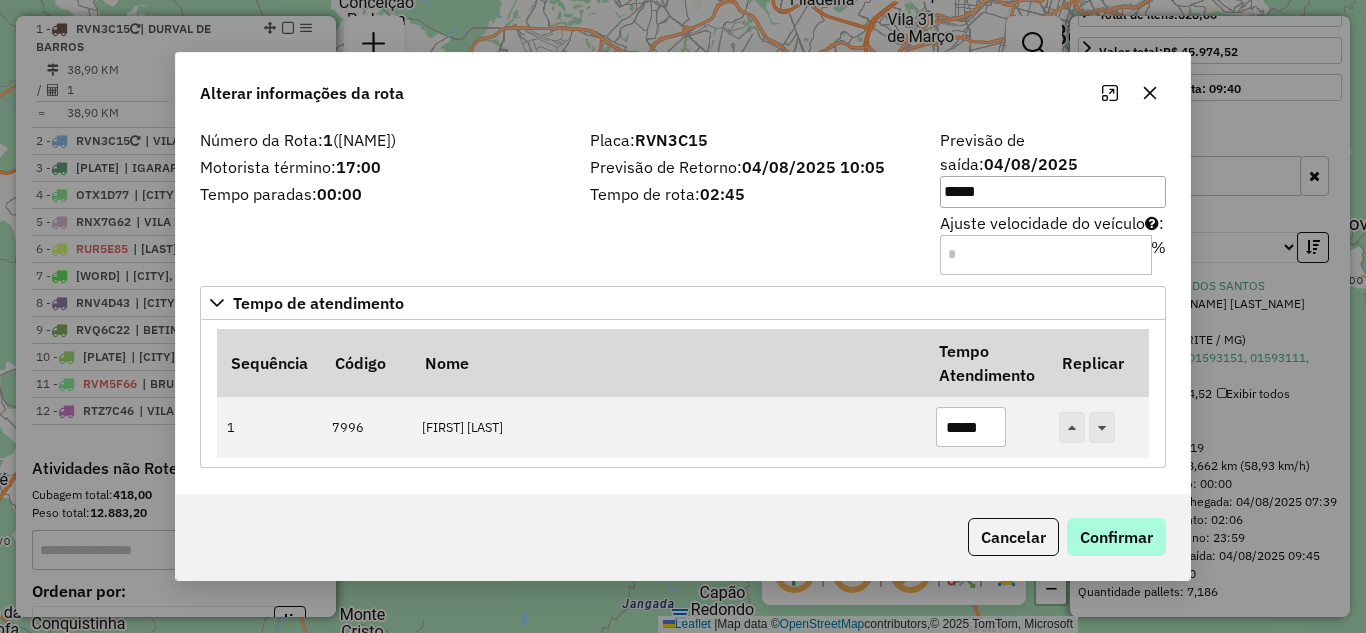 type on "*****" 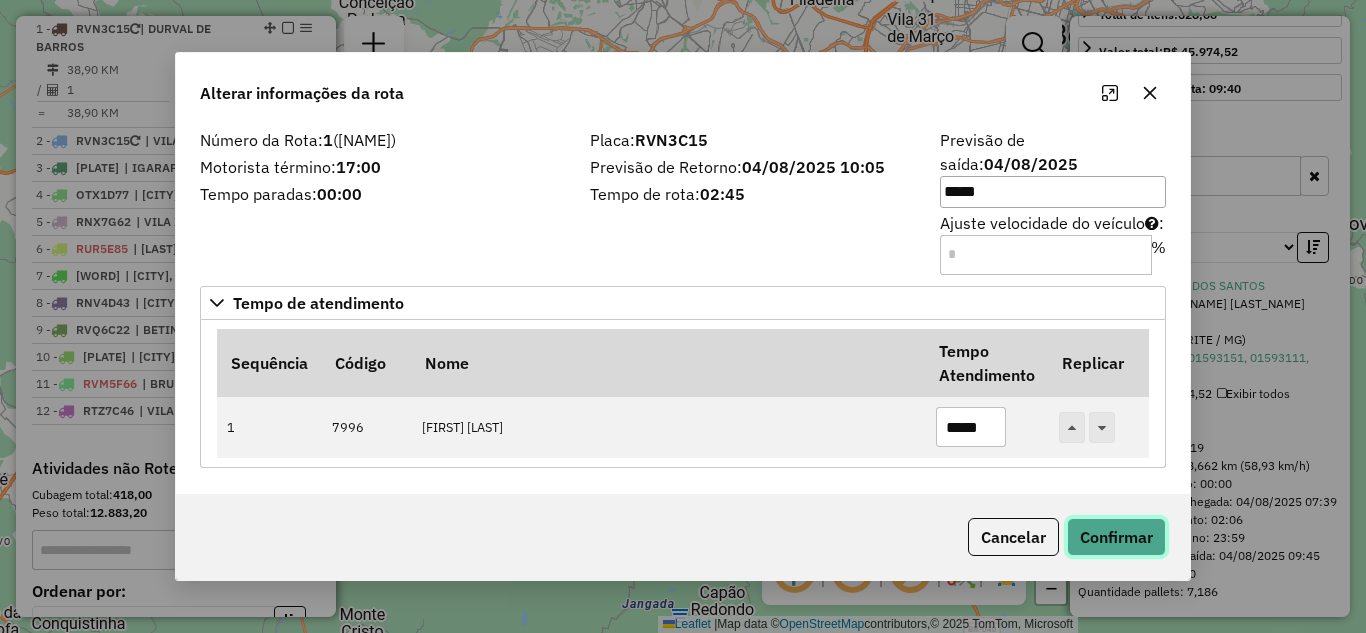 click on "Confirmar" 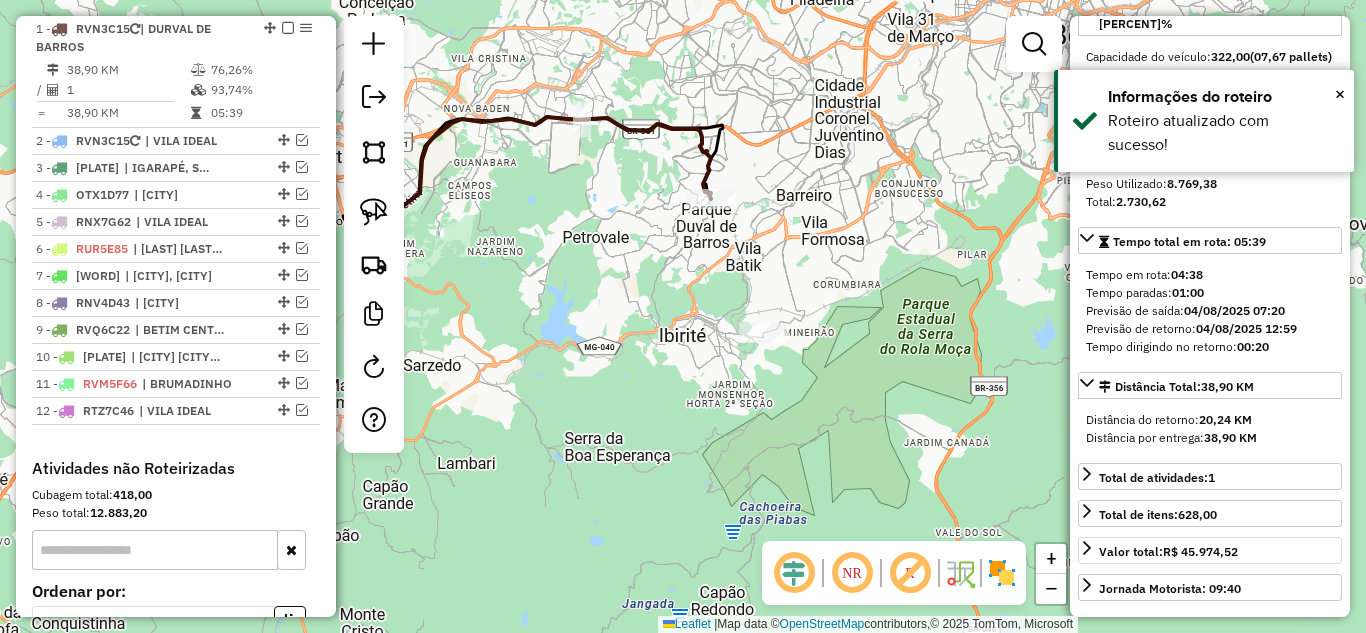 scroll, scrollTop: 127, scrollLeft: 0, axis: vertical 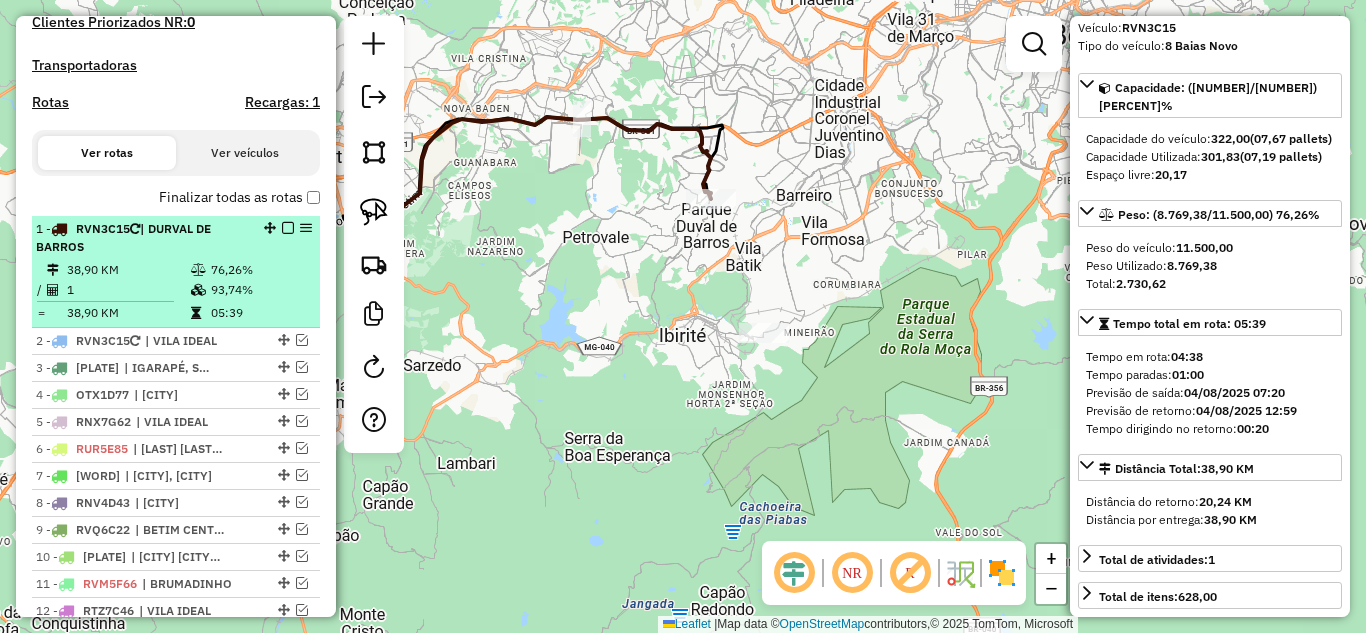 click at bounding box center (288, 228) 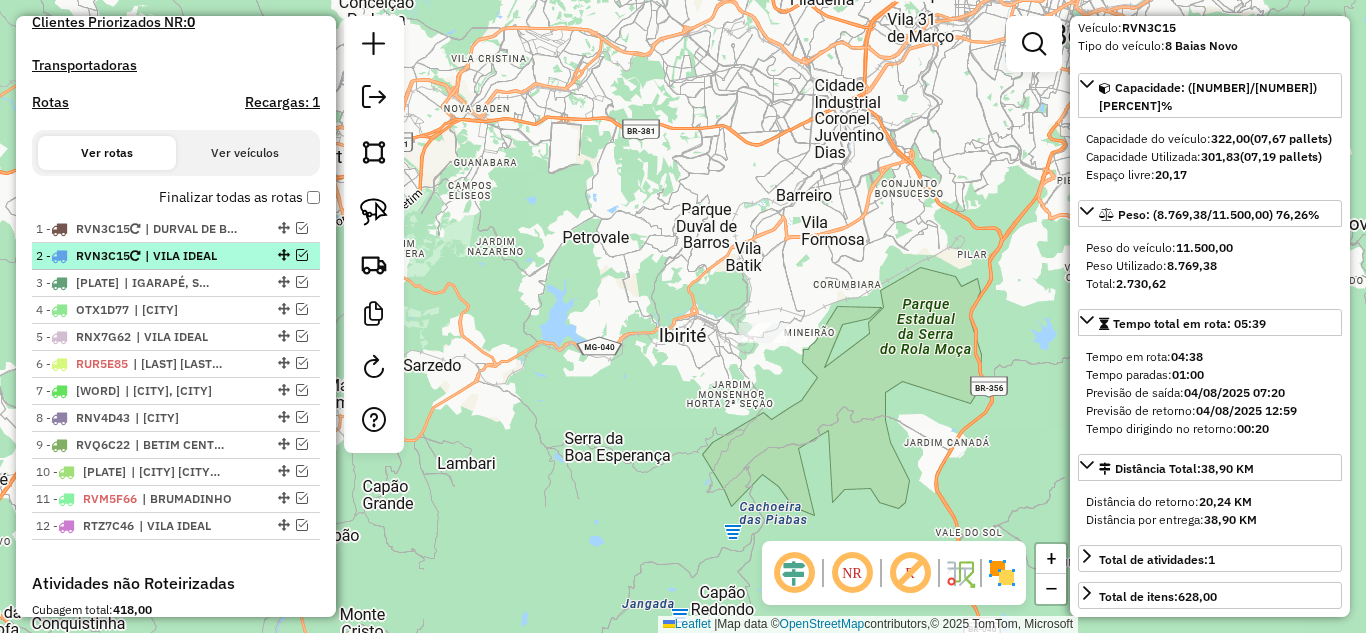 click at bounding box center [302, 255] 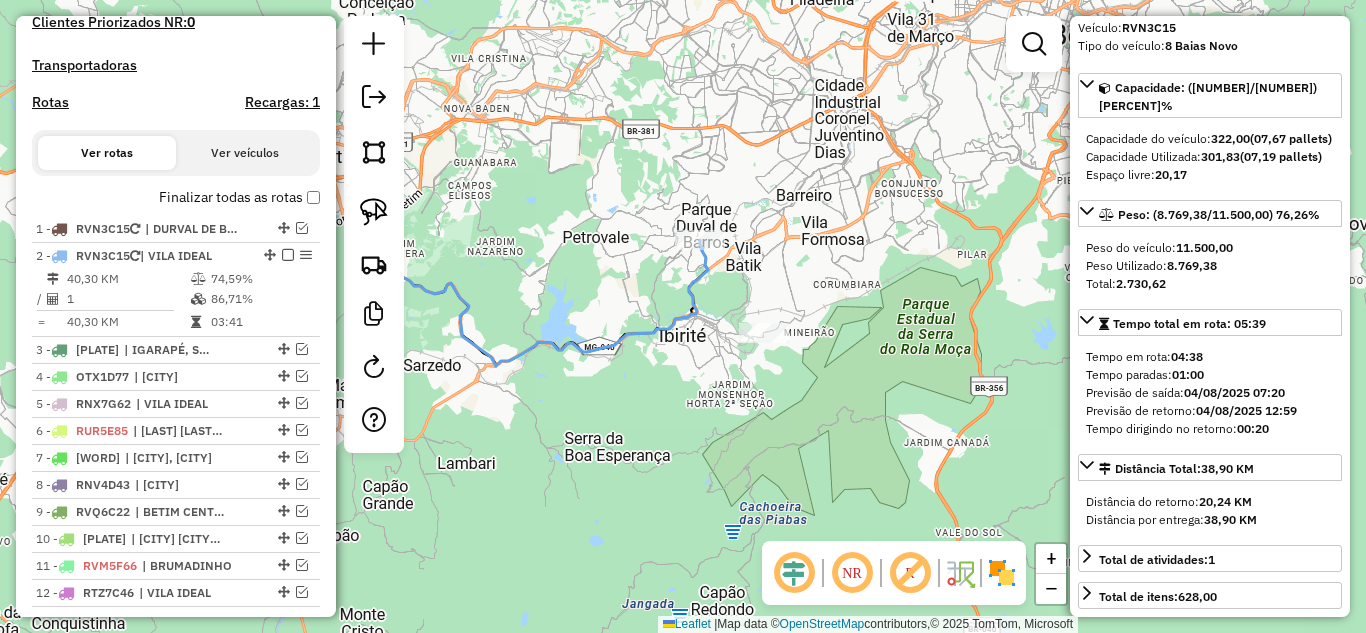 click 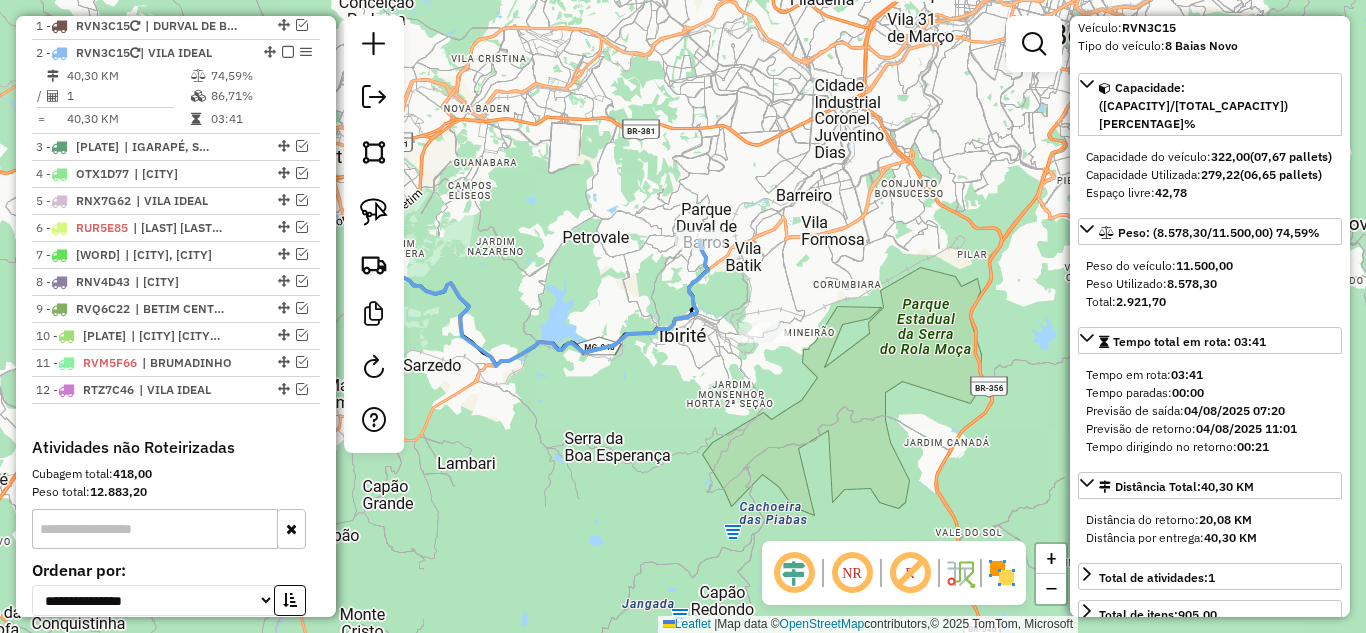 scroll, scrollTop: 826, scrollLeft: 0, axis: vertical 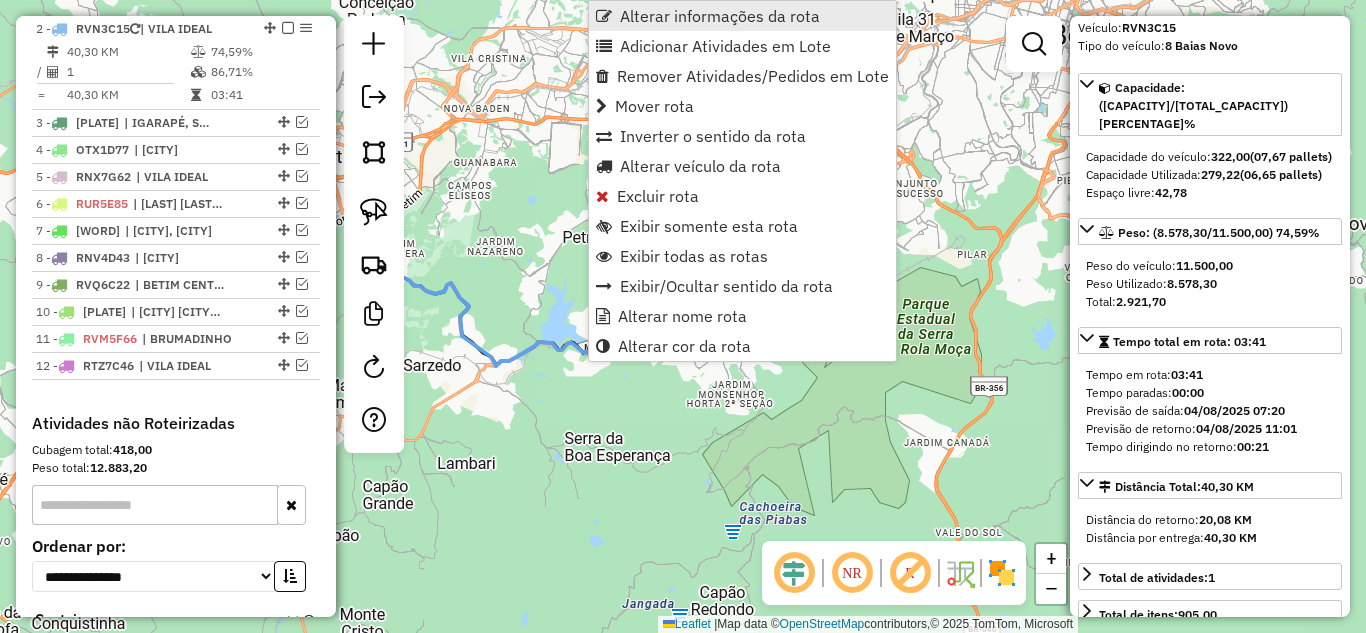 click on "Alterar informações da rota" at bounding box center [720, 16] 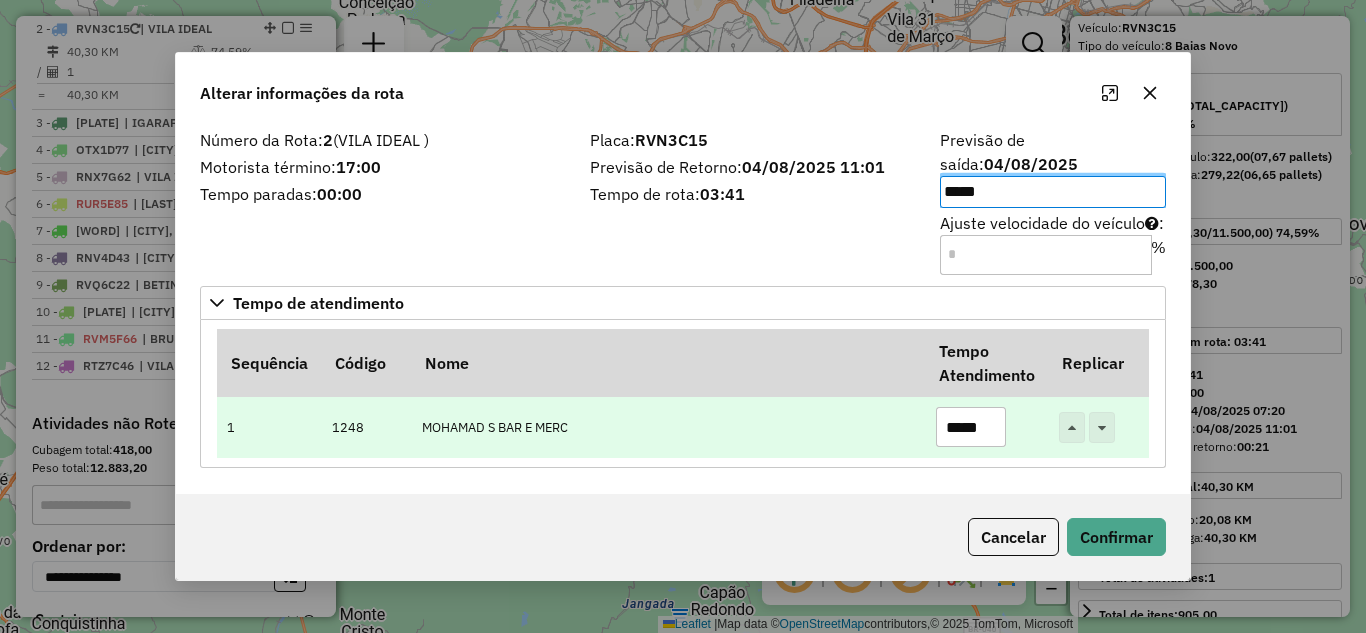 click on "*****" at bounding box center (971, 427) 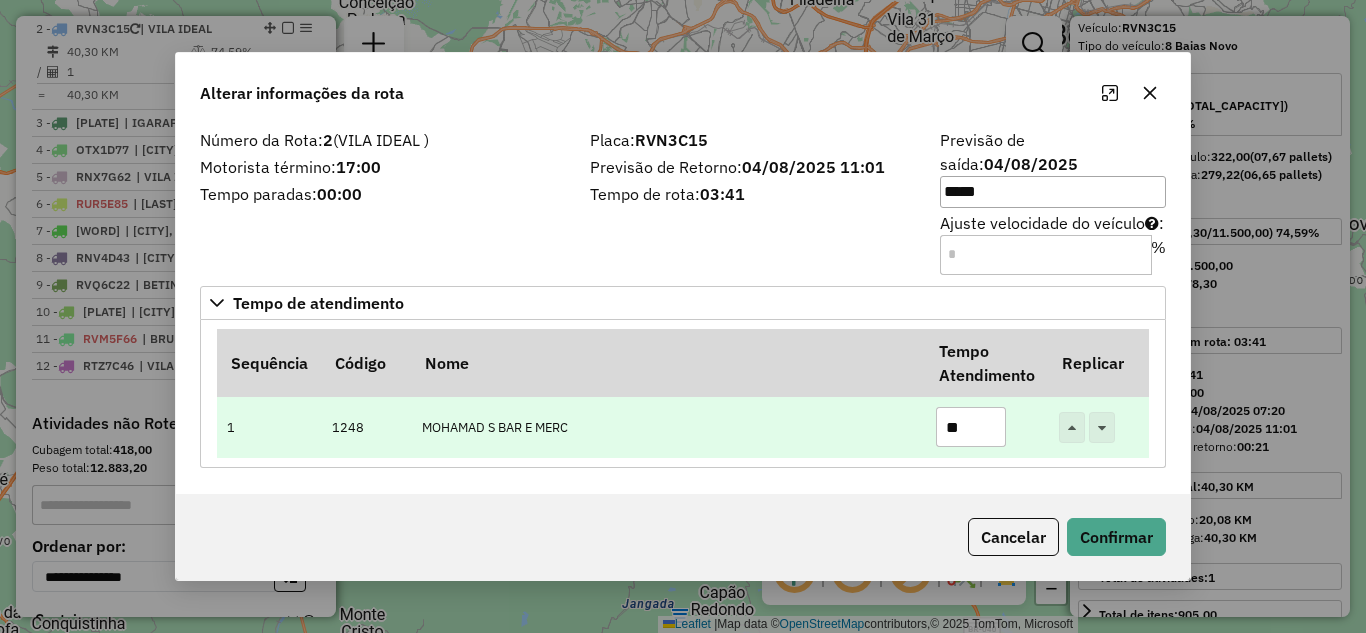 type on "*" 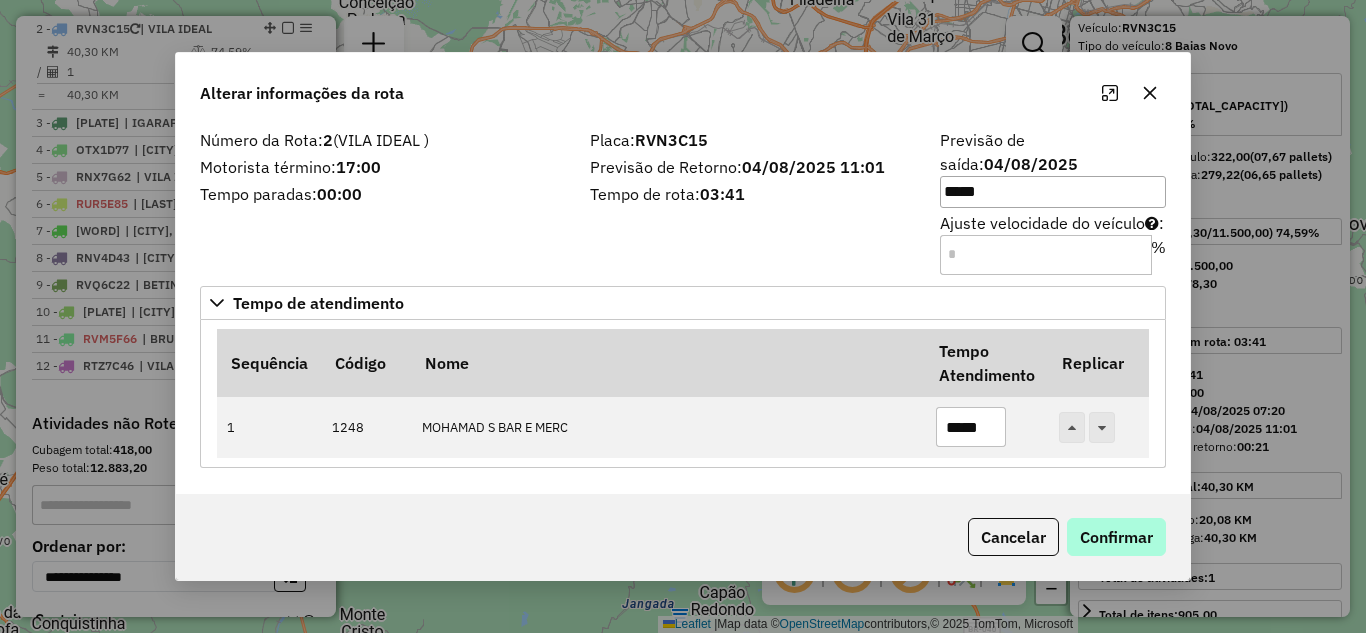 type on "*****" 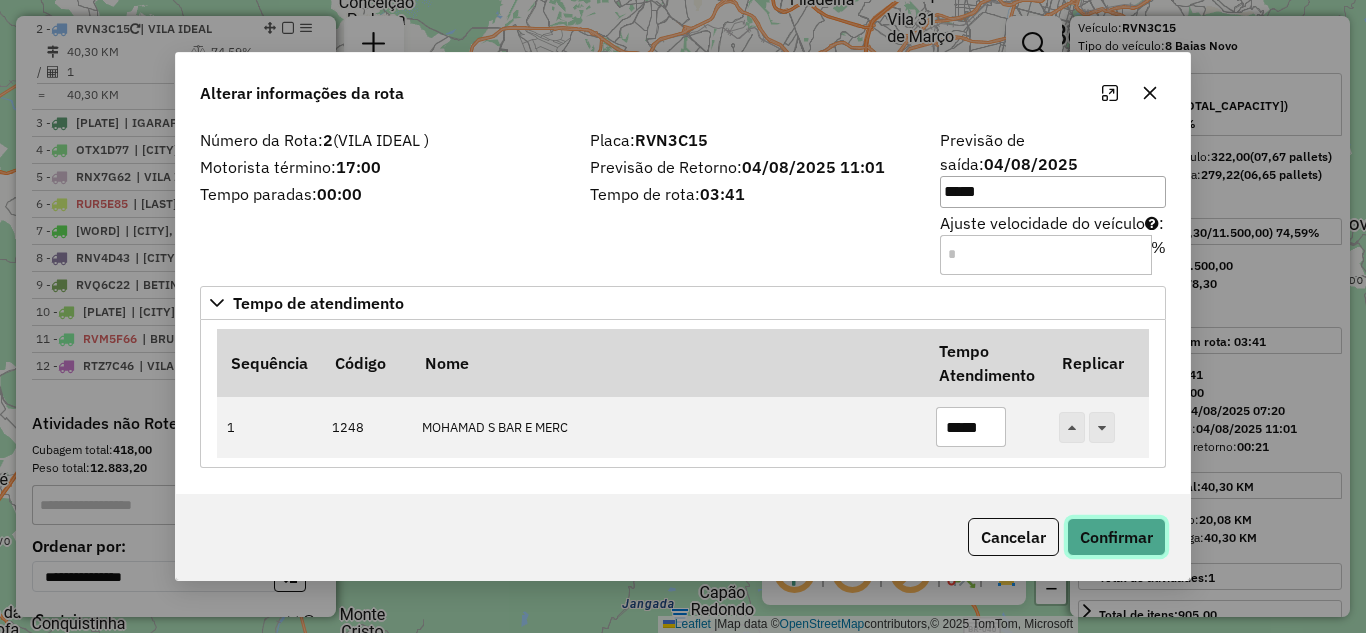 click on "Confirmar" 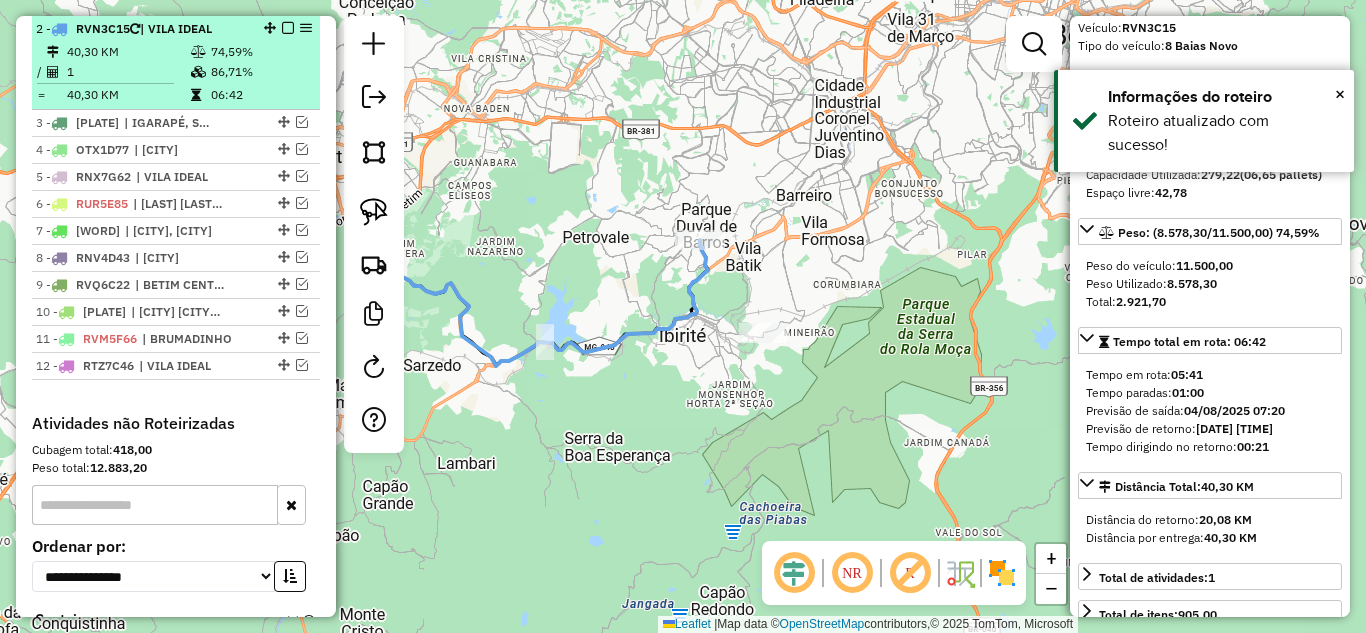 click at bounding box center (288, 28) 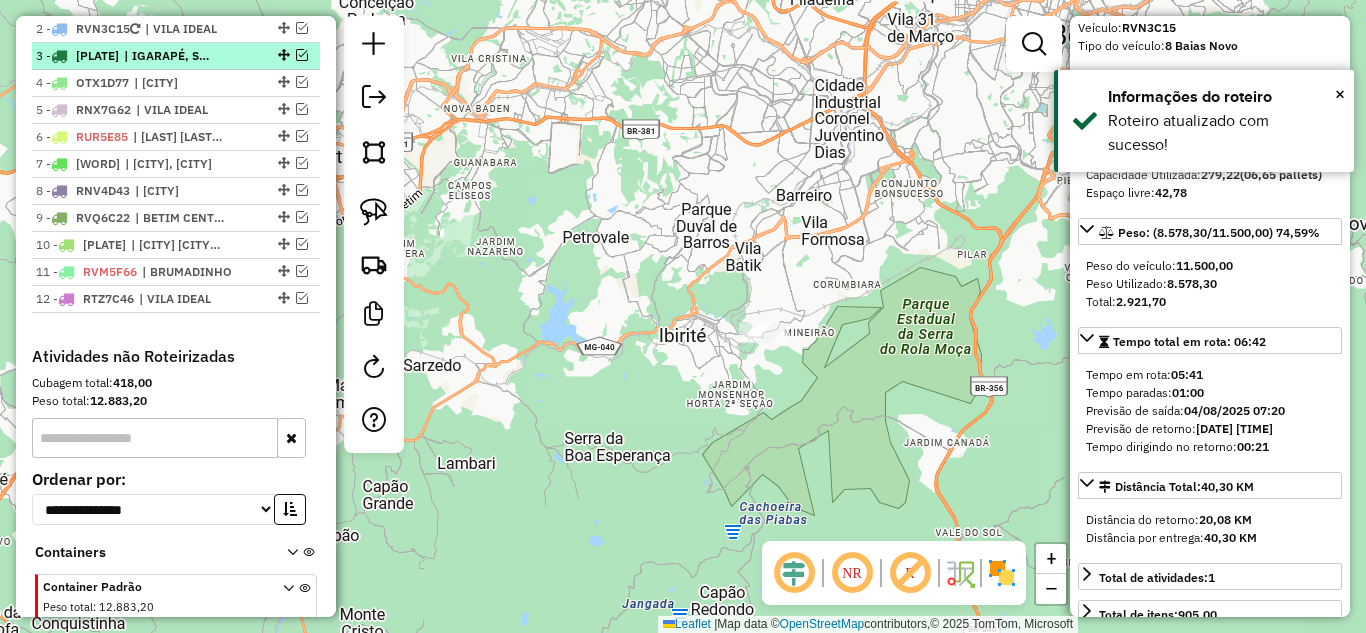 click at bounding box center [302, 55] 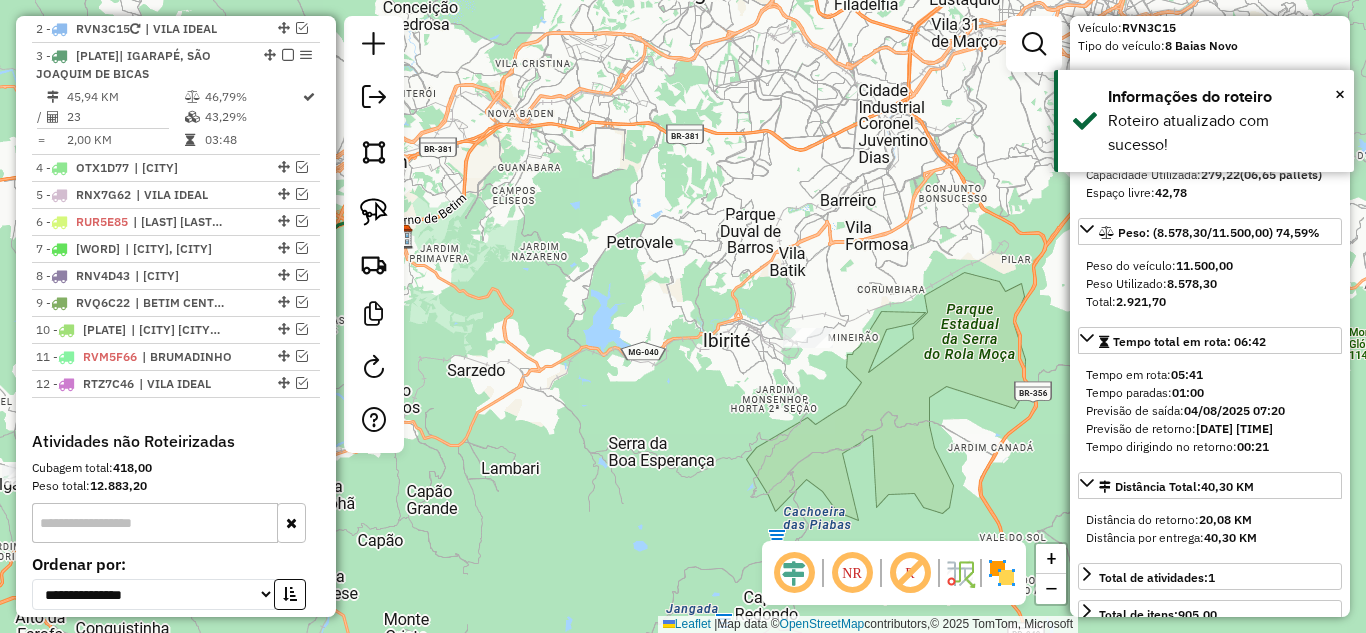 drag, startPoint x: 602, startPoint y: 294, endPoint x: 791, endPoint y: 294, distance: 189 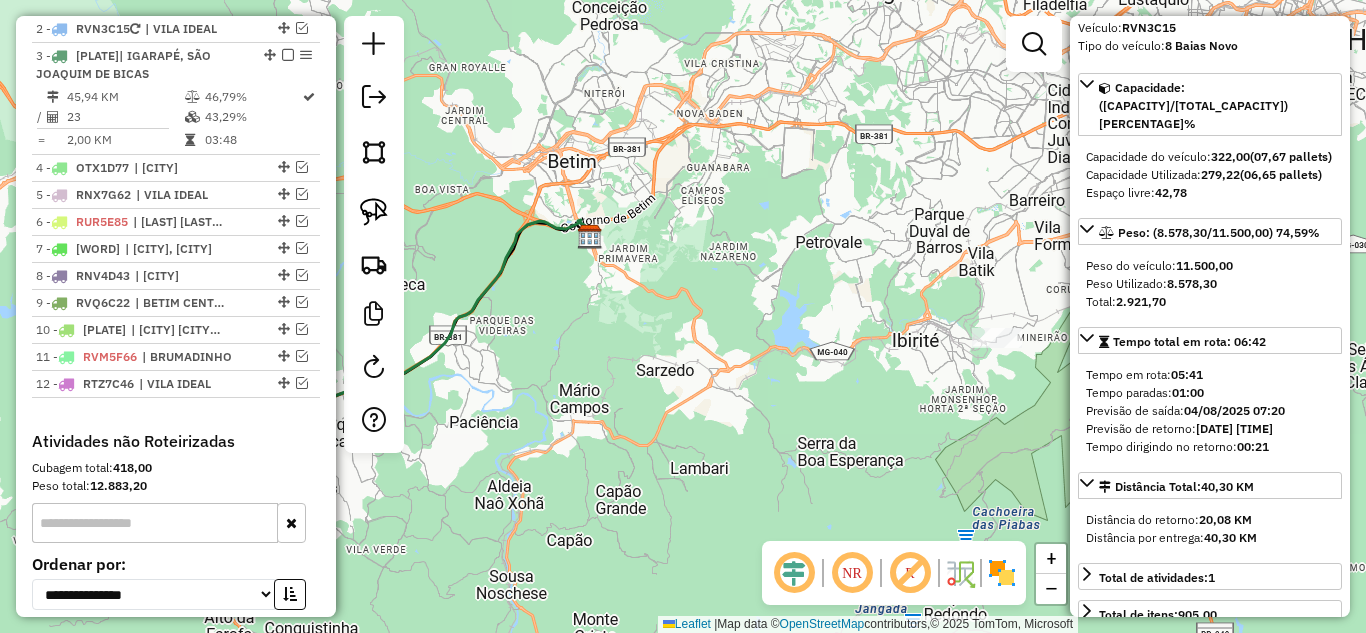 click 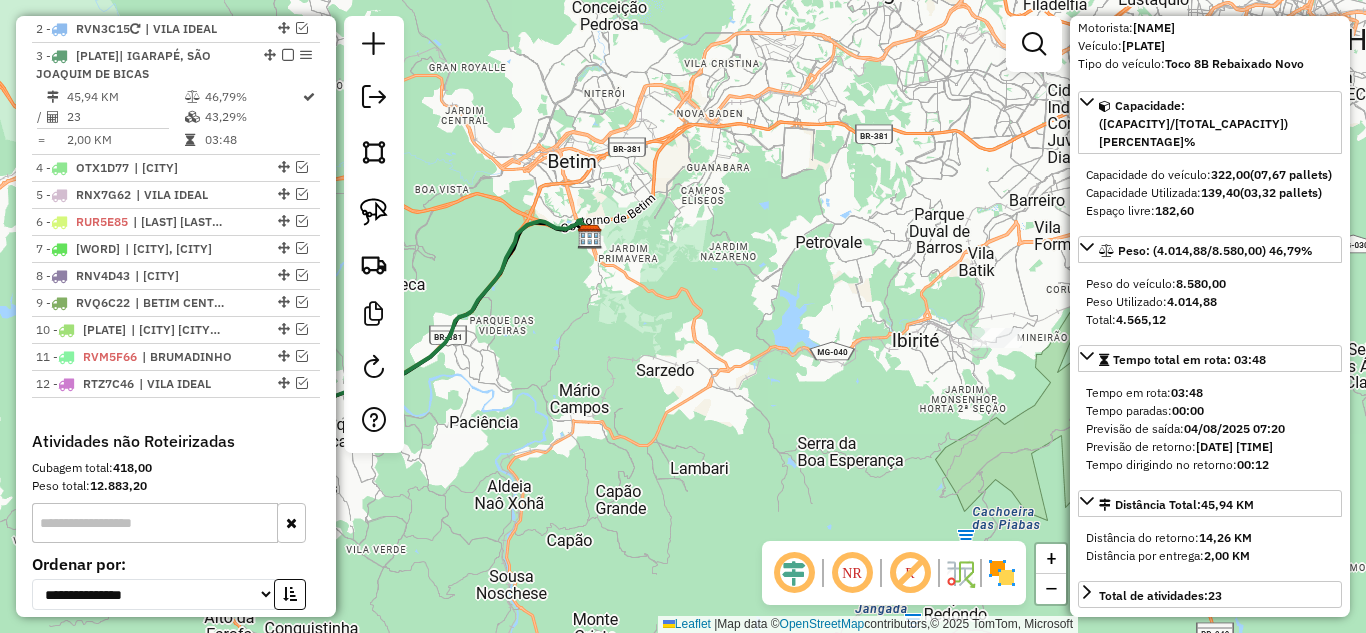 scroll, scrollTop: 145, scrollLeft: 0, axis: vertical 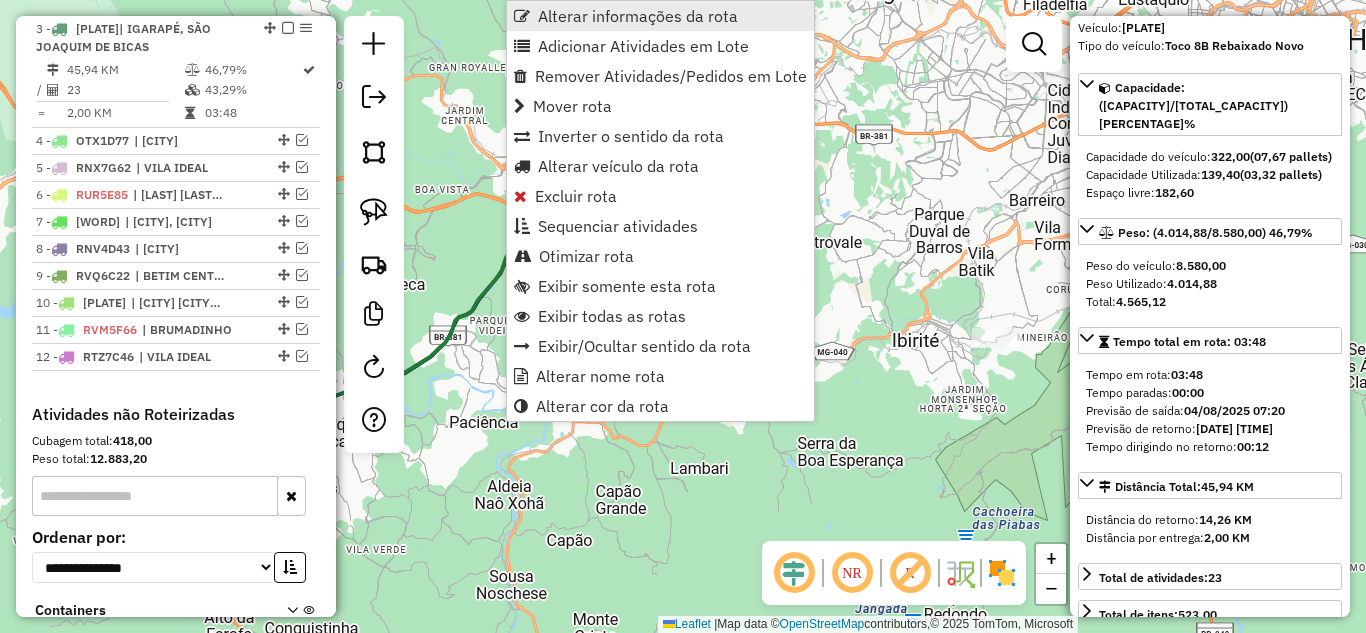 click on "Alterar informações da rota" at bounding box center [638, 16] 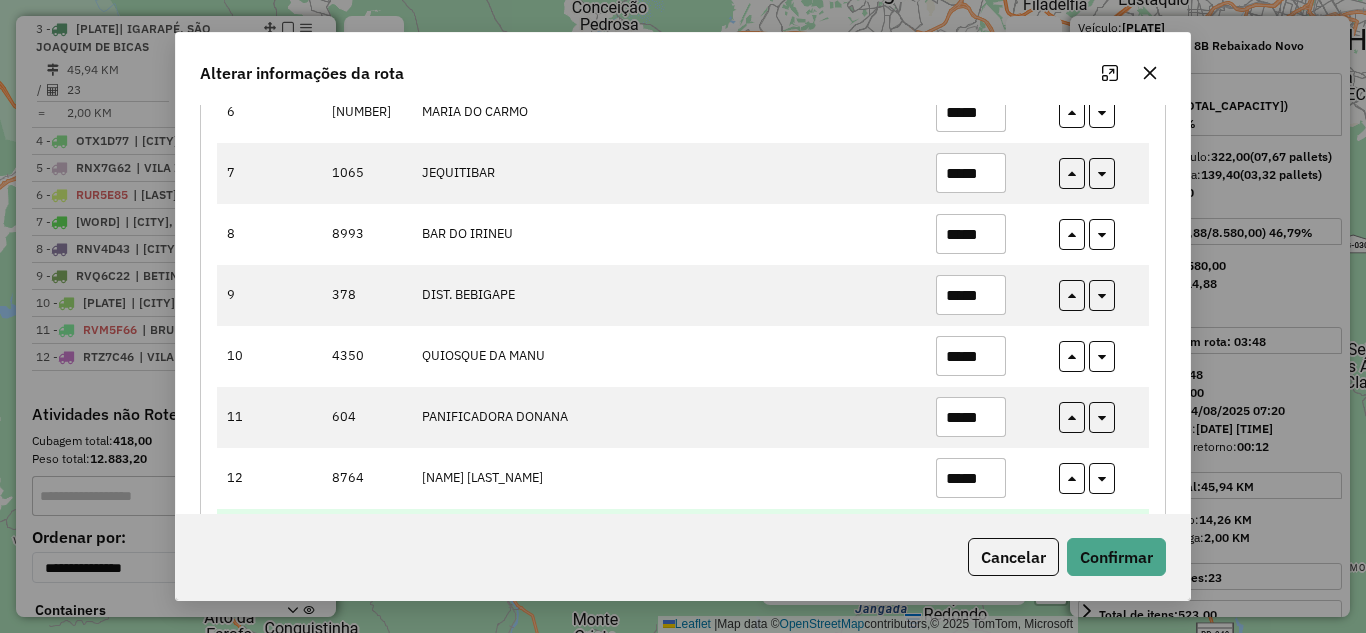 scroll, scrollTop: 800, scrollLeft: 0, axis: vertical 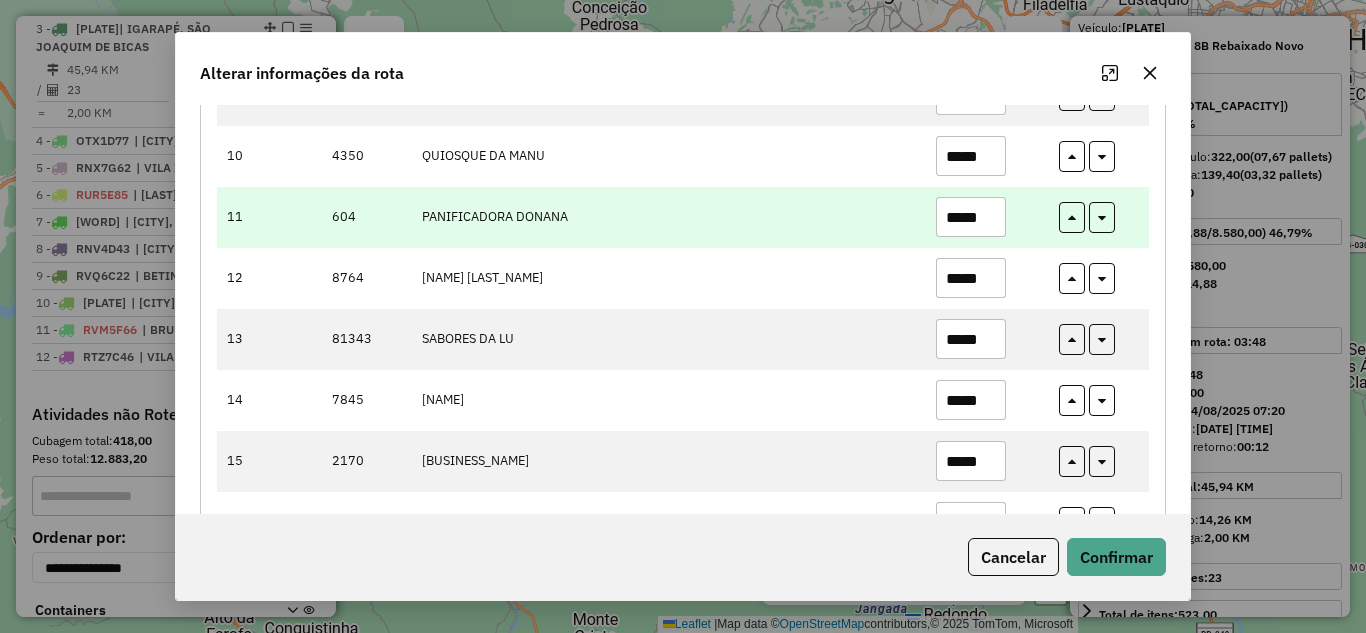 click on "*****" at bounding box center [971, 217] 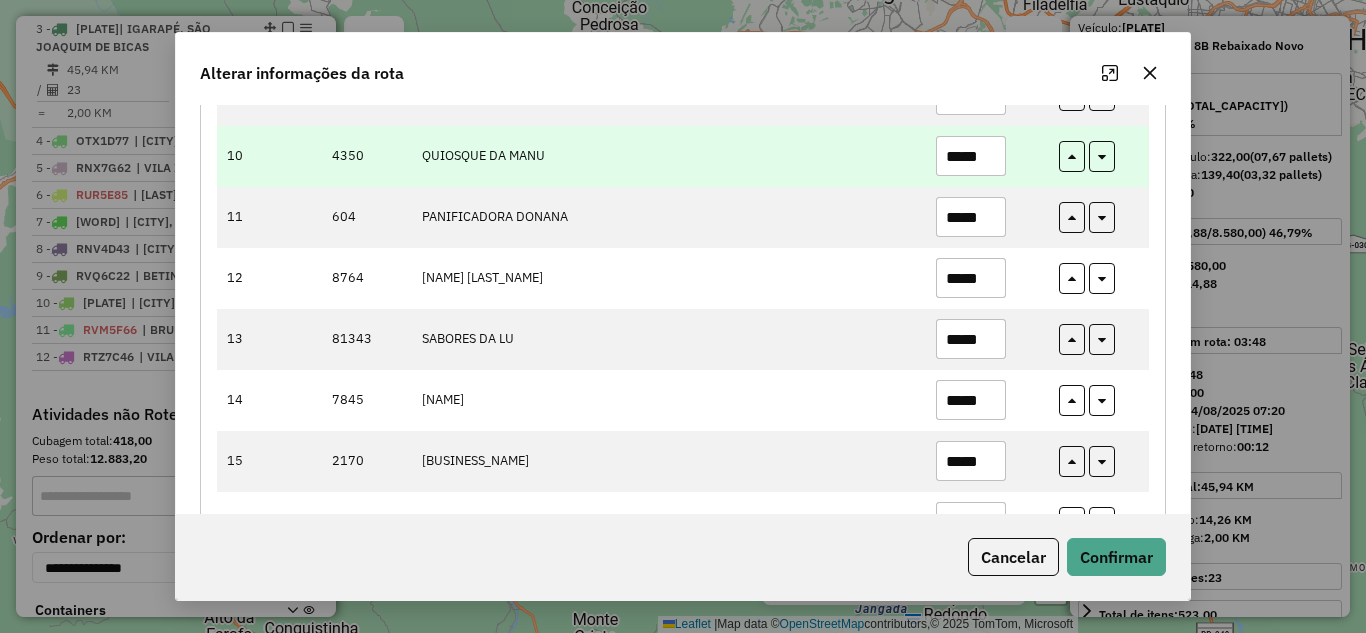type on "*****" 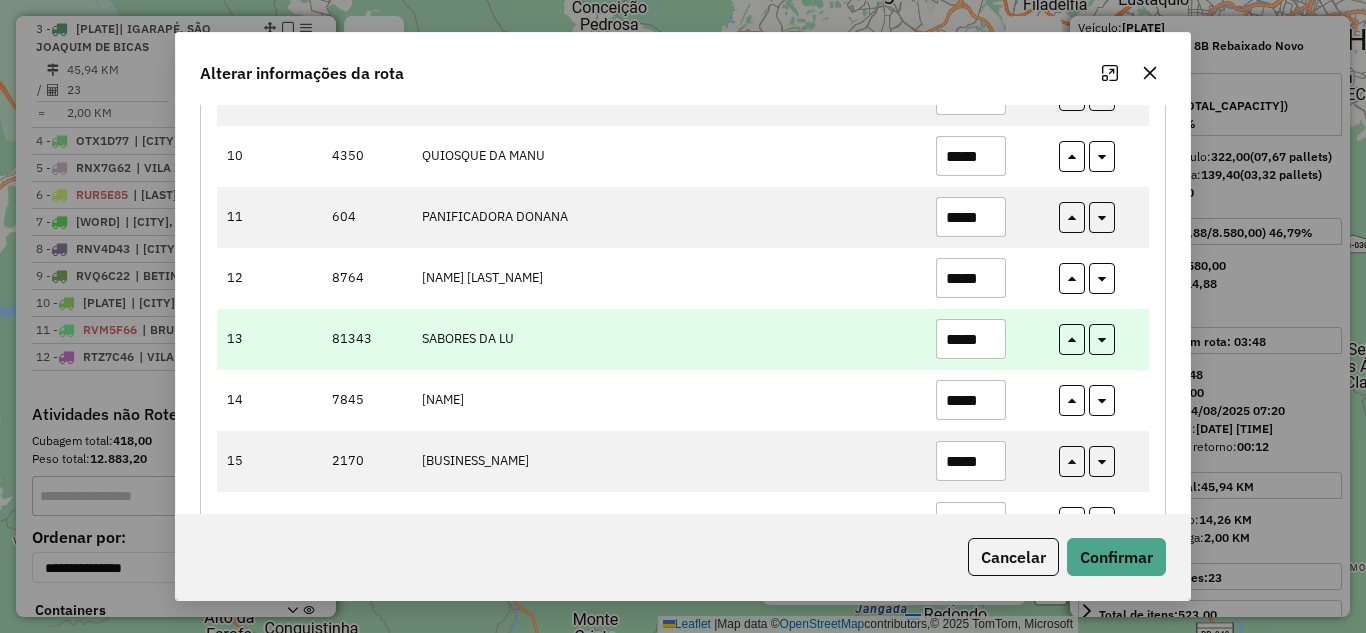 type on "*****" 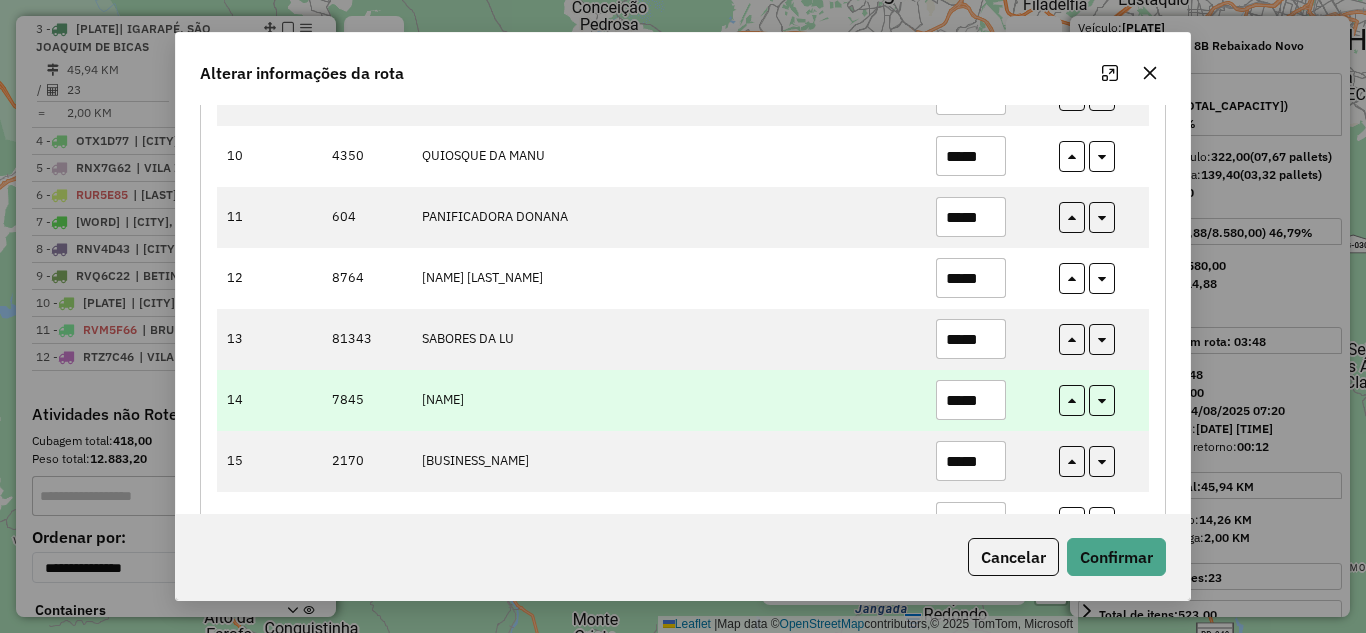 type on "*****" 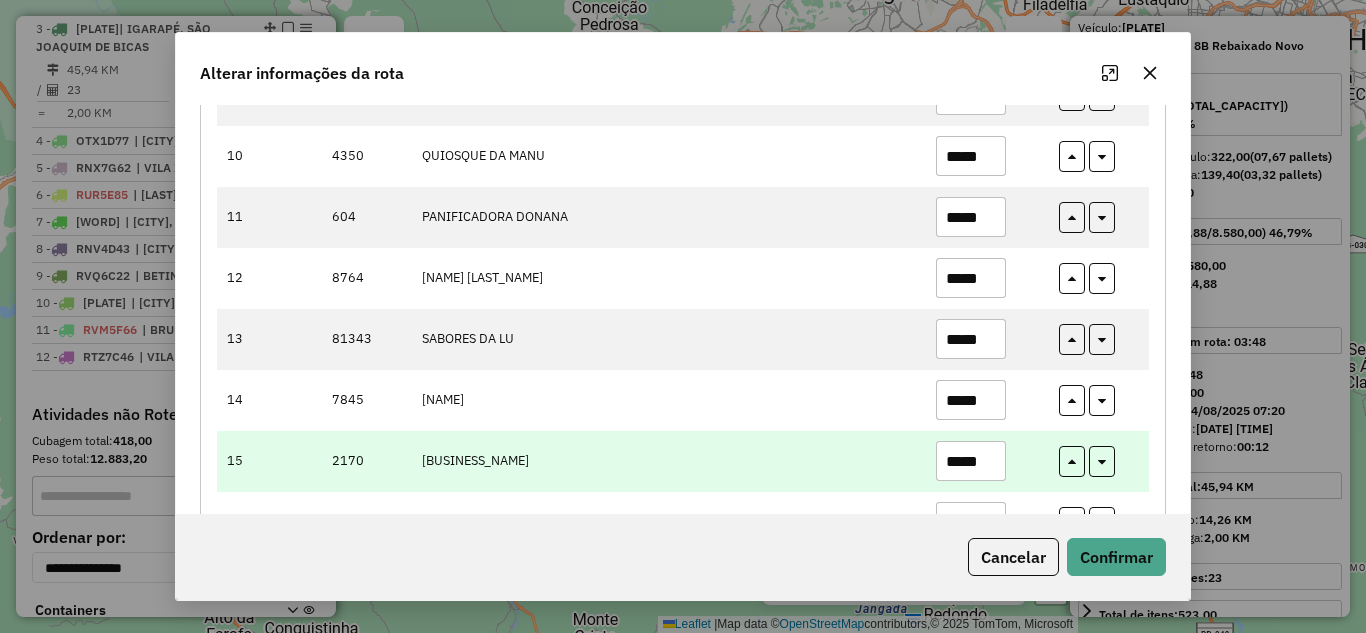 type on "*****" 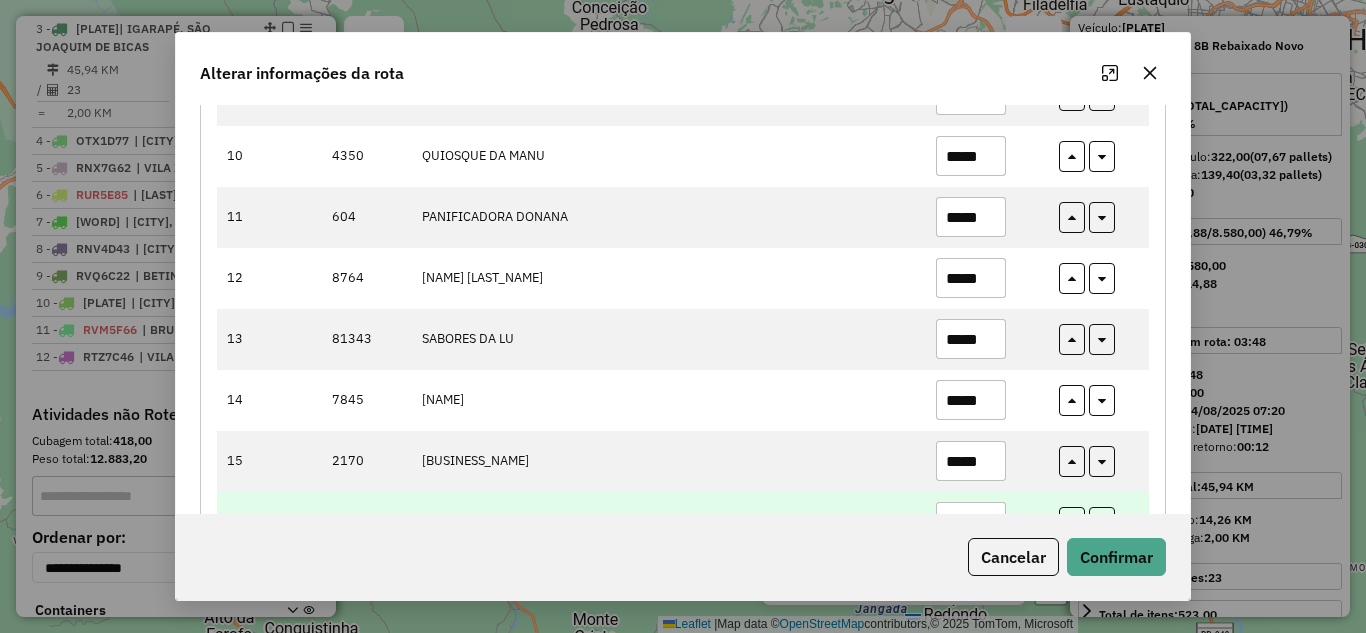 type on "*****" 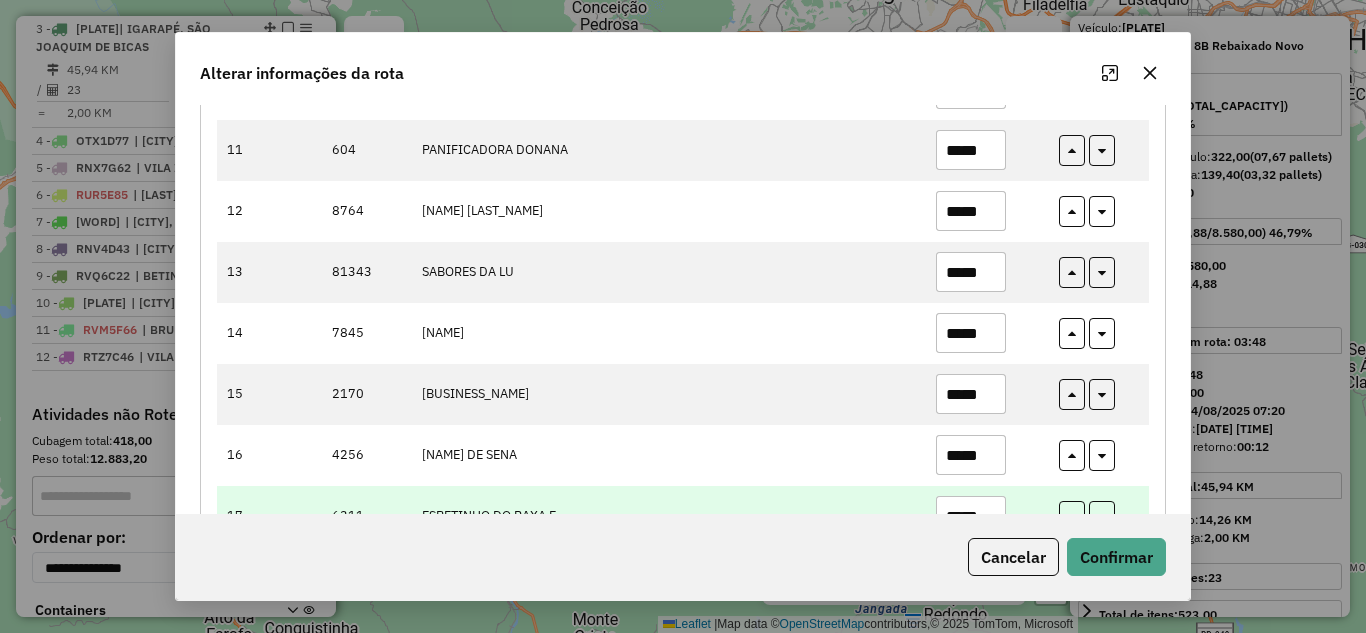 scroll, scrollTop: 900, scrollLeft: 0, axis: vertical 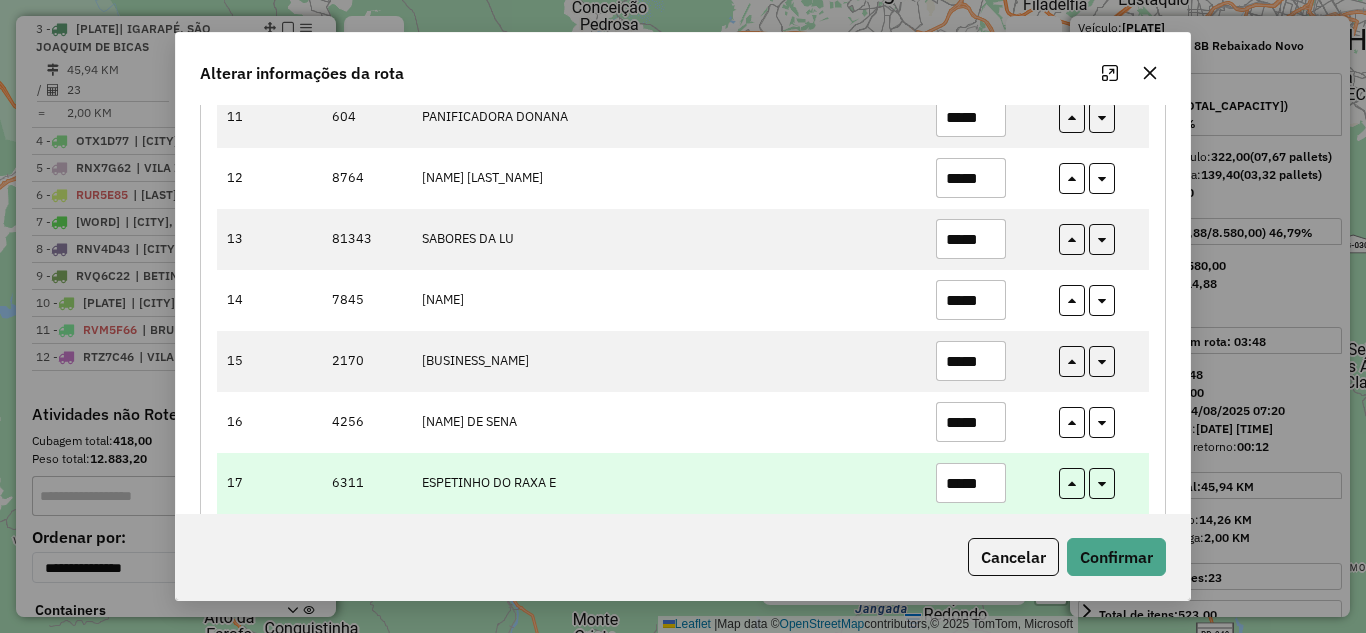 type on "*****" 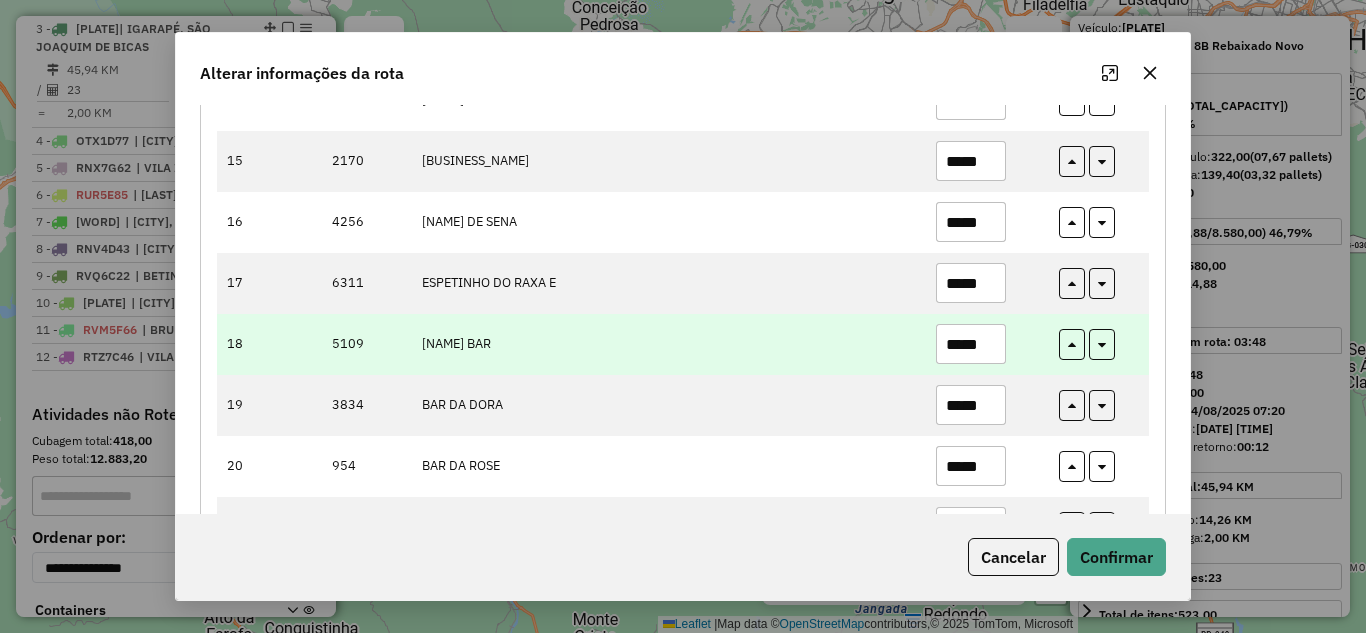 type on "*****" 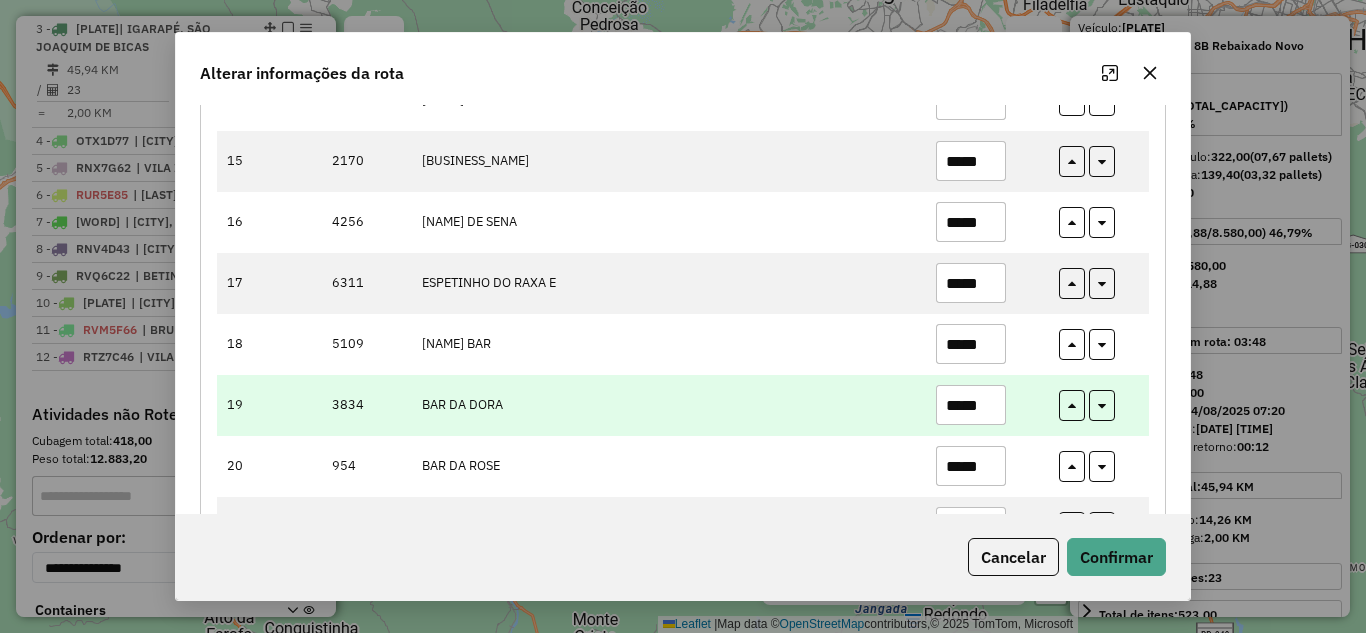 type on "*****" 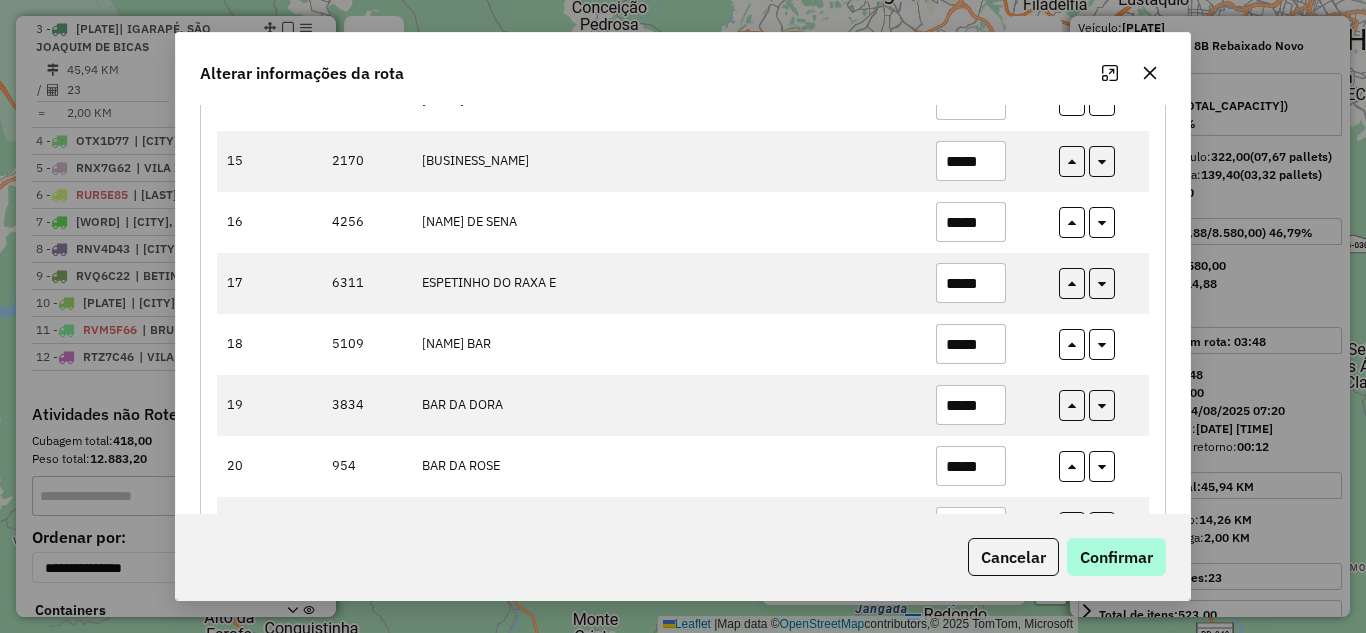 type on "*****" 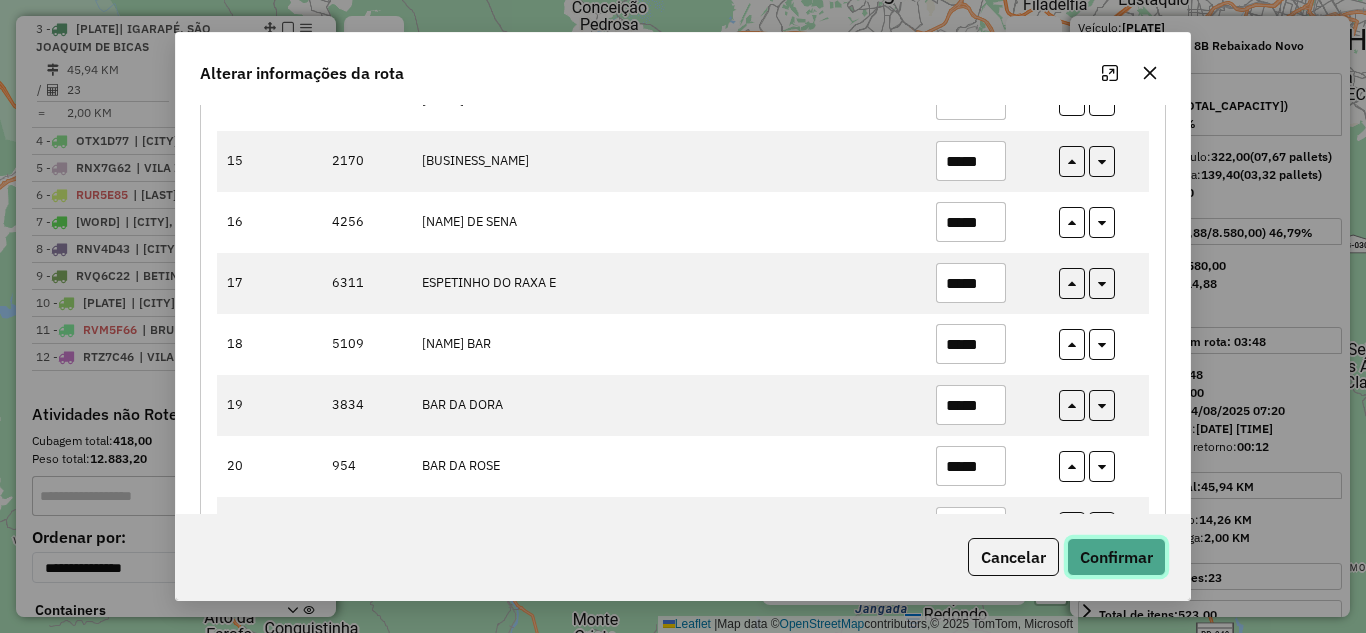 click on "Confirmar" 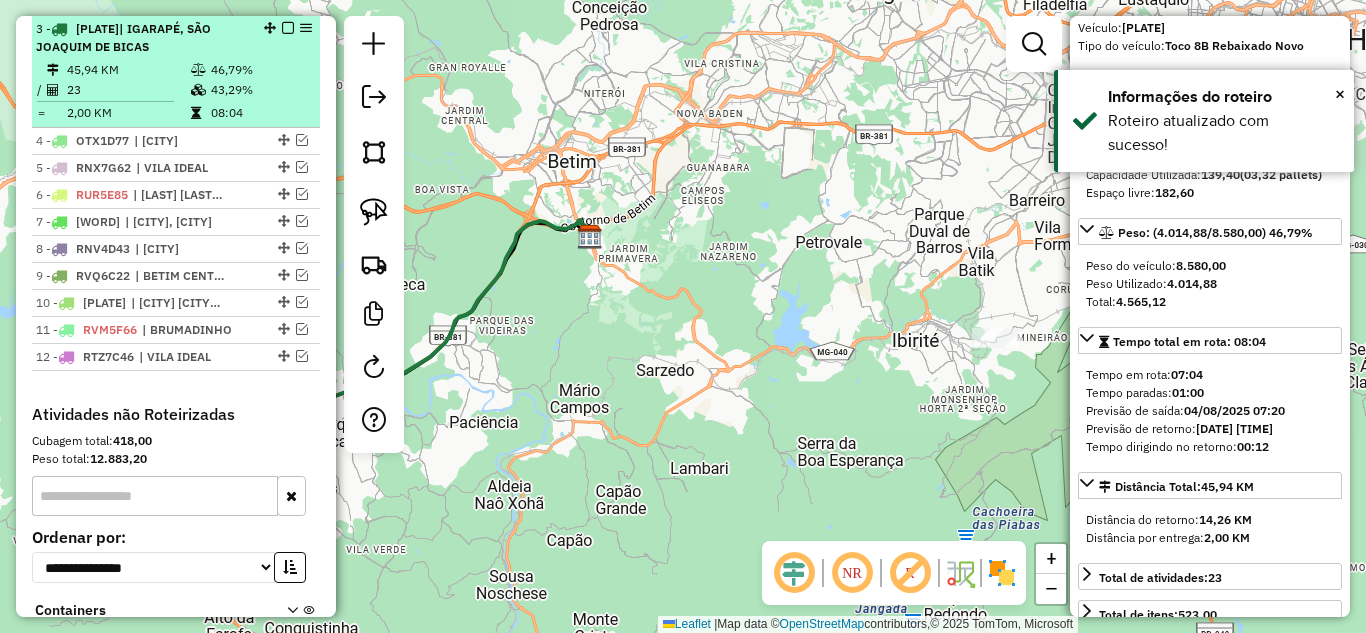 click at bounding box center (288, 28) 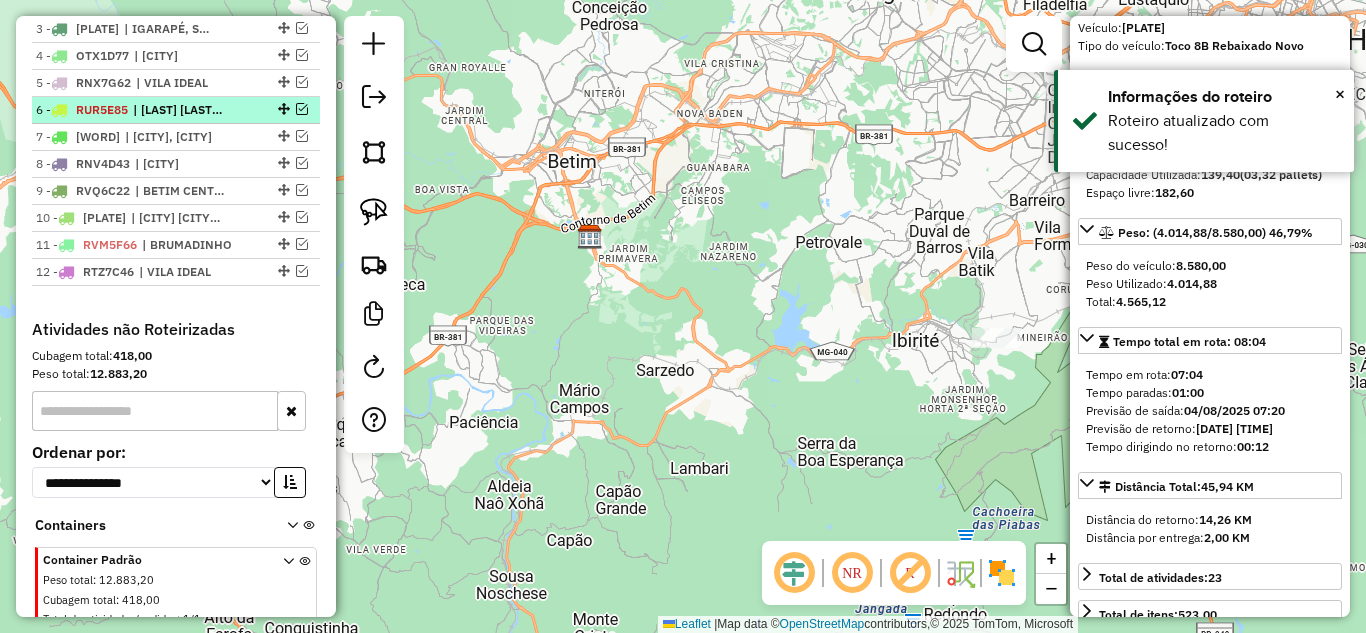 scroll, scrollTop: 753, scrollLeft: 0, axis: vertical 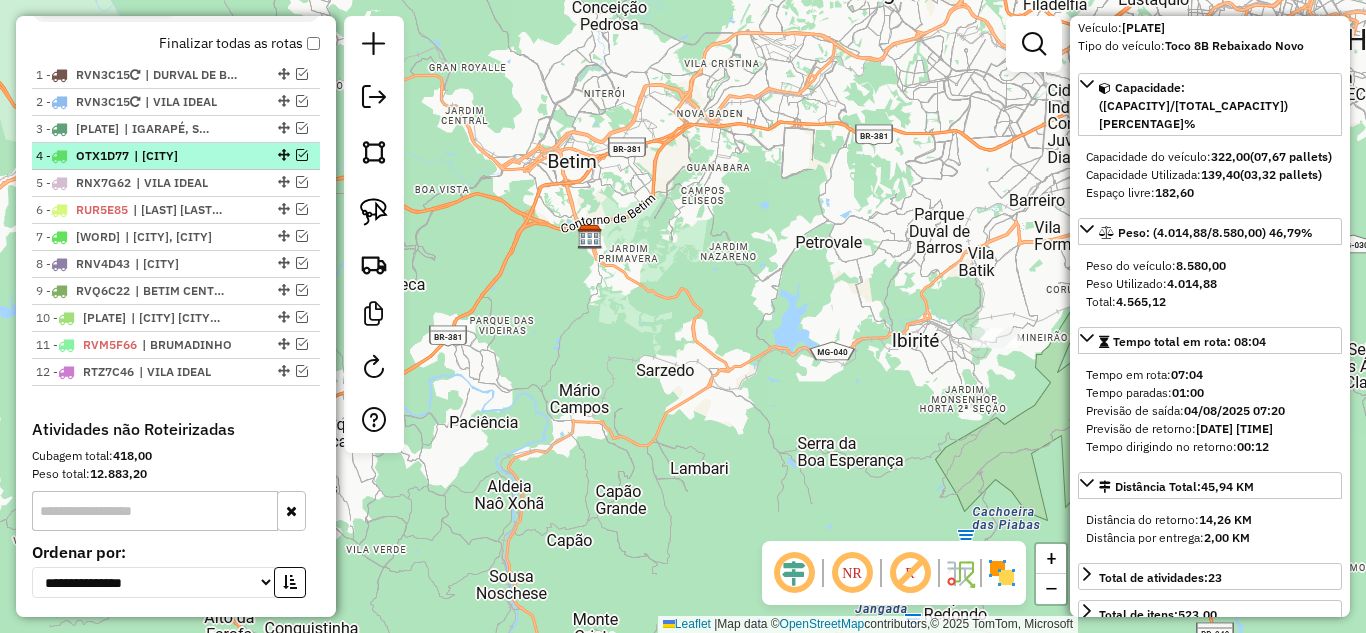 click at bounding box center (302, 155) 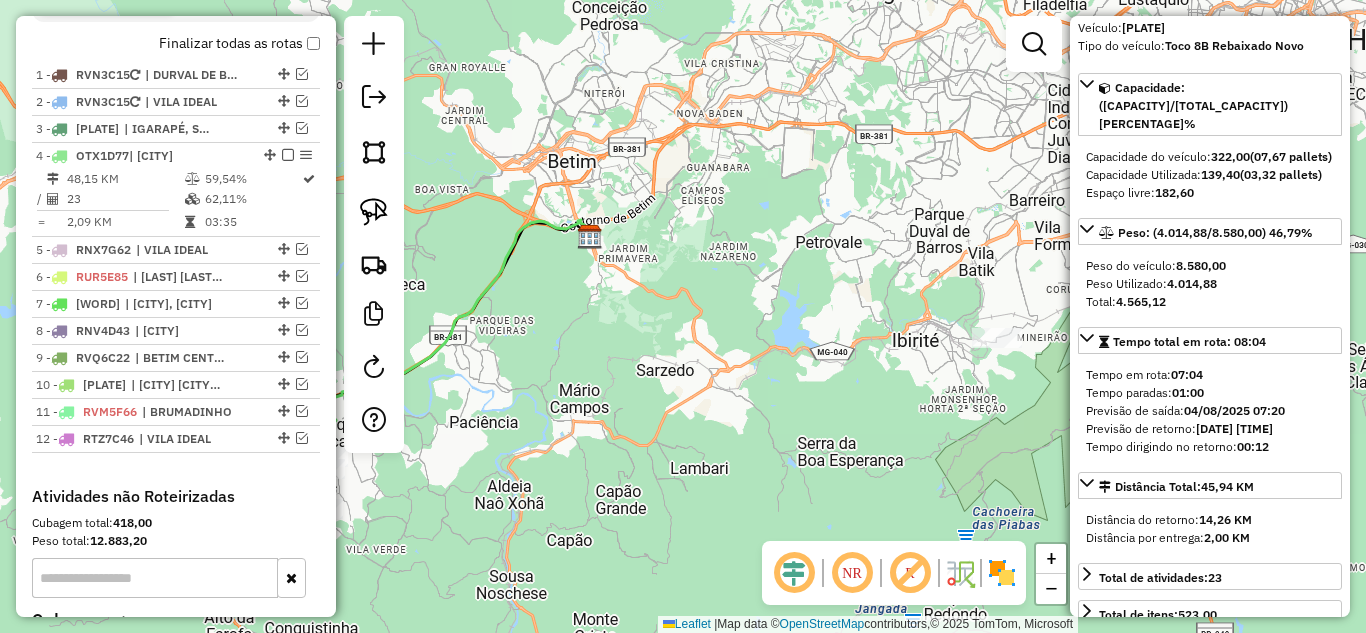 click 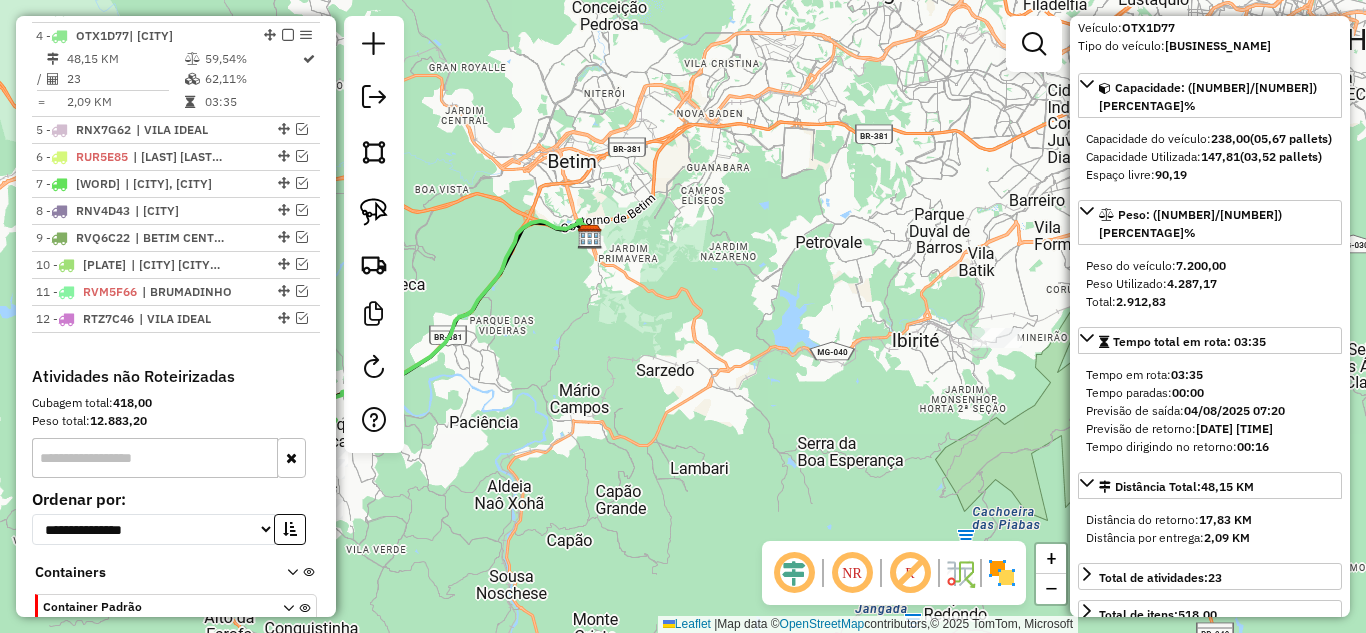 scroll, scrollTop: 880, scrollLeft: 0, axis: vertical 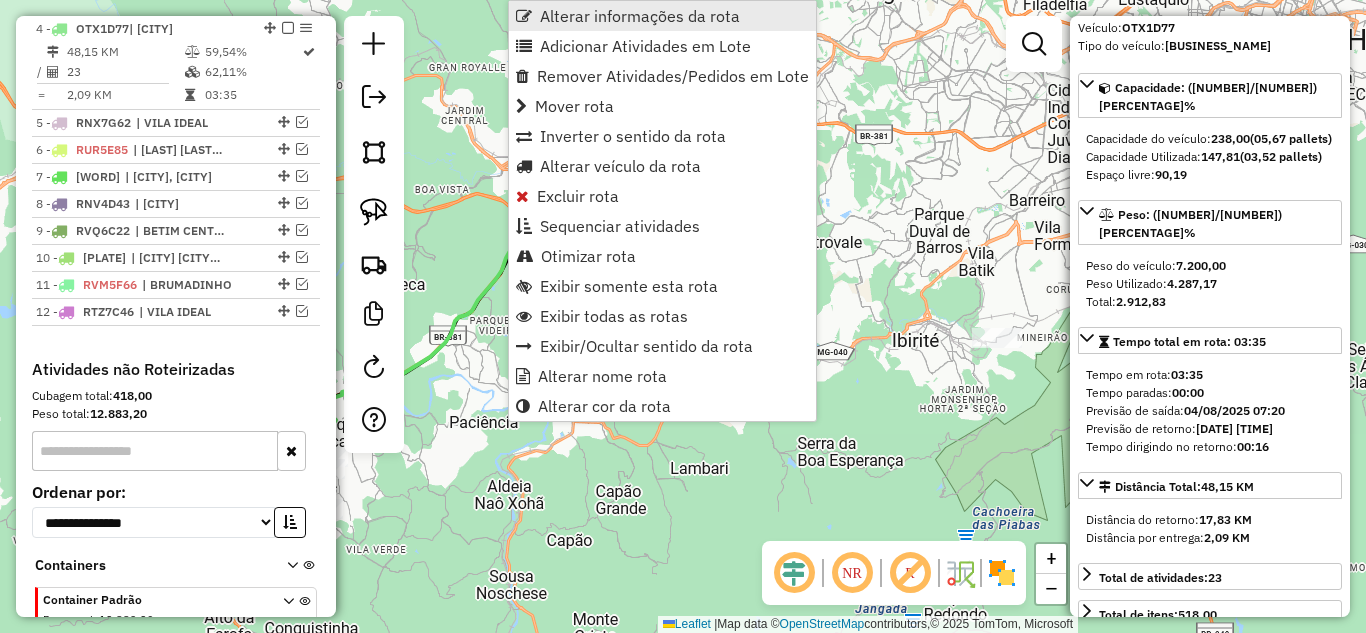 click on "Alterar informações da rota" at bounding box center [640, 16] 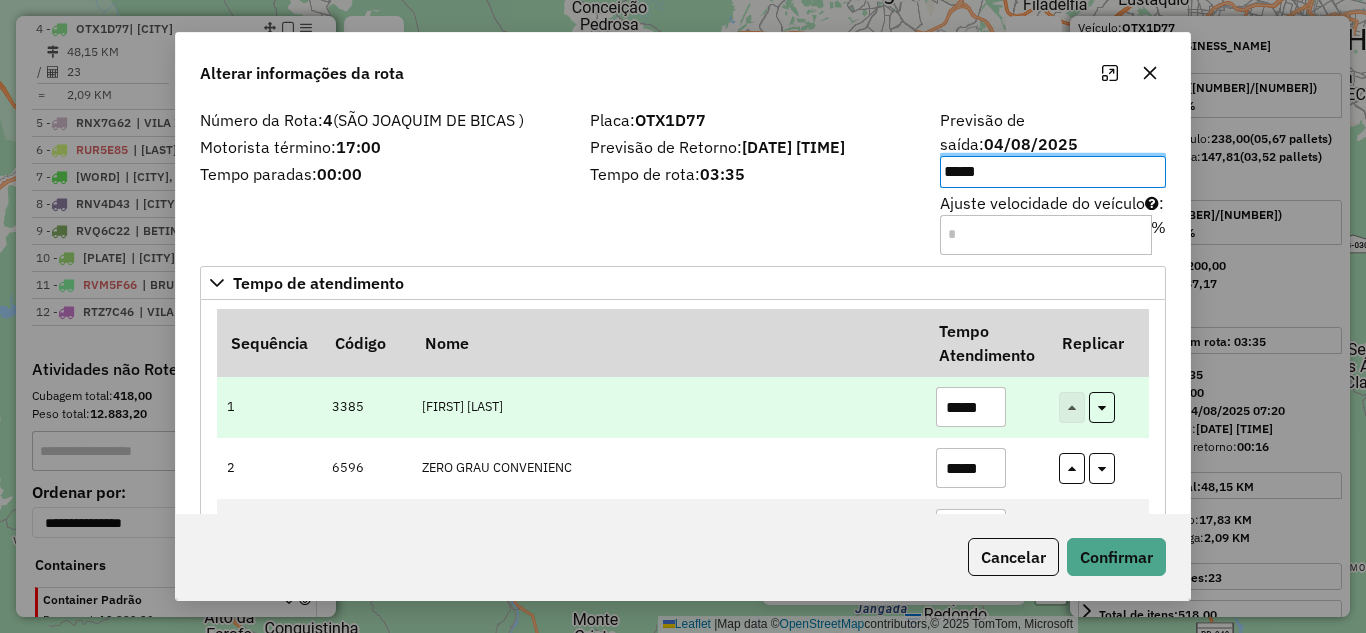 click on "*****" at bounding box center (971, 407) 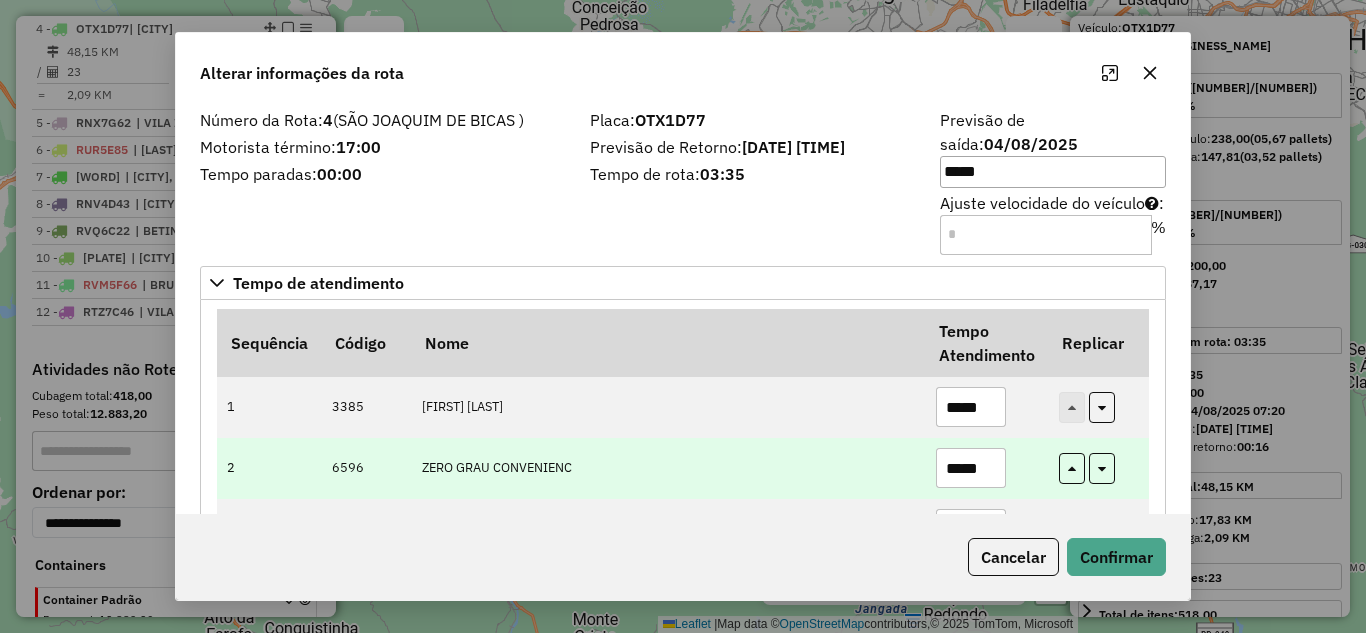 type on "*****" 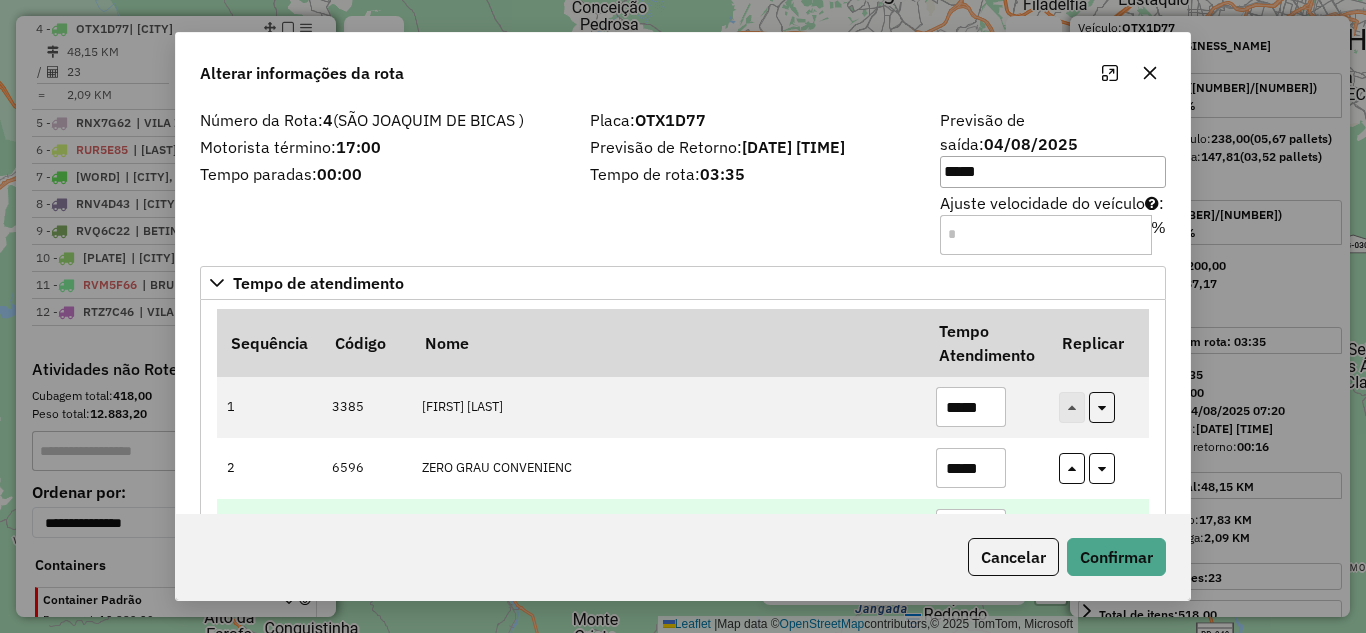 type on "*****" 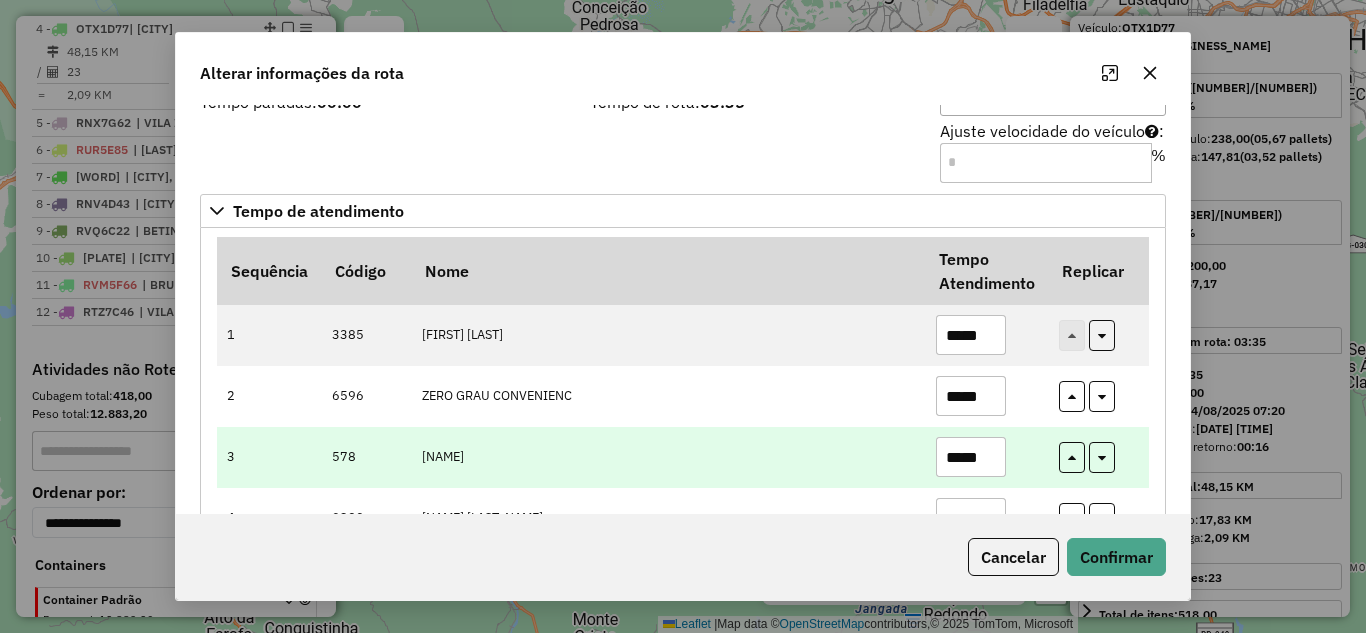 scroll, scrollTop: 101, scrollLeft: 0, axis: vertical 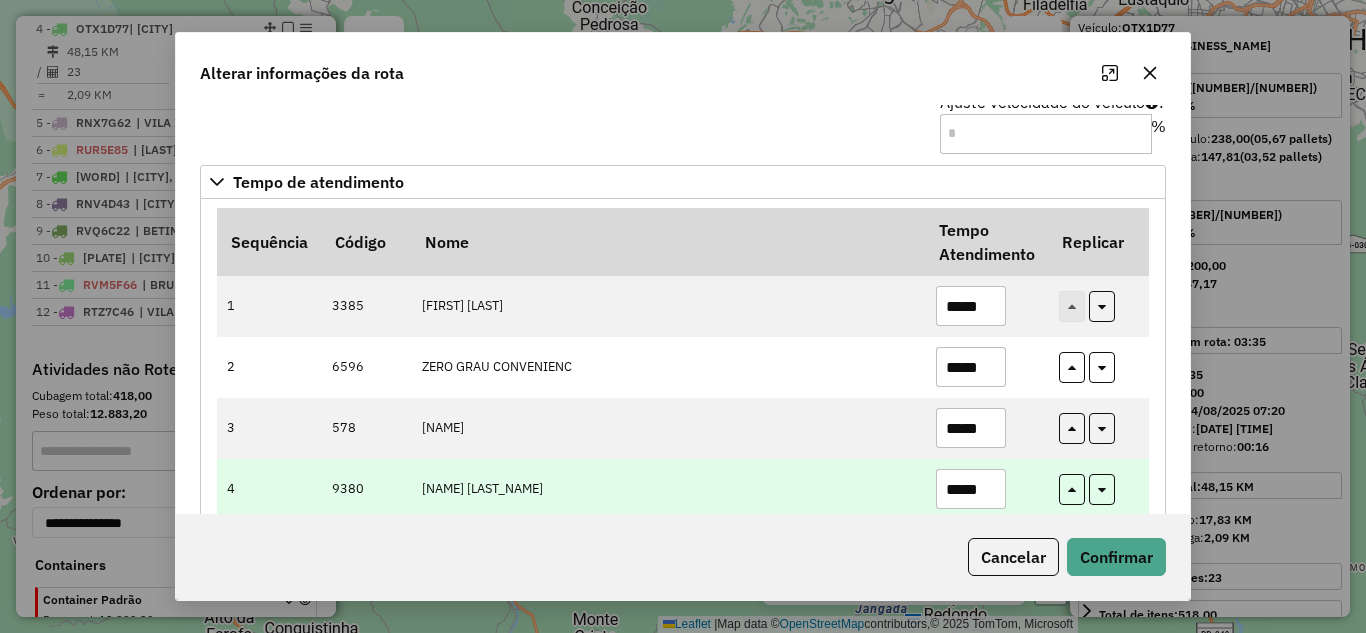 type on "*****" 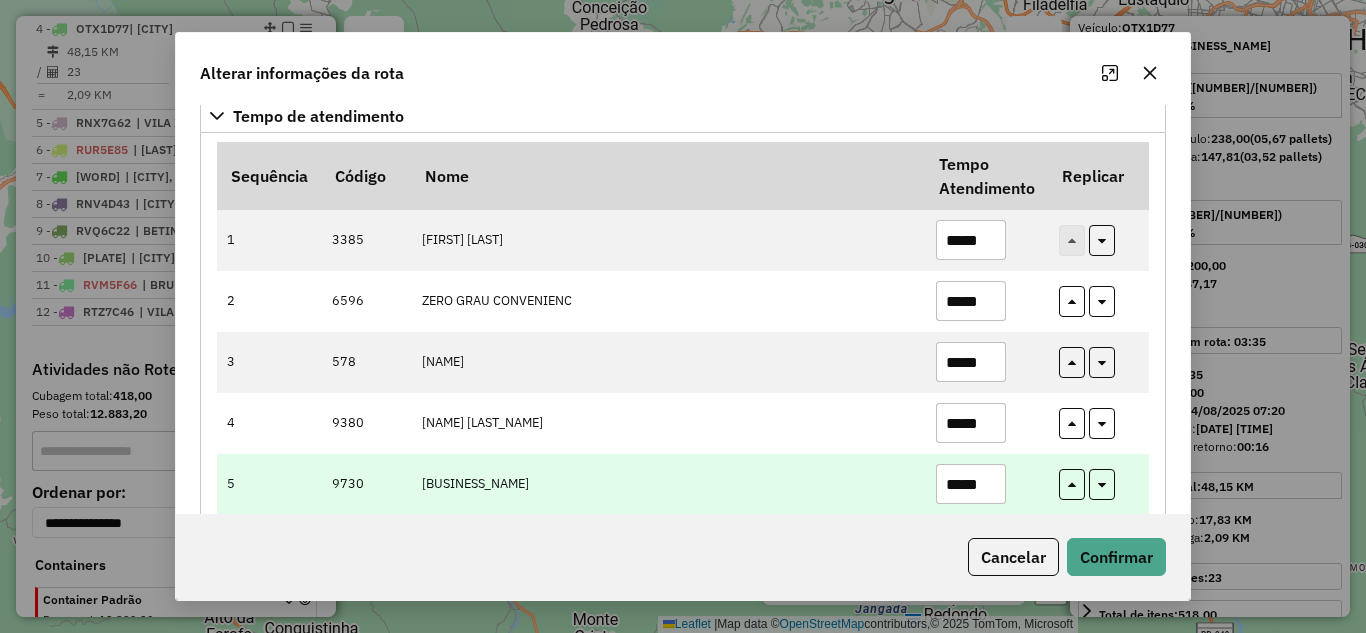scroll, scrollTop: 201, scrollLeft: 0, axis: vertical 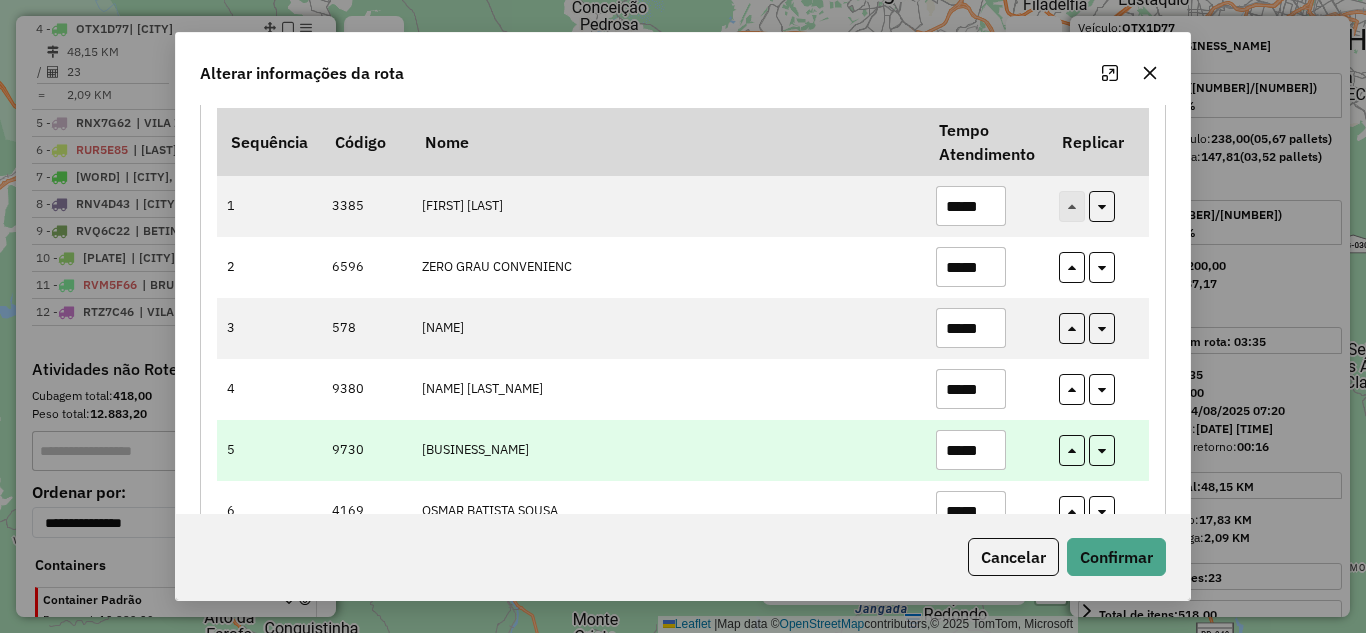 type on "*****" 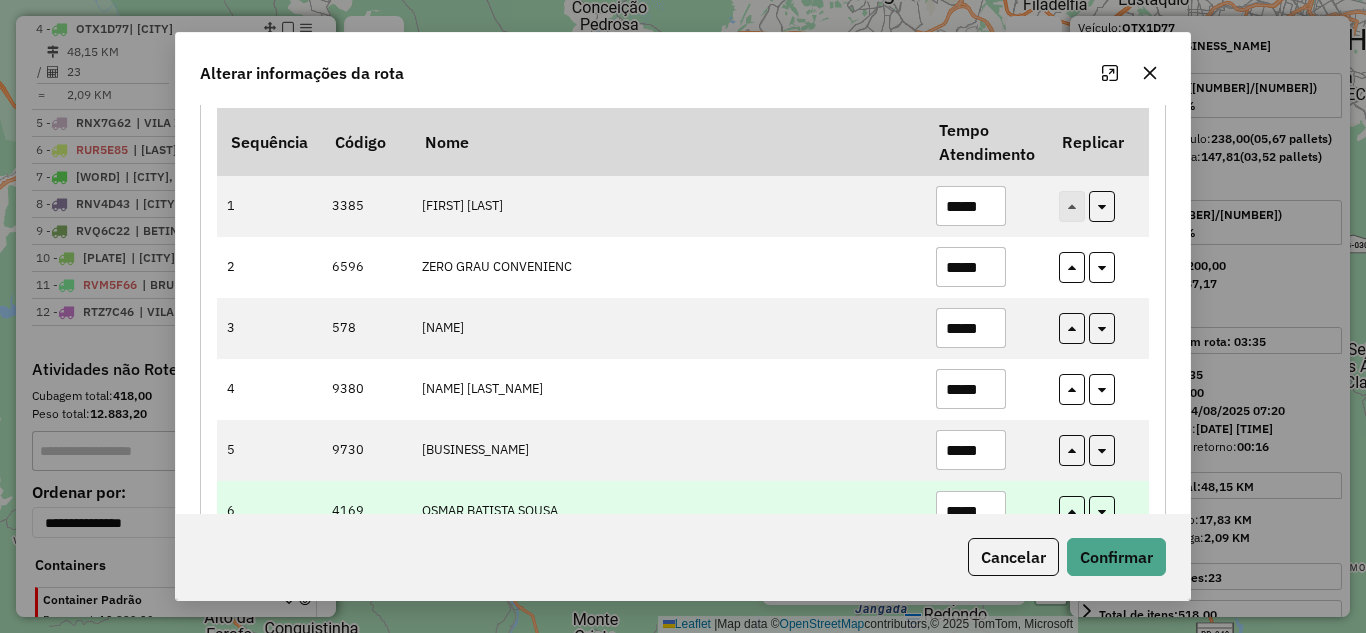type on "*****" 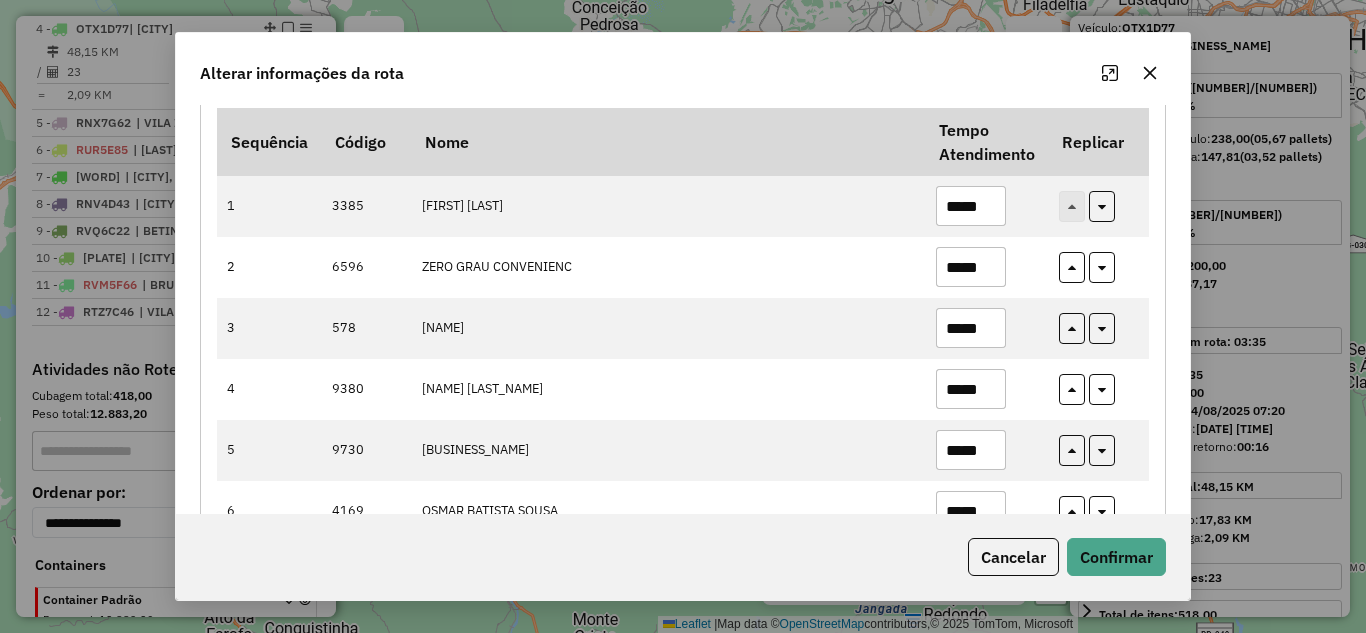 scroll, scrollTop: 301, scrollLeft: 0, axis: vertical 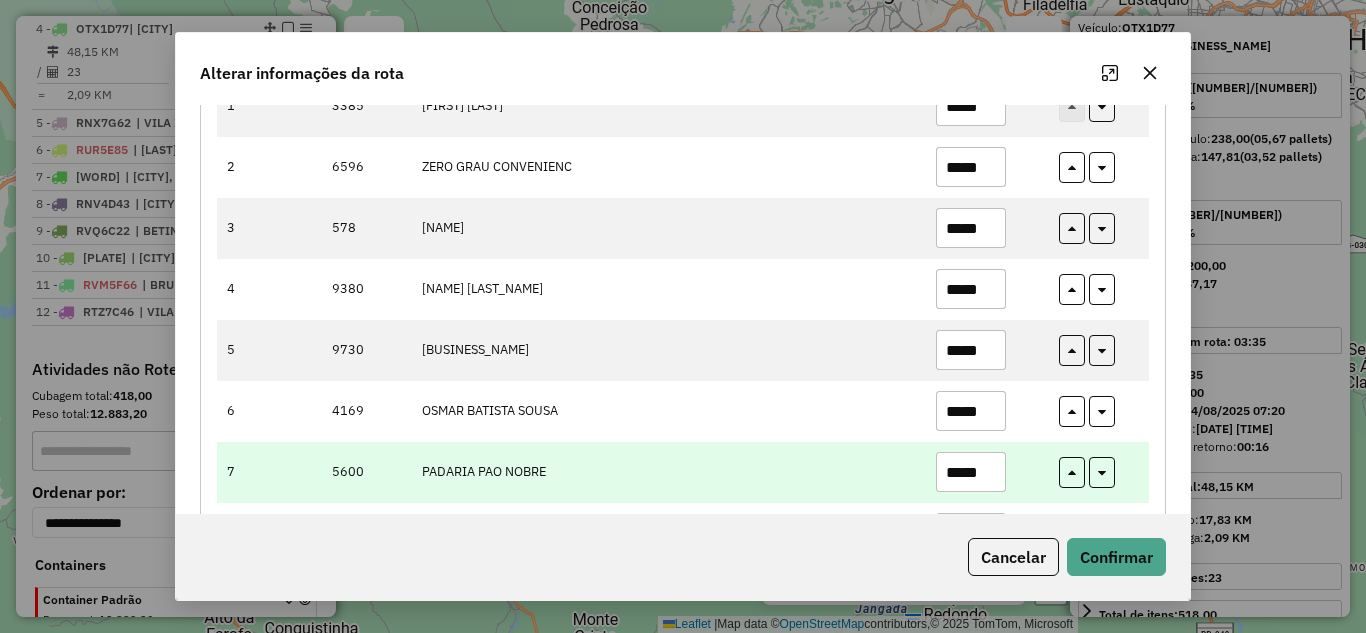 type on "*****" 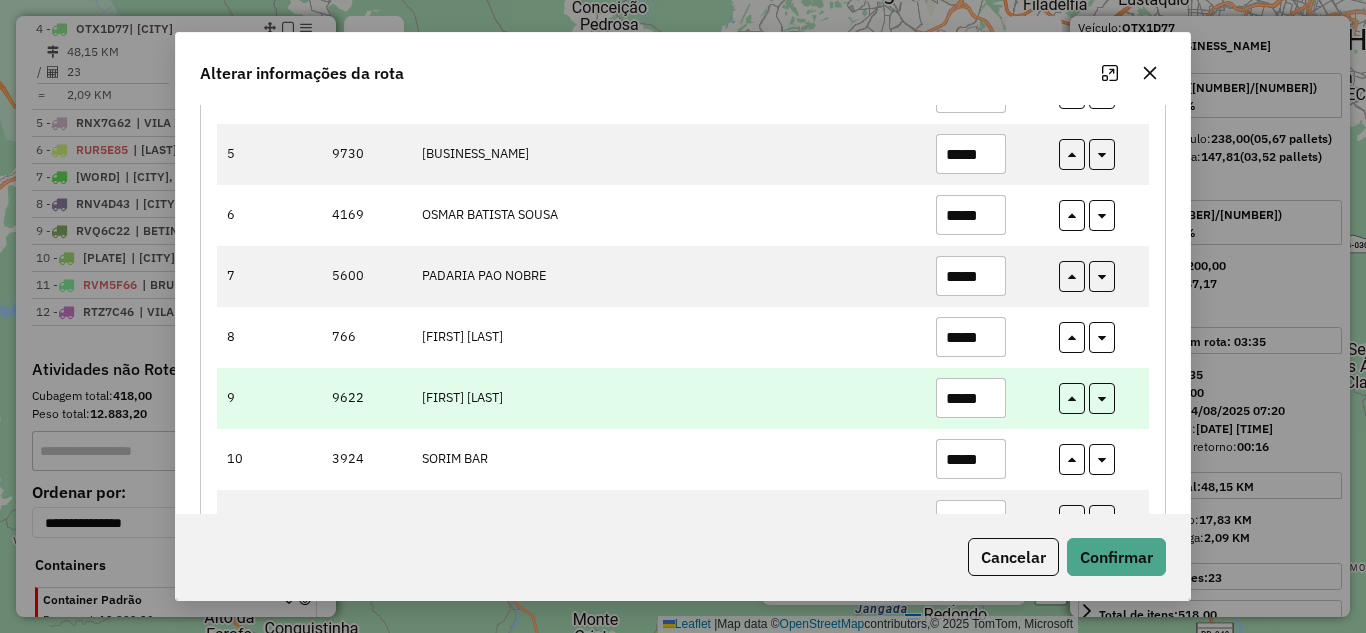 scroll, scrollTop: 501, scrollLeft: 0, axis: vertical 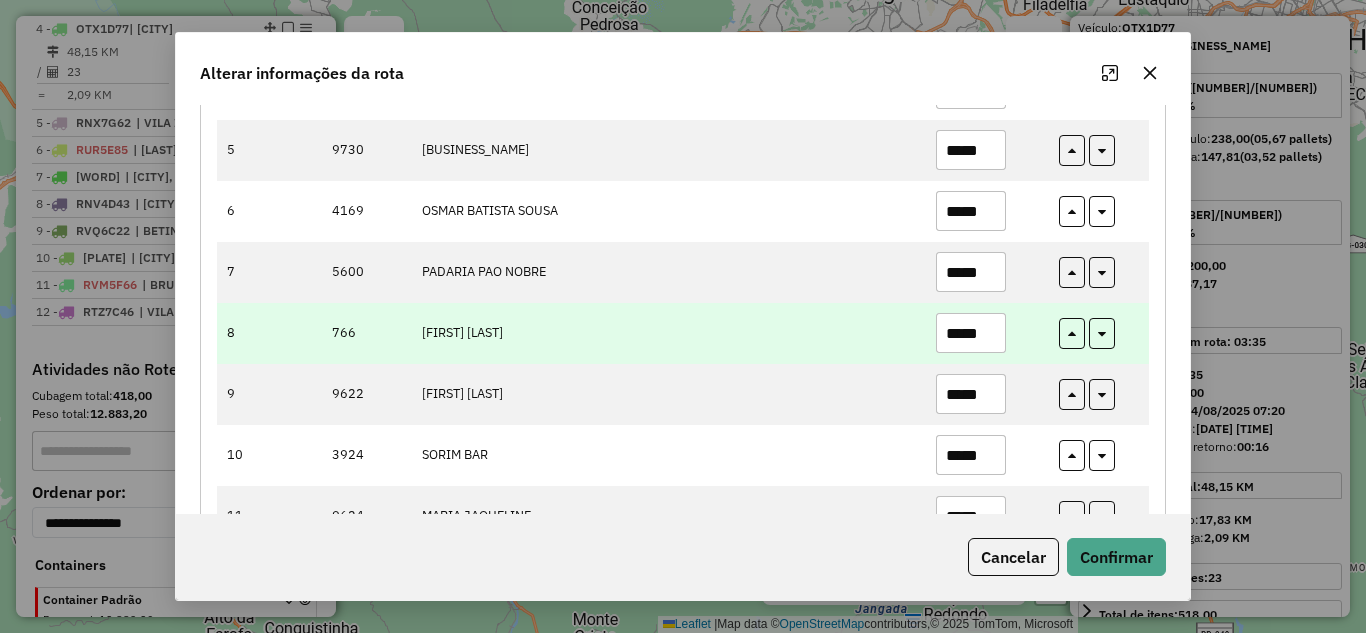 type on "*****" 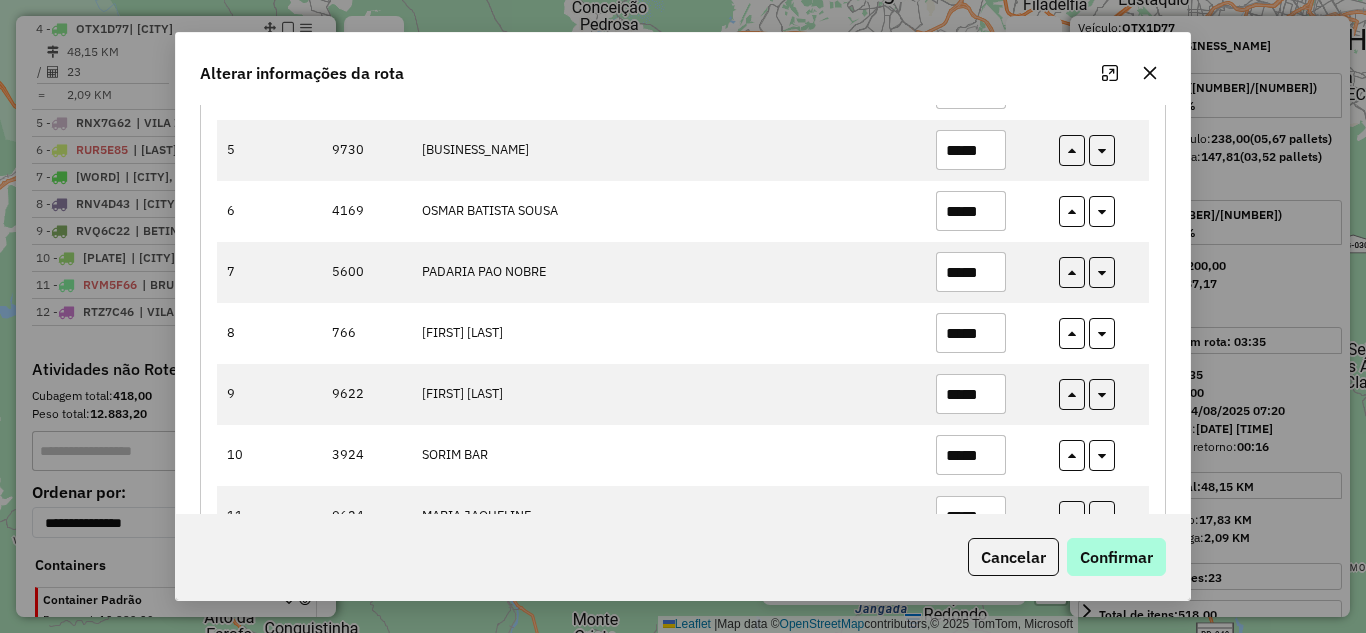 type on "*****" 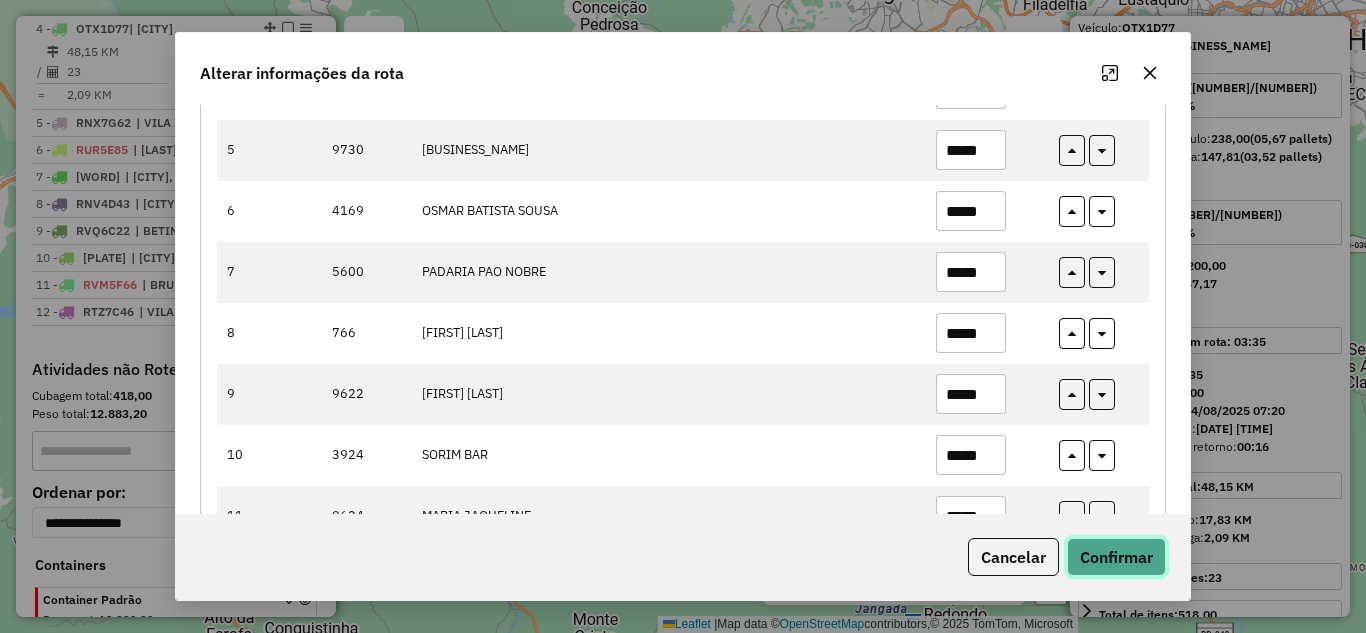 click on "Confirmar" 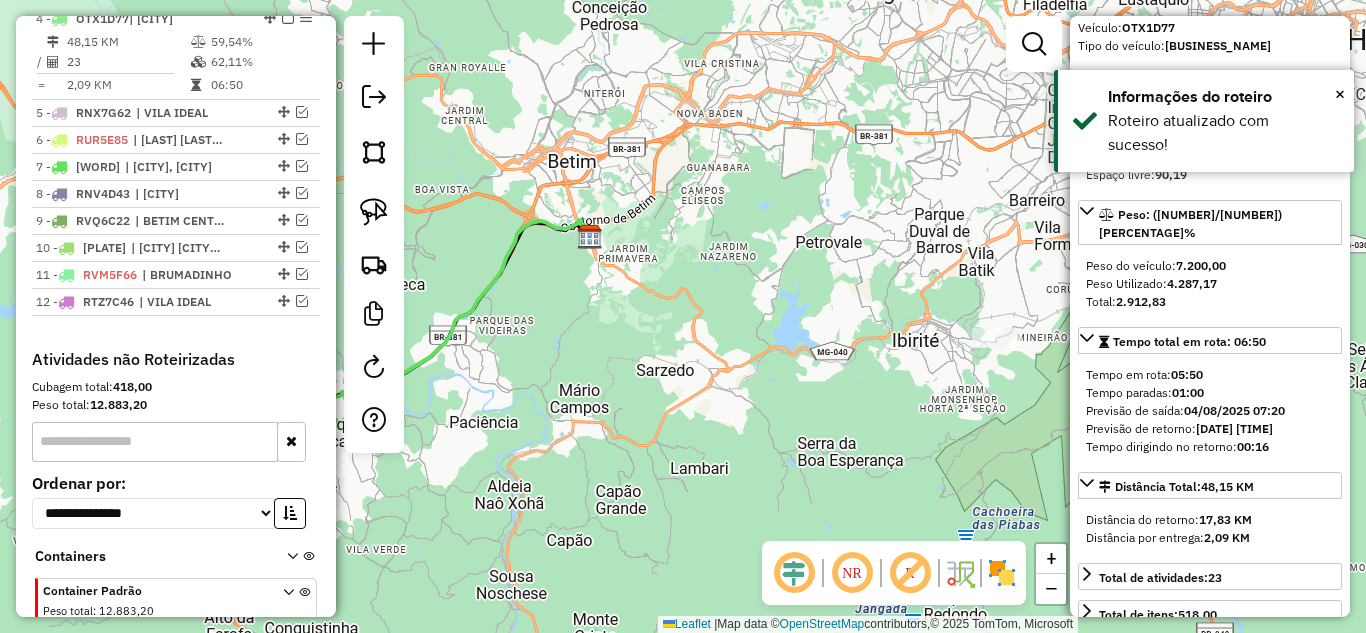 scroll, scrollTop: 880, scrollLeft: 0, axis: vertical 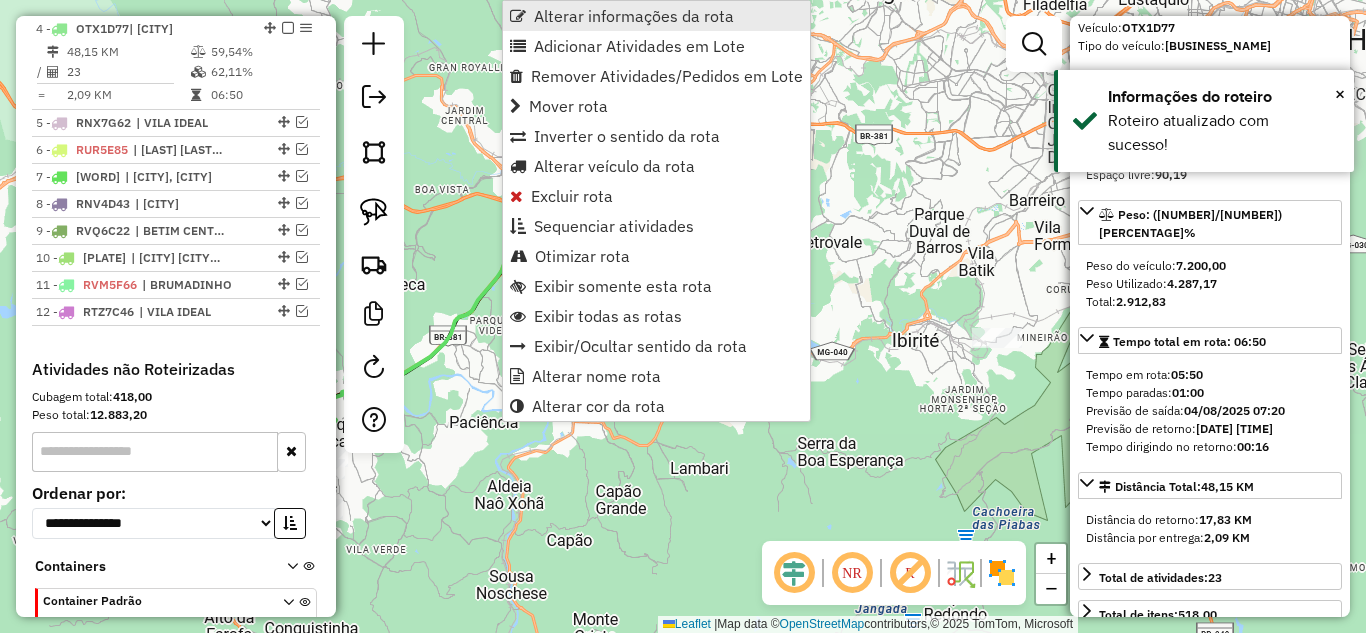 click on "Alterar informações da rota" at bounding box center [634, 16] 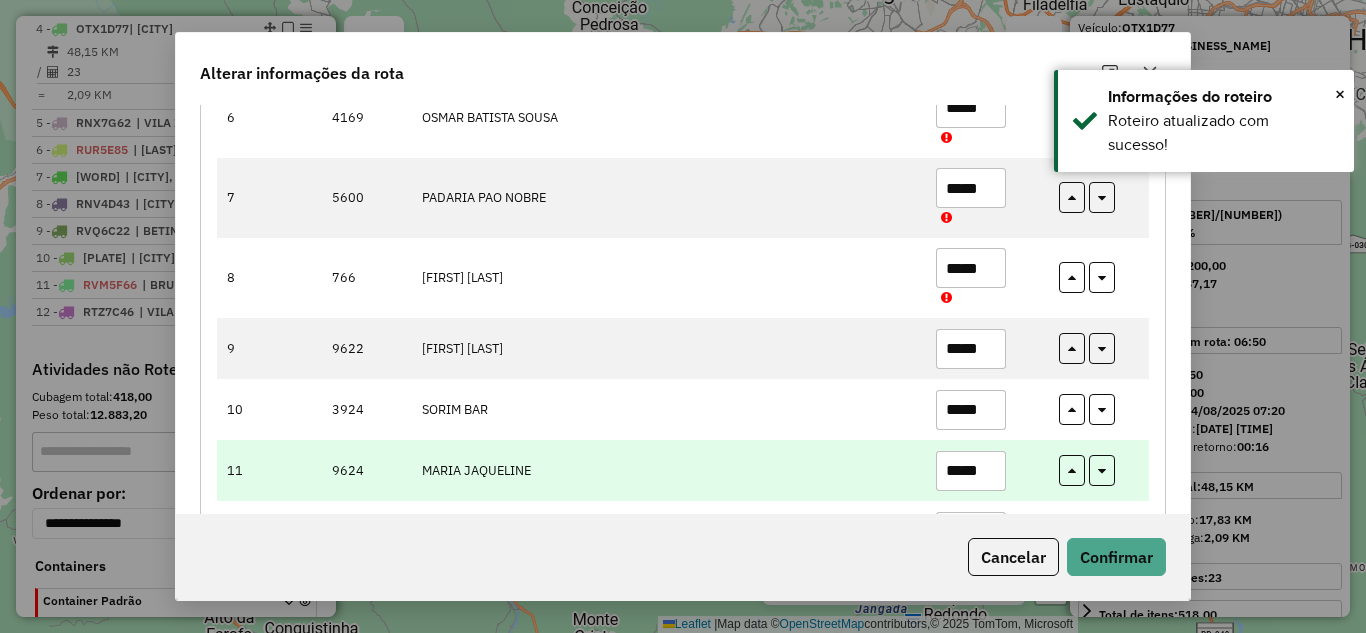scroll, scrollTop: 900, scrollLeft: 0, axis: vertical 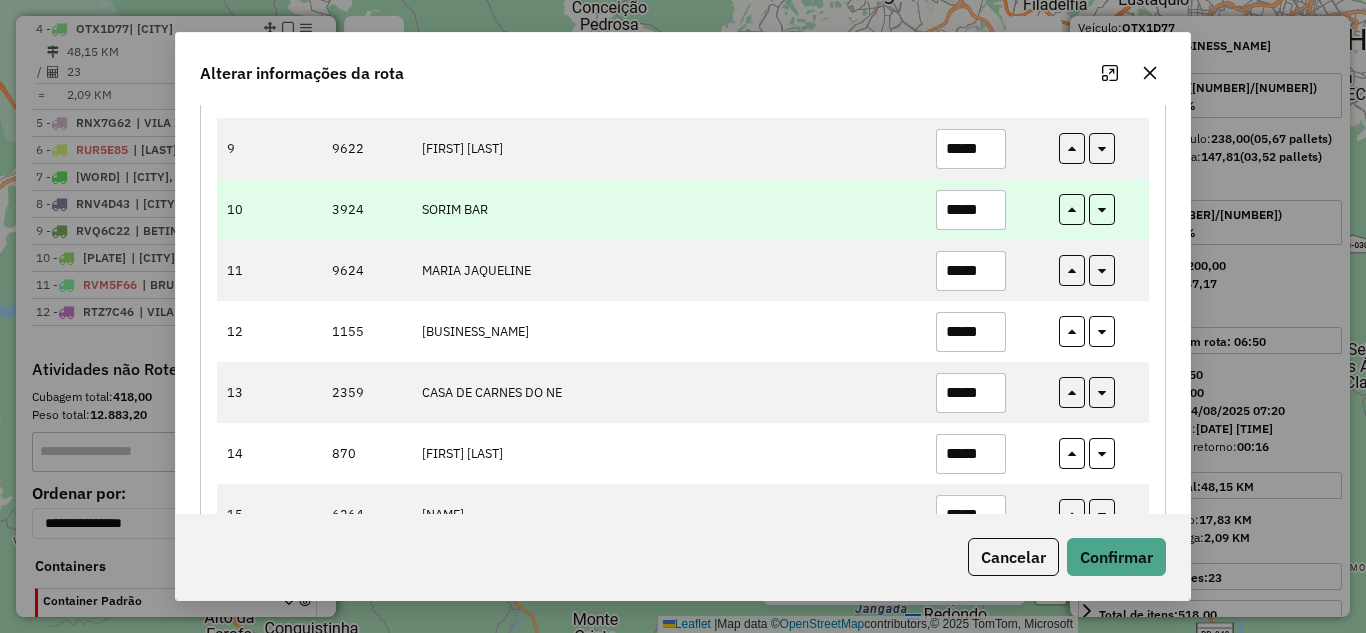 click on "*****" at bounding box center [971, 210] 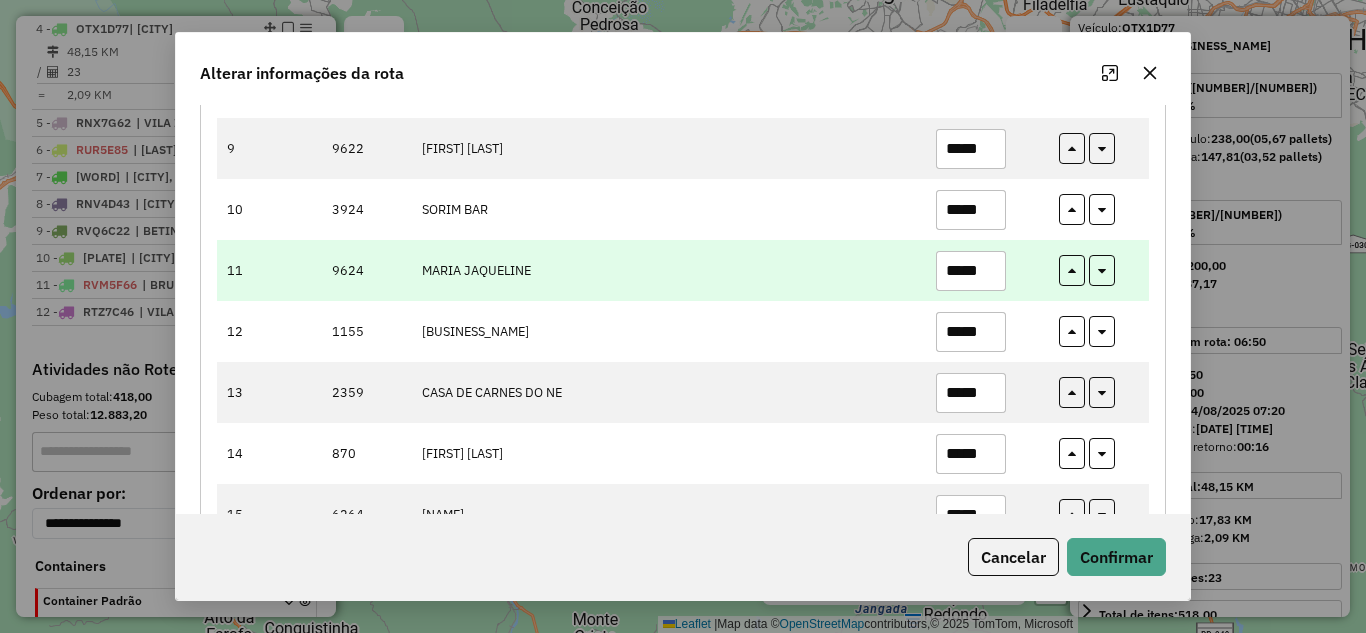 type on "*****" 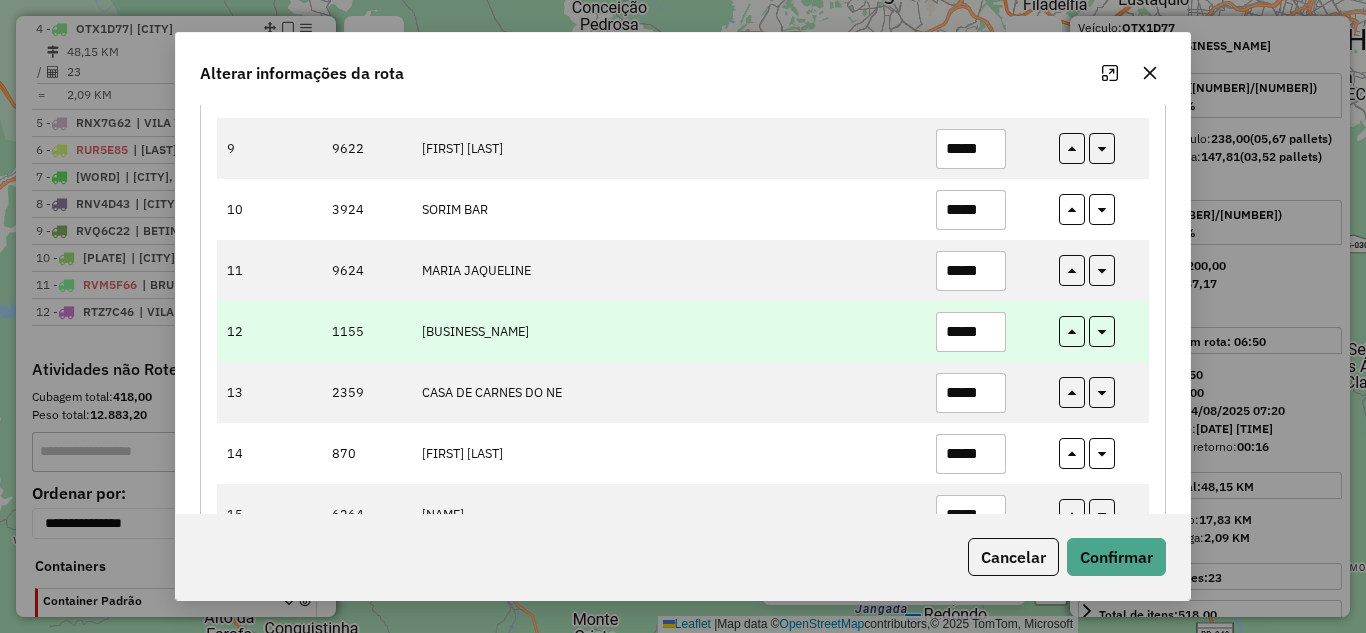 type on "*****" 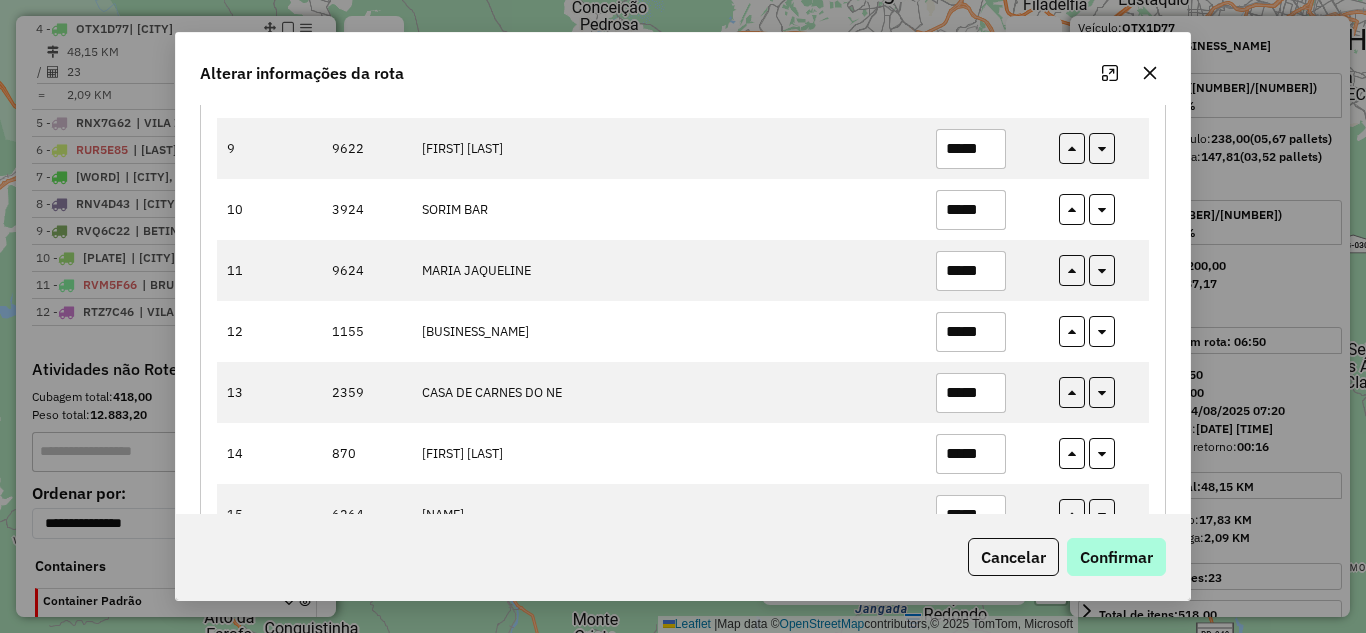type on "*****" 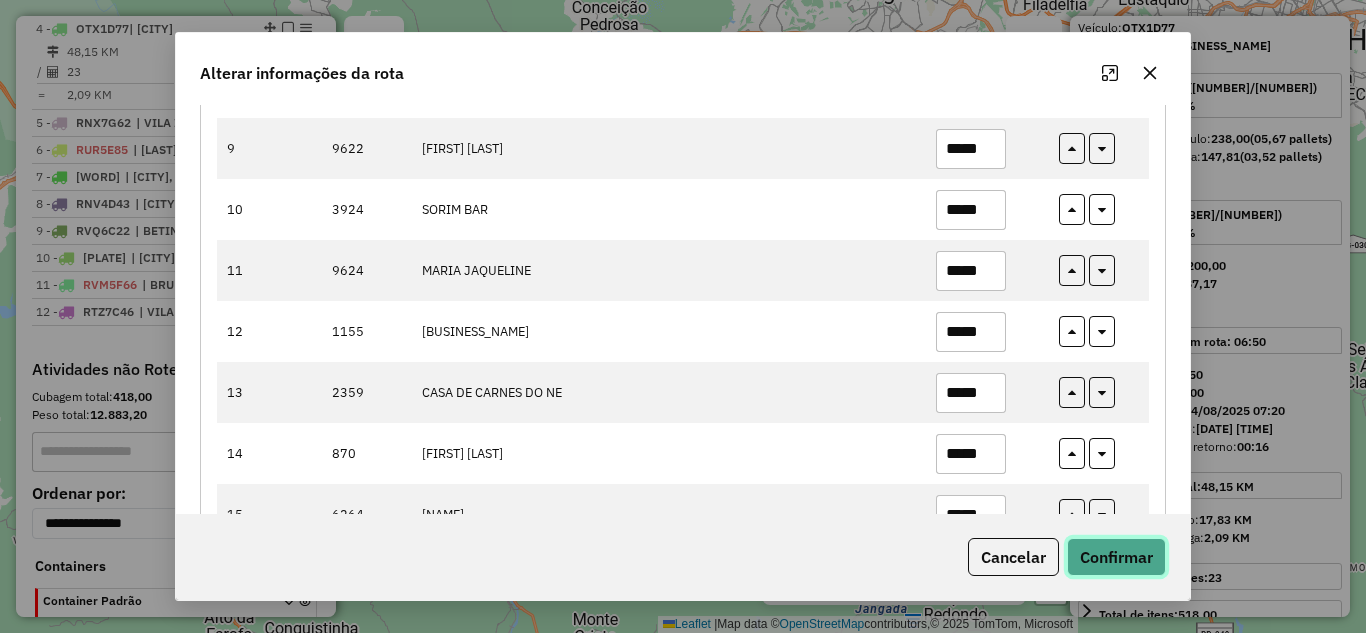 click on "Confirmar" 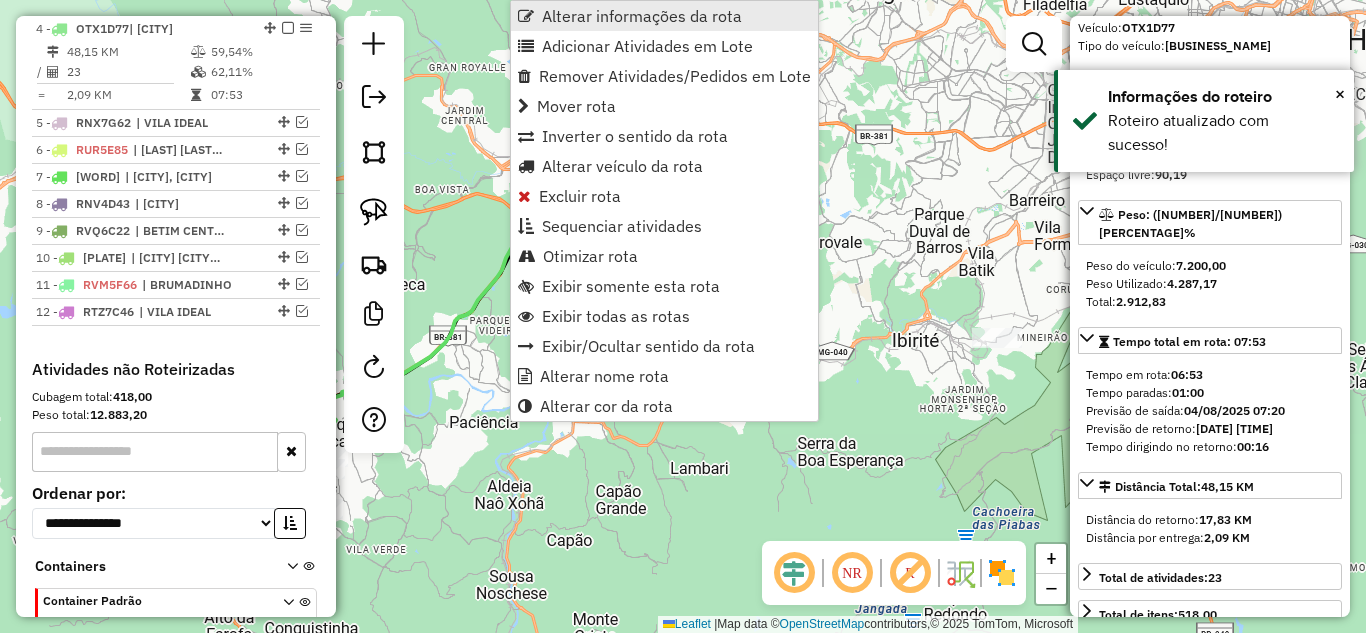 click on "Alterar informações da rota" at bounding box center (642, 16) 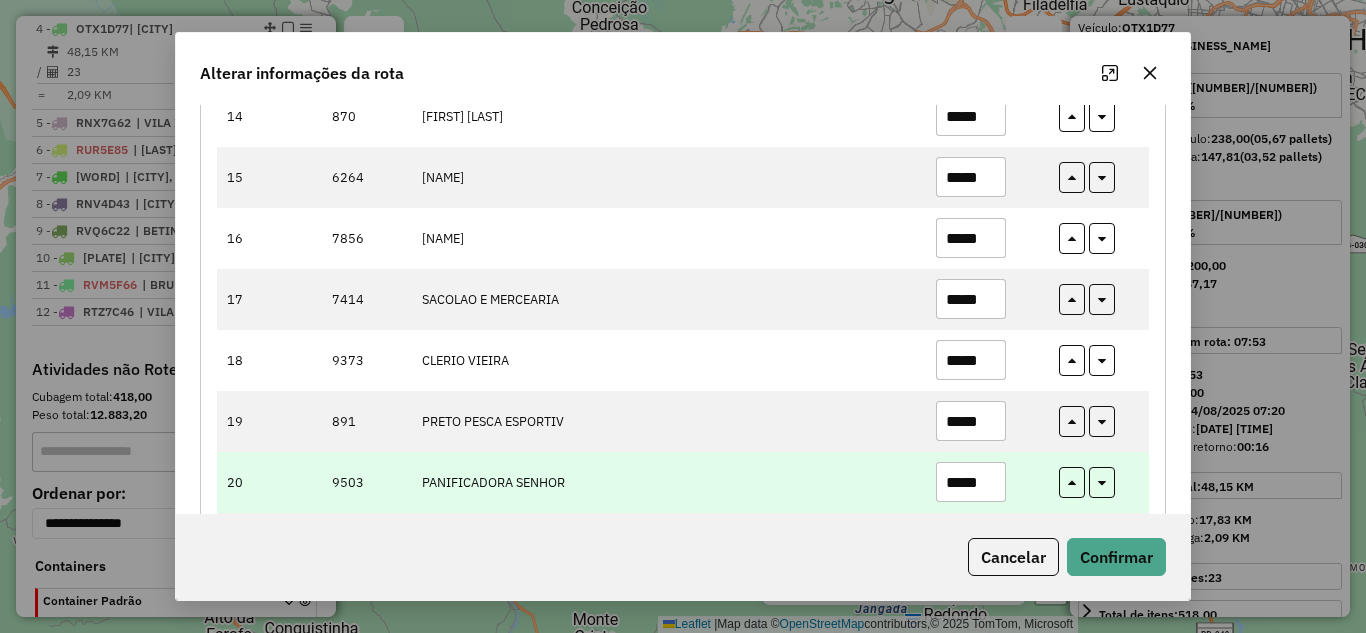 scroll, scrollTop: 1189, scrollLeft: 0, axis: vertical 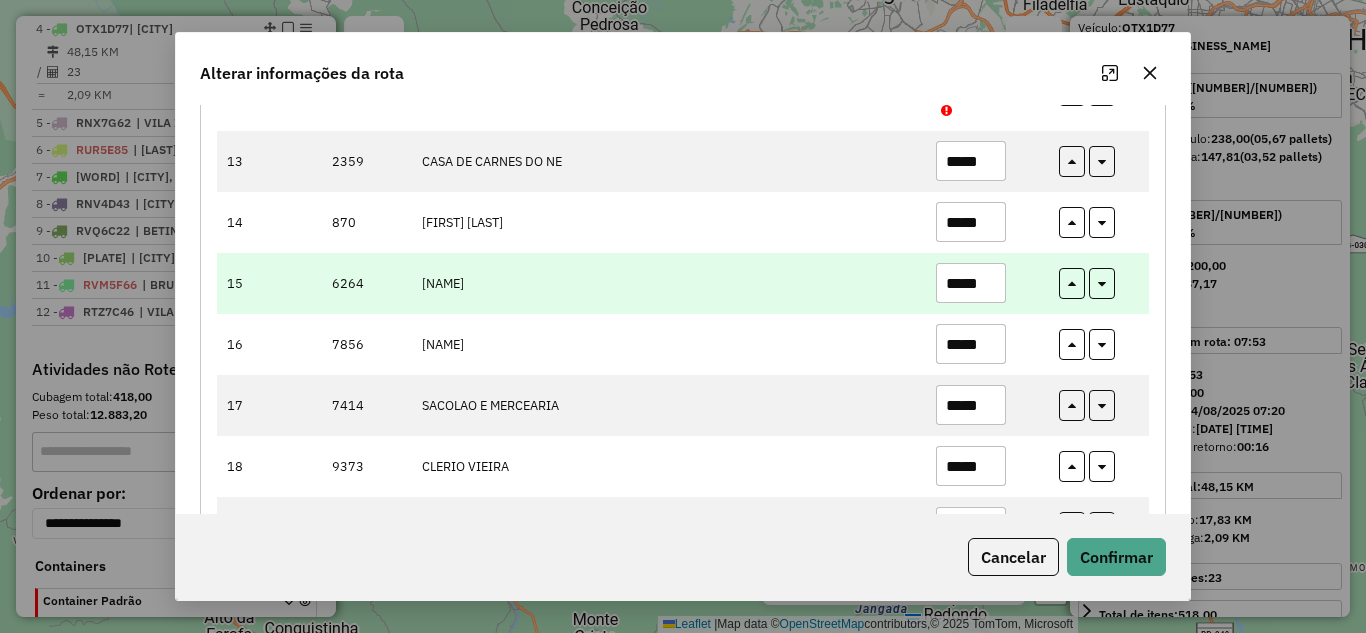 click on "*****" at bounding box center [971, 283] 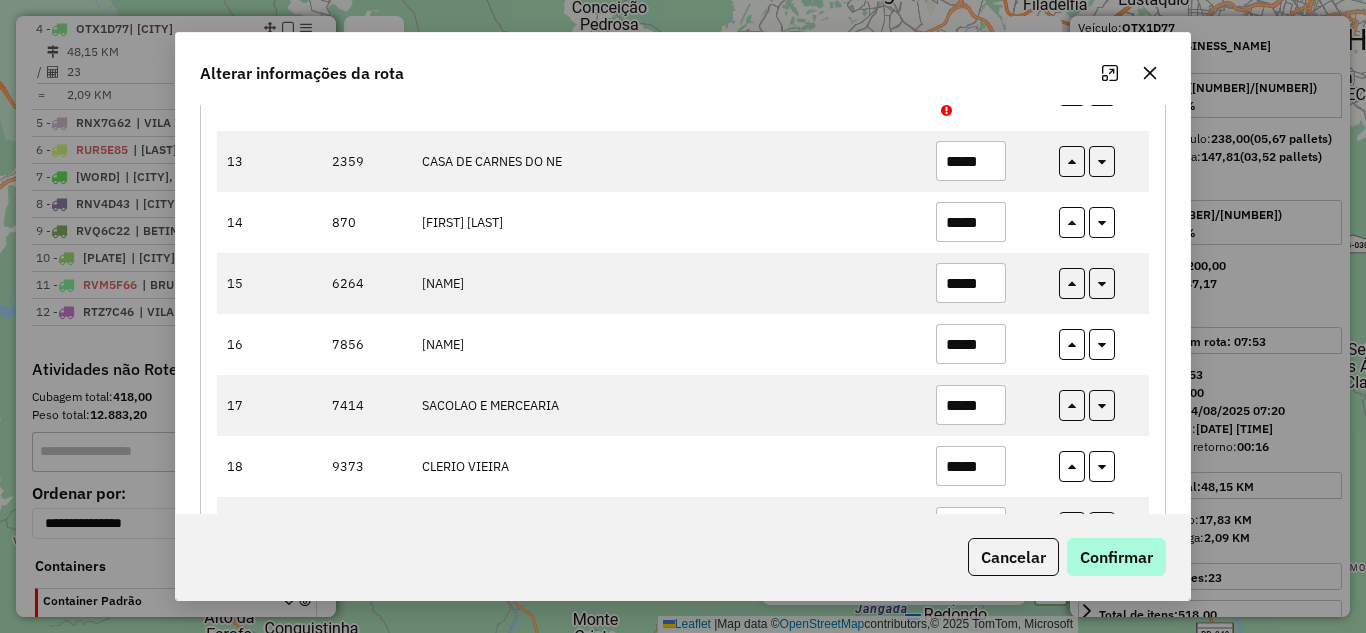 type on "*****" 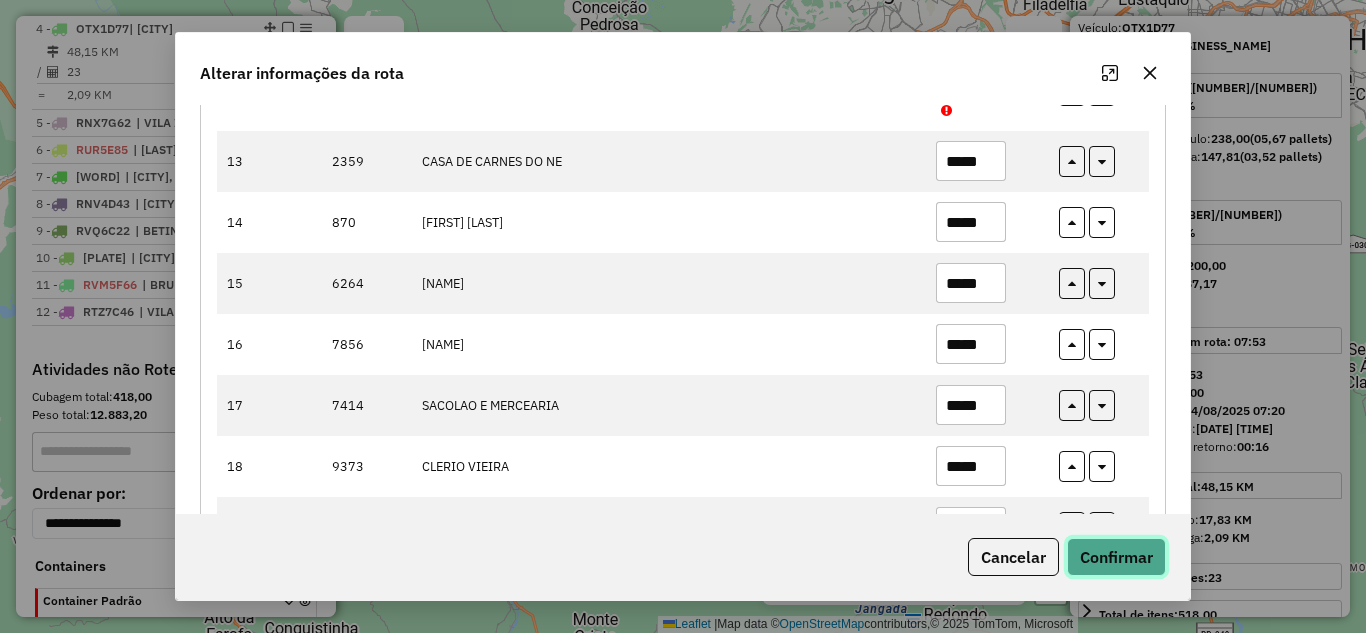 click on "Confirmar" 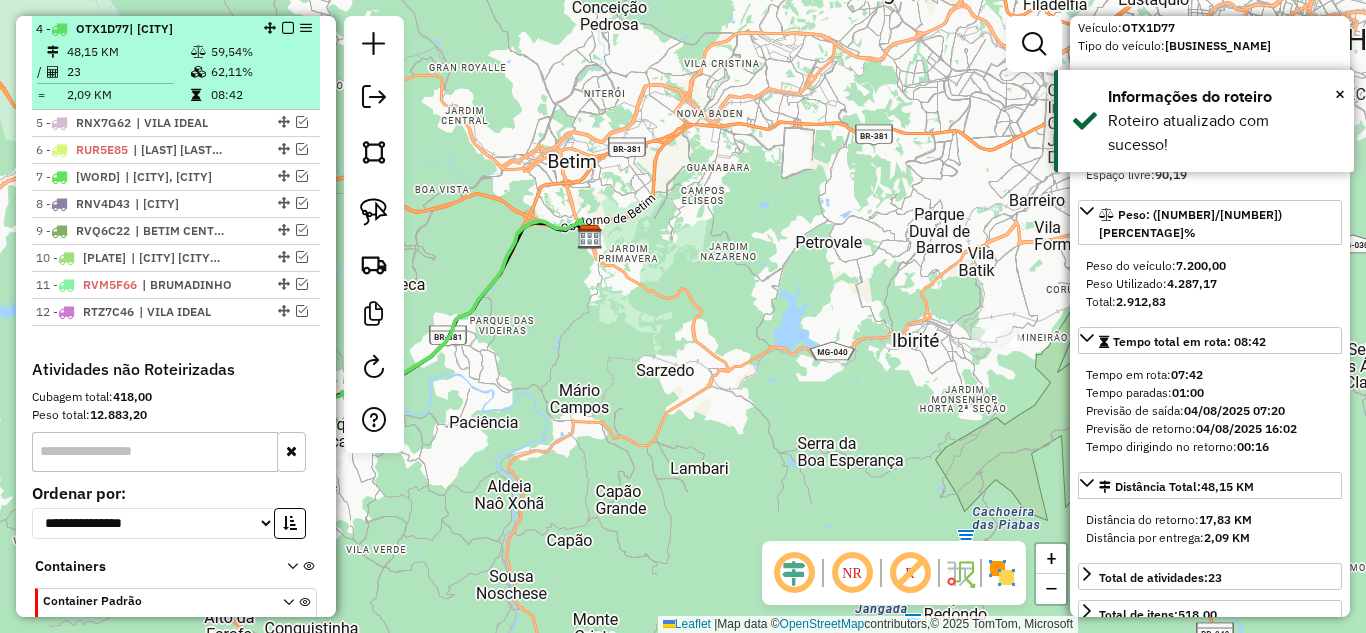 drag, startPoint x: 280, startPoint y: 25, endPoint x: 266, endPoint y: 38, distance: 19.104973 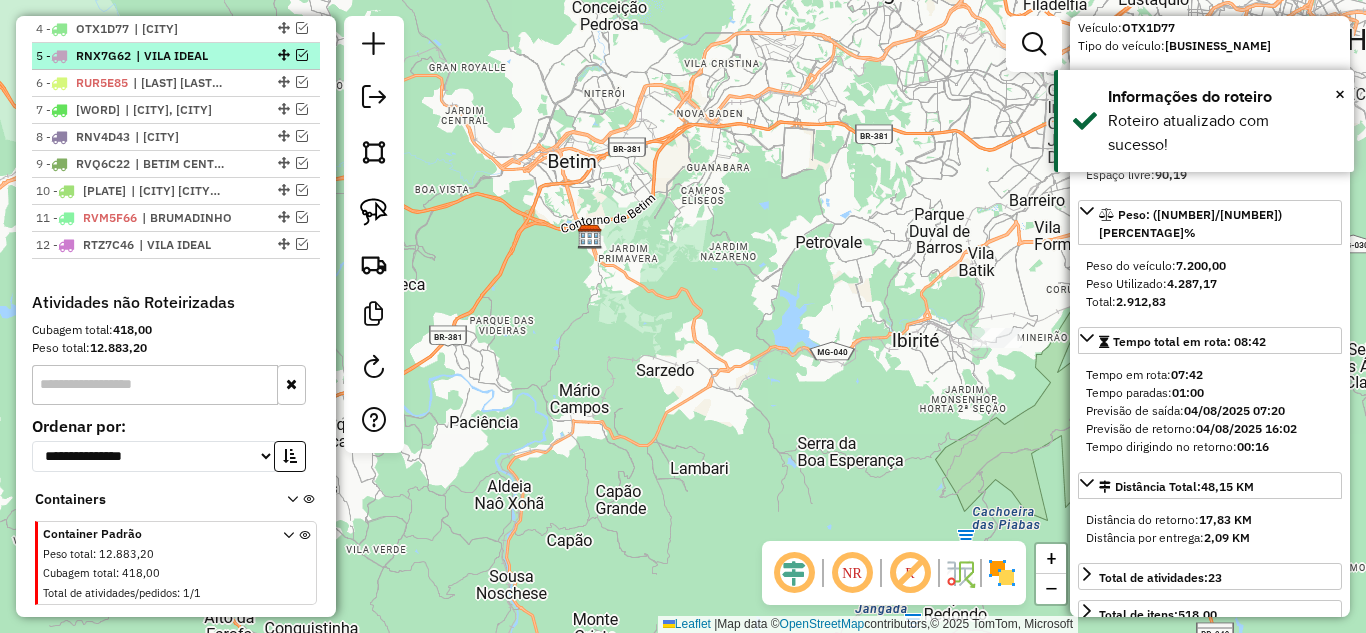 click at bounding box center (302, 55) 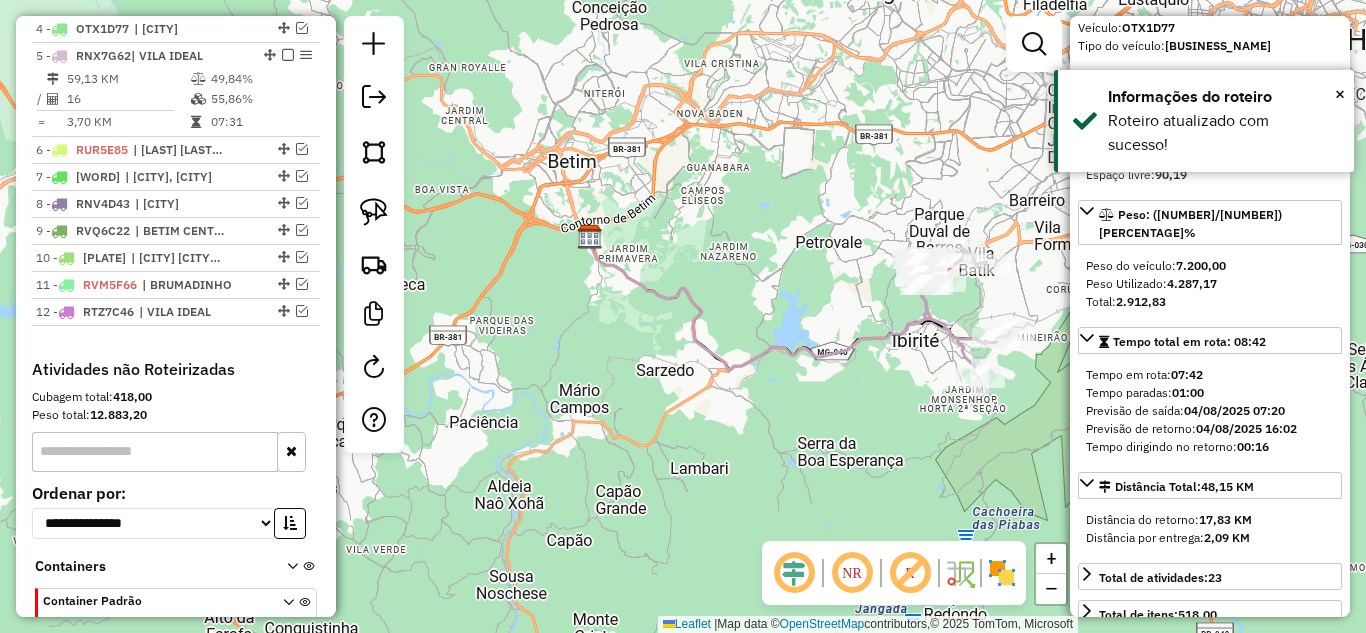click 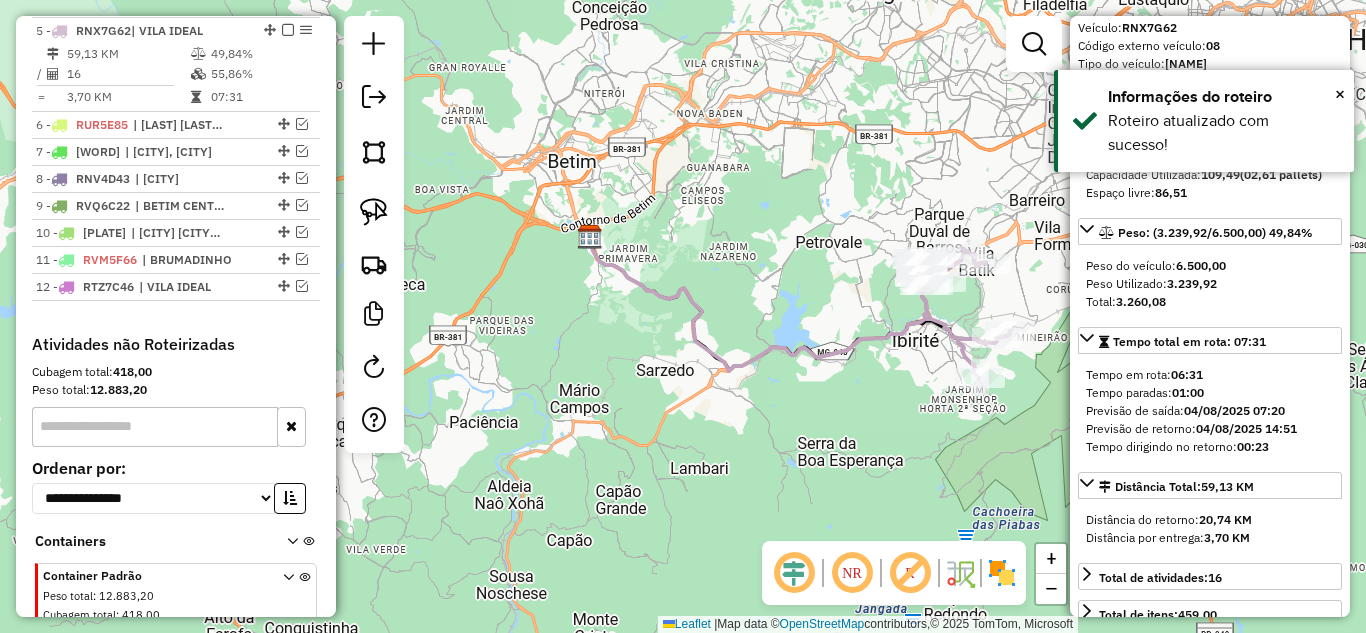 scroll, scrollTop: 882, scrollLeft: 0, axis: vertical 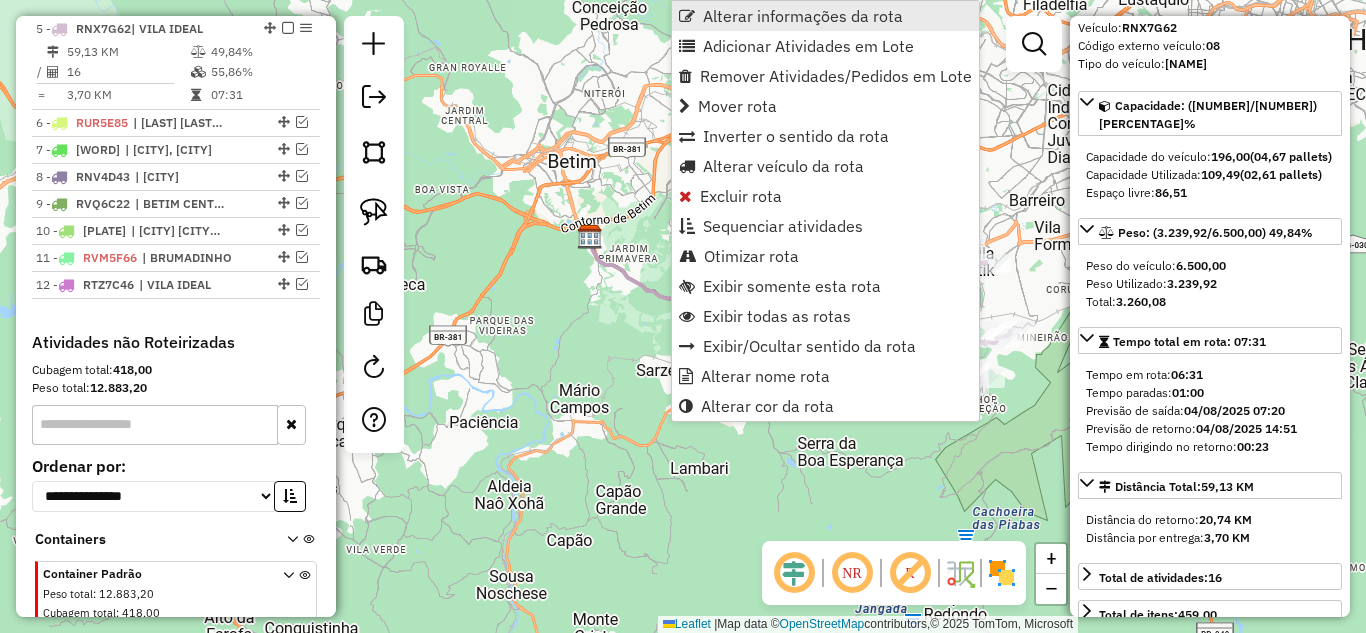 click on "Alterar informações da rota" at bounding box center (803, 16) 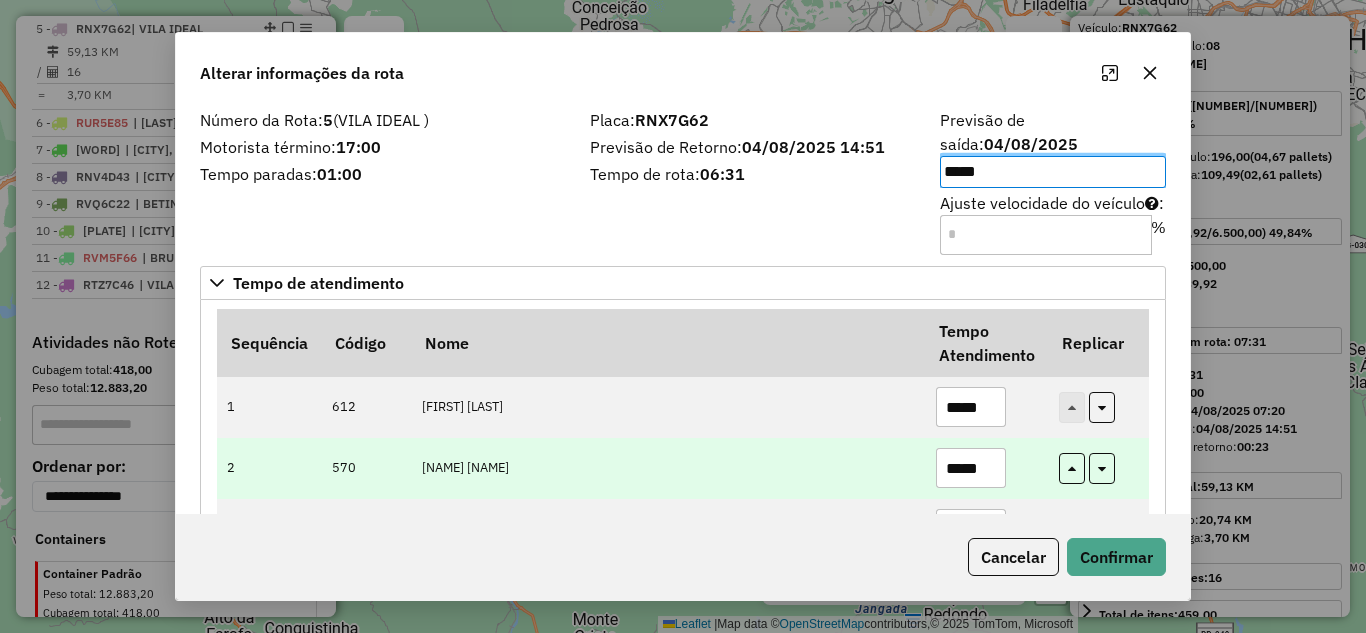 click on "*****" at bounding box center (971, 468) 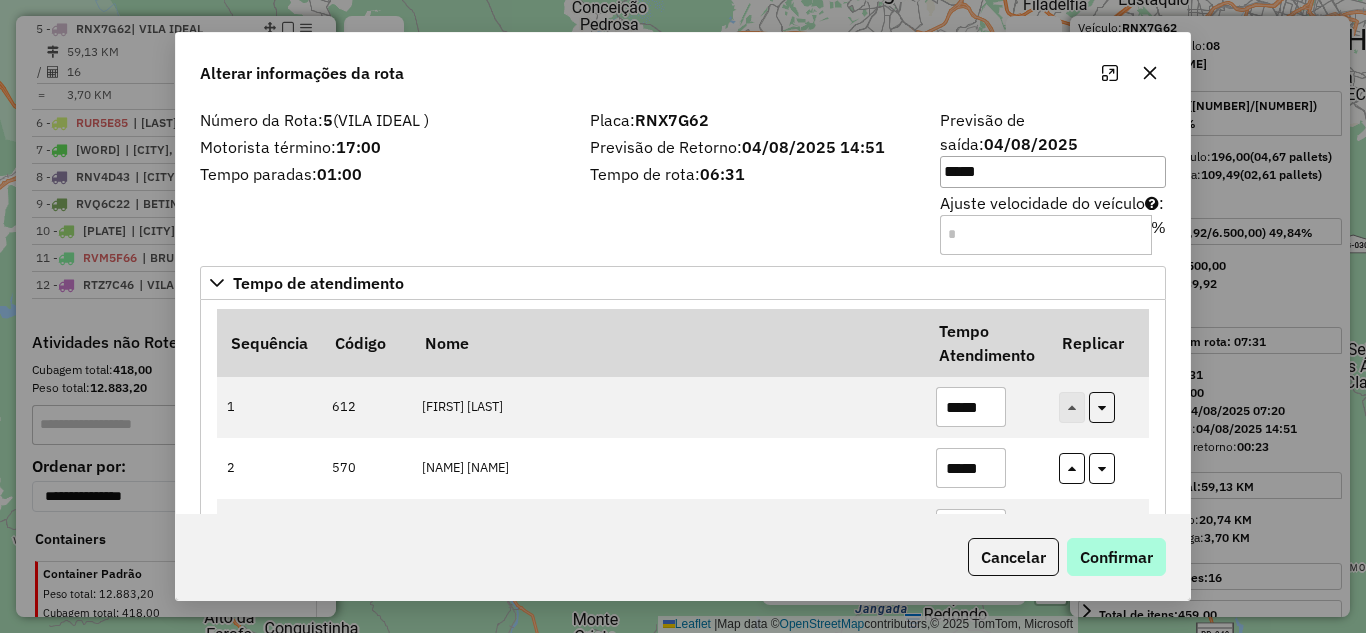 type on "*****" 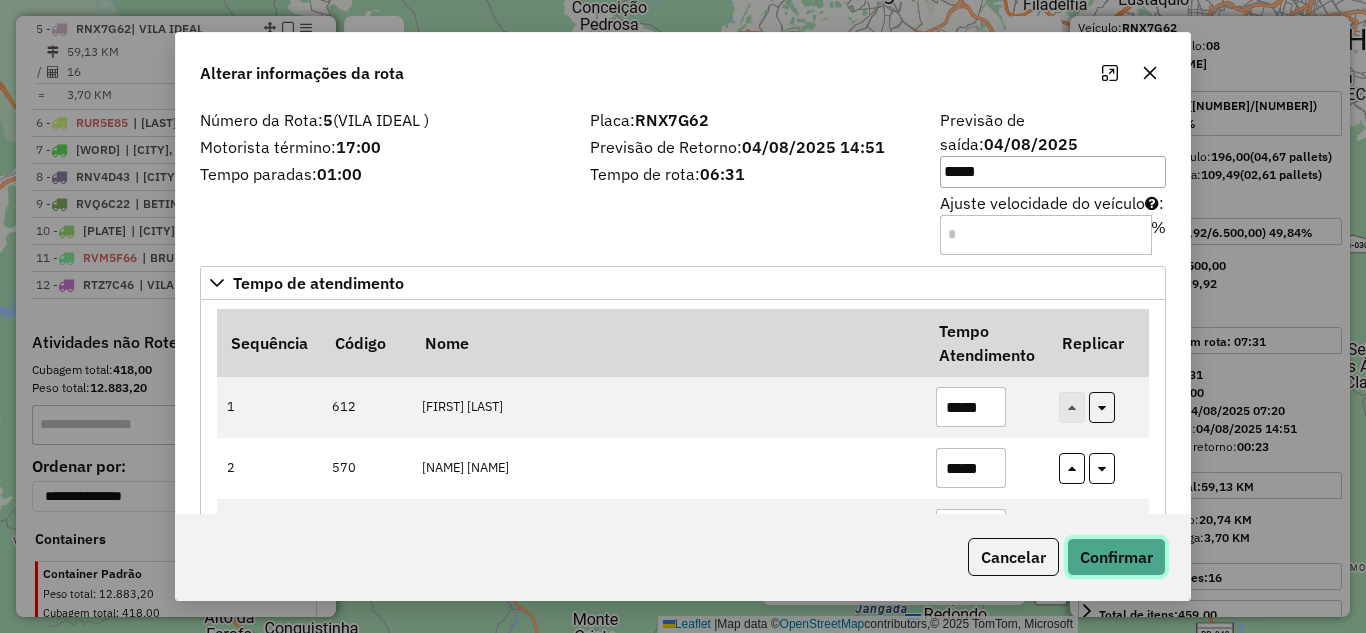 click on "Confirmar" 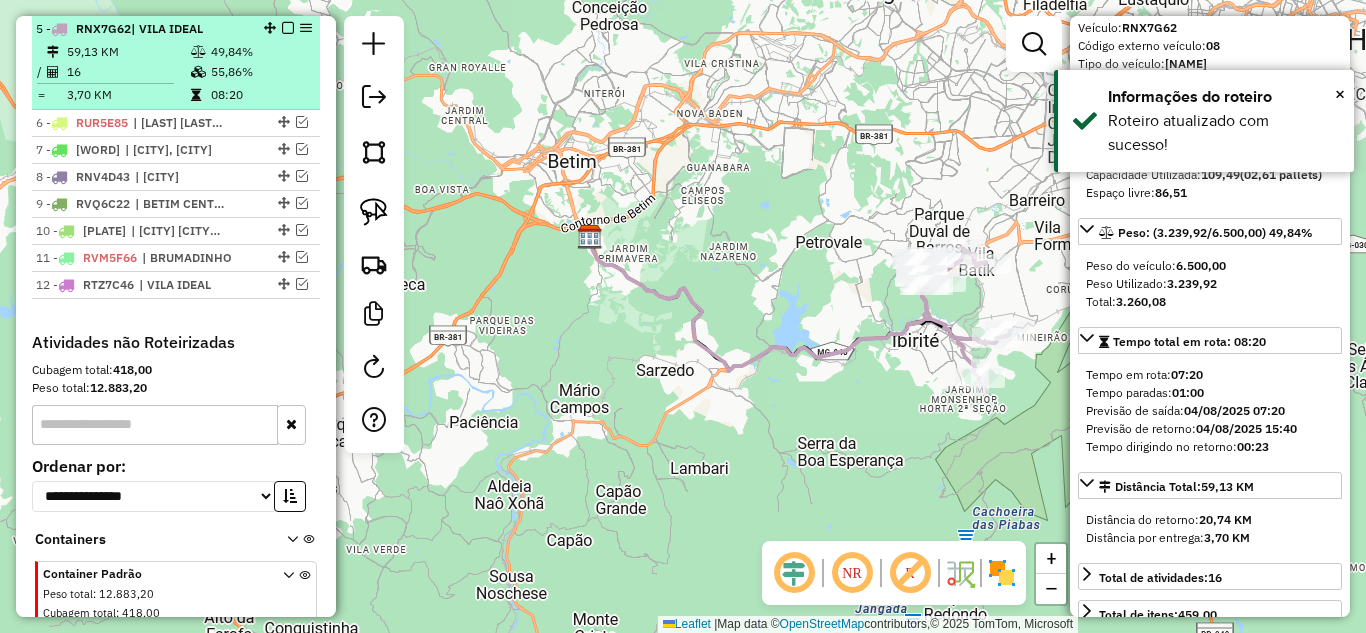click at bounding box center [288, 28] 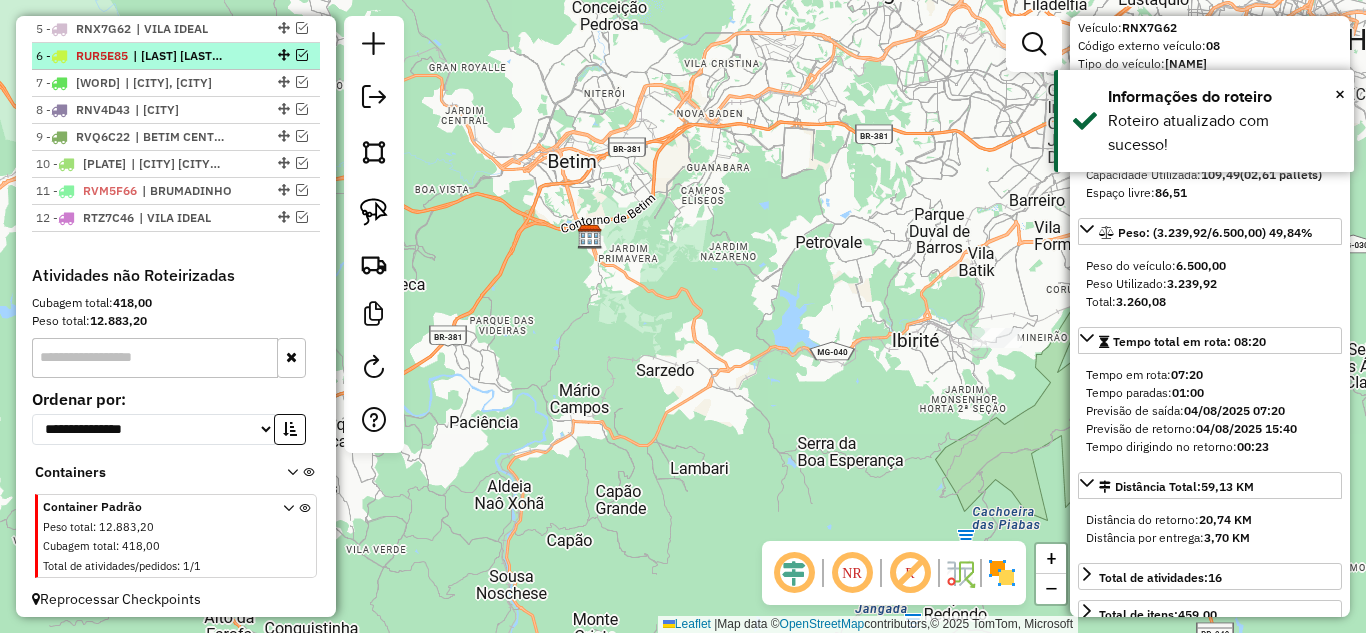 click at bounding box center (282, 55) 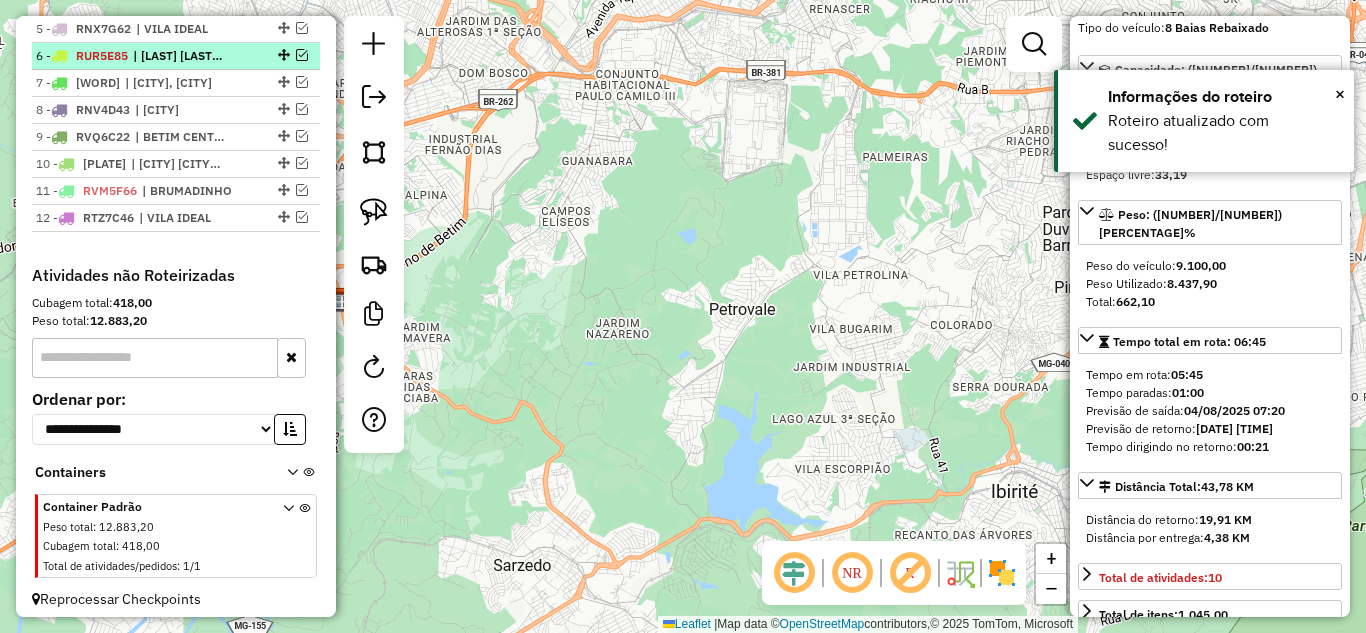click at bounding box center (302, 55) 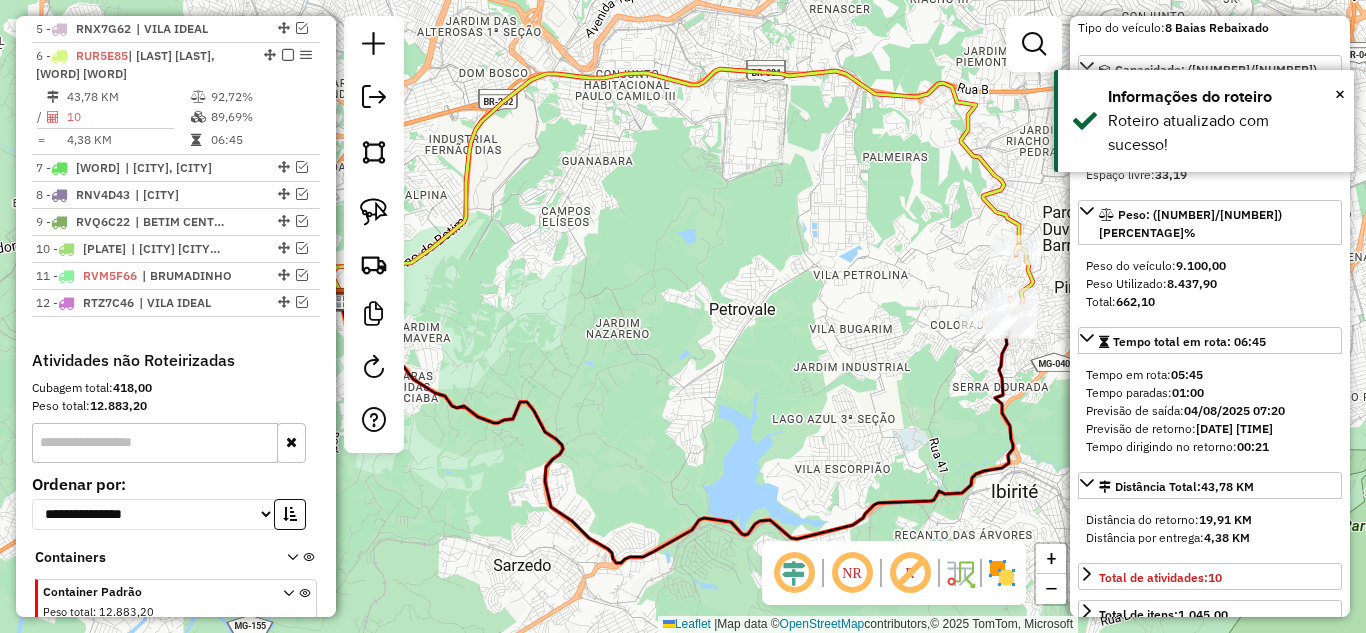 click 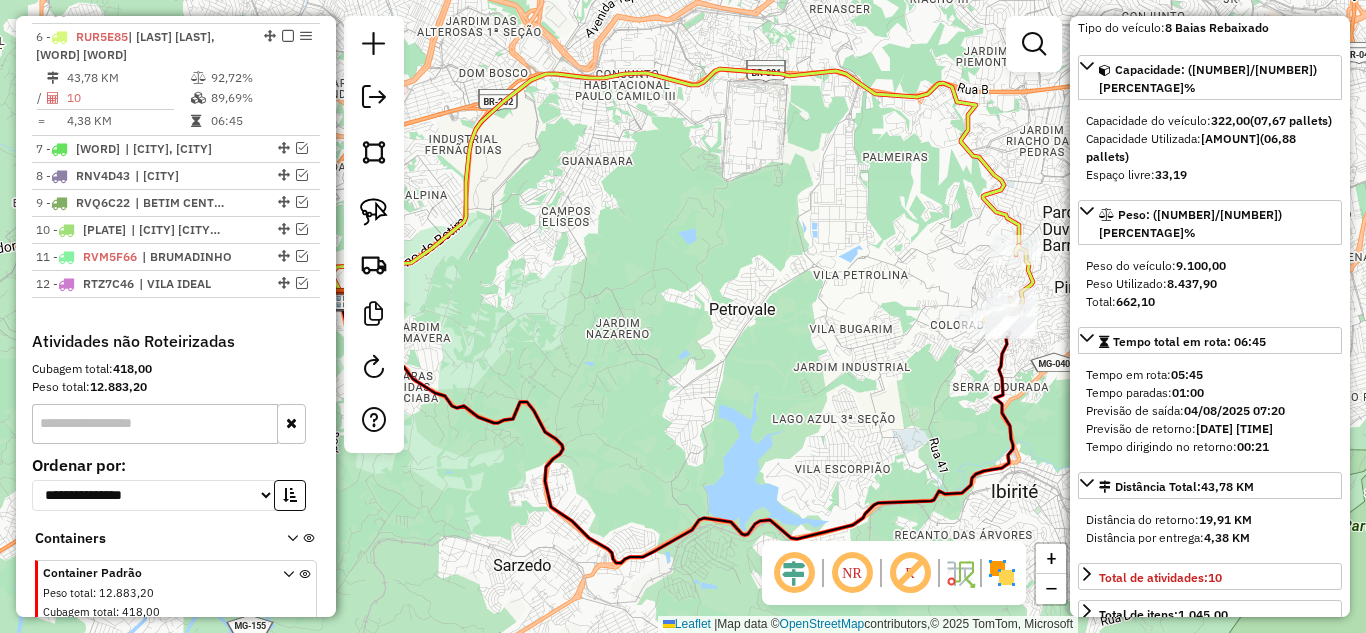 scroll, scrollTop: 909, scrollLeft: 0, axis: vertical 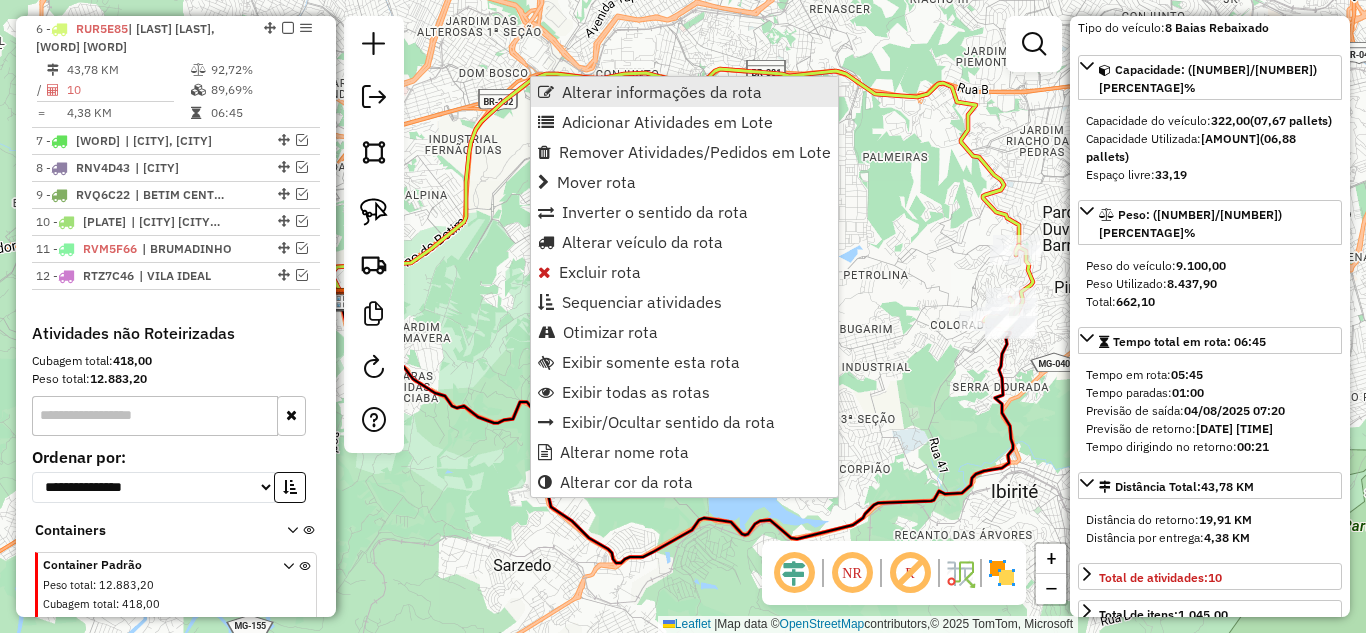 click on "Alterar informações da rota" at bounding box center (662, 92) 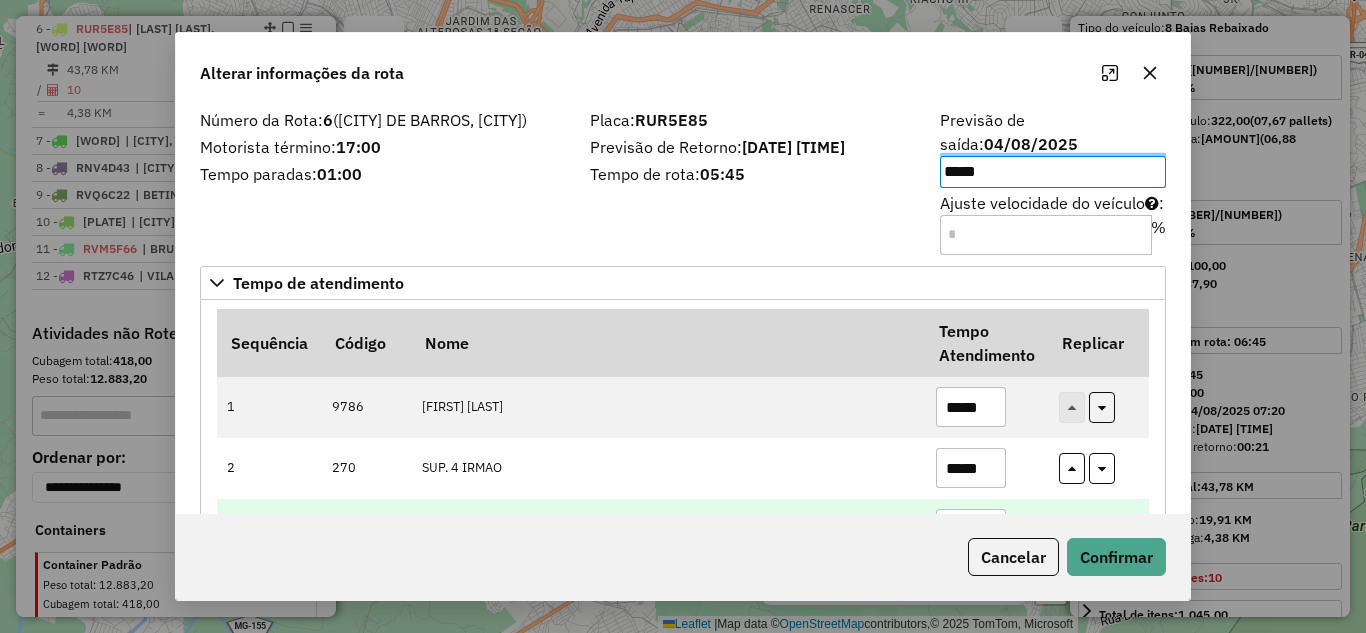 click on "*****" at bounding box center [971, 529] 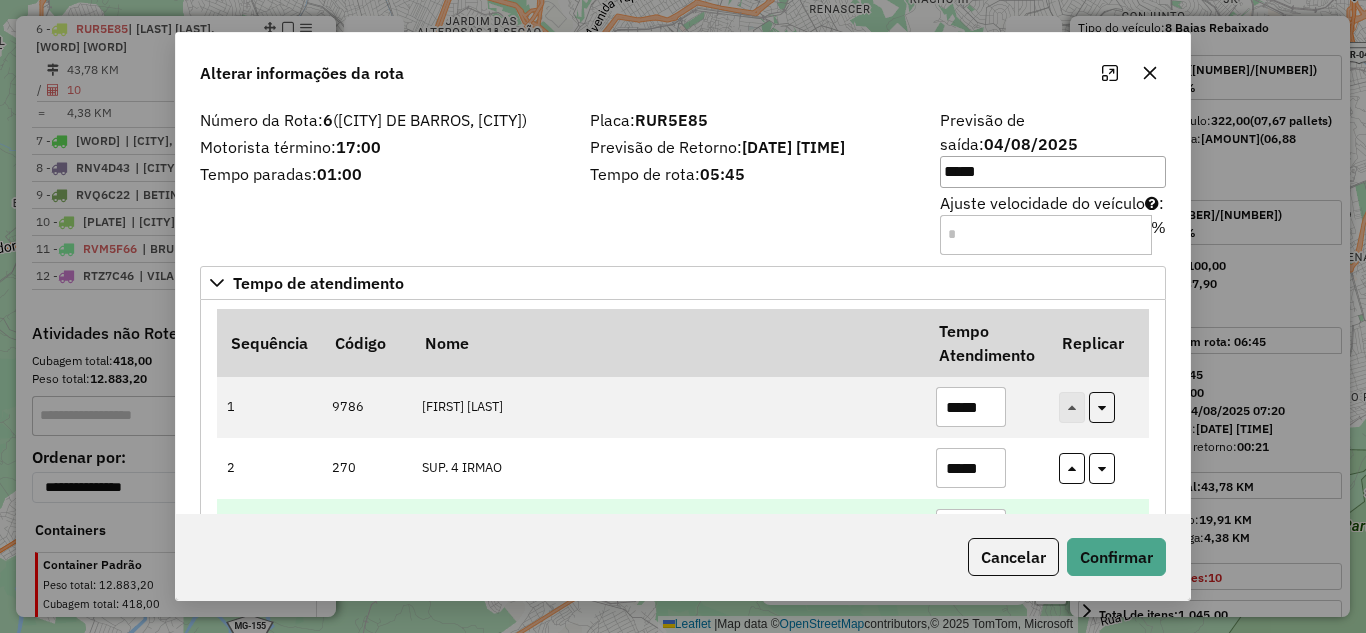 scroll, scrollTop: 1, scrollLeft: 0, axis: vertical 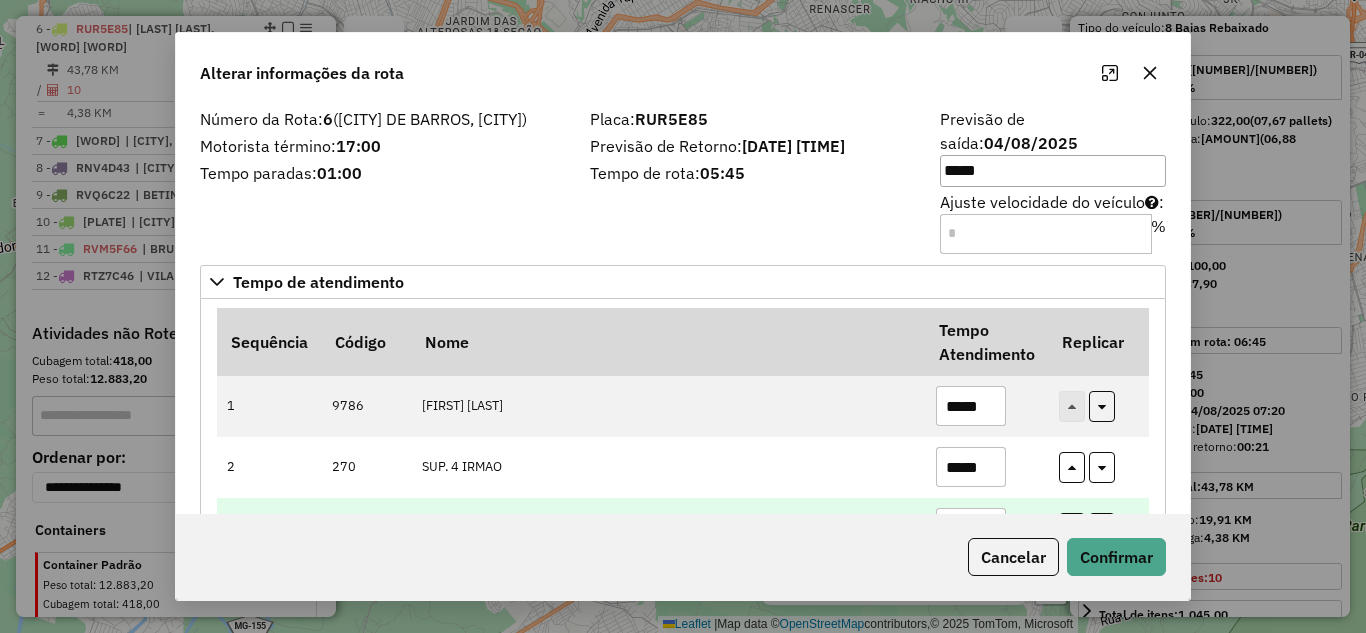 type on "*" 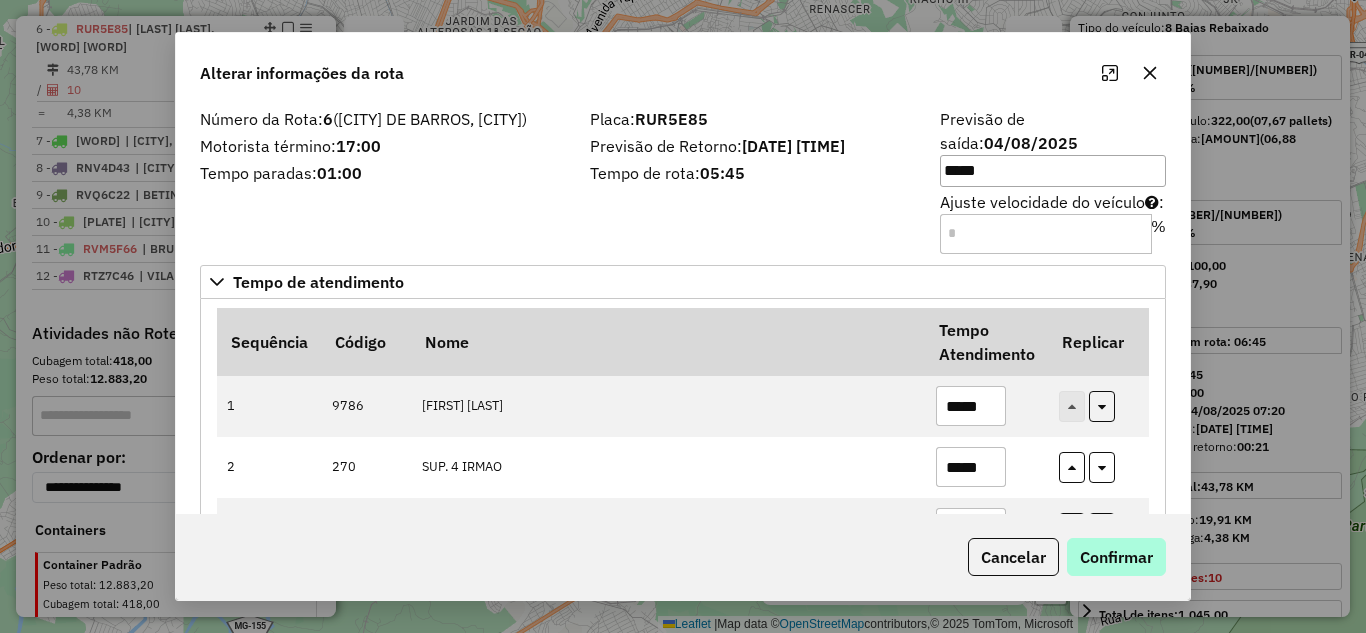 type on "*****" 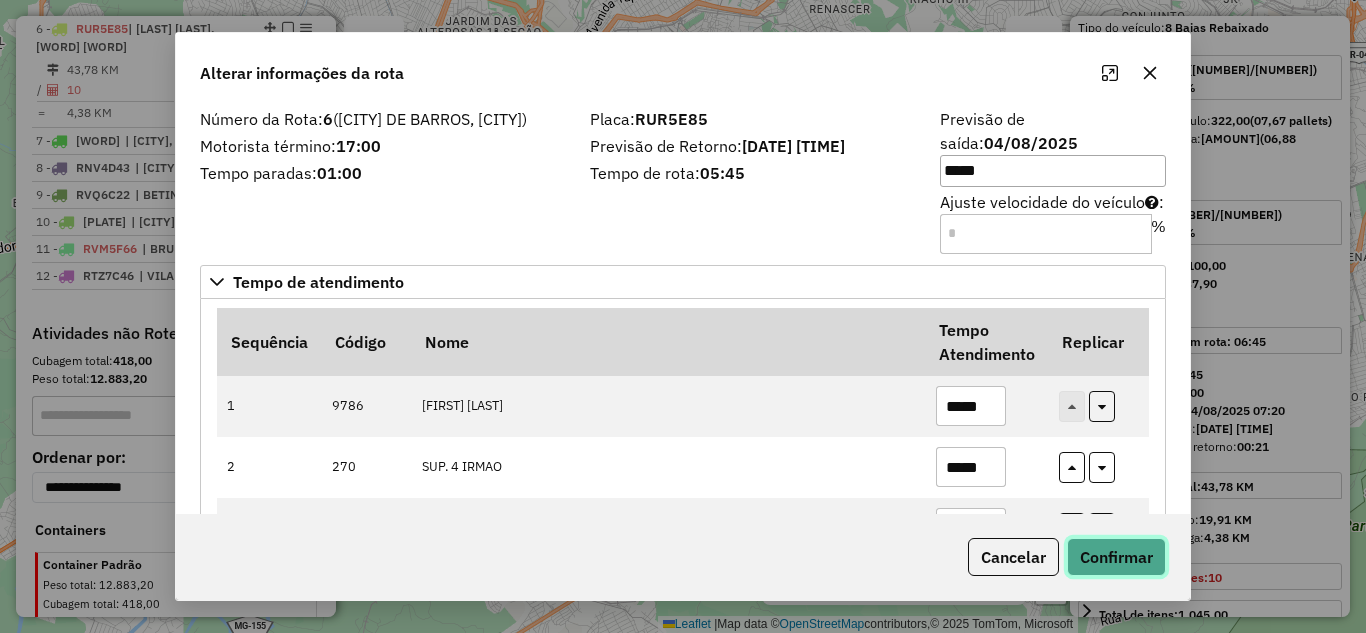 click on "Confirmar" 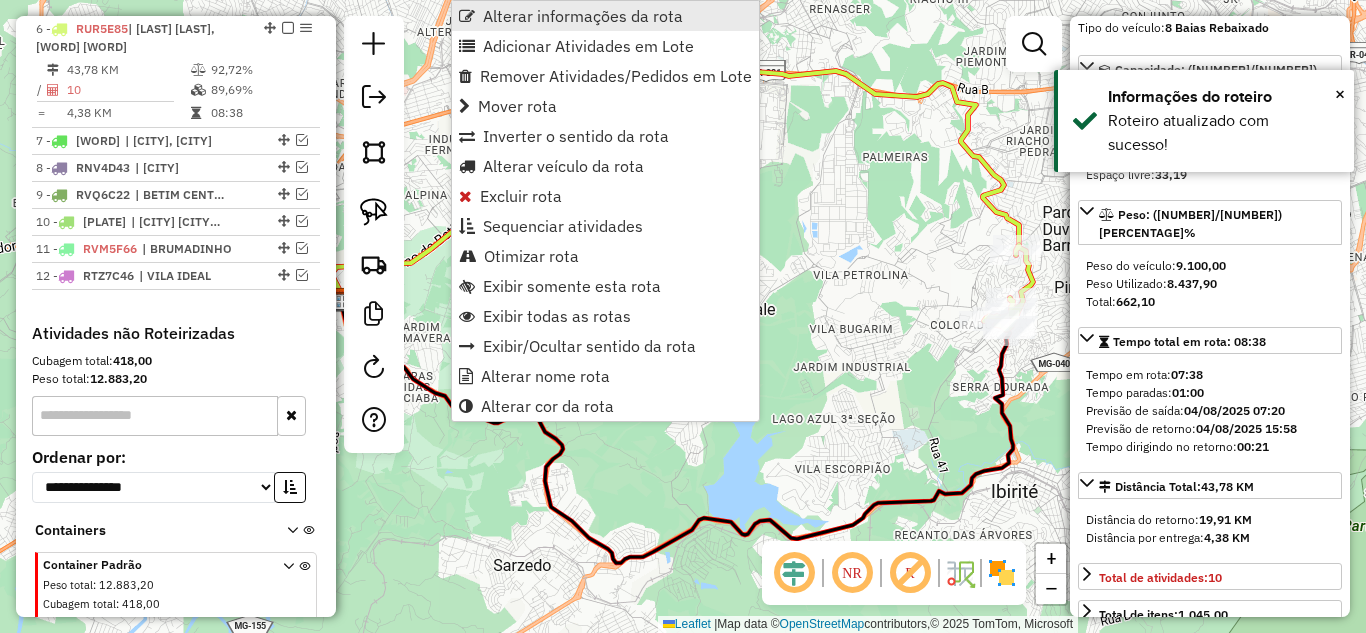 click on "Alterar informações da rota" at bounding box center (583, 16) 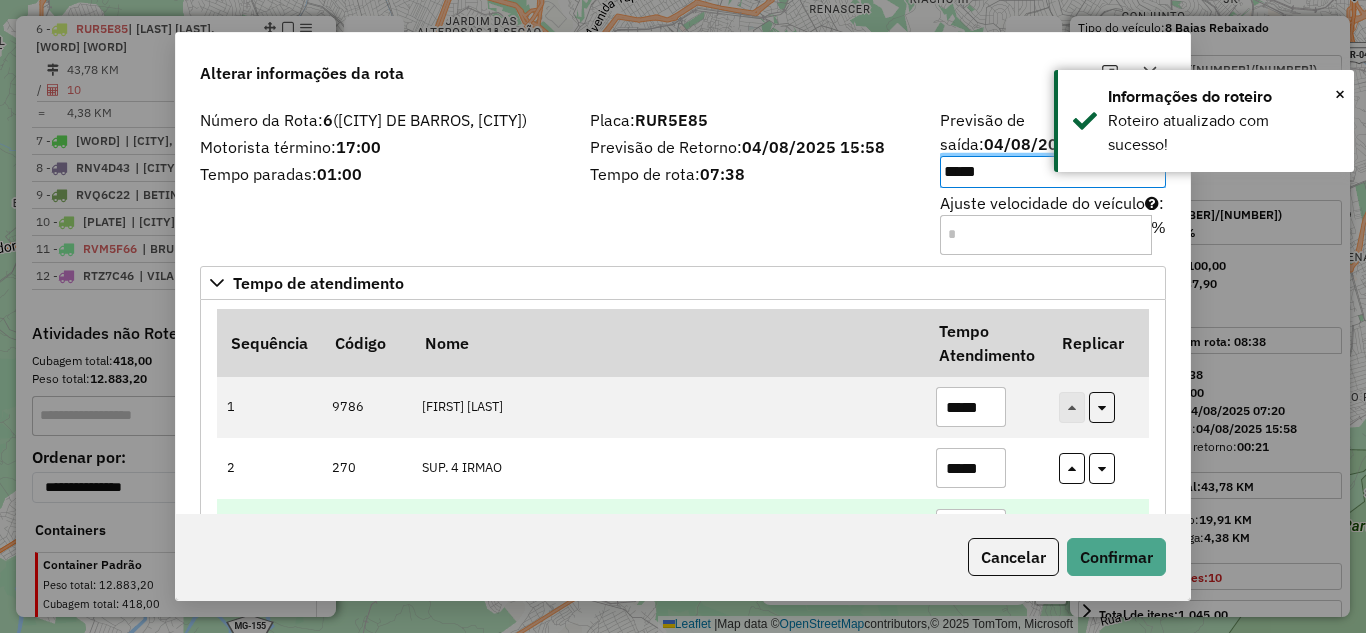 click on "*****" at bounding box center [971, 529] 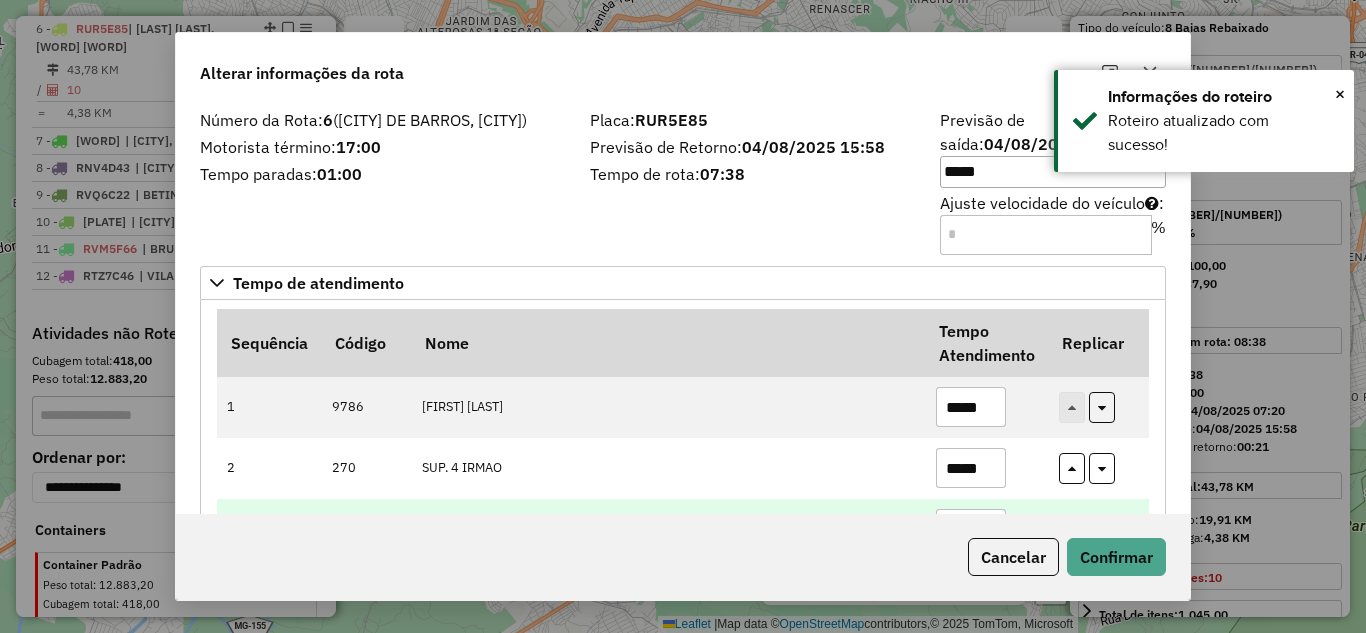 scroll, scrollTop: 1, scrollLeft: 0, axis: vertical 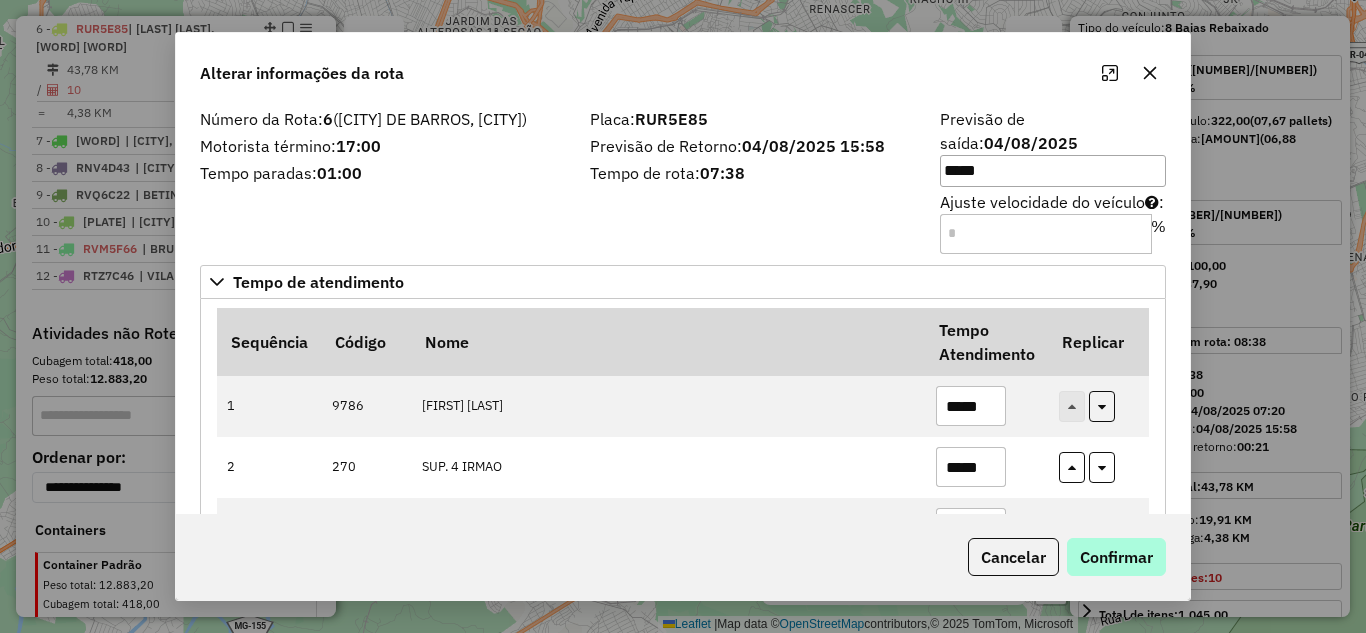 type on "*****" 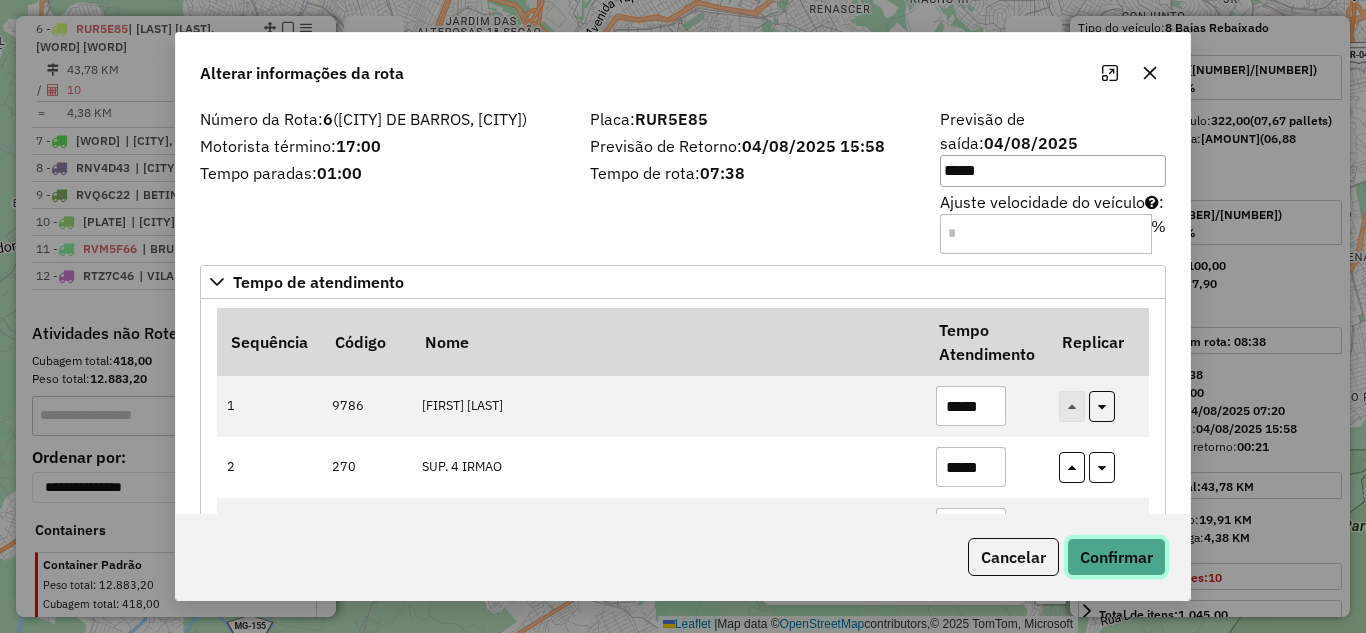 click on "Confirmar" 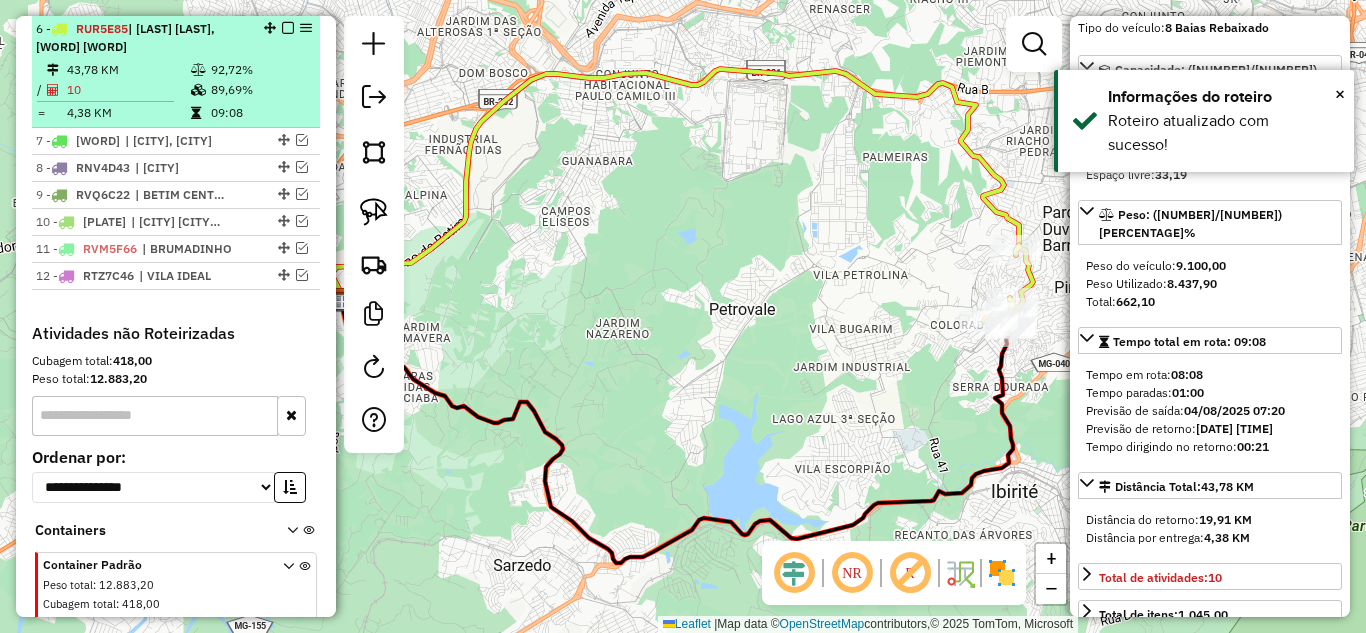 click at bounding box center (288, 28) 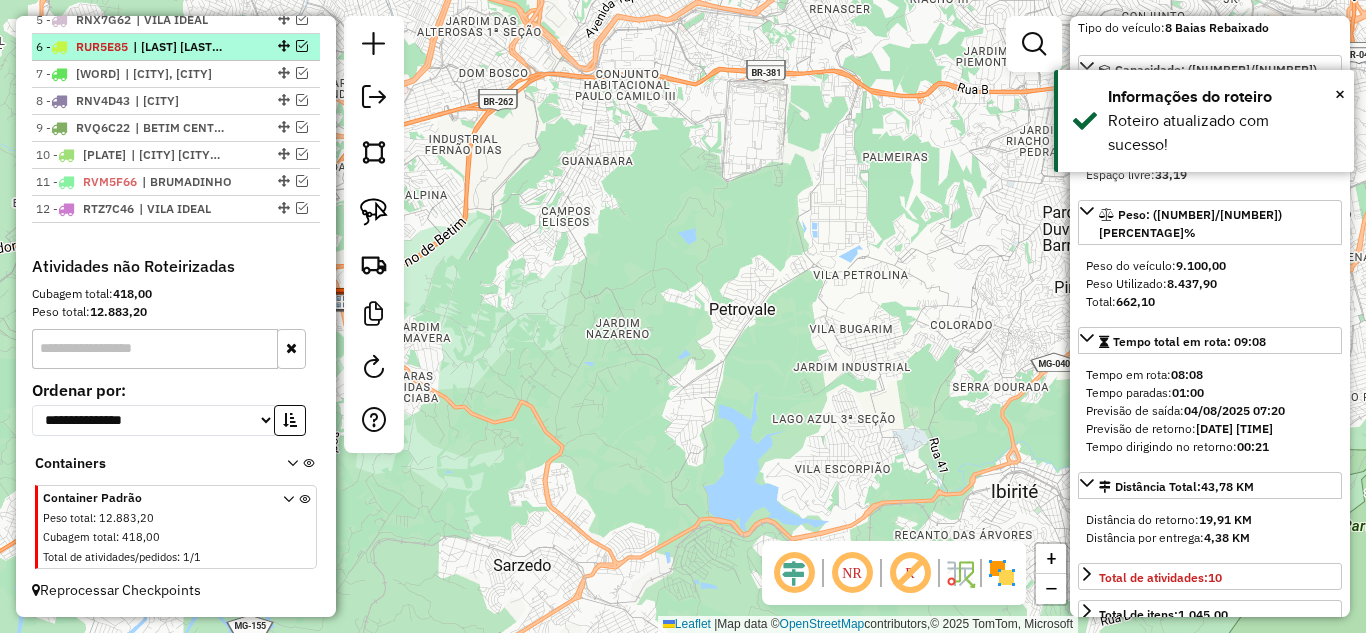 scroll, scrollTop: 891, scrollLeft: 0, axis: vertical 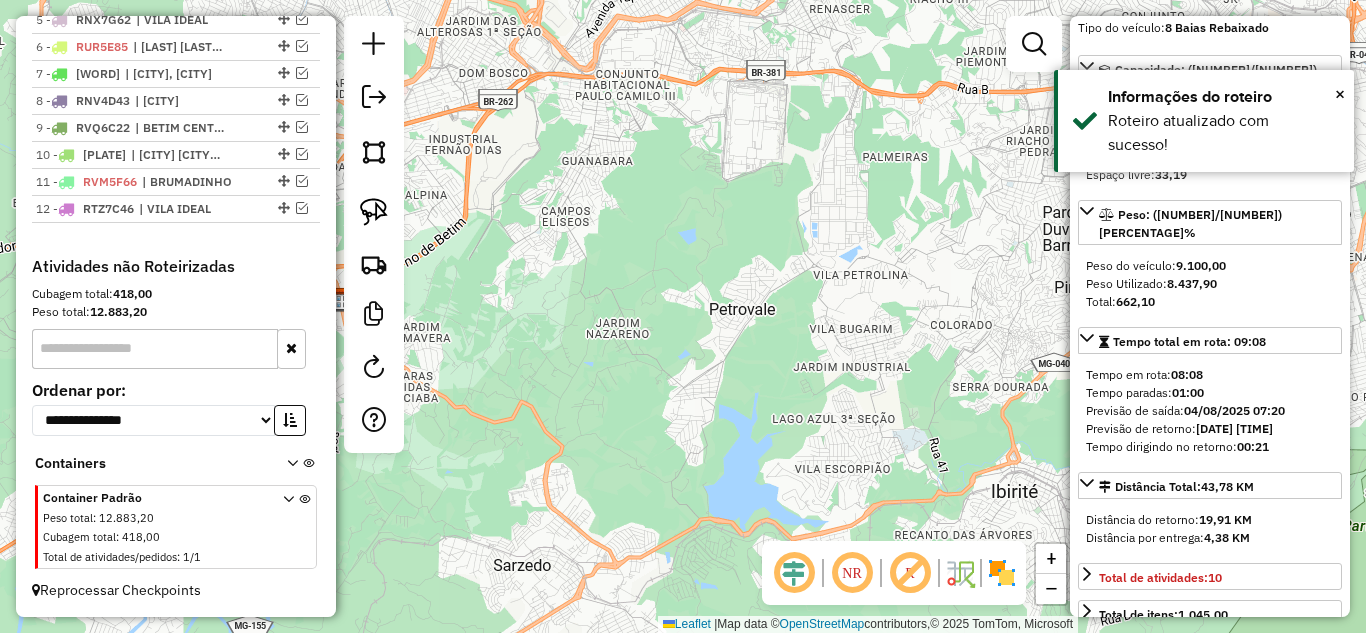 drag, startPoint x: 296, startPoint y: 71, endPoint x: 403, endPoint y: 114, distance: 115.316956 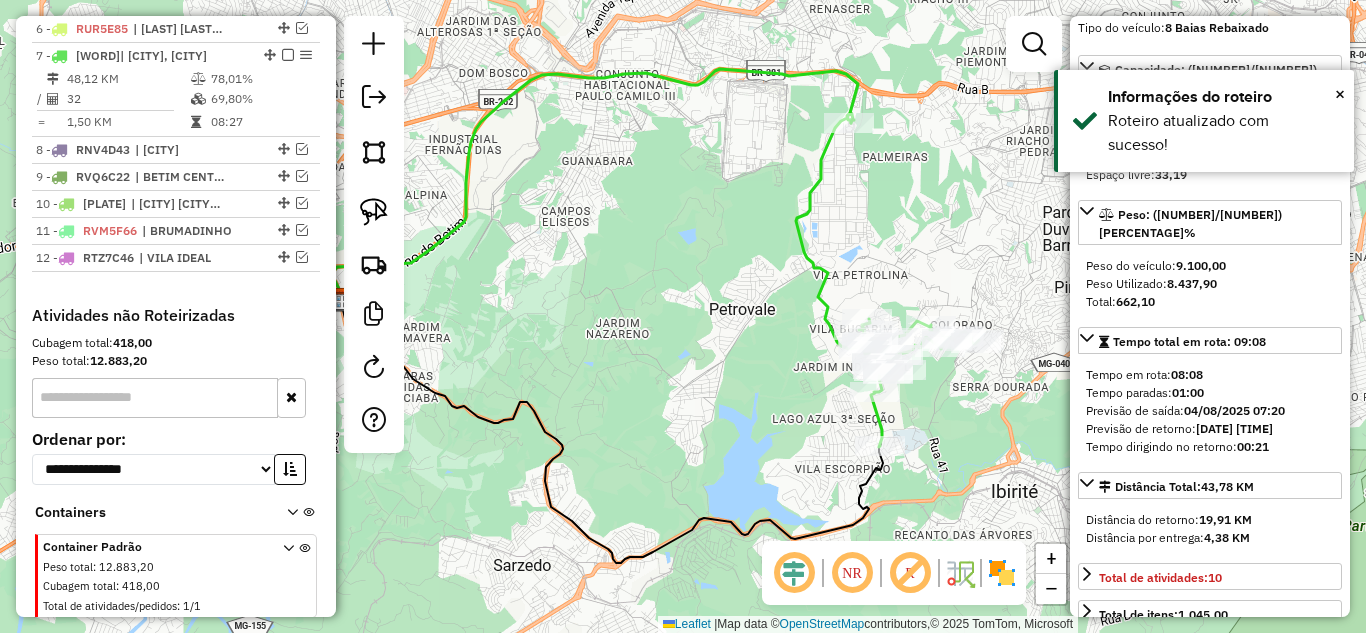 click 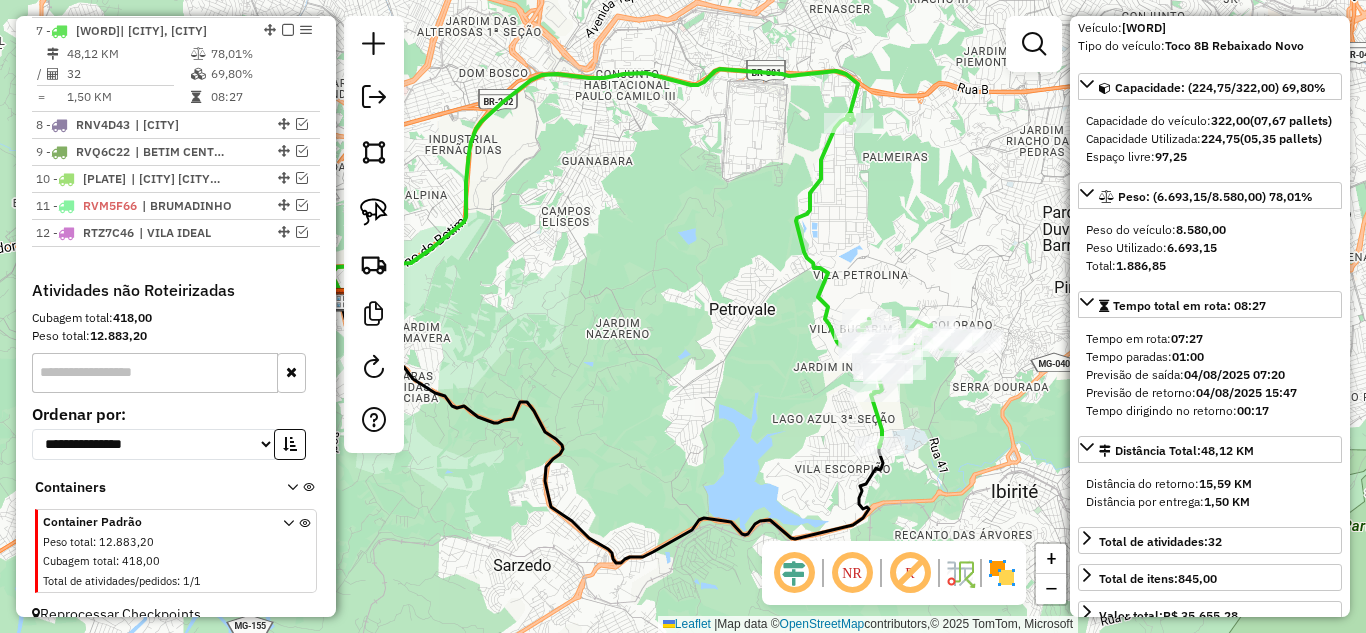 scroll, scrollTop: 936, scrollLeft: 0, axis: vertical 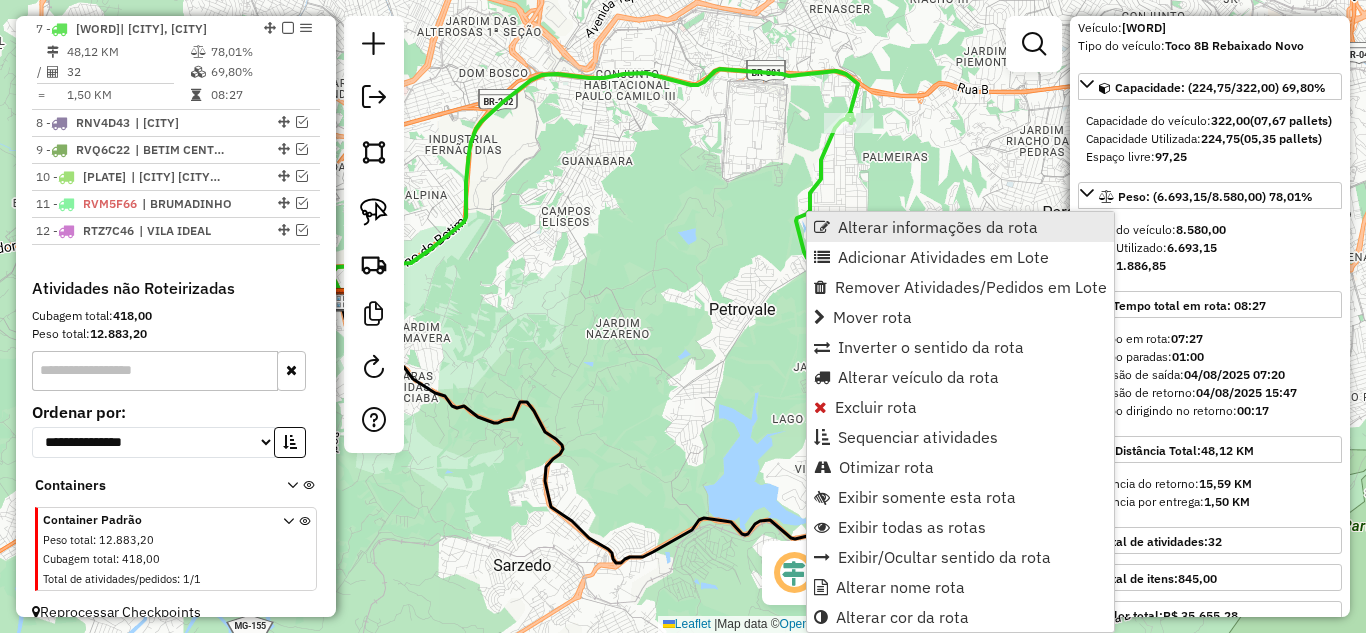 click on "Alterar informações da rota" at bounding box center [938, 227] 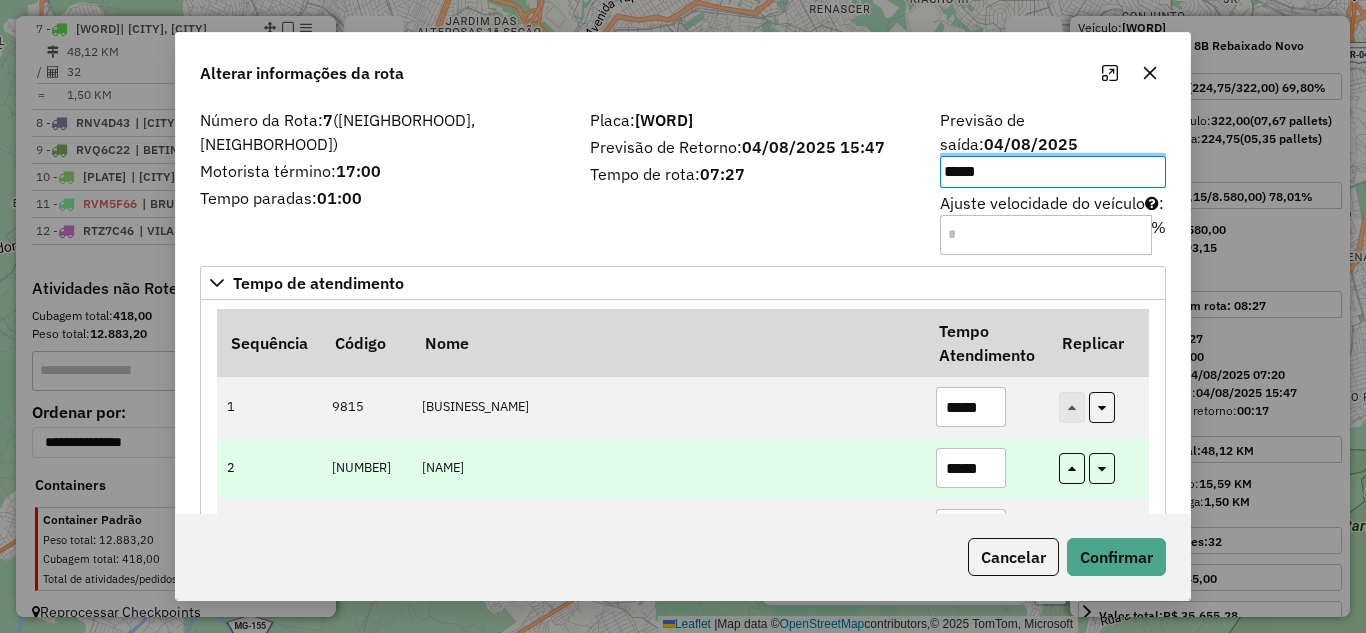 click on "*****" at bounding box center [971, 468] 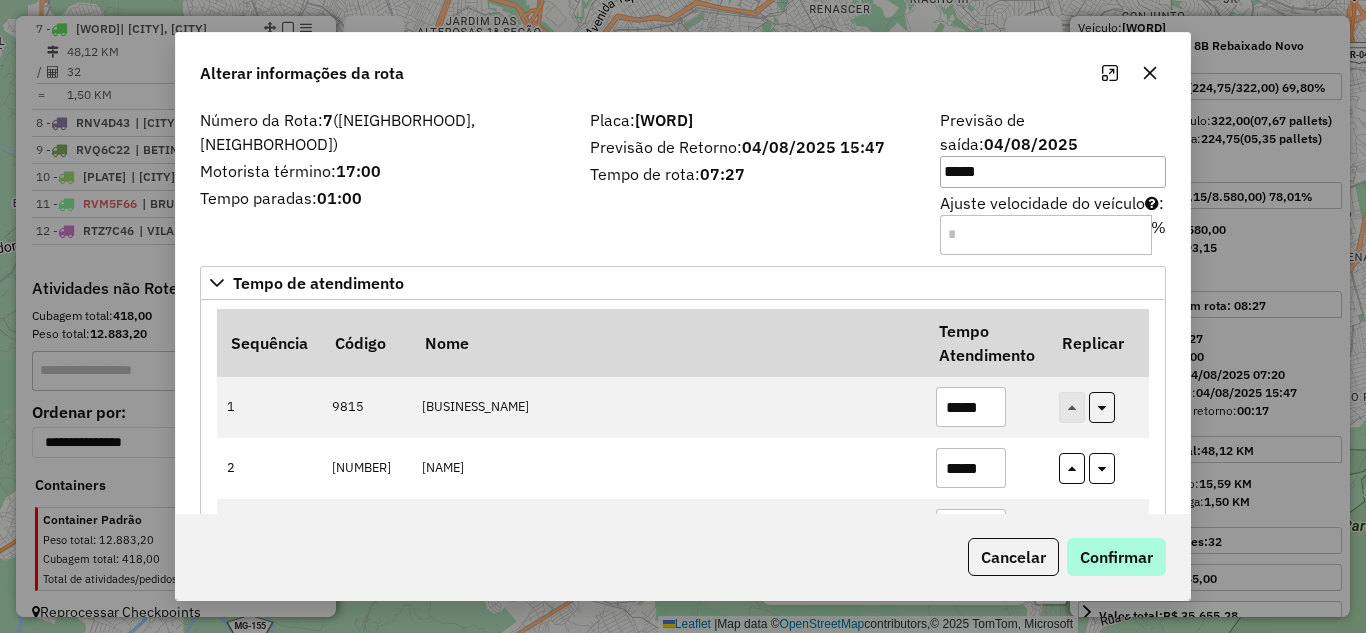 type on "*****" 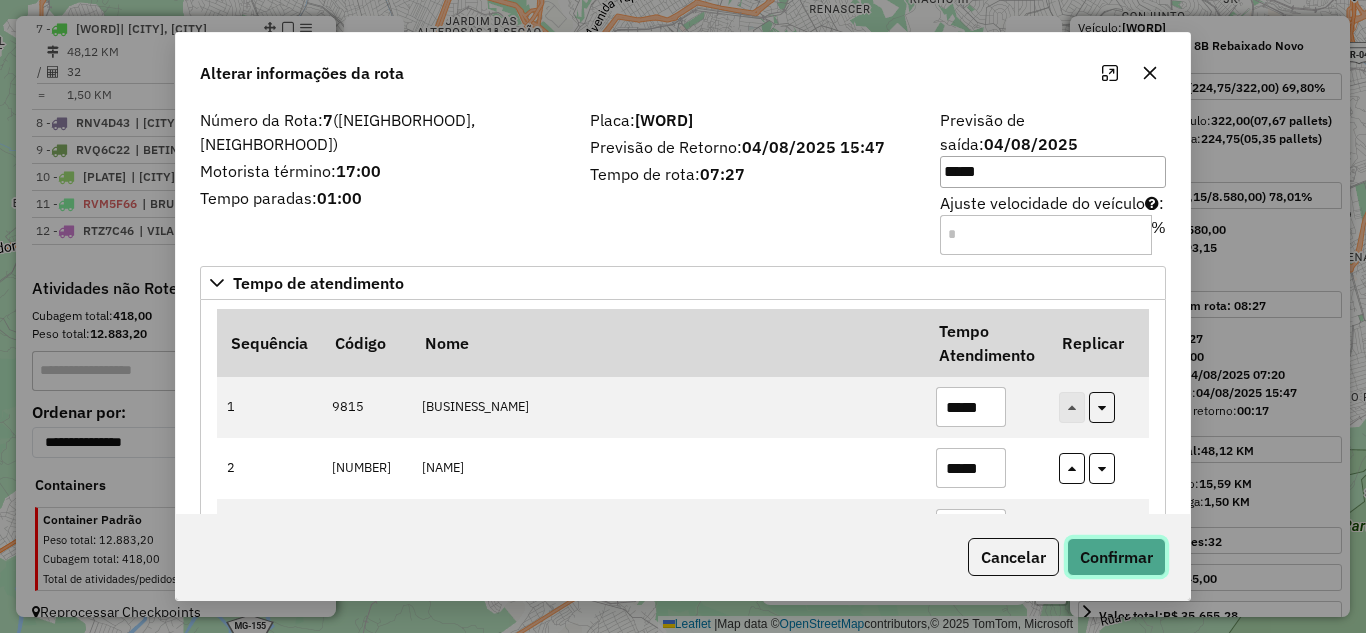 click on "Confirmar" 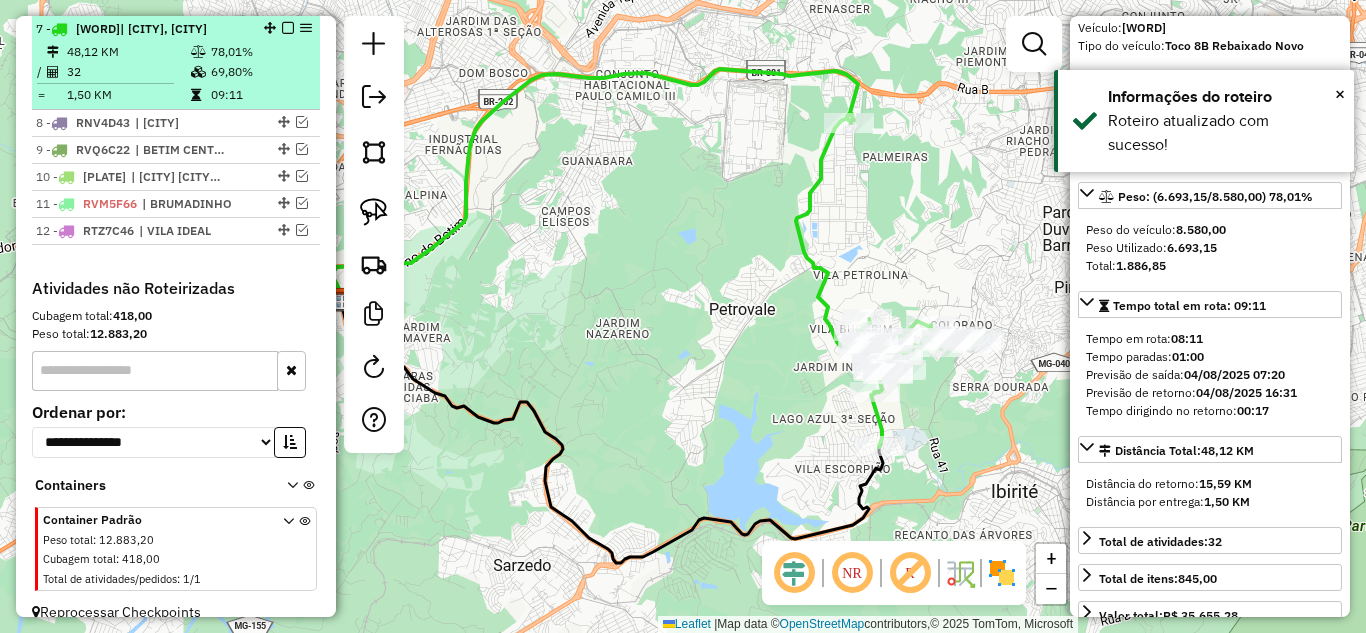 click at bounding box center [288, 28] 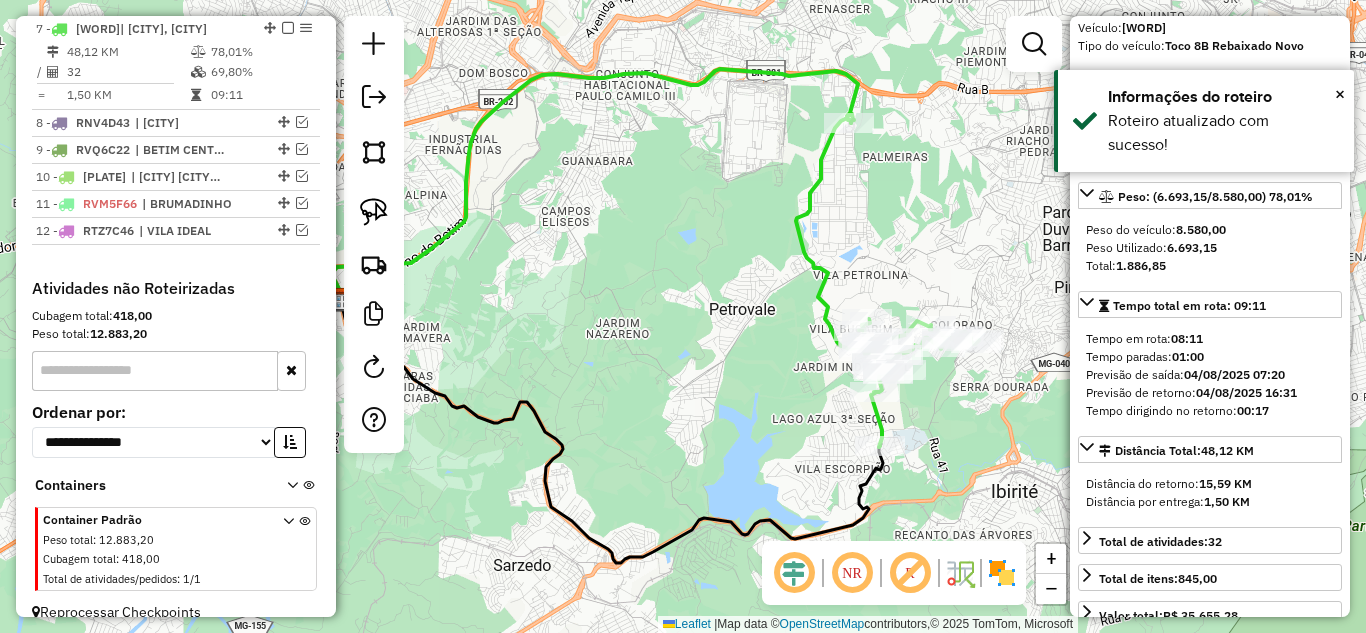 scroll, scrollTop: 891, scrollLeft: 0, axis: vertical 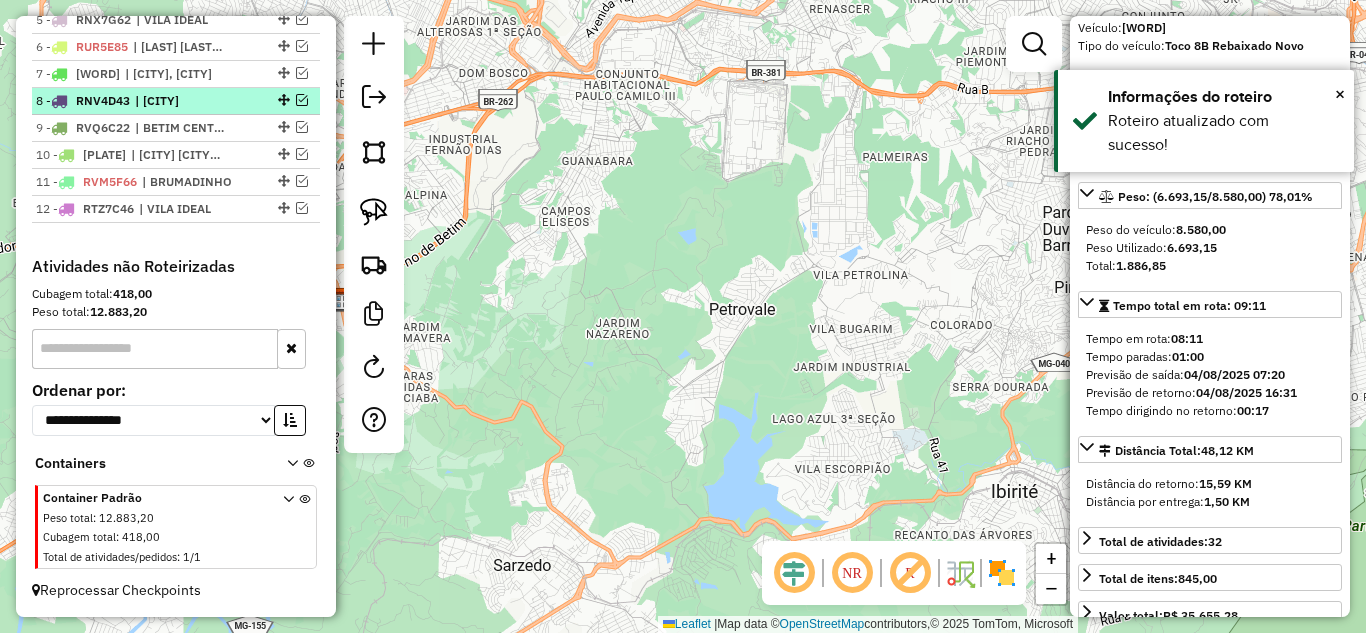 click at bounding box center [302, 100] 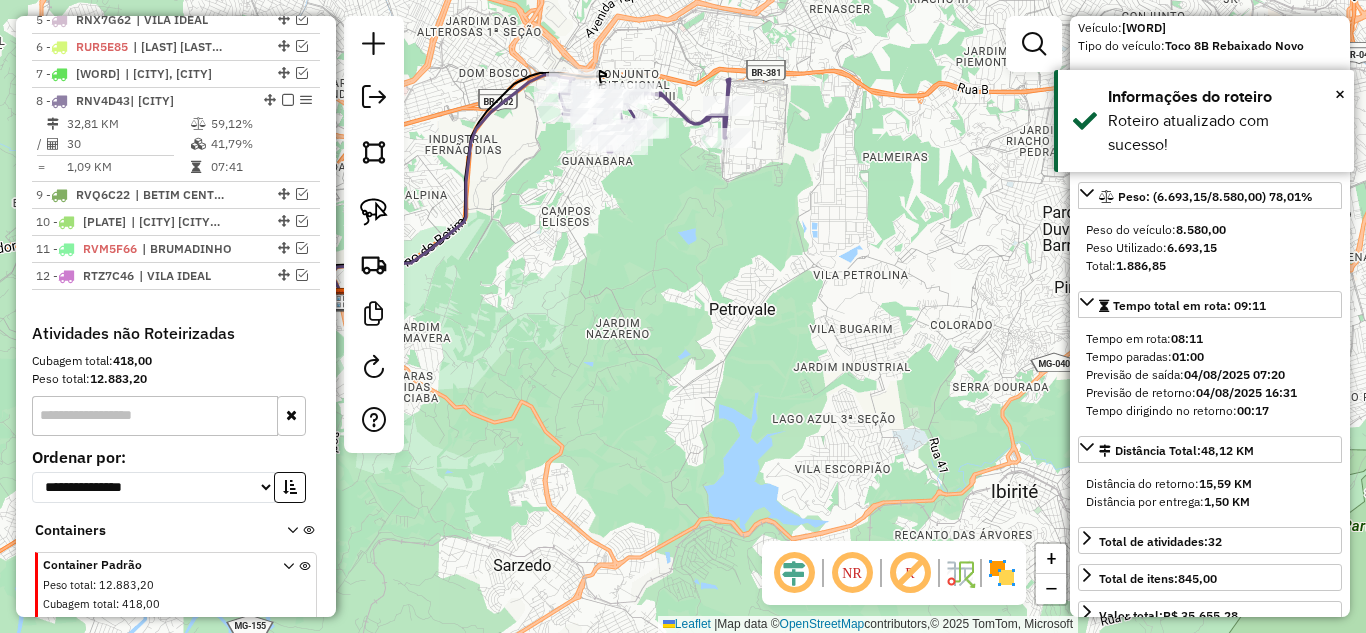 scroll, scrollTop: 936, scrollLeft: 0, axis: vertical 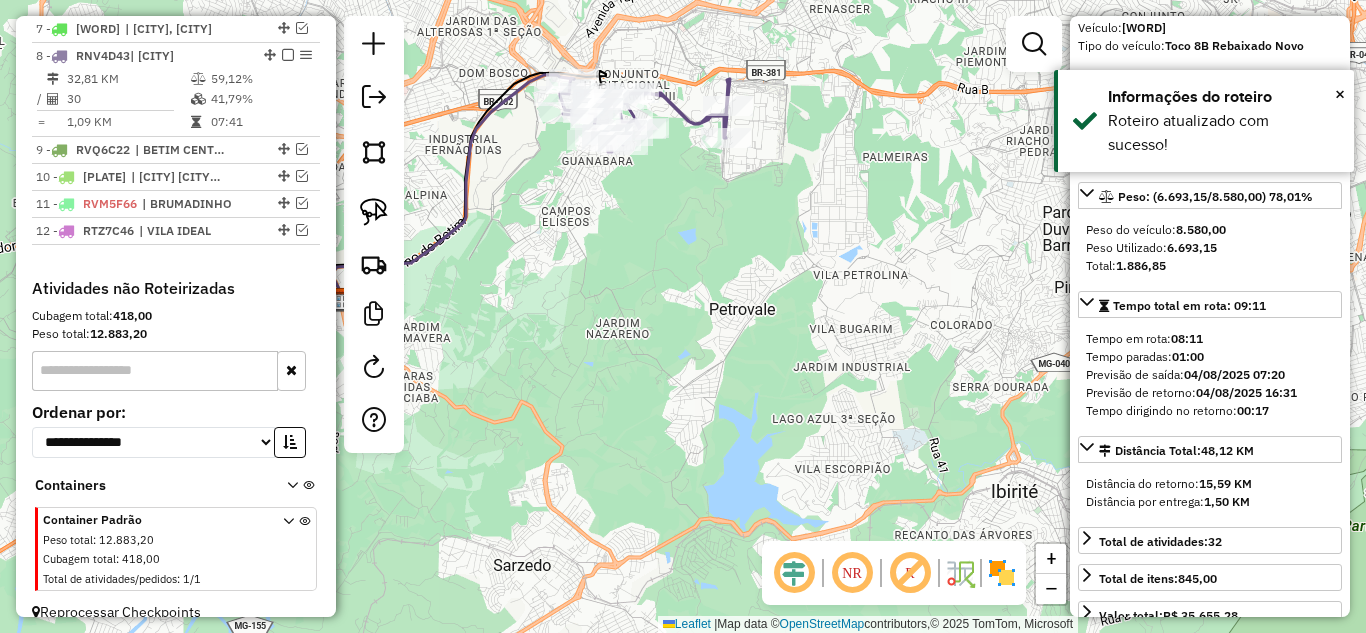 click 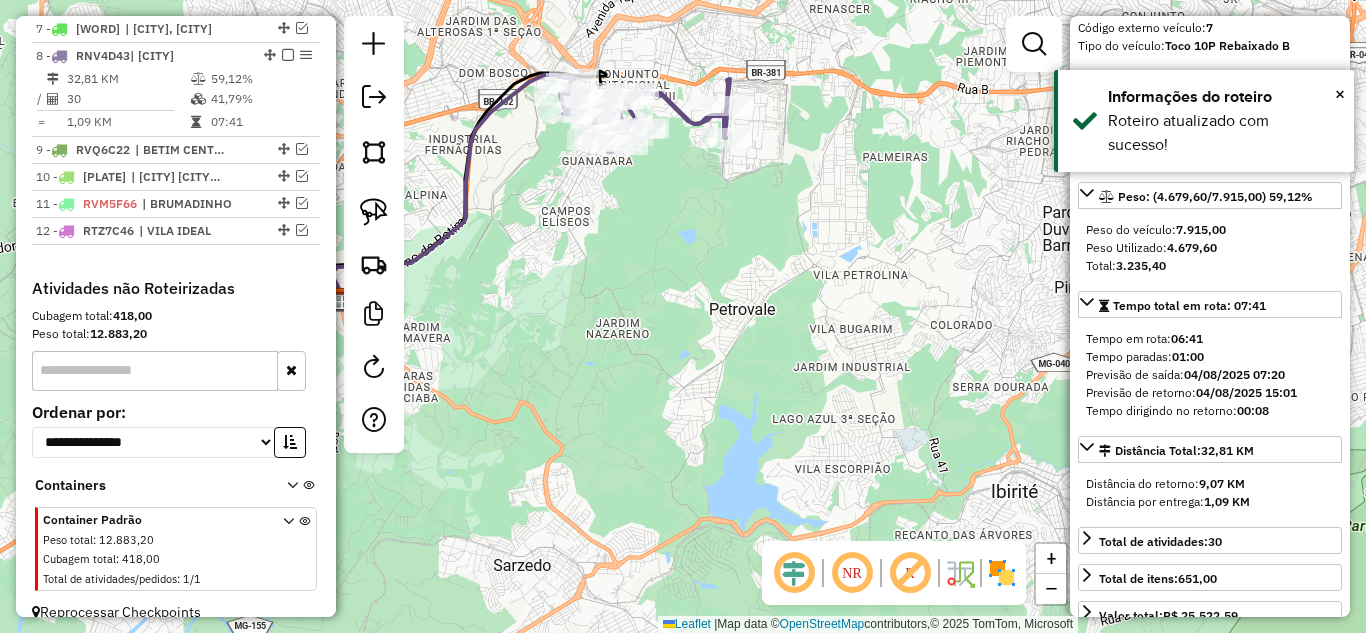 scroll, scrollTop: 127, scrollLeft: 0, axis: vertical 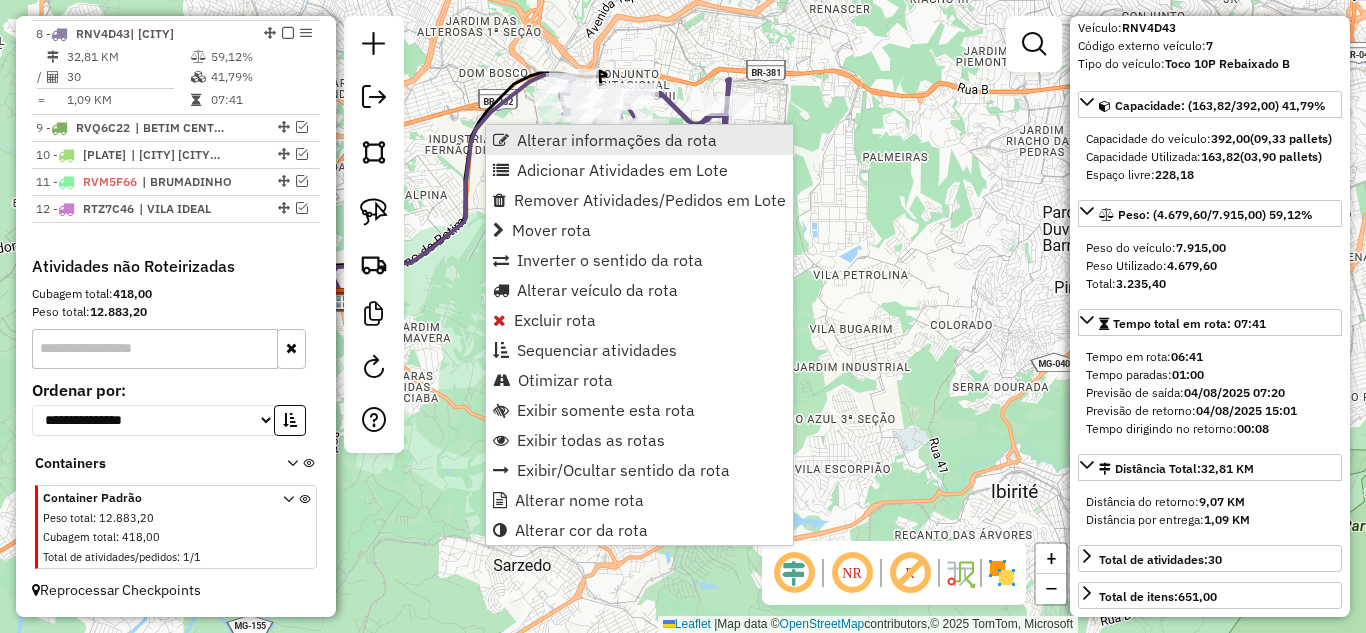 click on "Alterar informações da rota" at bounding box center (617, 140) 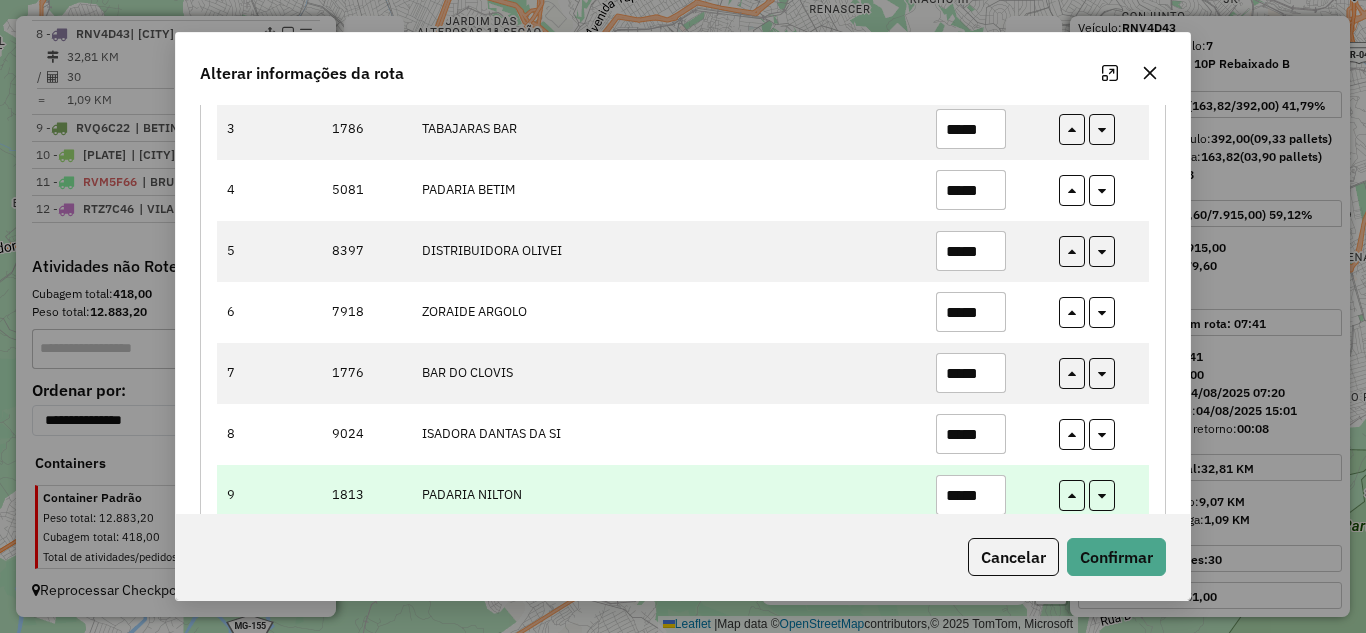 scroll, scrollTop: 500, scrollLeft: 0, axis: vertical 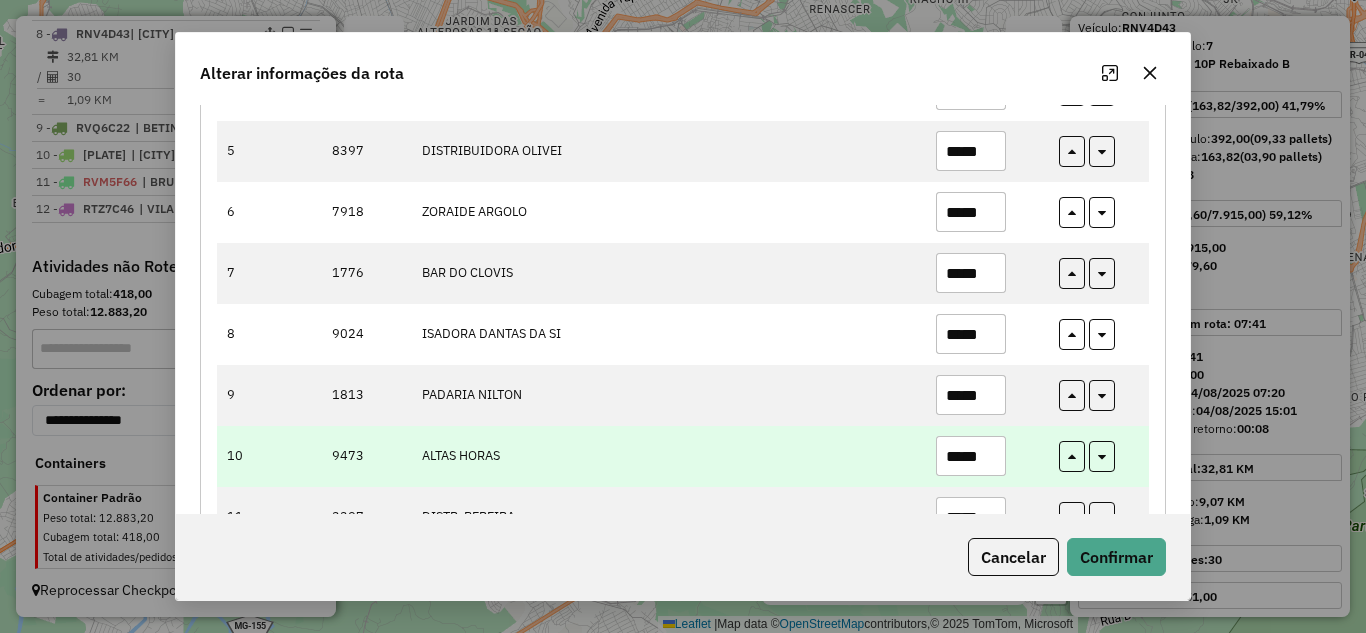 click on "*****" at bounding box center (971, 456) 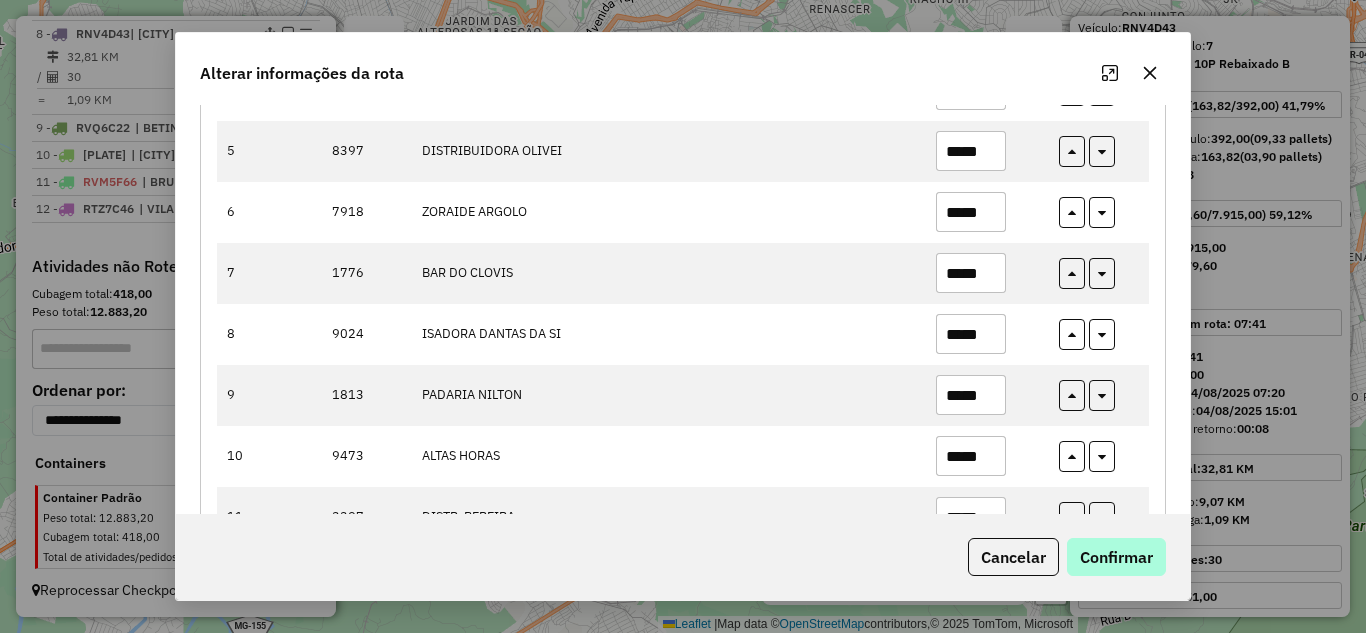 type on "*****" 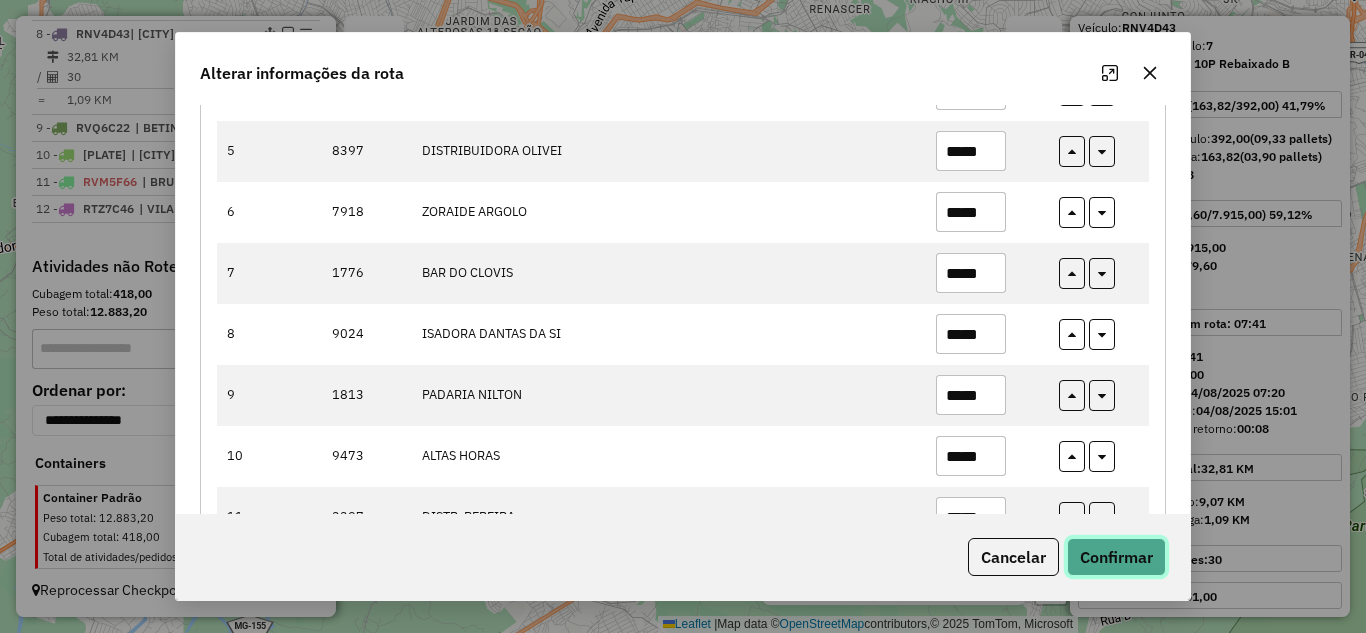 click on "Confirmar" 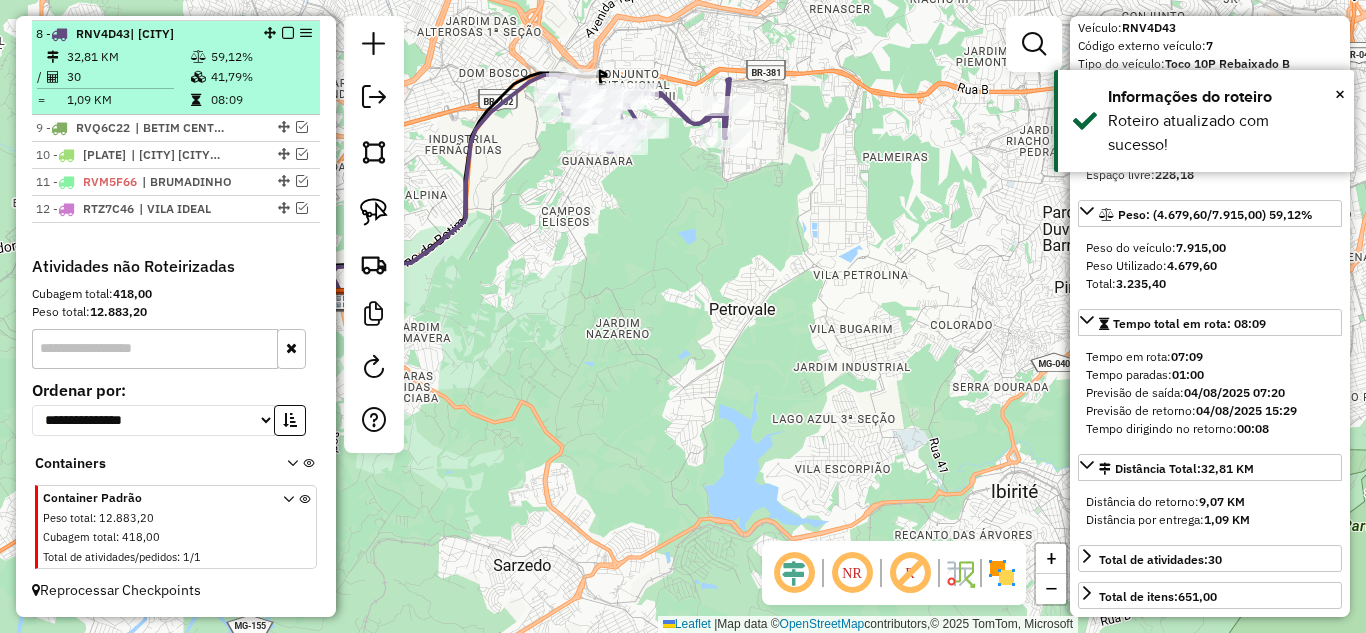 click at bounding box center [288, 33] 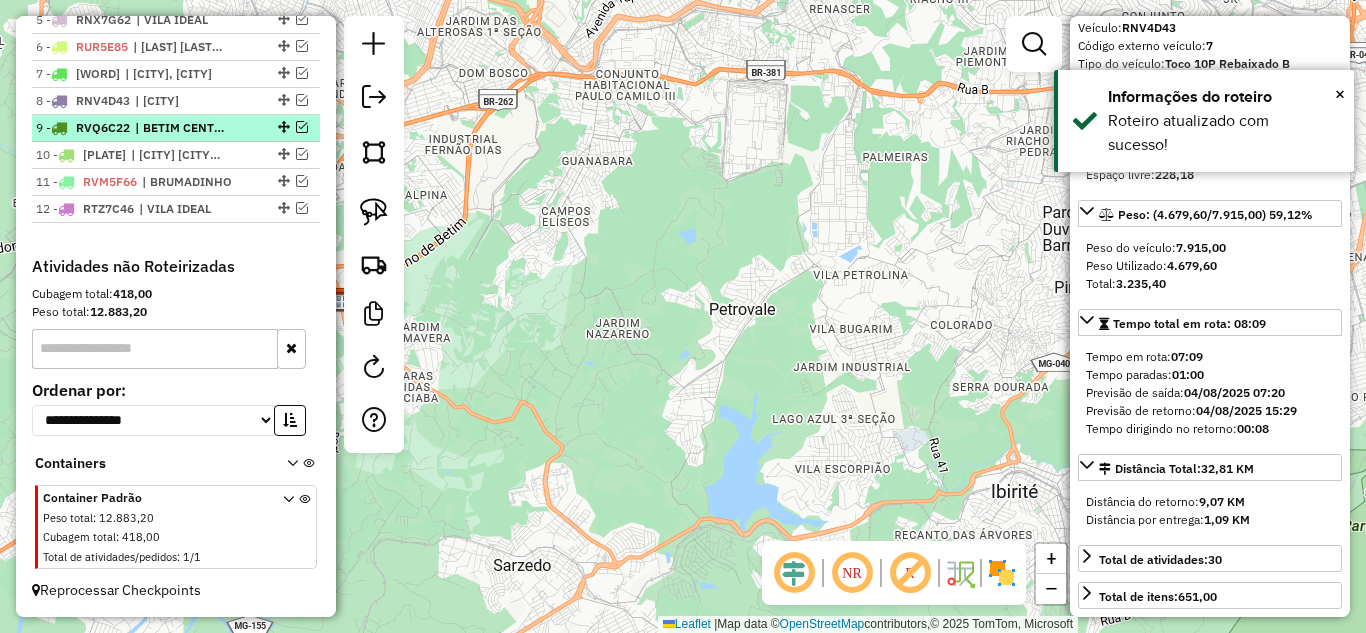 click at bounding box center [302, 127] 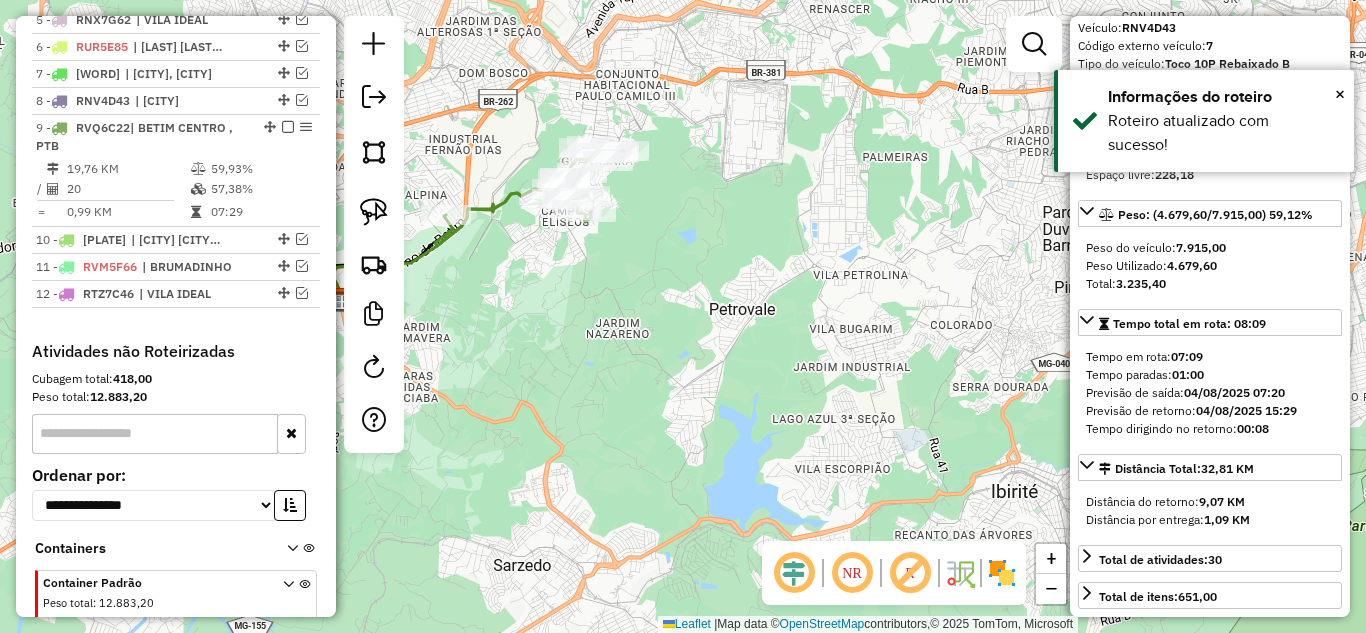 scroll, scrollTop: 958, scrollLeft: 0, axis: vertical 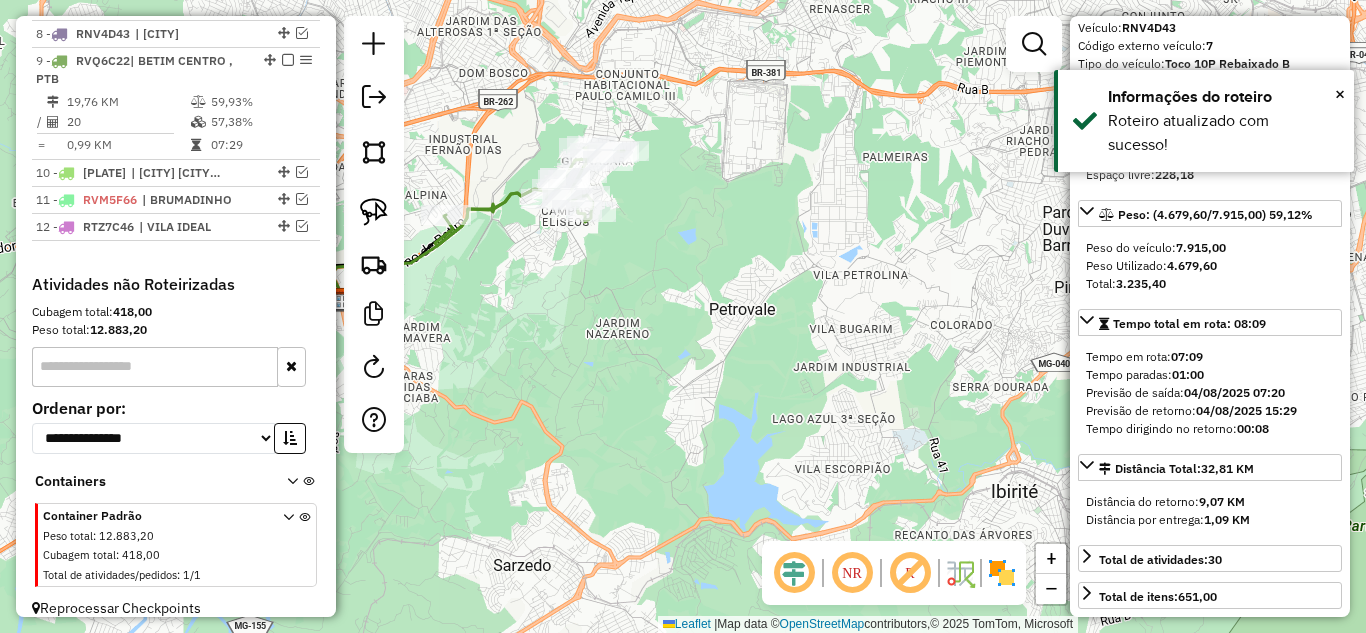 click 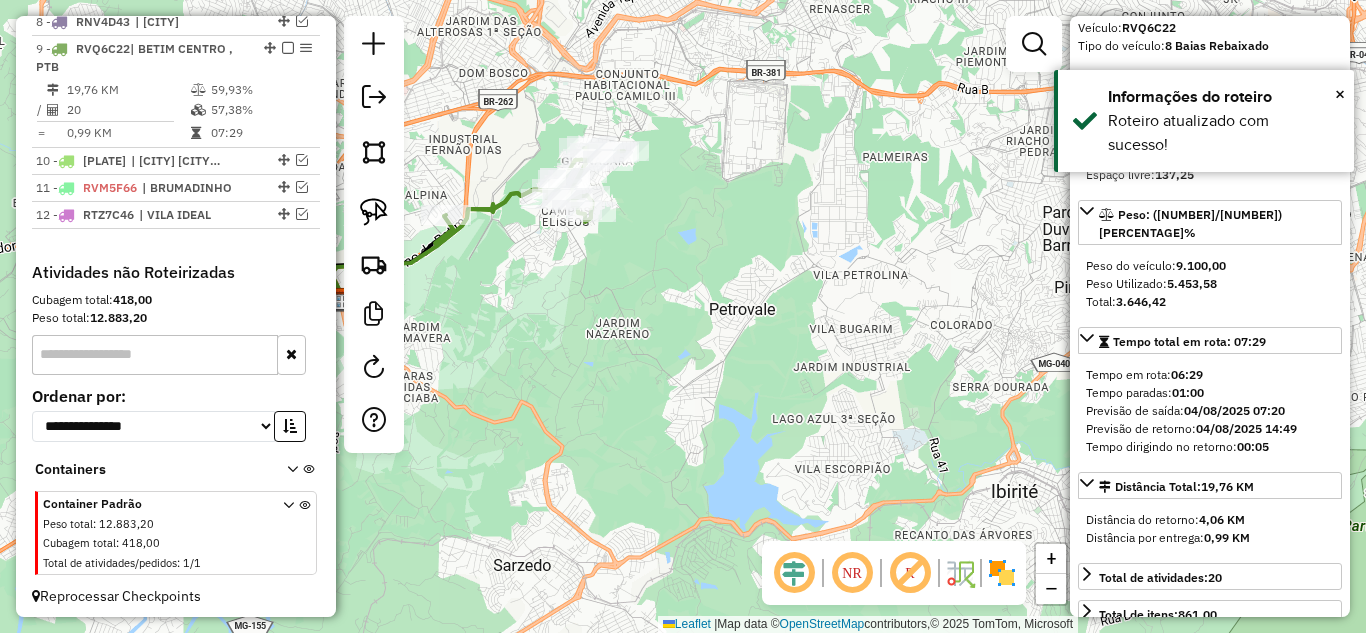 scroll, scrollTop: 976, scrollLeft: 0, axis: vertical 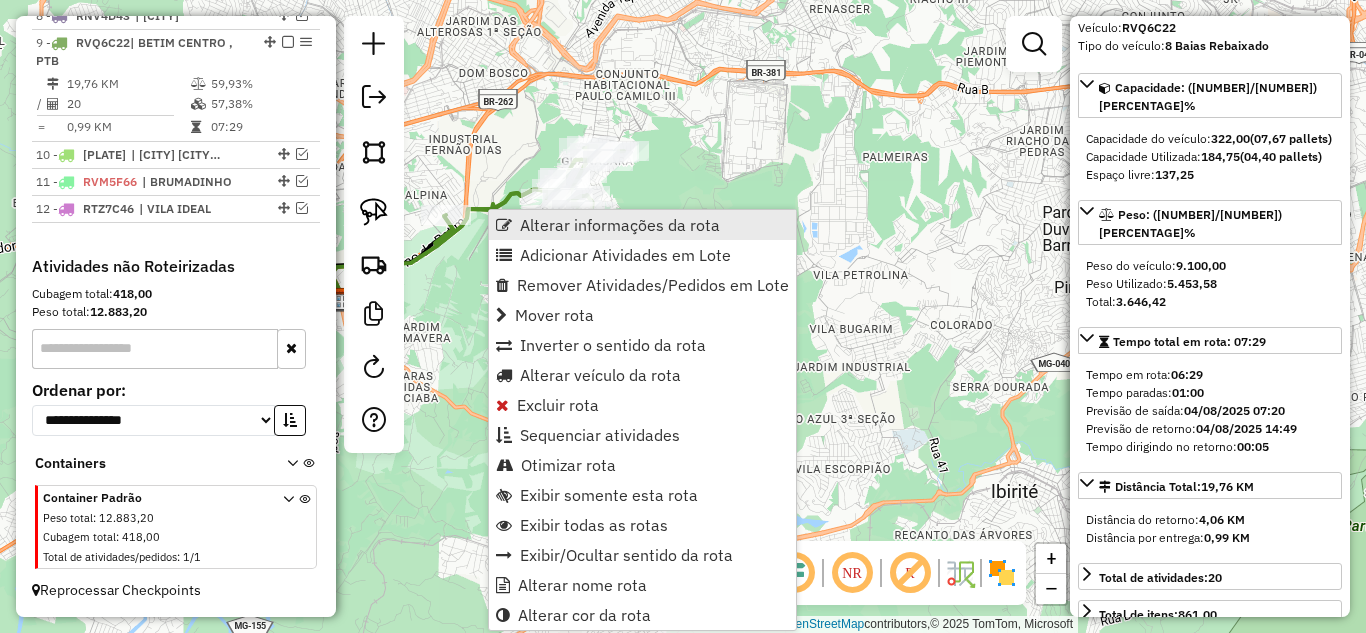 click on "Alterar informações da rota" at bounding box center (620, 225) 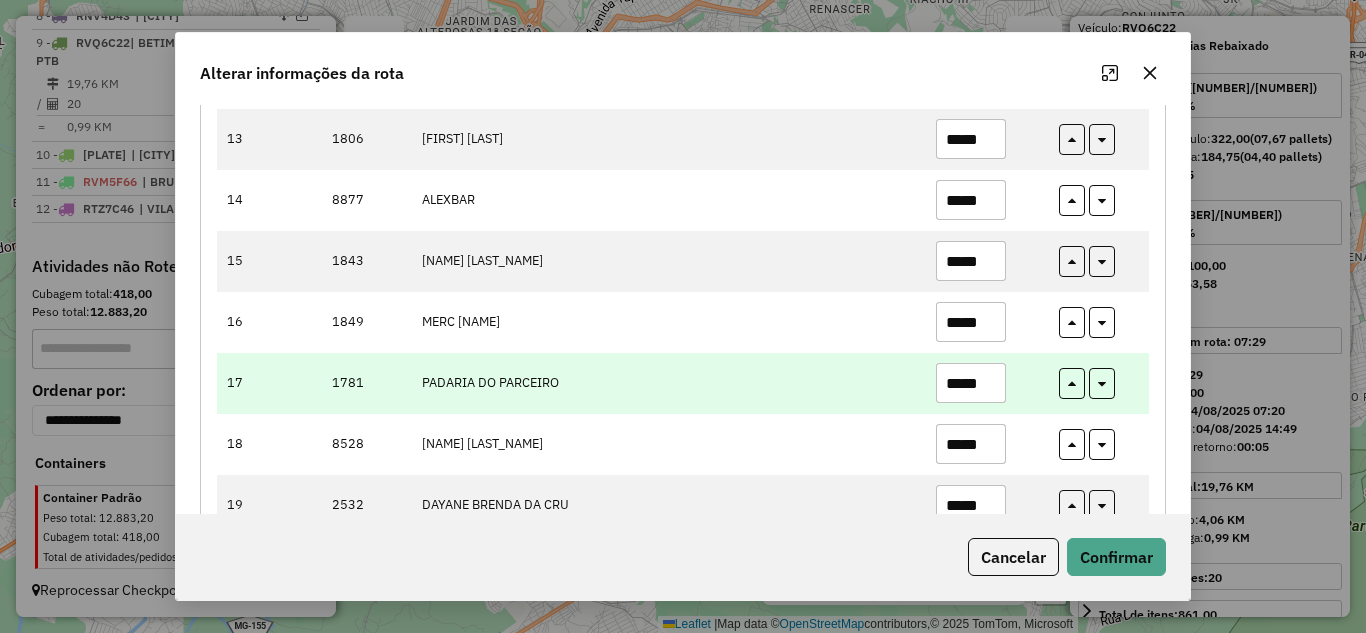 scroll, scrollTop: 1095, scrollLeft: 0, axis: vertical 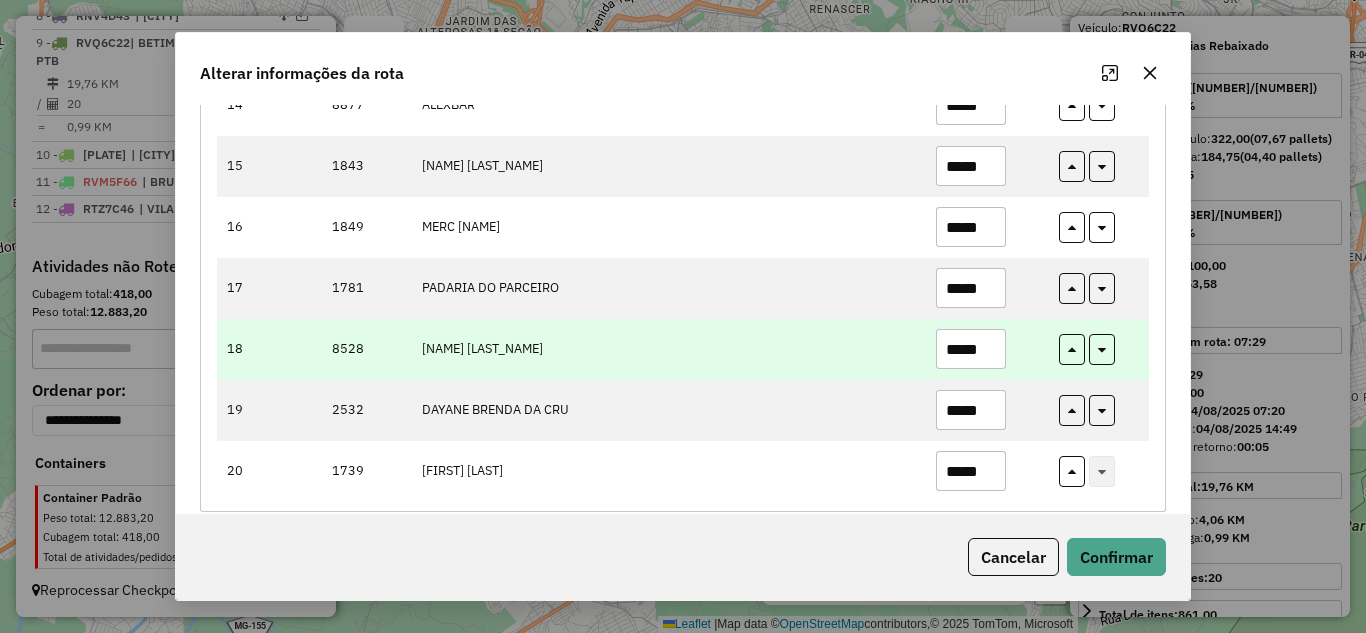 click on "*****" at bounding box center (971, 349) 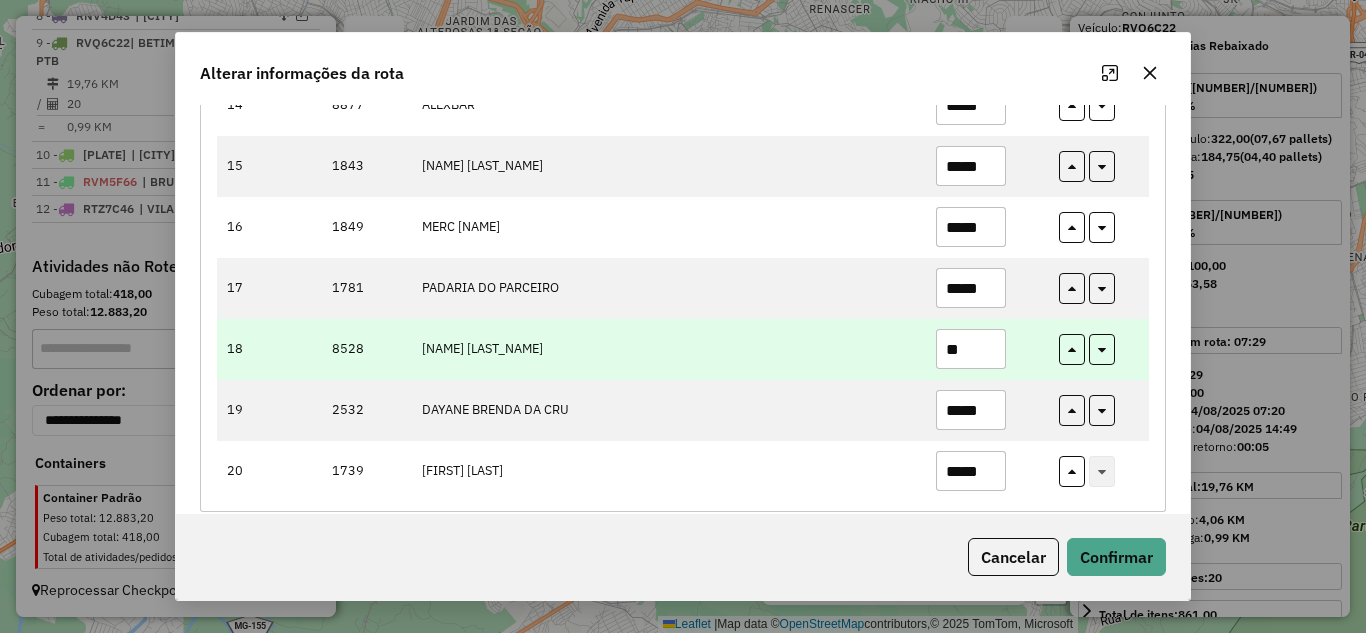 type on "*" 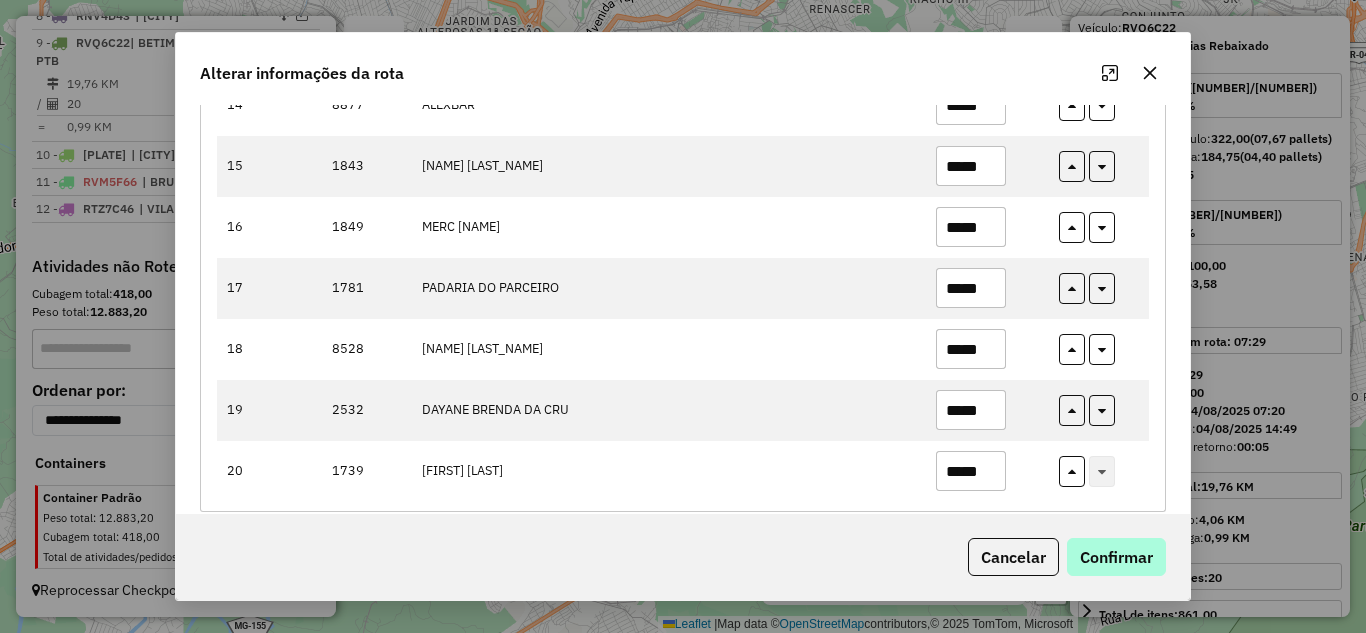 type on "*****" 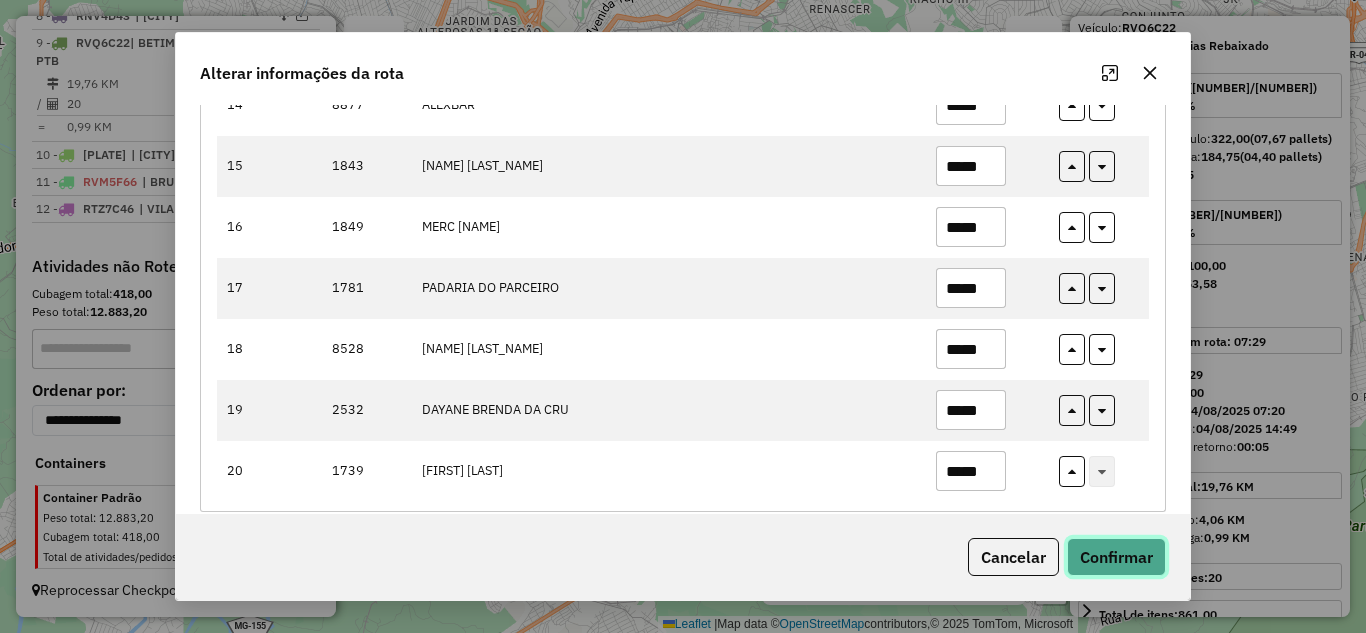 click on "Confirmar" 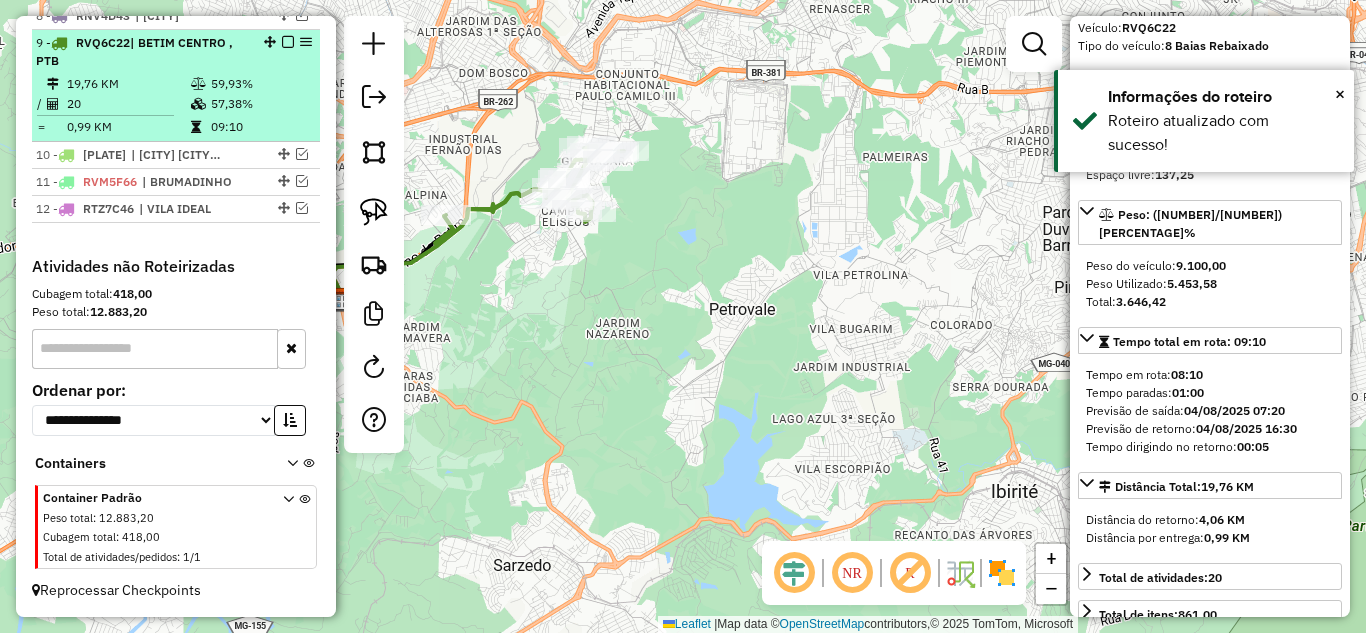 click at bounding box center [288, 42] 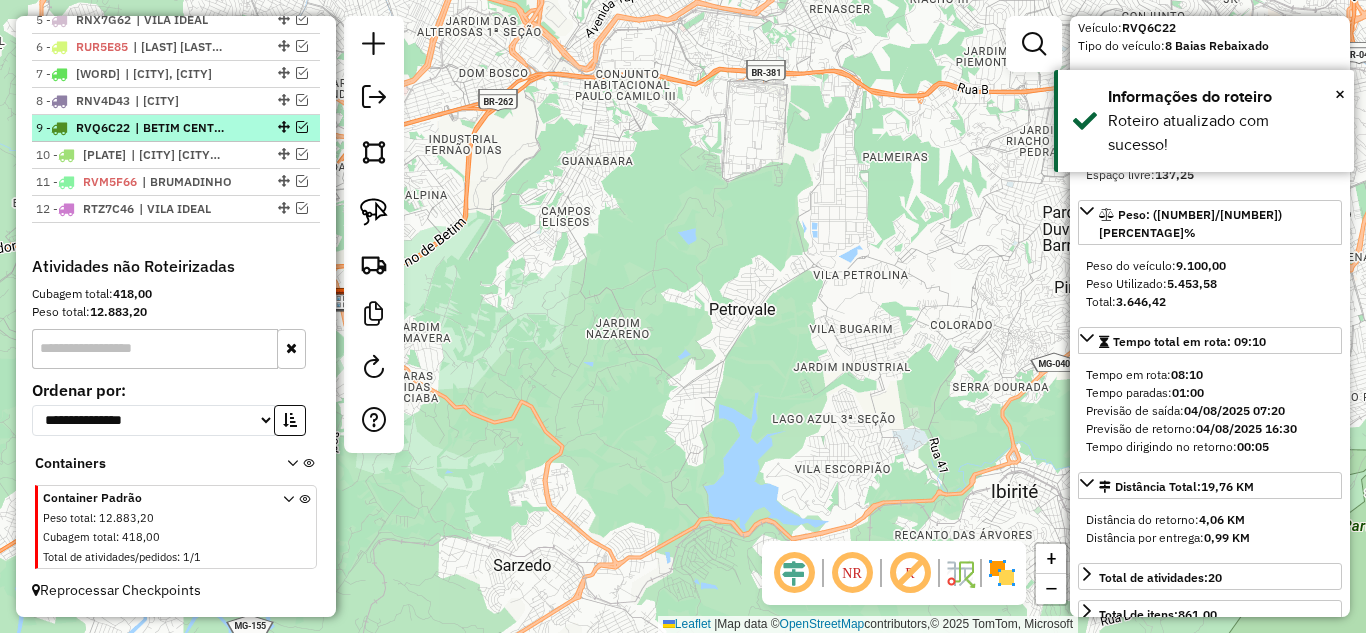 scroll, scrollTop: 891, scrollLeft: 0, axis: vertical 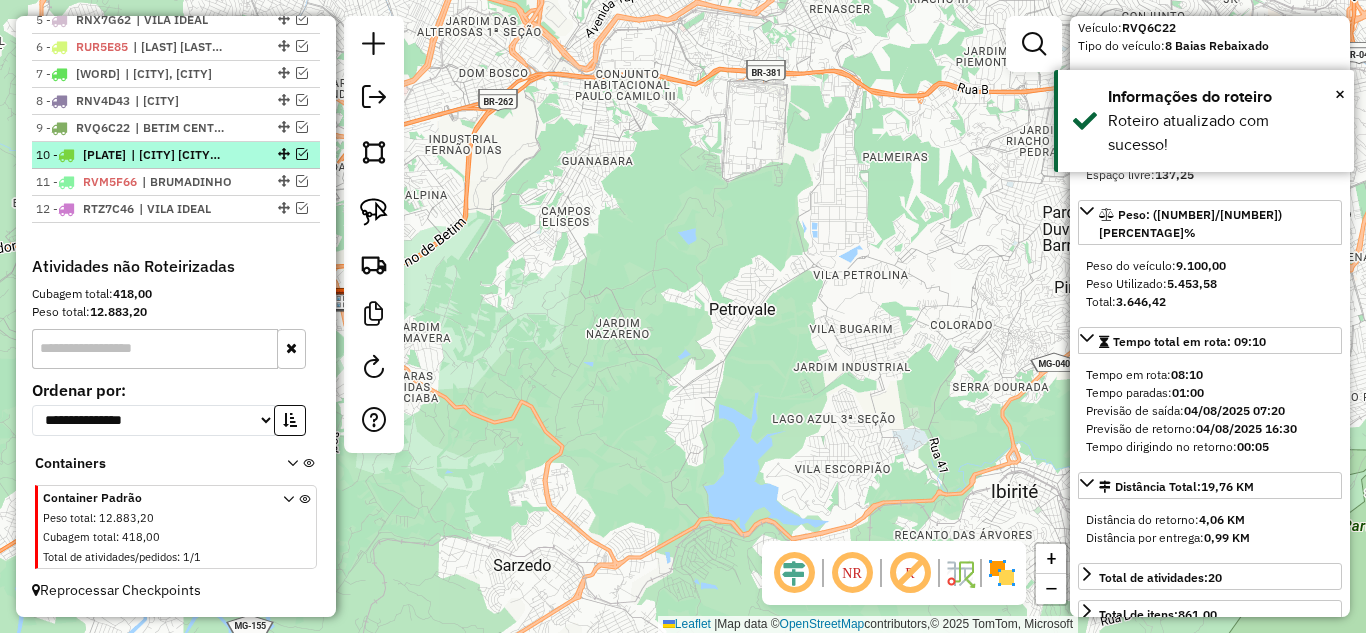 click at bounding box center [302, 154] 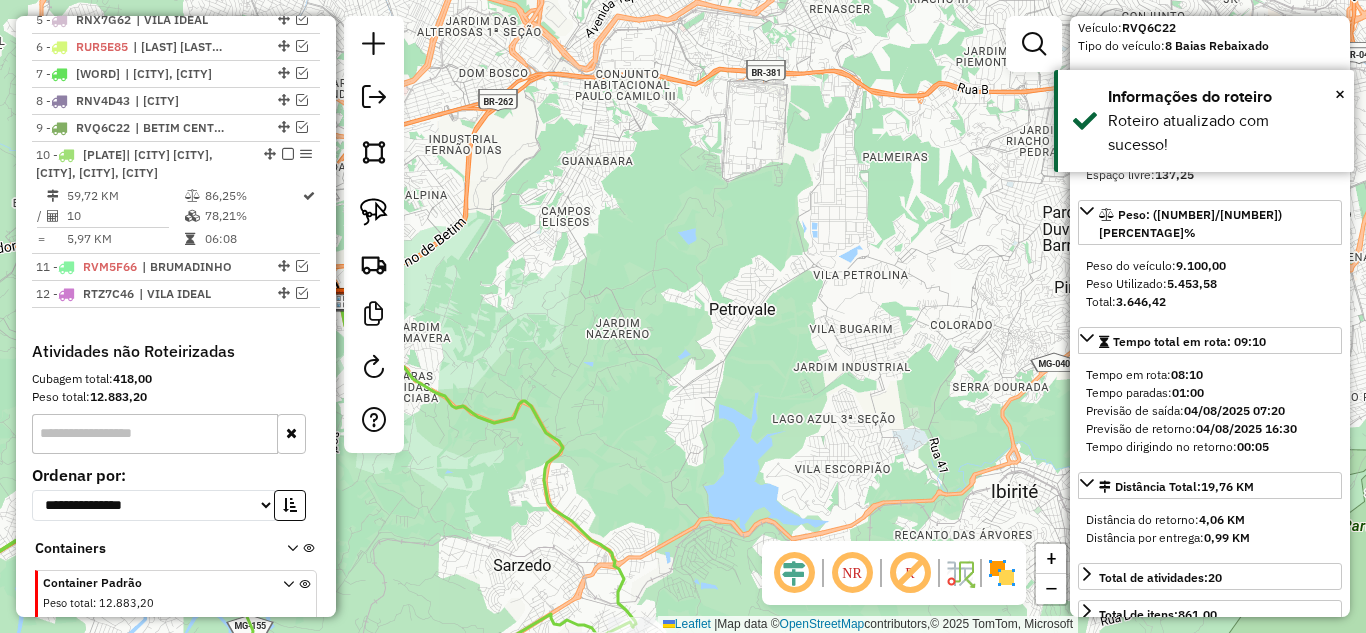 scroll, scrollTop: 976, scrollLeft: 0, axis: vertical 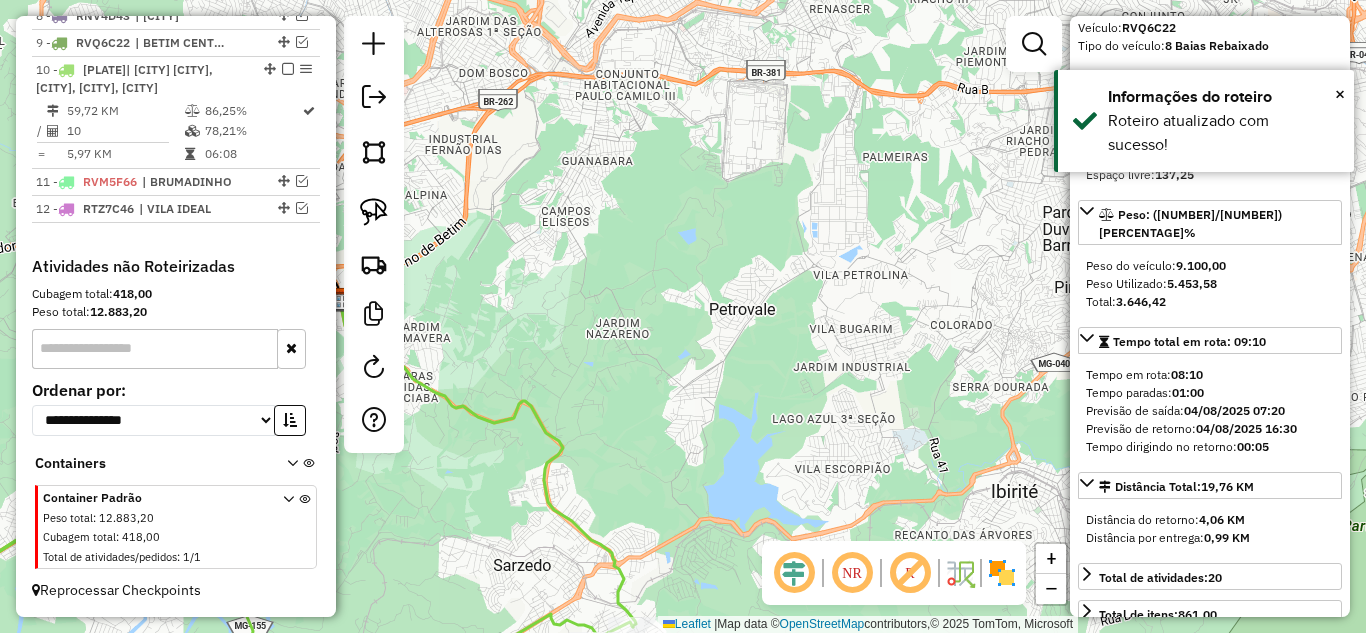 click 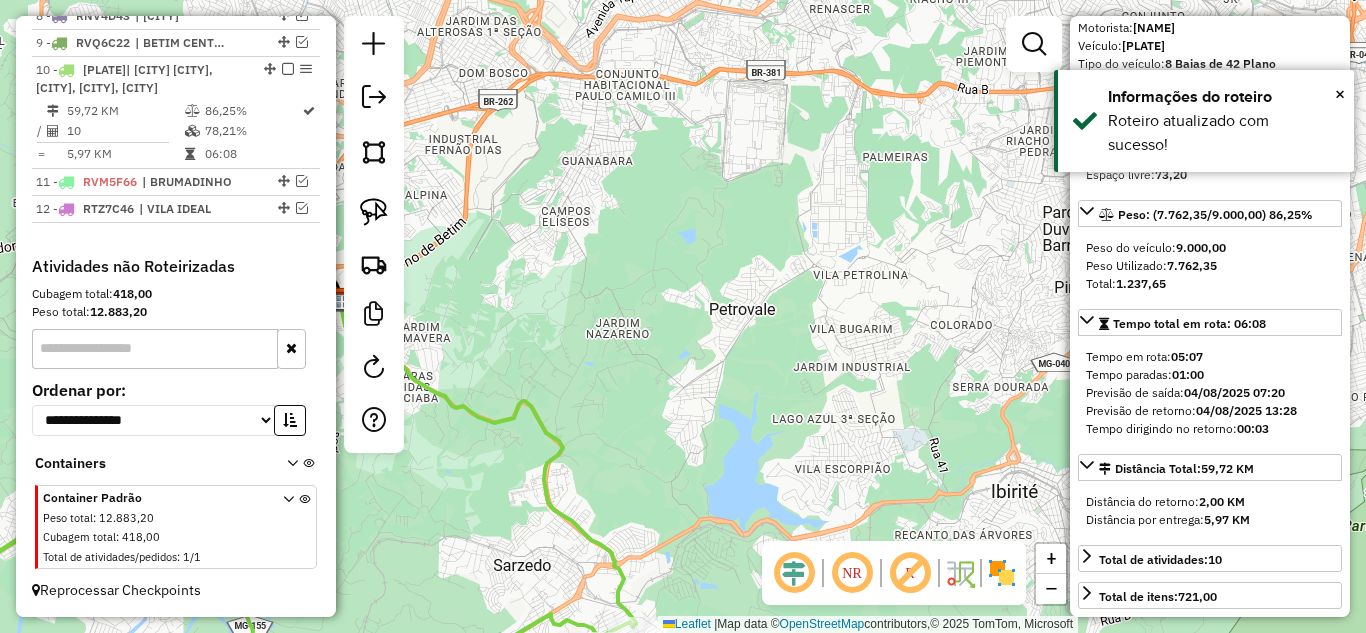 scroll, scrollTop: 163, scrollLeft: 0, axis: vertical 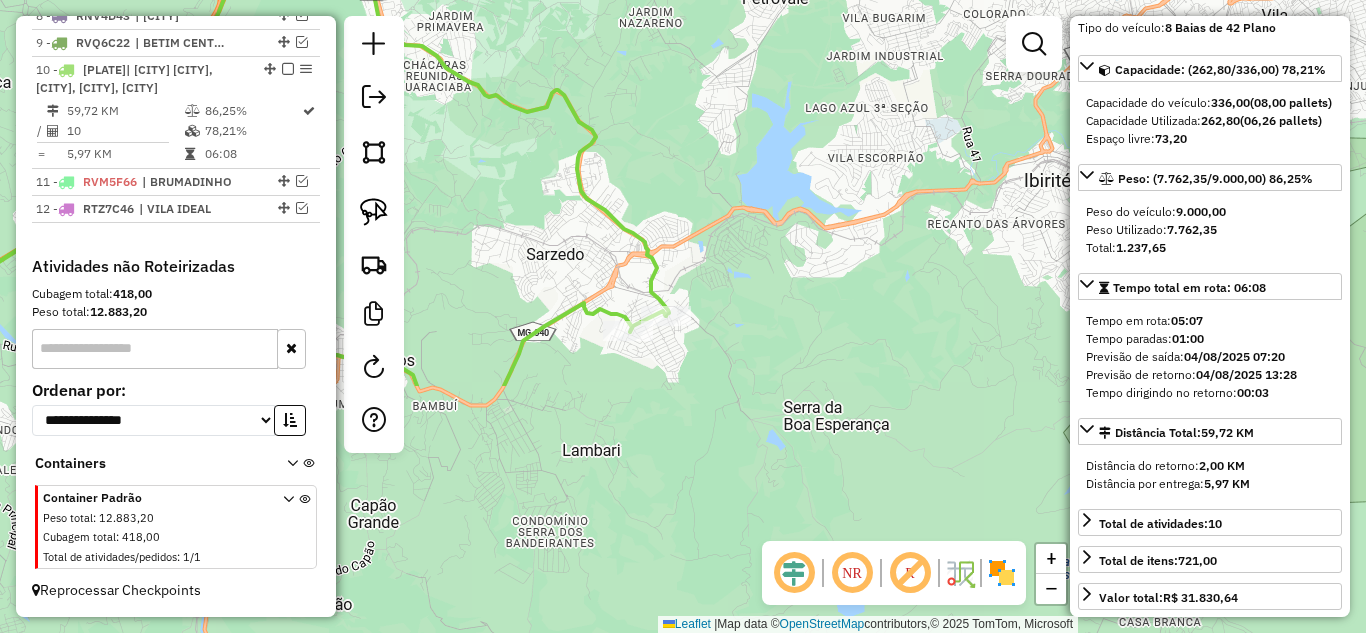 drag, startPoint x: 492, startPoint y: 501, endPoint x: 544, endPoint y: 215, distance: 290.68884 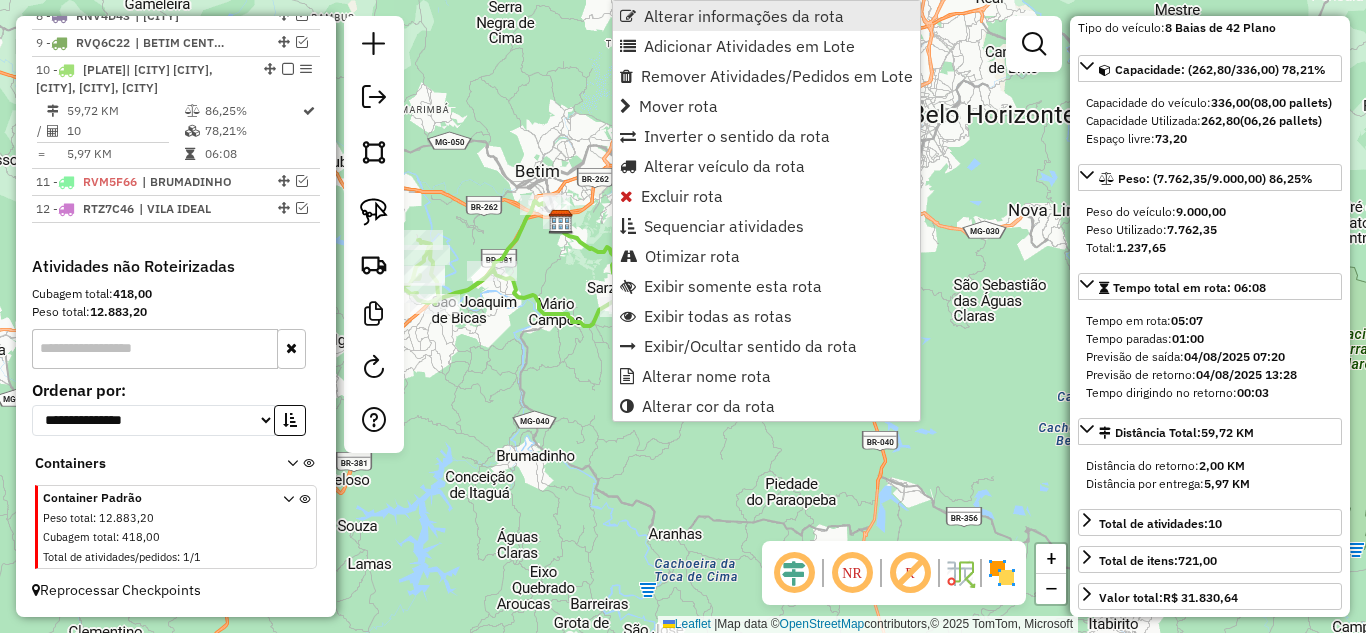 click on "Alterar informações da rota" at bounding box center [744, 16] 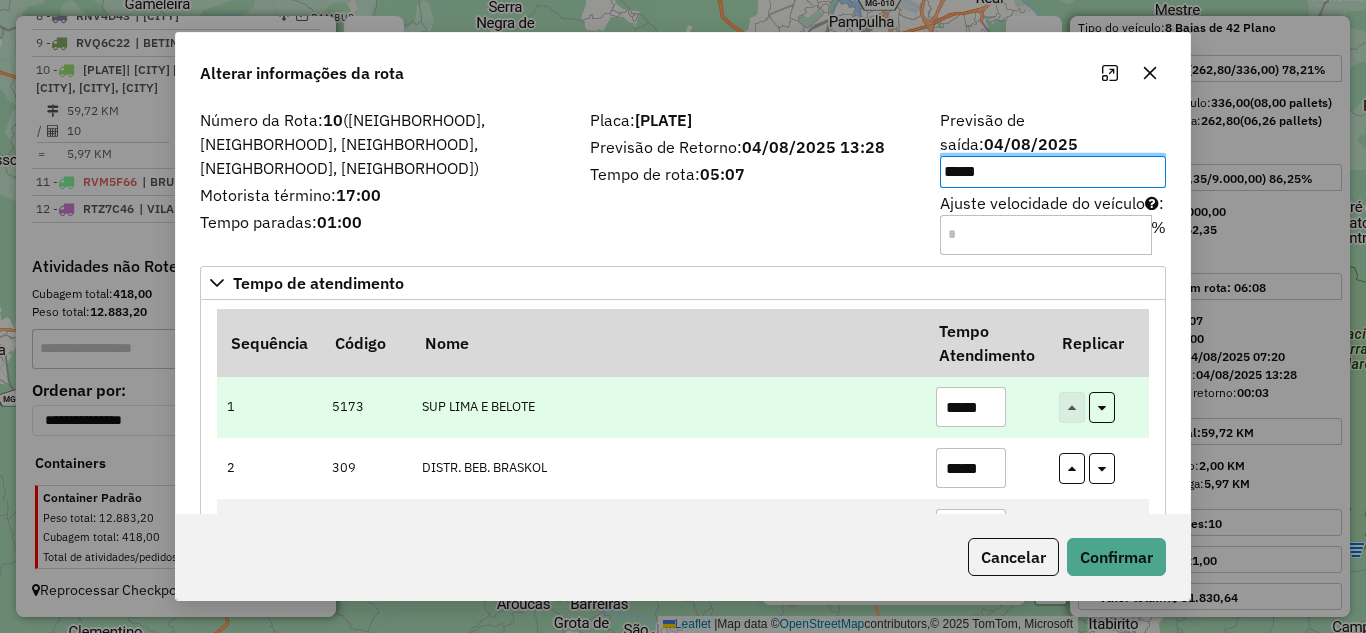 click on "*****" at bounding box center [971, 407] 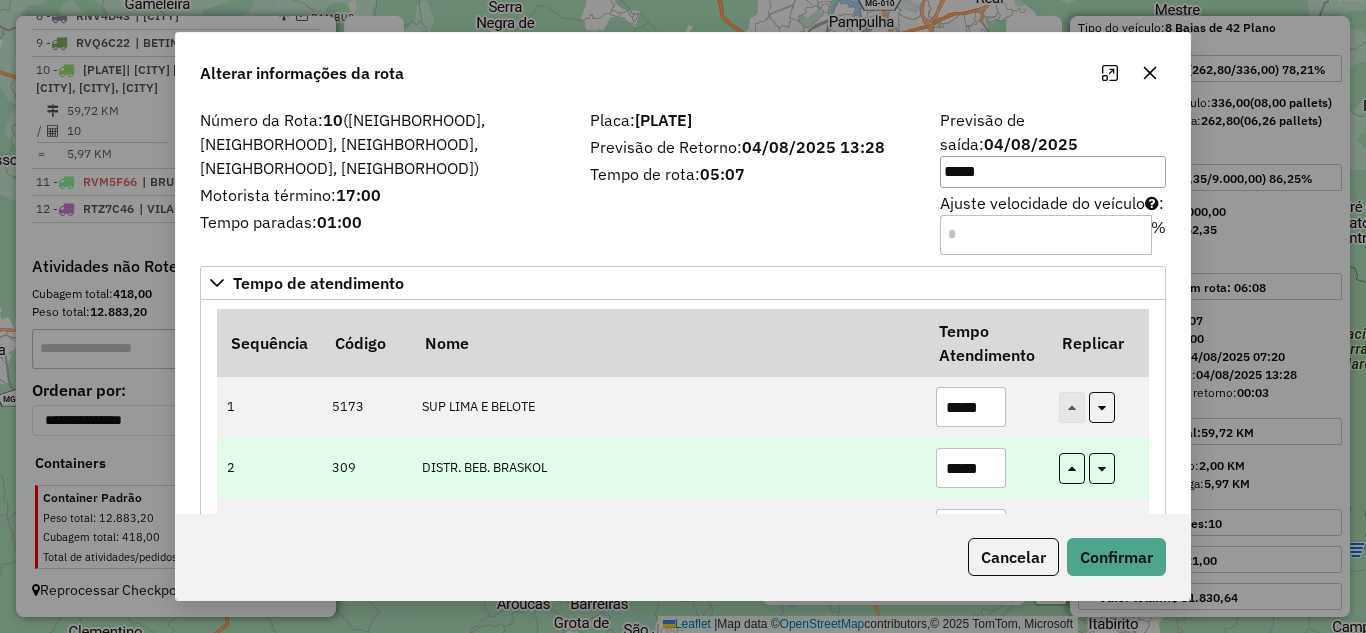 type on "*****" 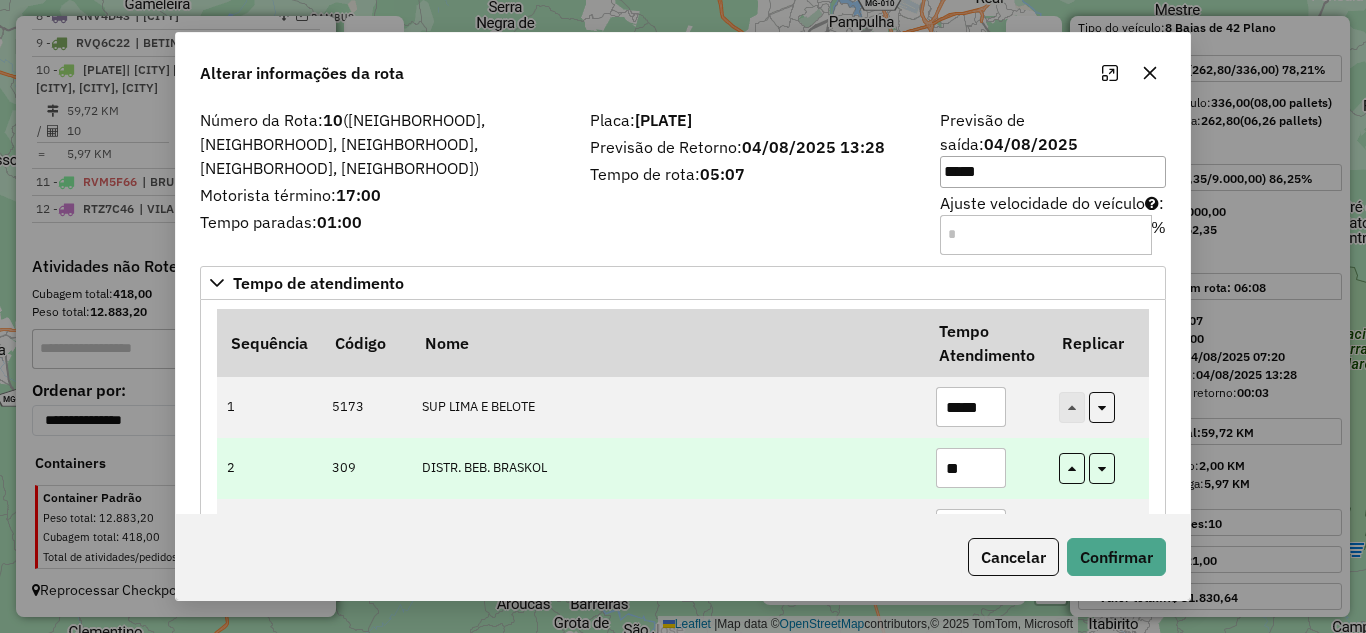 type on "*" 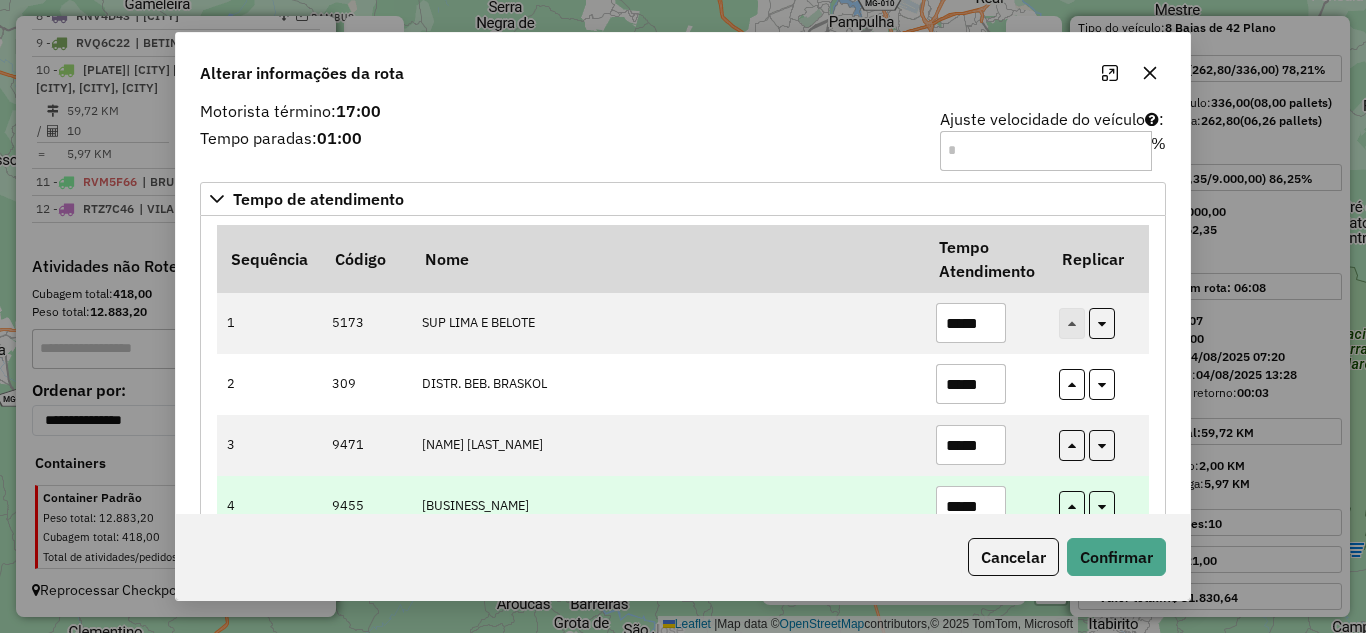 scroll, scrollTop: 100, scrollLeft: 0, axis: vertical 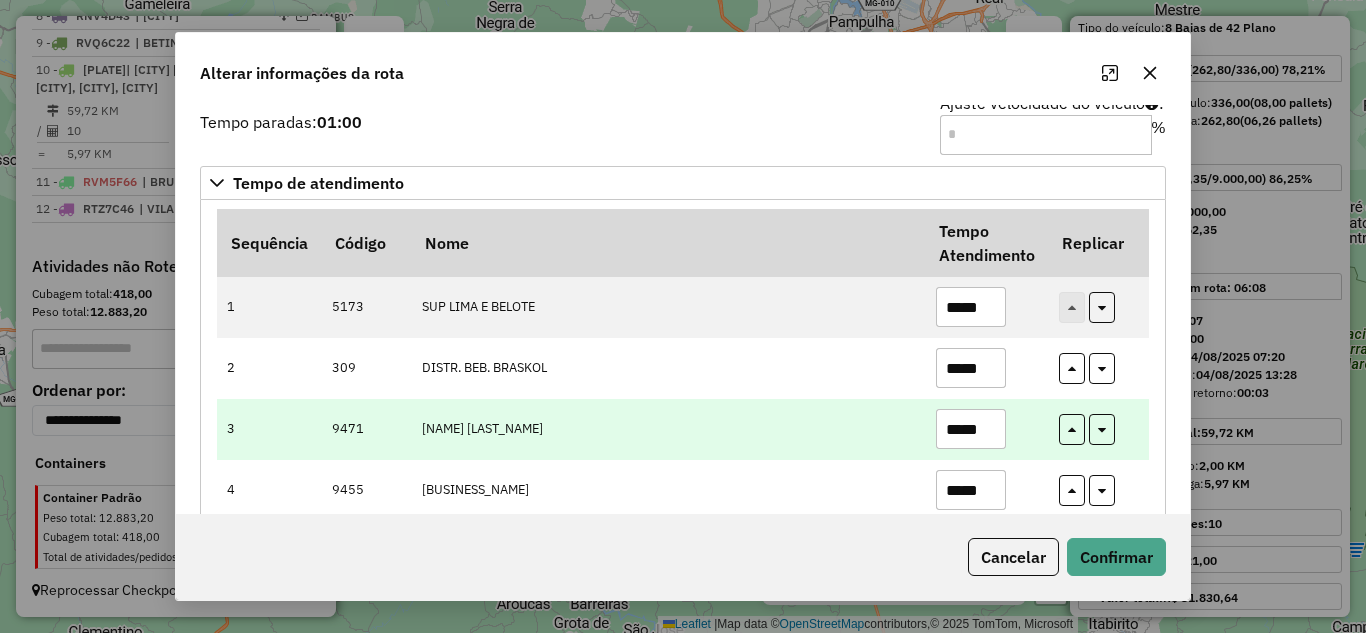 type on "*****" 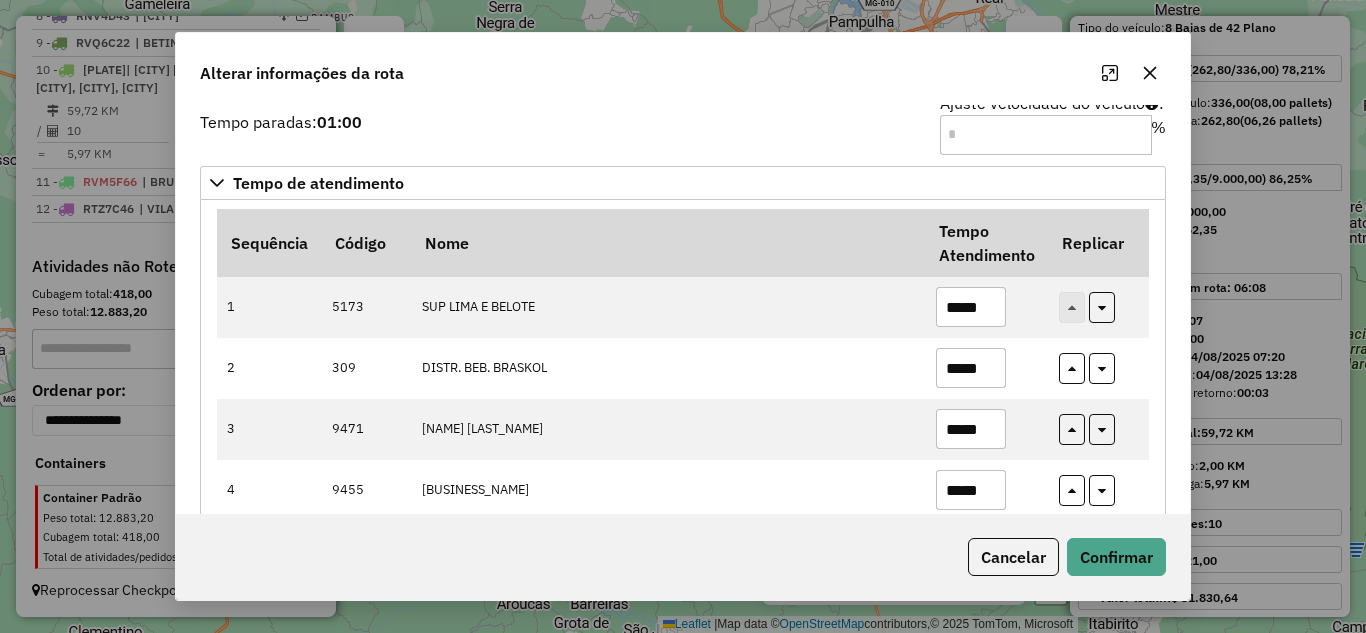 scroll, scrollTop: 200, scrollLeft: 0, axis: vertical 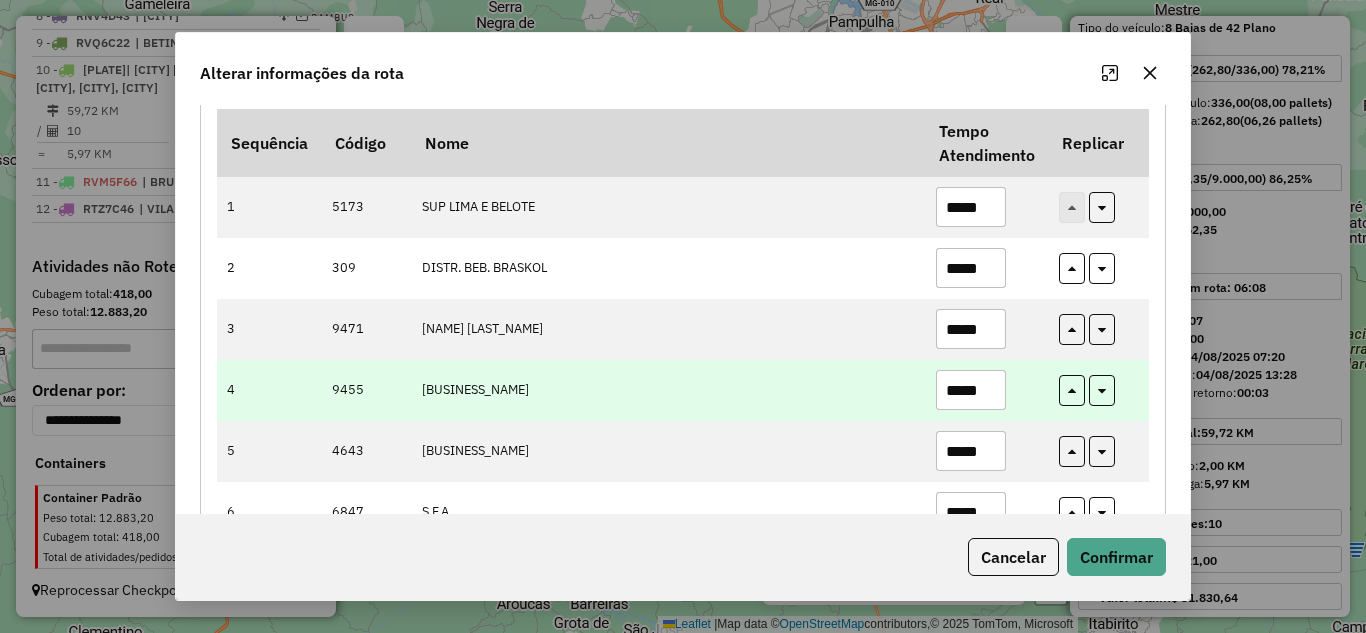 type on "*****" 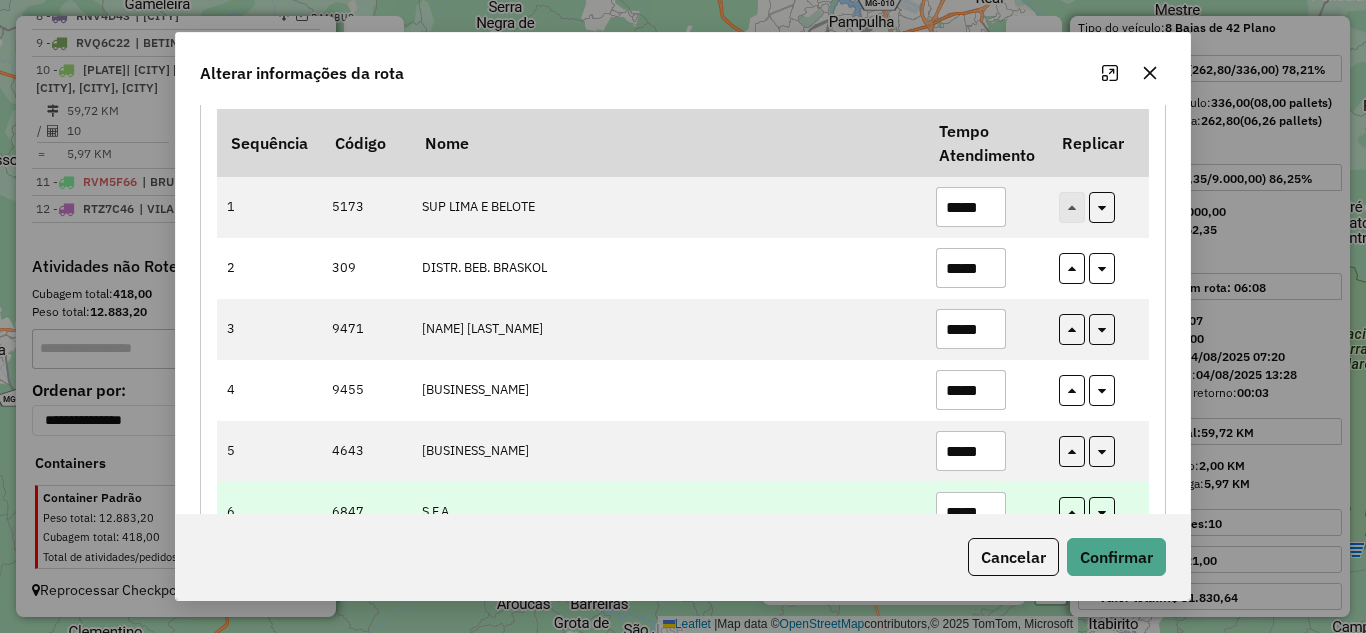 type on "*****" 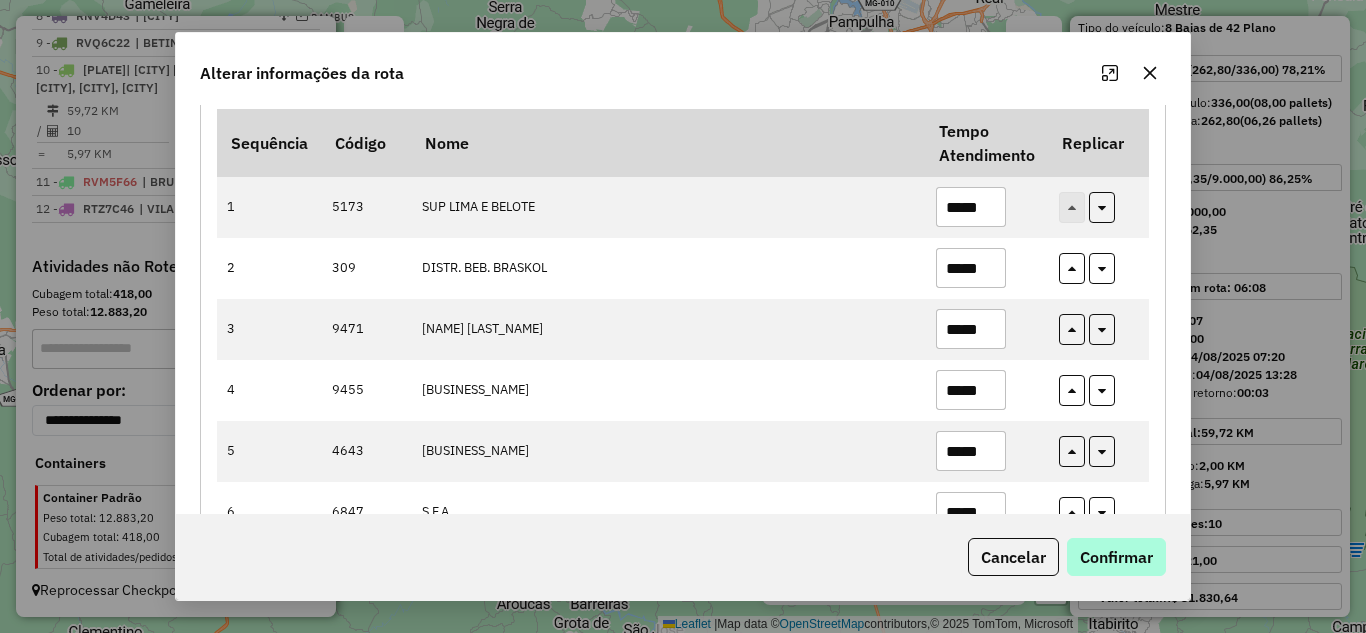 type on "*****" 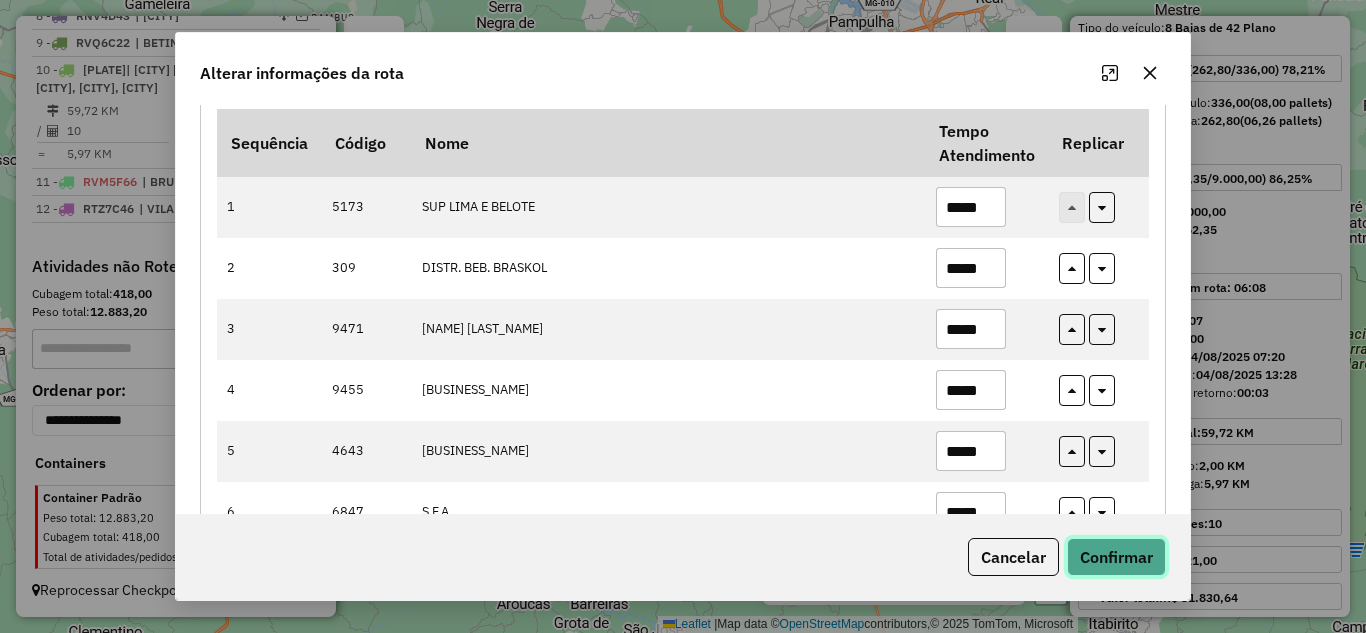 click on "Confirmar" 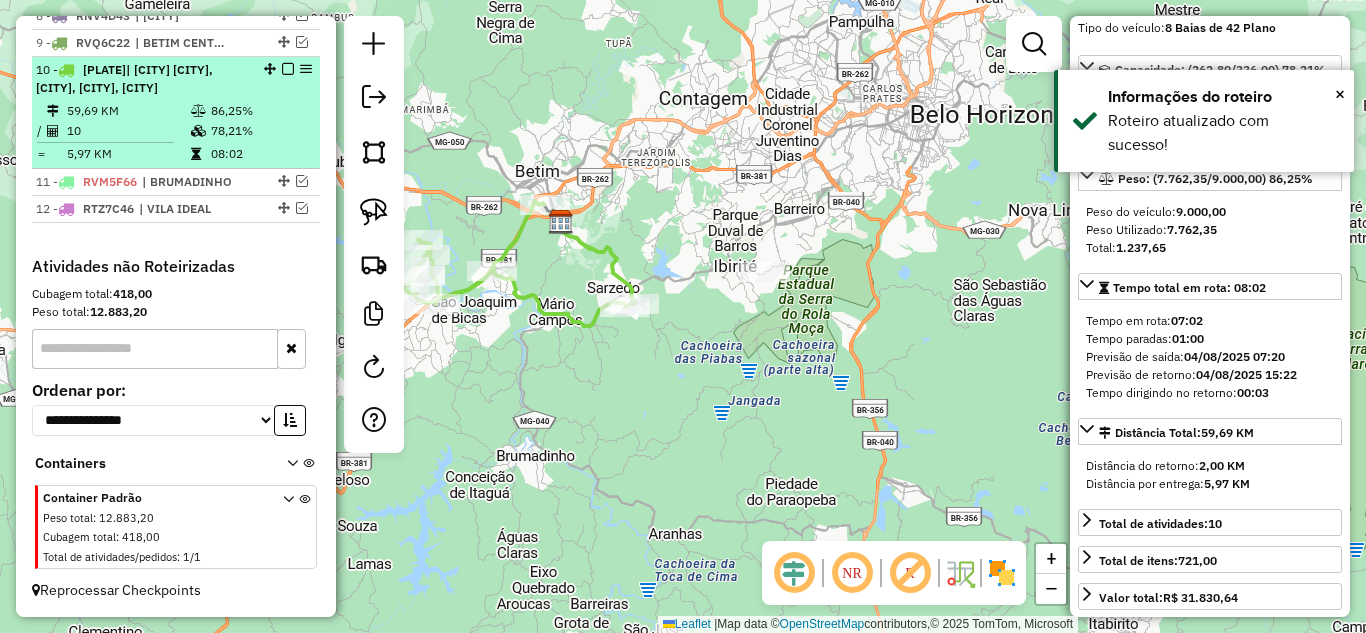 click at bounding box center (288, 69) 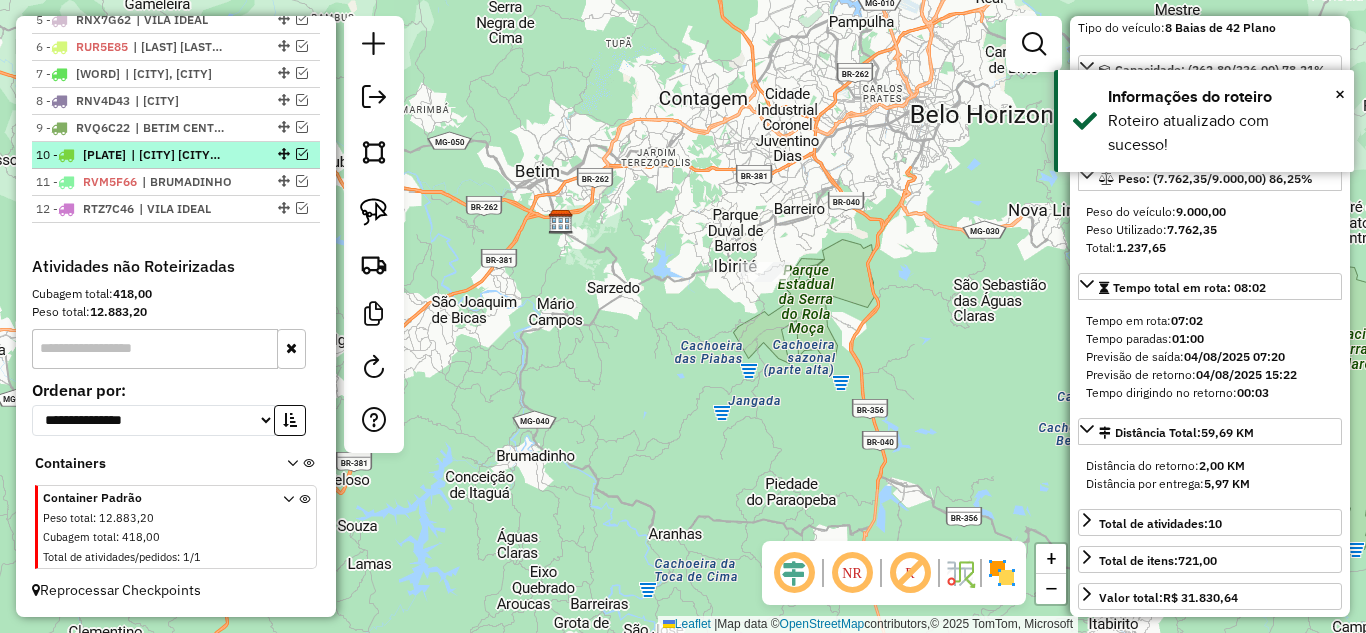 scroll, scrollTop: 891, scrollLeft: 0, axis: vertical 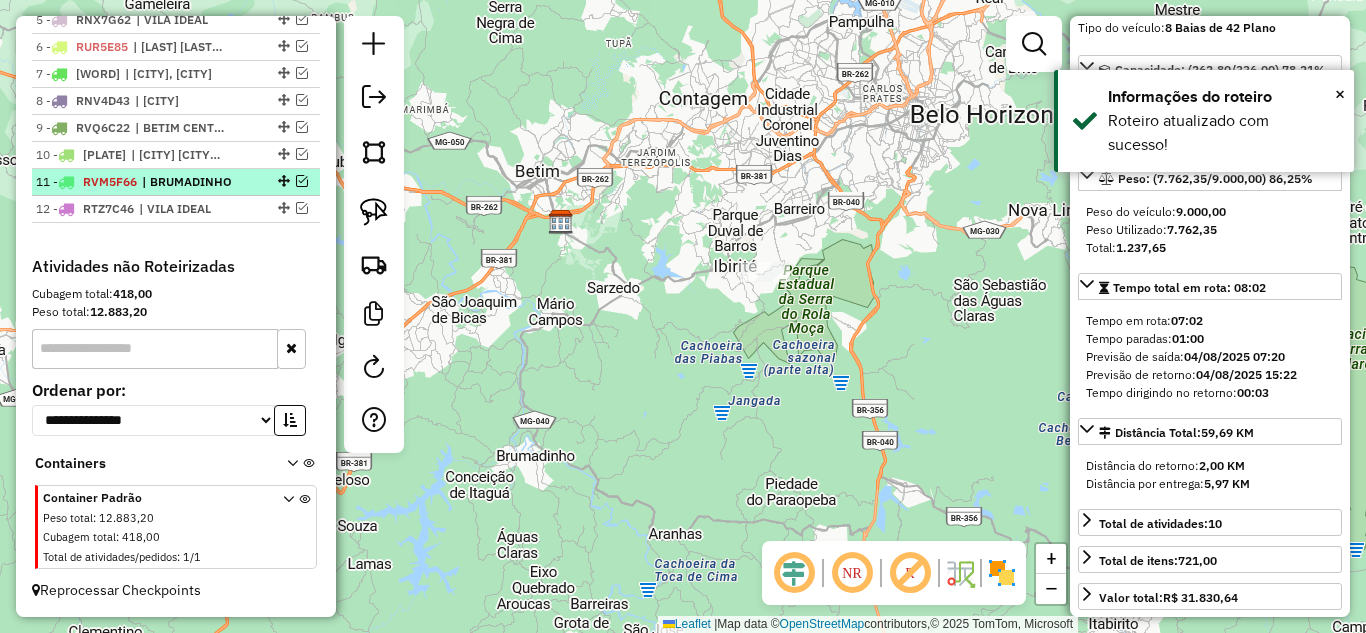 click at bounding box center [302, 181] 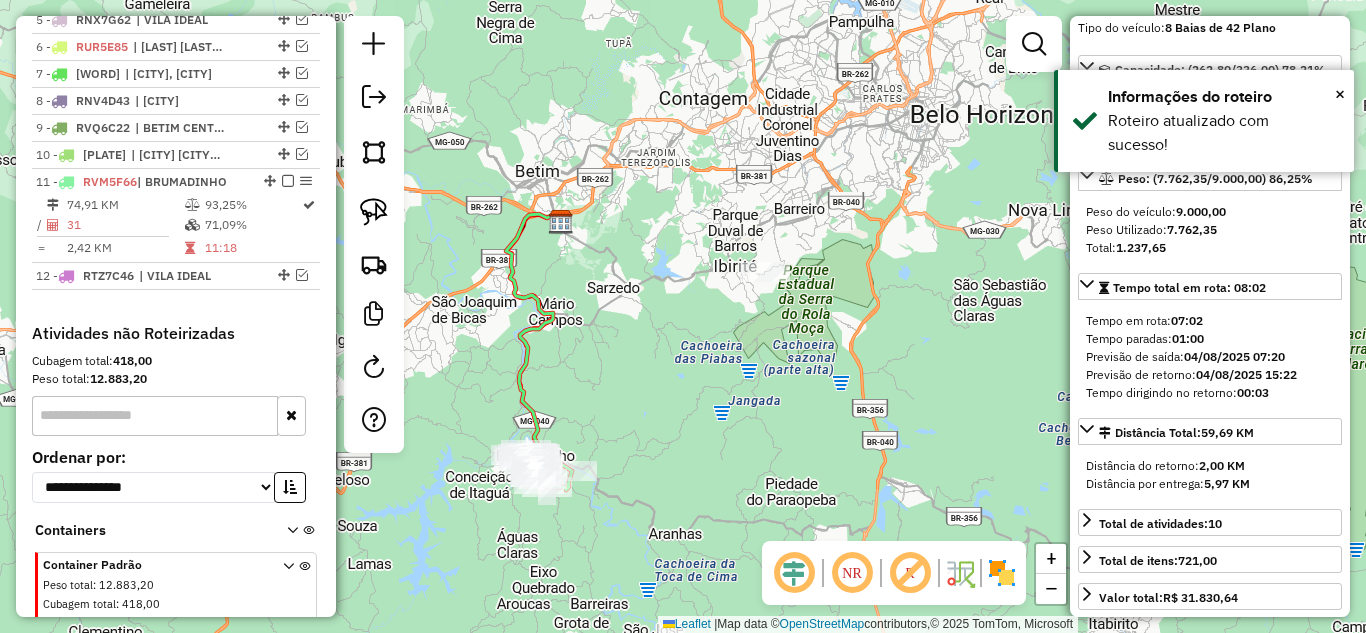 scroll, scrollTop: 958, scrollLeft: 0, axis: vertical 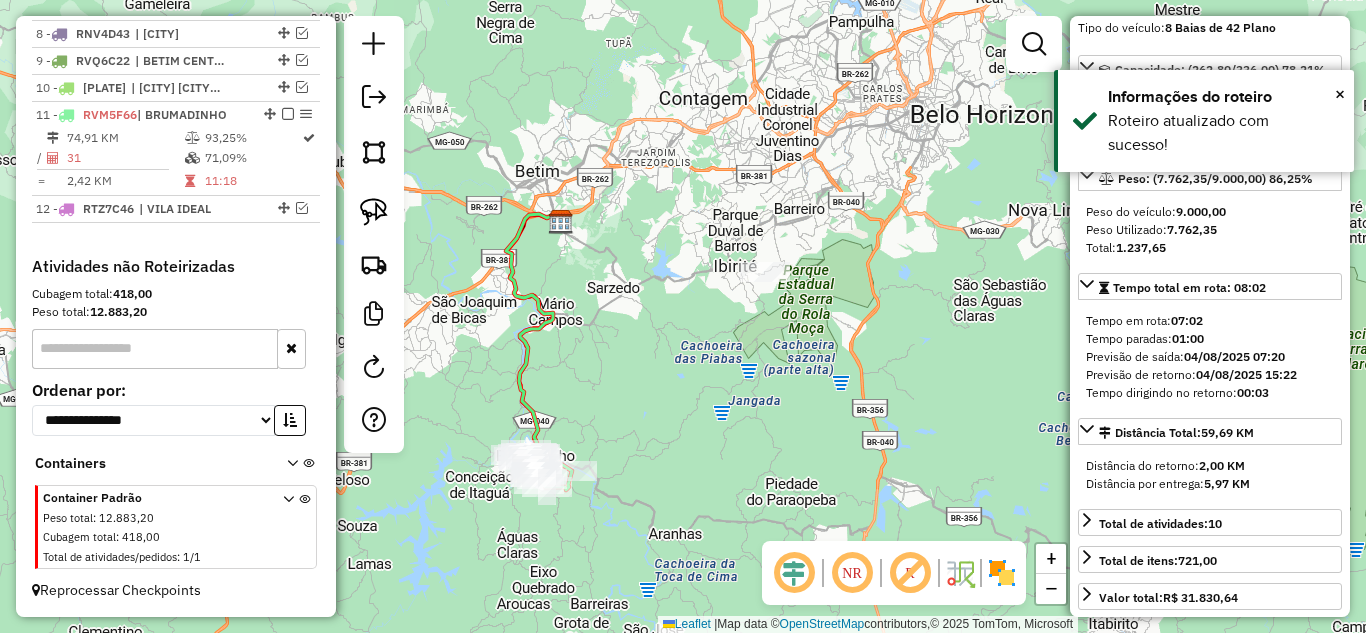 click 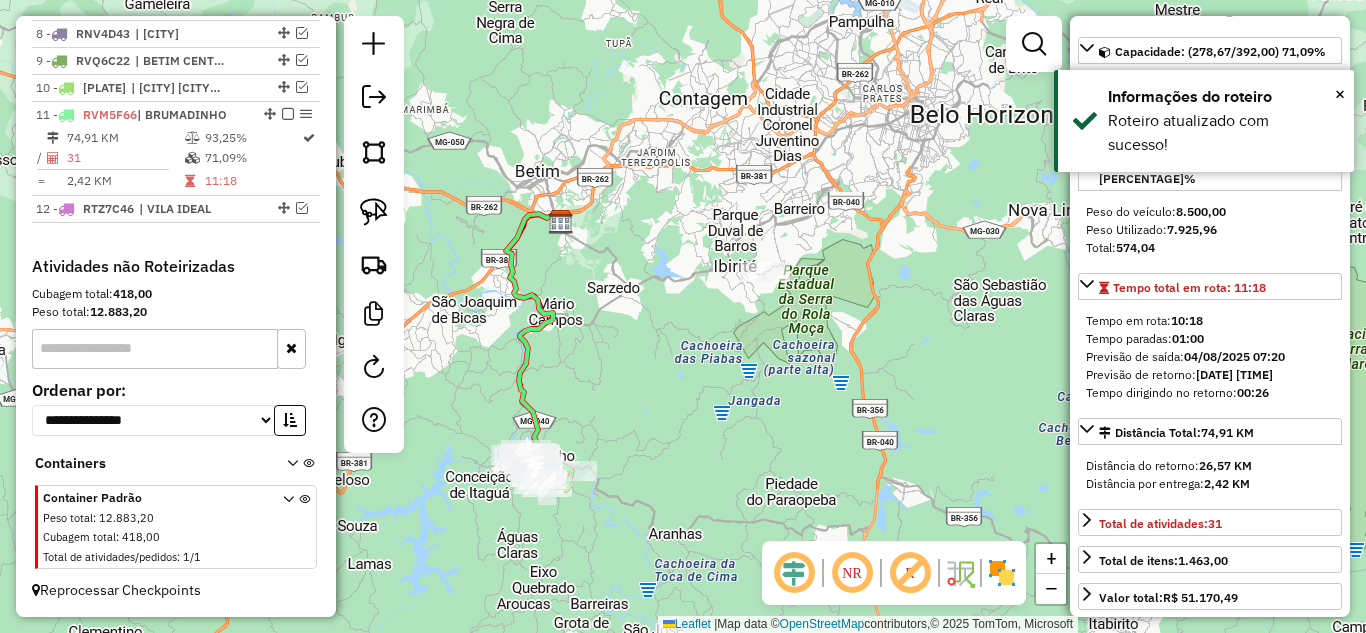 scroll, scrollTop: 127, scrollLeft: 0, axis: vertical 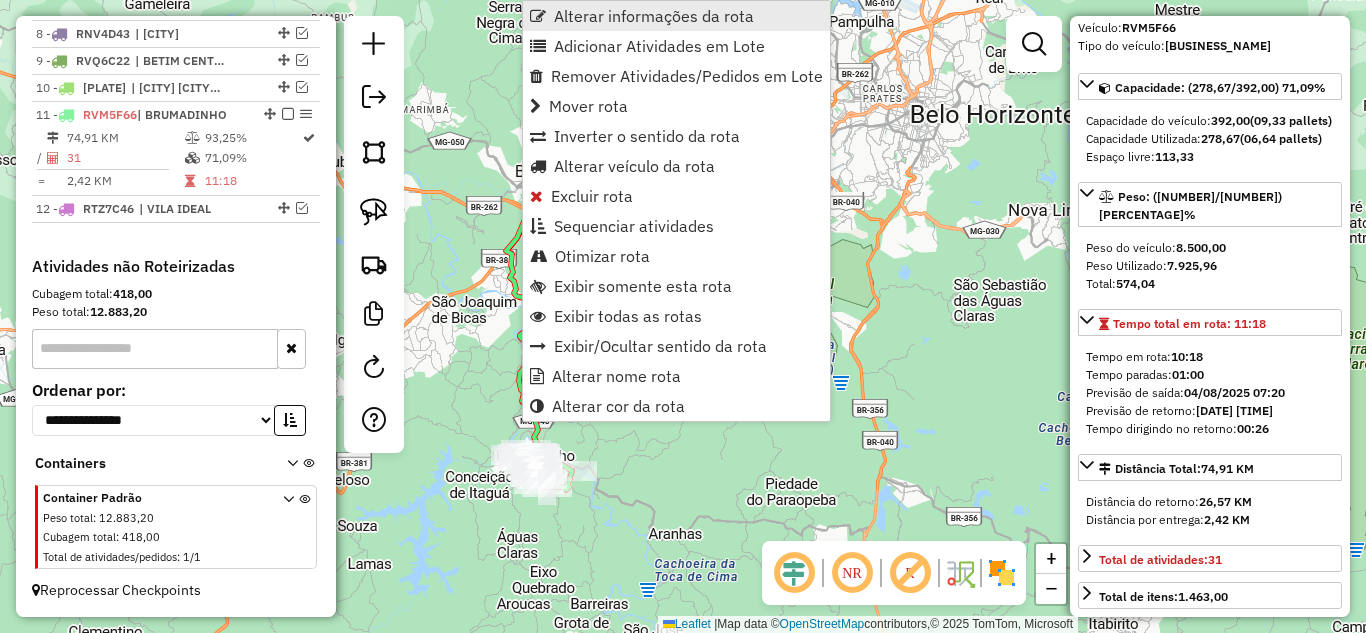click on "Alterar informações da rota" at bounding box center (654, 16) 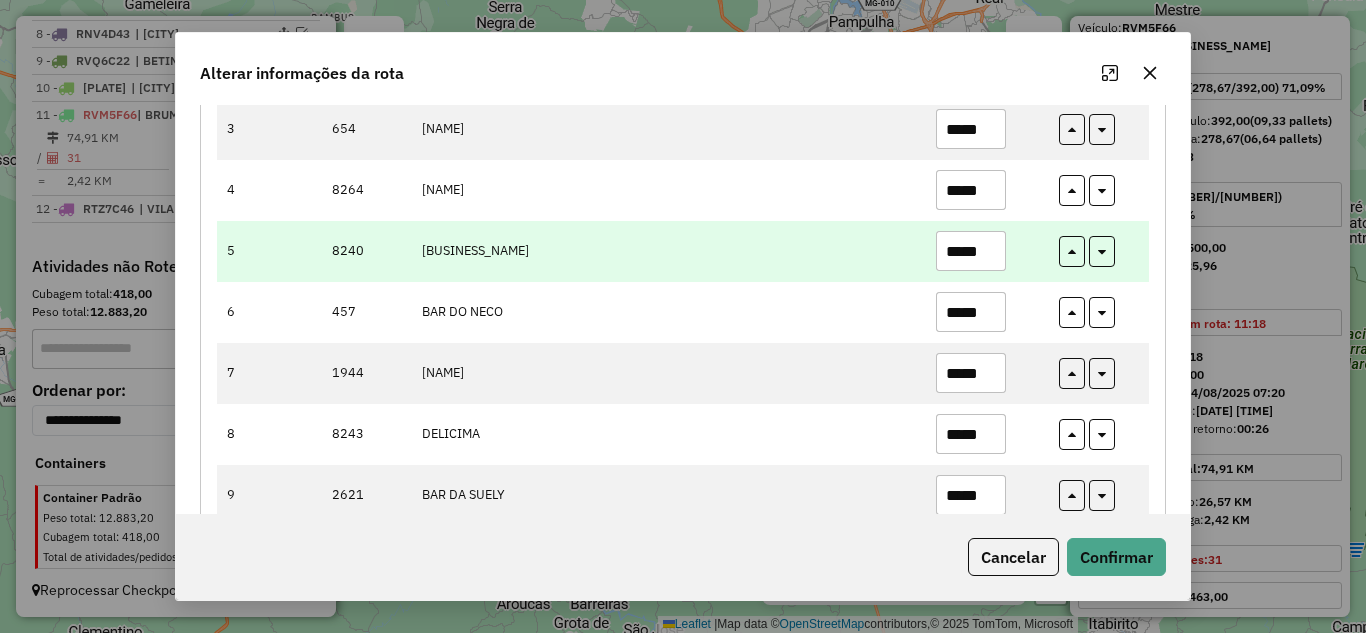 scroll, scrollTop: 500, scrollLeft: 0, axis: vertical 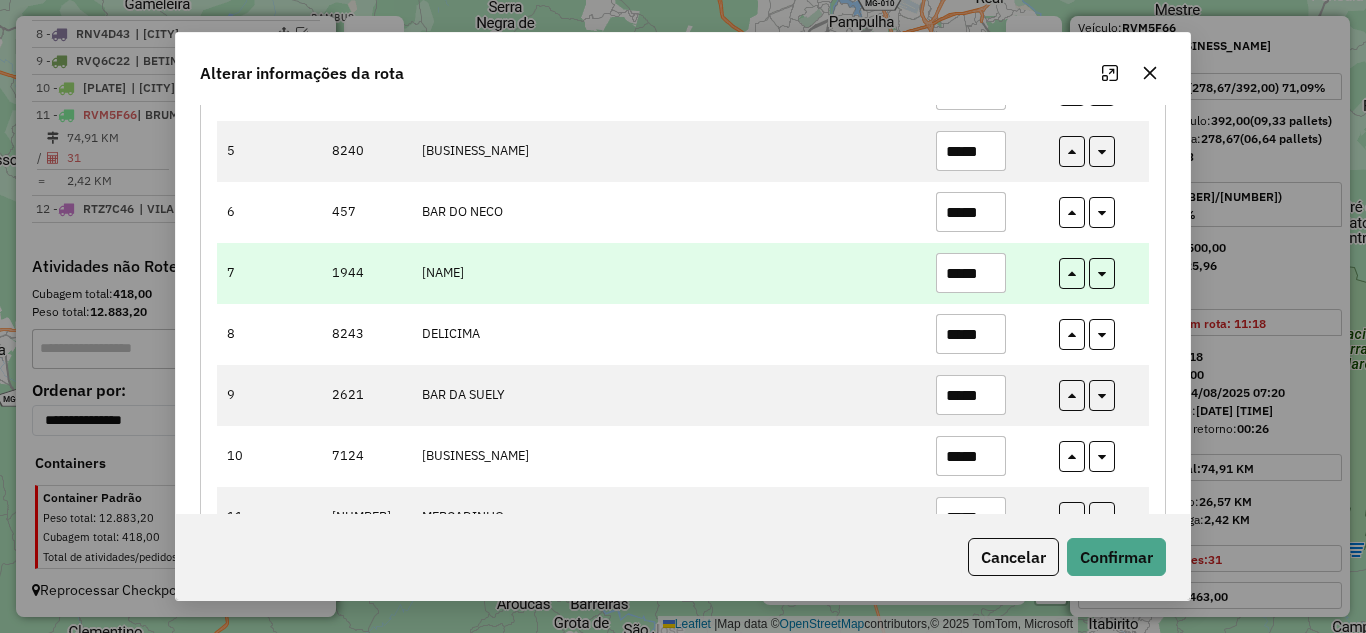 click on "*****" at bounding box center [971, 273] 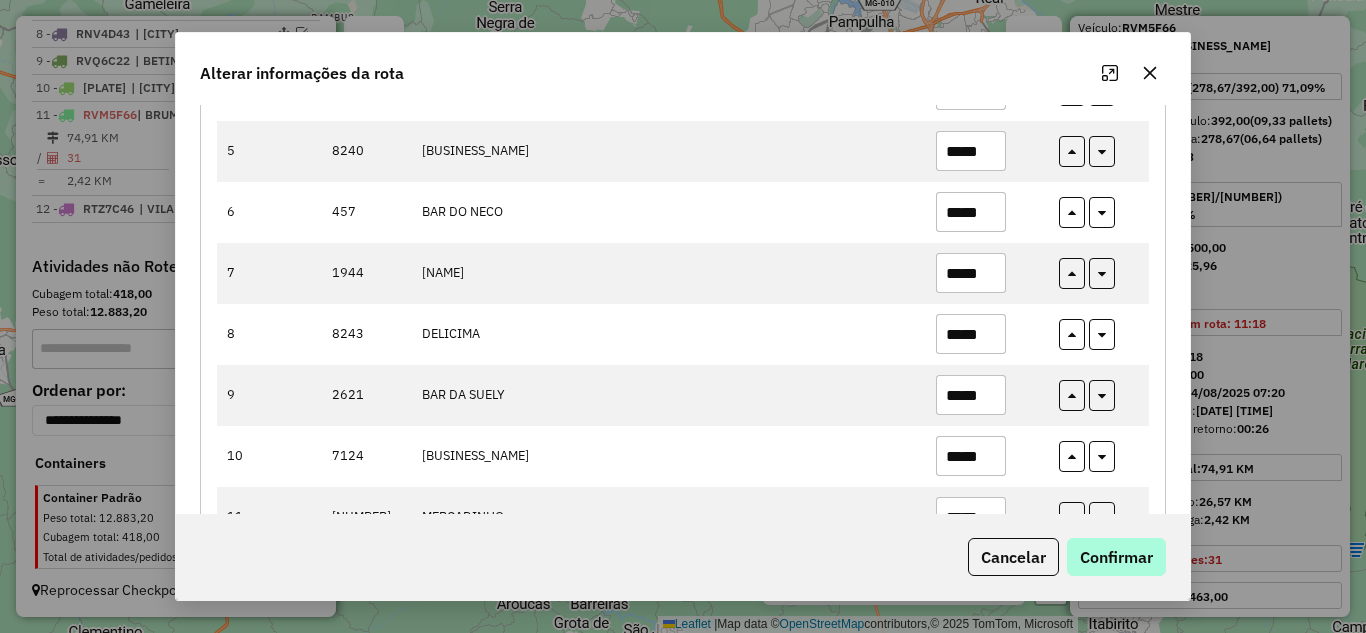 type on "*****" 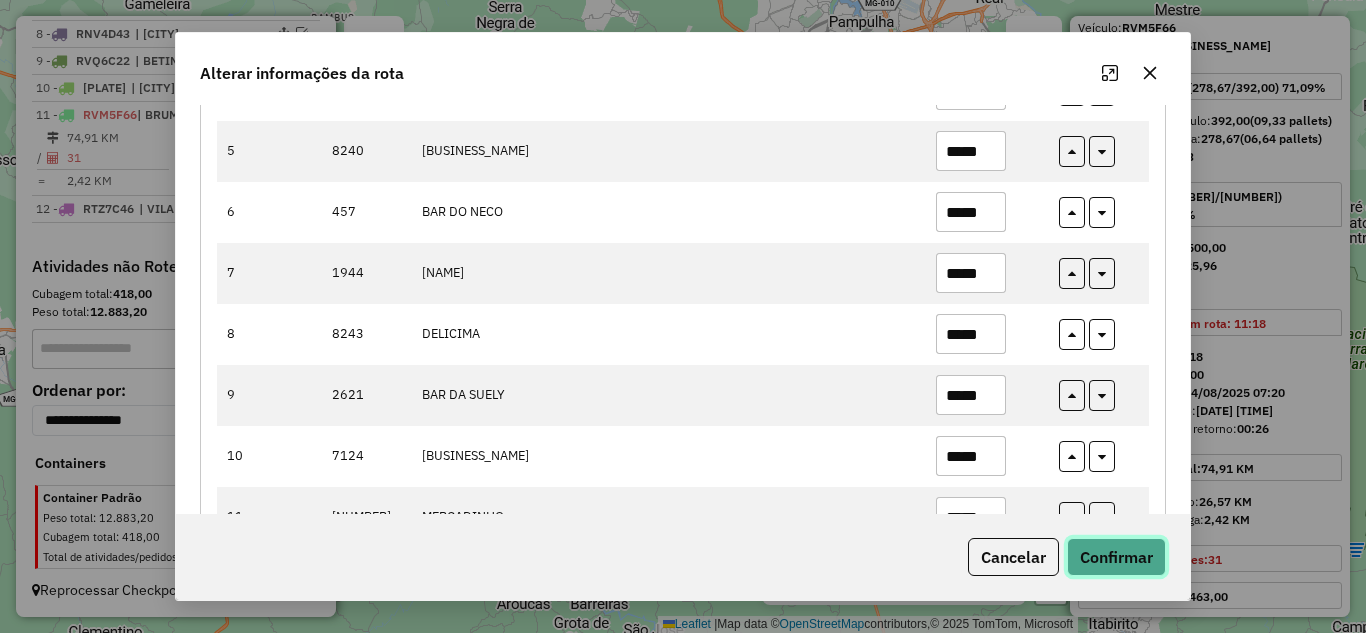 click on "Confirmar" 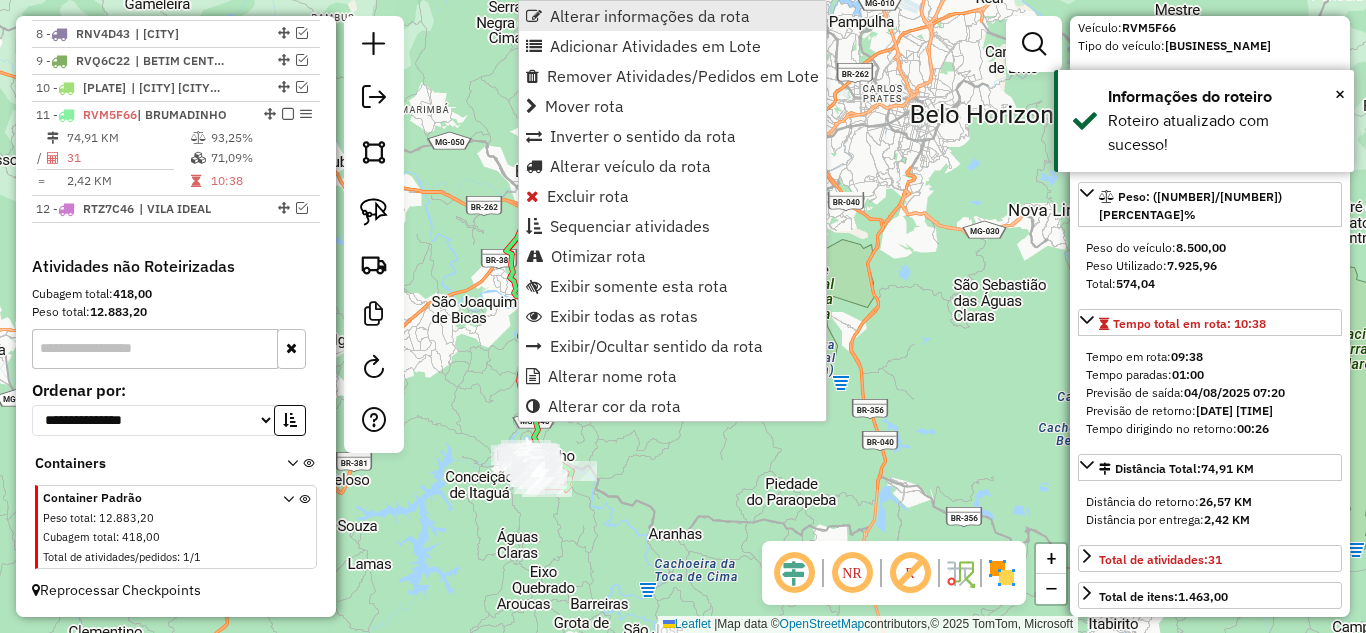 click on "Alterar informações da rota" at bounding box center (650, 16) 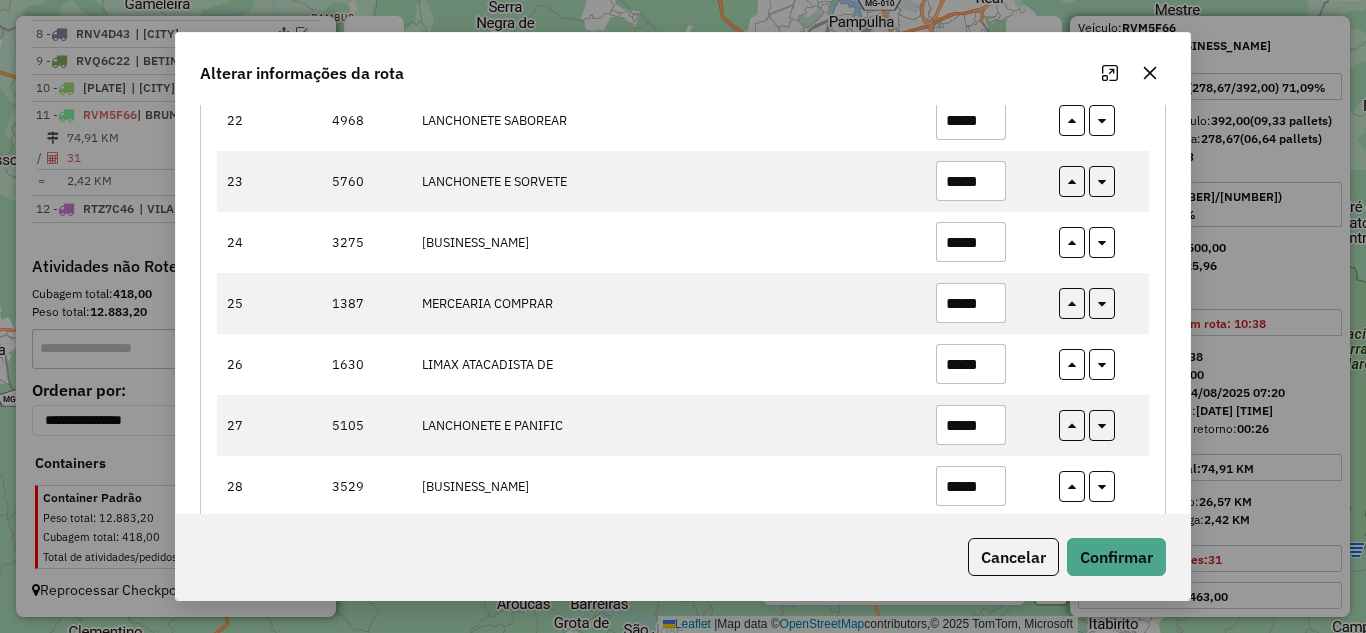 scroll, scrollTop: 1785, scrollLeft: 0, axis: vertical 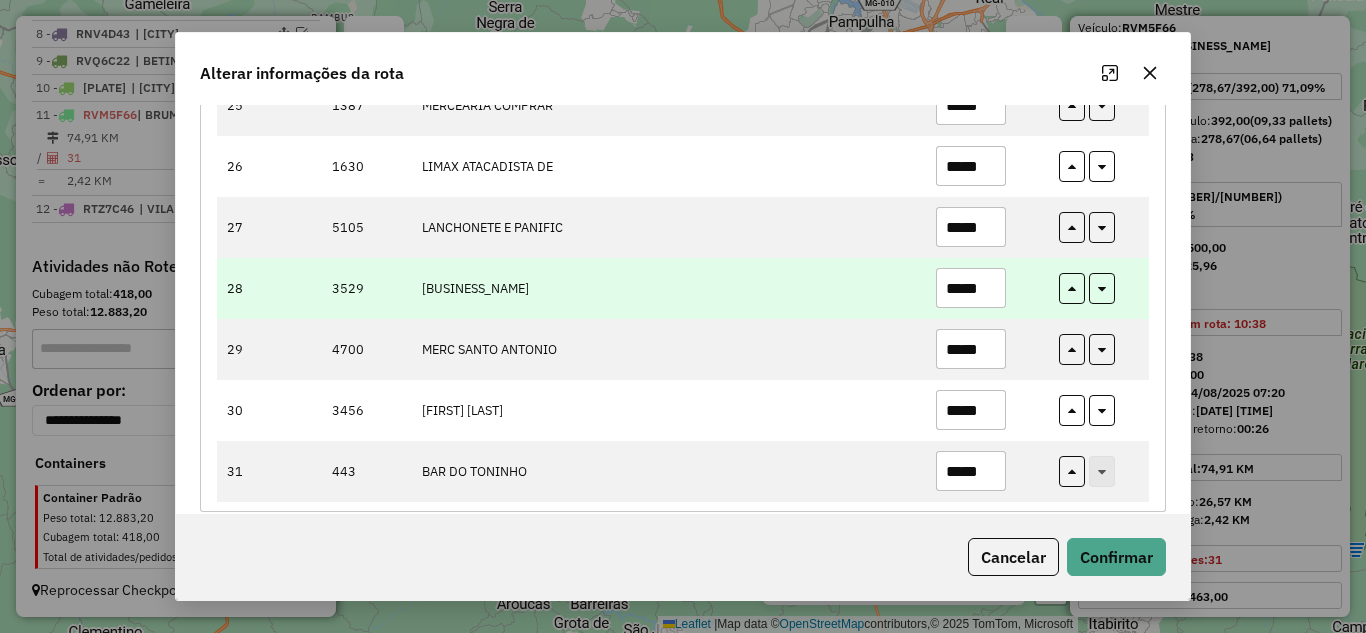 click on "*****" at bounding box center [971, 288] 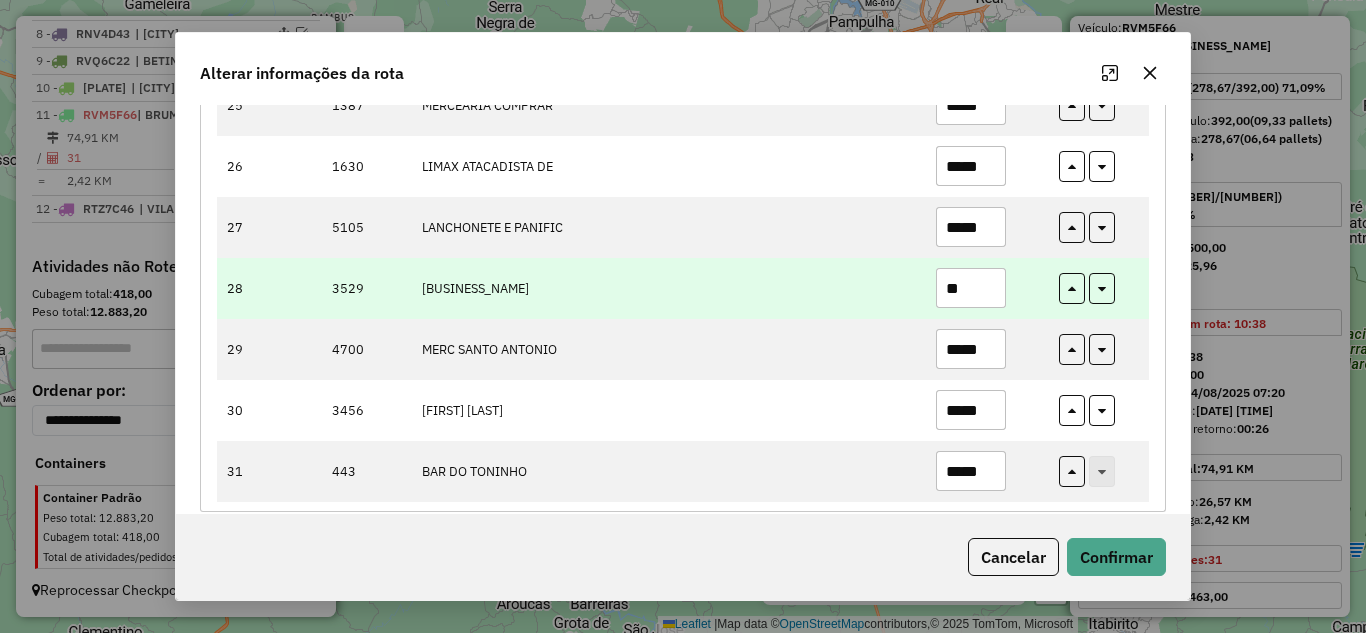 type on "*" 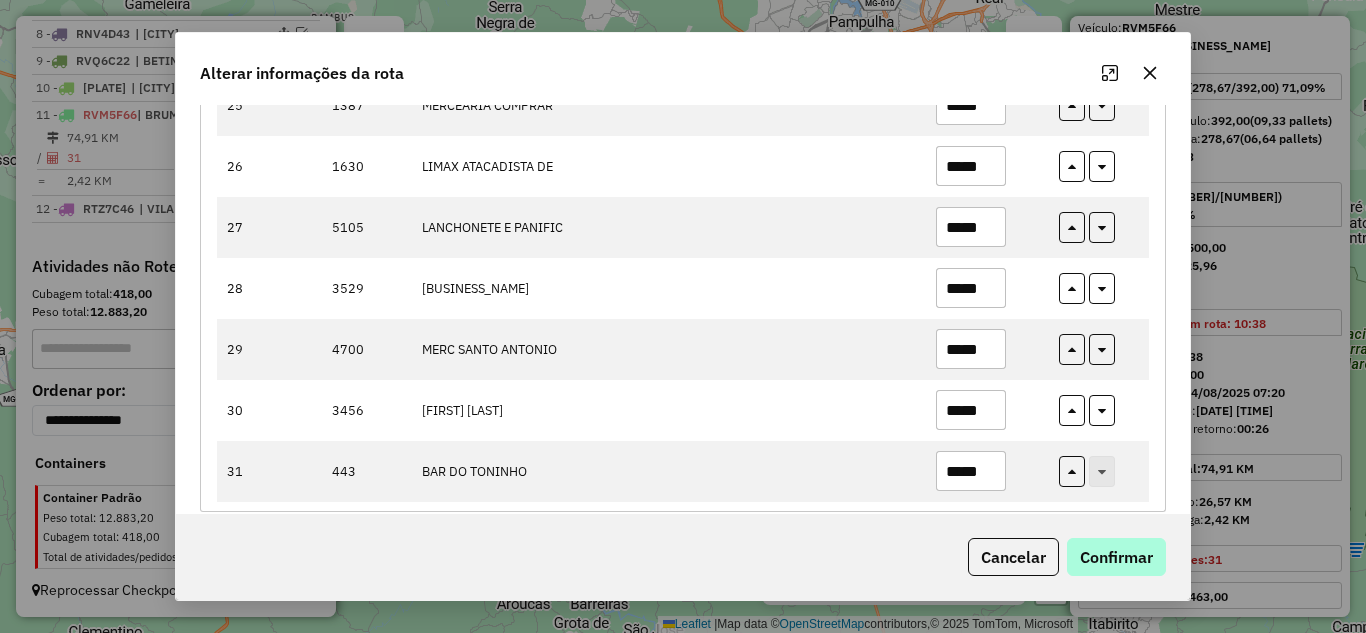 type on "*****" 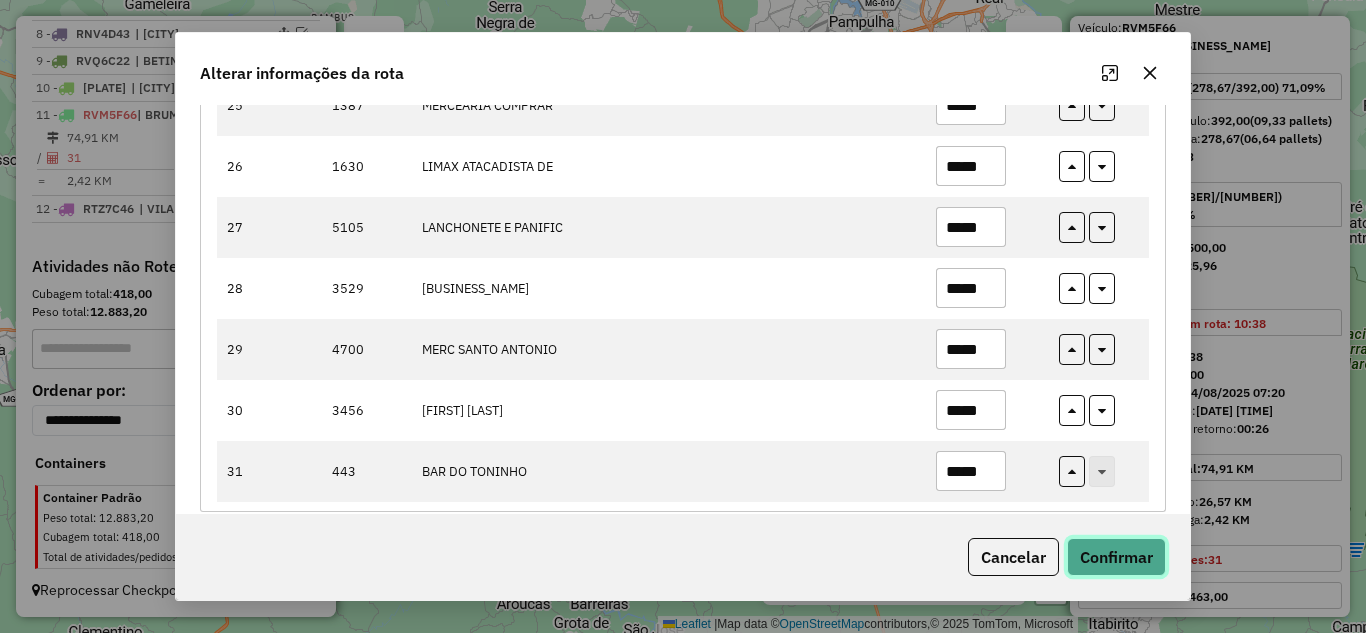 click on "Confirmar" 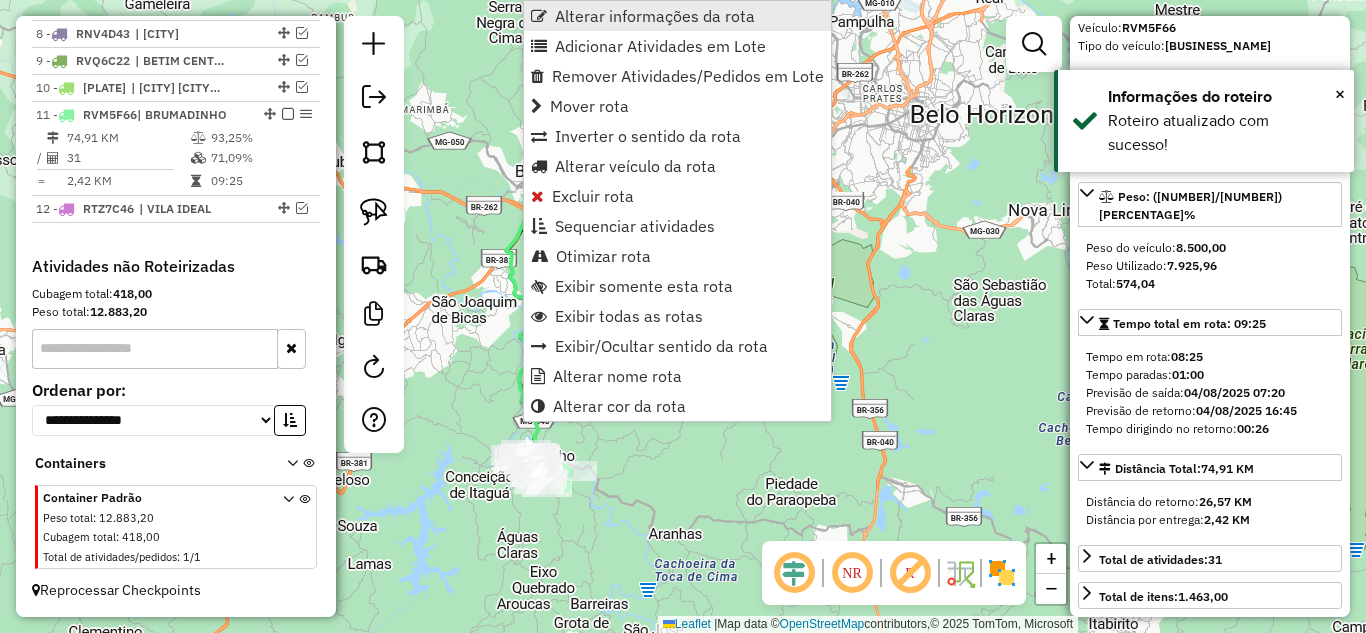 click on "Alterar informações da rota" at bounding box center [655, 16] 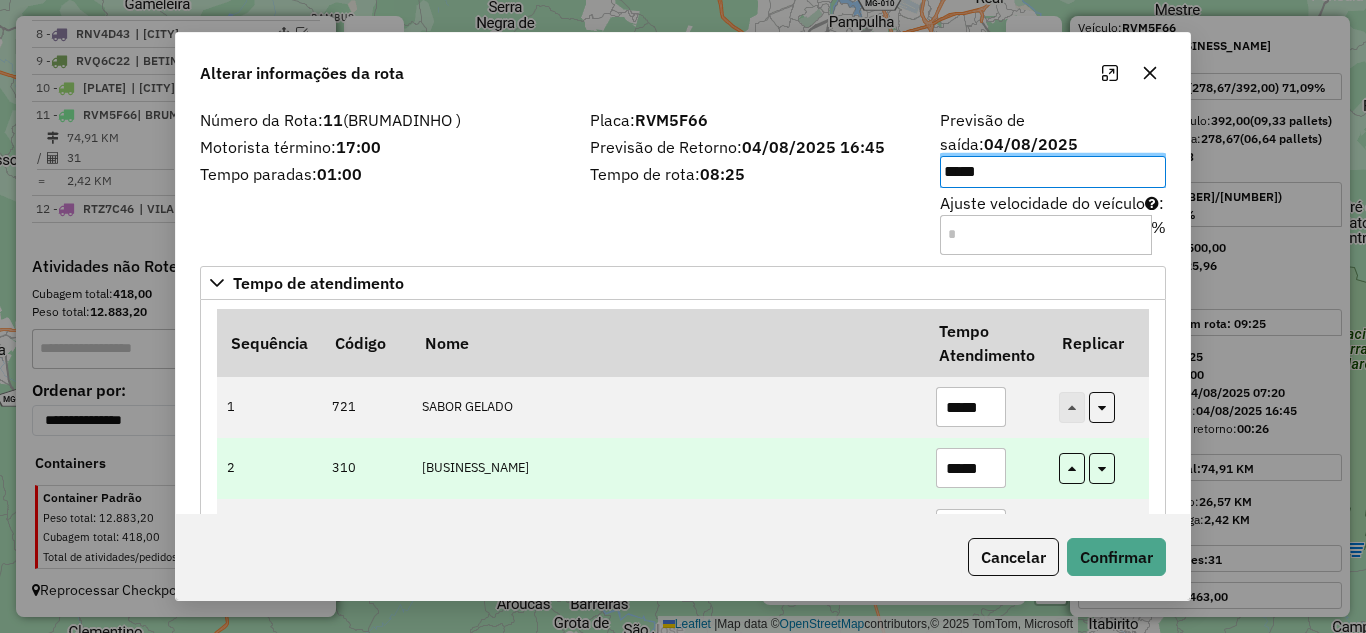 click on "*****" at bounding box center [971, 468] 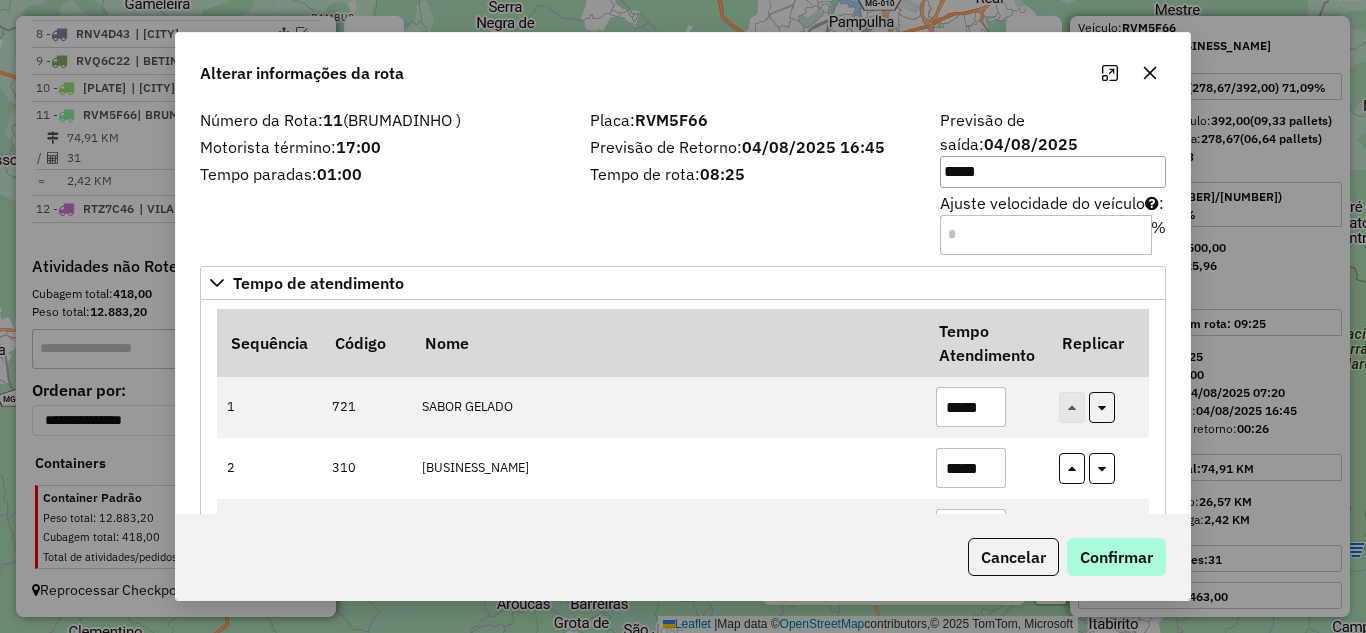 type on "*****" 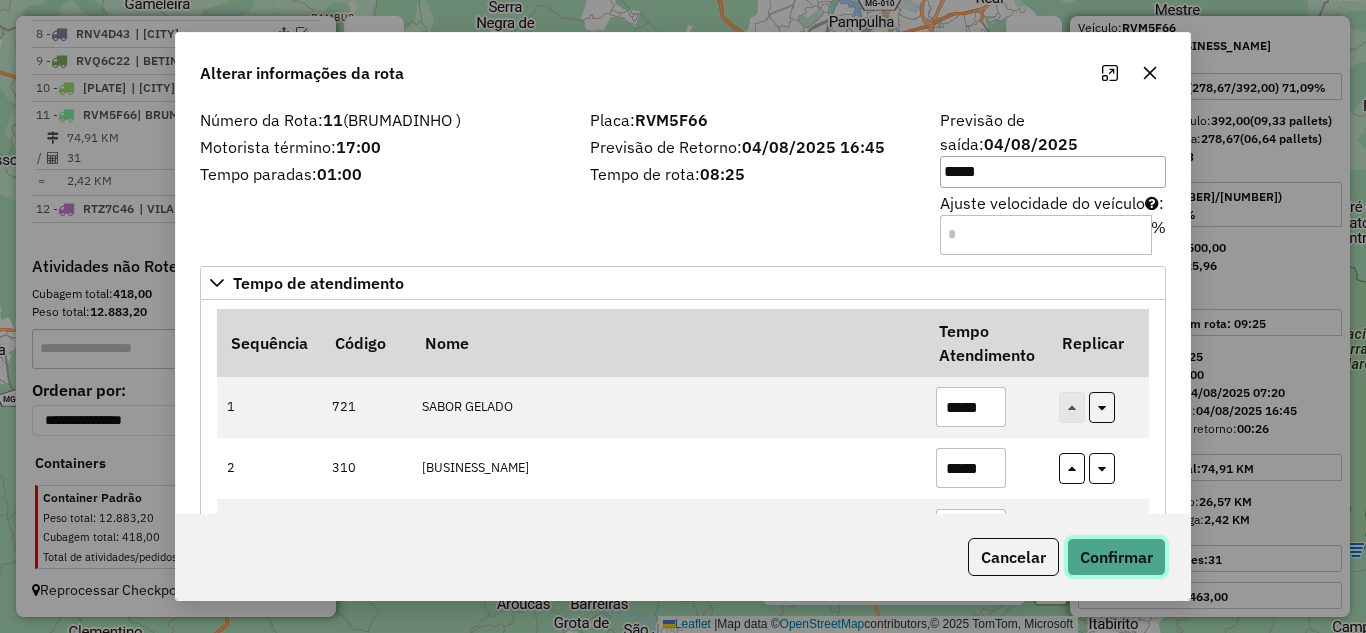 click on "Confirmar" 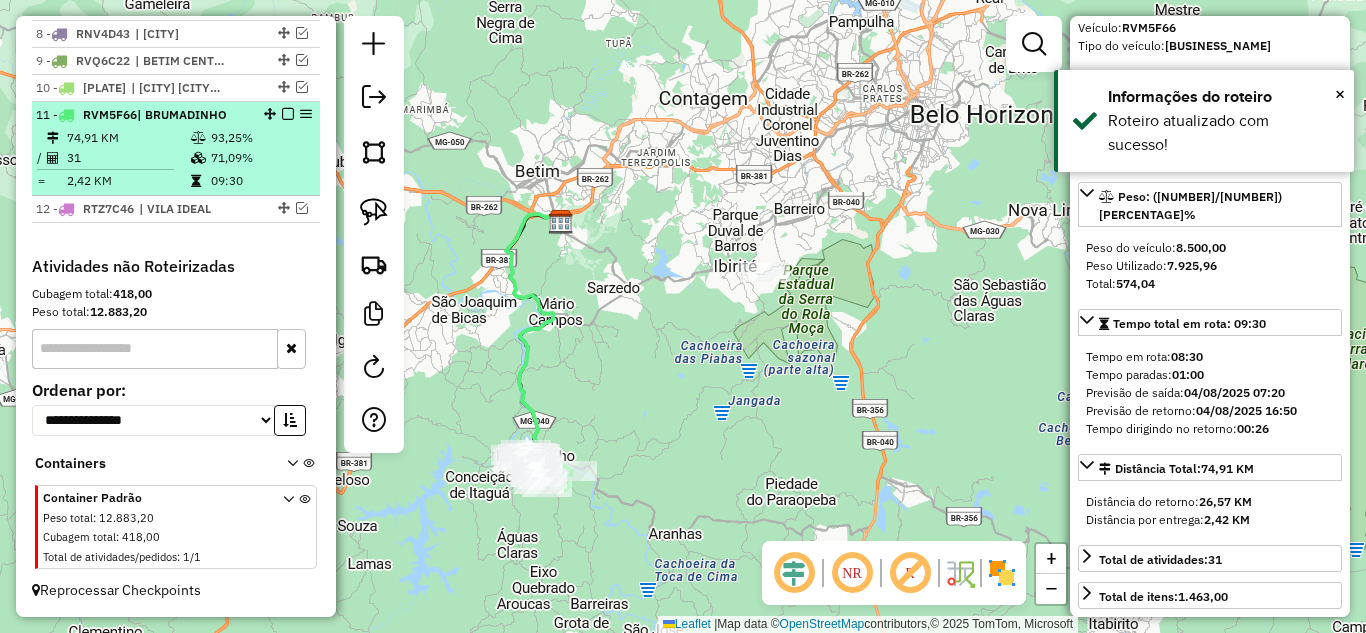 click at bounding box center (288, 114) 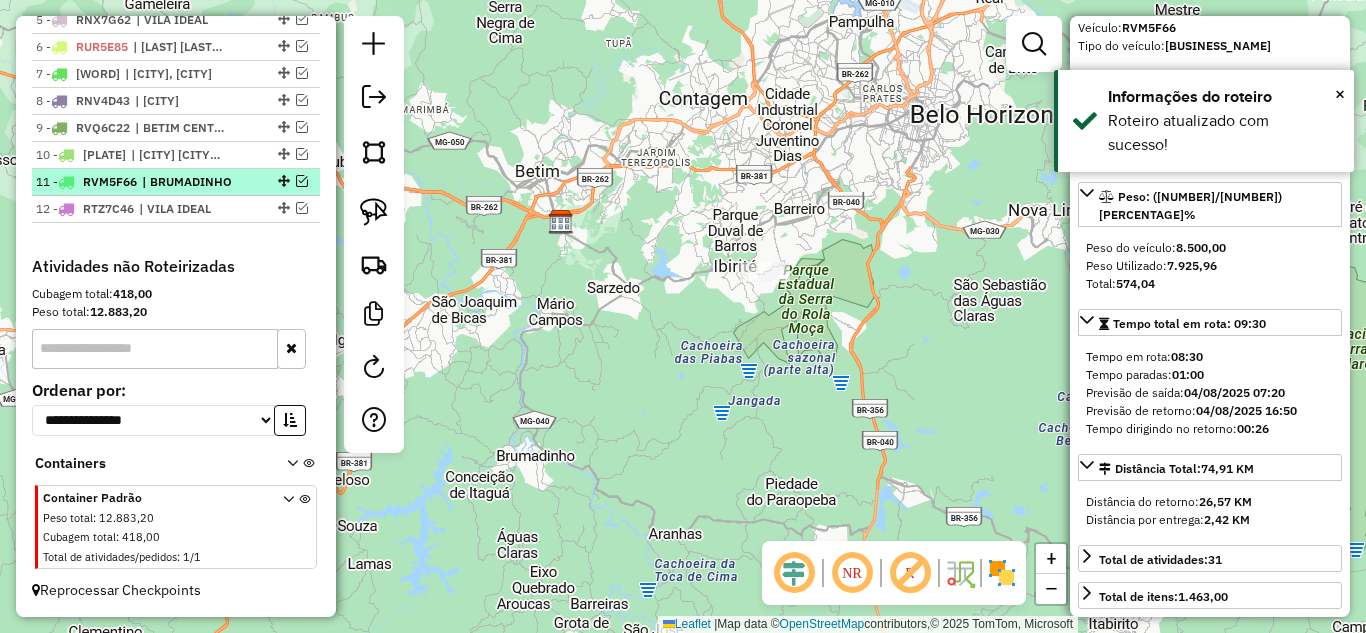 scroll, scrollTop: 891, scrollLeft: 0, axis: vertical 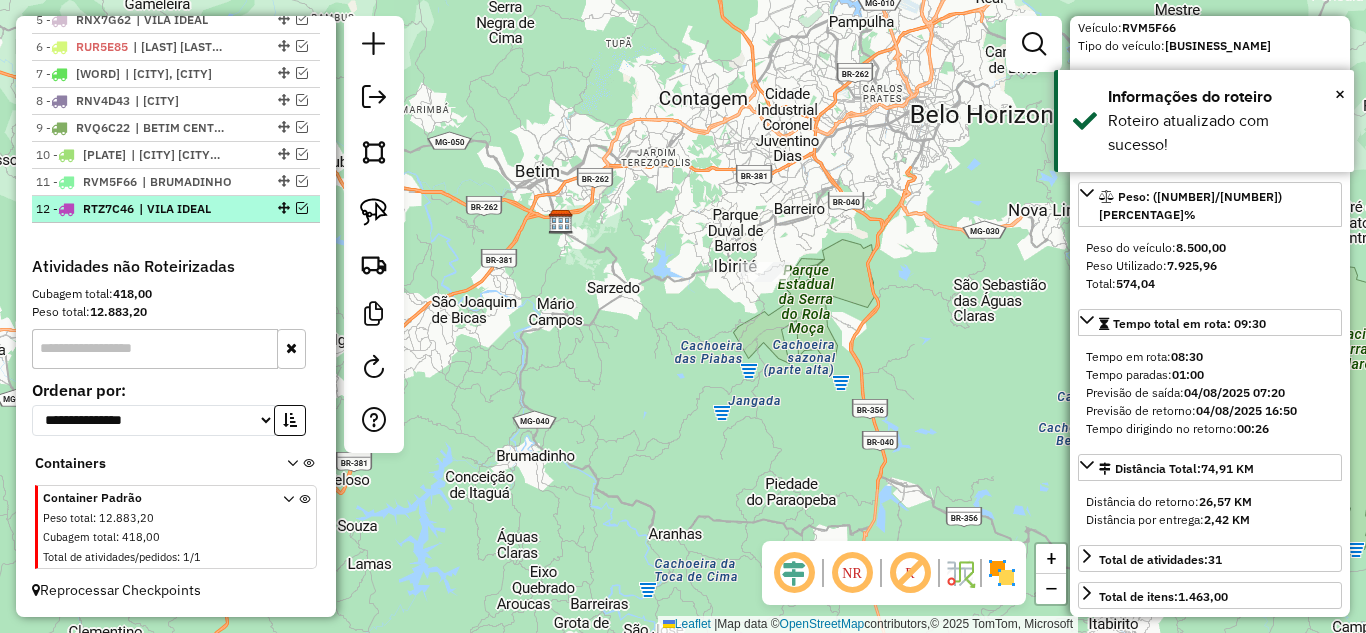click at bounding box center (302, 208) 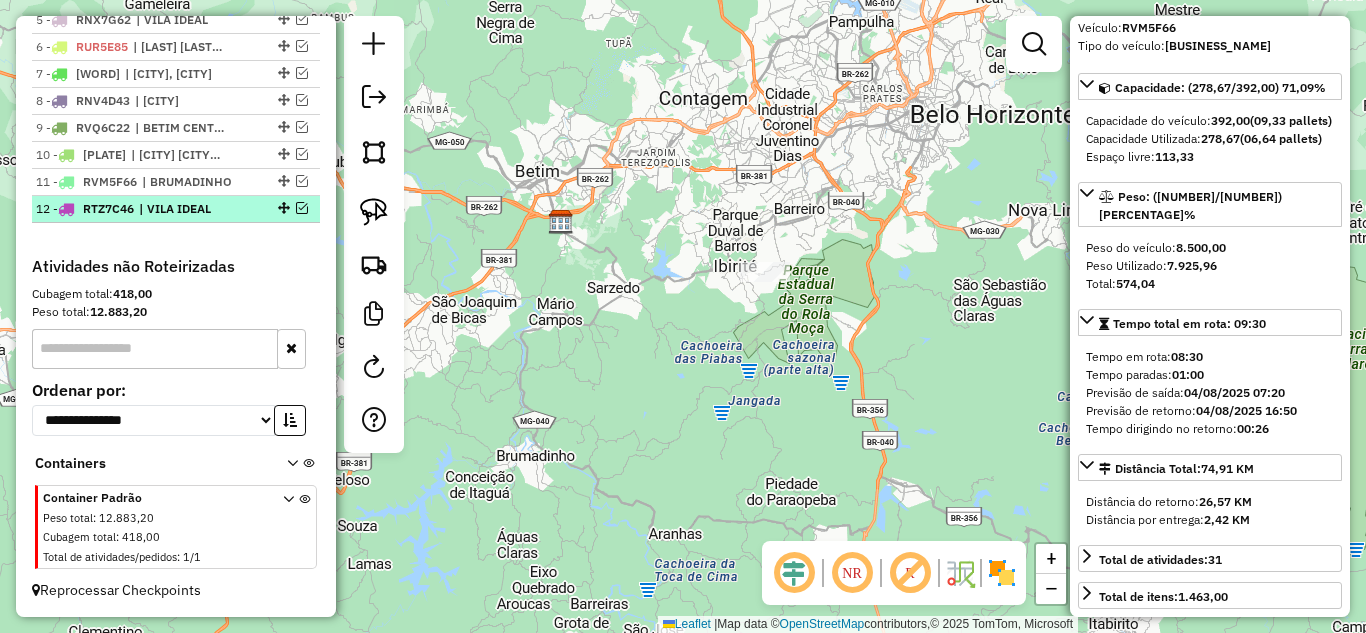 scroll, scrollTop: 958, scrollLeft: 0, axis: vertical 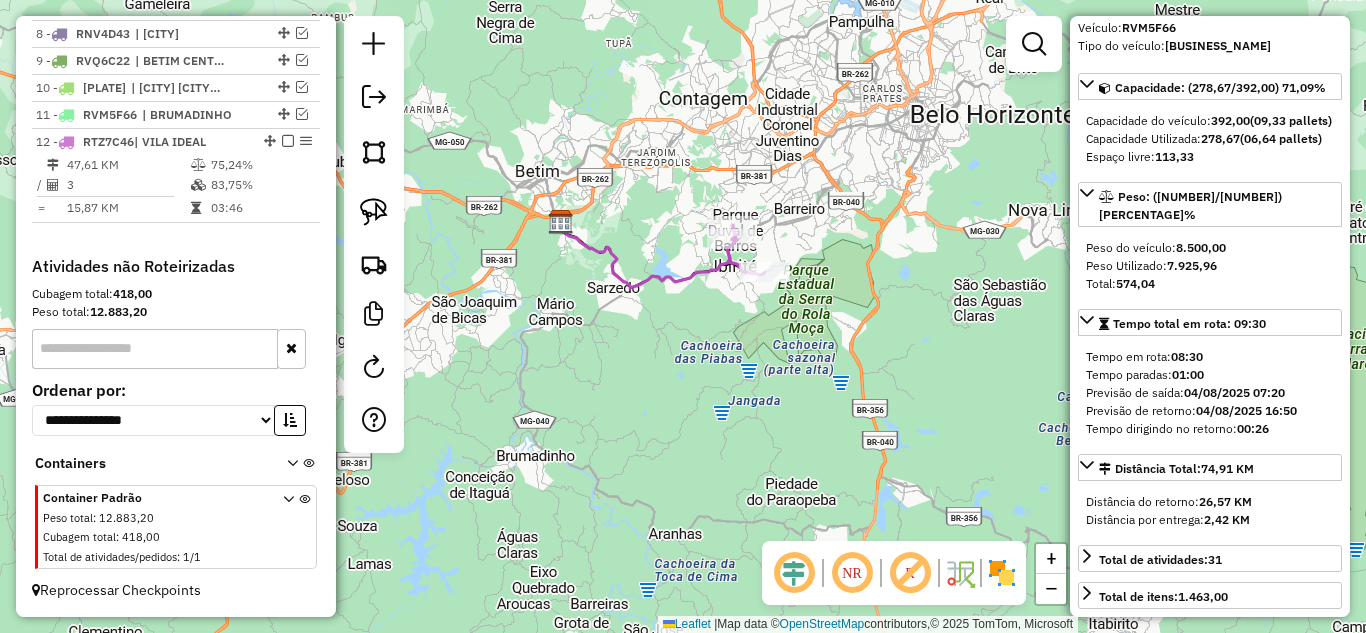 click 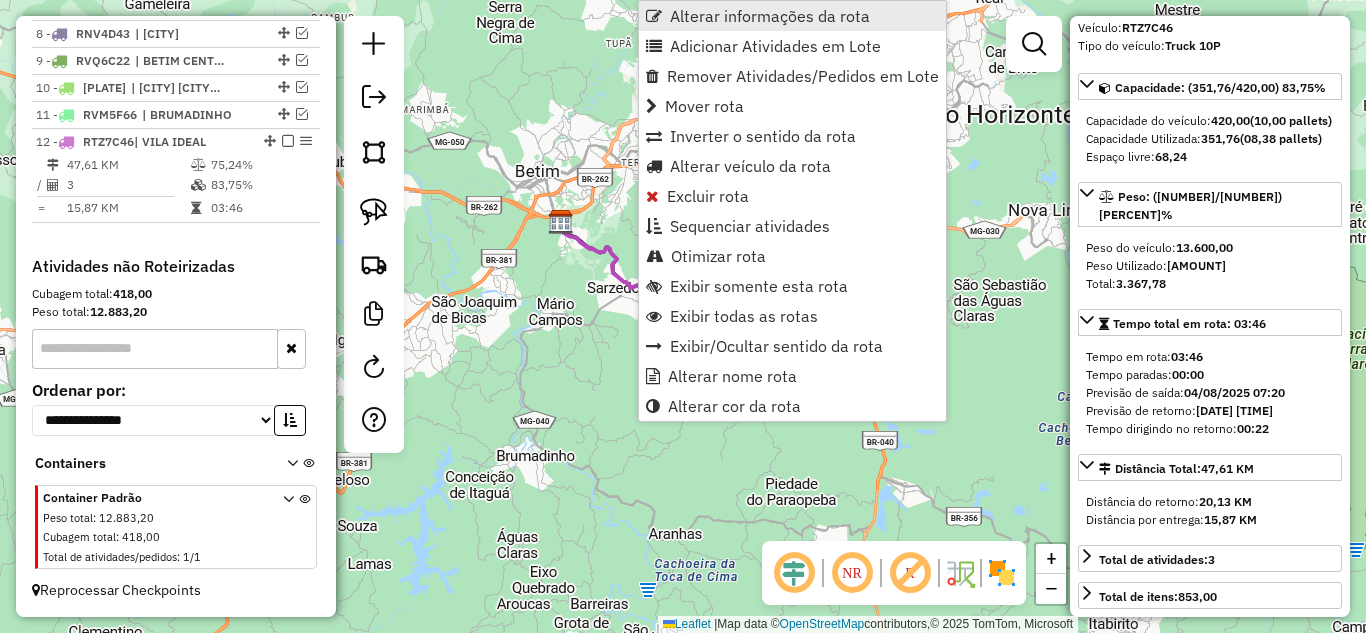 click on "Alterar informações da rota" at bounding box center [770, 16] 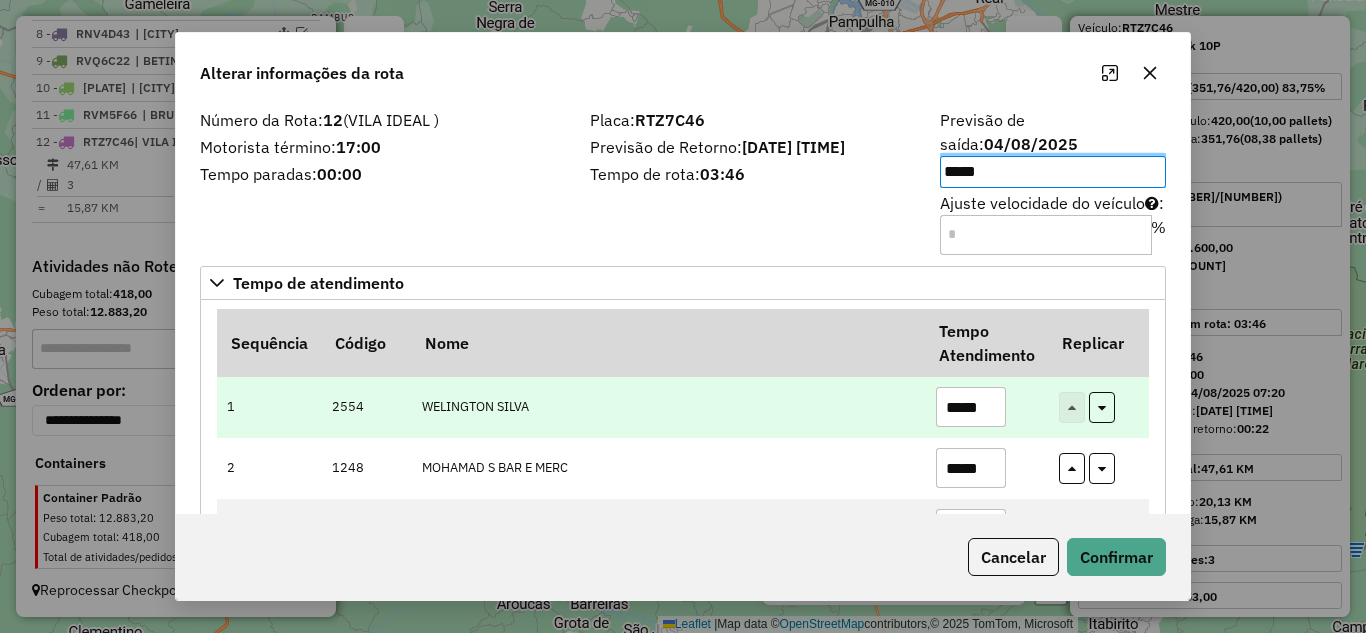 click on "*****" at bounding box center (971, 407) 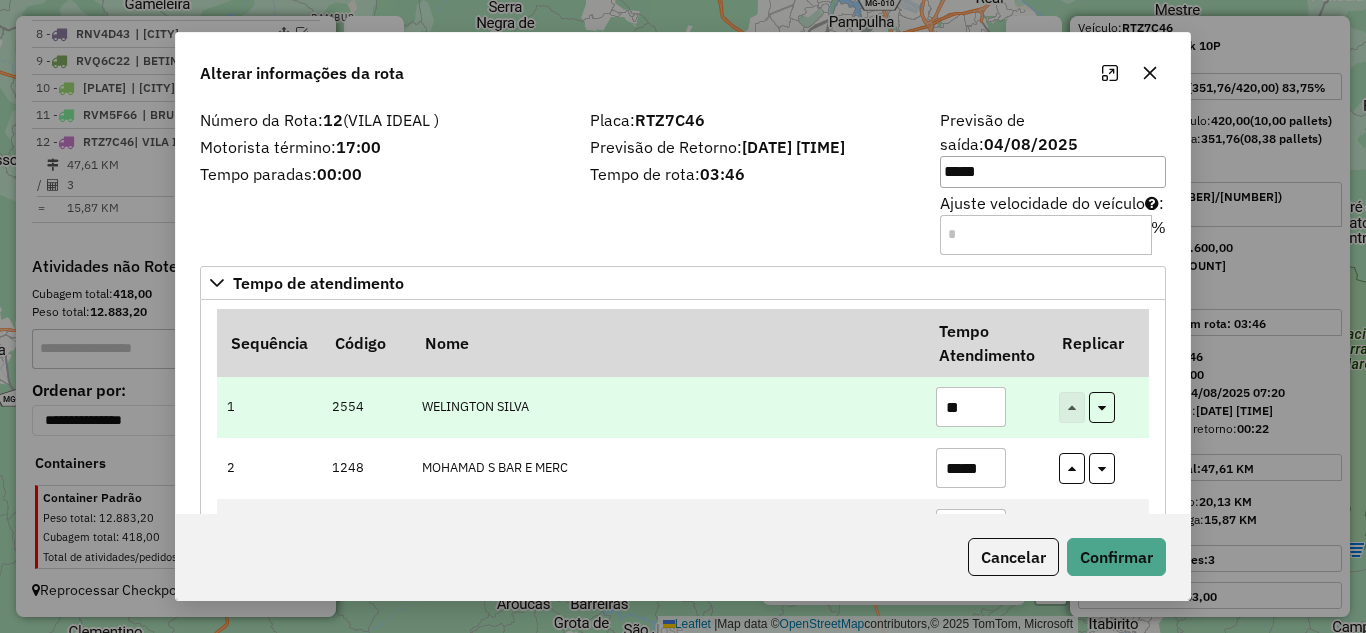 type on "*" 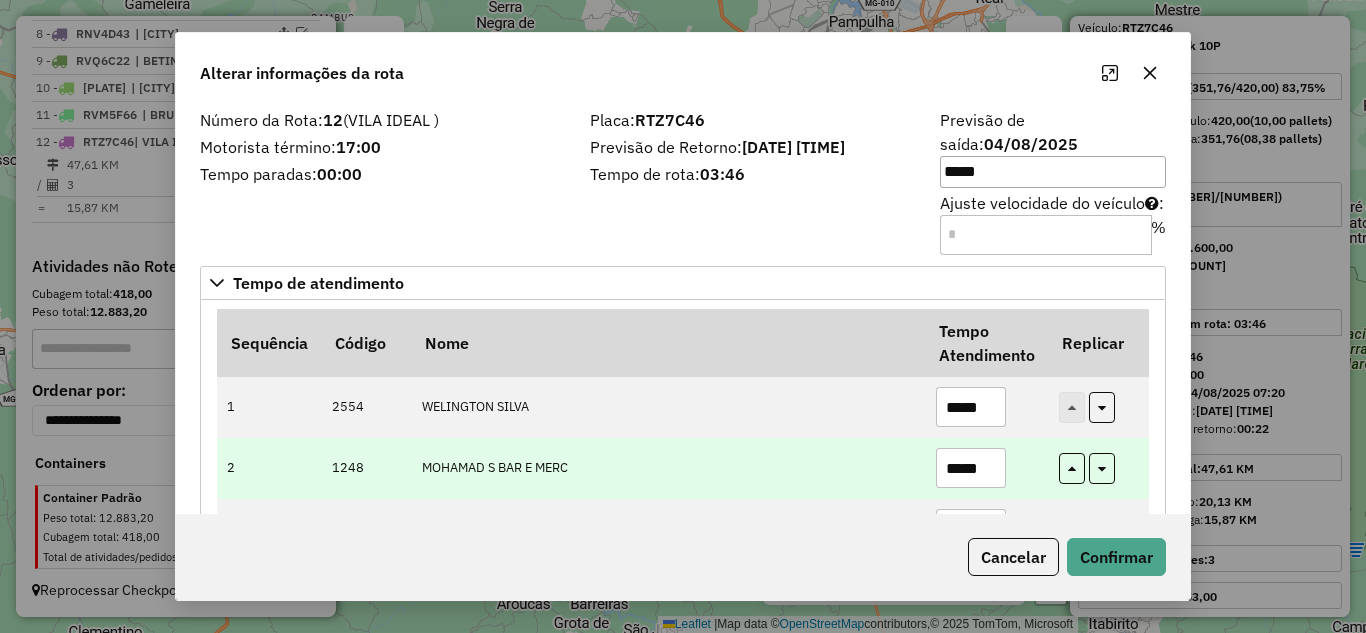 type on "*****" 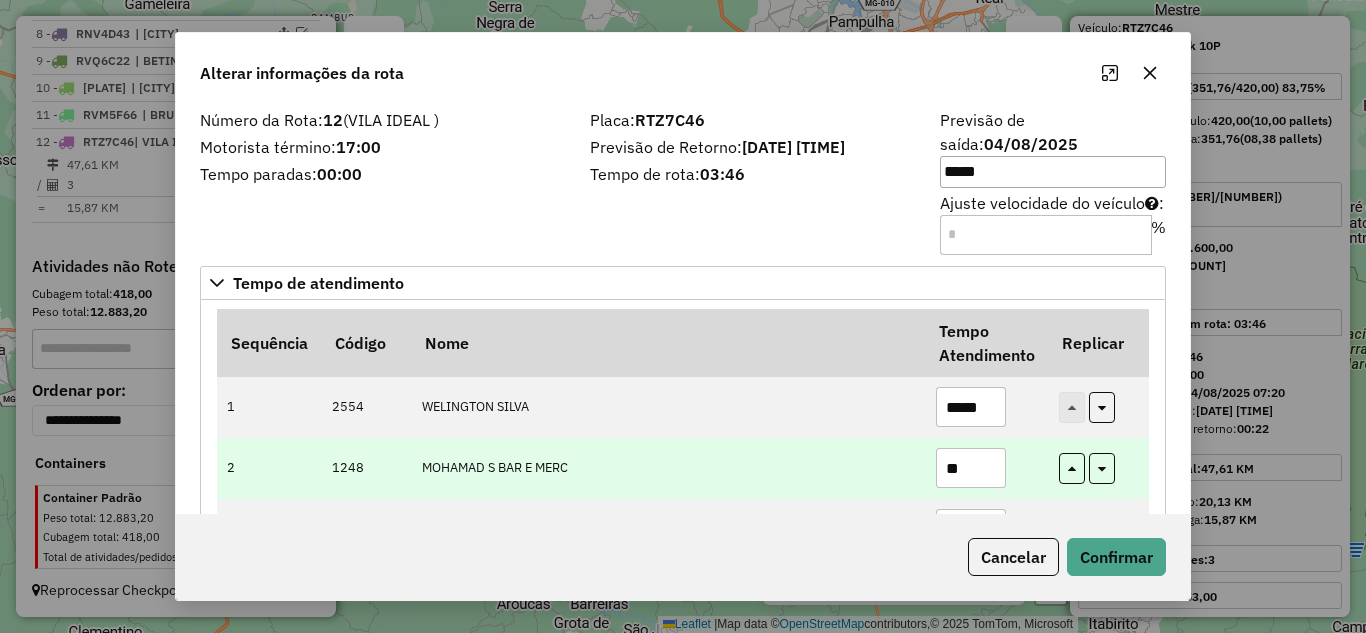 type on "*" 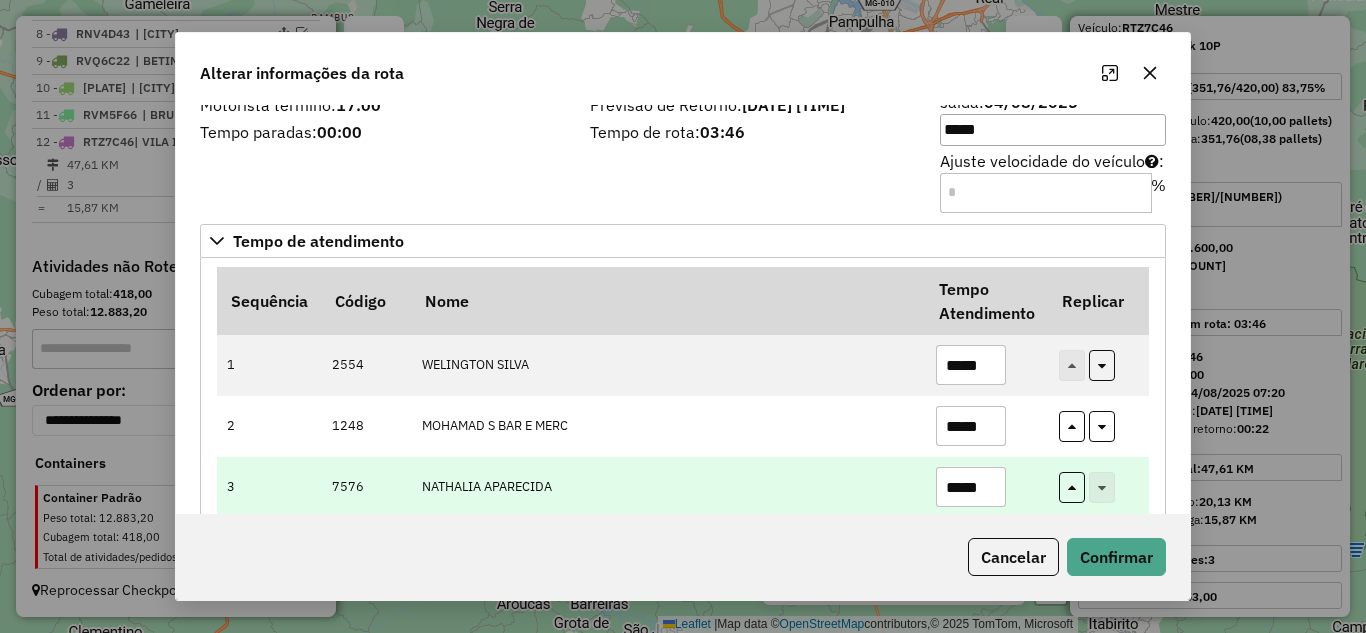 scroll, scrollTop: 58, scrollLeft: 0, axis: vertical 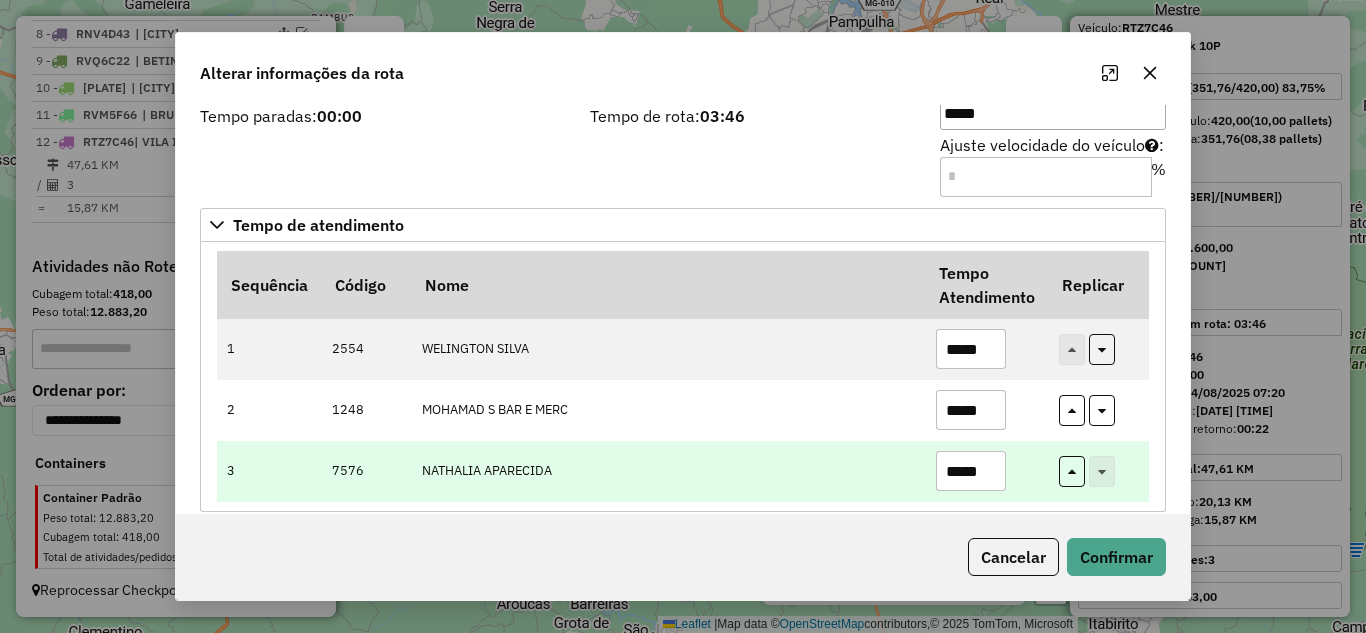 type on "*****" 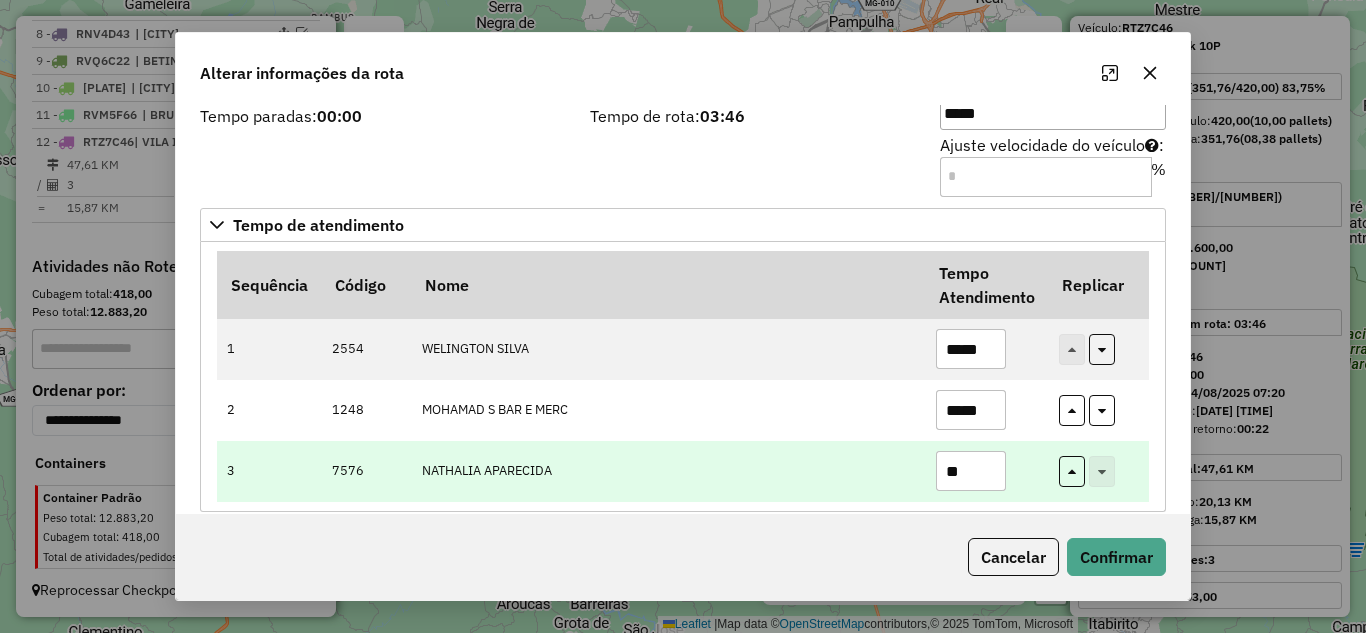 type on "*" 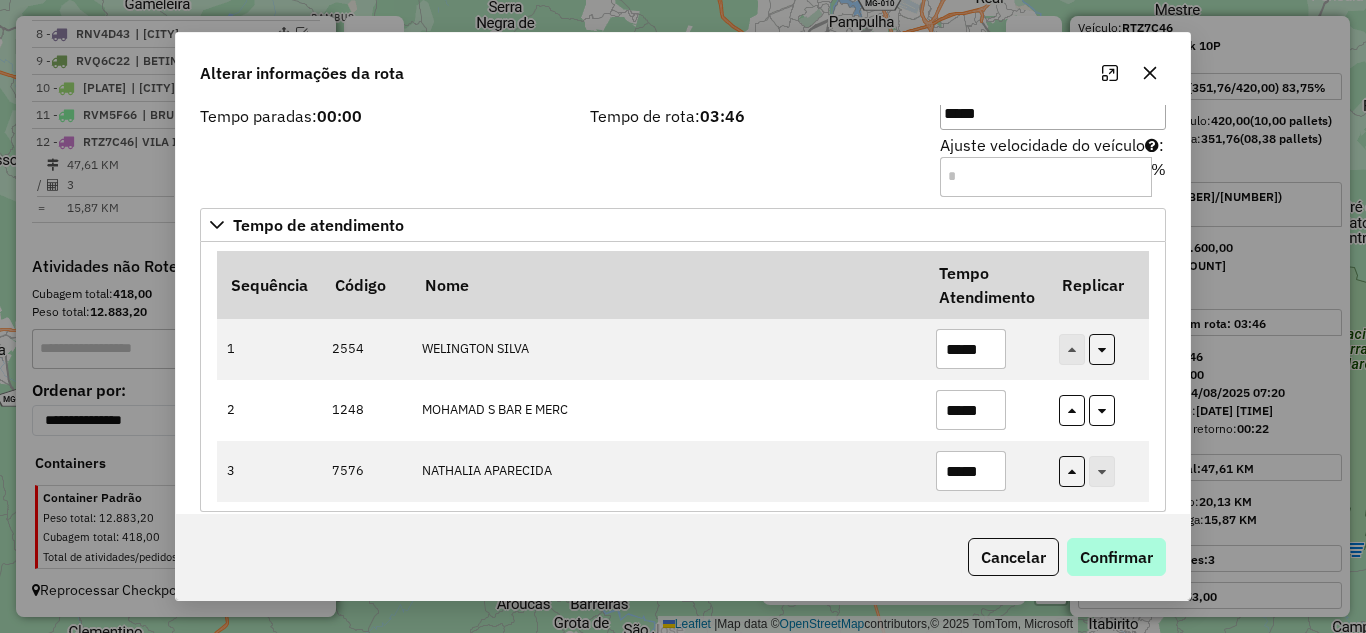 type on "*****" 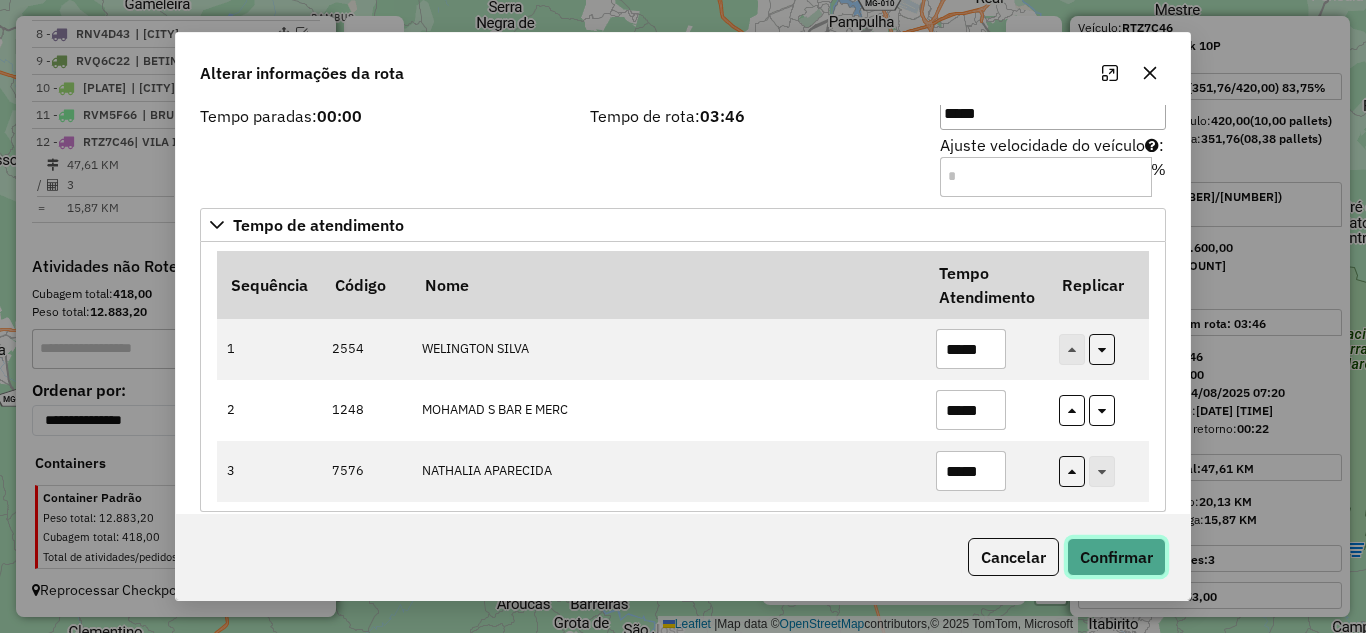 click on "Confirmar" 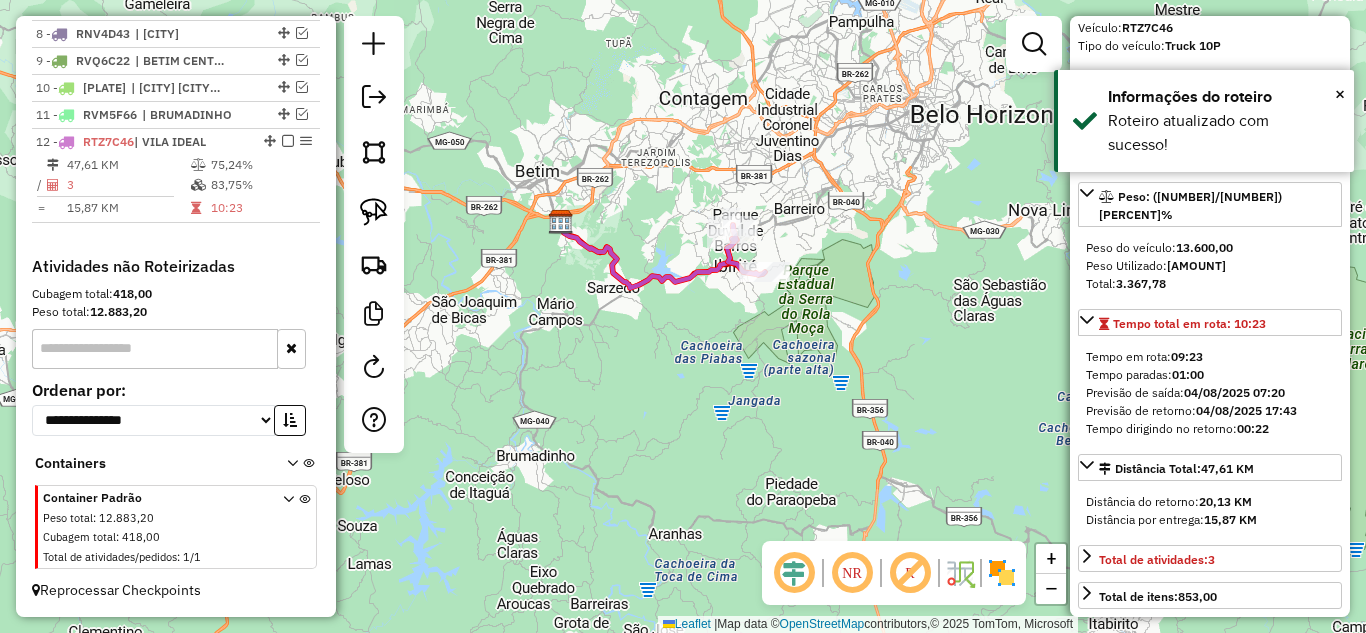 click 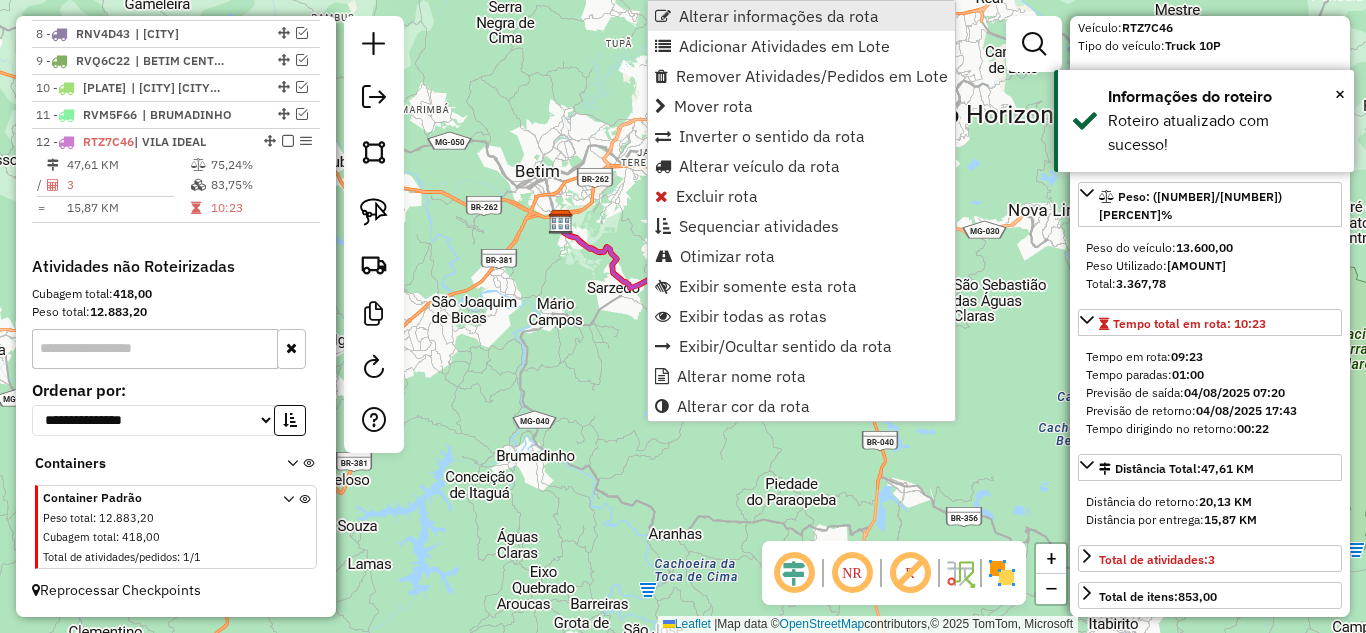 click on "Alterar informações da rota" at bounding box center [779, 16] 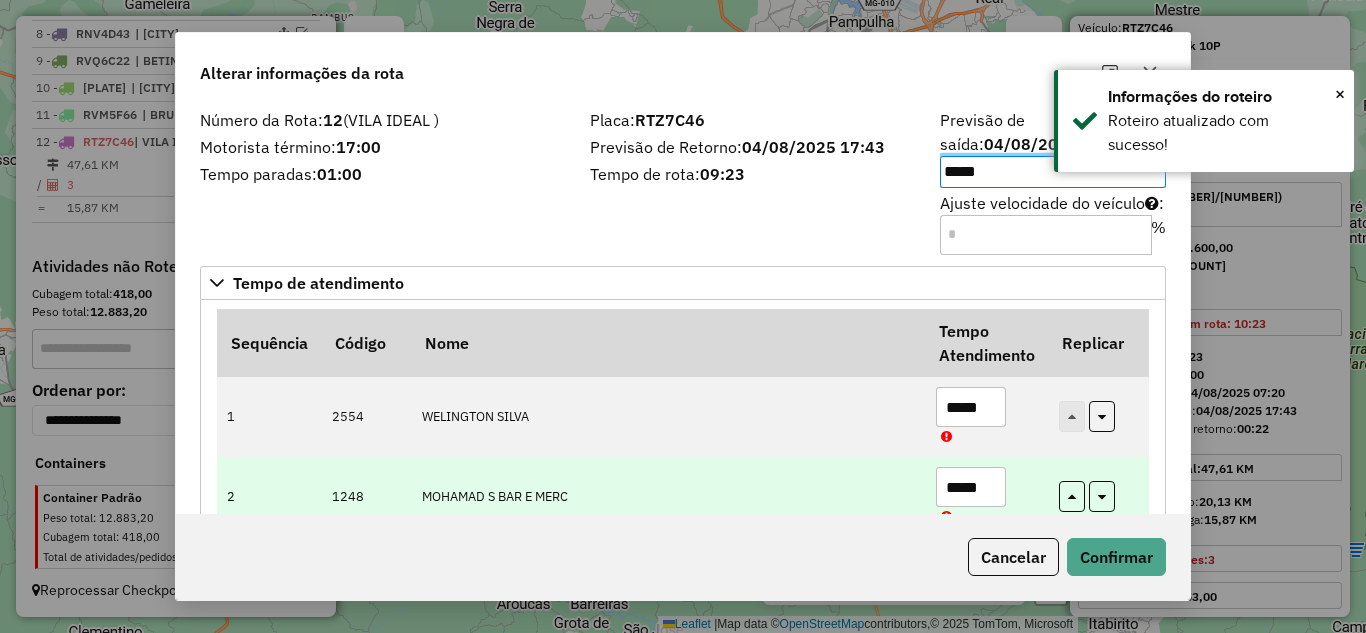 scroll, scrollTop: 115, scrollLeft: 0, axis: vertical 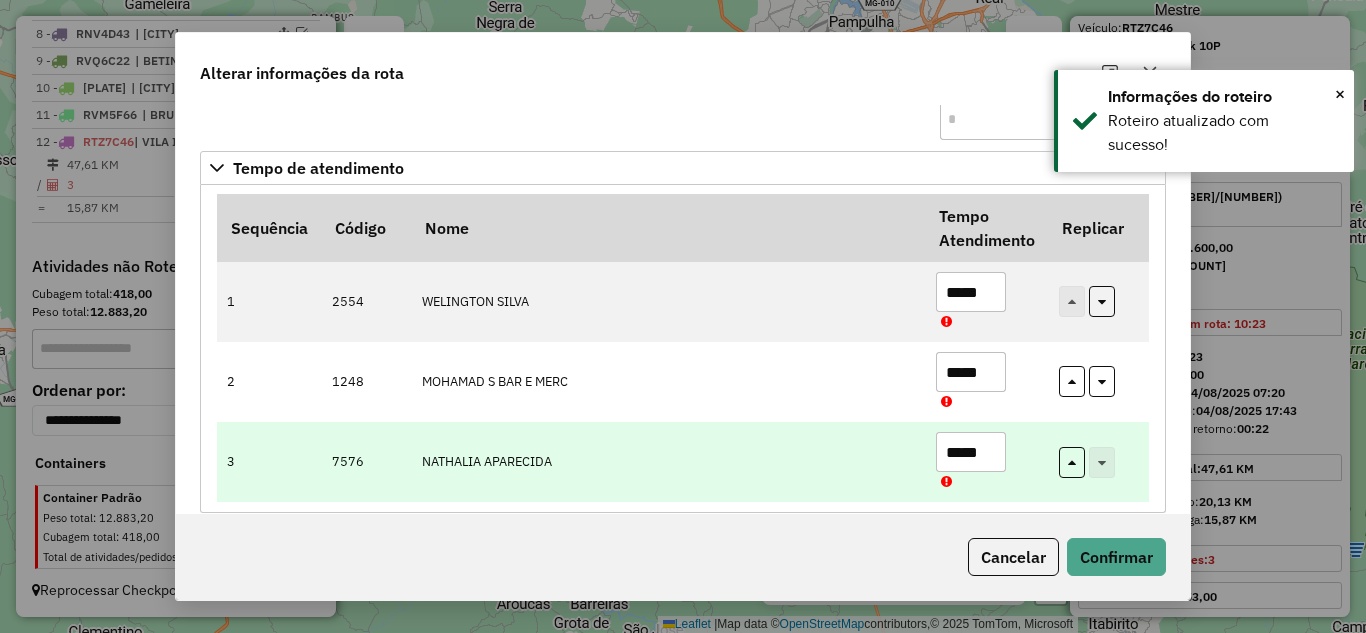 click on "*****" at bounding box center [971, 452] 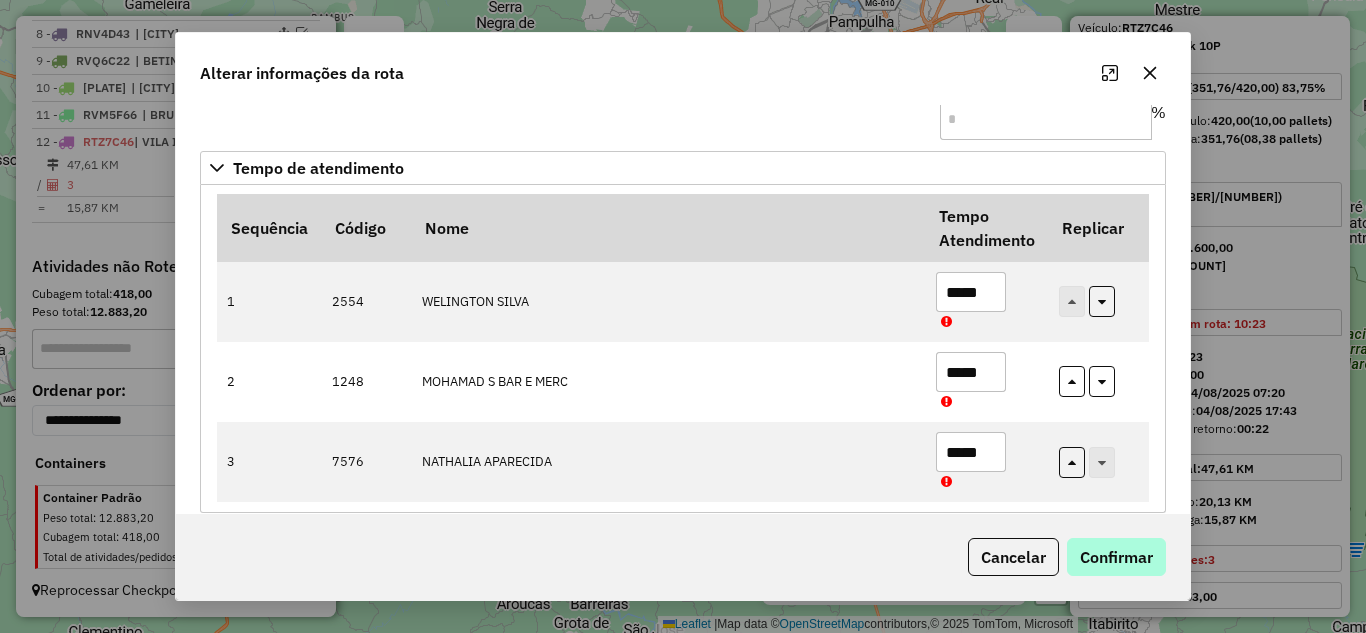 type on "*****" 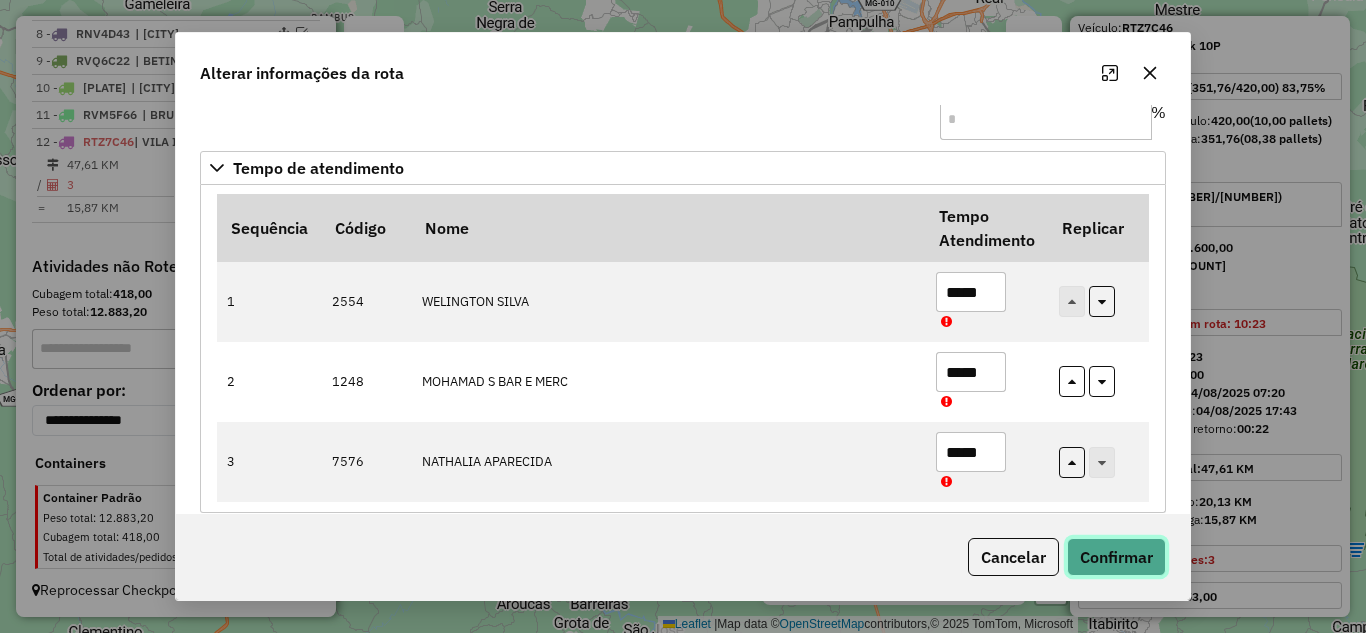 click on "Confirmar" 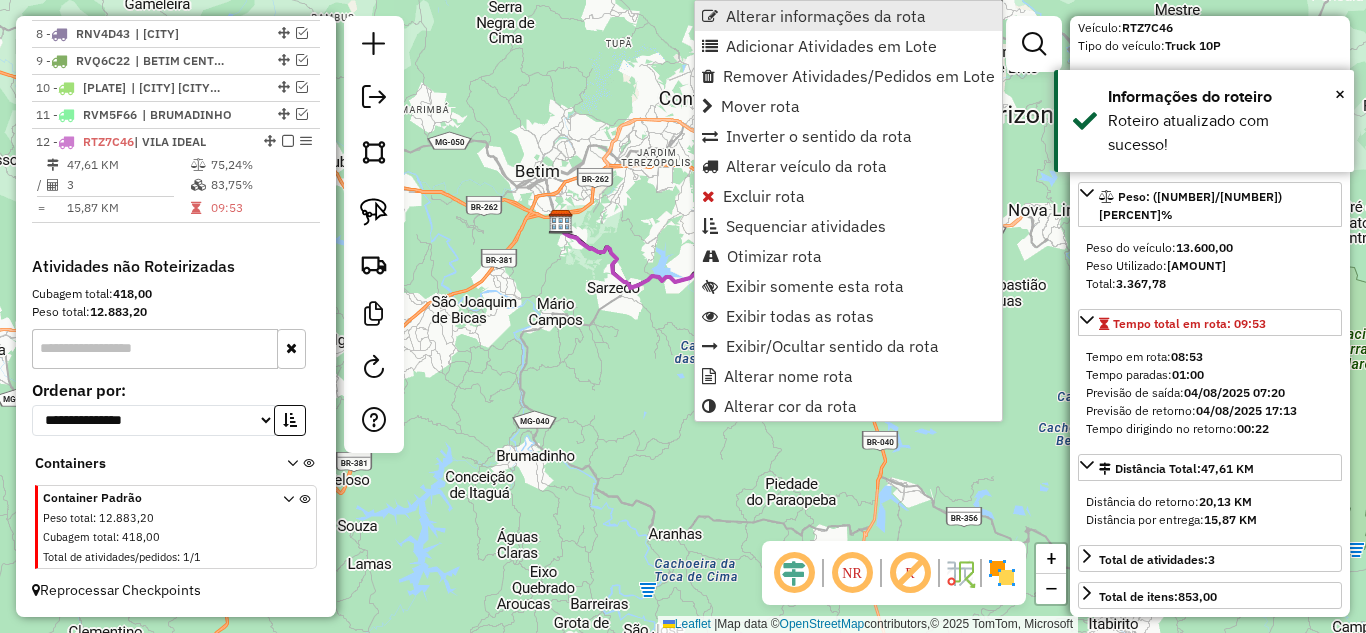 click on "Alterar informações da rota" at bounding box center (826, 16) 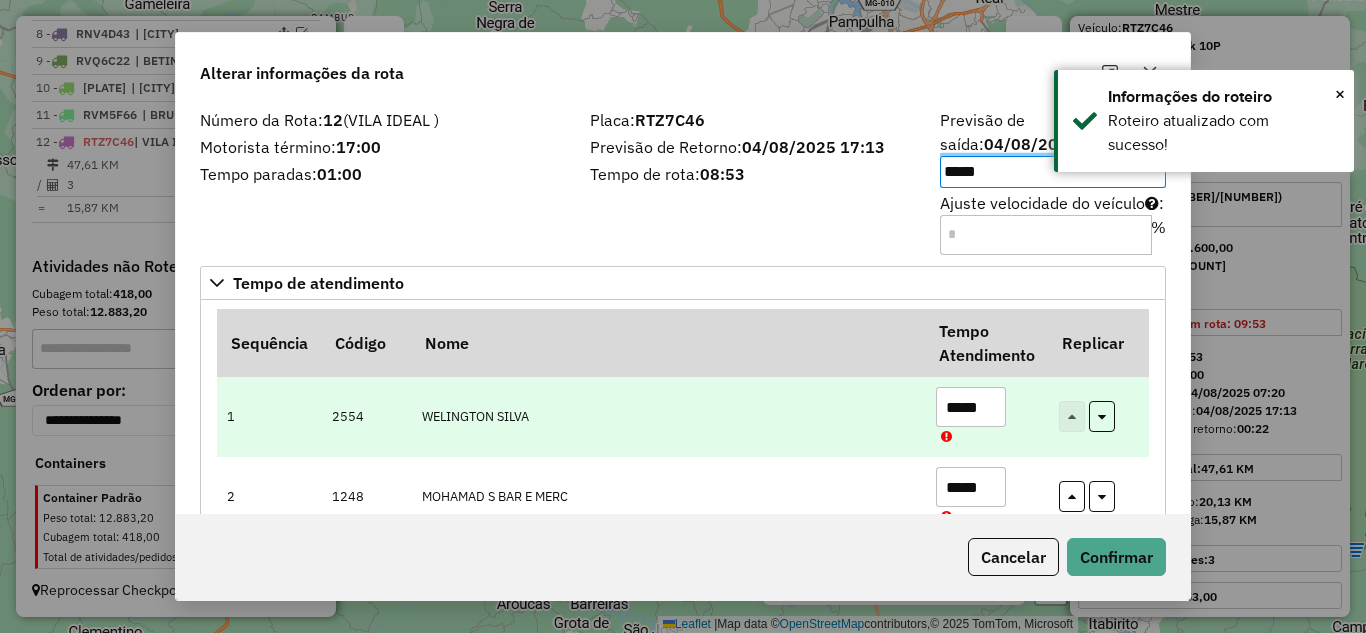 click on "*****" at bounding box center (971, 407) 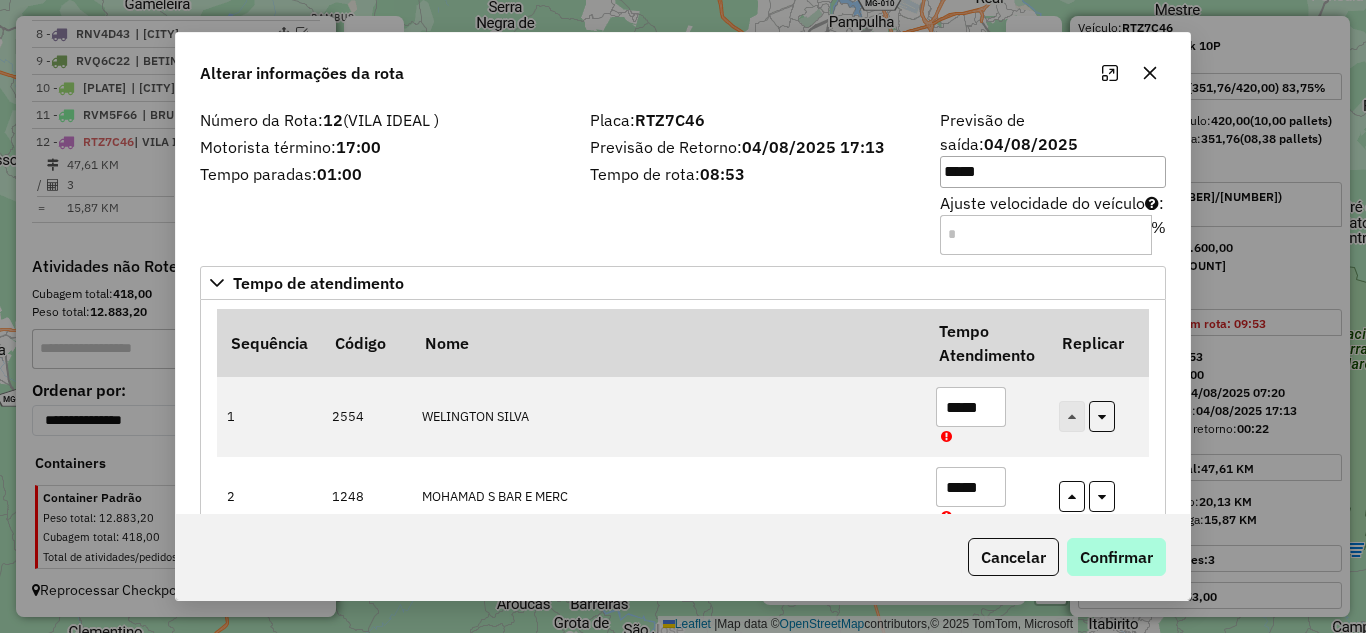 type on "*****" 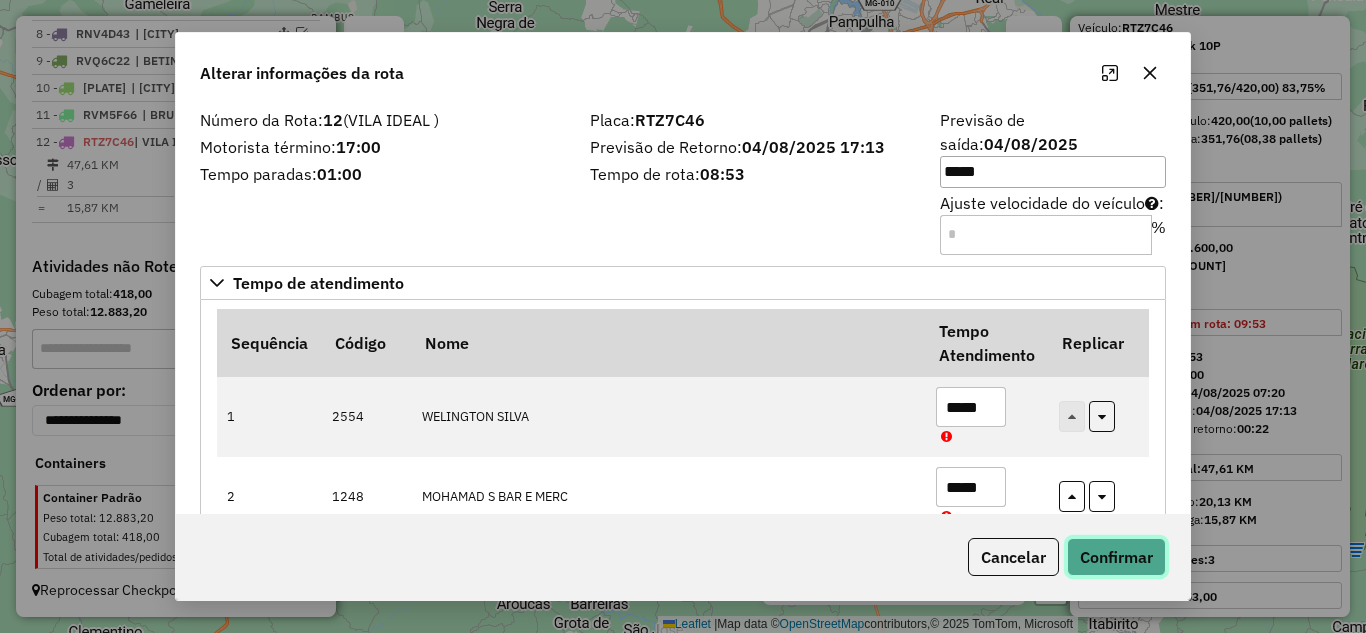 click on "Confirmar" 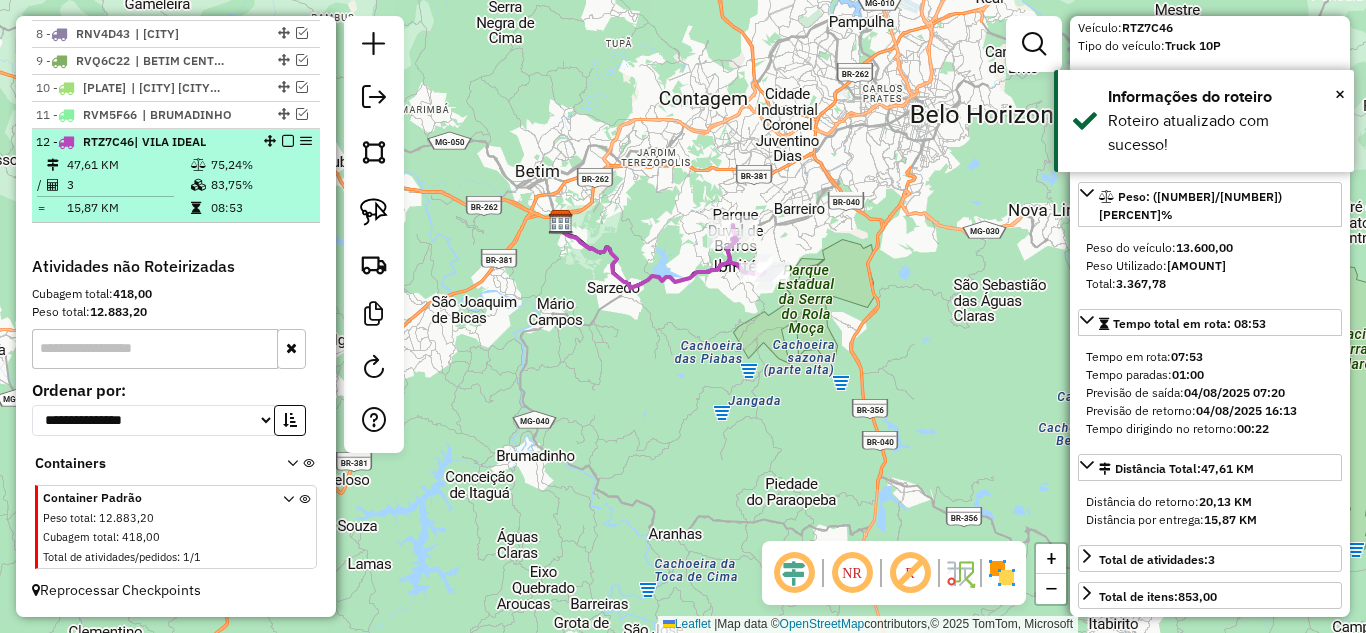 click at bounding box center [288, 141] 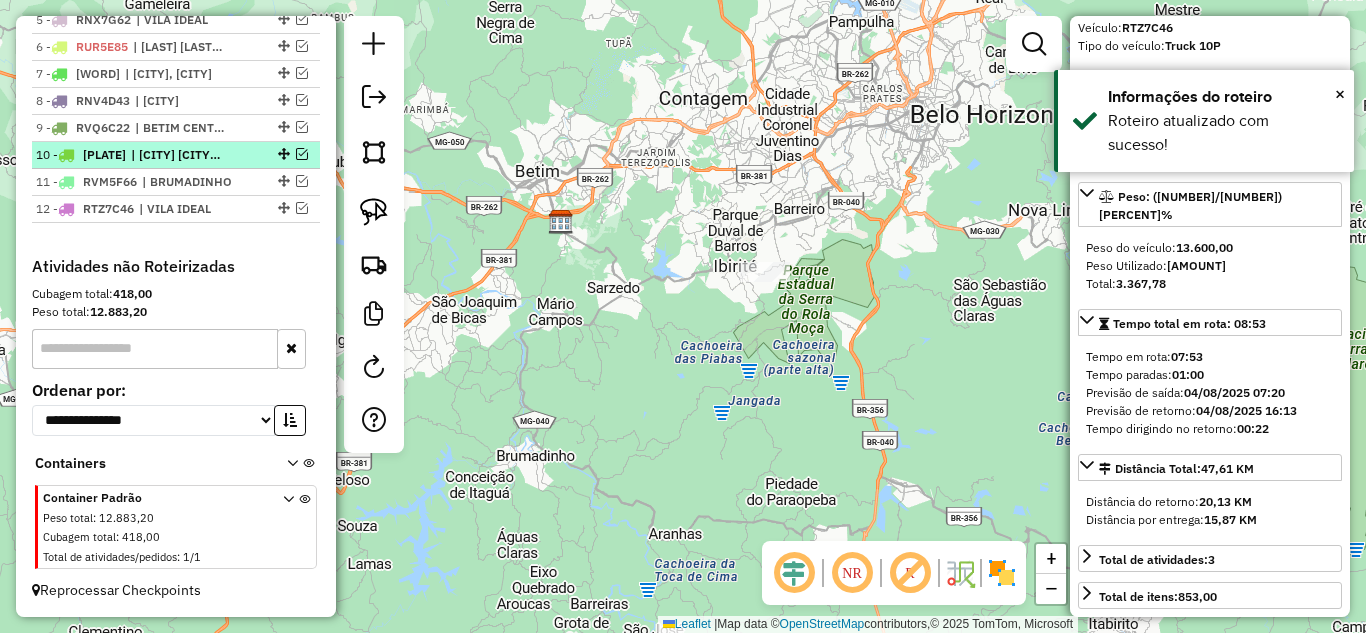 scroll, scrollTop: 891, scrollLeft: 0, axis: vertical 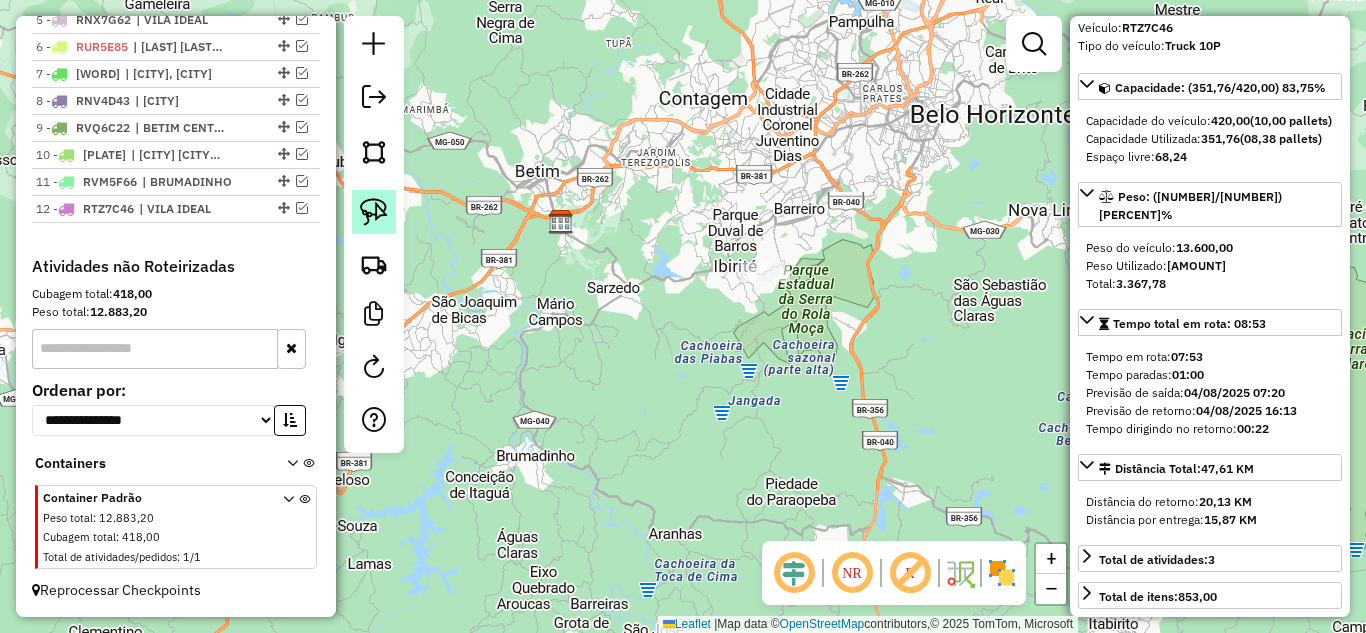 drag, startPoint x: 362, startPoint y: 223, endPoint x: 425, endPoint y: 234, distance: 63.953106 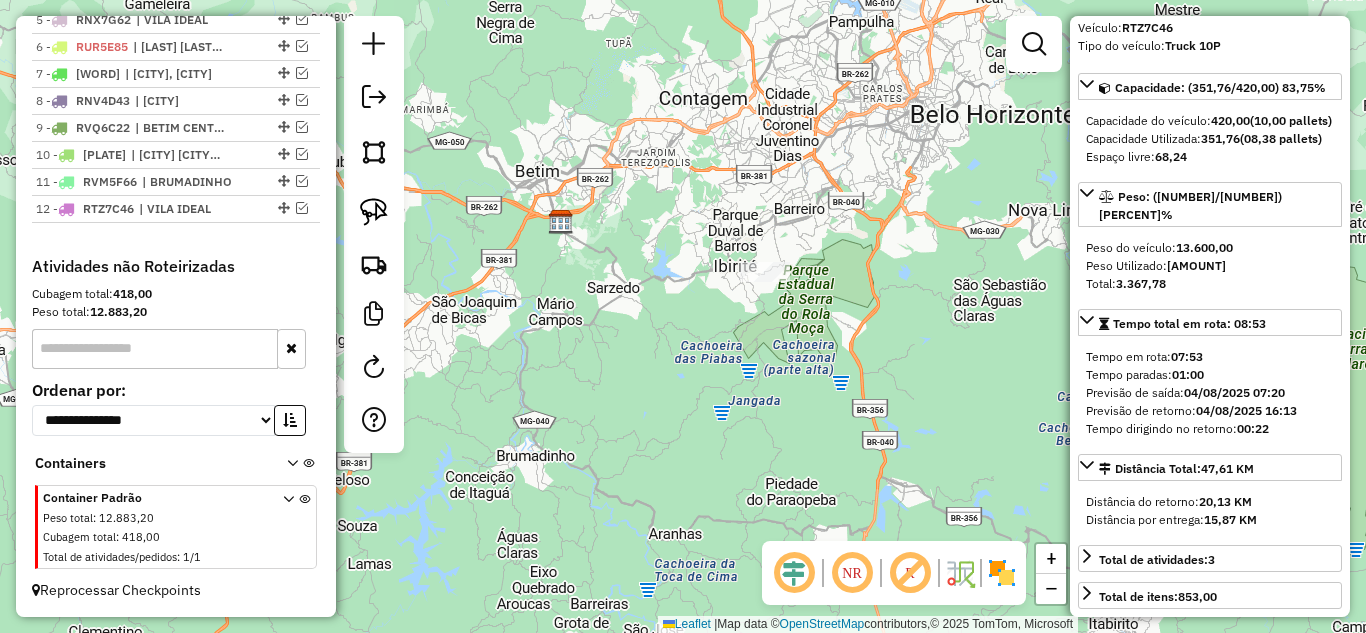 click 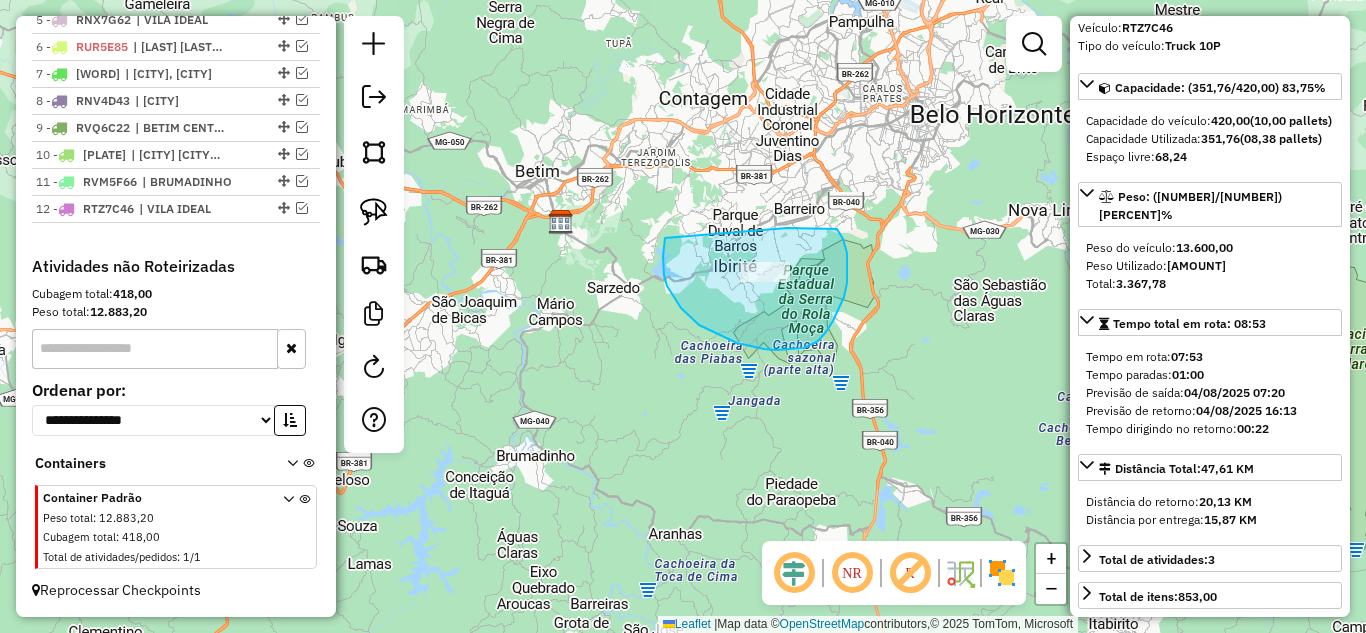 drag, startPoint x: 663, startPoint y: 256, endPoint x: 726, endPoint y: 223, distance: 71.11962 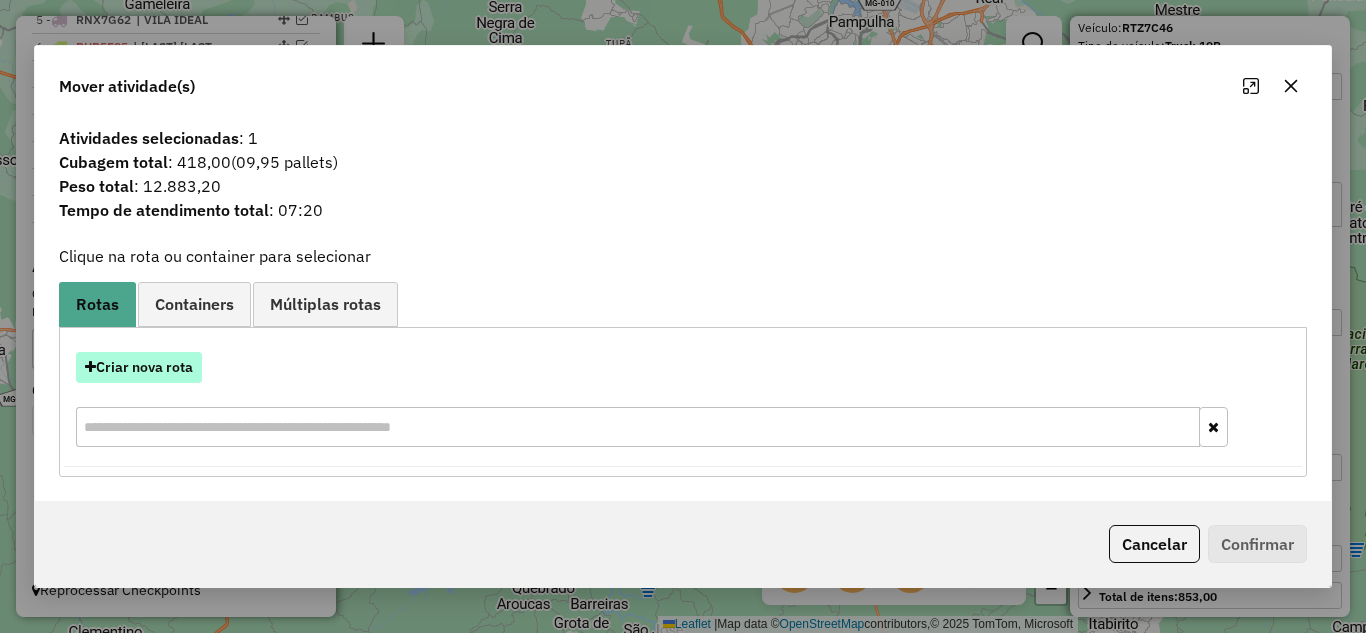 click on "Criar nova rota" at bounding box center [139, 367] 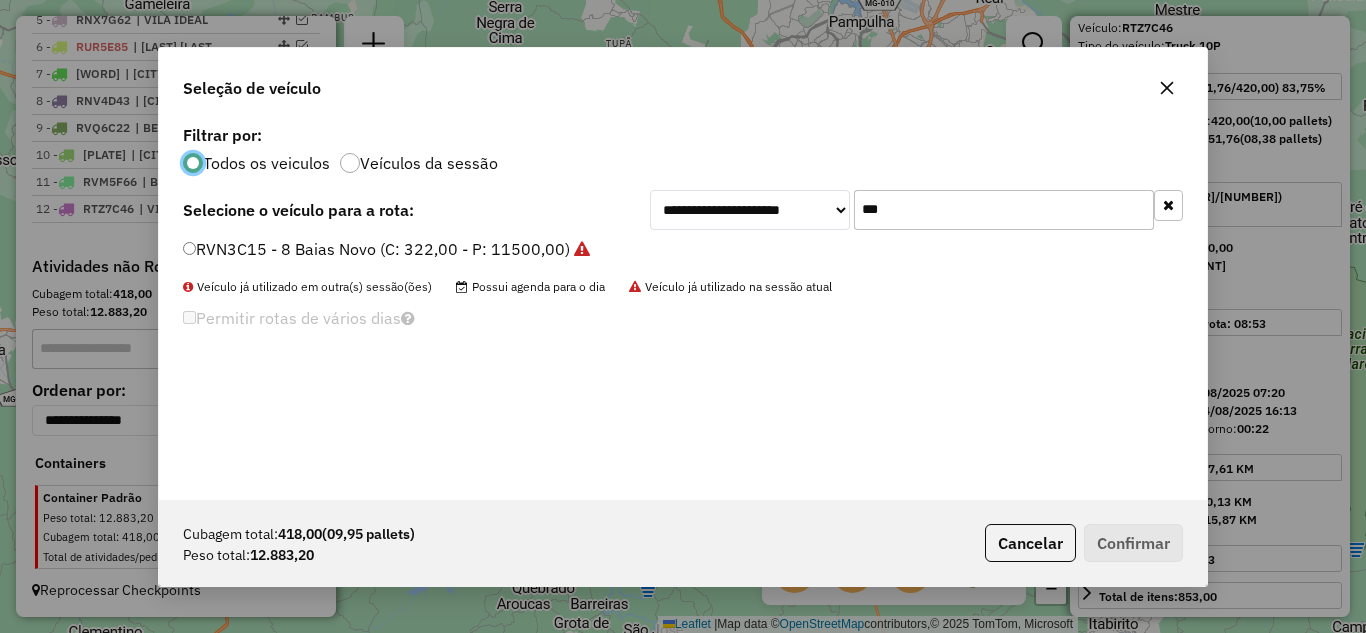 scroll, scrollTop: 11, scrollLeft: 6, axis: both 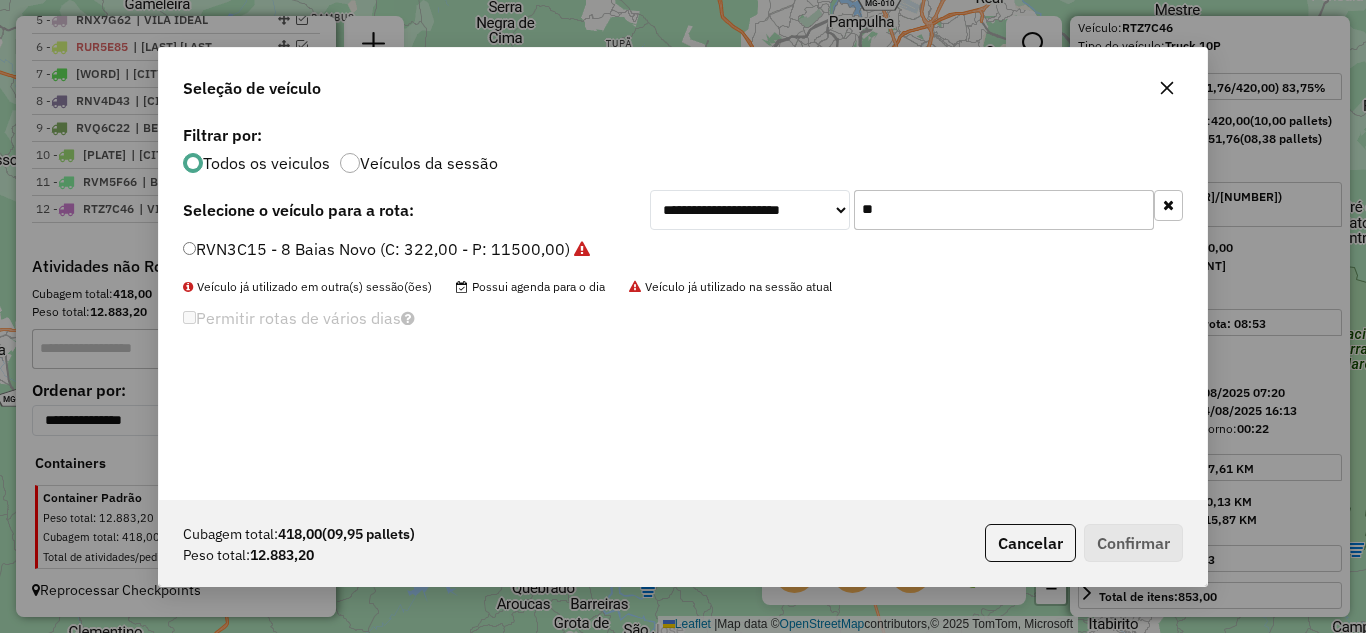type on "*" 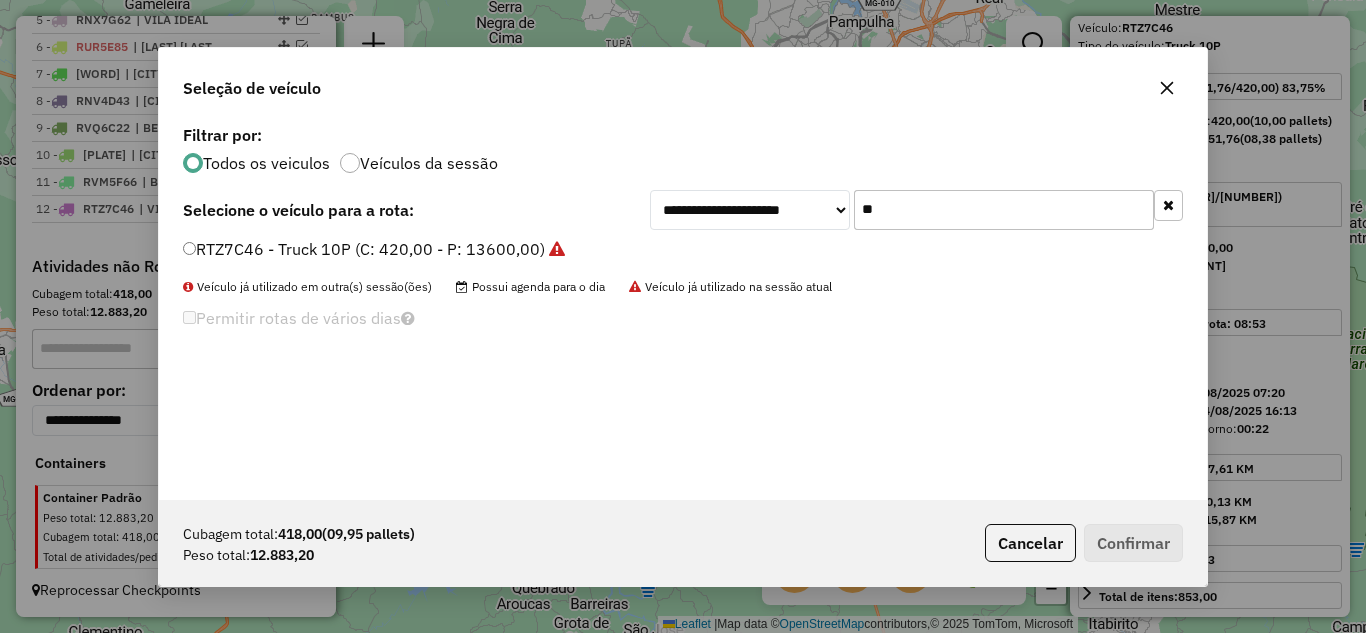 type on "**" 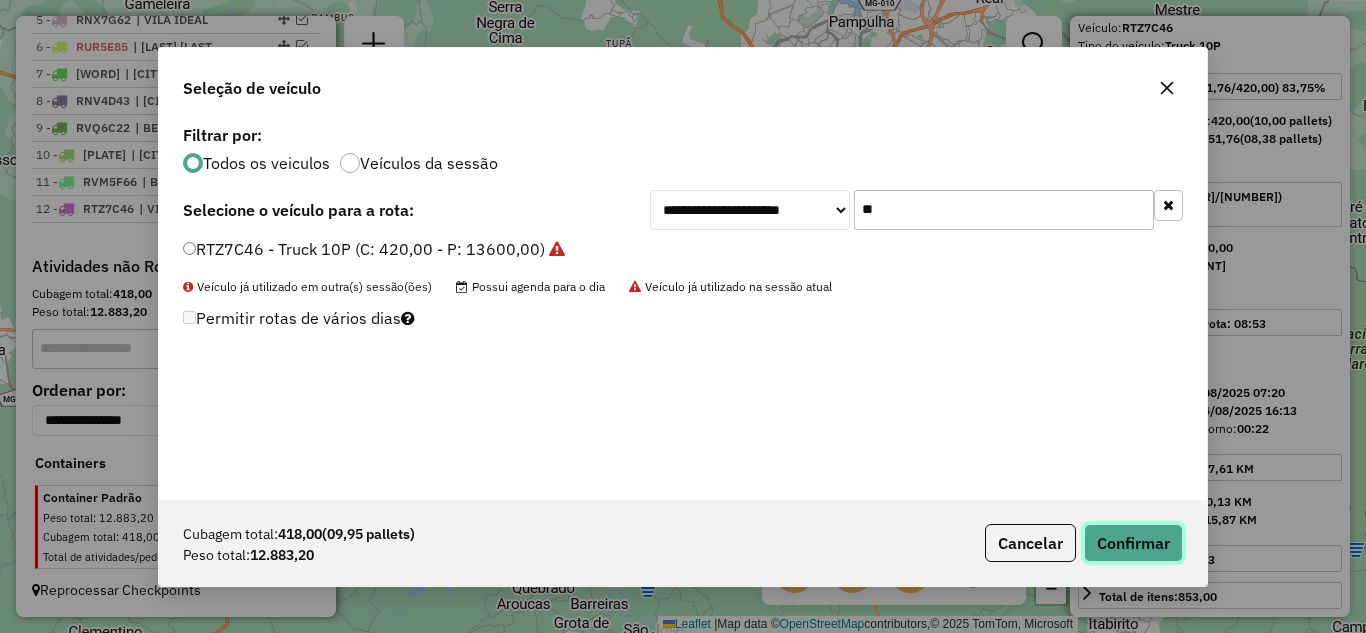 click on "Confirmar" 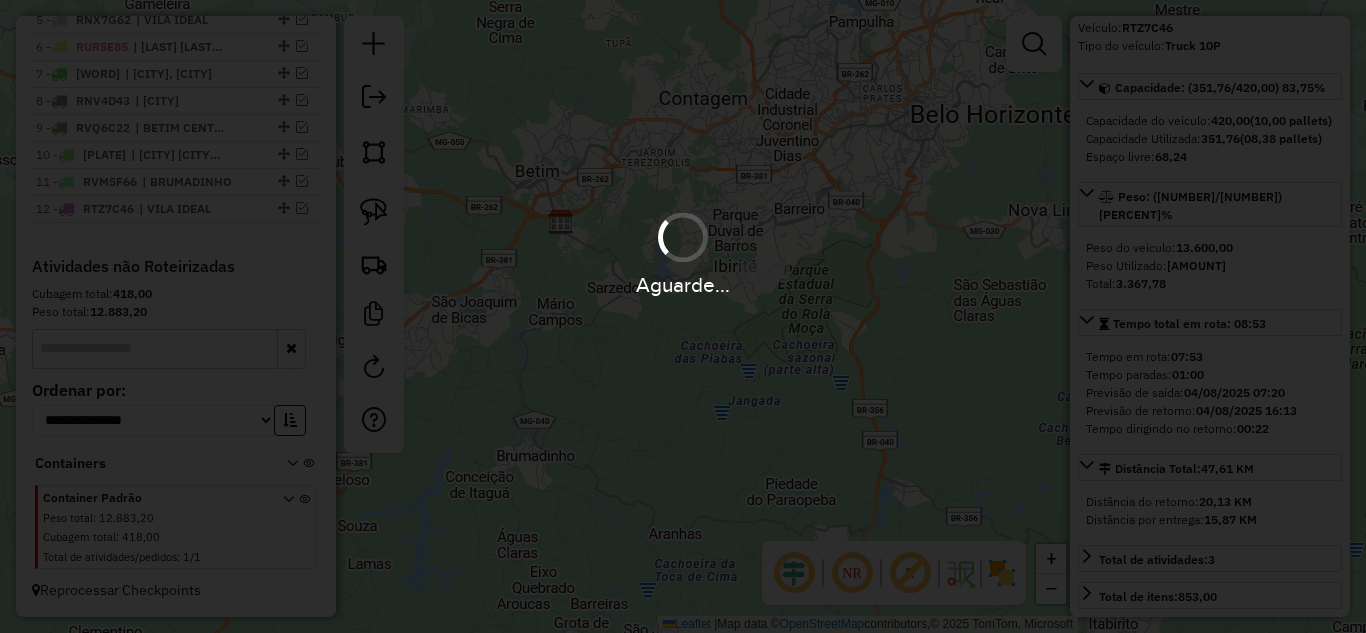 scroll, scrollTop: 688, scrollLeft: 0, axis: vertical 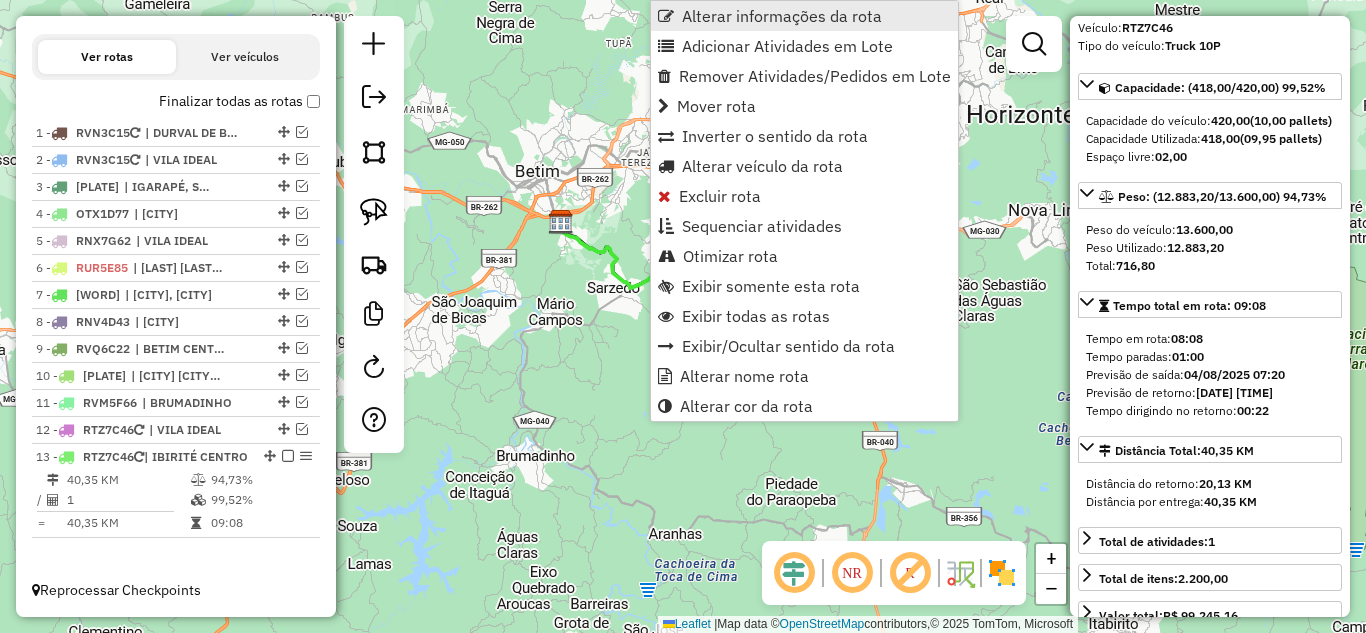 click on "Alterar informações da rota" at bounding box center [804, 16] 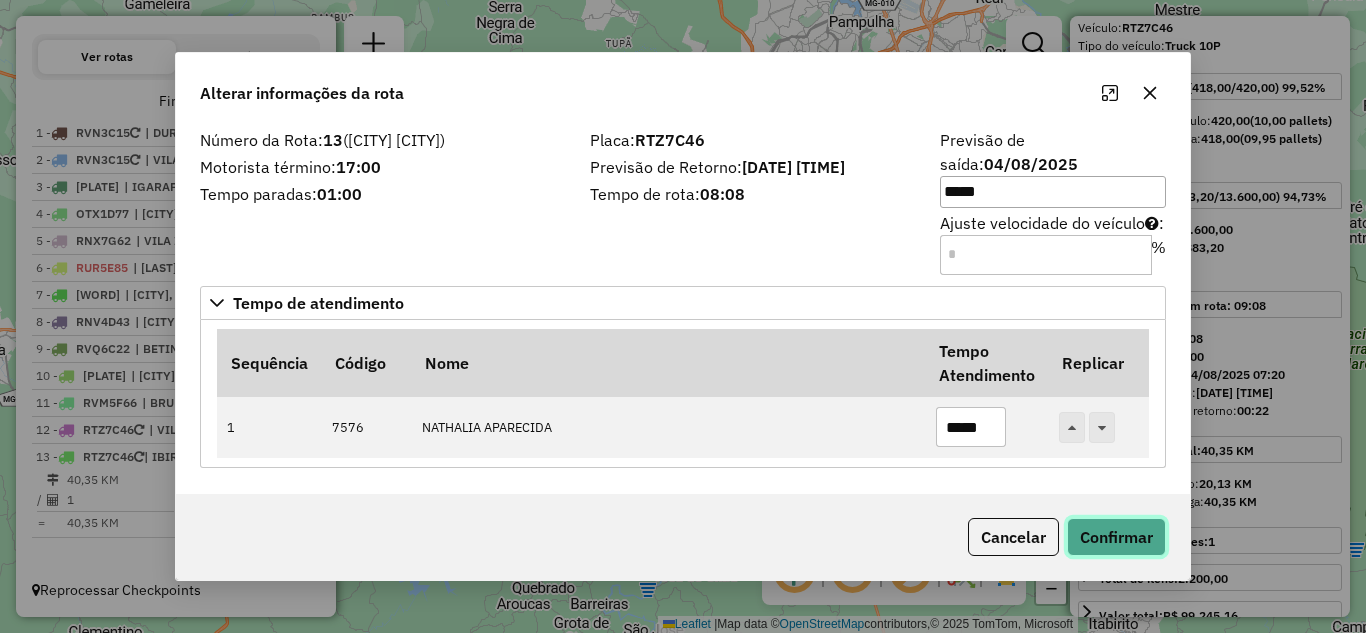 drag, startPoint x: 1116, startPoint y: 530, endPoint x: 1102, endPoint y: 522, distance: 16.124516 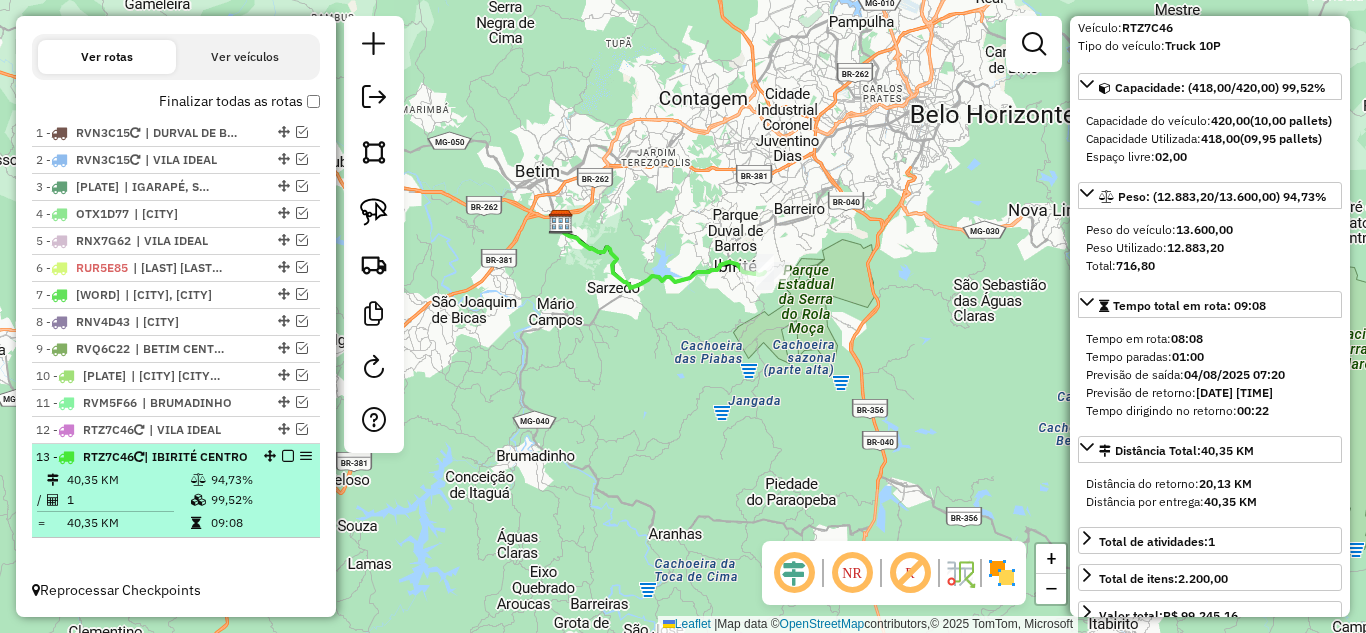 click at bounding box center (288, 456) 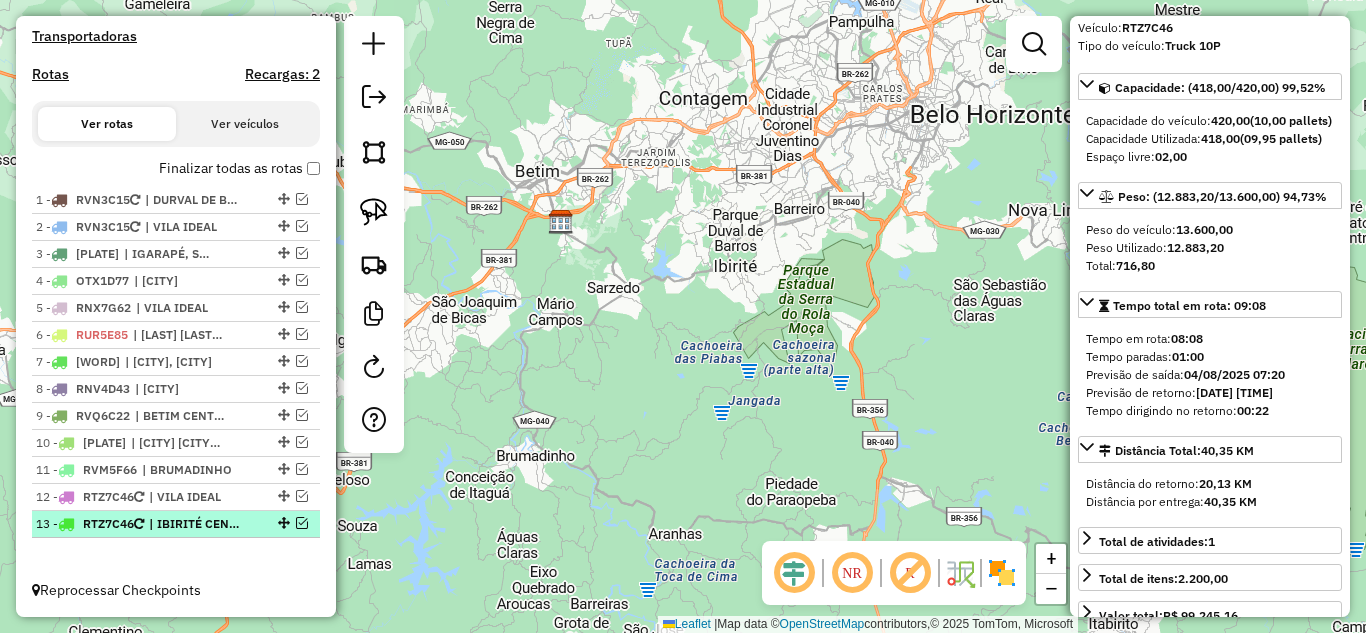 scroll, scrollTop: 603, scrollLeft: 0, axis: vertical 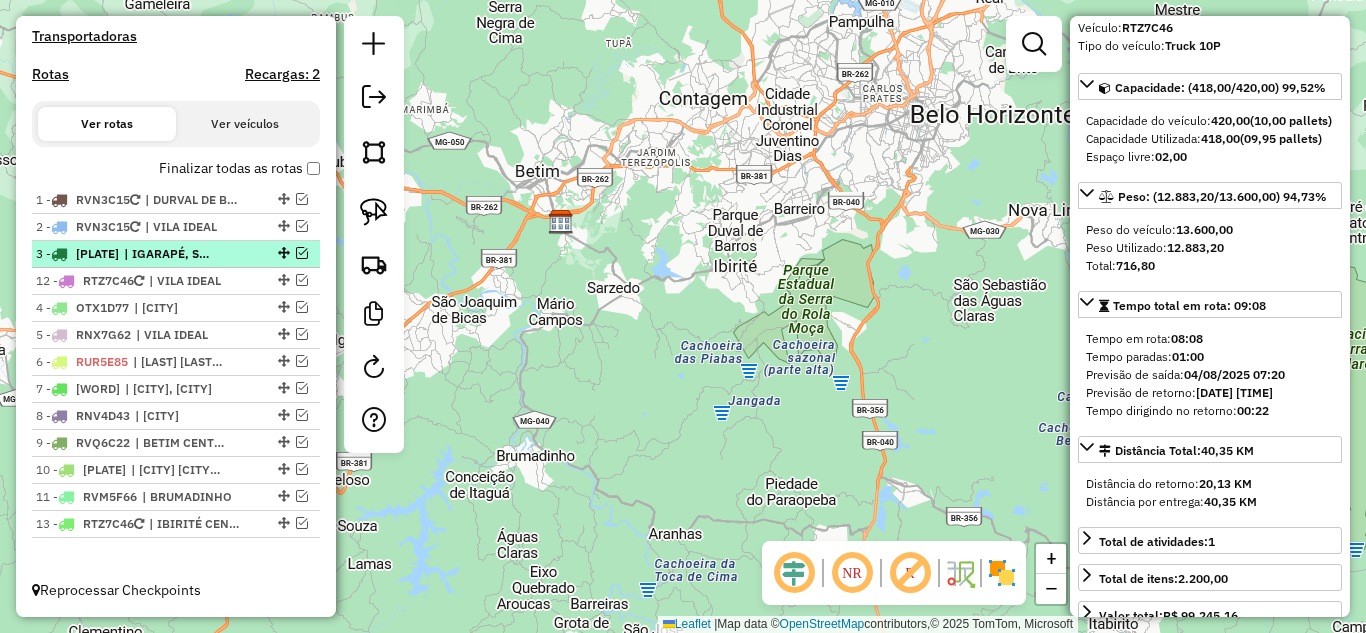 drag, startPoint x: 276, startPoint y: 496, endPoint x: 279, endPoint y: 259, distance: 237.01898 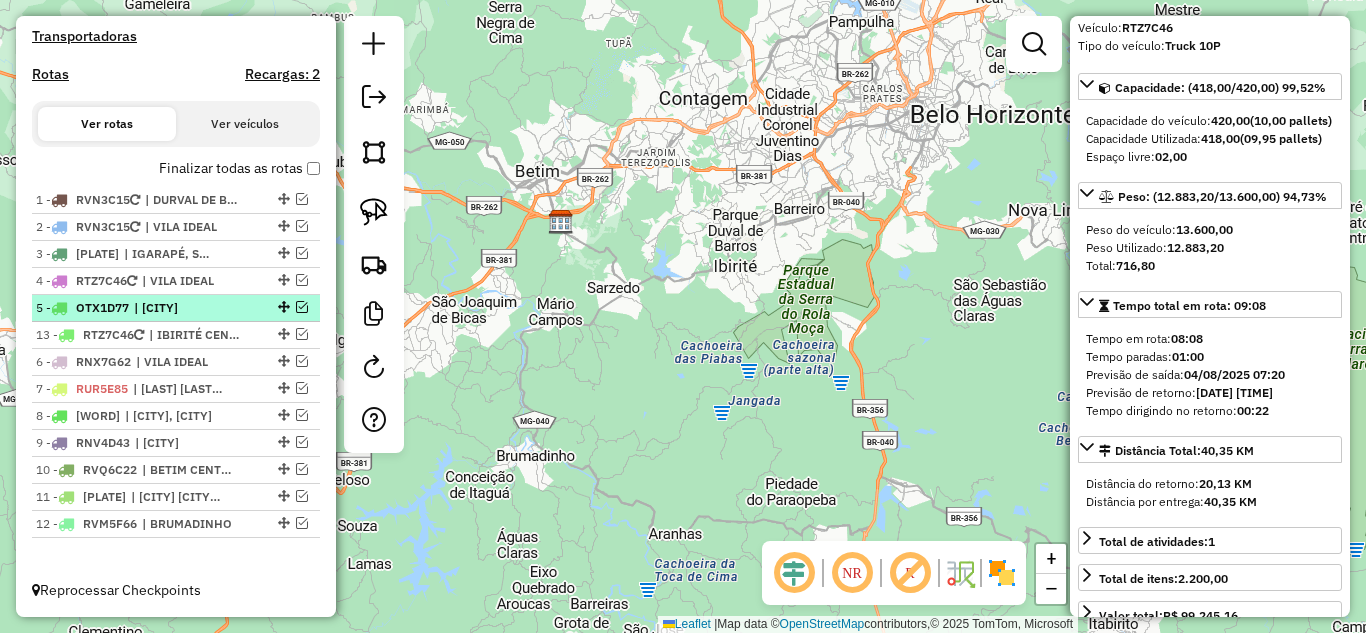 drag, startPoint x: 274, startPoint y: 521, endPoint x: 250, endPoint y: 318, distance: 204.4138 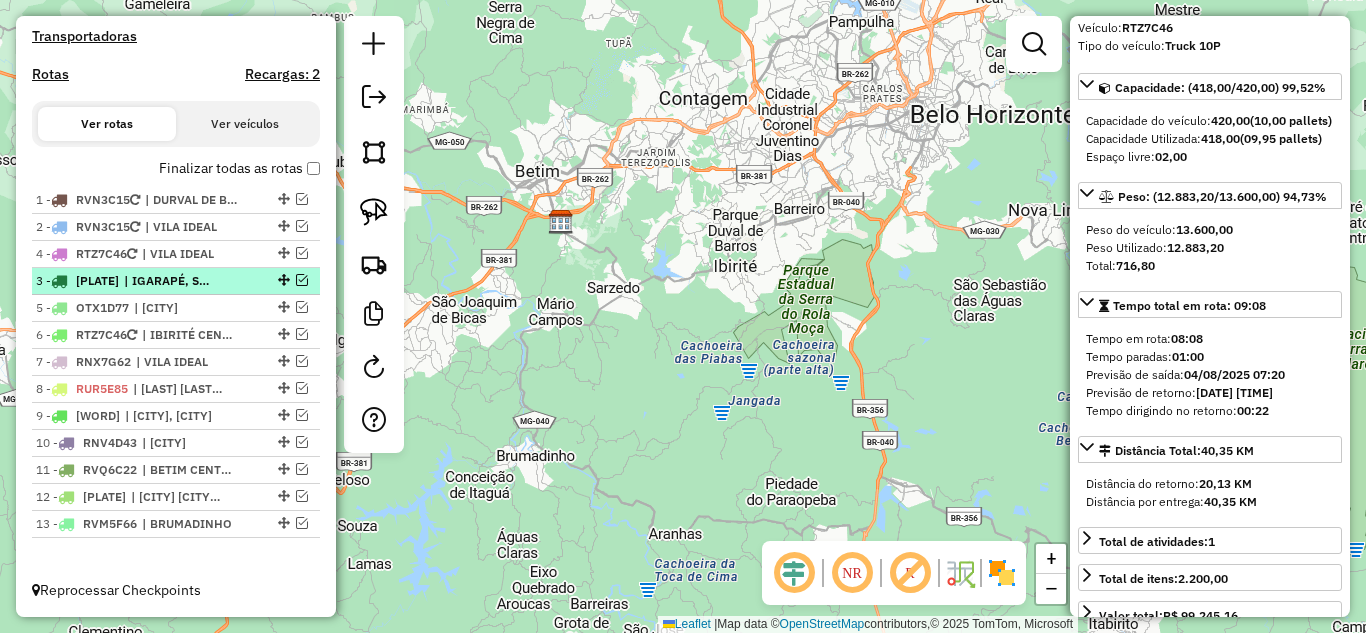 drag, startPoint x: 276, startPoint y: 277, endPoint x: 277, endPoint y: 254, distance: 23.021729 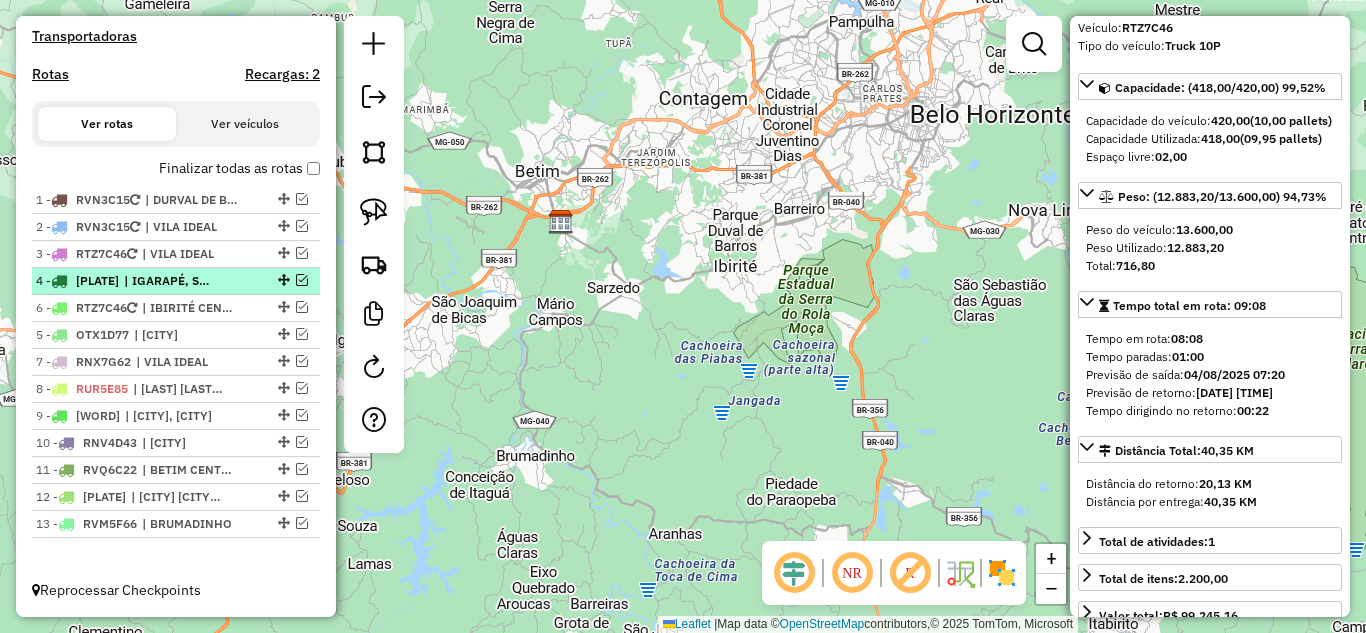 drag, startPoint x: 277, startPoint y: 334, endPoint x: 279, endPoint y: 286, distance: 48.04165 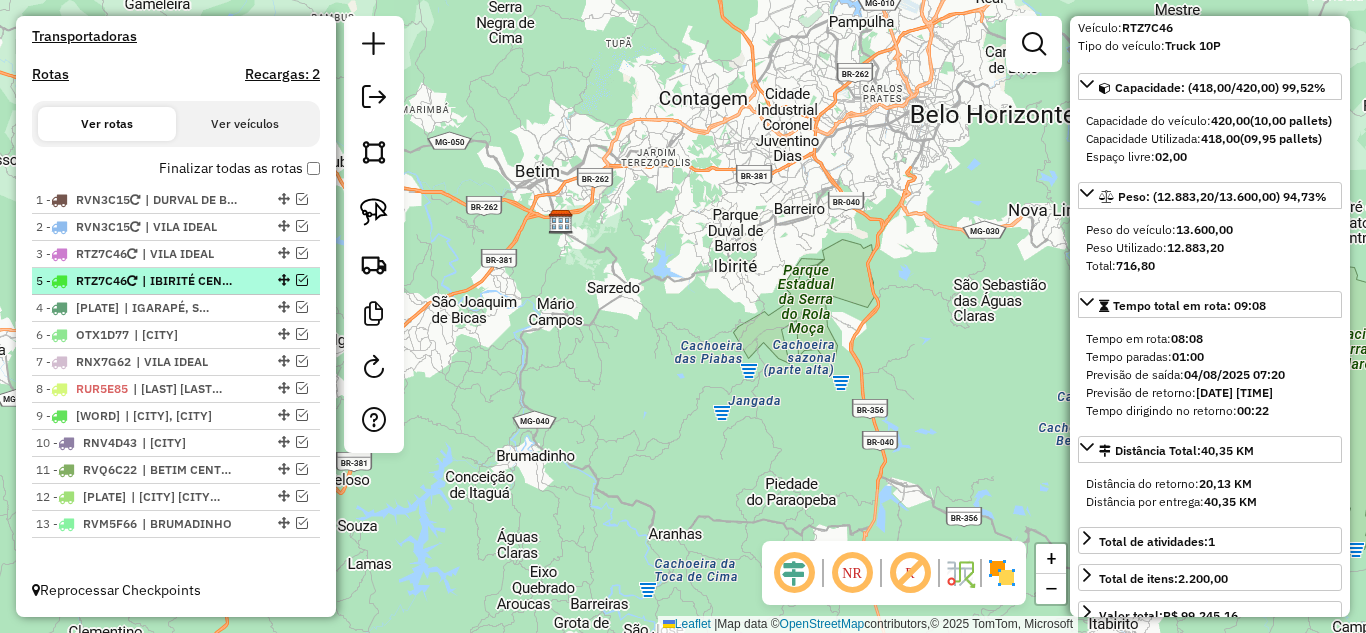 drag, startPoint x: 275, startPoint y: 304, endPoint x: 277, endPoint y: 270, distance: 34.058773 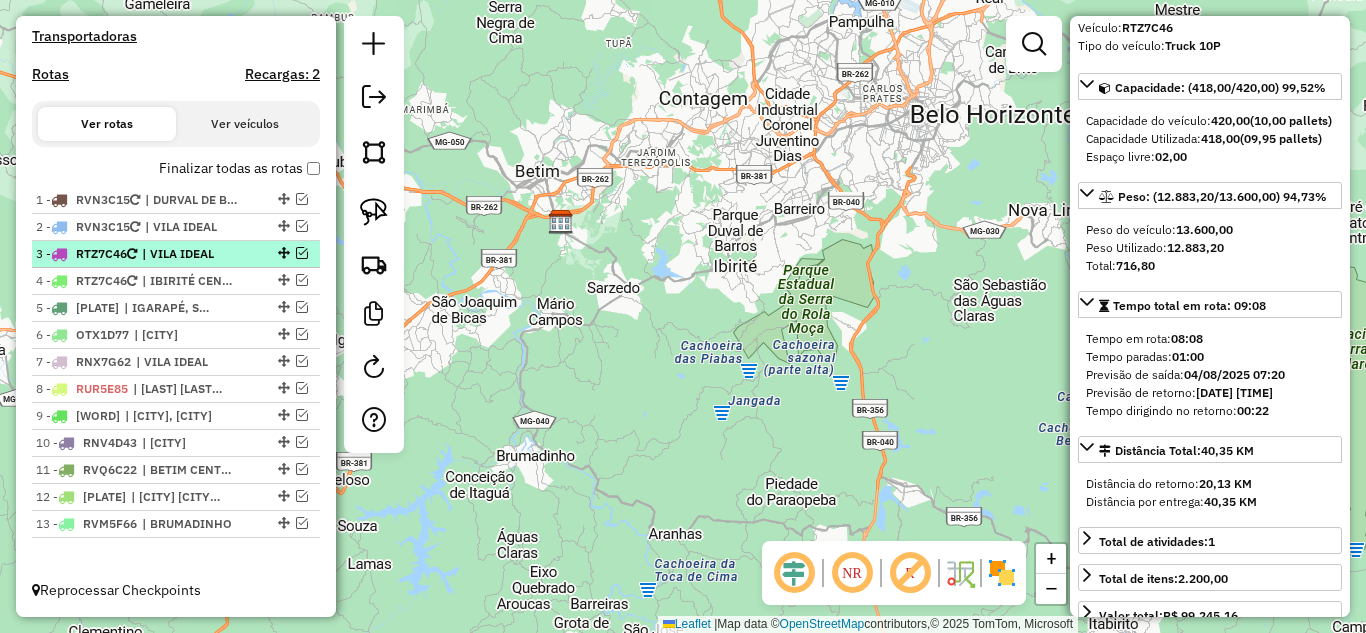 click at bounding box center (302, 253) 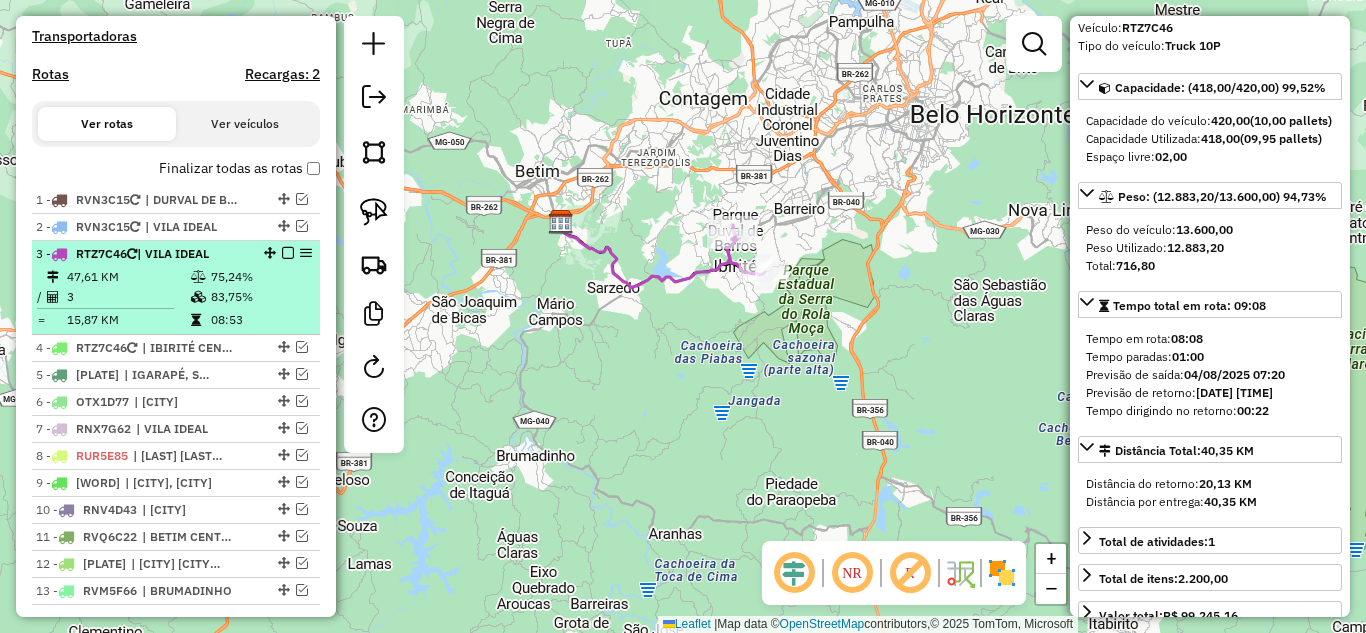 click at bounding box center (288, 253) 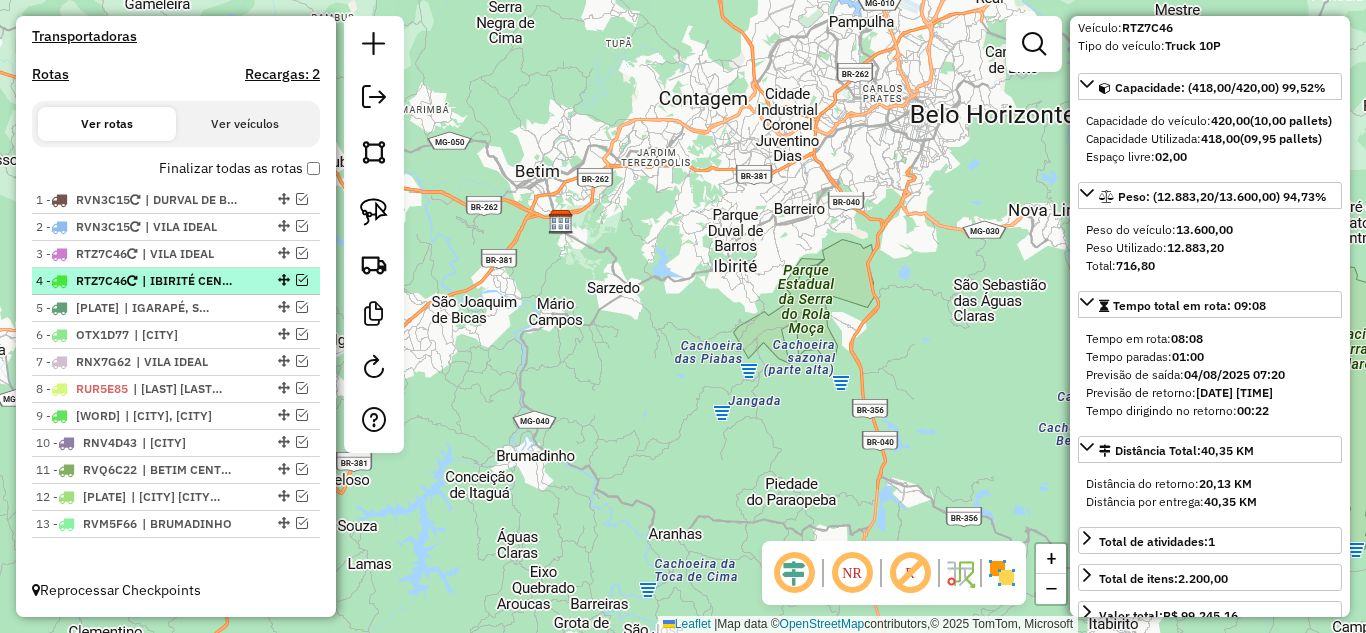 click at bounding box center (302, 280) 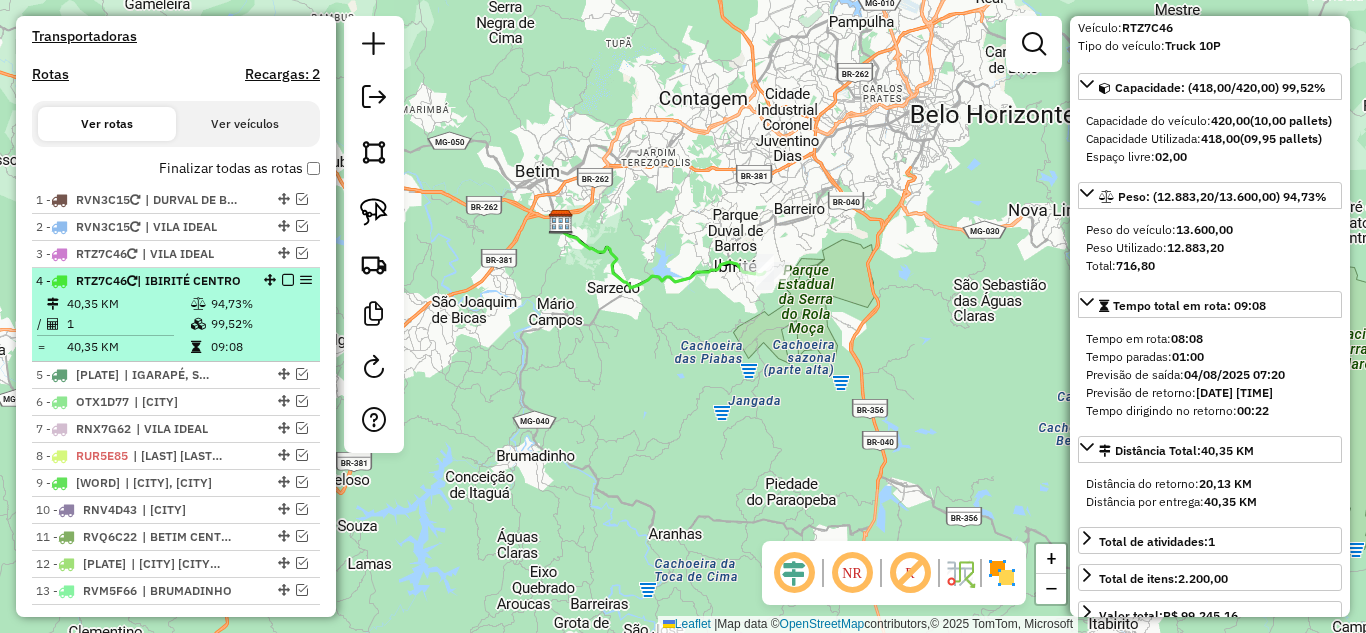 click at bounding box center [282, 280] 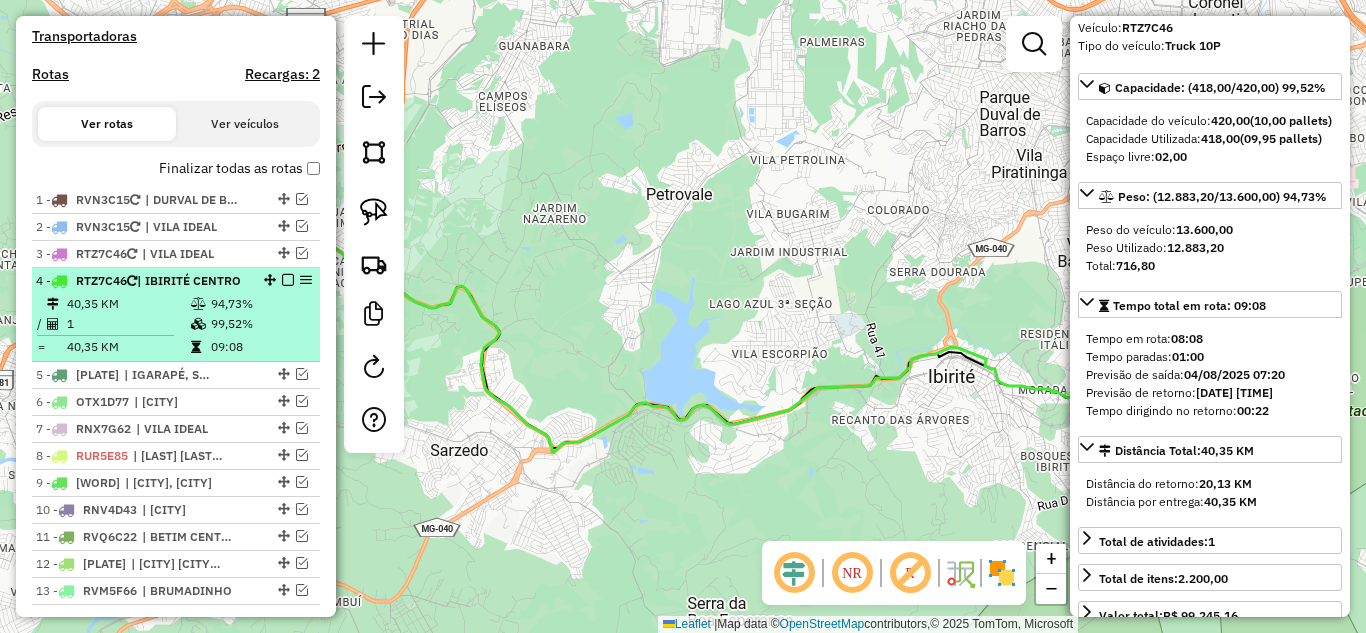 click at bounding box center (288, 280) 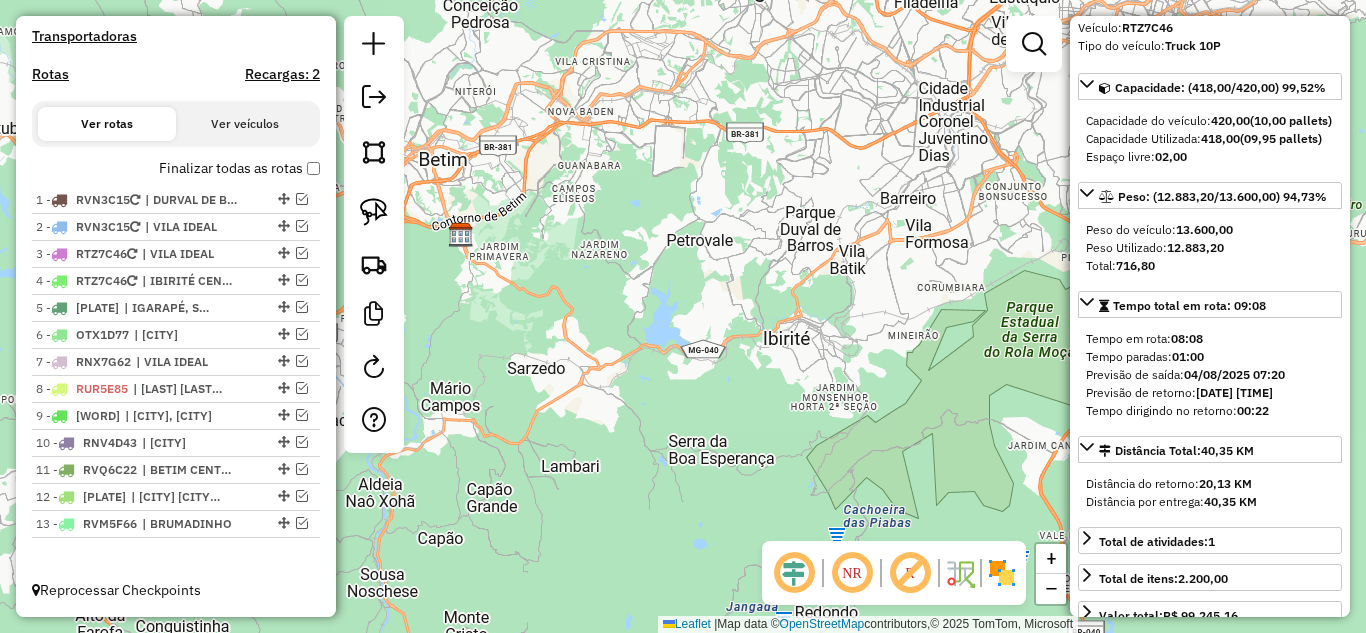 drag, startPoint x: 493, startPoint y: 321, endPoint x: 563, endPoint y: 323, distance: 70.028564 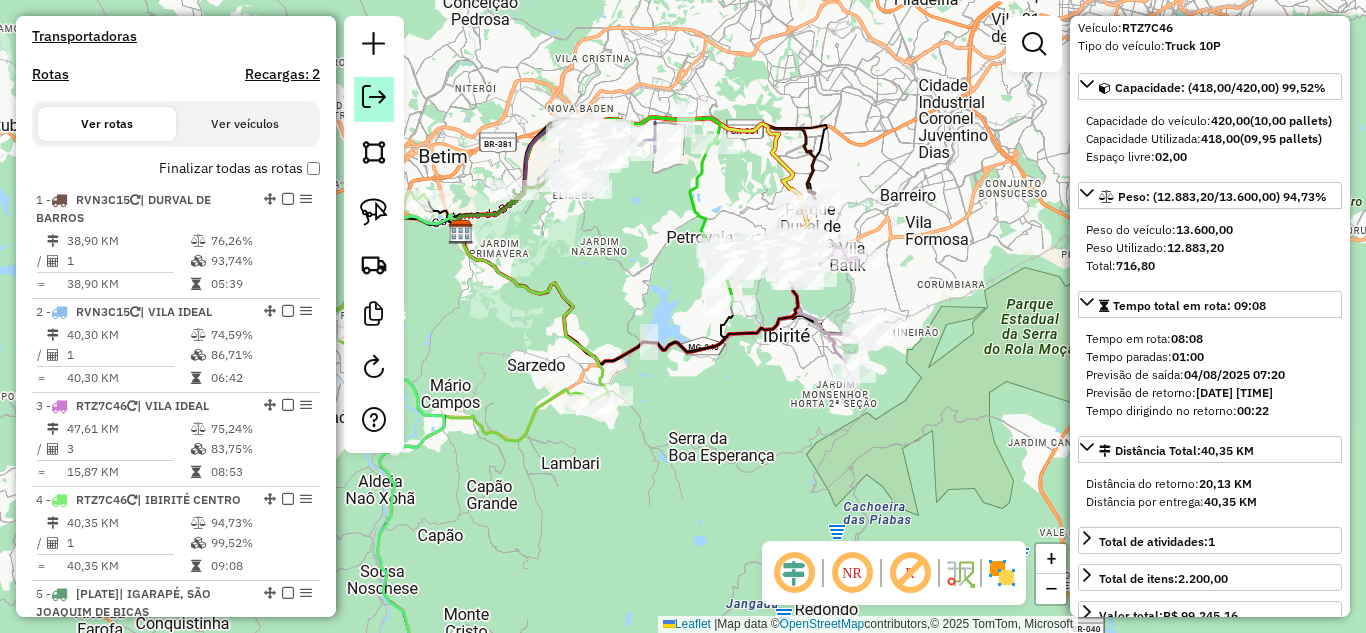 click 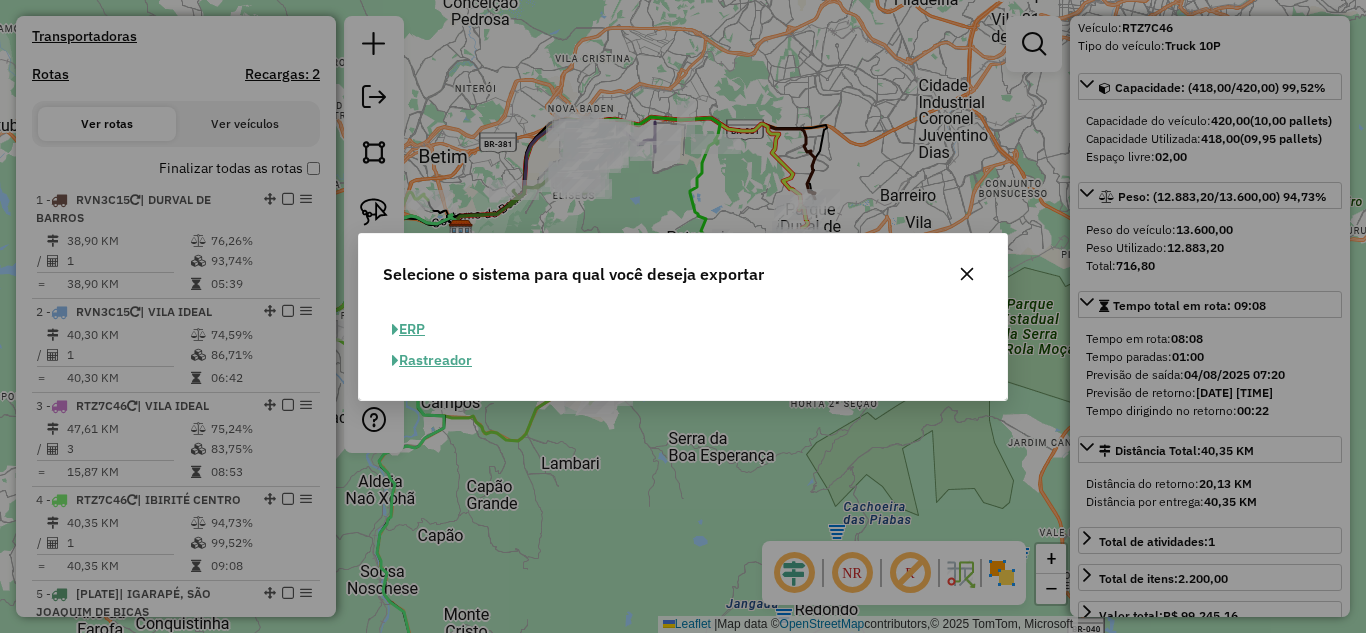 click on "ERP" 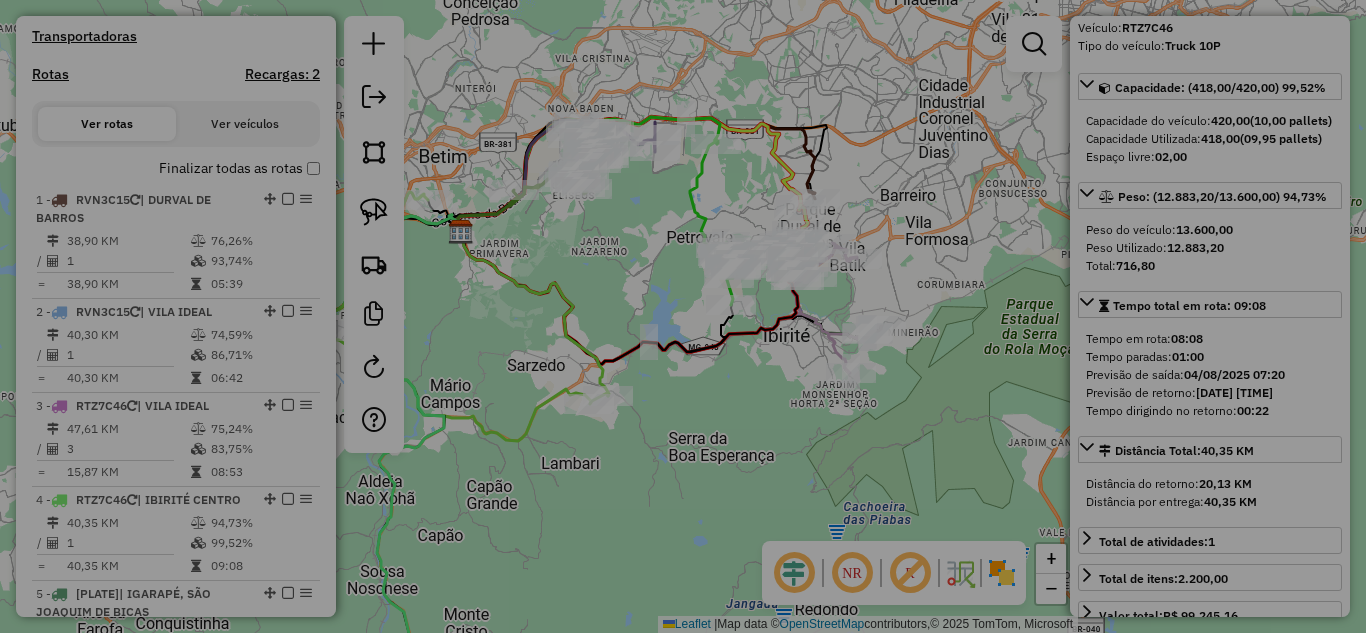 select on "**" 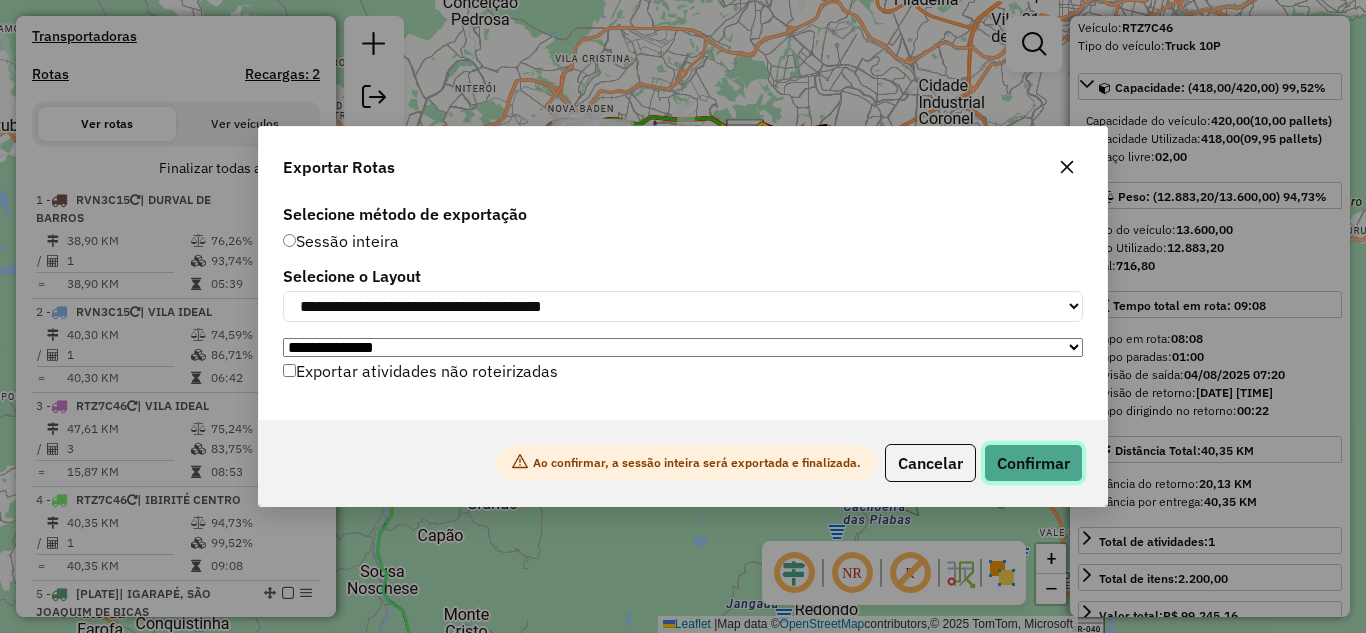 click on "Confirmar" 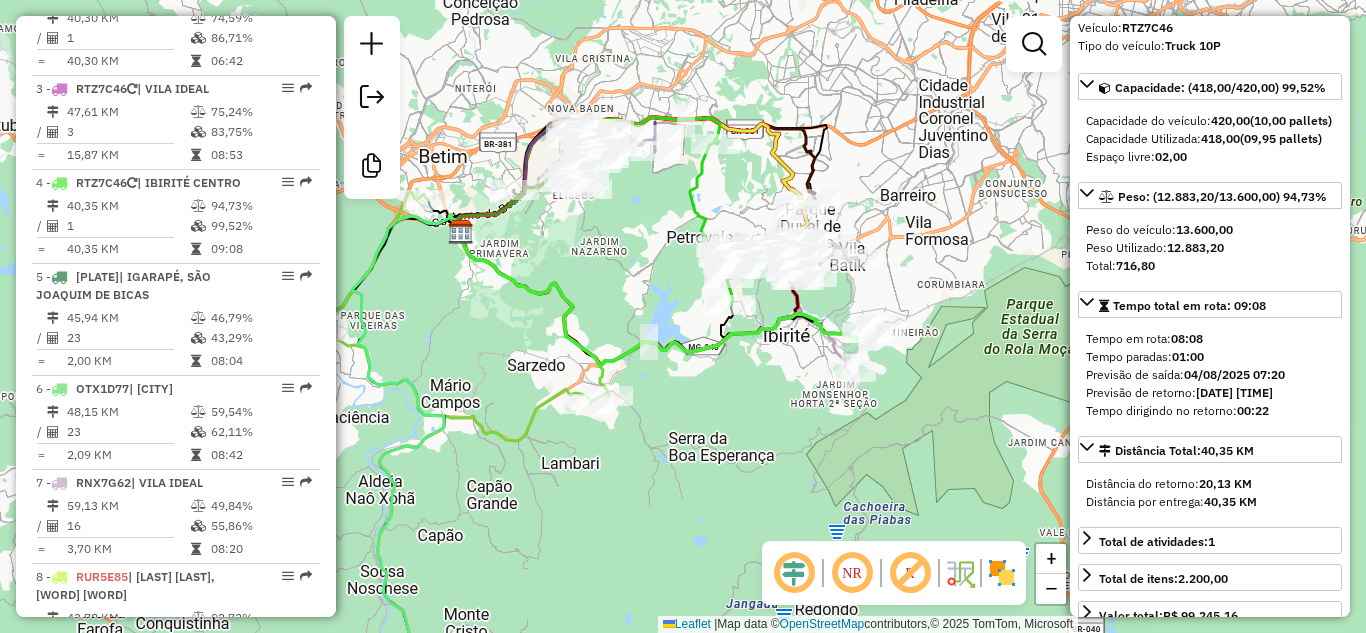 scroll, scrollTop: 1088, scrollLeft: 0, axis: vertical 